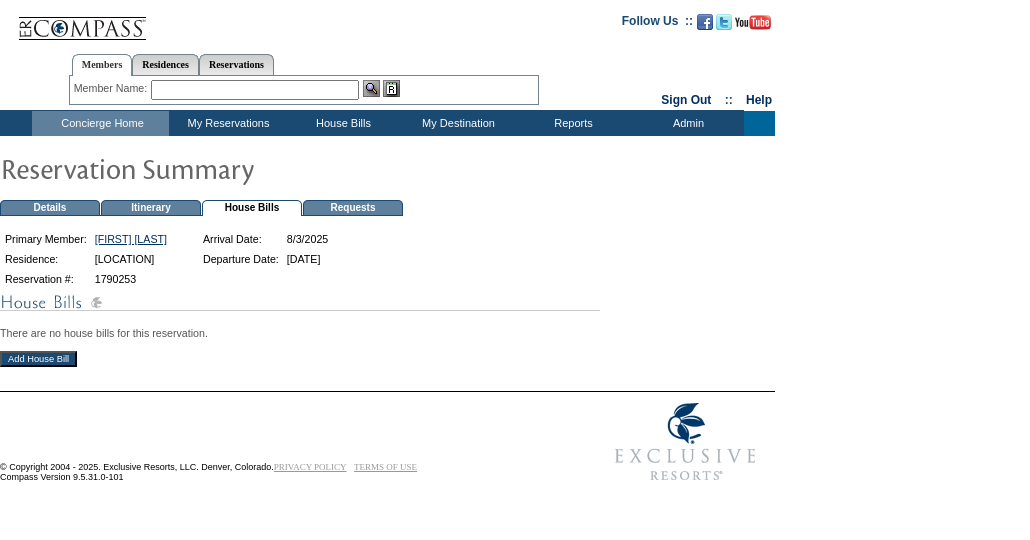 scroll, scrollTop: 0, scrollLeft: 0, axis: both 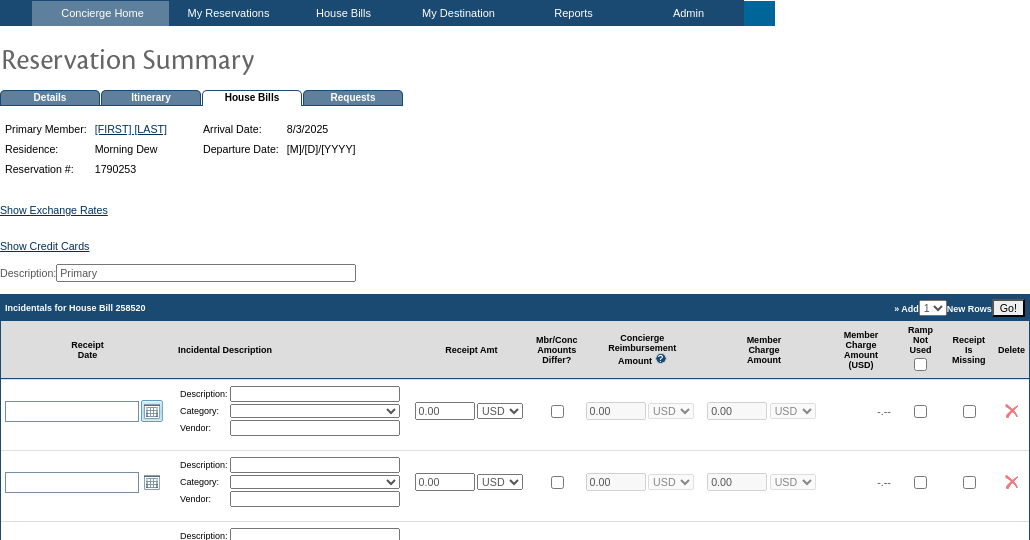 click on "Open the calendar popup." at bounding box center [152, 411] 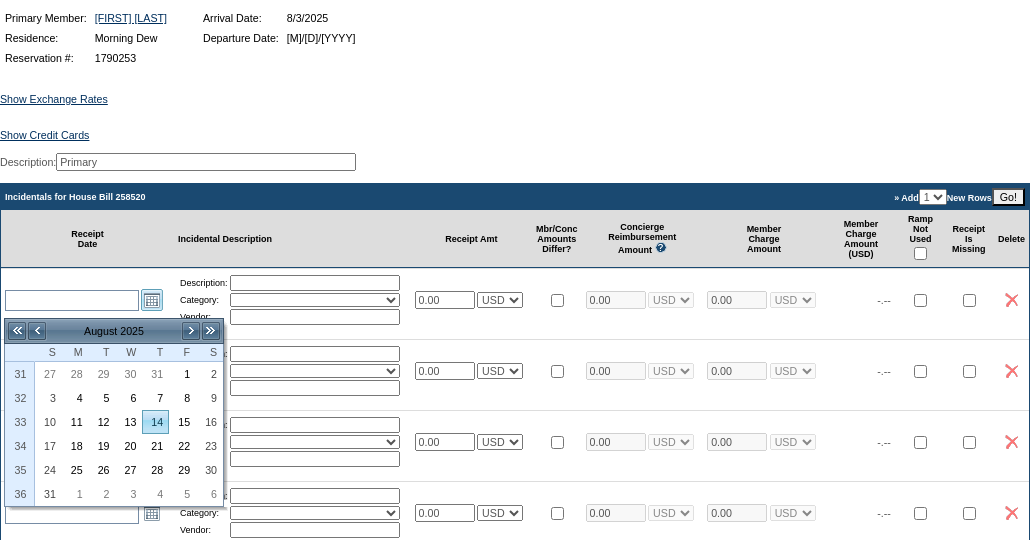 scroll, scrollTop: 227, scrollLeft: 0, axis: vertical 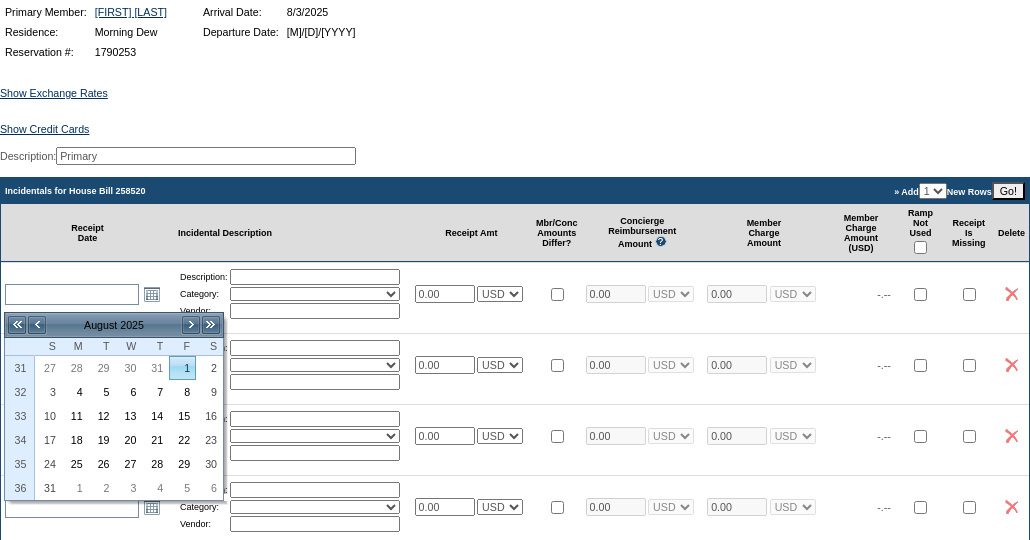 click on "1" at bounding box center (182, 368) 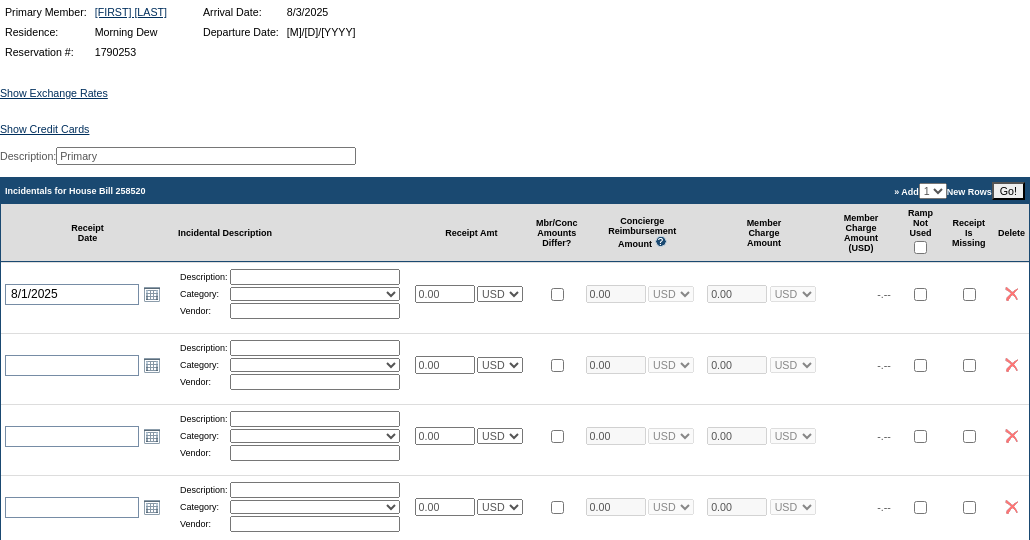 click at bounding box center [315, 277] 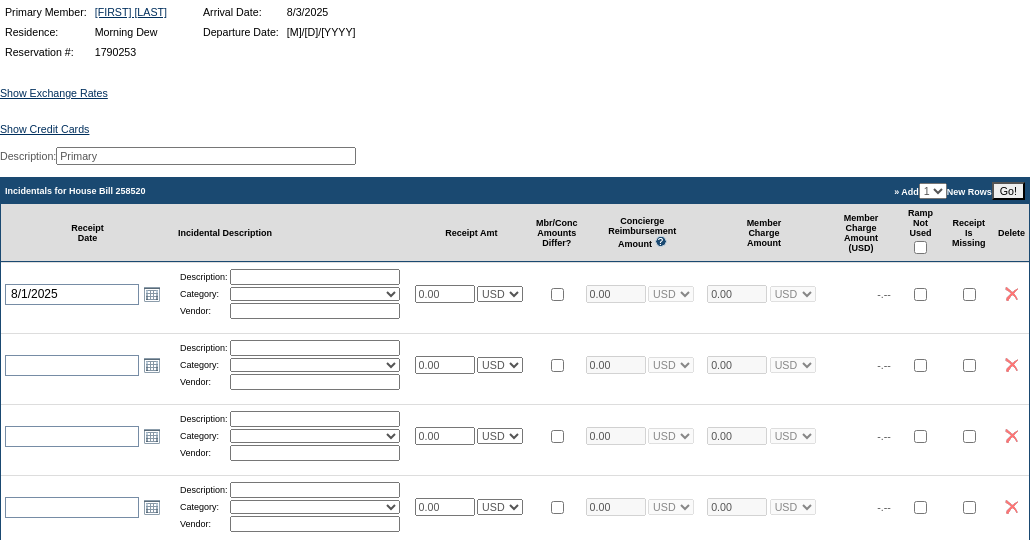 type on "Groceries" 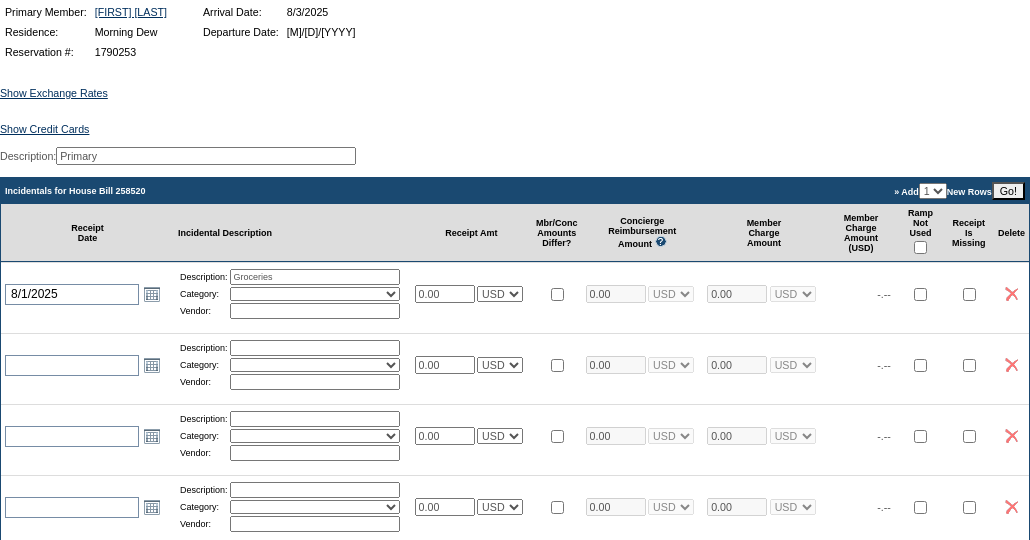 click on "Activities
Additional Housekeeping
Amenities Access Fee
Bath Amenities Reimbursement
Beach Club
Breakfast Groceries
Breakfast Service Charge
Child Care Rentals
Child Care Services / Nanny
Damage Reimbursement
Destination Cellars
ER Revenue
F&B Revenue
Gifts
Gratuity
Groceries / Beverages
House Bill Credit
Lift Tickets
Misc / Other Charges
Private Chef
Rental Fees
Runner Fees
Shipping
Spa Services
Transportation" at bounding box center (315, 294) 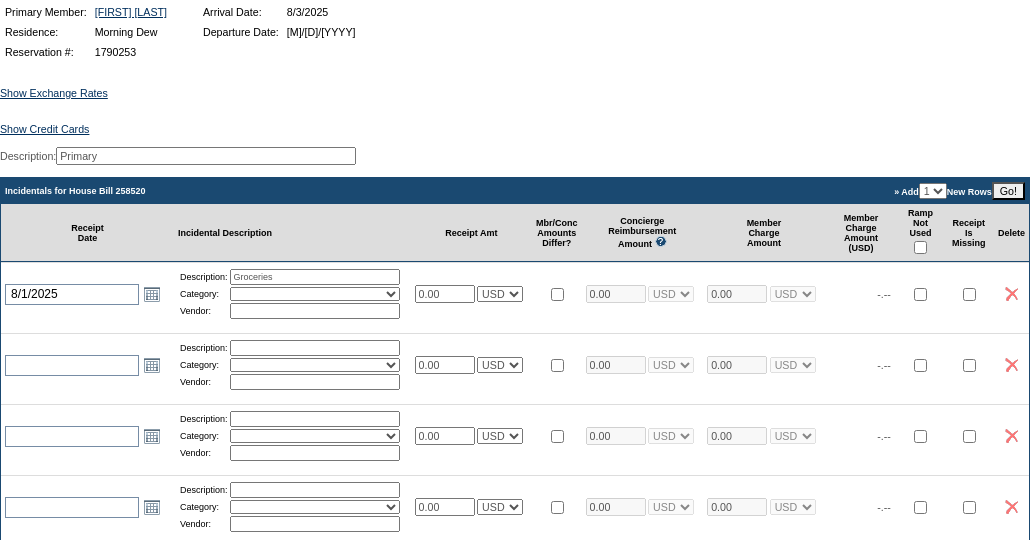 select on "11" 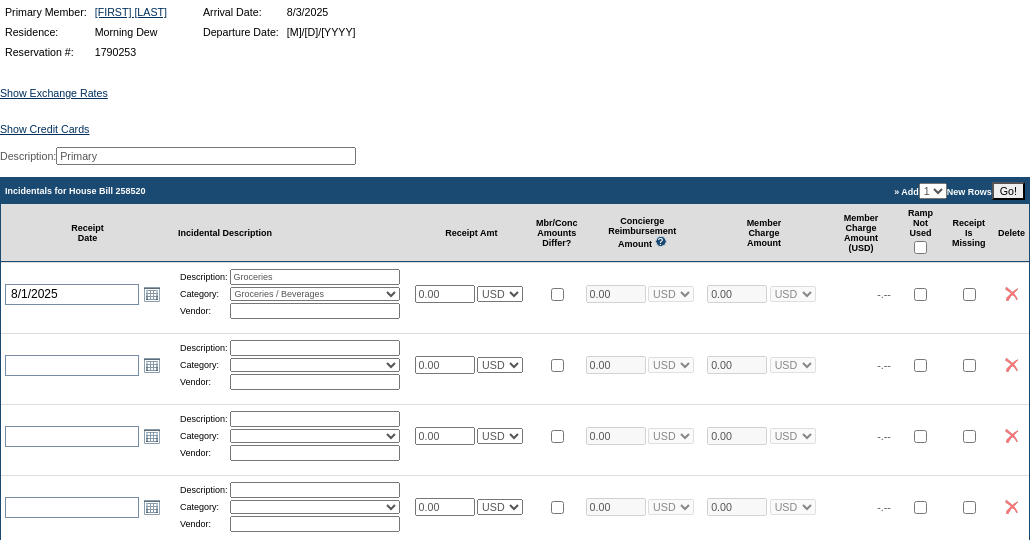 click at bounding box center [315, 311] 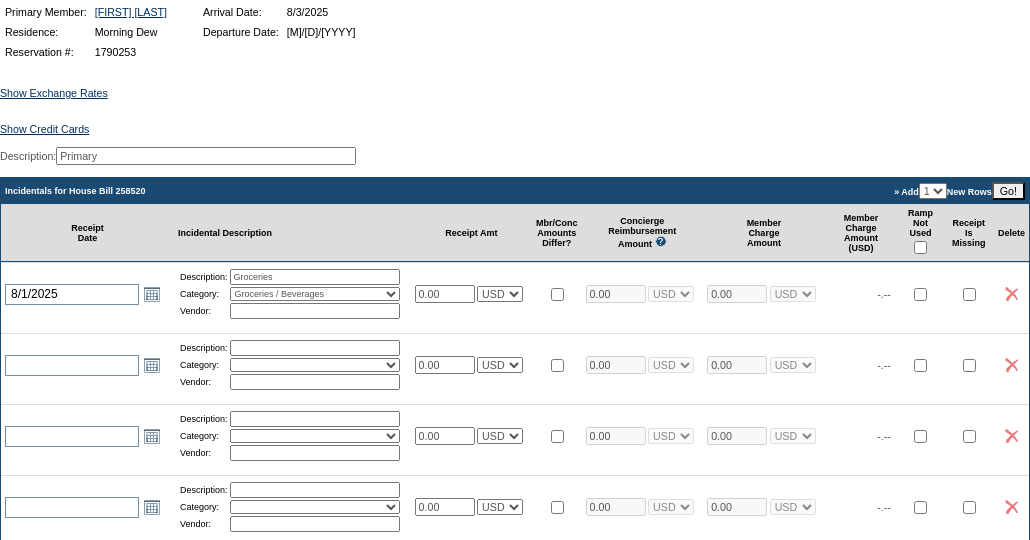type on "Stop&Shop" 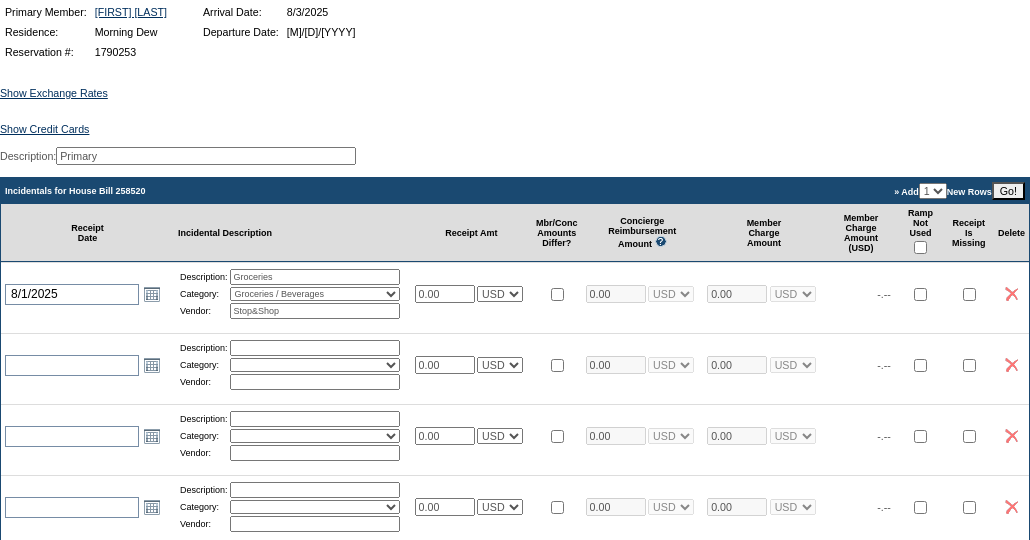 drag, startPoint x: 461, startPoint y: 299, endPoint x: 380, endPoint y: 297, distance: 81.02469 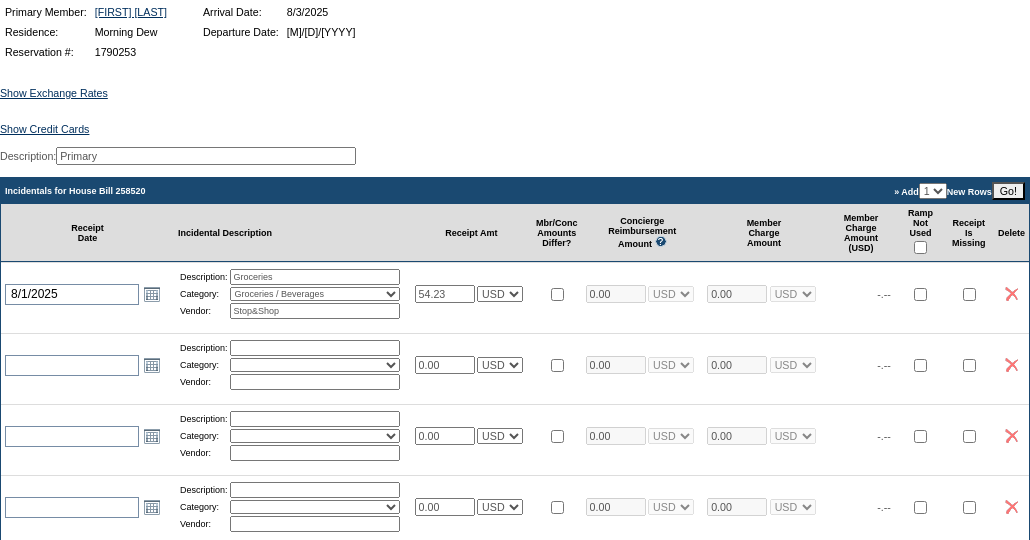 type on "54.23" 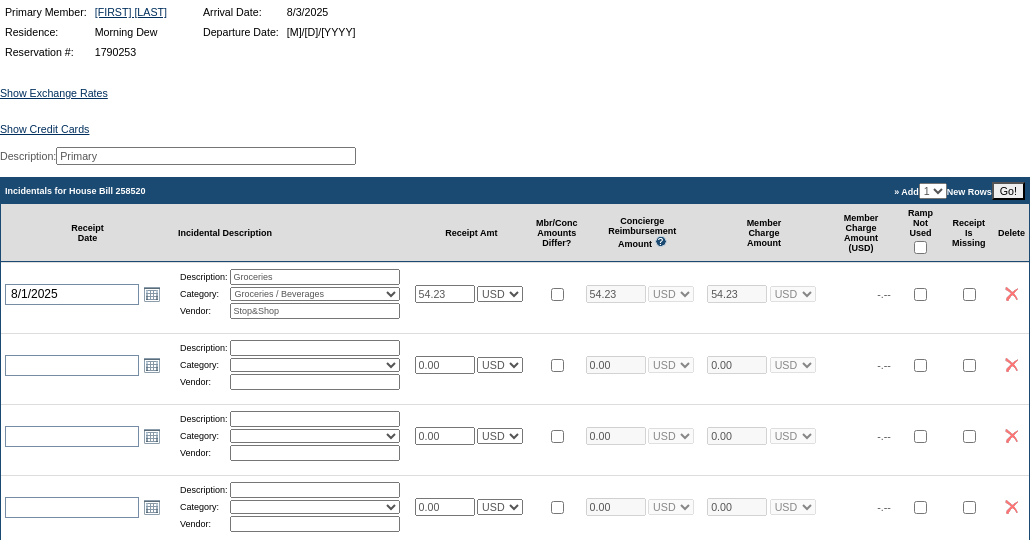 click on "Activities
Additional Housekeeping
Amenities Access Fee
Bath Amenities Reimbursement
Beach Club
Breakfast Groceries
Breakfast Service Charge
Child Care Rentals
Child Care Services / Nanny
Damage Reimbursement
Destination Cellars
ER Revenue
F&B Revenue
Gifts
Gratuity
Groceries / Beverages
House Bill Credit
Lift Tickets
Misc / Other Charges
Private Chef
Rental Fees
Runner Fees
Shipping
Spa Services
Transportation" at bounding box center (315, 294) 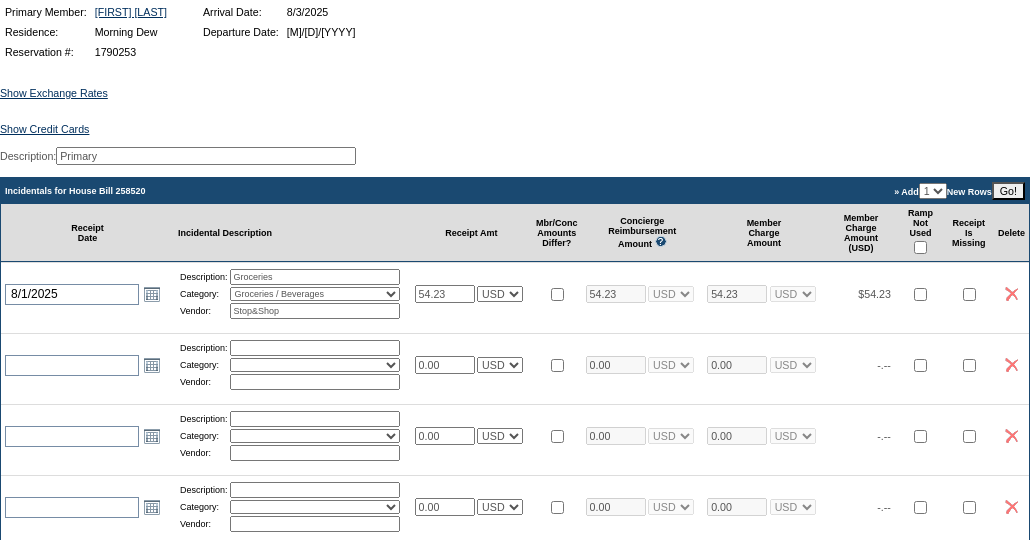 click at bounding box center [920, 247] 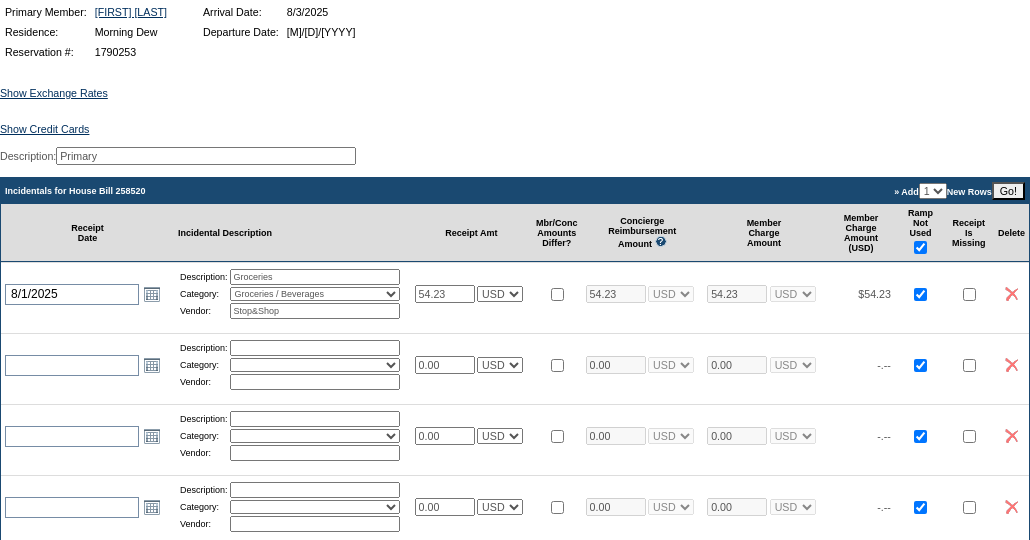 checkbox on "true" 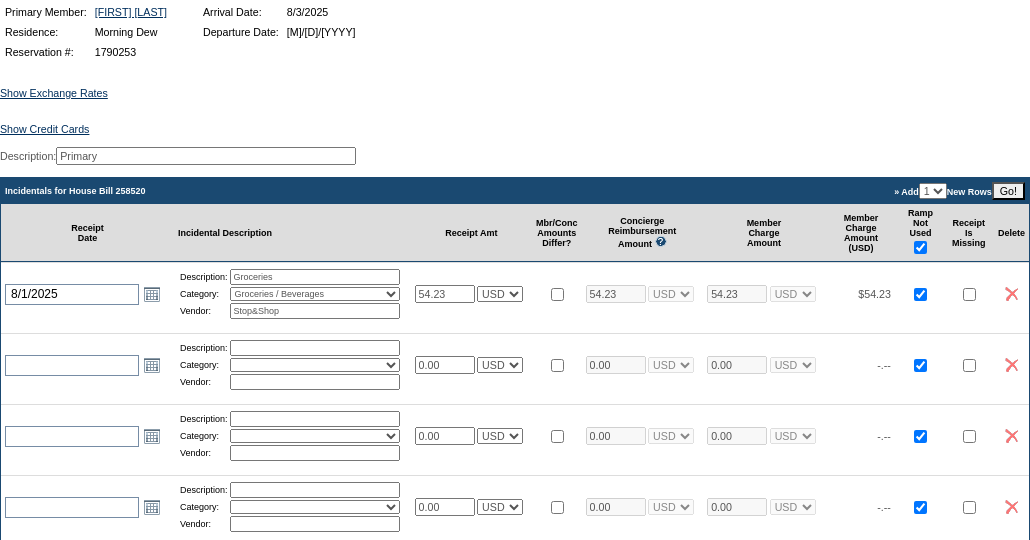 checkbox on "true" 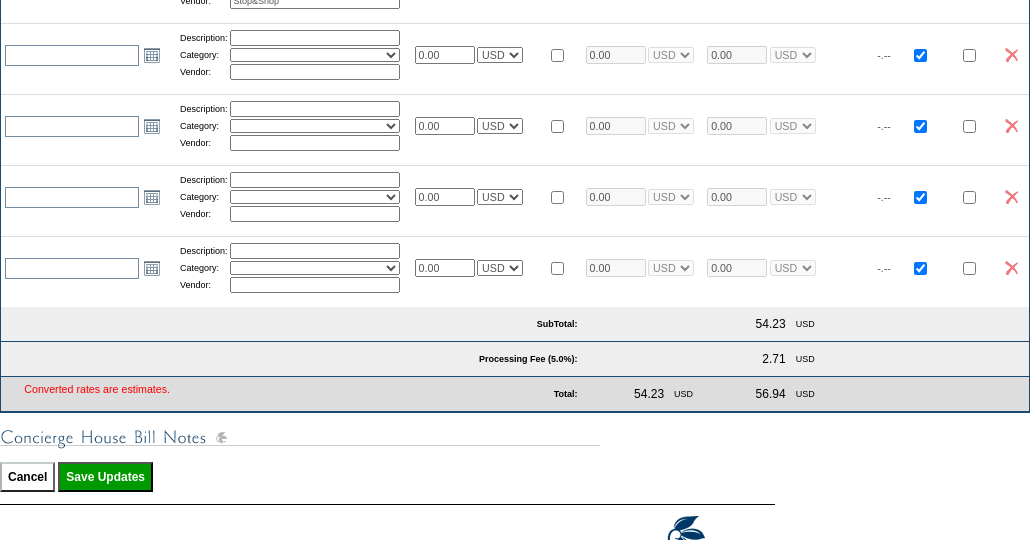 scroll, scrollTop: 625, scrollLeft: 0, axis: vertical 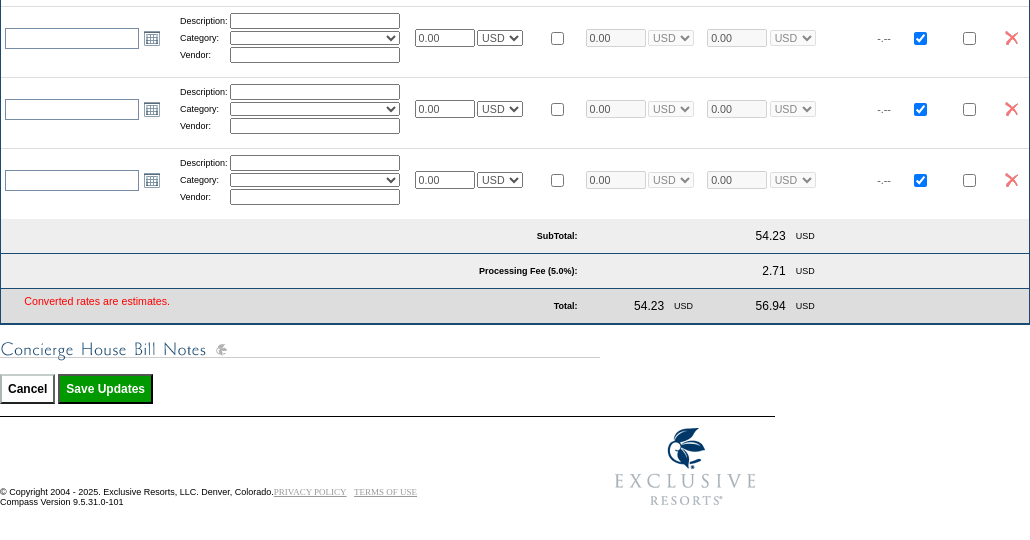 click on "Save Updates" at bounding box center (105, 389) 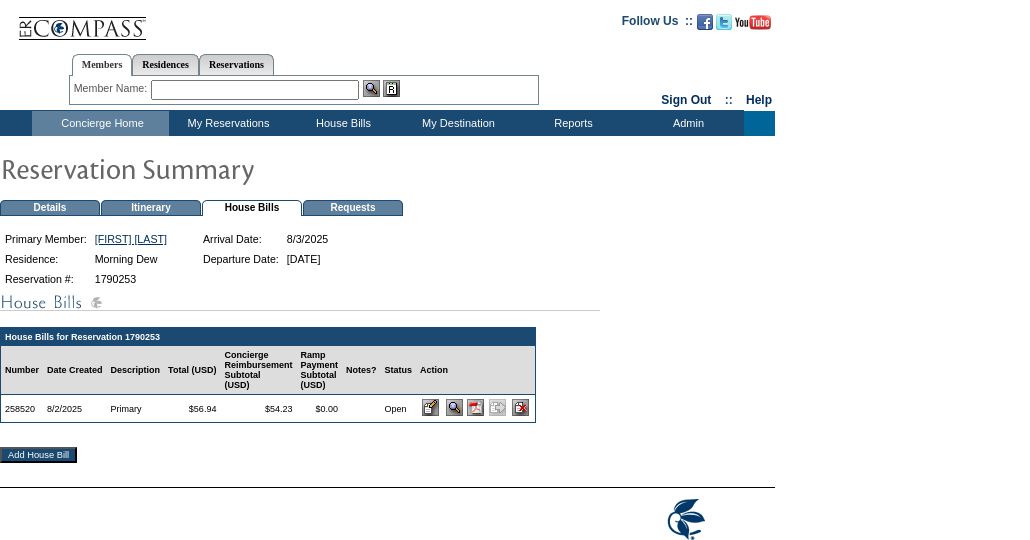 scroll, scrollTop: 0, scrollLeft: 0, axis: both 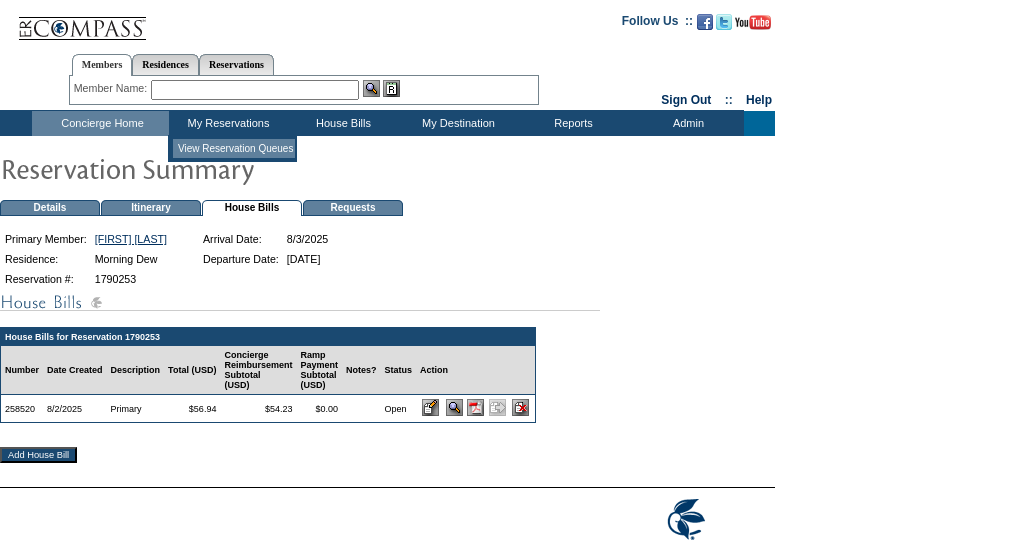 click on "View Reservation Queues" at bounding box center [234, 148] 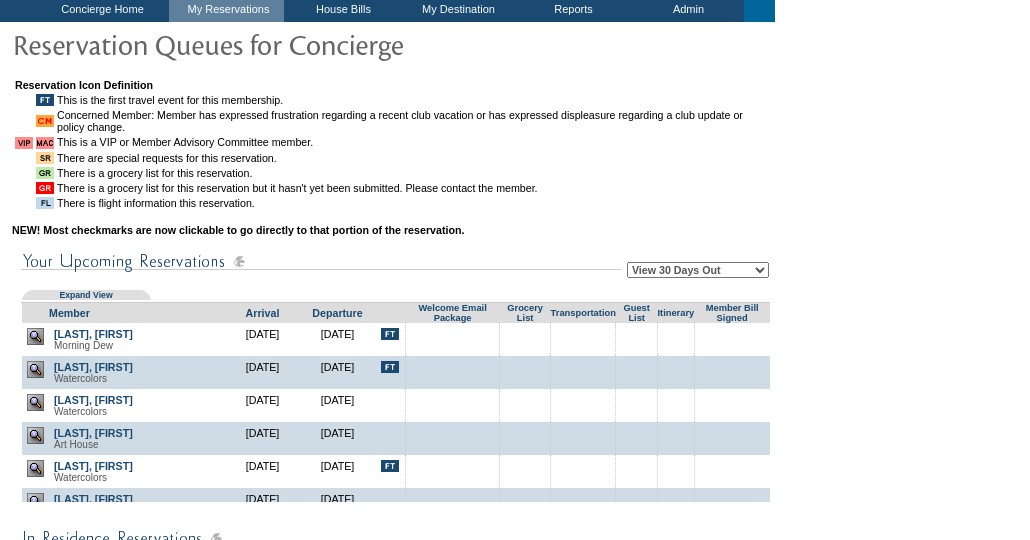 scroll, scrollTop: 121, scrollLeft: 0, axis: vertical 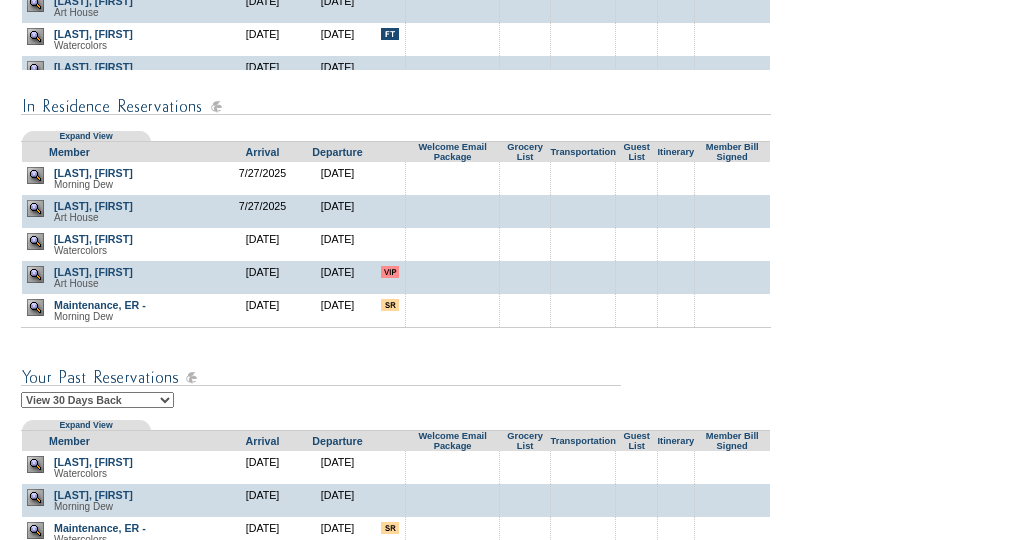click at bounding box center (35, 274) 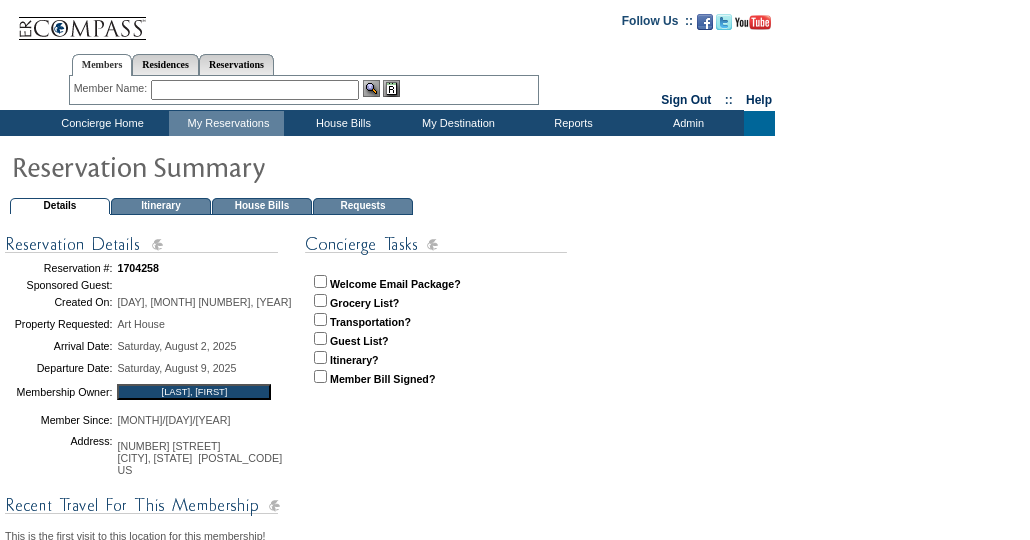 scroll, scrollTop: 0, scrollLeft: 0, axis: both 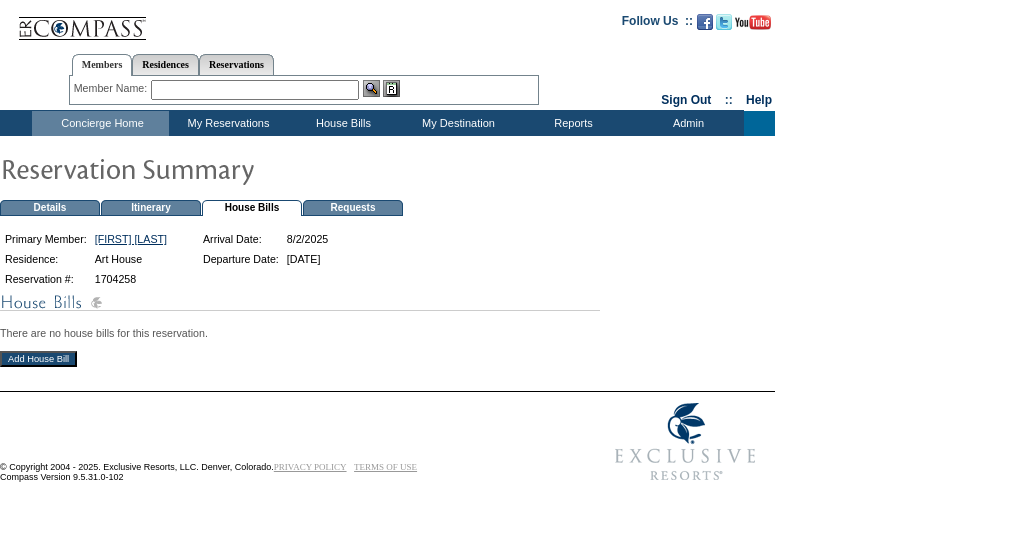 click on "Add House Bill" at bounding box center [38, 359] 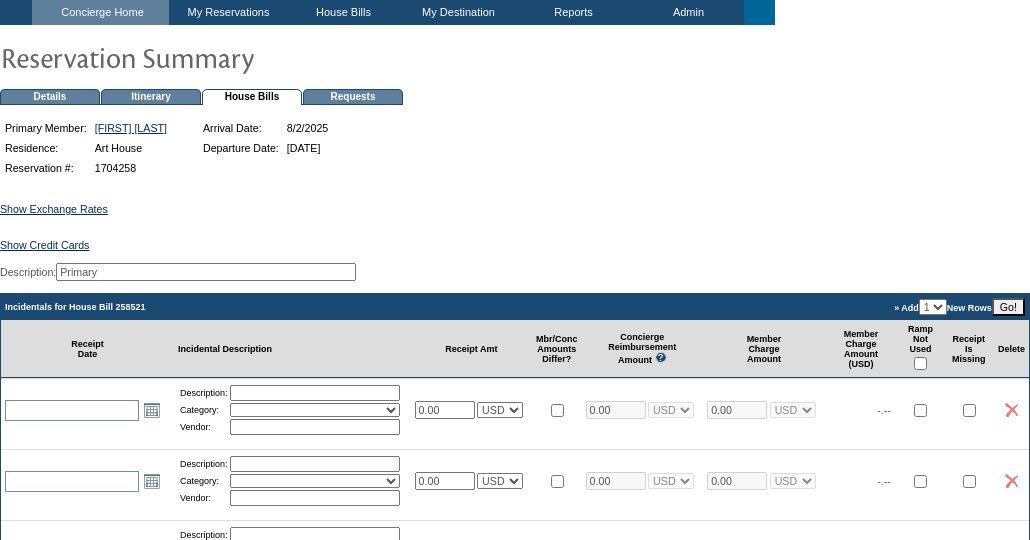 scroll, scrollTop: 120, scrollLeft: 0, axis: vertical 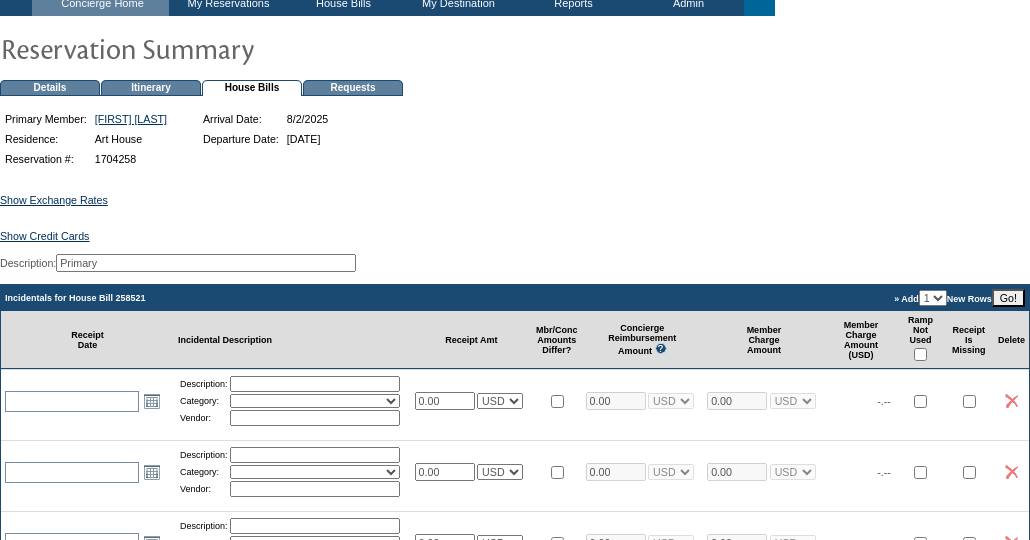click at bounding box center (920, 354) 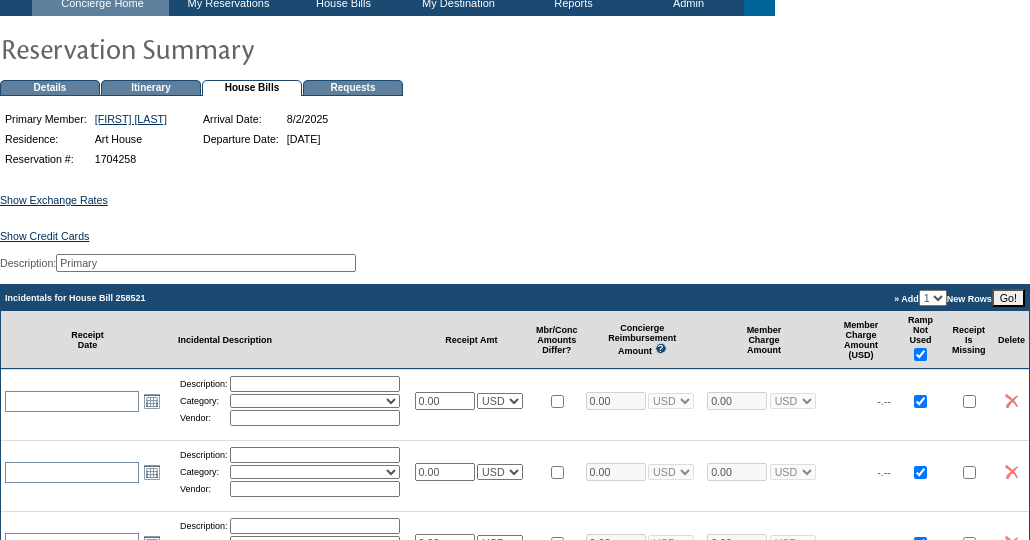 checkbox on "true" 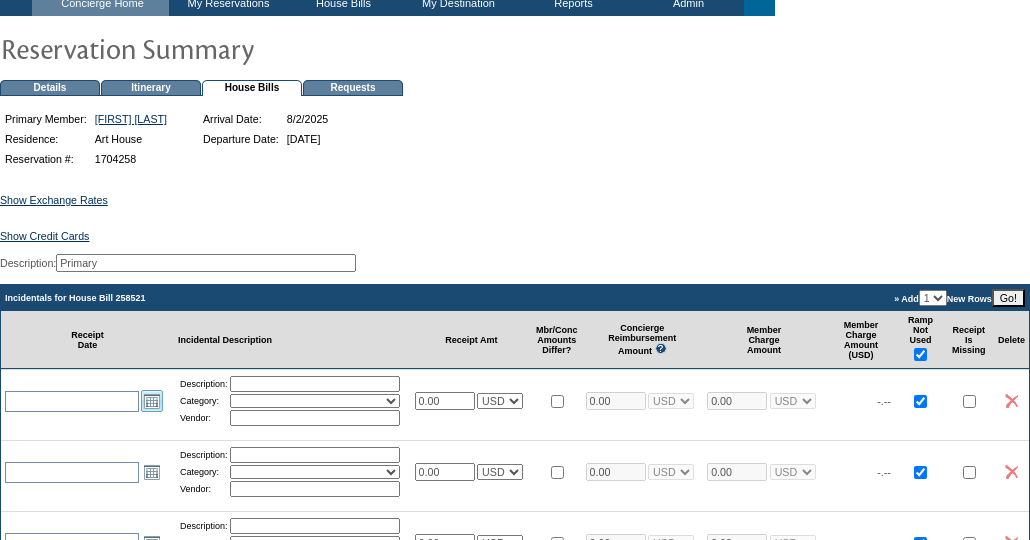 click on "Open the calendar popup." at bounding box center (152, 401) 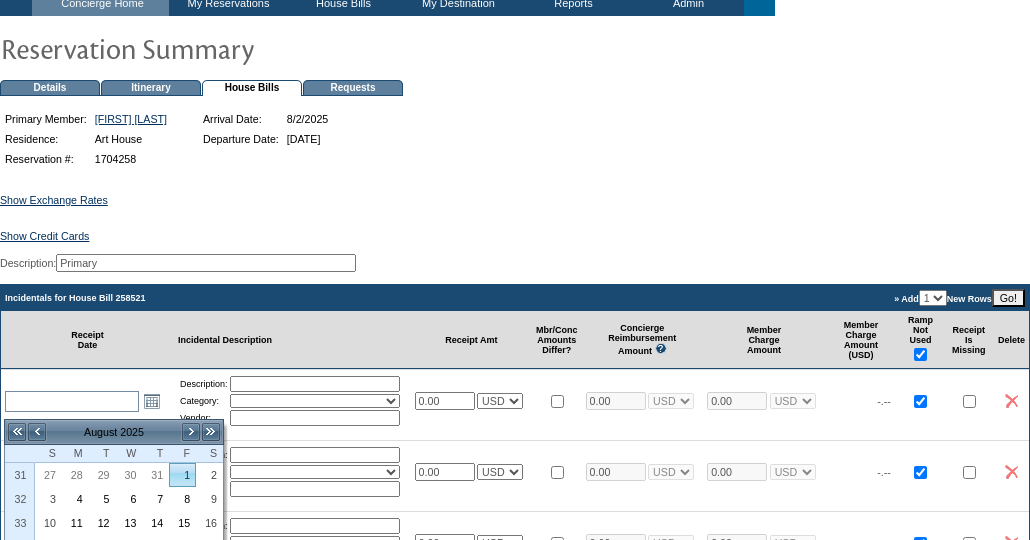 click on "1" at bounding box center (182, 475) 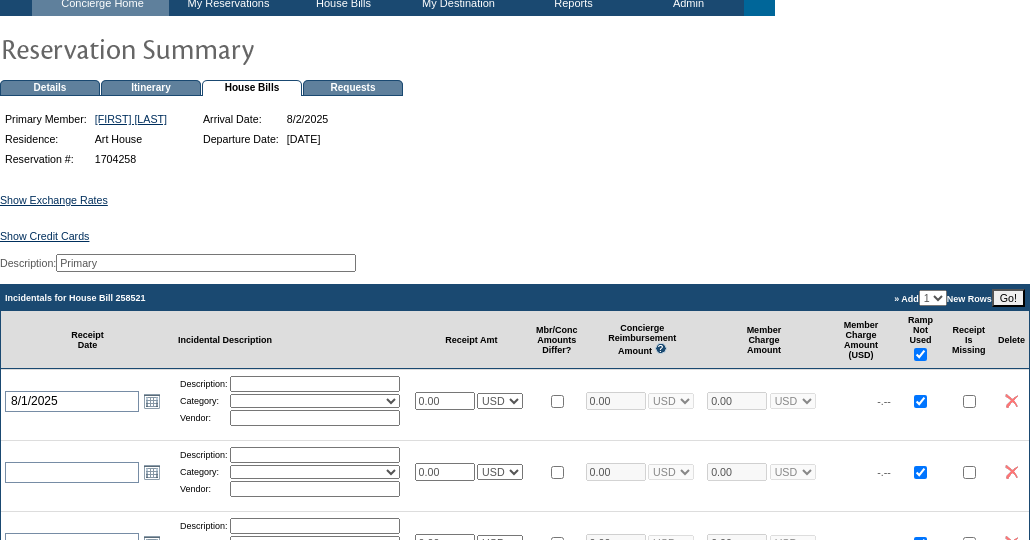 click at bounding box center [315, 384] 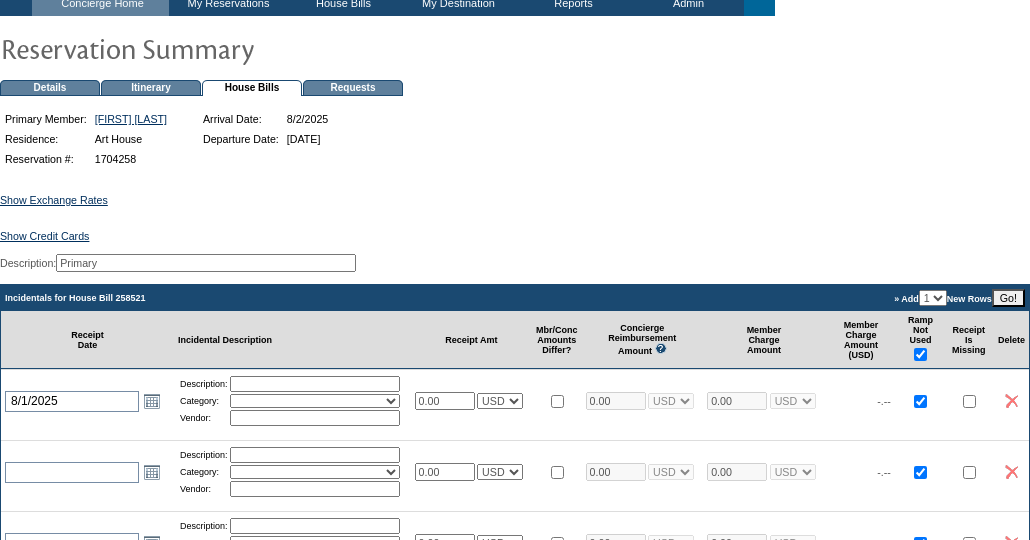 type on "Liquor Store" 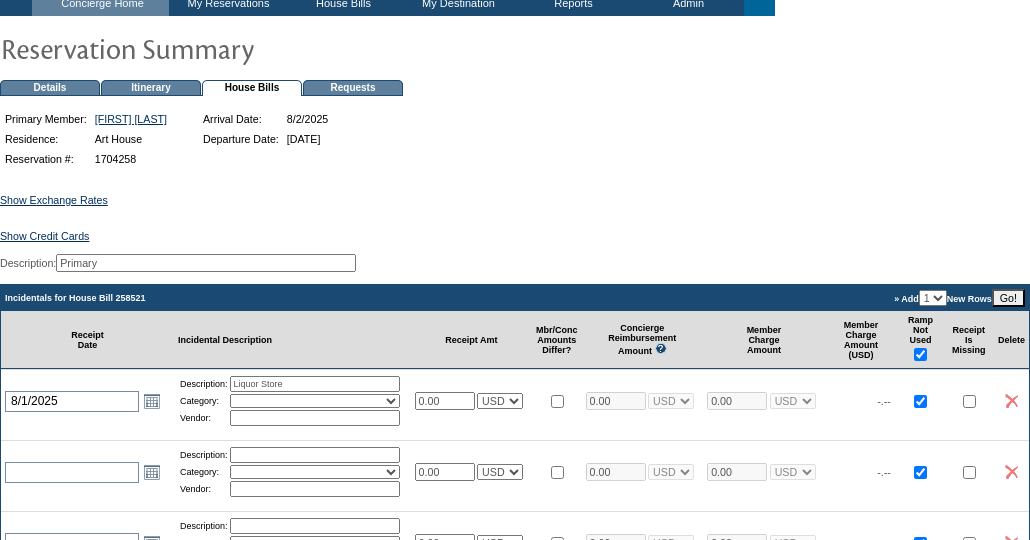 click on "Activities
Additional Housekeeping
Amenities Access Fee
Bath Amenities Reimbursement
Beach Club
Breakfast Groceries
Breakfast Service Charge
Child Care Rentals
Child Care Services / Nanny
Damage Reimbursement
Destination Cellars
ER Revenue
F&B Revenue
Gifts
Gratuity
Groceries / Beverages
House Bill Credit
Lift Tickets
Misc / Other Charges
Private Chef
Rental Fees
Runner Fees
Shipping
Spa Services
Transportation" at bounding box center (315, 401) 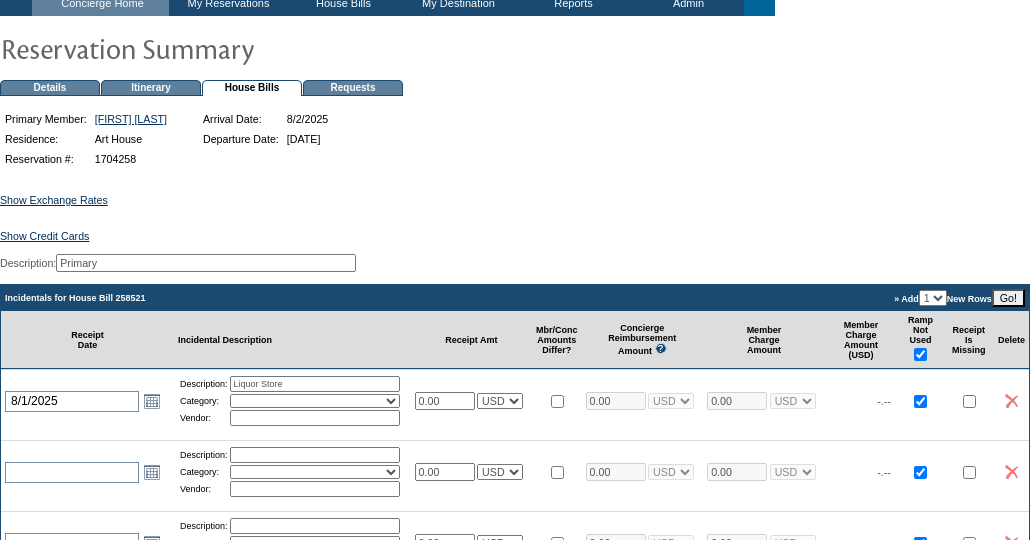 select on "11" 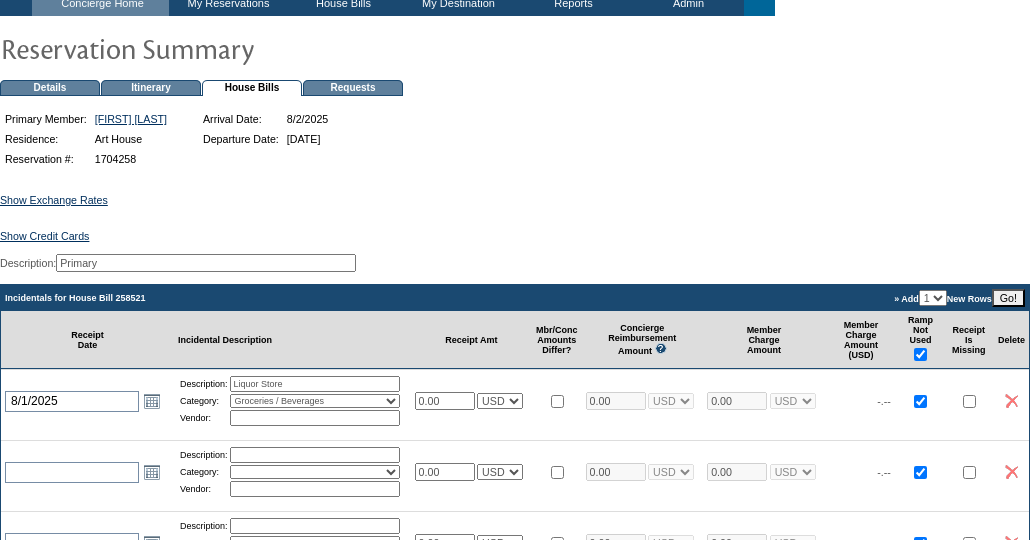 click at bounding box center [315, 418] 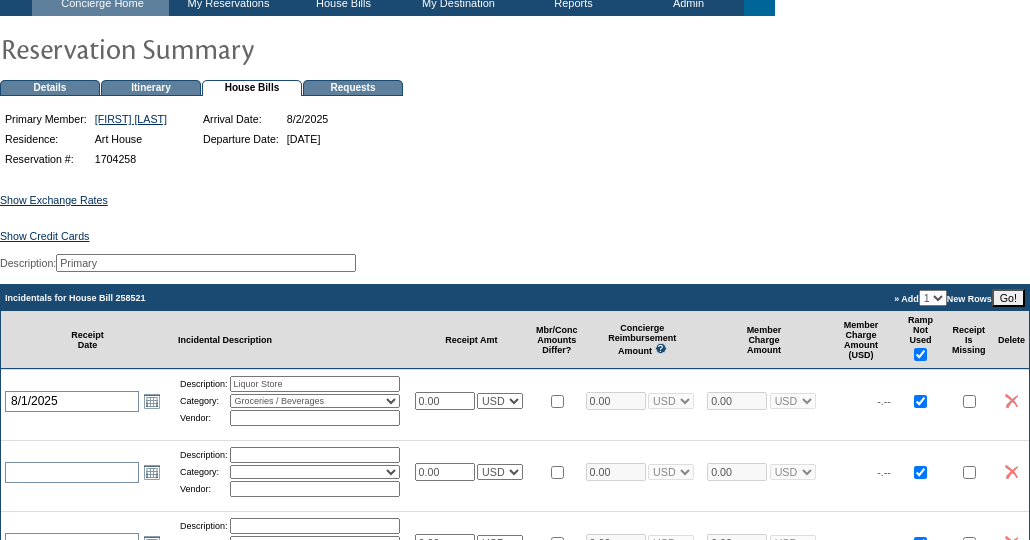 type on "Hatch's Liquor Store" 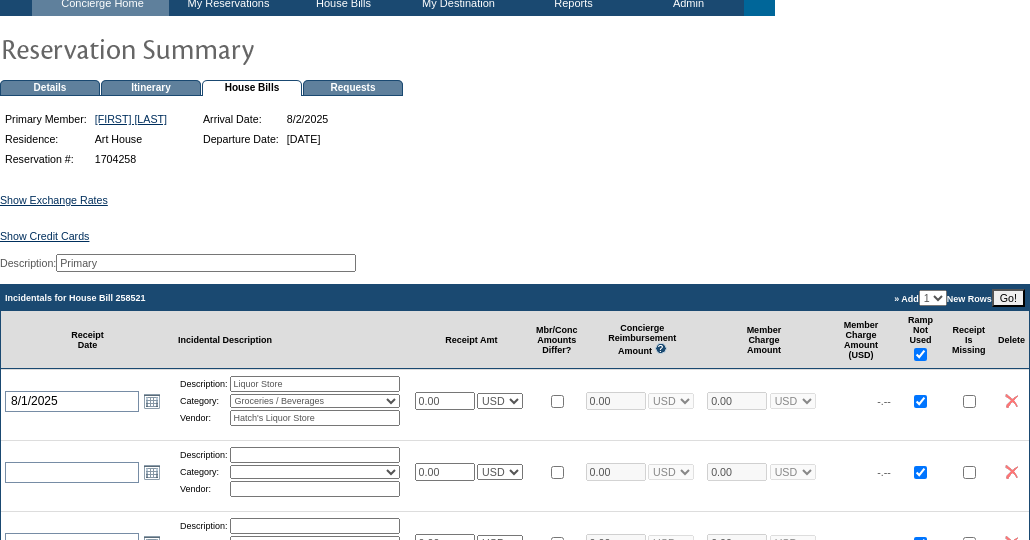 drag, startPoint x: 469, startPoint y: 405, endPoint x: 371, endPoint y: 402, distance: 98.045906 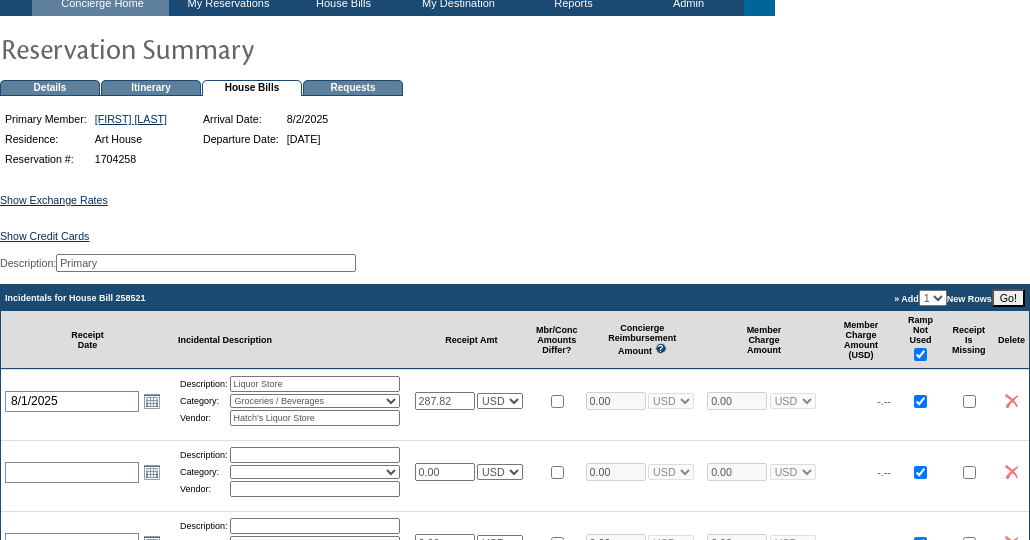 type on "287.82" 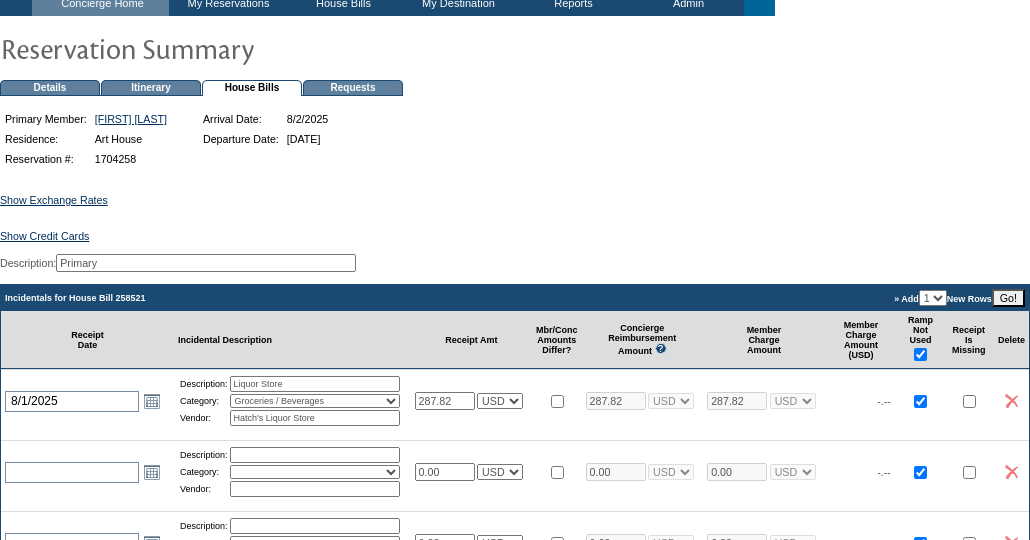 click at bounding box center [206, 436] 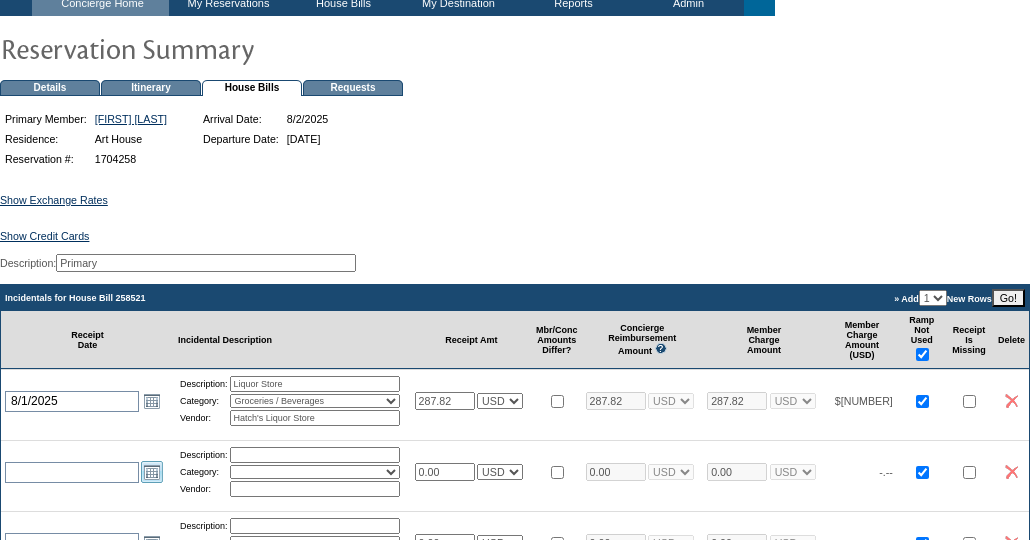 click on "Open the calendar popup." at bounding box center [152, 472] 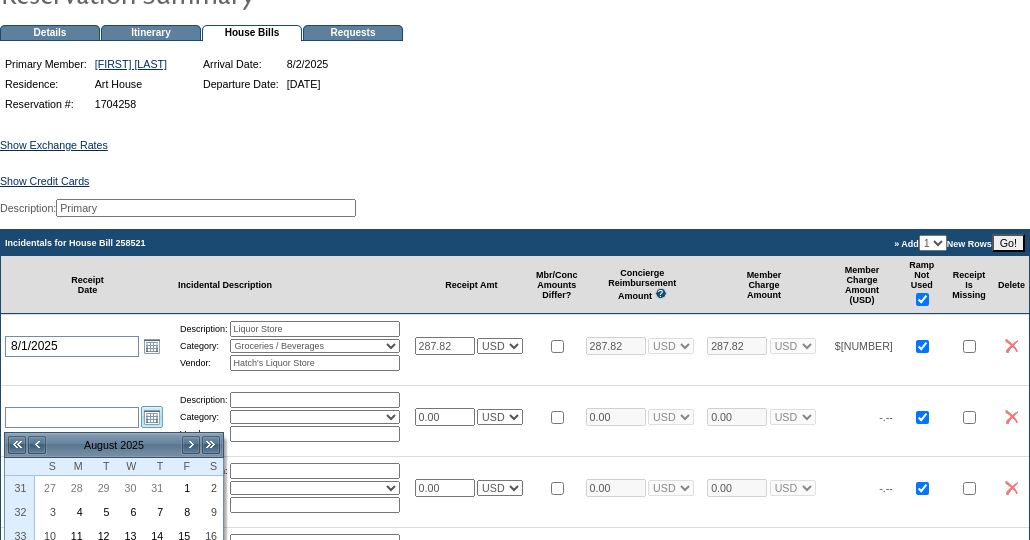 scroll, scrollTop: 205, scrollLeft: 0, axis: vertical 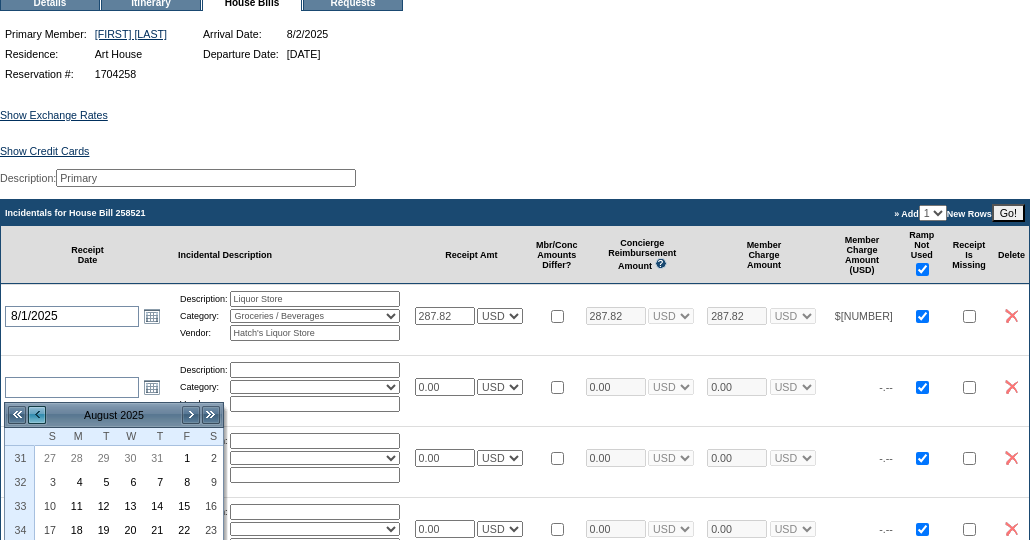 click on "<" at bounding box center [37, 415] 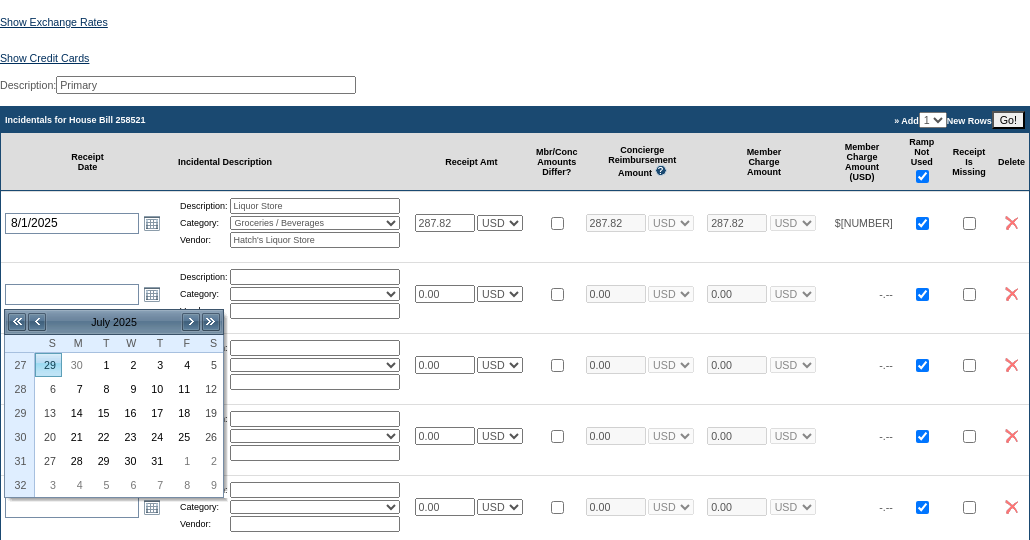 scroll, scrollTop: 318, scrollLeft: 0, axis: vertical 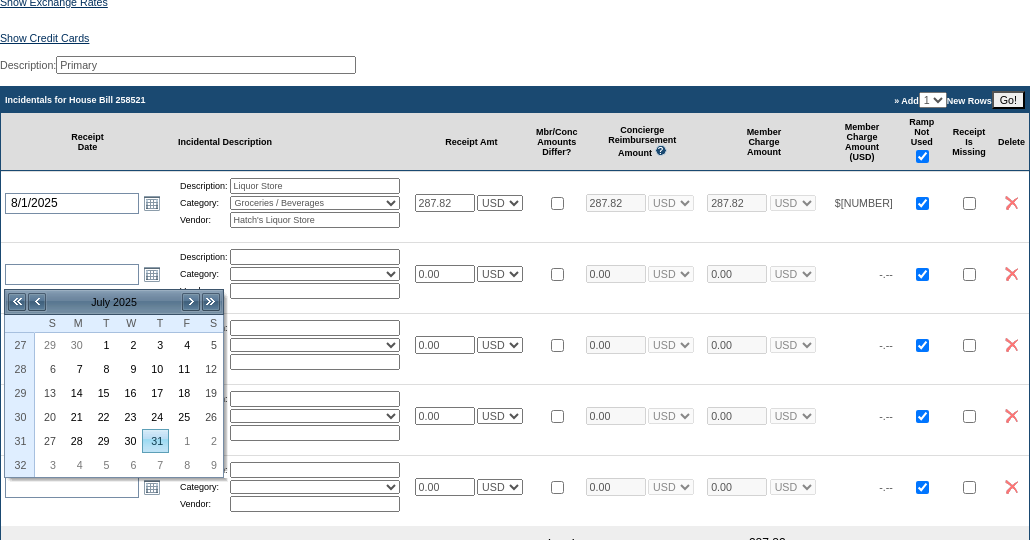 click on "31" at bounding box center (155, 441) 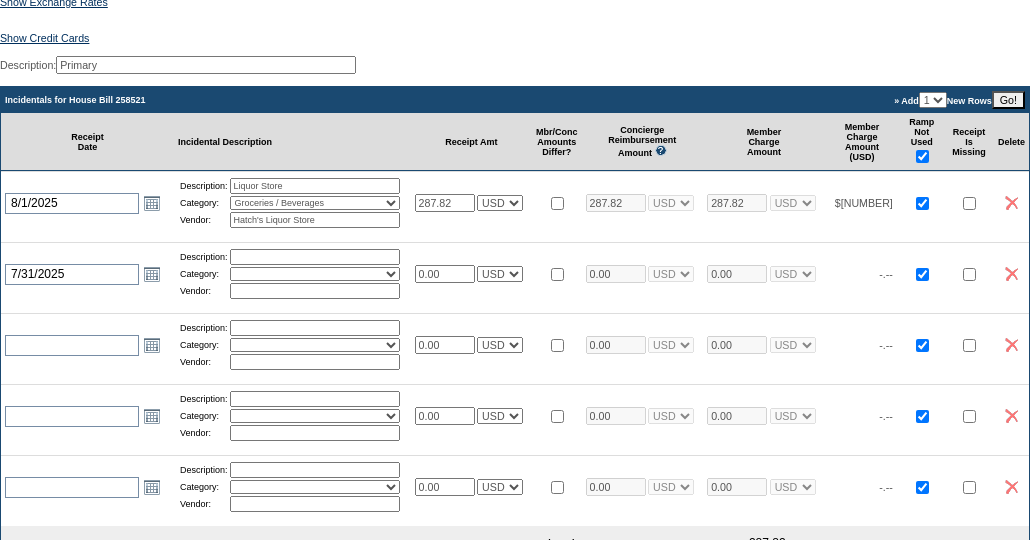 click at bounding box center (315, 257) 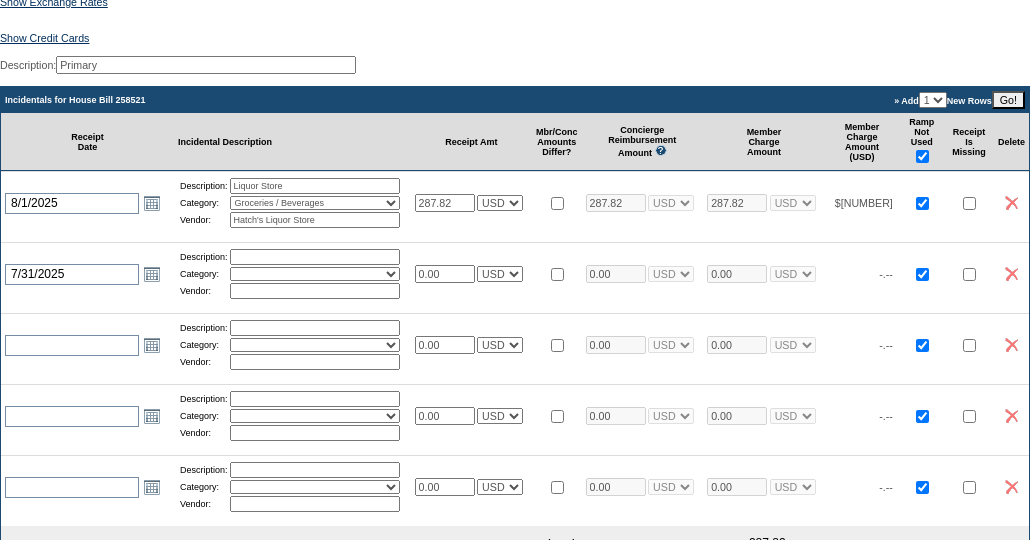 type on "Groceries" 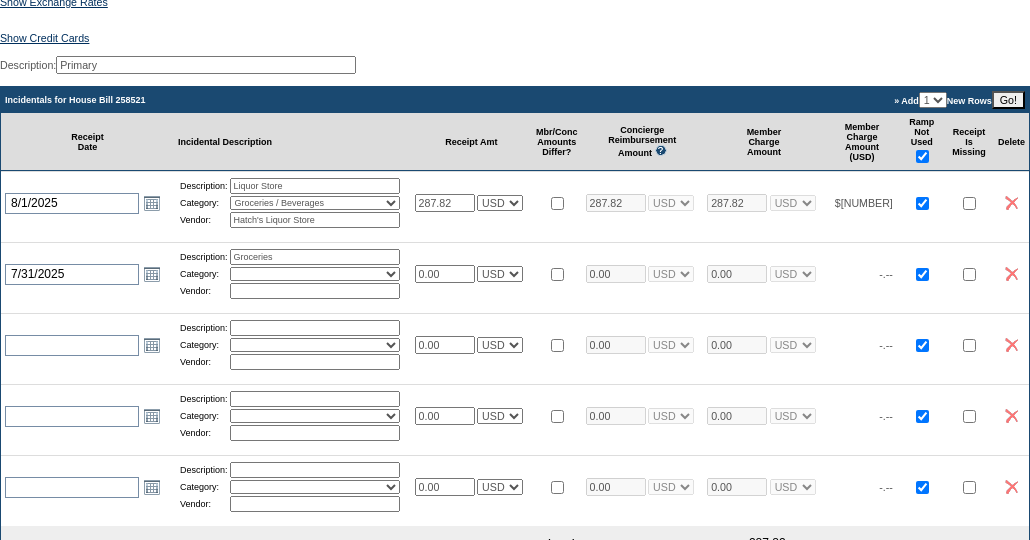 click on "Activities
Additional Housekeeping
Amenities Access Fee
Bath Amenities Reimbursement
Beach Club
Breakfast Groceries
Breakfast Service Charge
Child Care Rentals
Child Care Services / Nanny
Damage Reimbursement
Destination Cellars
ER Revenue
F&B Revenue
Gifts
Gratuity
Groceries / Beverages
House Bill Credit
Lift Tickets
Misc / Other Charges
Private Chef
Rental Fees
Runner Fees
Shipping
Spa Services
Transportation" at bounding box center [315, 274] 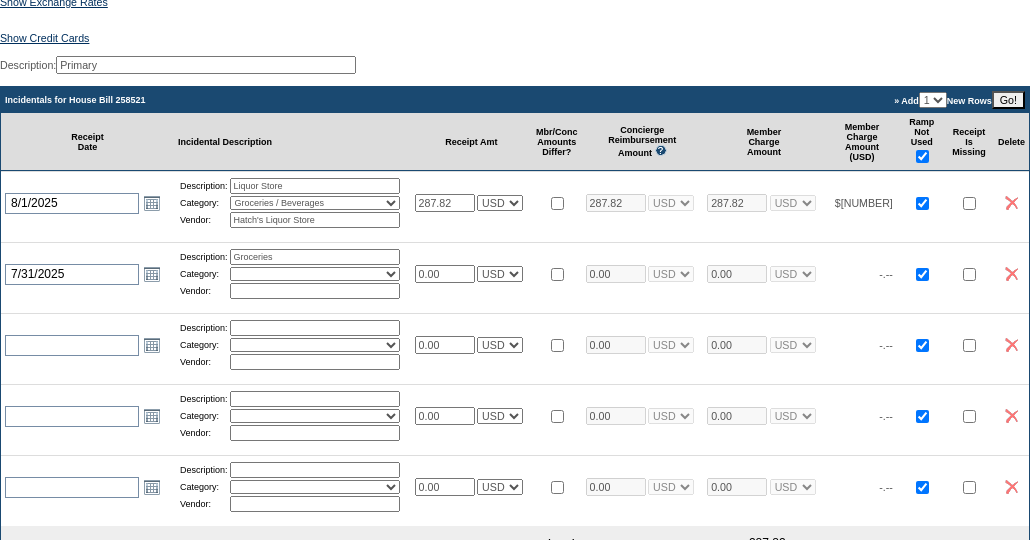 select on "11" 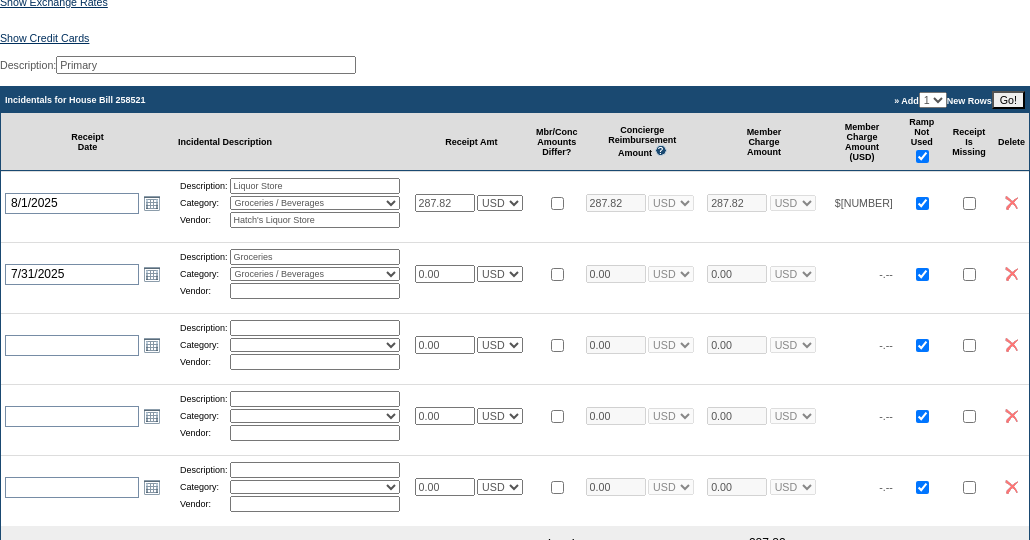 click at bounding box center [315, 291] 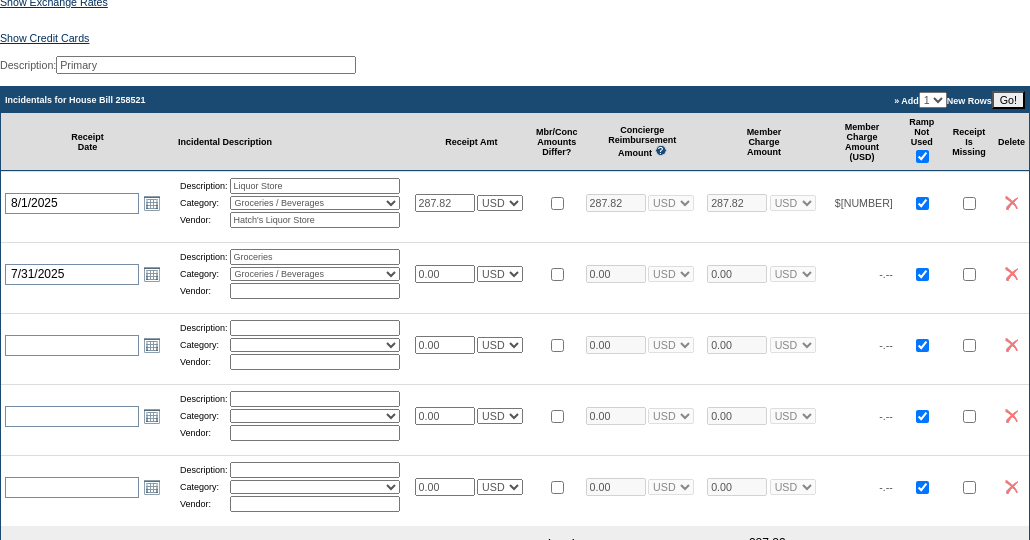 type on "Stop&Shop" 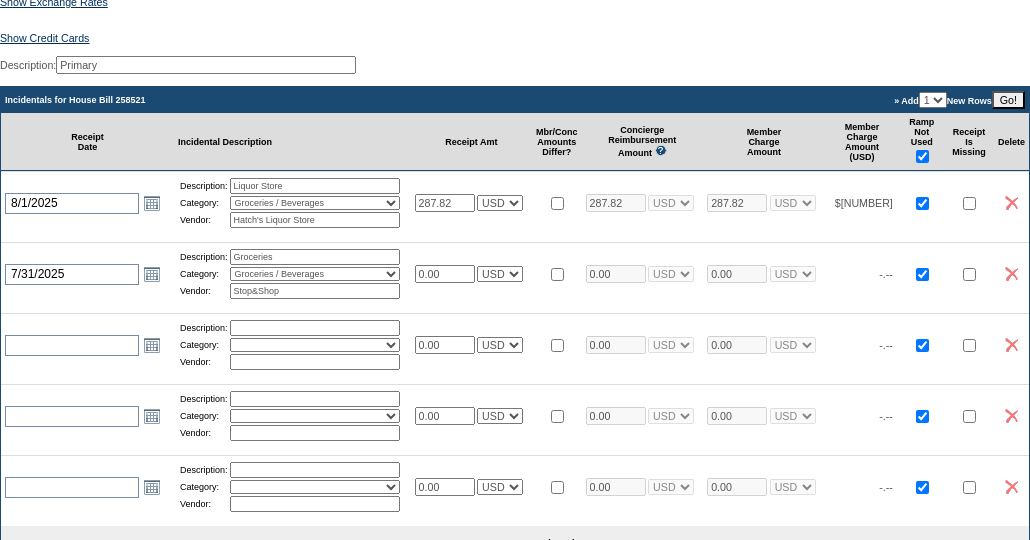 drag, startPoint x: 455, startPoint y: 274, endPoint x: 396, endPoint y: 274, distance: 59 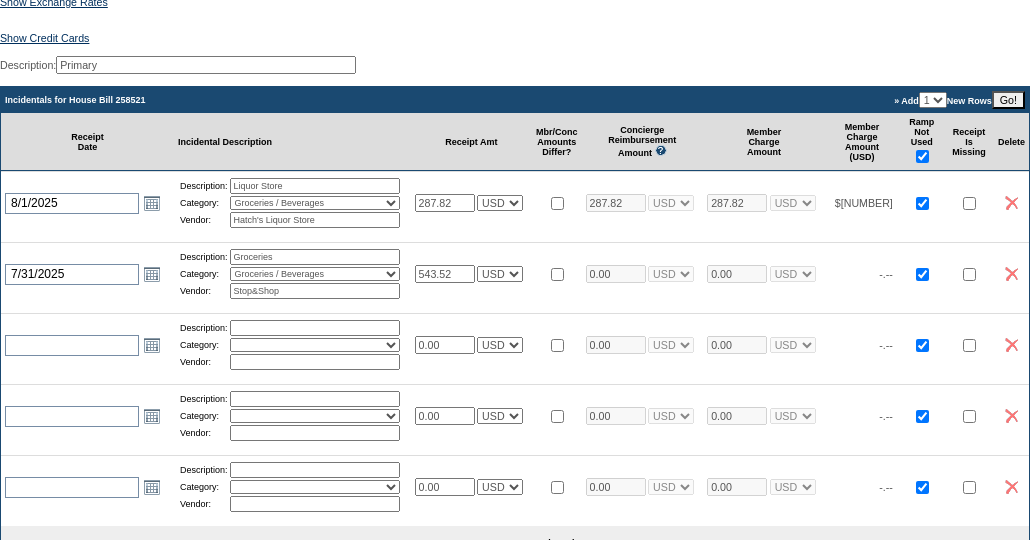 type on "543.52" 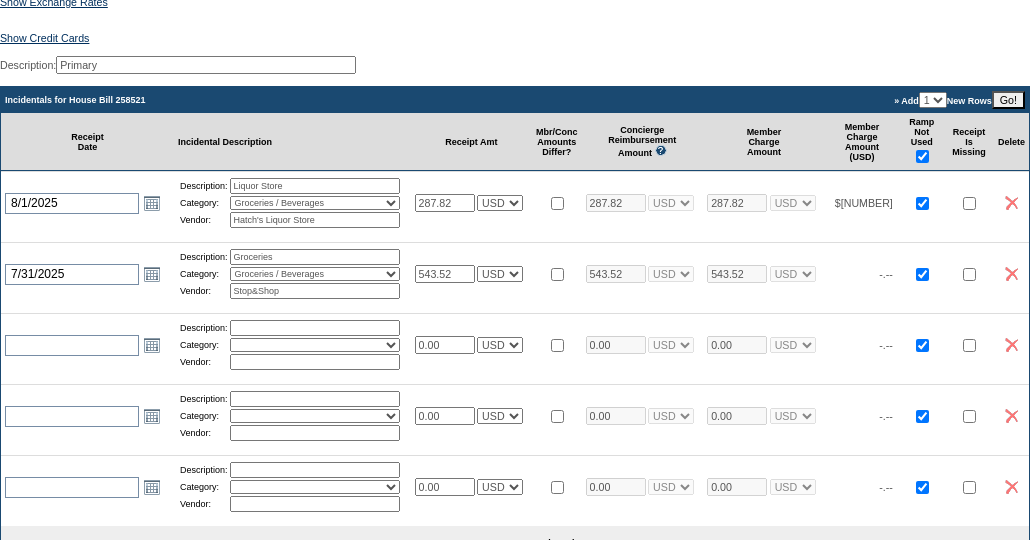 click at bounding box center (315, 328) 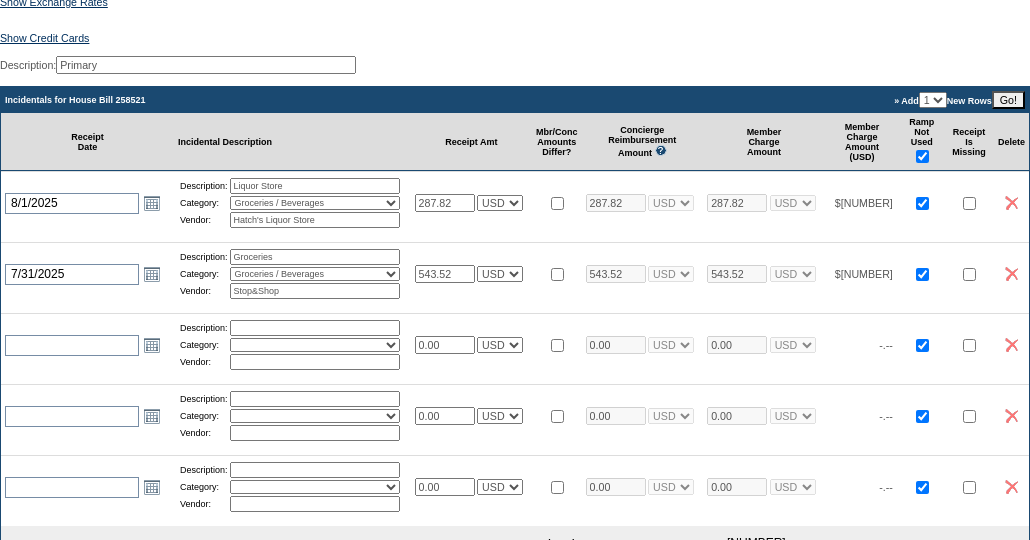 click on "Open the calendar popup.
<< < August 2025 > >>
S M T W T F S
31 27 28 29 30 31 1 2
32 3 4 5 6 7 8 9
33 10 11 12 13 14 15 16
34 17 18 19 20 21 22 23
35 24 25 26 27 28 29 30
36 31 1 2 3 4 5 6" at bounding box center [87, 344] 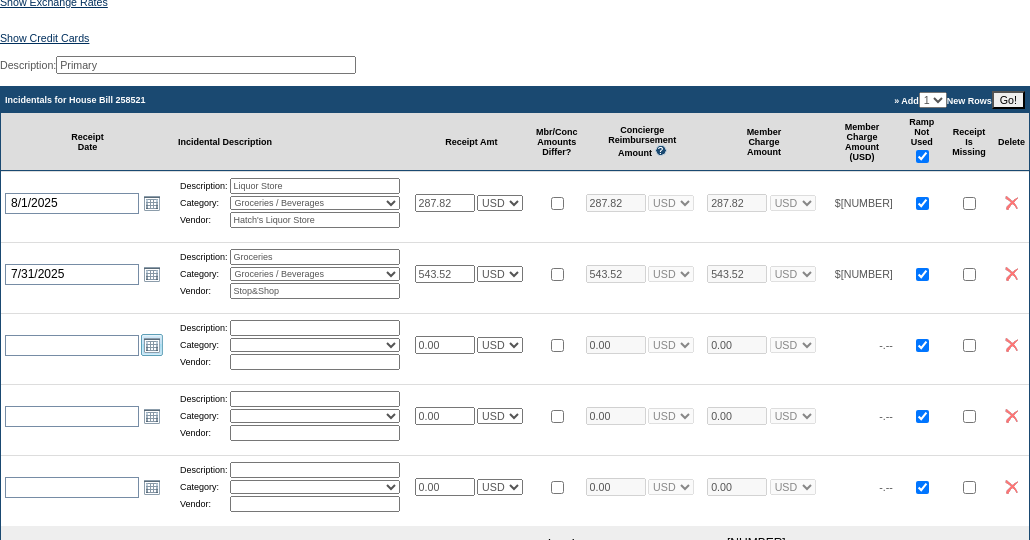 click on "Open the calendar popup." at bounding box center [152, 345] 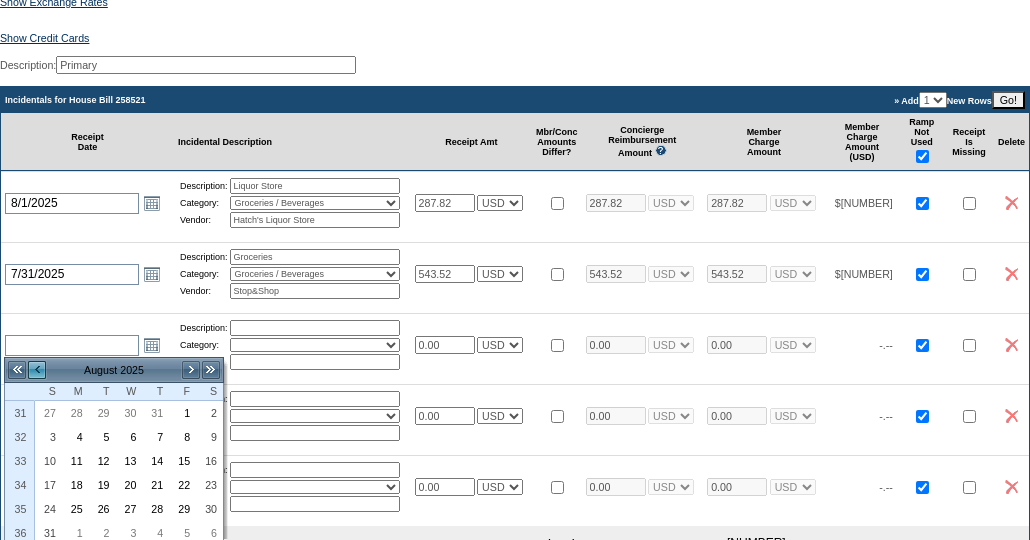 click on "<" at bounding box center [37, 370] 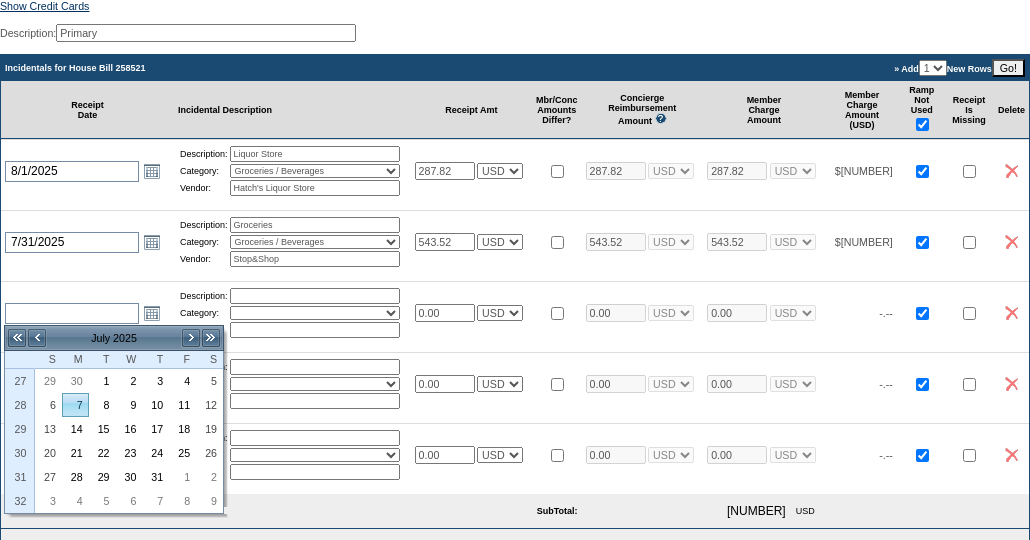 scroll, scrollTop: 358, scrollLeft: 0, axis: vertical 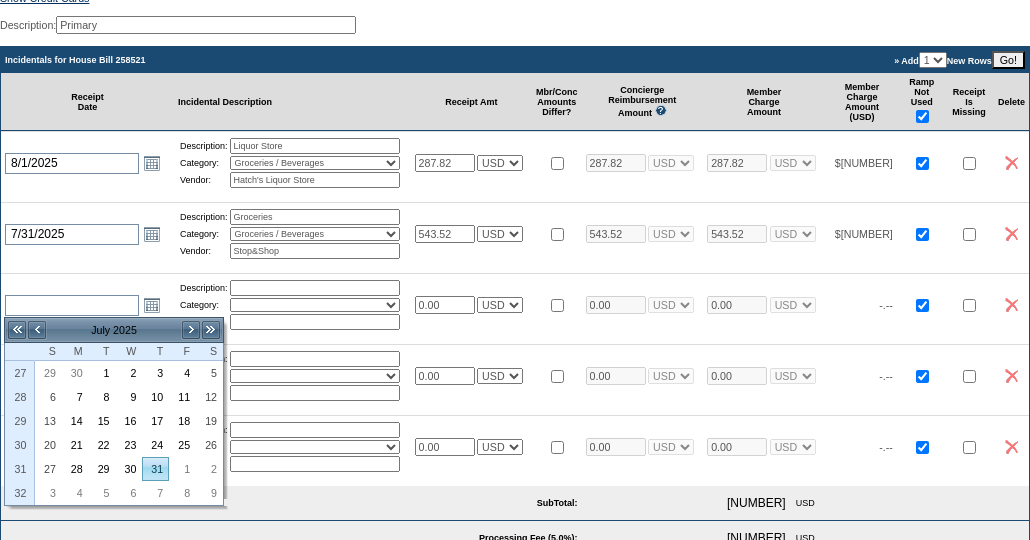 click on "31" at bounding box center [155, 469] 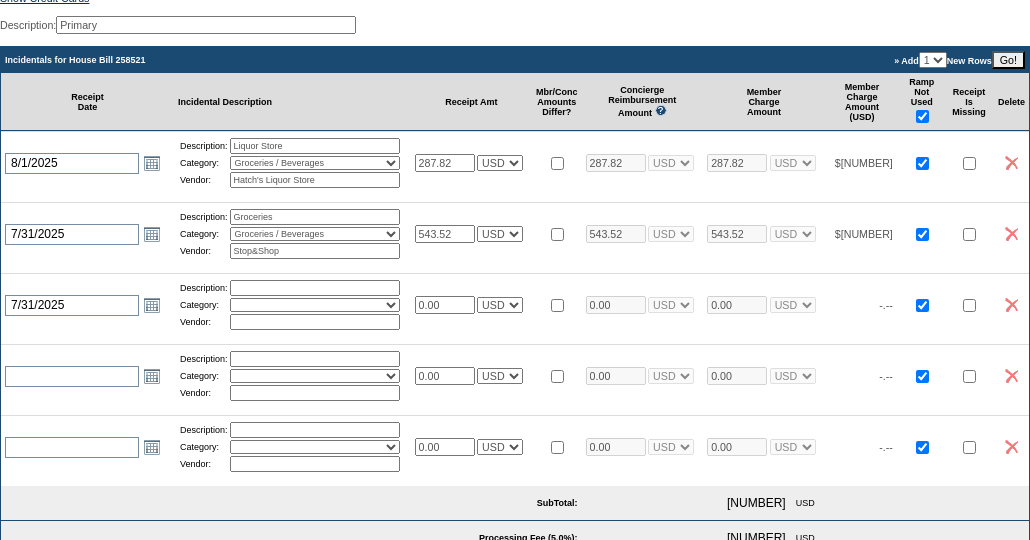 click at bounding box center [315, 288] 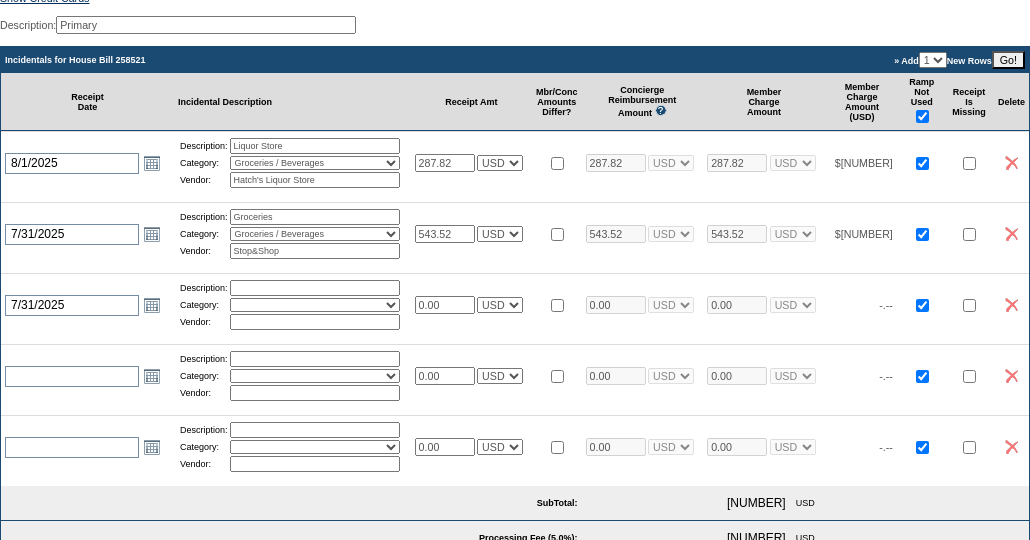 type on "Groceries" 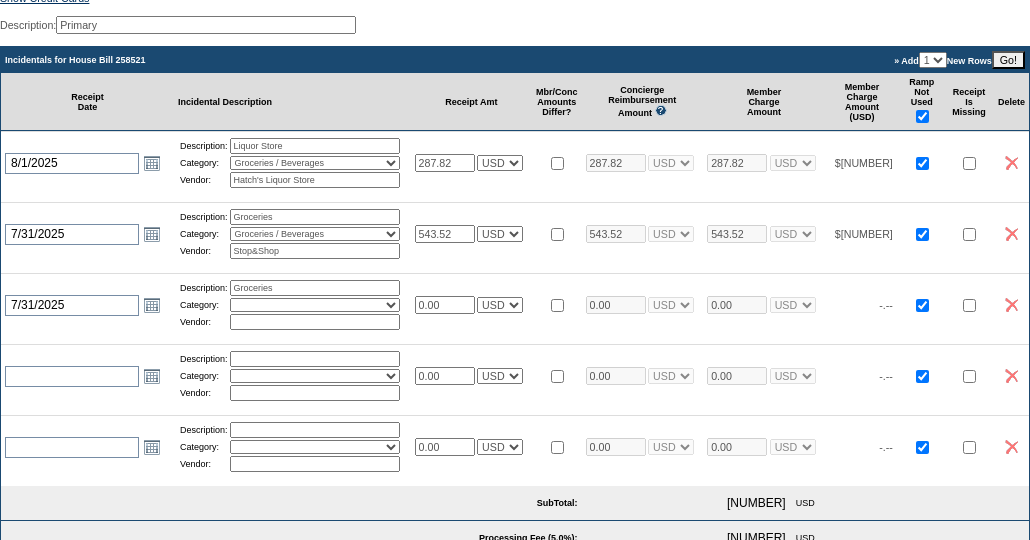 click on "Activities
Additional Housekeeping
Amenities Access Fee
Bath Amenities Reimbursement
Beach Club
Breakfast Groceries
Breakfast Service Charge
Child Care Rentals
Child Care Services / Nanny
Damage Reimbursement
Destination Cellars
ER Revenue
F&B Revenue
Gifts
Gratuity
Groceries / Beverages
House Bill Credit
Lift Tickets
Misc / Other Charges
Private Chef
Rental Fees
Runner Fees
Shipping
Spa Services
Transportation" at bounding box center (315, 305) 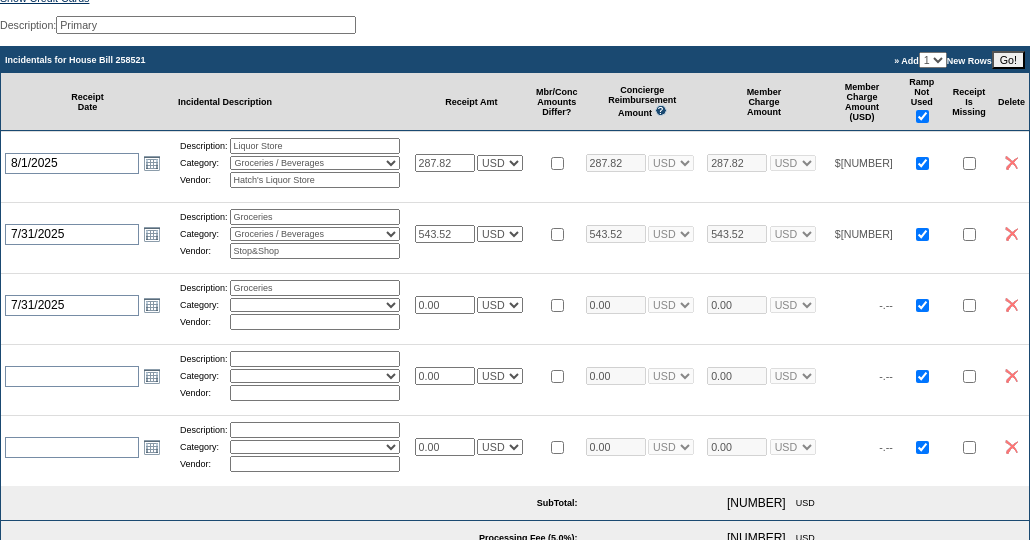 select on "11" 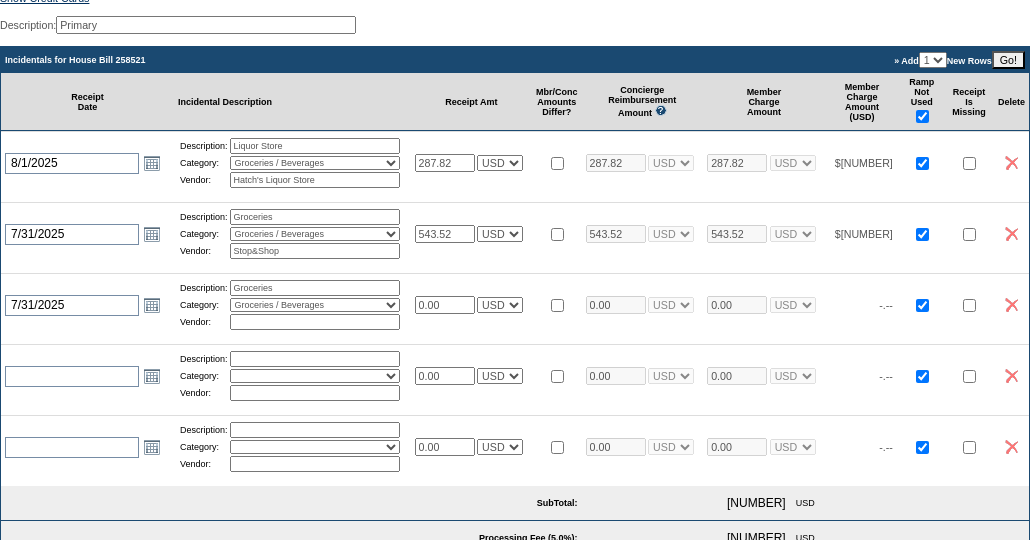 click at bounding box center [315, 322] 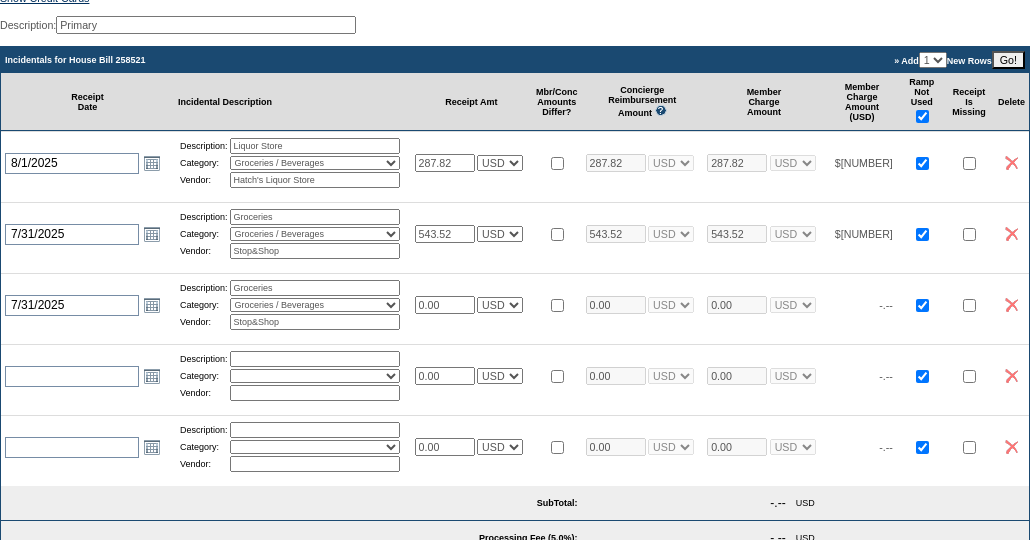 drag, startPoint x: 461, startPoint y: 302, endPoint x: 368, endPoint y: 295, distance: 93.26307 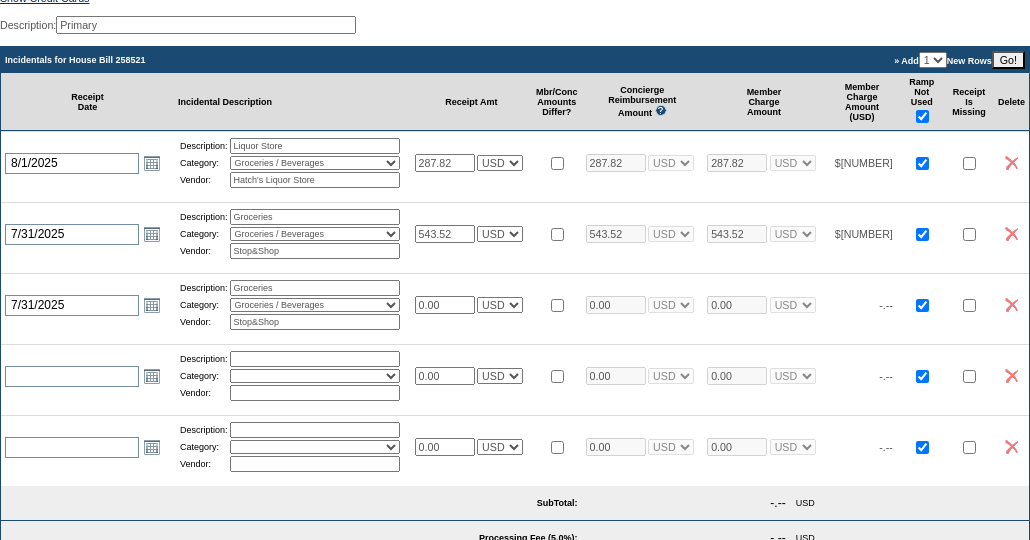 click on "2025-07-31
7/31/2025 Open the calendar popup.
<< < July 2025 > >>
S M T W T F S
27 29 30 1 2 3 4 5
28 6 7 8 9 10 11 12
29 13 14 15 16 17 18 19
30 20 21 22 23 24 25 26
31 27 28 29 30 31 1 2
32 3 4 5 6 7 8 9
Description:
Groceries
Category:
Activities
Additional Housekeeping
Amenities Access Fee
Bath Amenities Reimbursement
Beach Club
Breakfast Groceries
Breakfast Service Charge
Child Care Rentals
Child Care Services / Nanny
Damage Reimbursement
Destination Cellars
ER Revenue
F&B Revenue
Gifts
Gratuity
Groceries / Beverages
Lift Tickets" at bounding box center [515, 304] 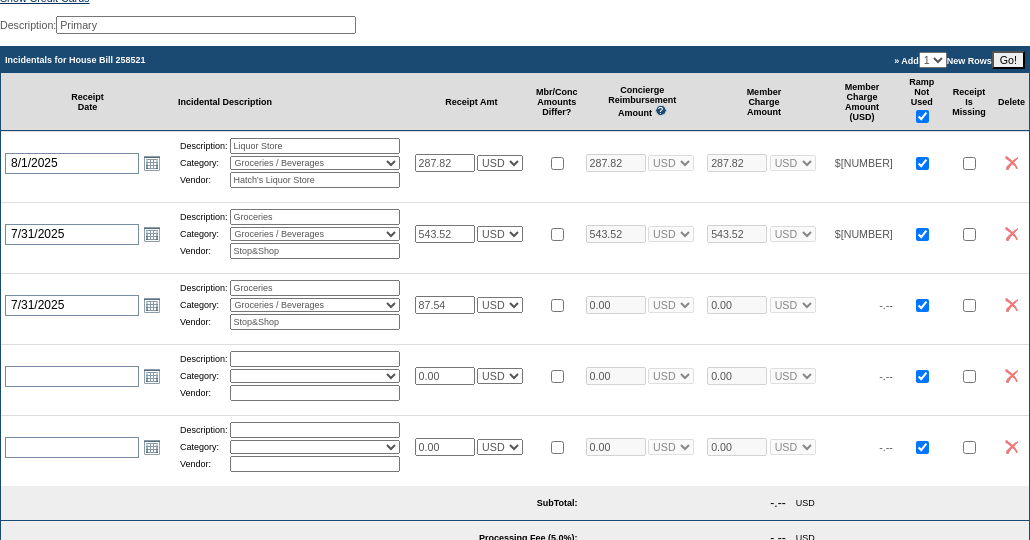 type on "87.54" 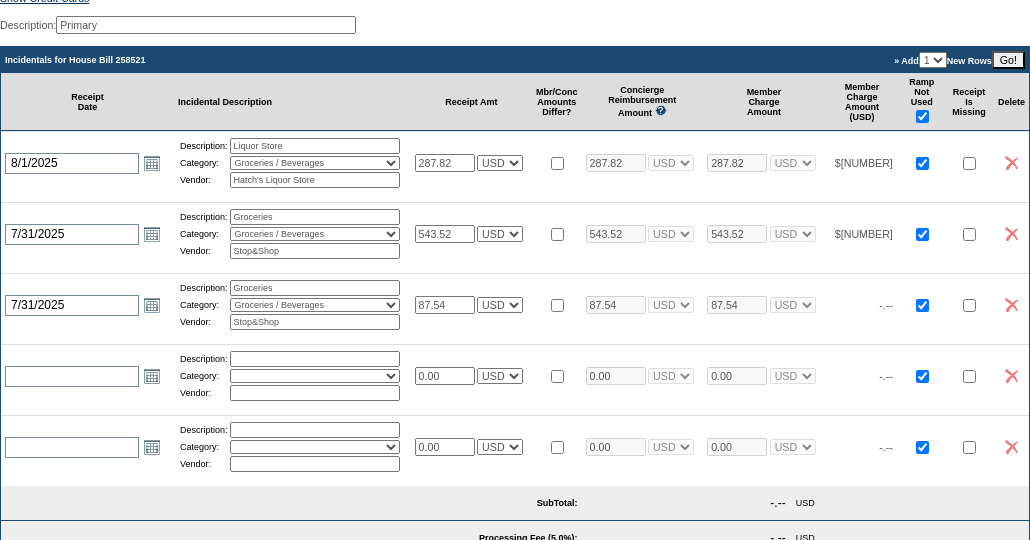 click on "0.00" at bounding box center (445, 376) 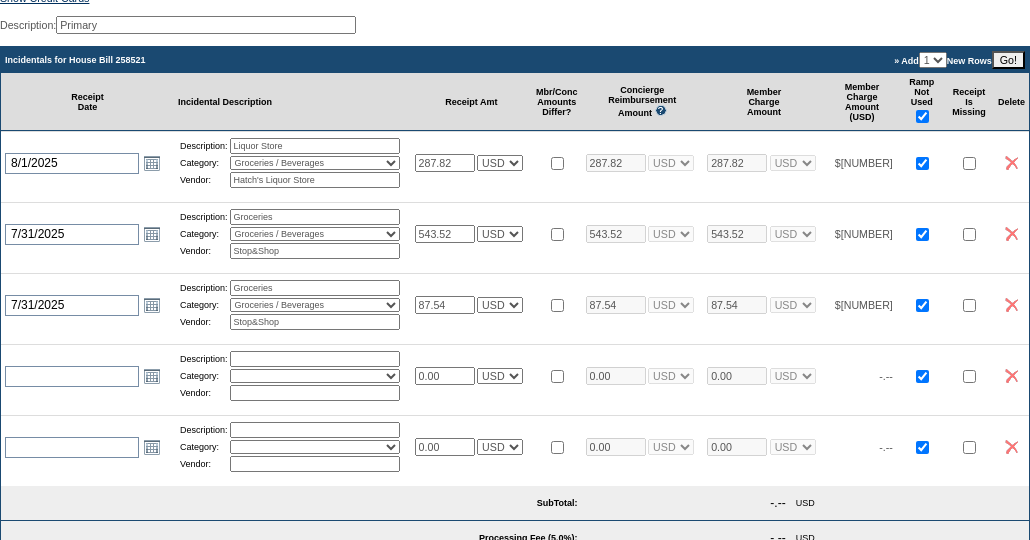 select on "1" 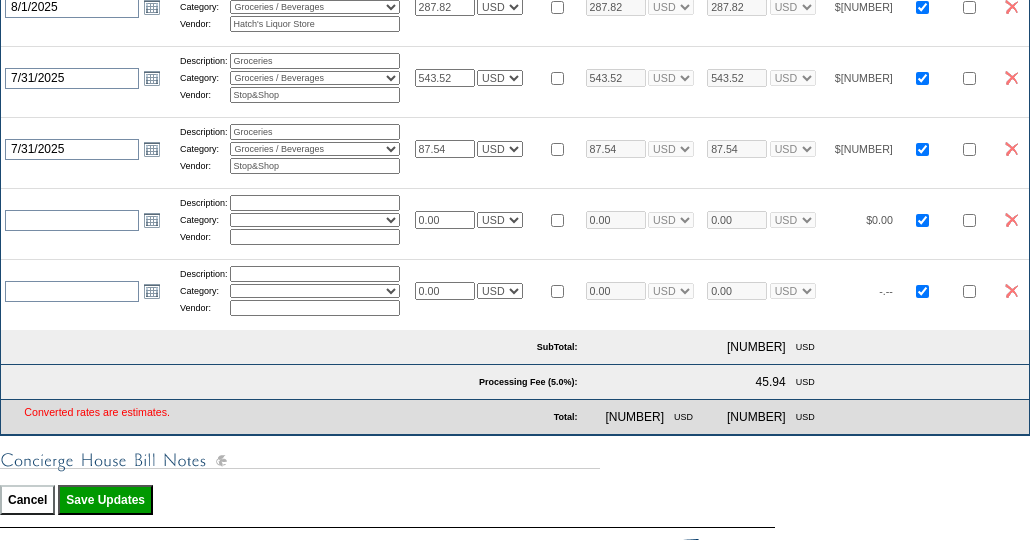 scroll, scrollTop: 517, scrollLeft: 0, axis: vertical 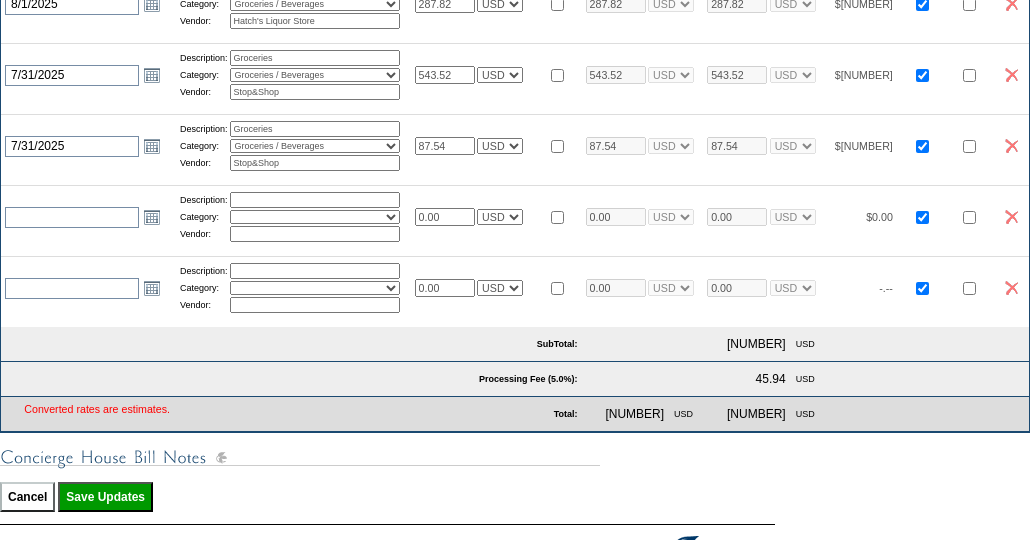 click on "Save Updates" at bounding box center (105, 497) 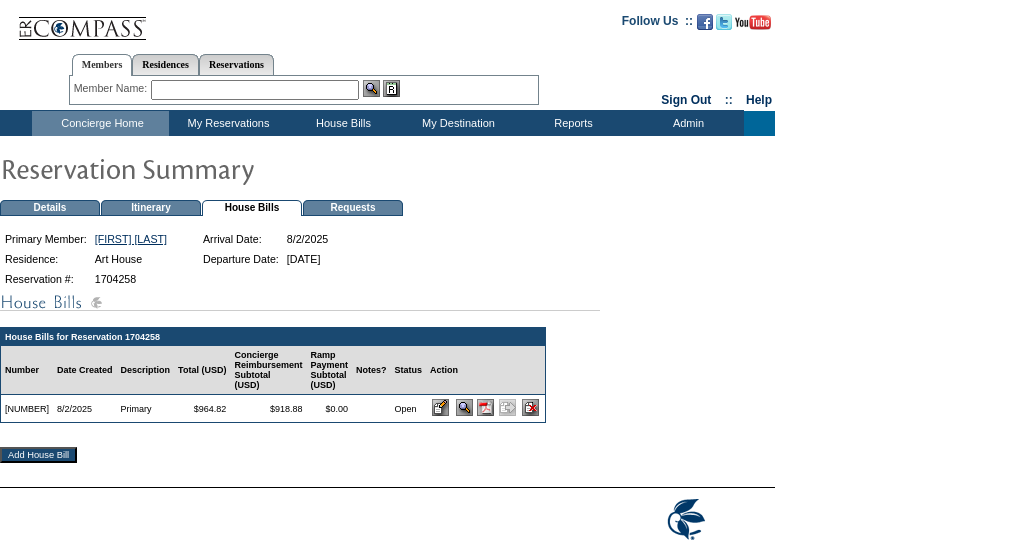 scroll, scrollTop: 0, scrollLeft: 0, axis: both 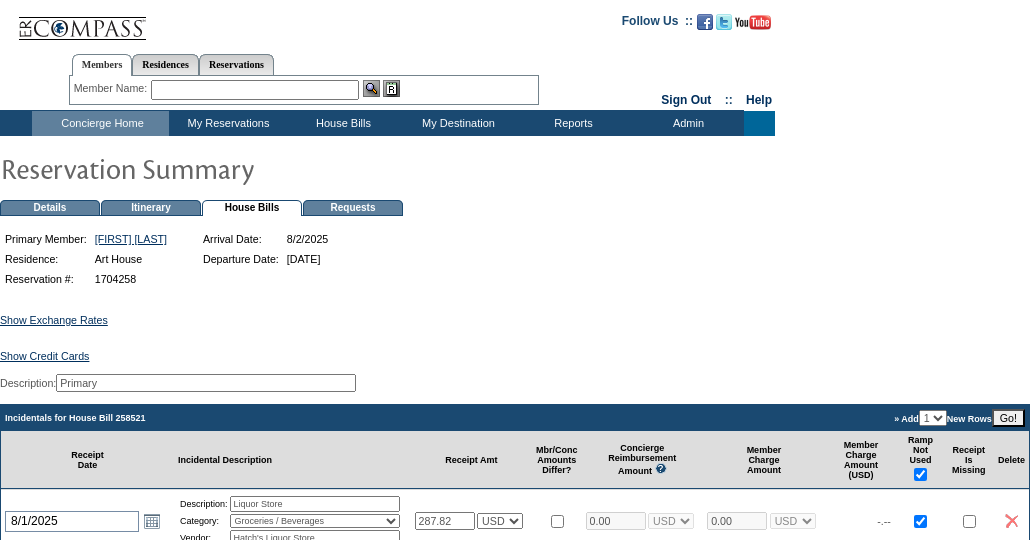 select on "11" 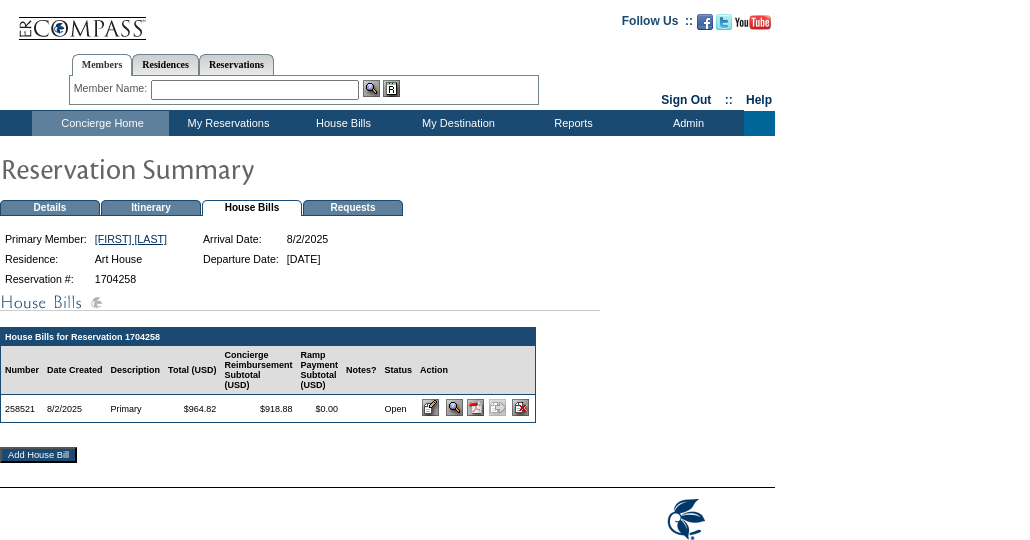 scroll, scrollTop: 0, scrollLeft: 0, axis: both 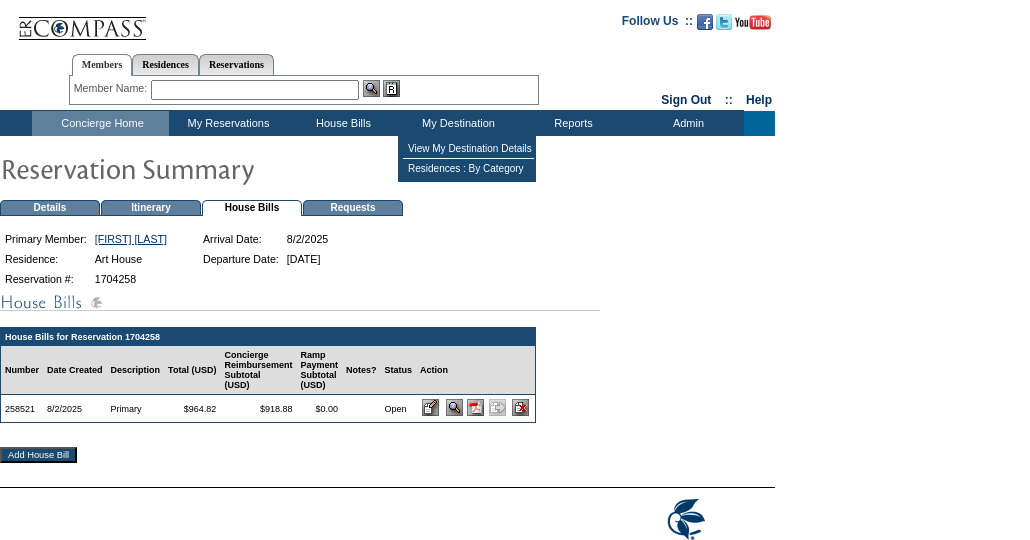 click on "My Destination" at bounding box center [456, 123] 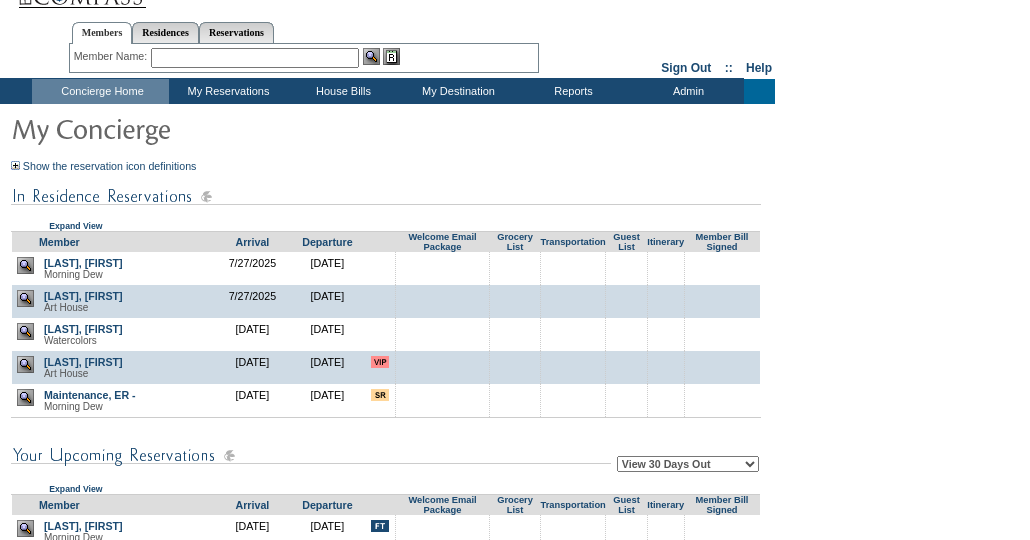 scroll, scrollTop: 0, scrollLeft: 0, axis: both 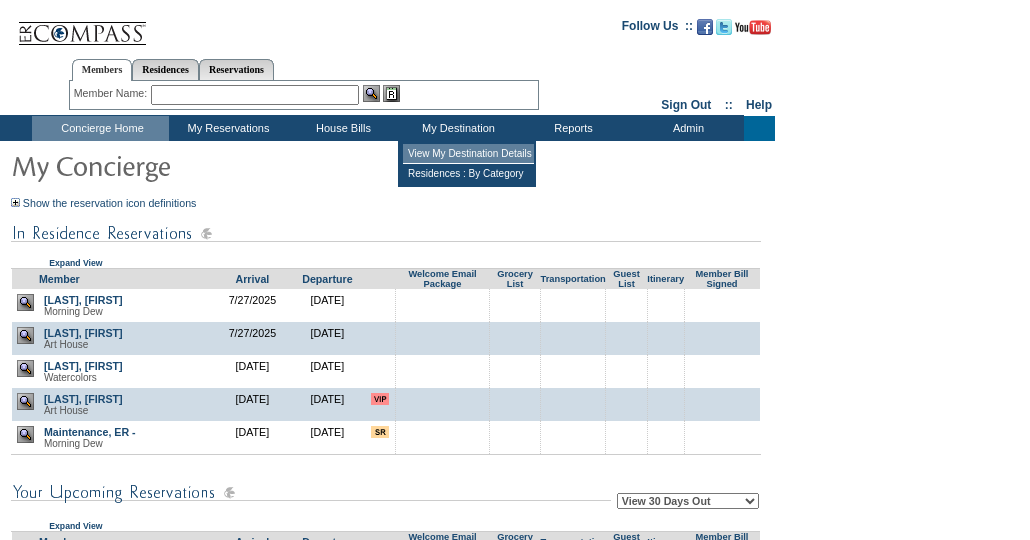 click on "View My Destination Details" at bounding box center [468, 154] 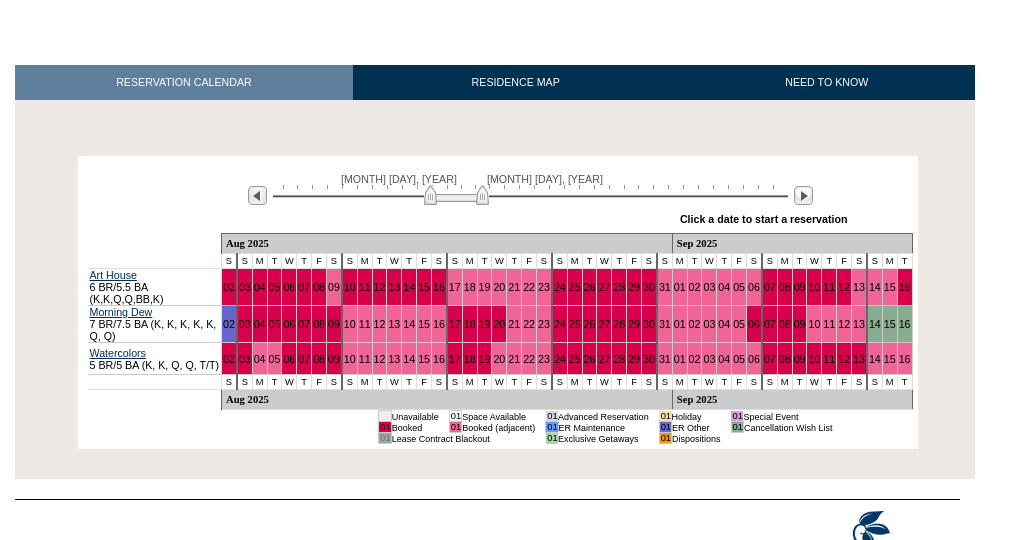 scroll, scrollTop: 212, scrollLeft: 0, axis: vertical 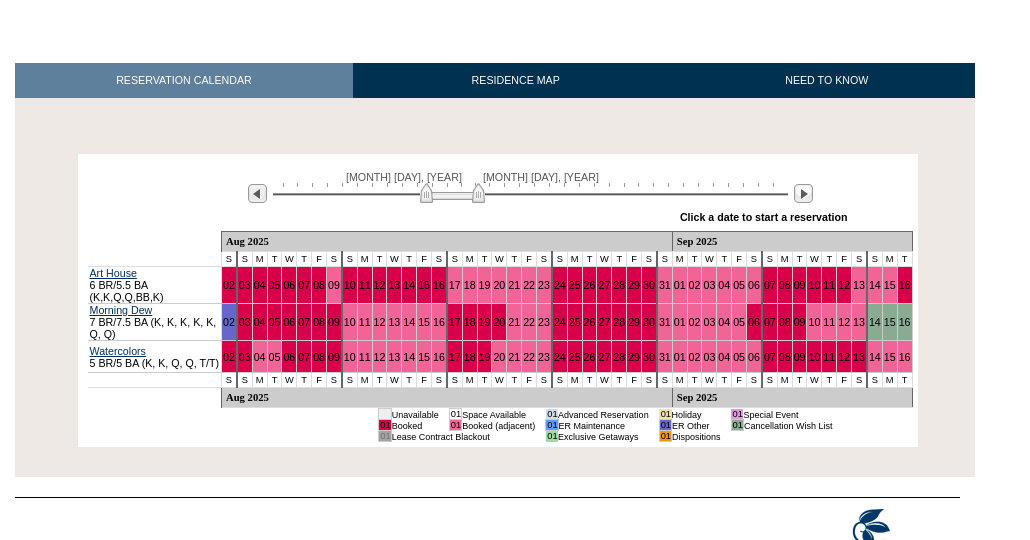click at bounding box center [452, 193] 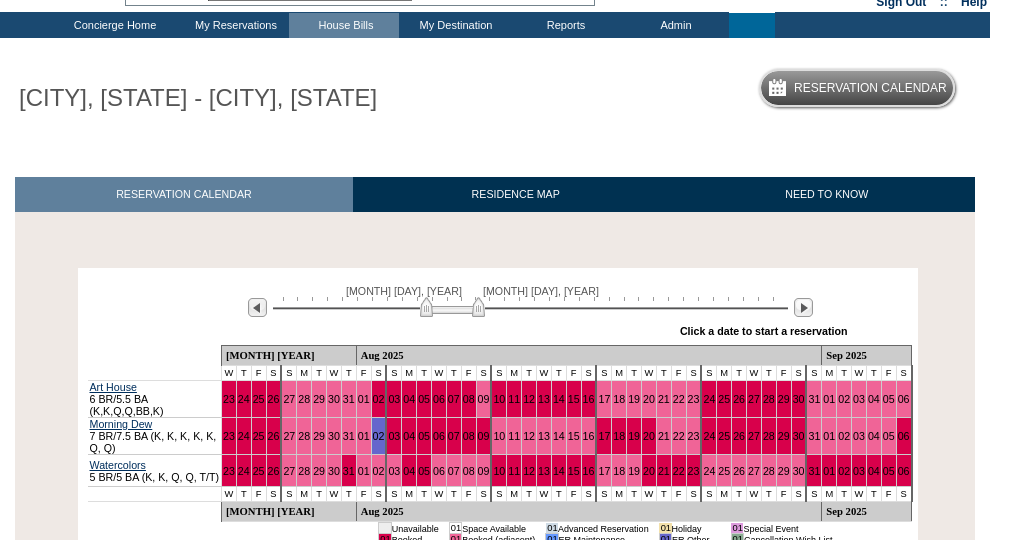 scroll, scrollTop: 0, scrollLeft: 0, axis: both 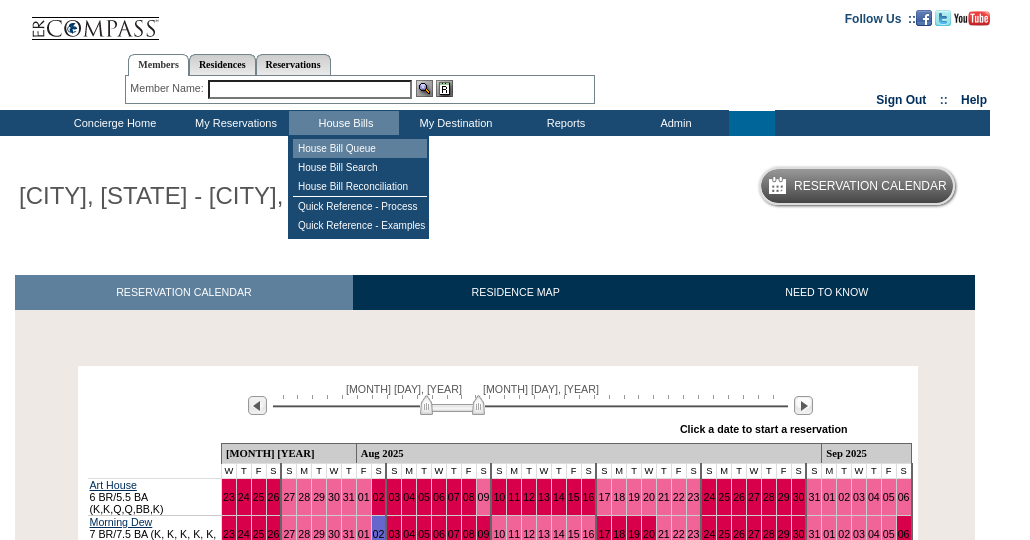 click on "House Bill Queue" at bounding box center [360, 148] 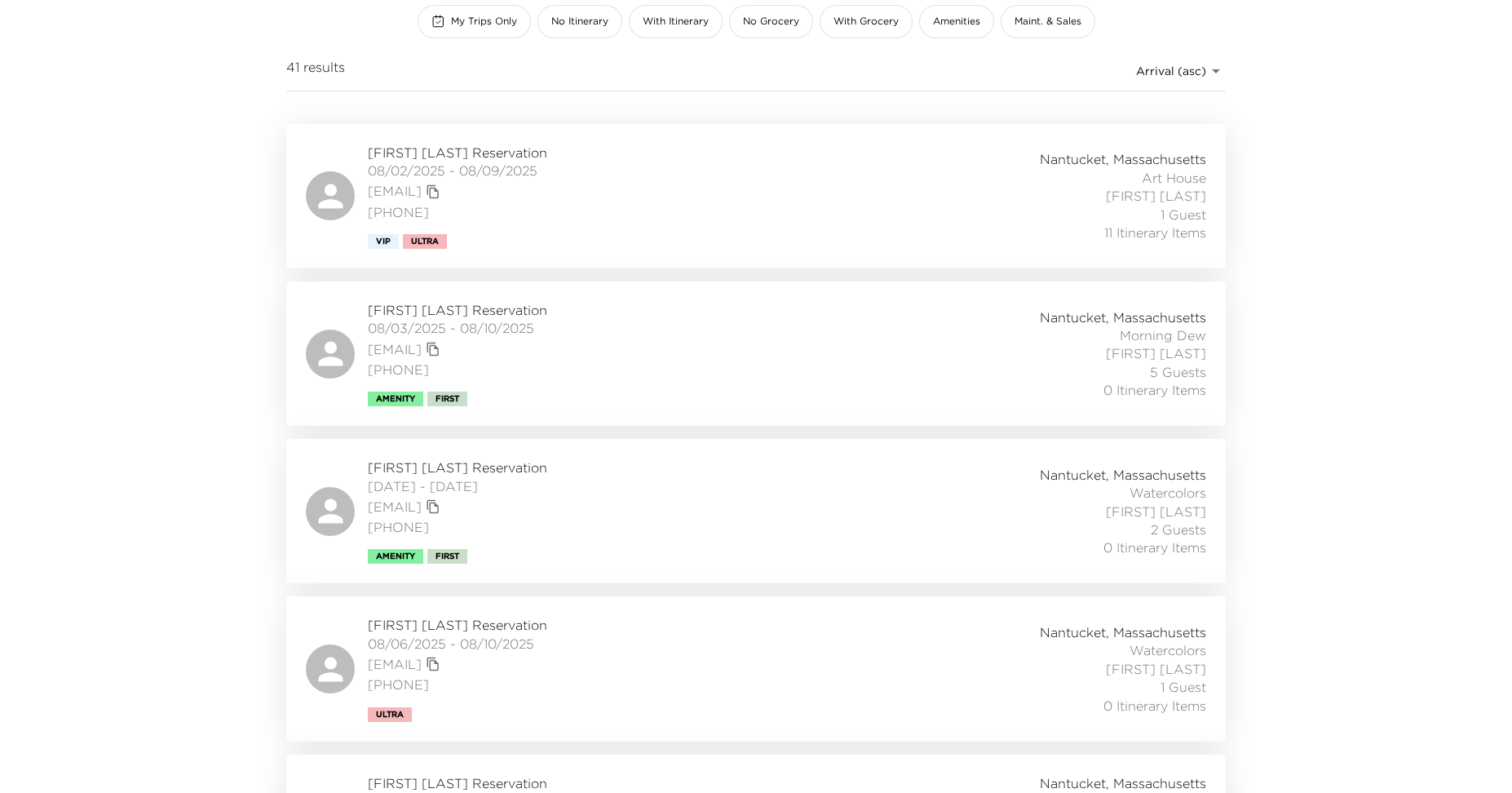 scroll, scrollTop: 220, scrollLeft: 0, axis: vertical 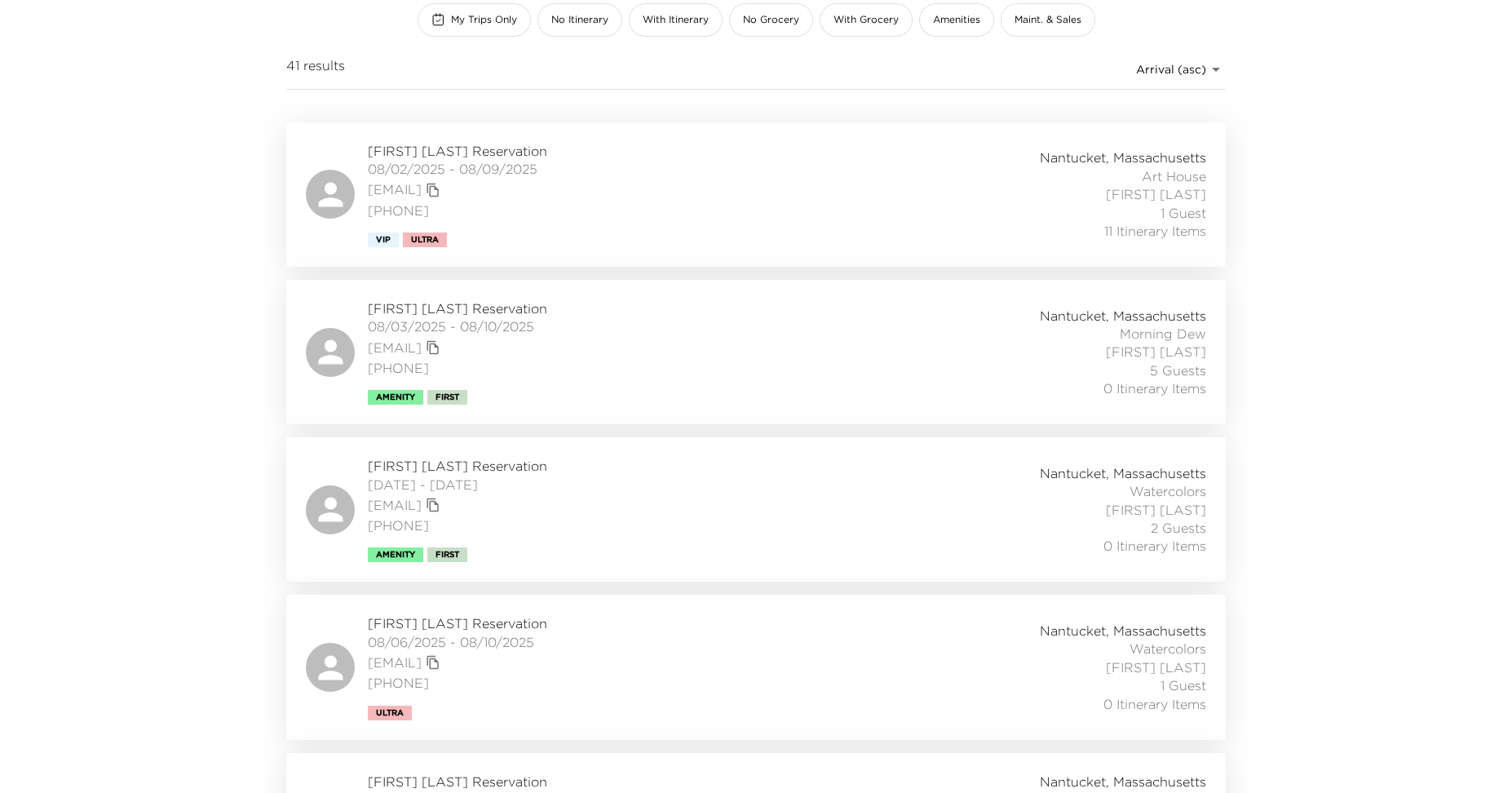 click on "[FIRST] [LAST] Reservation" at bounding box center (458, 466) 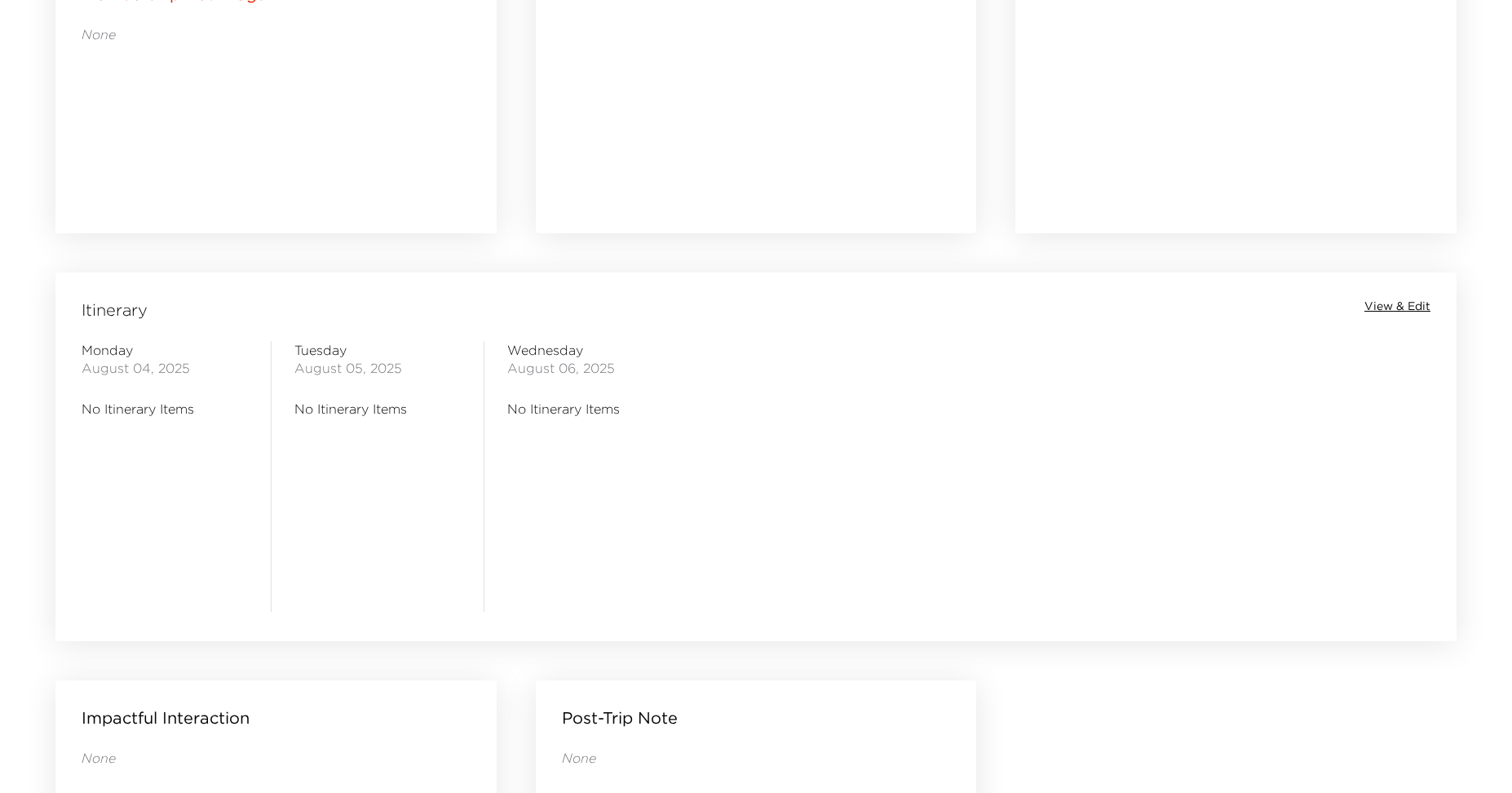 scroll, scrollTop: 1283, scrollLeft: 0, axis: vertical 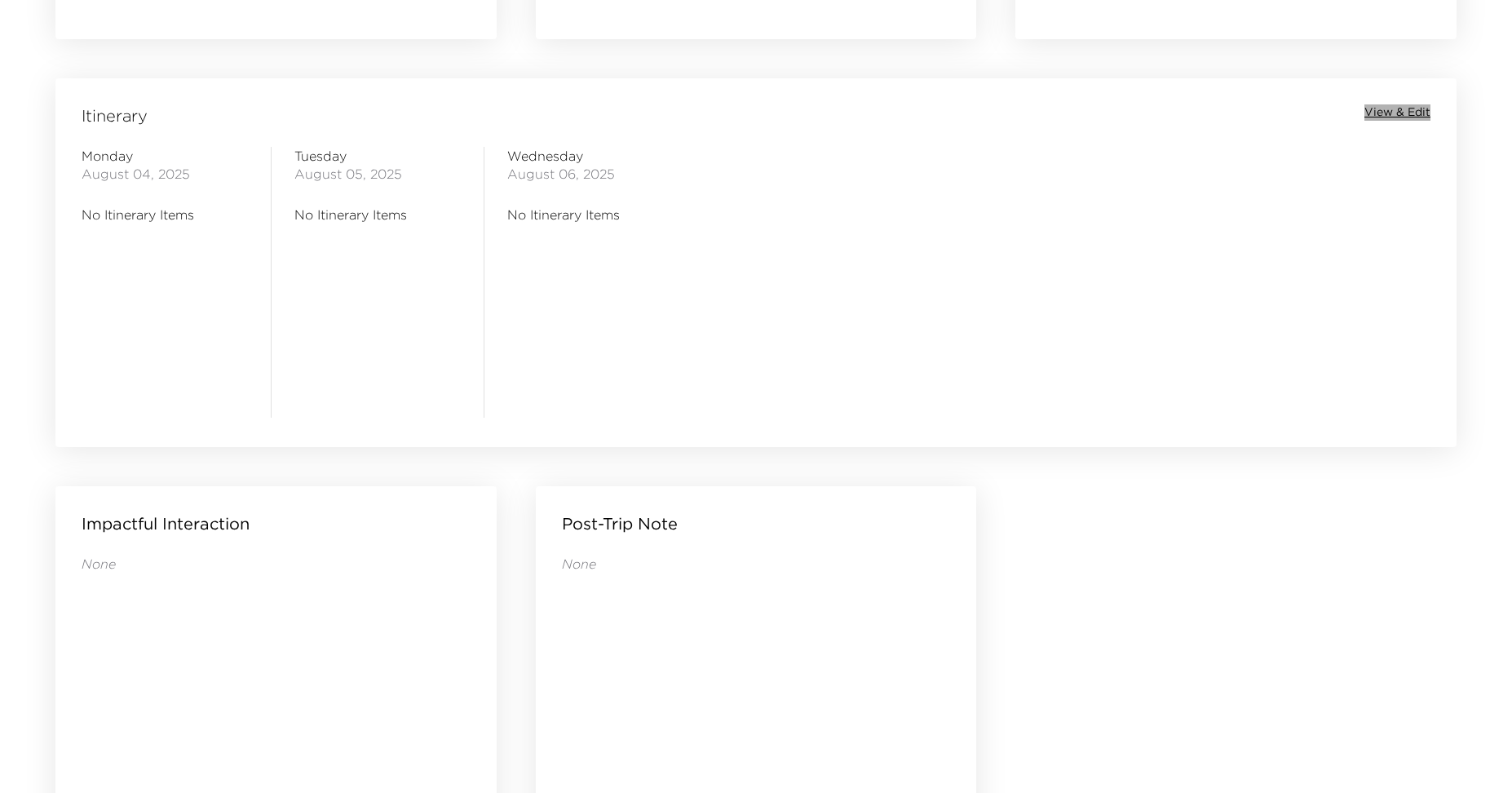 click on "View & Edit" at bounding box center [1397, 113] 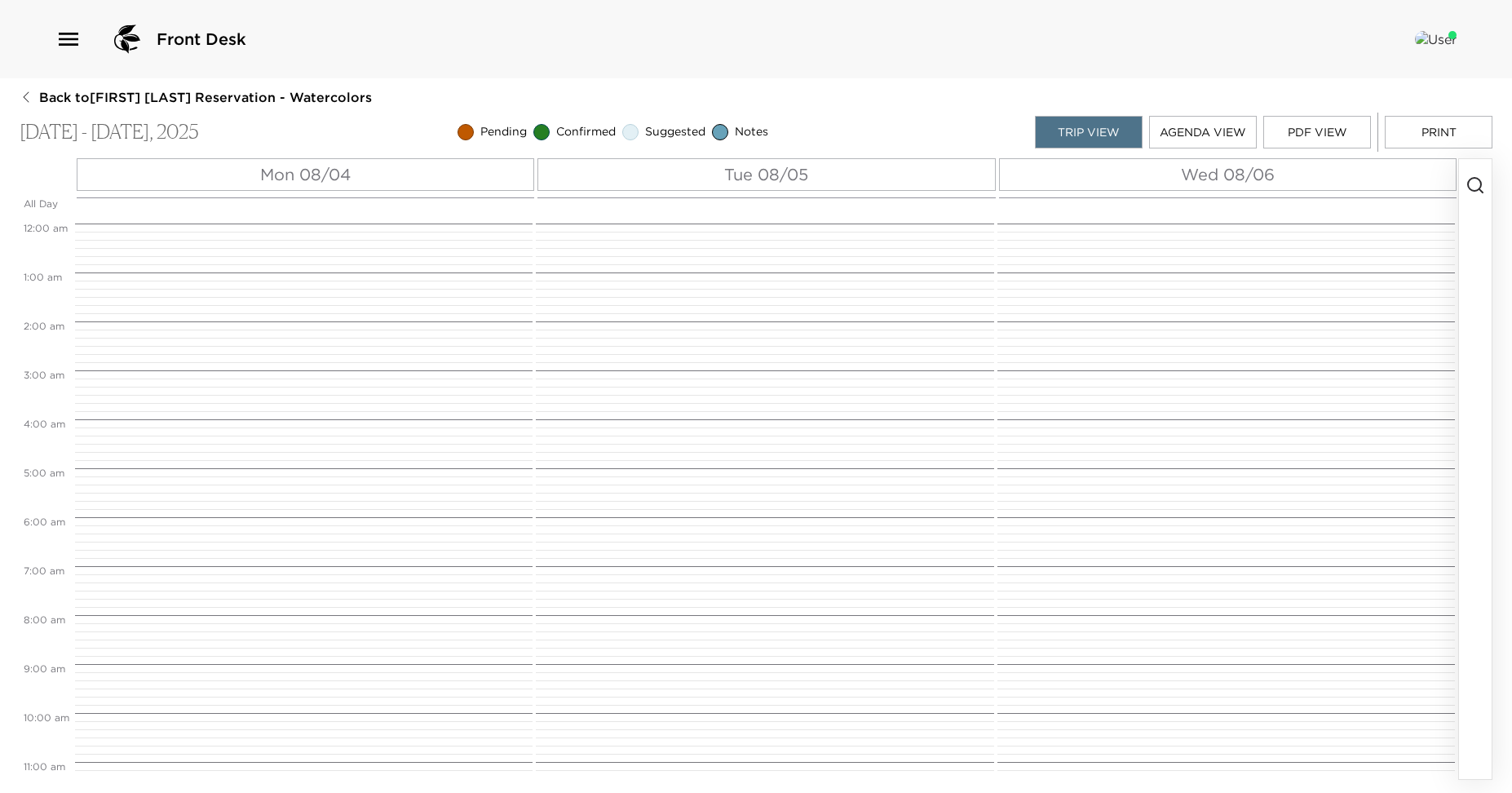 scroll, scrollTop: 0, scrollLeft: 0, axis: both 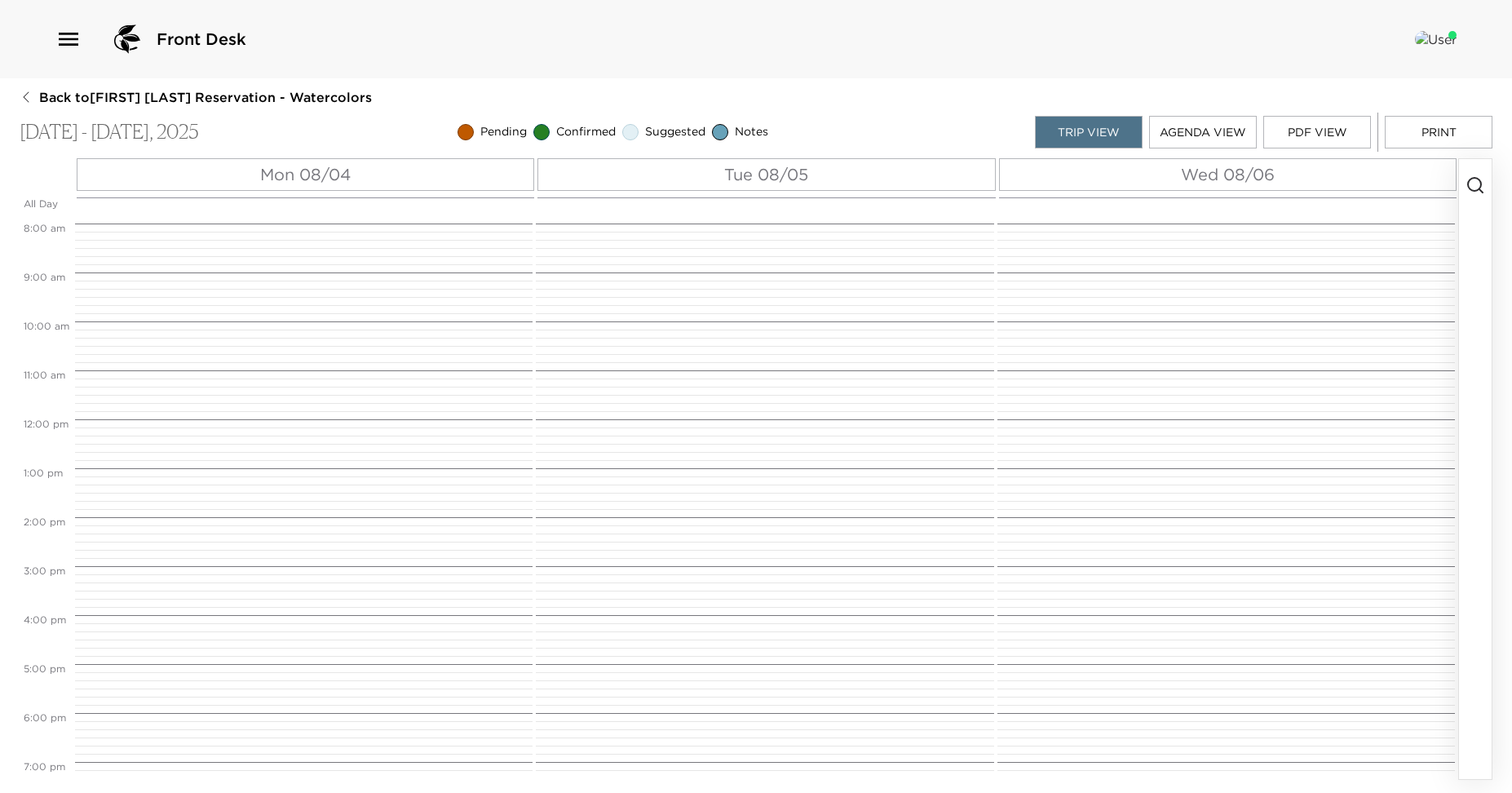 click 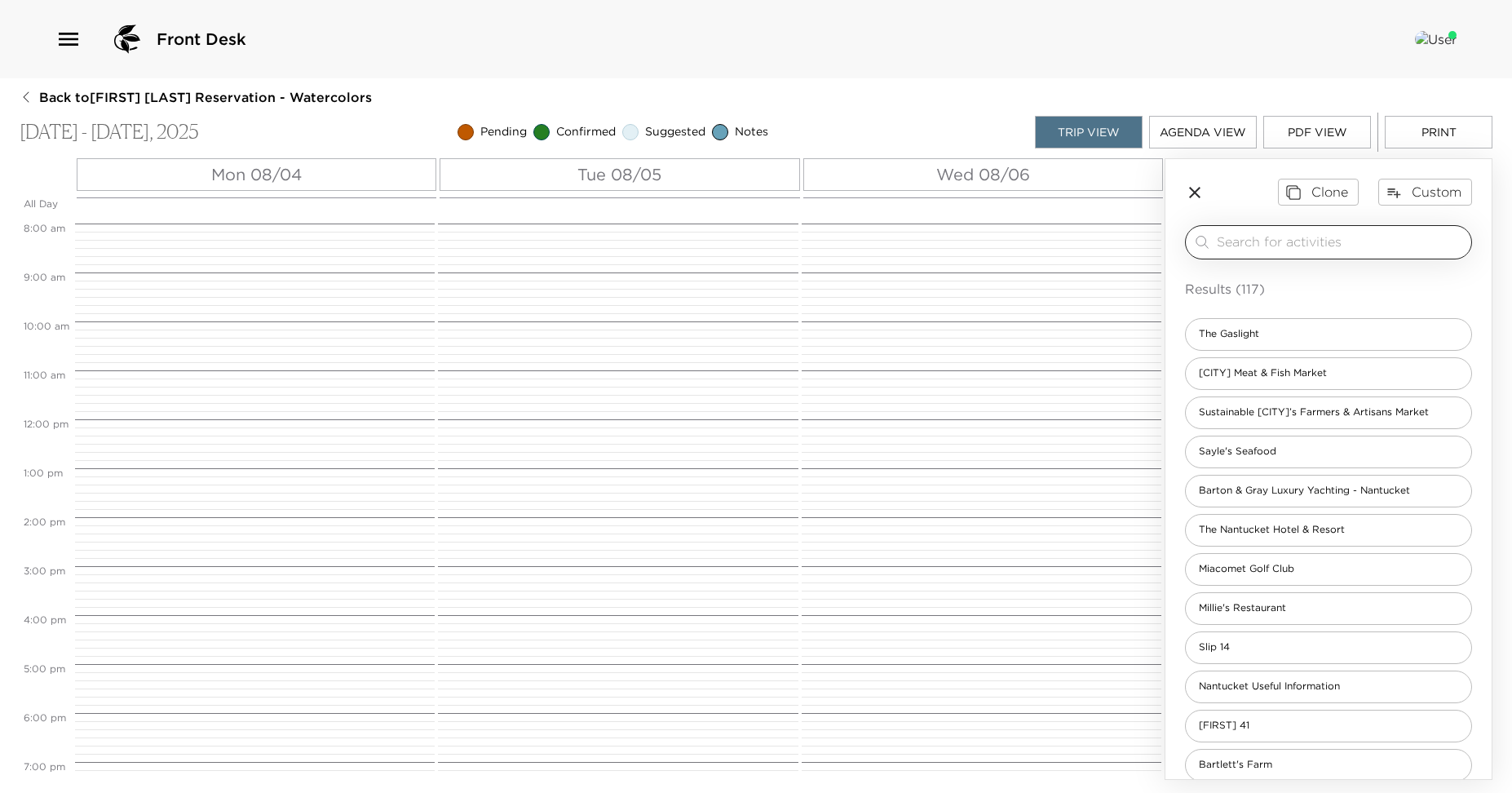 click at bounding box center [1341, 241] 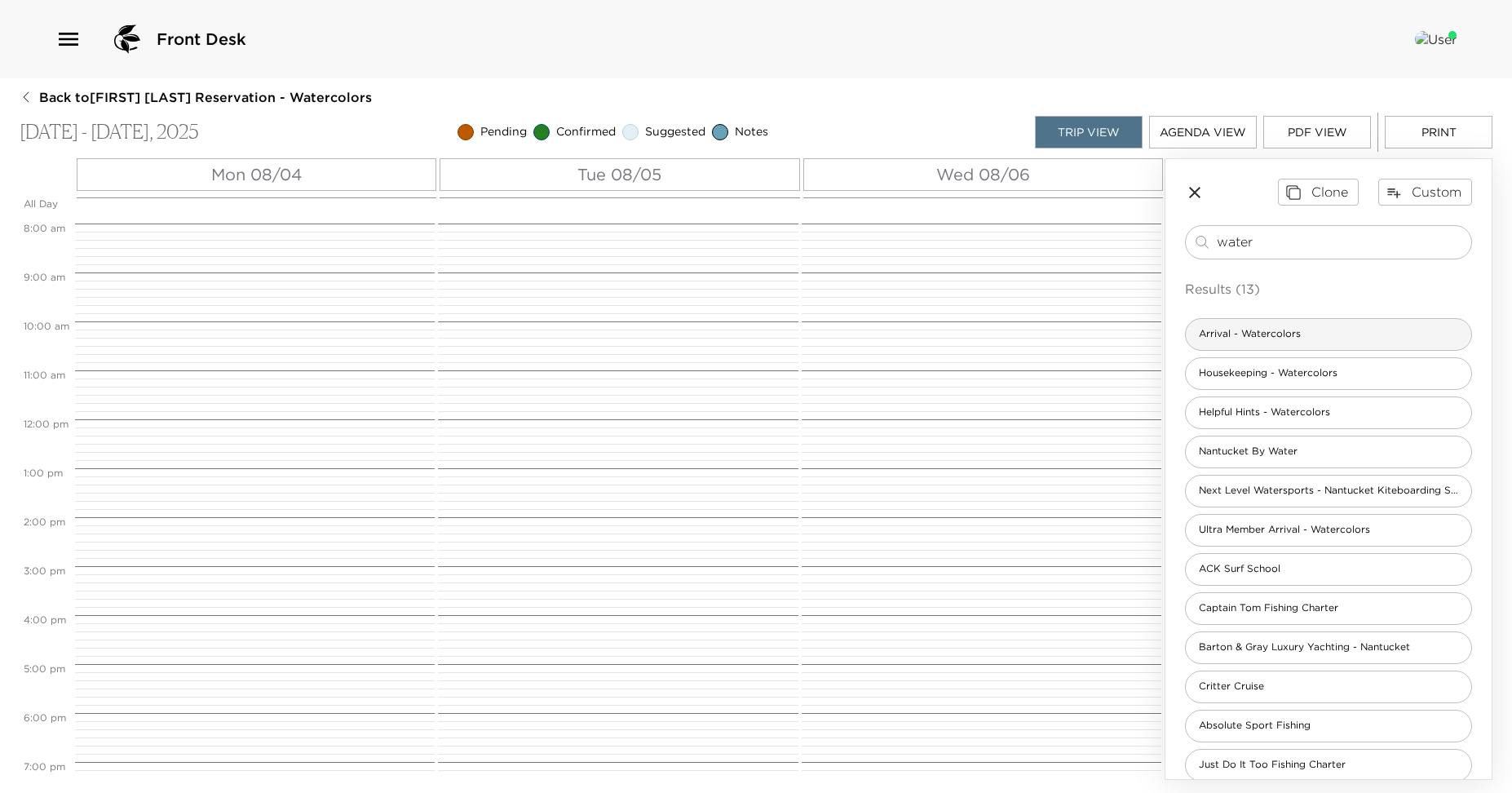 type on "water" 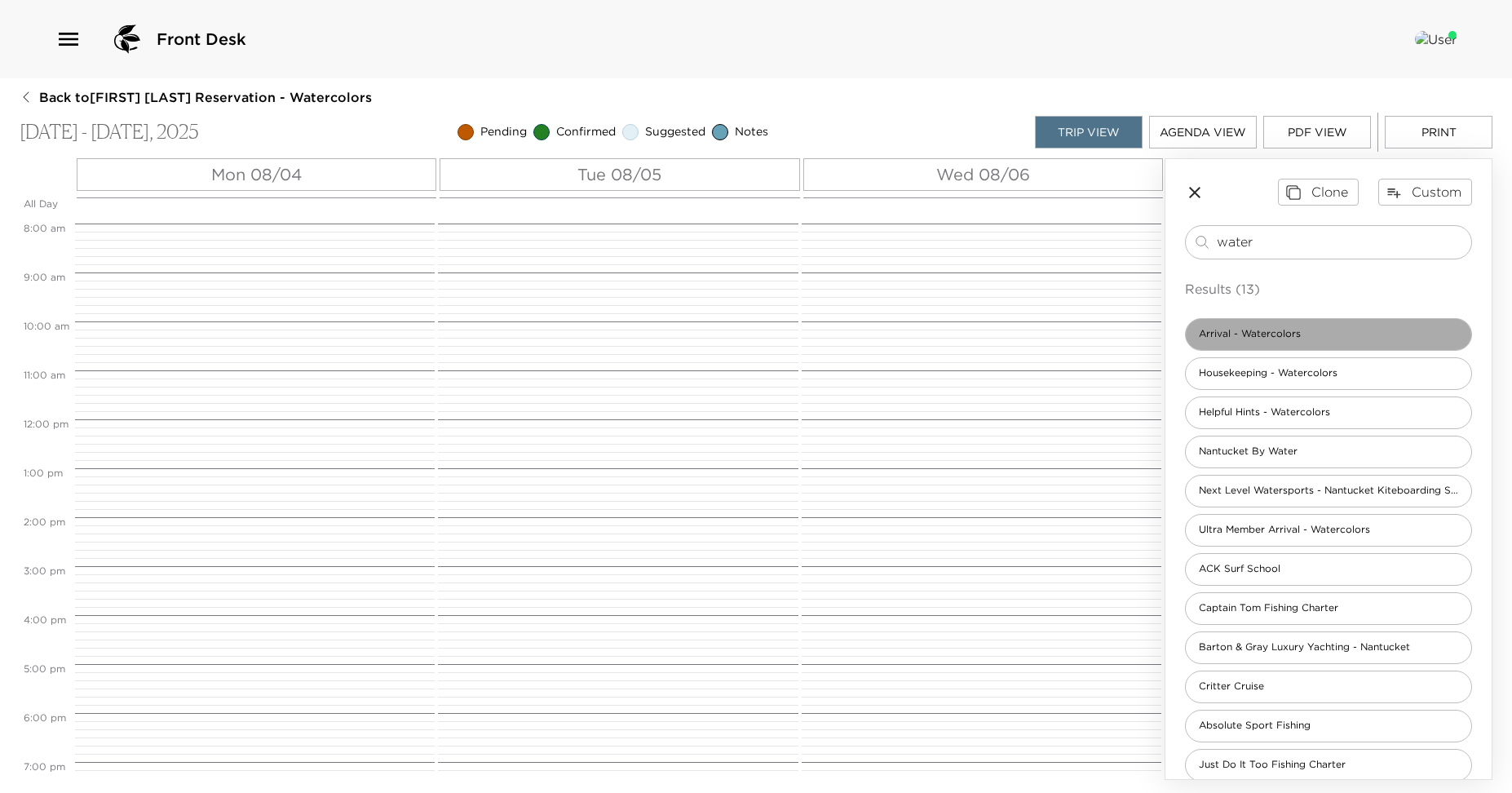 click on "Arrival - Watercolors" at bounding box center [1249, 334] 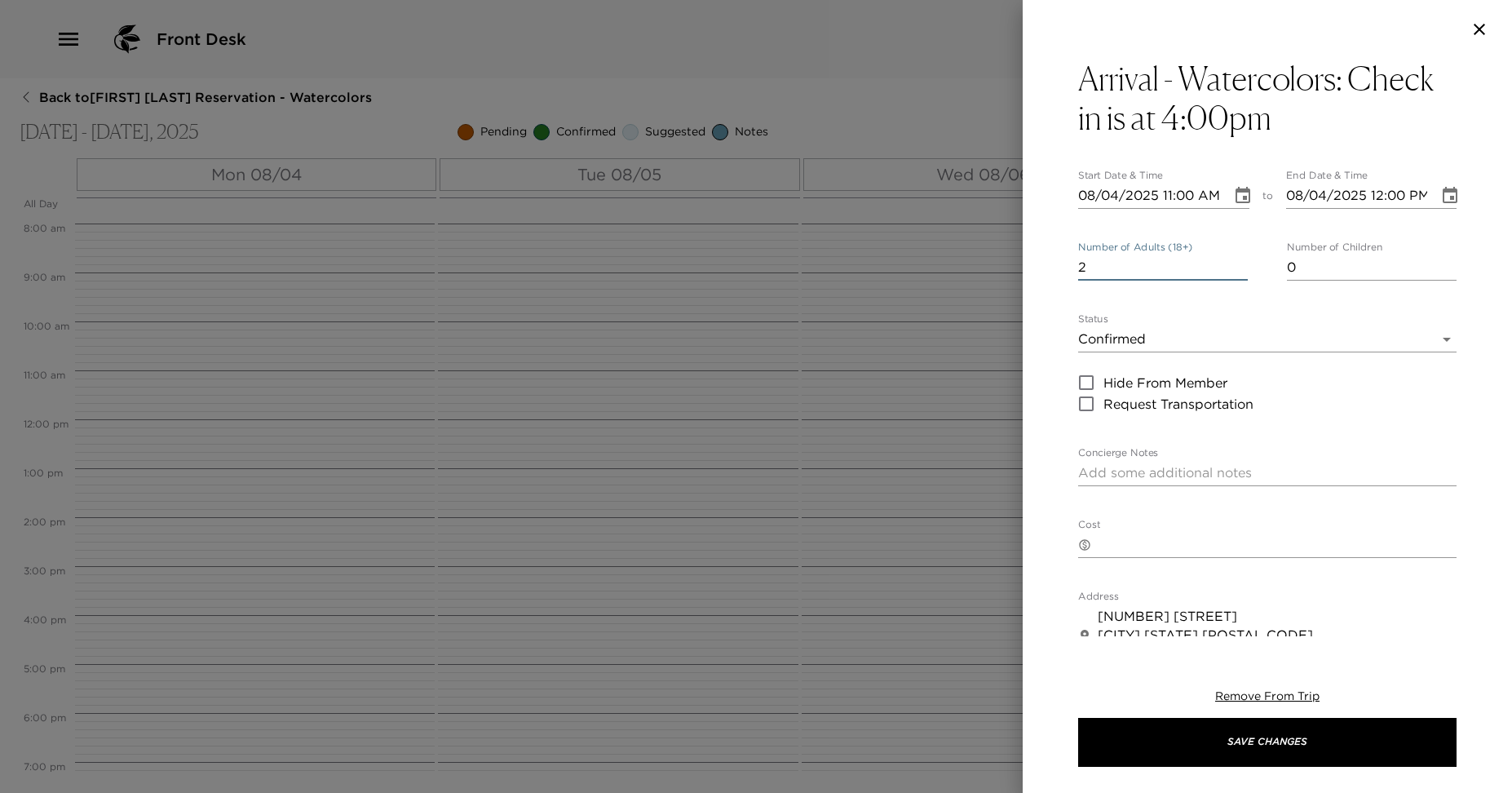 click on "2" at bounding box center [1163, 268] 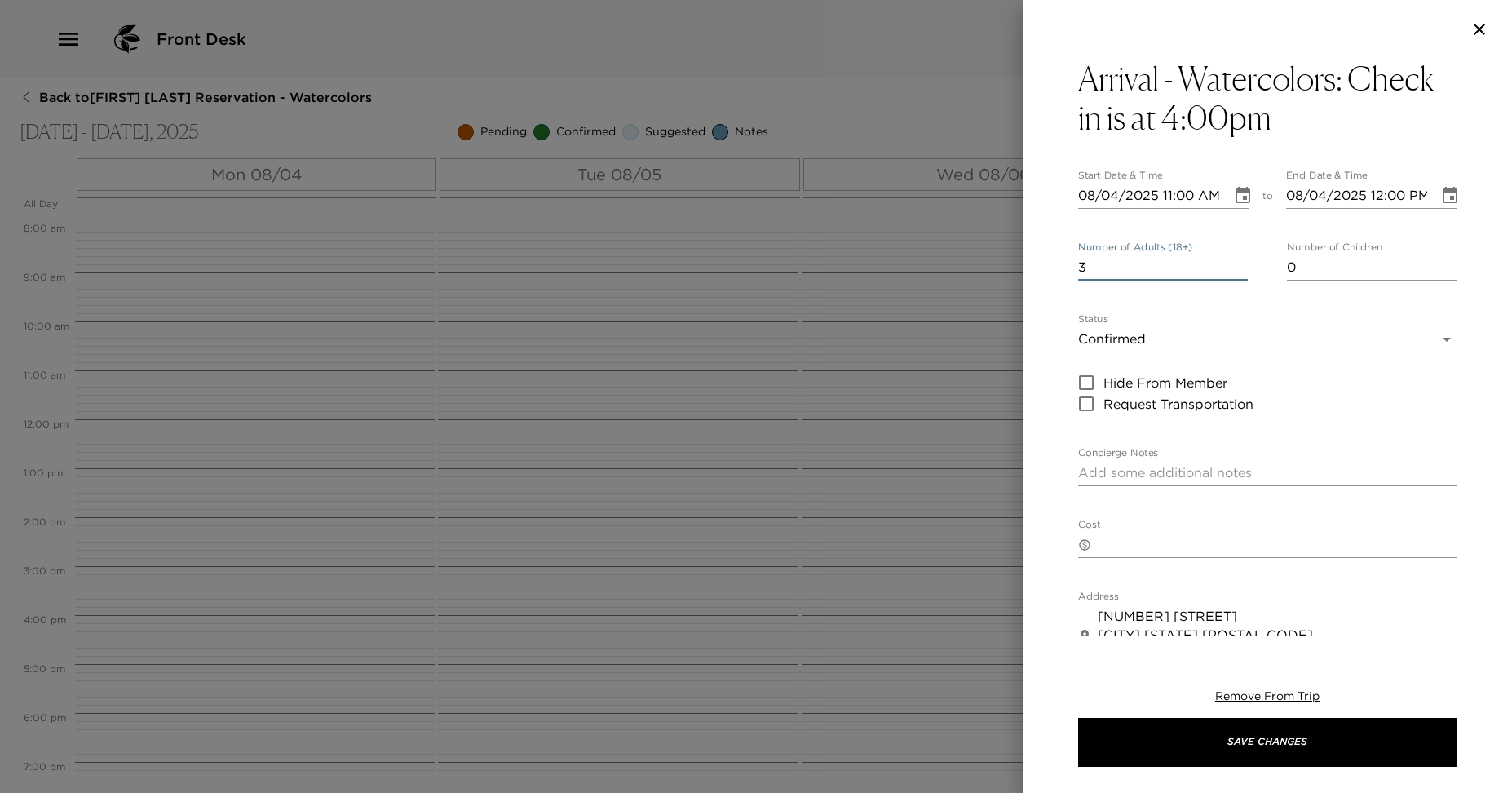 click on "3" at bounding box center [1163, 268] 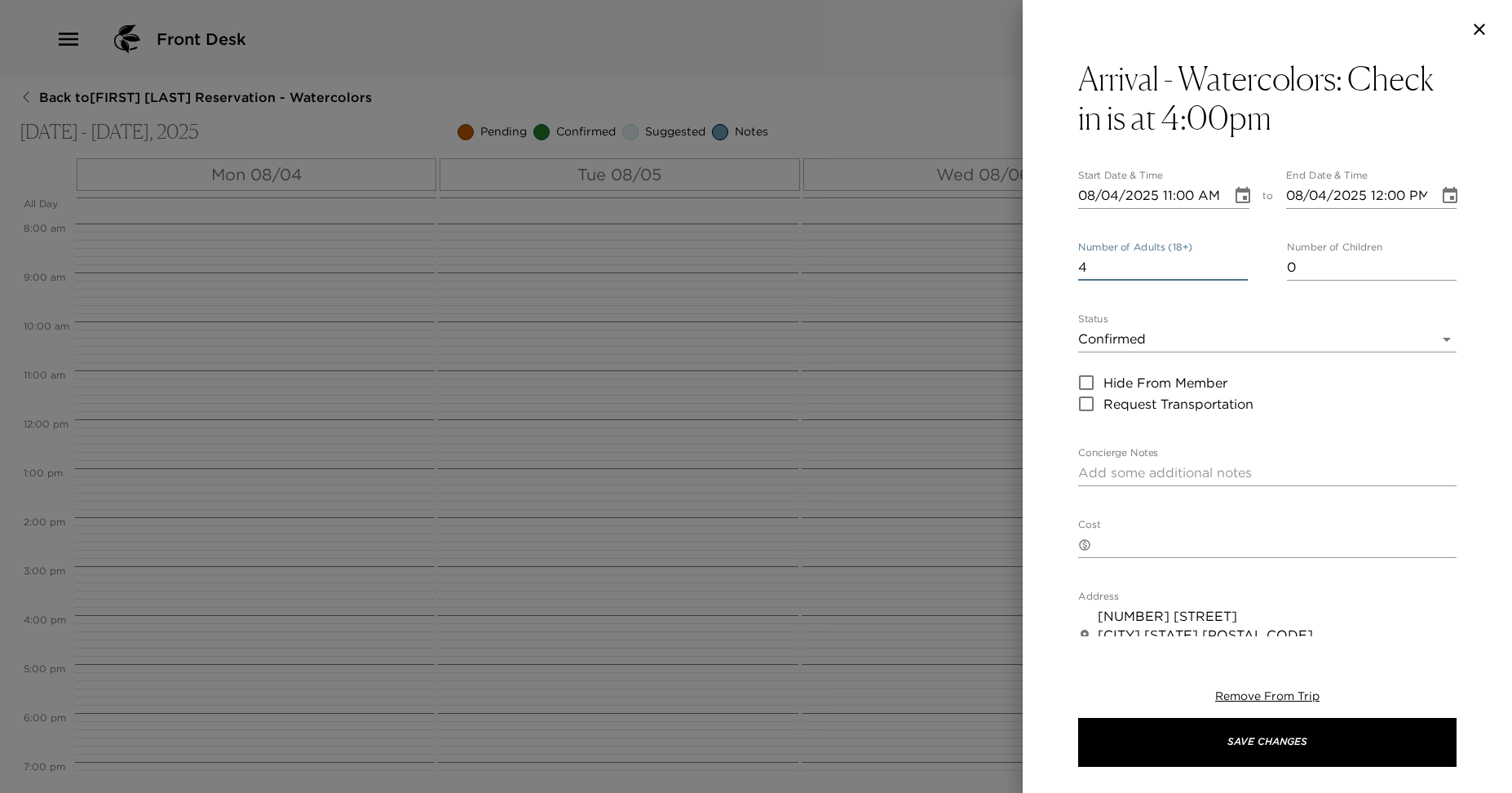 click on "4" at bounding box center [1163, 268] 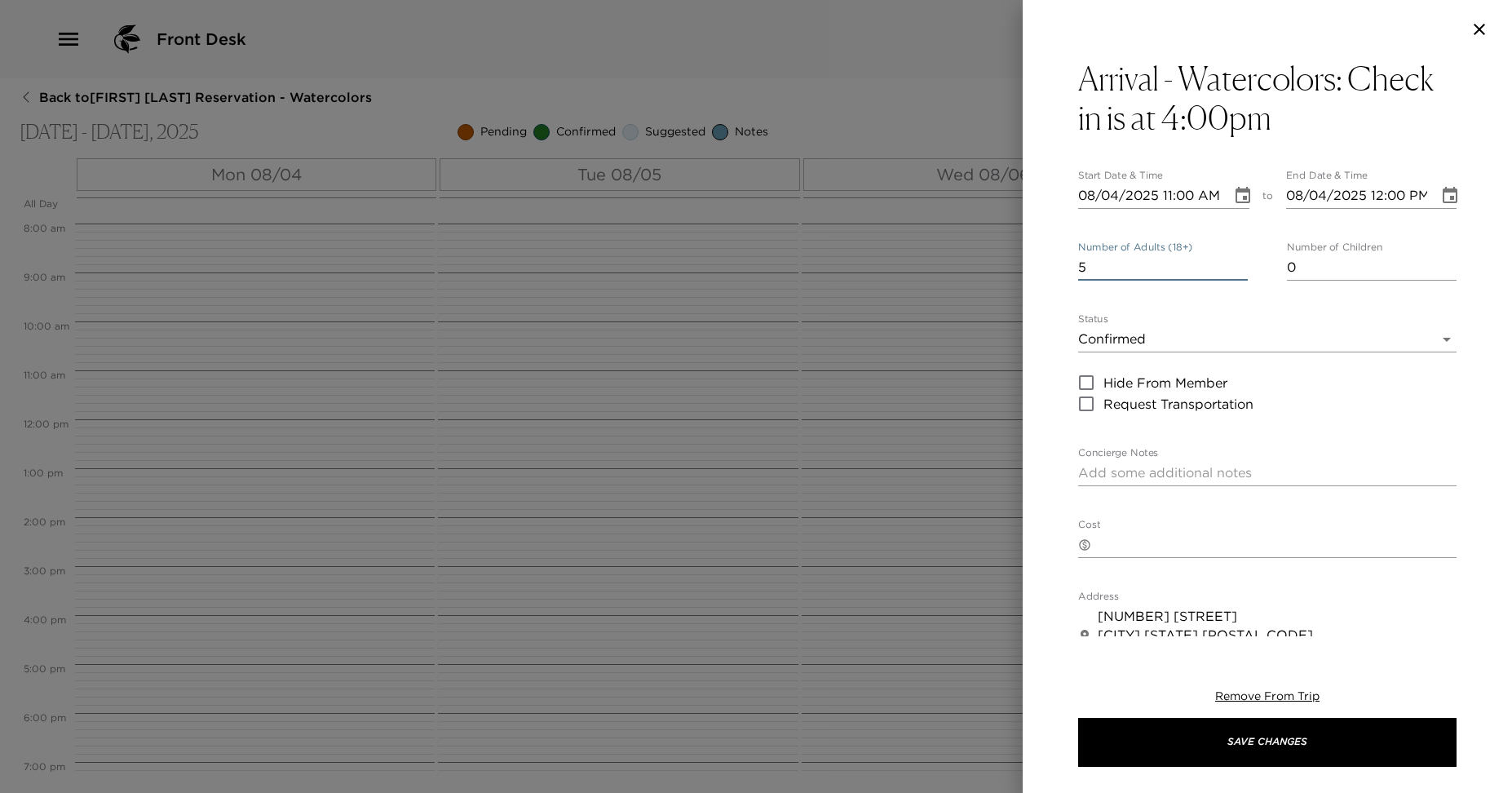 click on "5" at bounding box center [1163, 268] 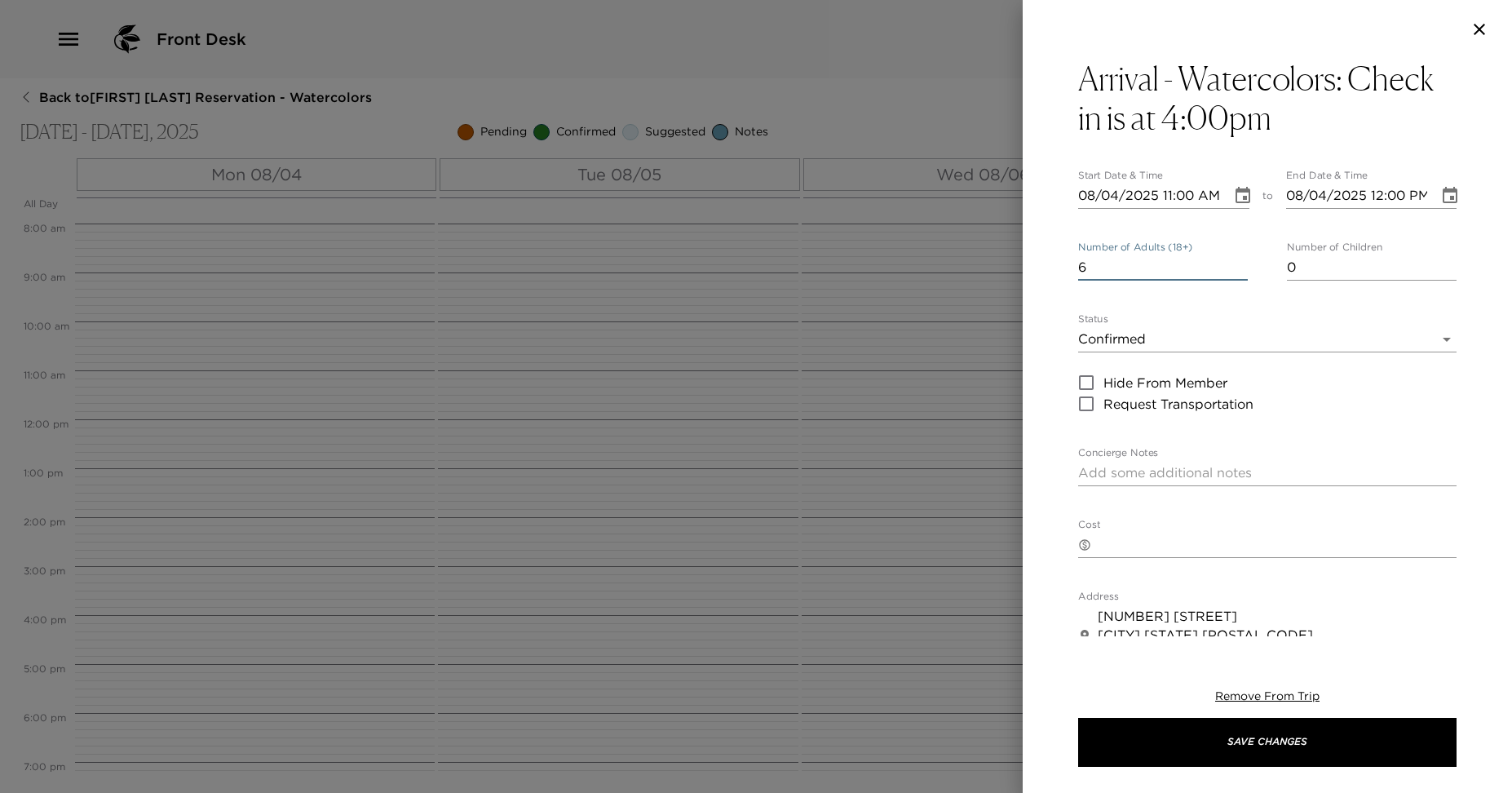 click on "6" at bounding box center (1163, 268) 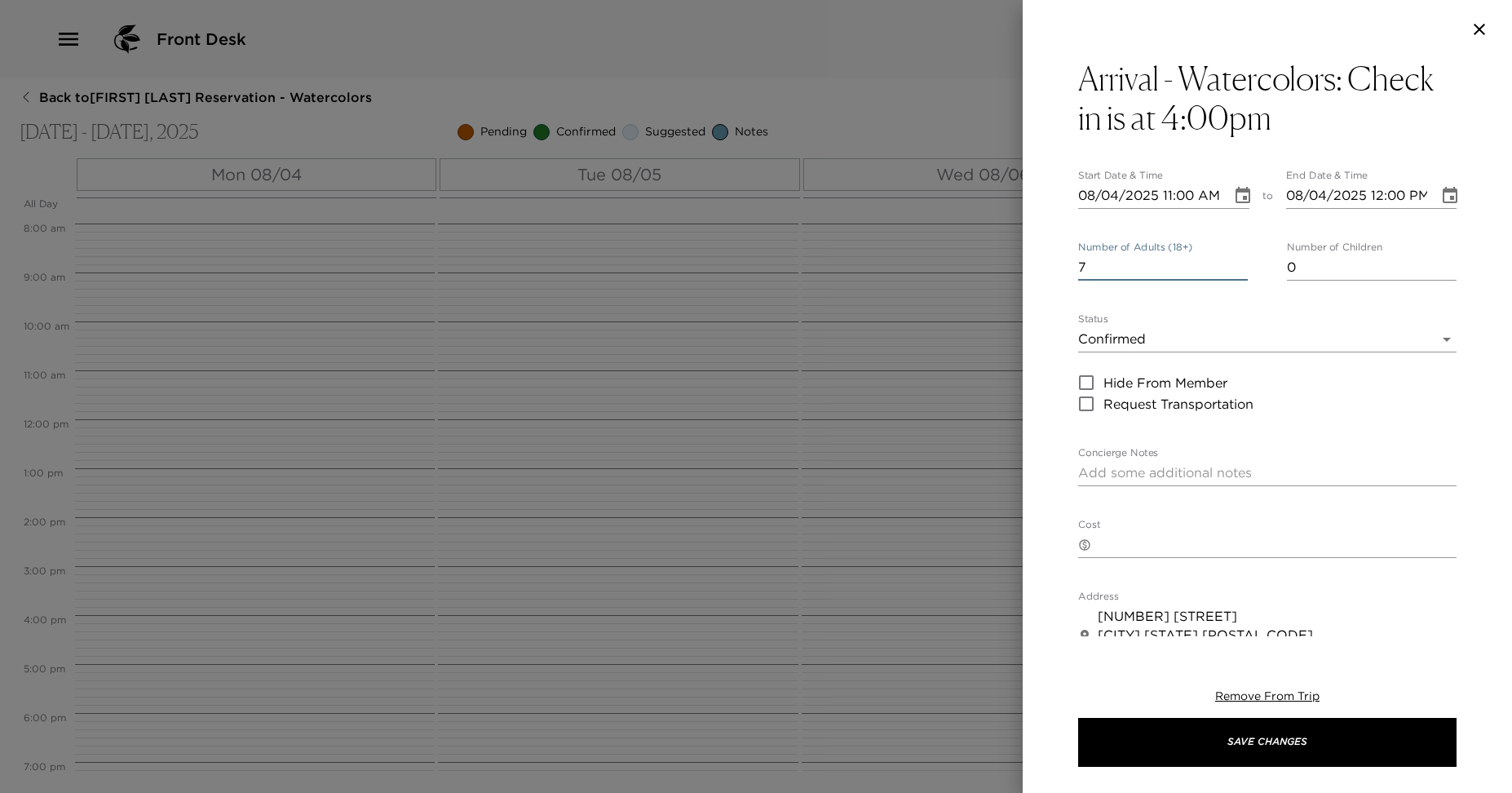 type on "7" 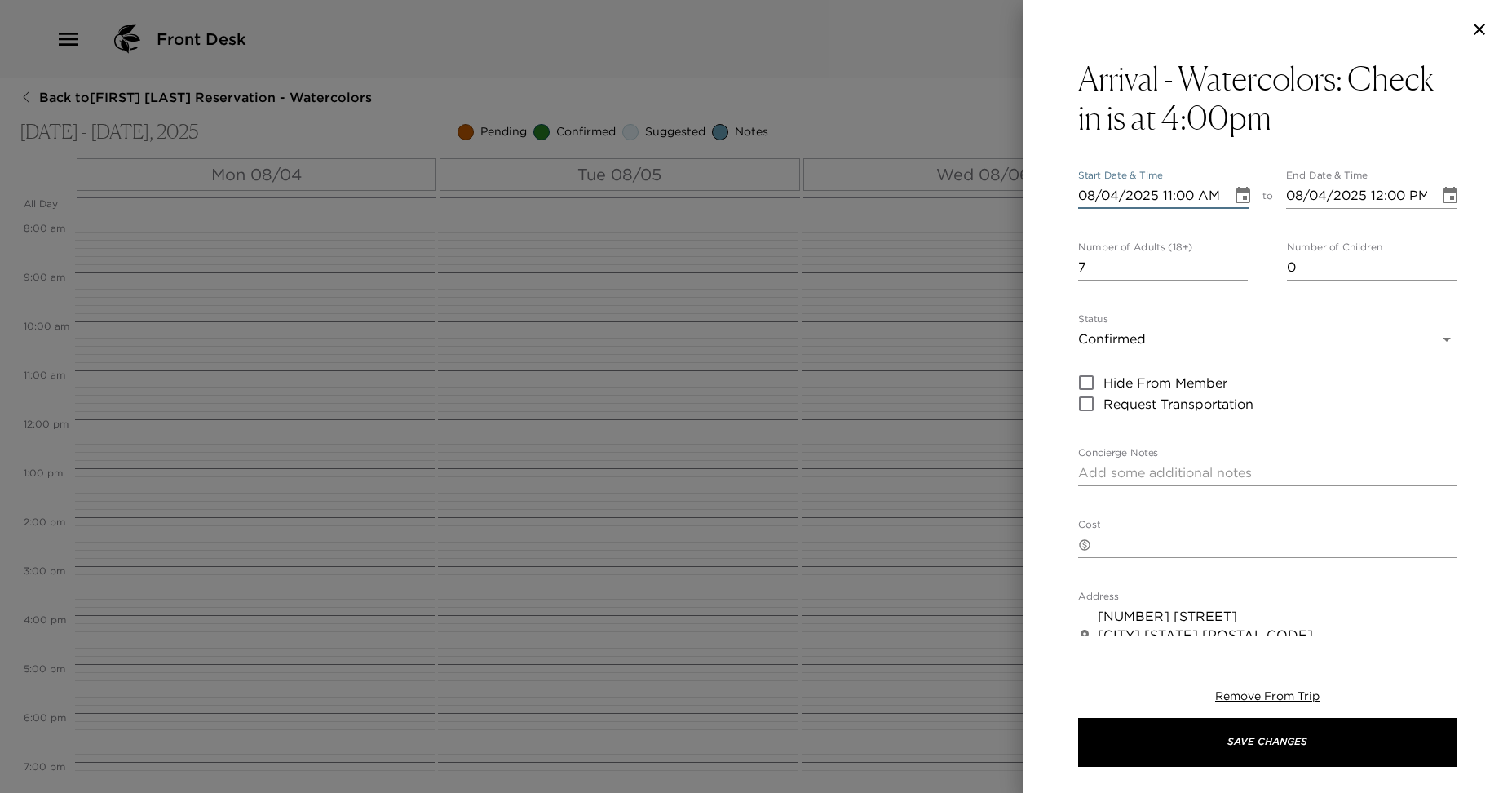 click on "08/04/2025 11:00 AM" at bounding box center (1149, 196) 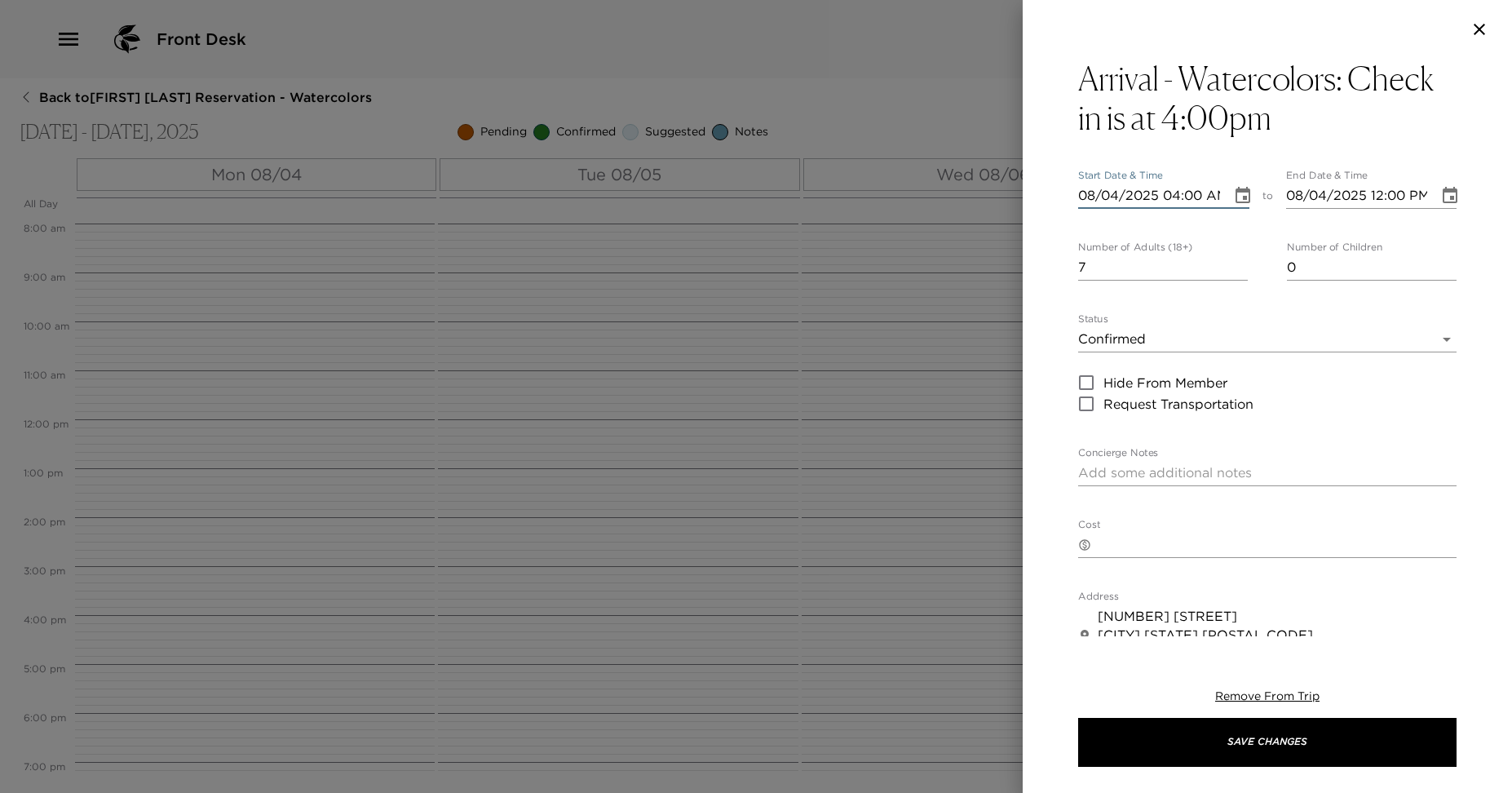 type on "[DATE] [TIME]" 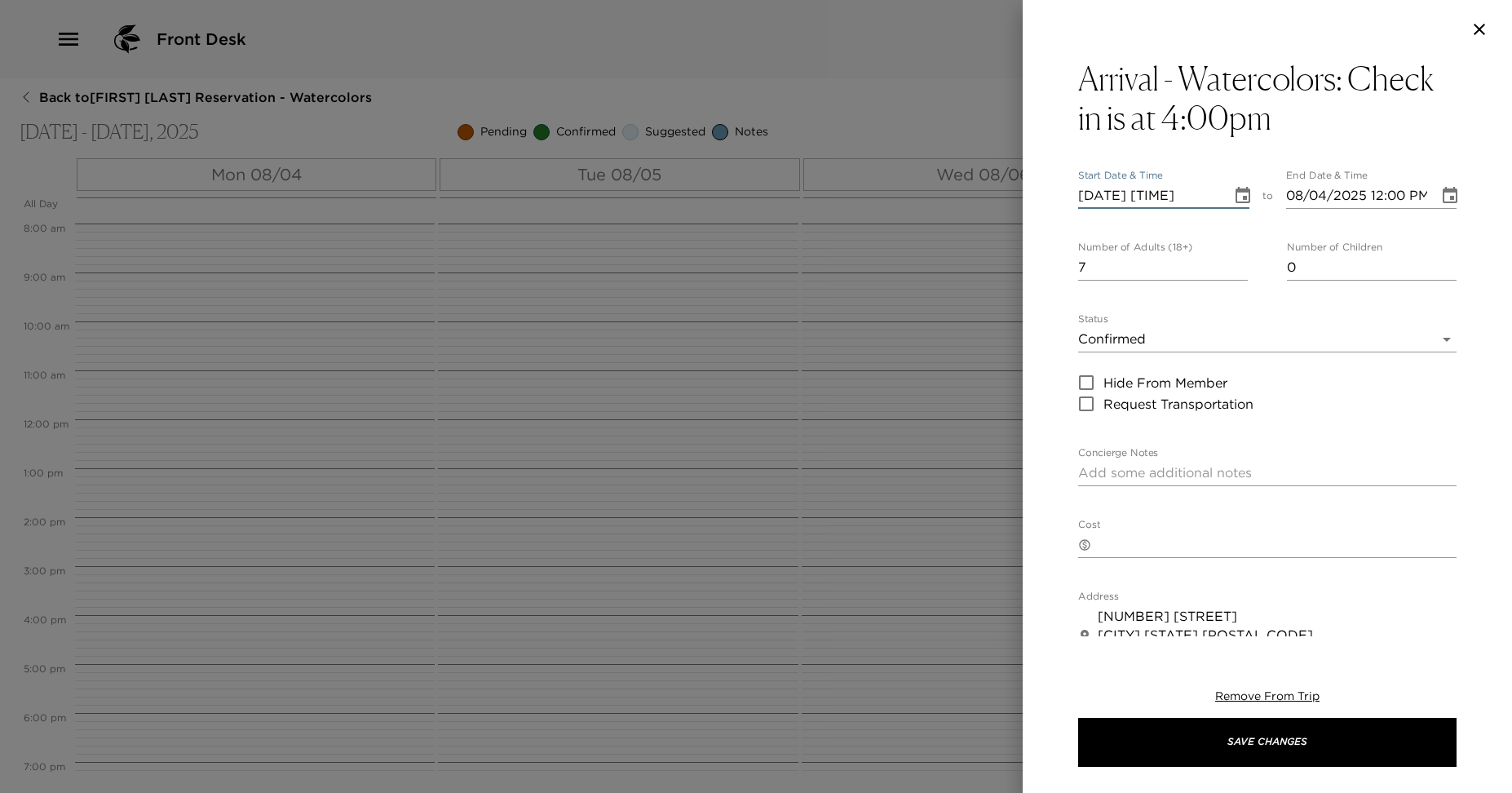 type on "08/04/2025 05:00 PM" 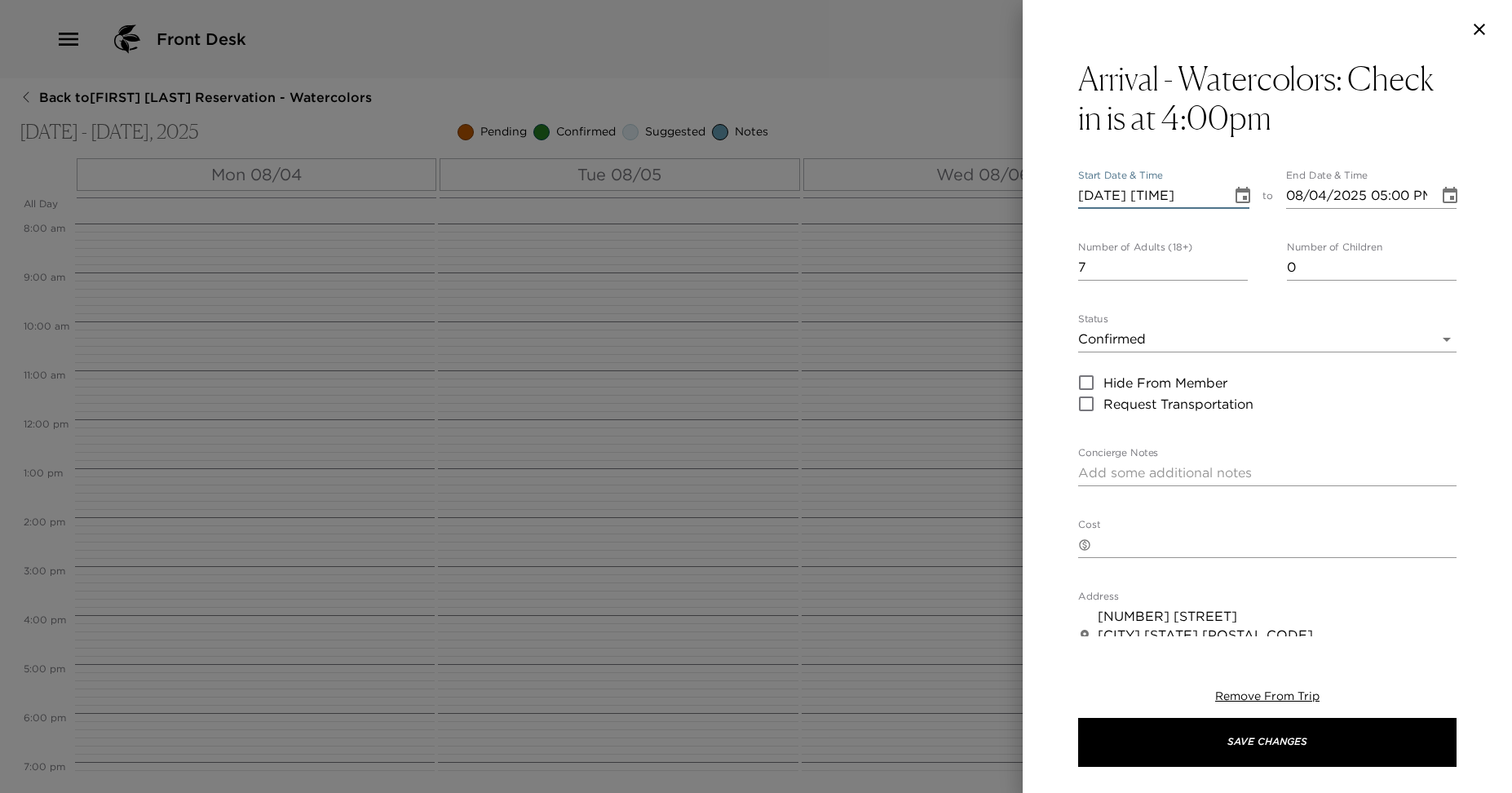 type on "[DATE] [TIME]" 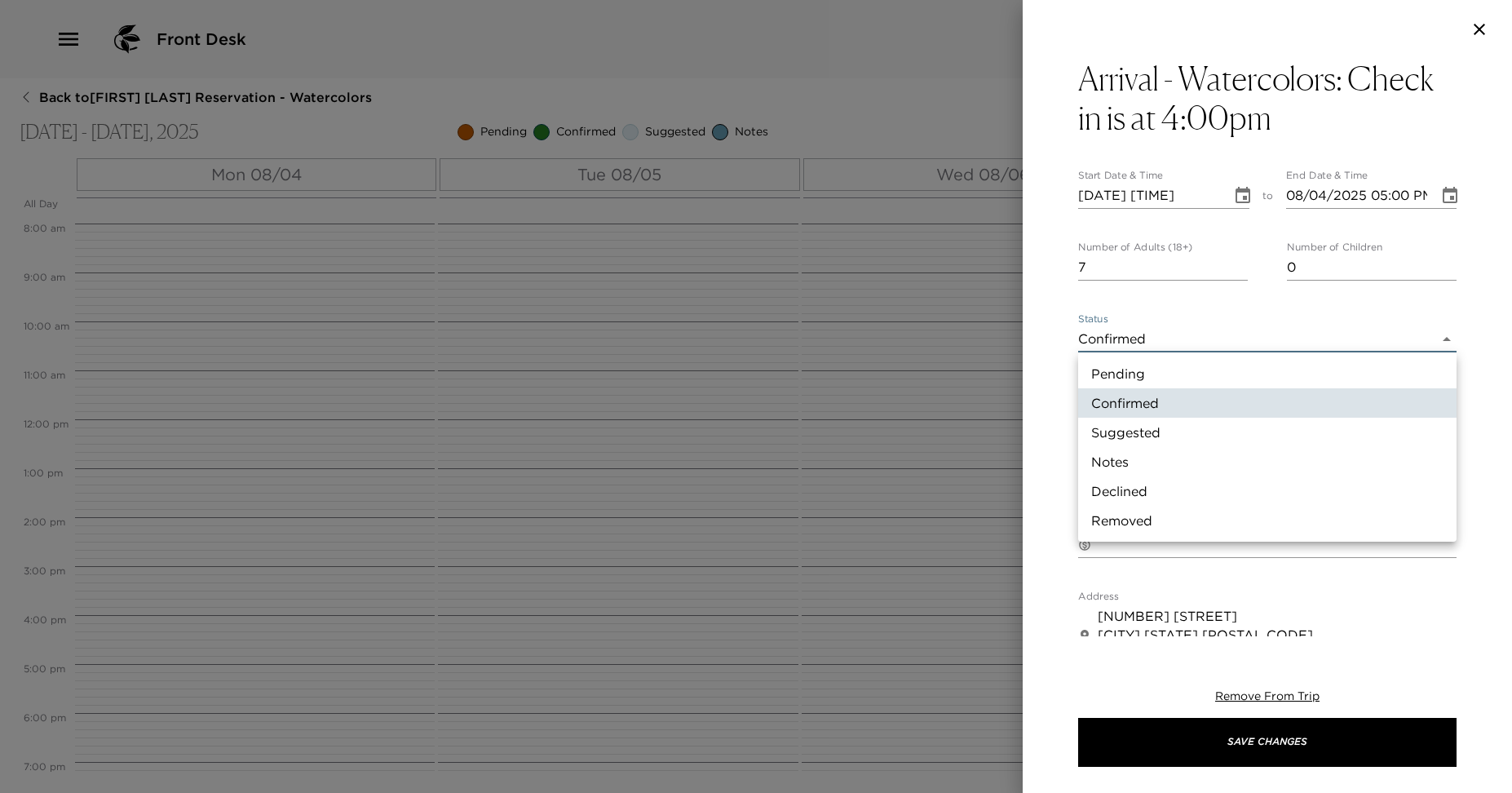 click on "Front Desk Back to  [PERSON] Hipp Reservation - Watercolors Aug 04 - Aug 06, 2025 Pending Confirmed Suggested Notes Trip View Agenda View PDF View Print All Day Mon 08/04 Tue 08/05 Wed 08/06 12:00 AM 1:00 AM 2:00 AM 3:00 AM 4:00 AM 5:00 AM 6:00 AM 7:00 AM 8:00 AM 9:00 AM 10:00 AM 11:00 AM 12:00 PM 1:00 PM 2:00 PM 3:00 PM 4:00 PM 5:00 PM 6:00 PM 7:00 PM 8:00 PM 9:00 PM 10:00 PM 11:00 PM Clone Custom water ​ Results (13) Arrival - Watercolors Housekeeping - Watercolors Helpful Hints - Watercolors Nantucket By Water Next Level Watersports - Nantucket Kiteboarding School Ultra Member Arrival - Watercolors ACK Surf School Captain Tom Fishing Charter Barton & Gray Luxury Yachting - Nantucket Critter Cruise Absolute Sport Fishing Just Do It Too Fishing Charter Endeavor Sailing Arrival - Watercolors: Check in is at 4:00pm Start Date & Time 08/04/2025 04:00 PM to End Date & Time 08/04/2025 05:00 PM Number of Adults (18+) 7 Number of Children 0 Status Confirmed Confirmed Hide From Member Request Transportation x" at bounding box center (756, 396) 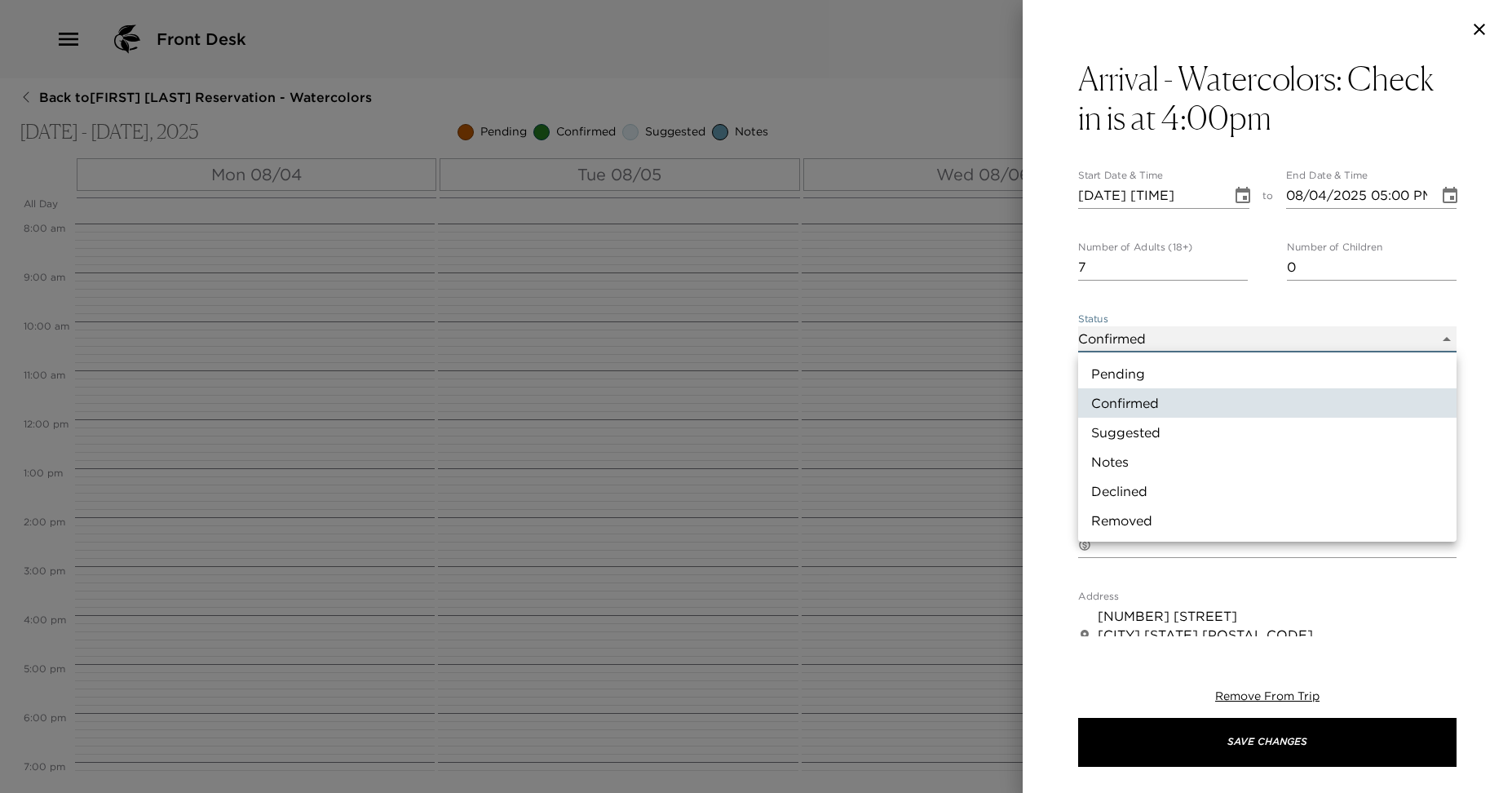 type on "Concierge Note" 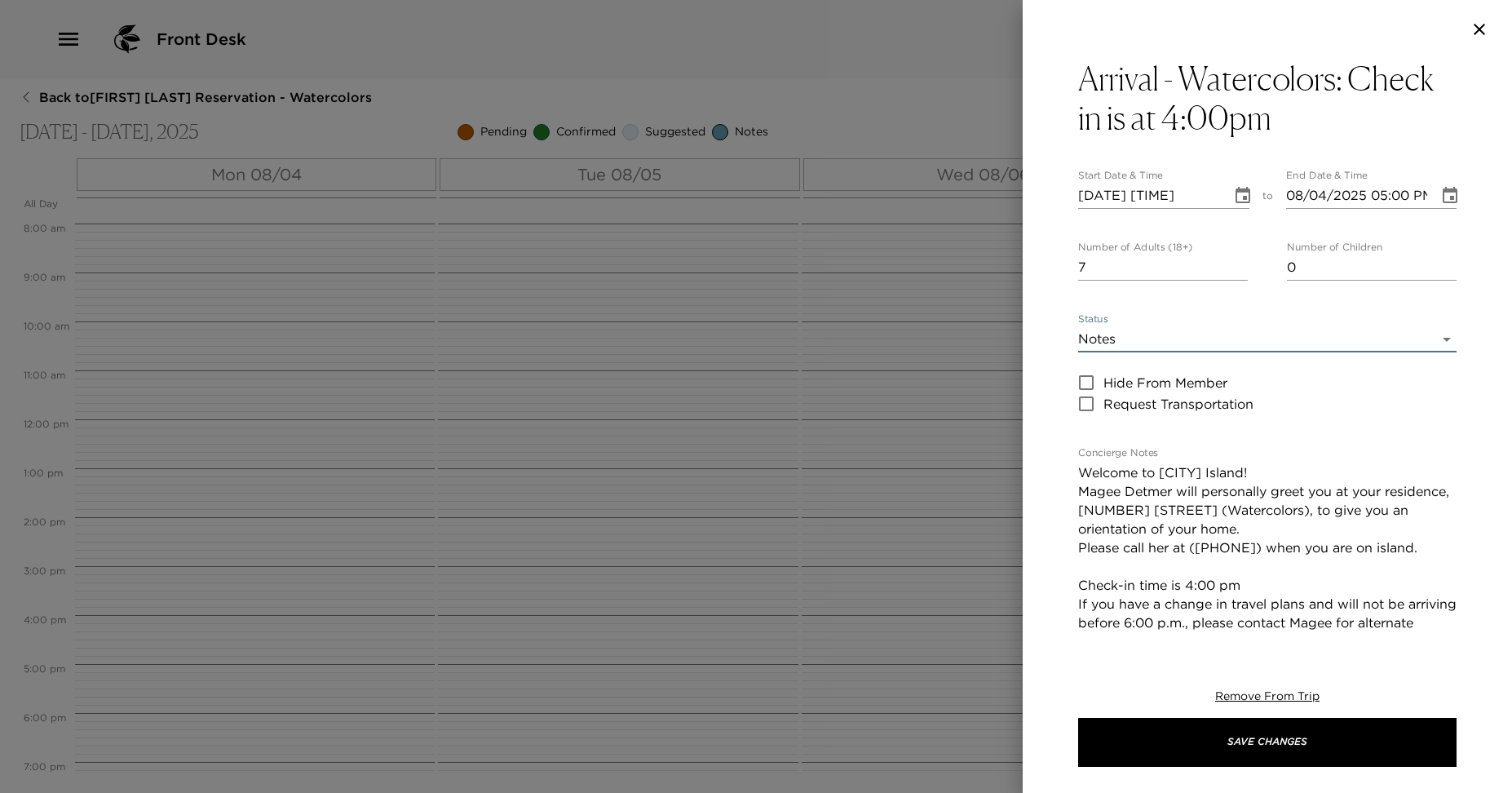 click on "Welcome to [CITY] Island!
Magee Detmer will personally greet you at your residence, [NUMBER] [STREET] (Watercolors), to give you an orientation of your home.
Please call her at ([PHONE]) when you are on island.
Check-in time is 4:00 pm
If you have a change in travel plans and will not be arriving before 6:00 p.m., please contact Magee for alternate access to the residence and check-in instructions.
Magee will be your dedicated concierge for the remainder of your stay, and she looks forward to assisting you with any reservations, recommendations, or advice you may need. We are both available to make your stay as enjoyable as possible.
PRE-ARRIVAL Concierge: Maureen Maher ([PHONE])
IN RESIDENCE Concierge: Magee Detmer ([PHONE]) On Duty: 9:00 am - 6:00 pm" at bounding box center [1267, 651] 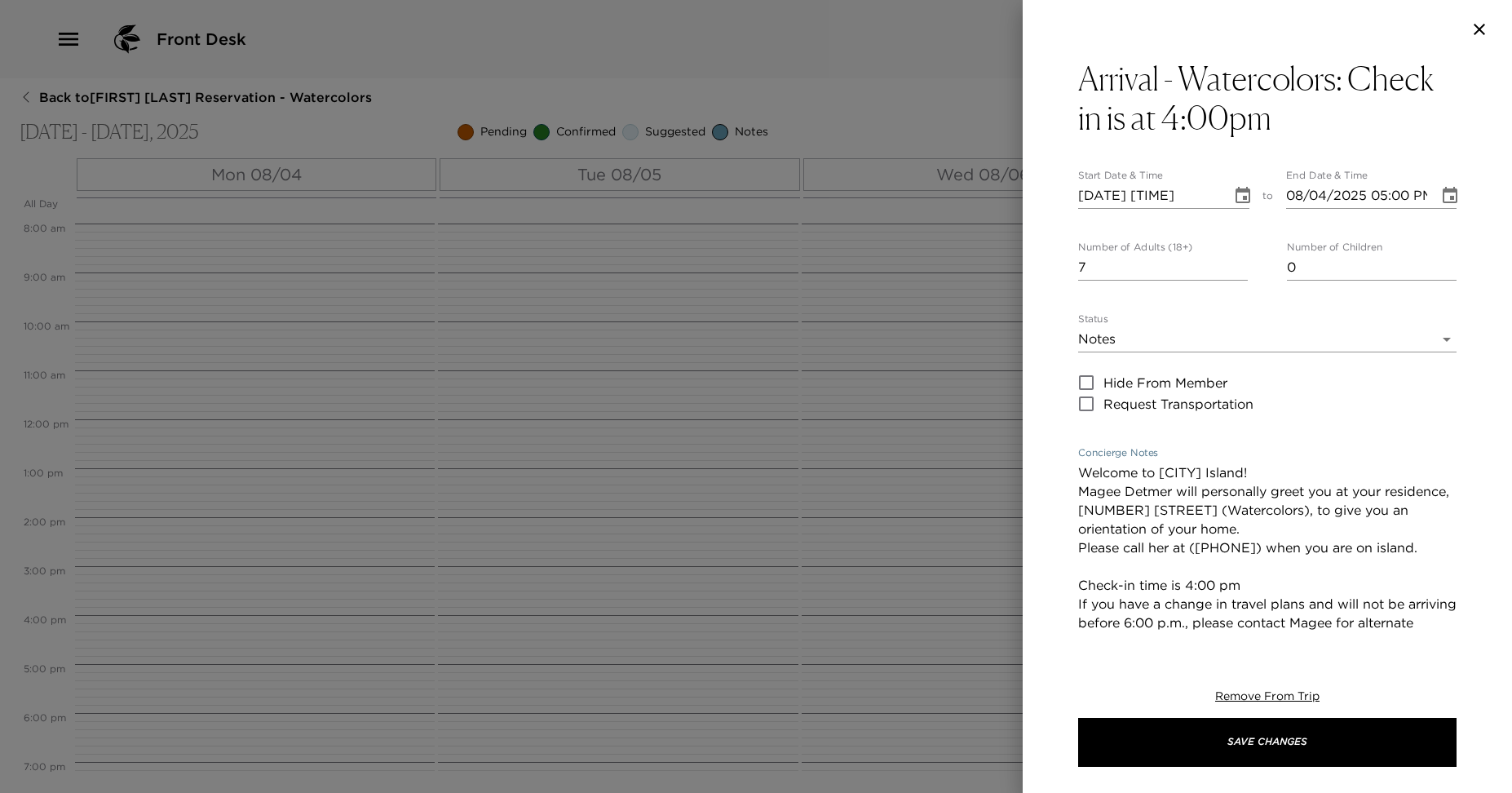 click on "Welcome to [CITY] Island!
Magee Detmer will personally greet you at your residence, [NUMBER] [STREET] (Watercolors), to give you an orientation of your home.
Please call her at ([PHONE]) when you are on island.
Check-in time is 4:00 pm
If you have a change in travel plans and will not be arriving before 6:00 p.m., please contact Magee for alternate access to the residence and check-in instructions.
Magee will be your dedicated concierge for the remainder of your stay, and she looks forward to assisting you with any reservations, recommendations, or advice you may need. We are both available to make your stay as enjoyable as possible.
PRE-ARRIVAL Concierge: Maureen Maher ([PHONE])
IN RESIDENCE Concierge: Magee Detmer ([PHONE]) On Duty: 9:00 am - 6:00 pm" at bounding box center (1267, 660) 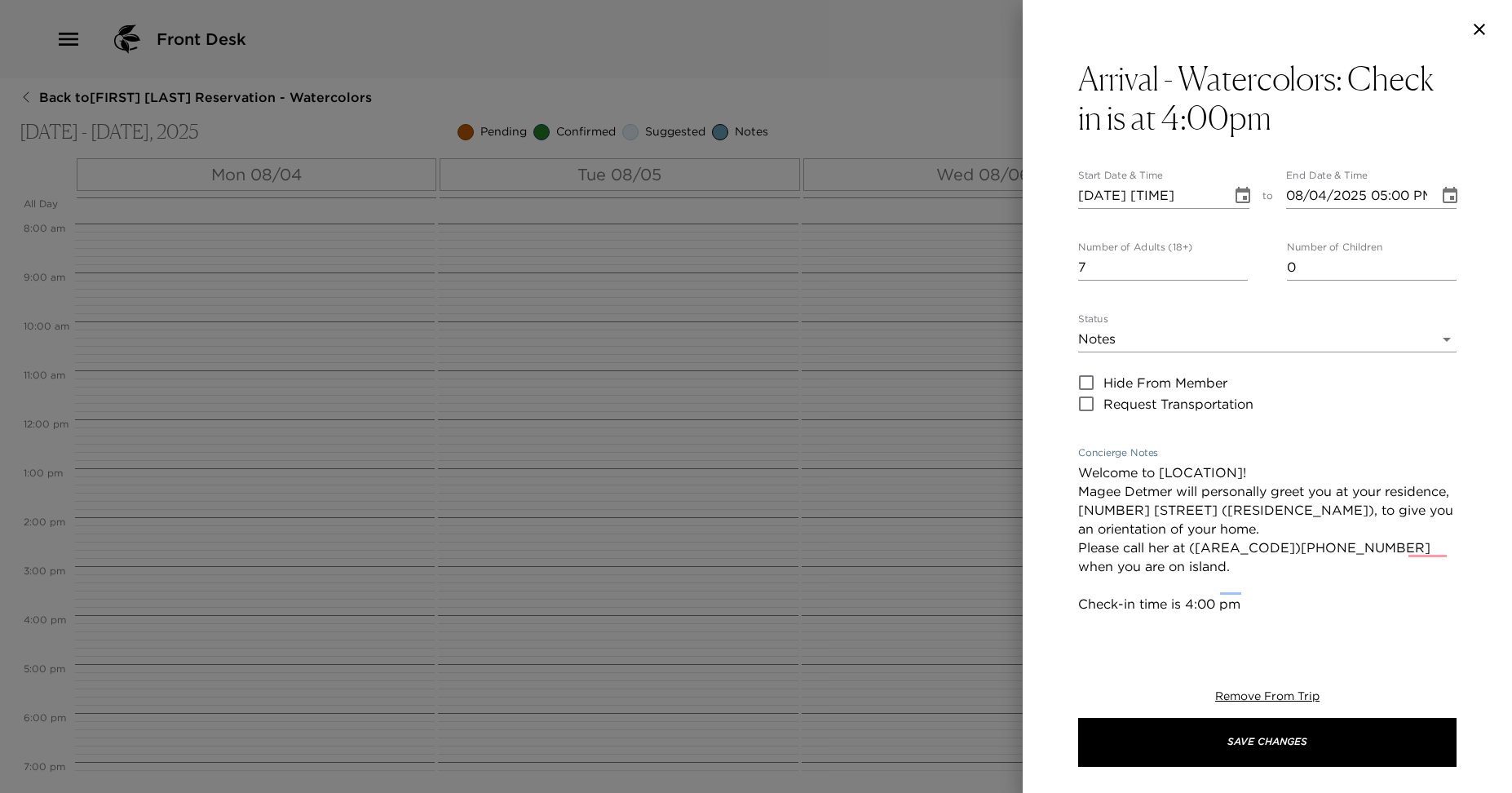 type on "Welcome to [LOCATION]!
Magee Detmer will personally greet you at your residence, [NUMBER] [STREET] ([RESIDENCE_NAME]), to give you an orientation of your home.
Please call her at ([AREA_CODE])[PHONE_NUMBER] when you are on island.
Check-in time is 4:00 pm
If you have a change in travel plans and will not be arriving before 6:00 p.m., please contact Magee for alternate access to the residence and check-in instructions.
Magee will be your dedicated concierge for the remainder of your stay, and she looks forward to assisting you with any reservations, recommendations, or advice you may need. We are both available to make your stay as enjoyable as possible.
PRE-ARRIVAL Concierge: Maureen Maher ([AREA_CODE])[PHONE_NUMBER]
IN RESIDENCE Concierge: Magee Detmer ([AREA_CODE])[PHONE_NUMBER] On Duty: 9:00 am - 6:00 pm" 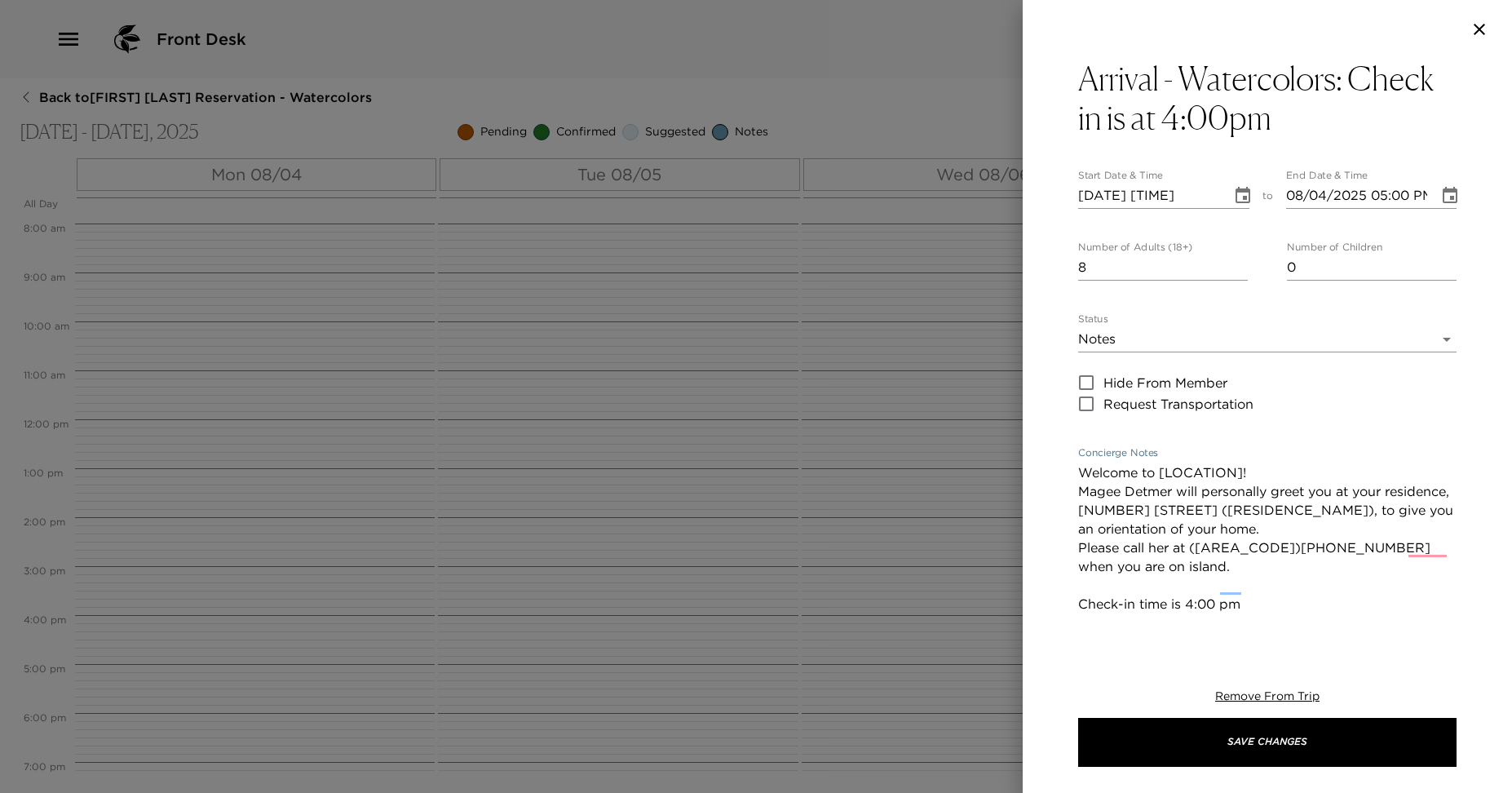 type on "8" 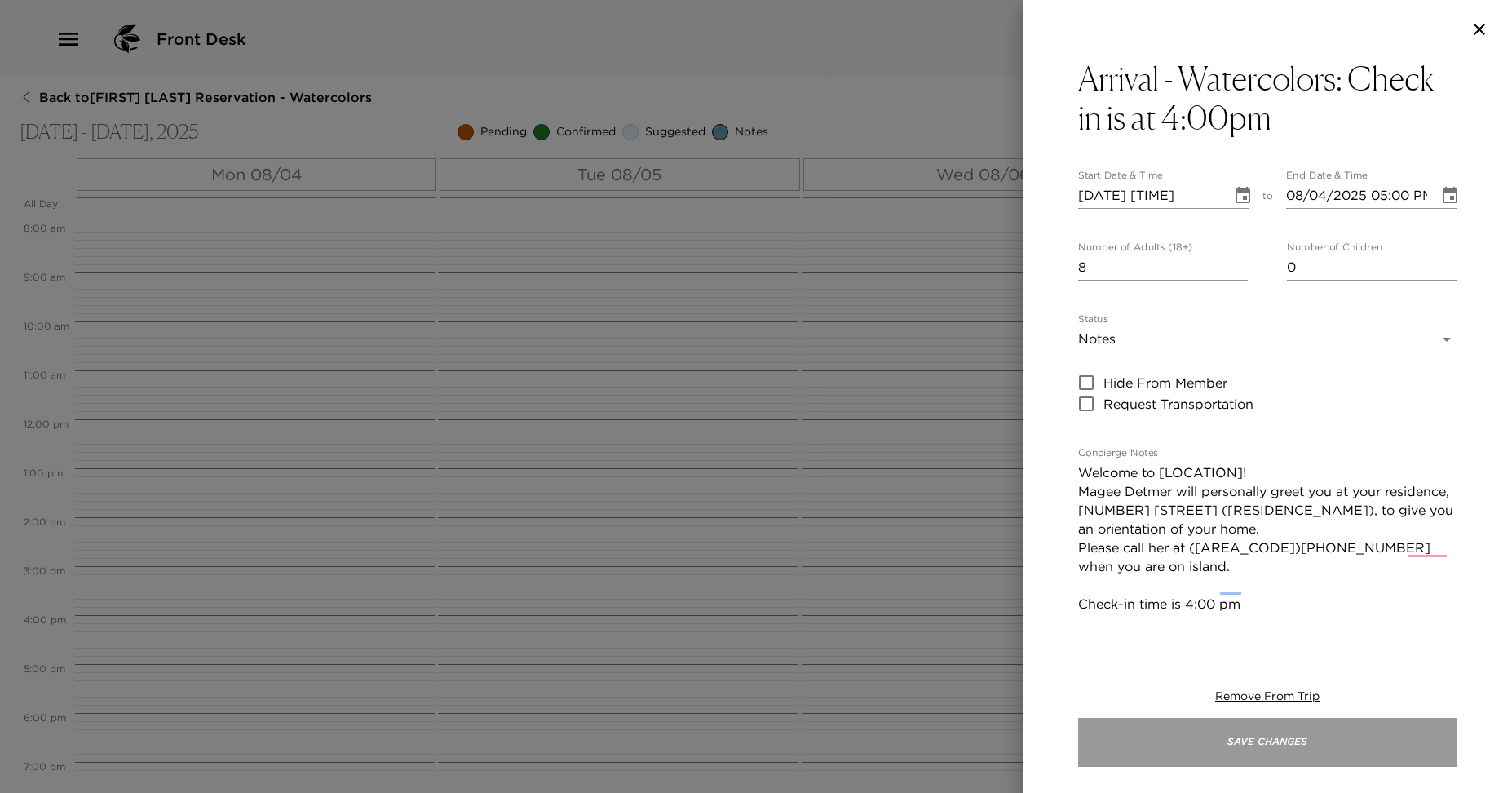 click on "Save Changes" at bounding box center [1267, 742] 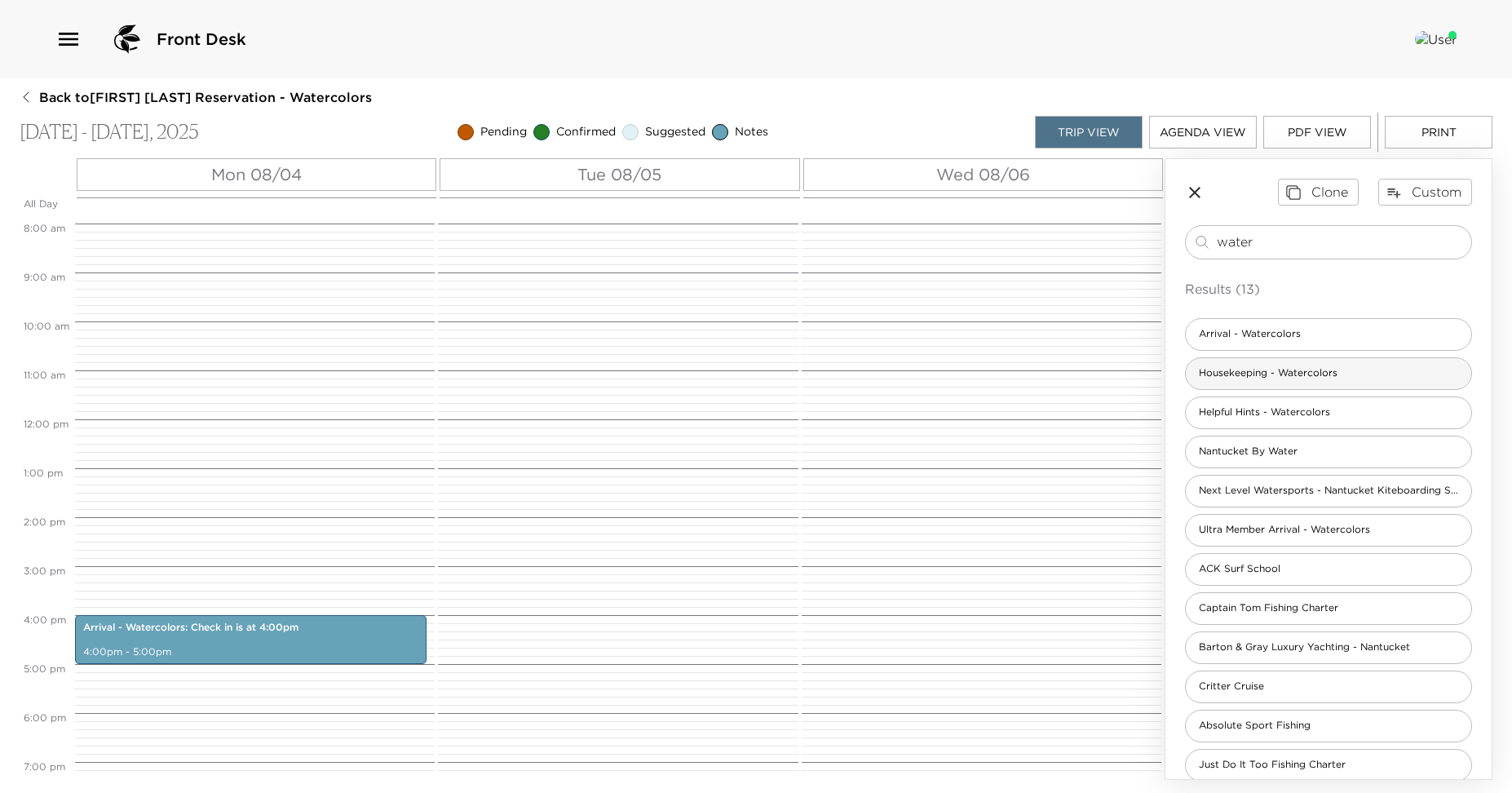 click on "Housekeeping - Watercolors" at bounding box center (1268, 373) 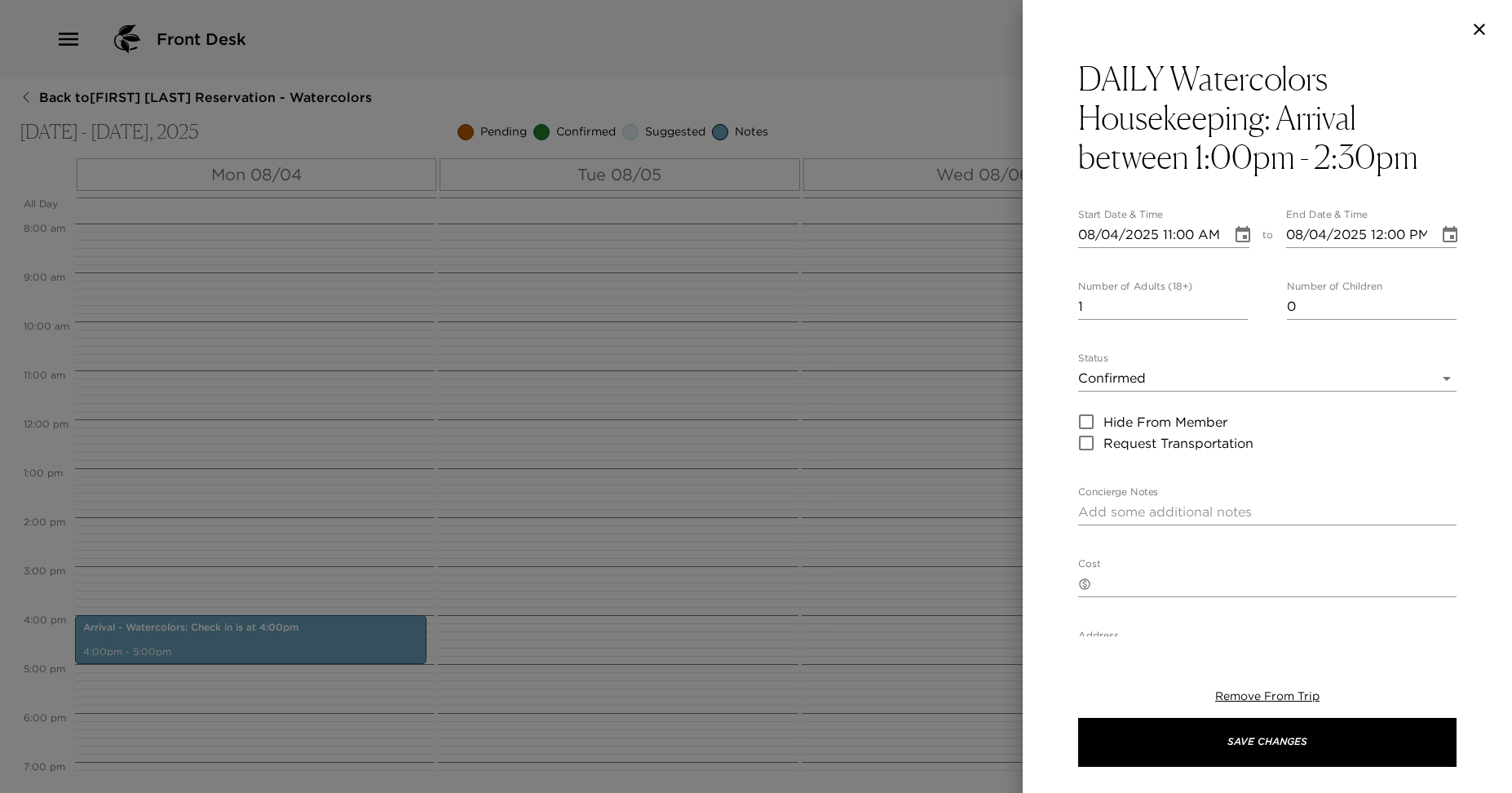 click 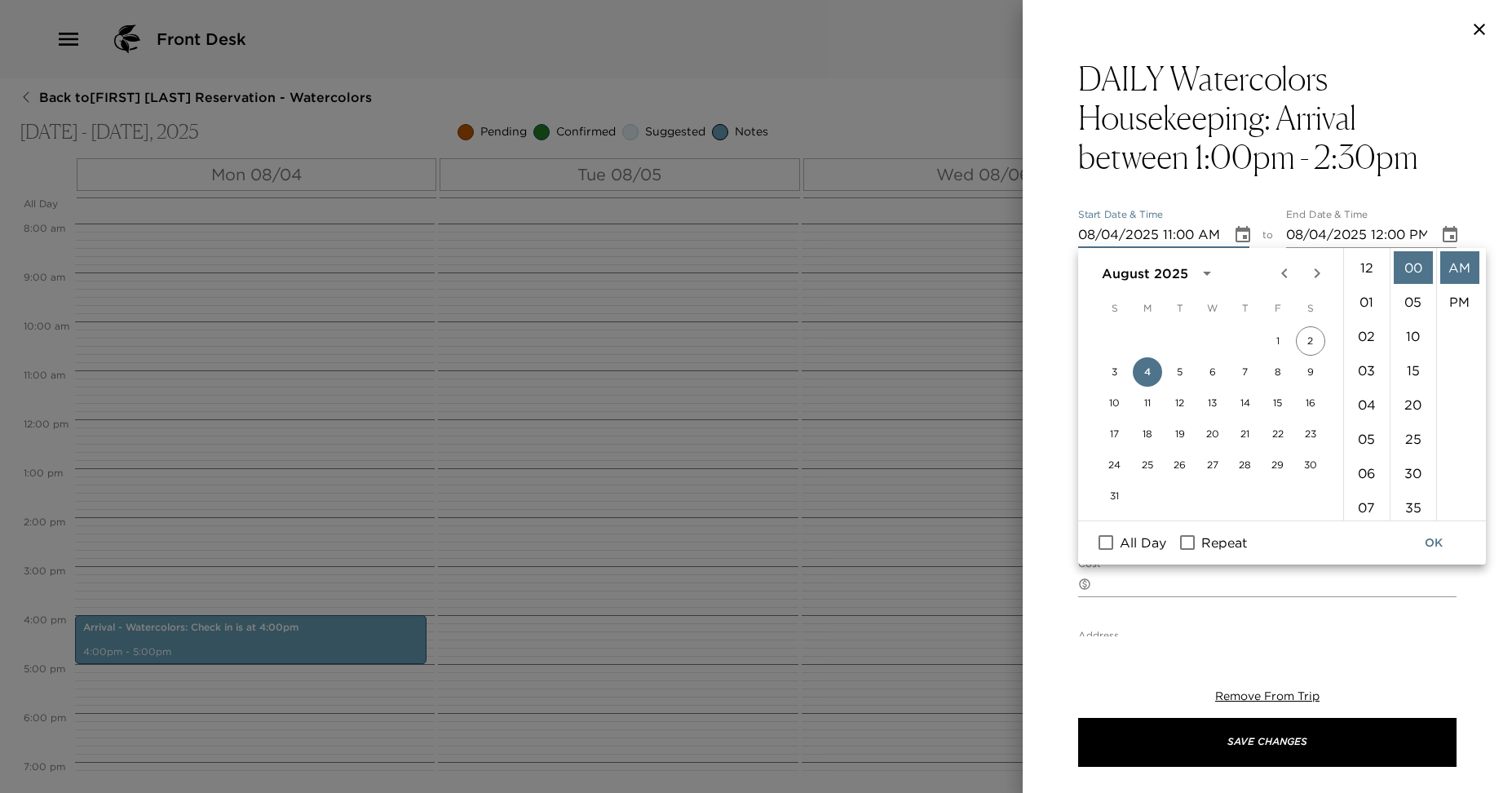 scroll, scrollTop: 377, scrollLeft: 0, axis: vertical 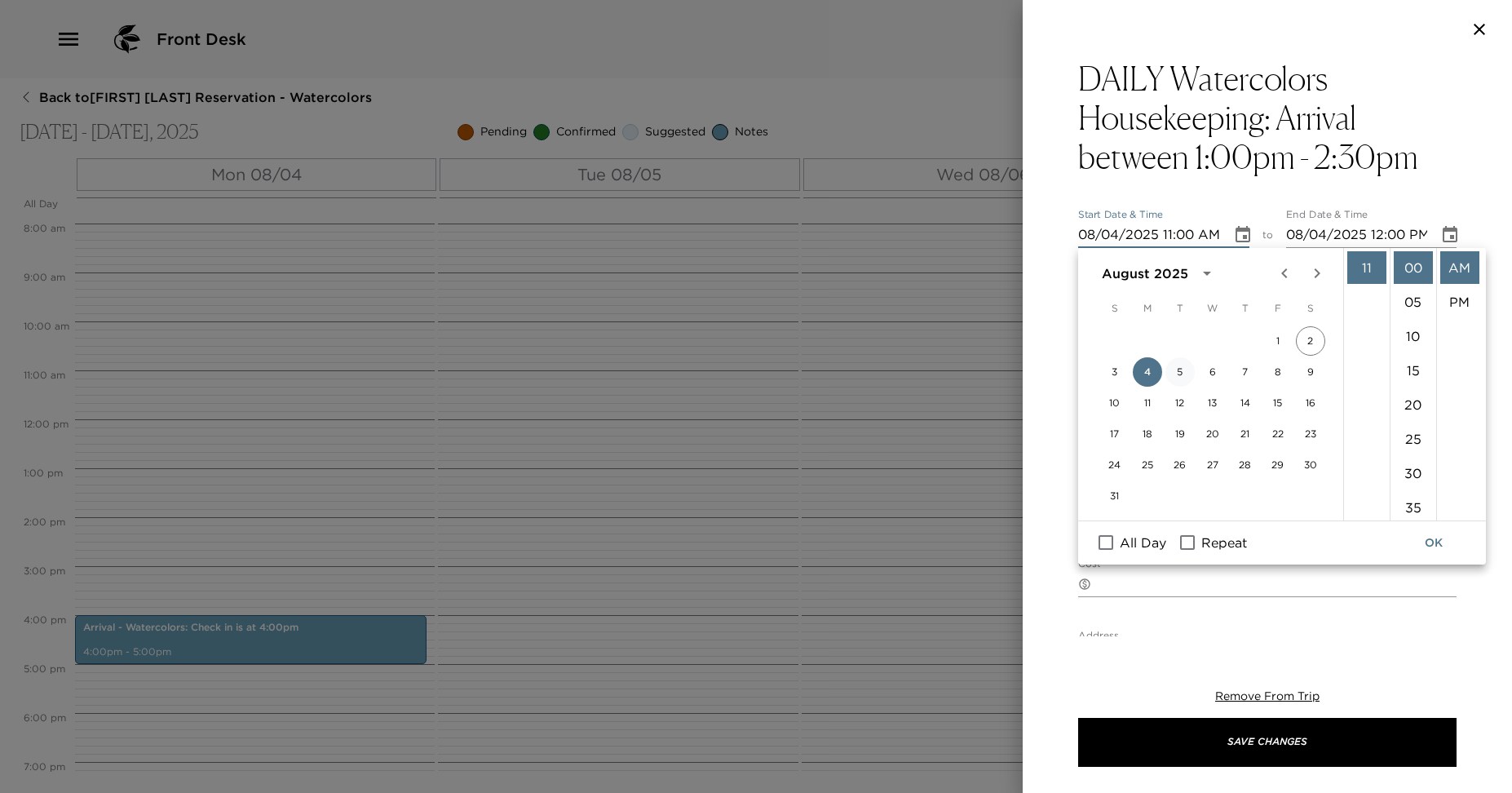 click on "5" at bounding box center [1180, 372] 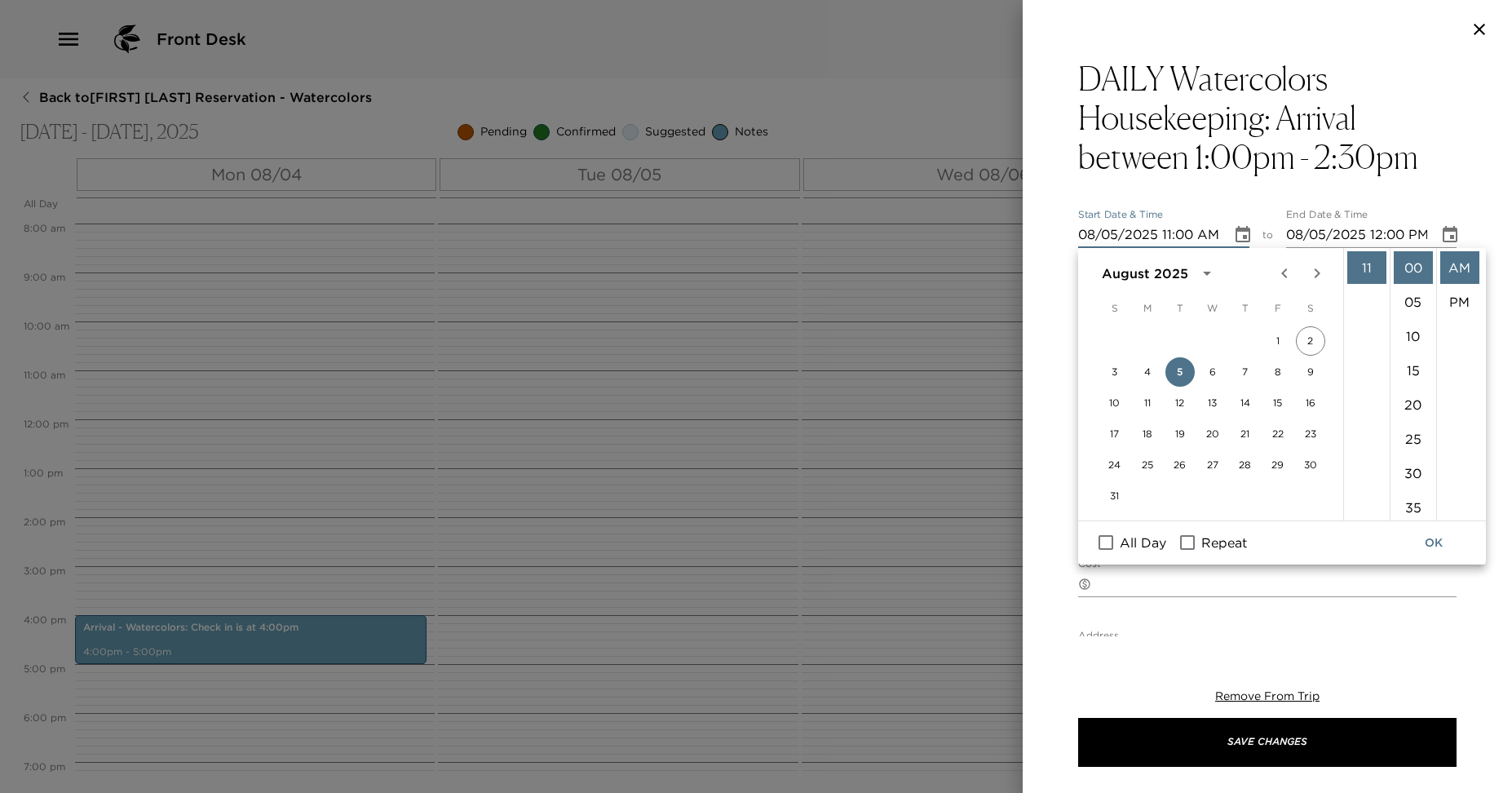 click on "08/05/2025 11:00 AM" at bounding box center [1149, 235] 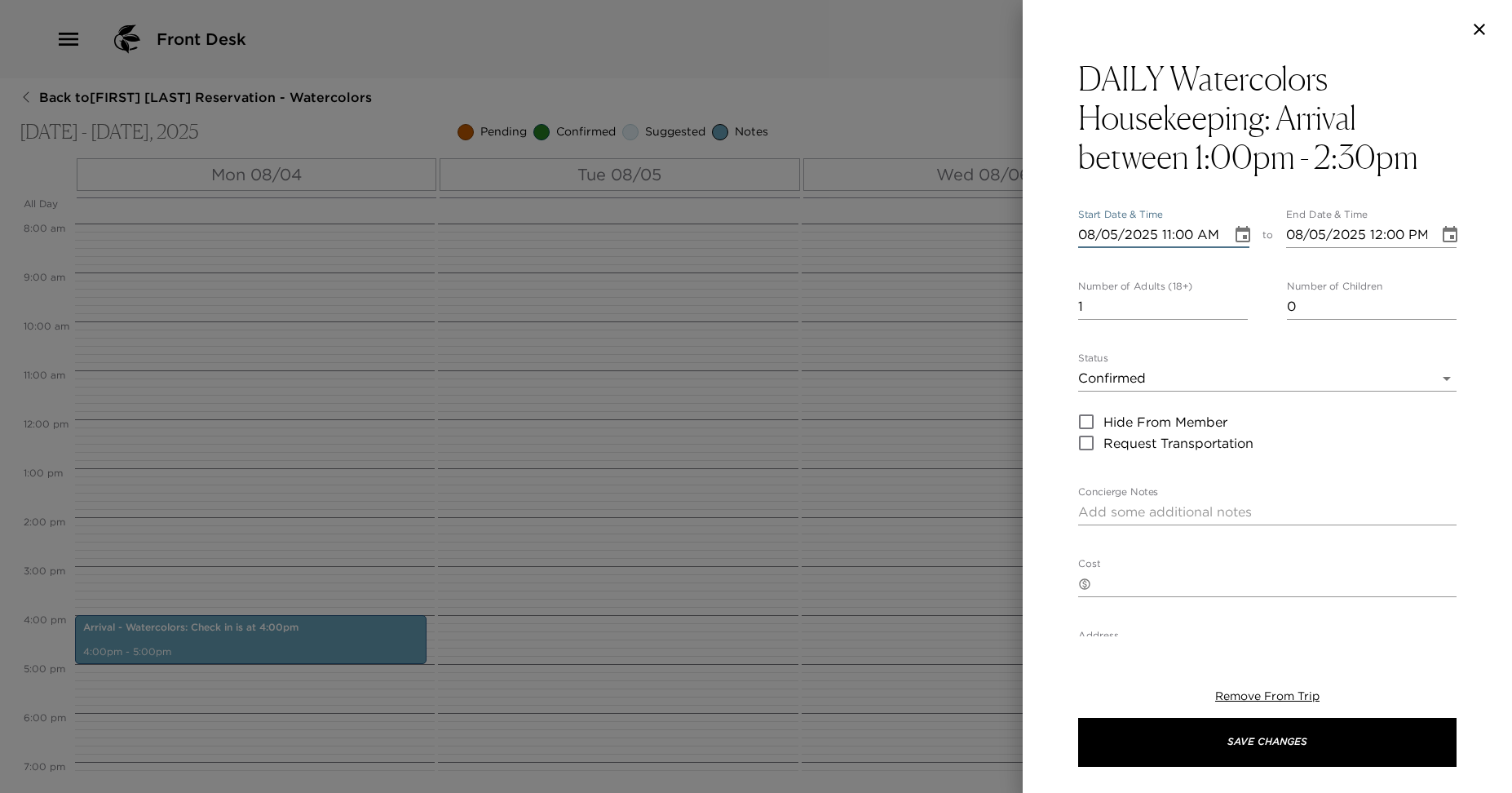 click on "08/05/2025 11:00 AM" at bounding box center (1149, 235) 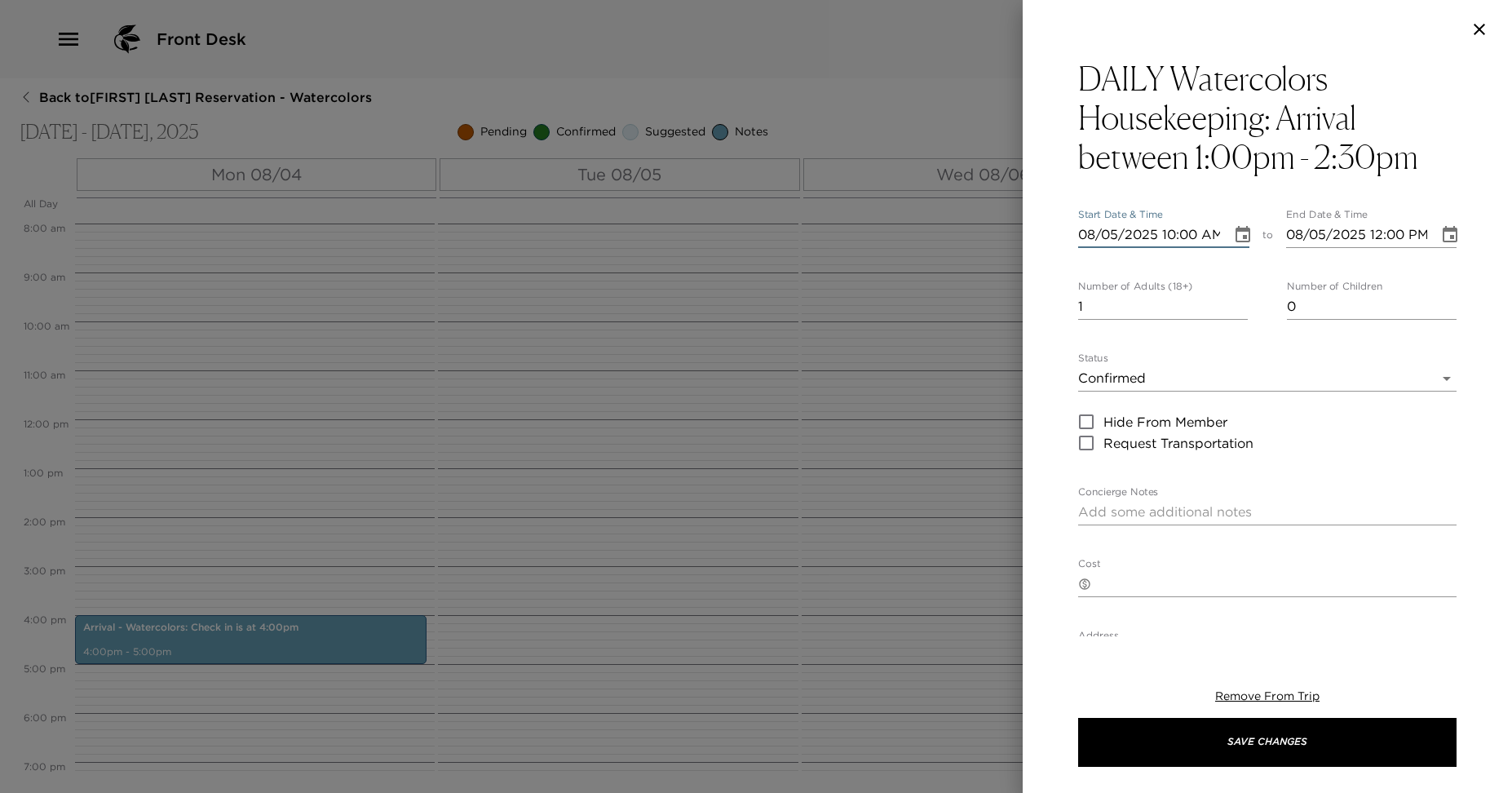 click on "08/05/2025 10:00 AM" at bounding box center (1149, 235) 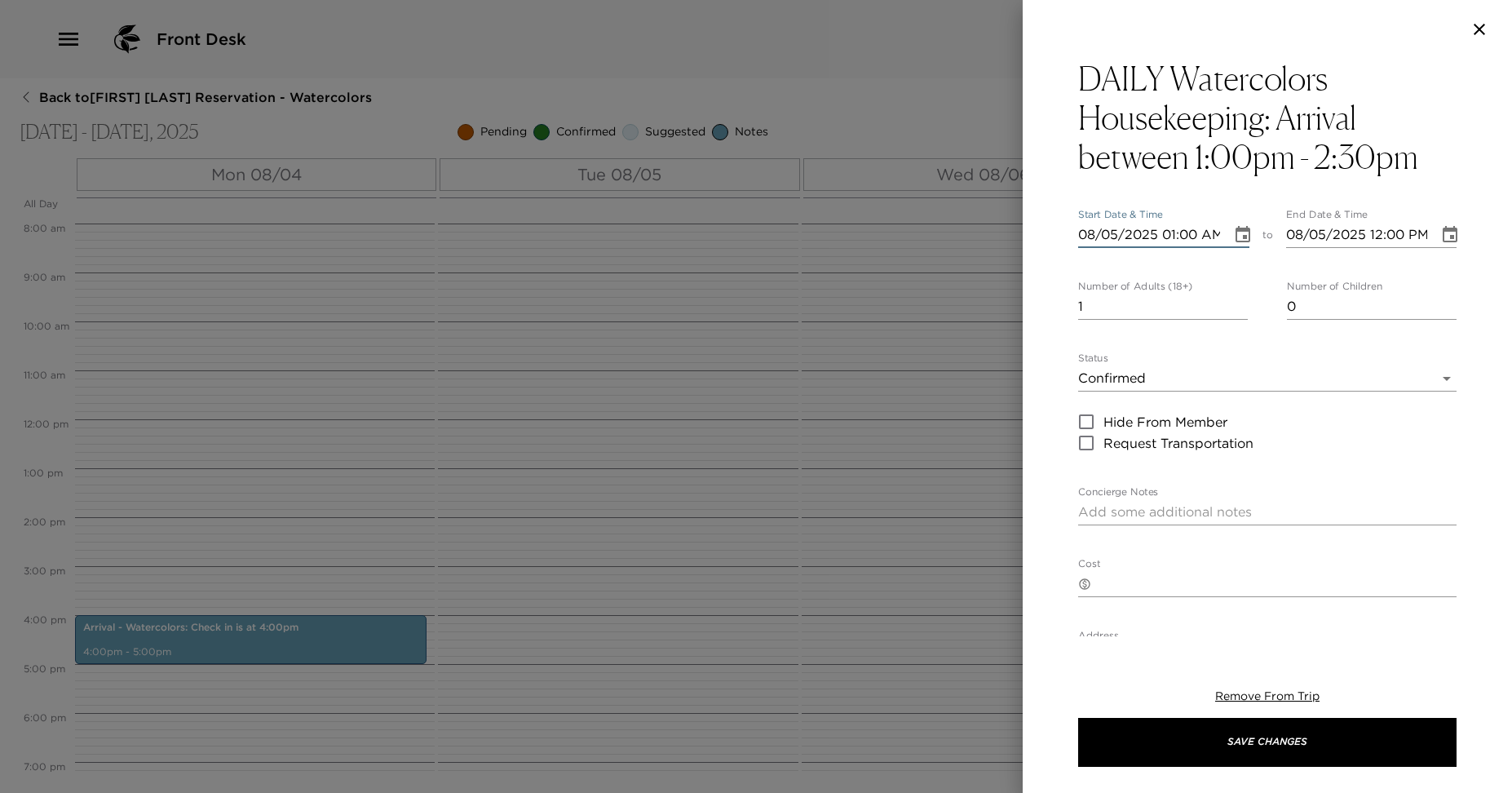 type on "08/05/2025 01:00 AM" 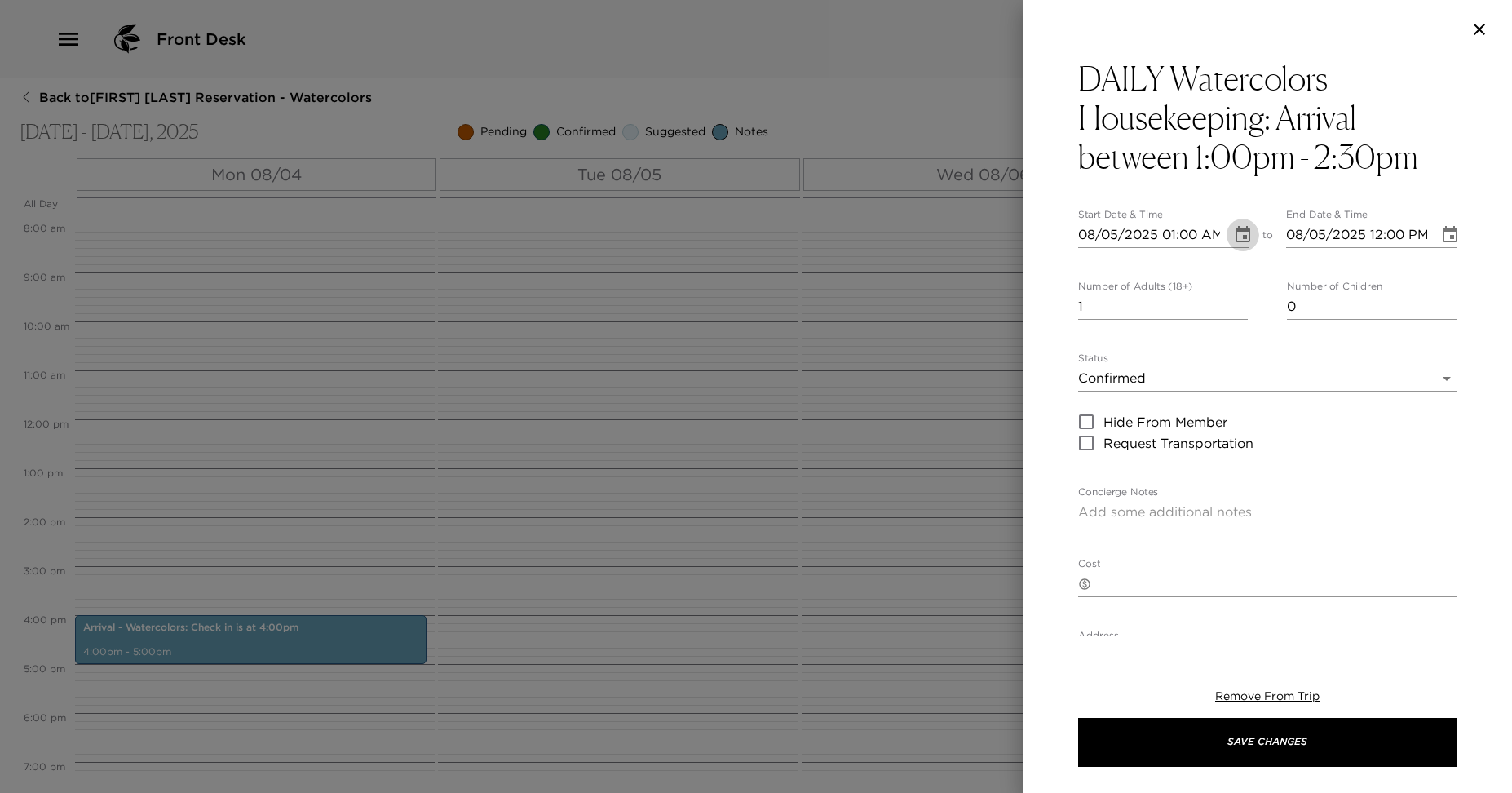 click on "08/05/2025 01:00 AM" at bounding box center (1149, 235) 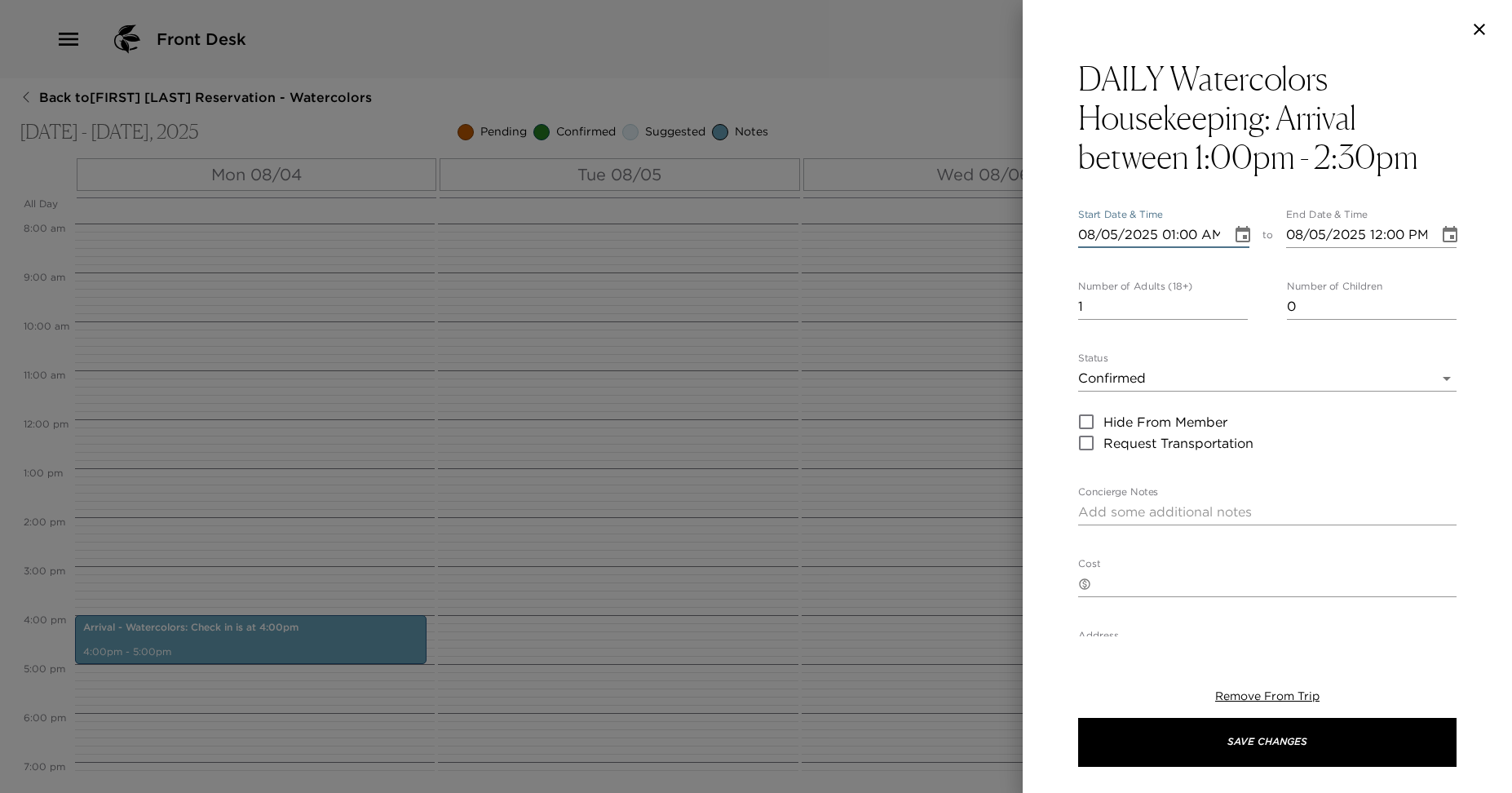 type on "[DATE] [TIME]" 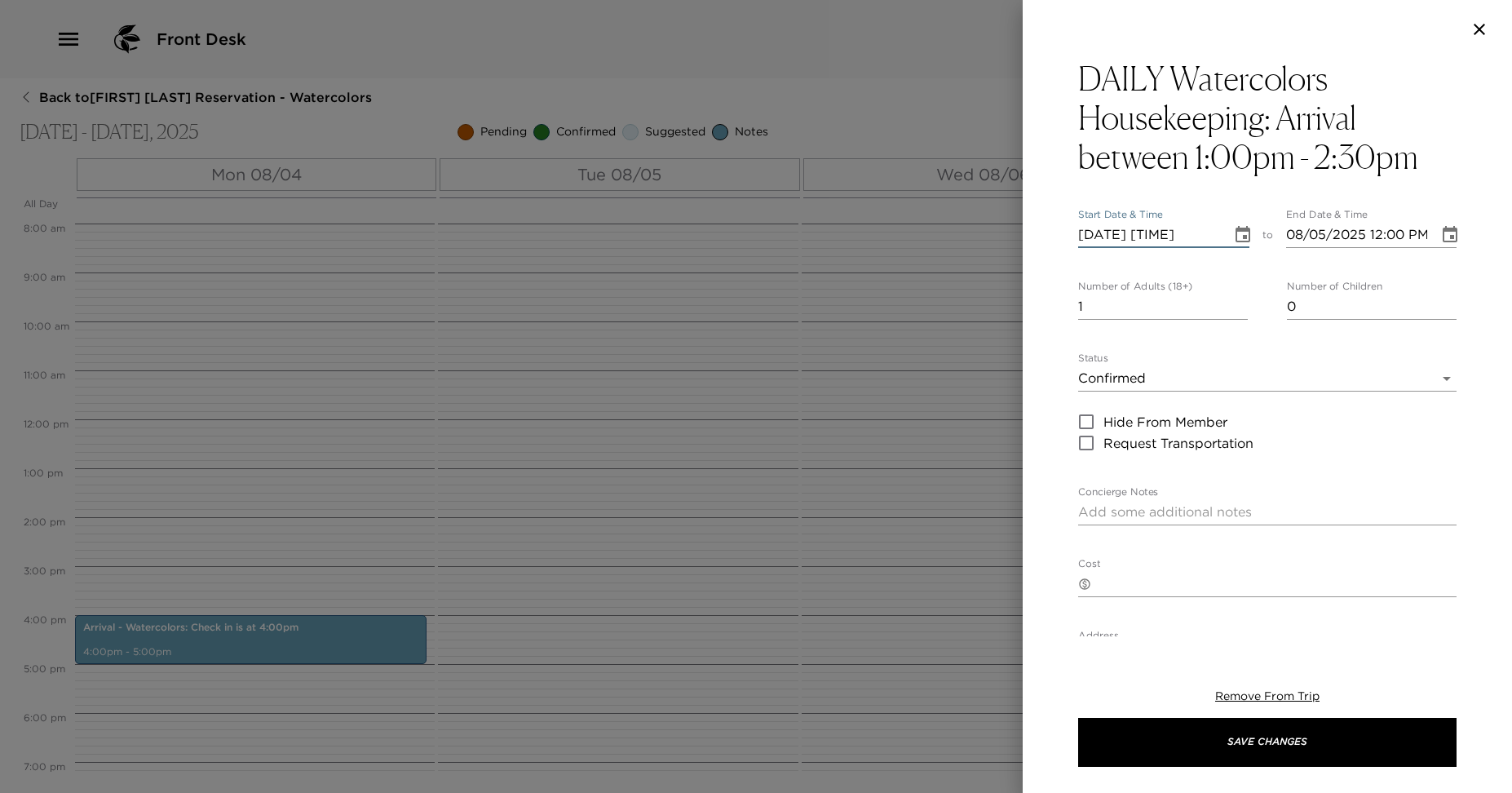 type on "08/05/2025 02:00 PM" 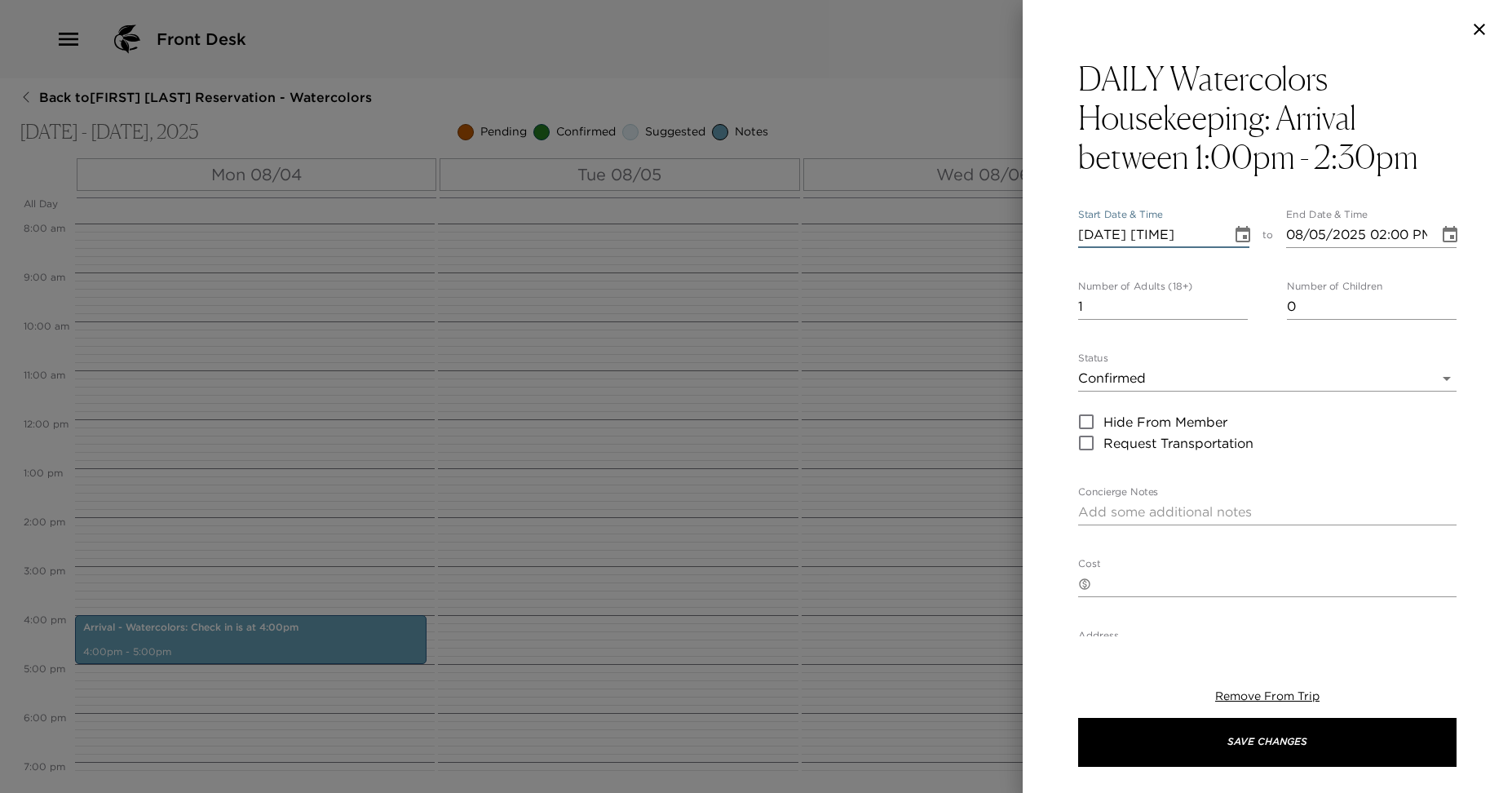 type on "[DATE] [TIME]" 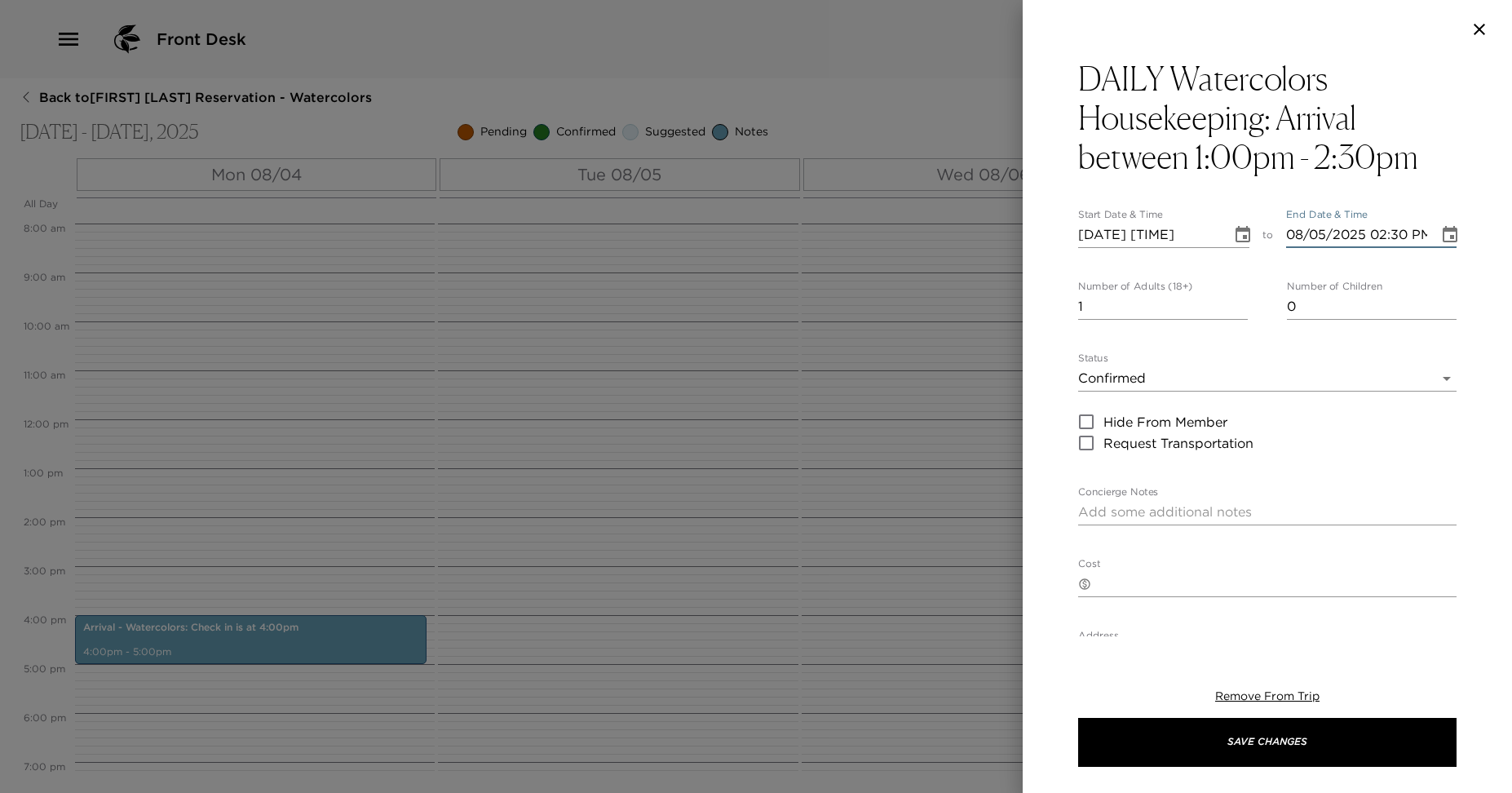 type on "08/05/2025 02:30 PM" 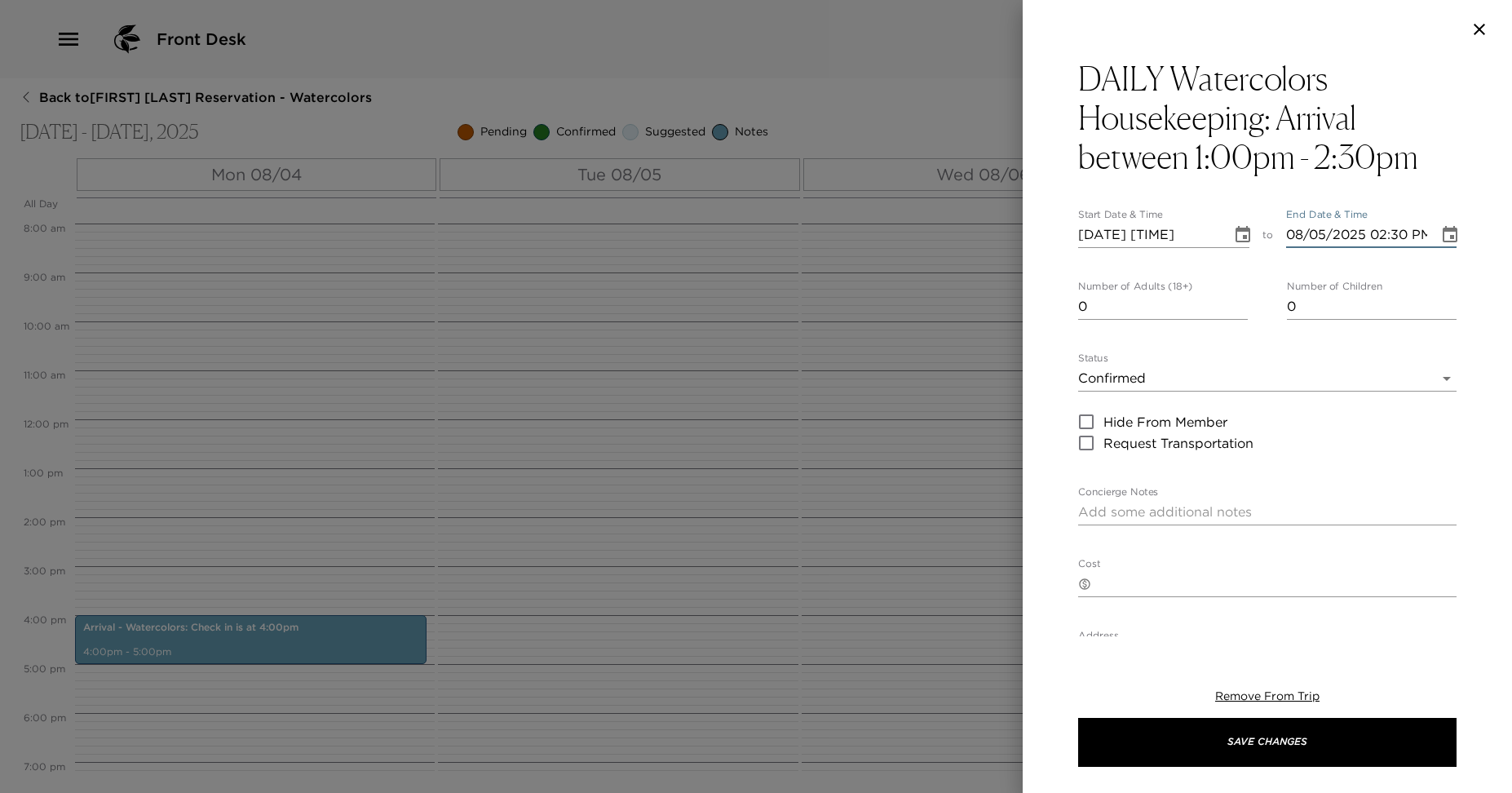 type on "0" 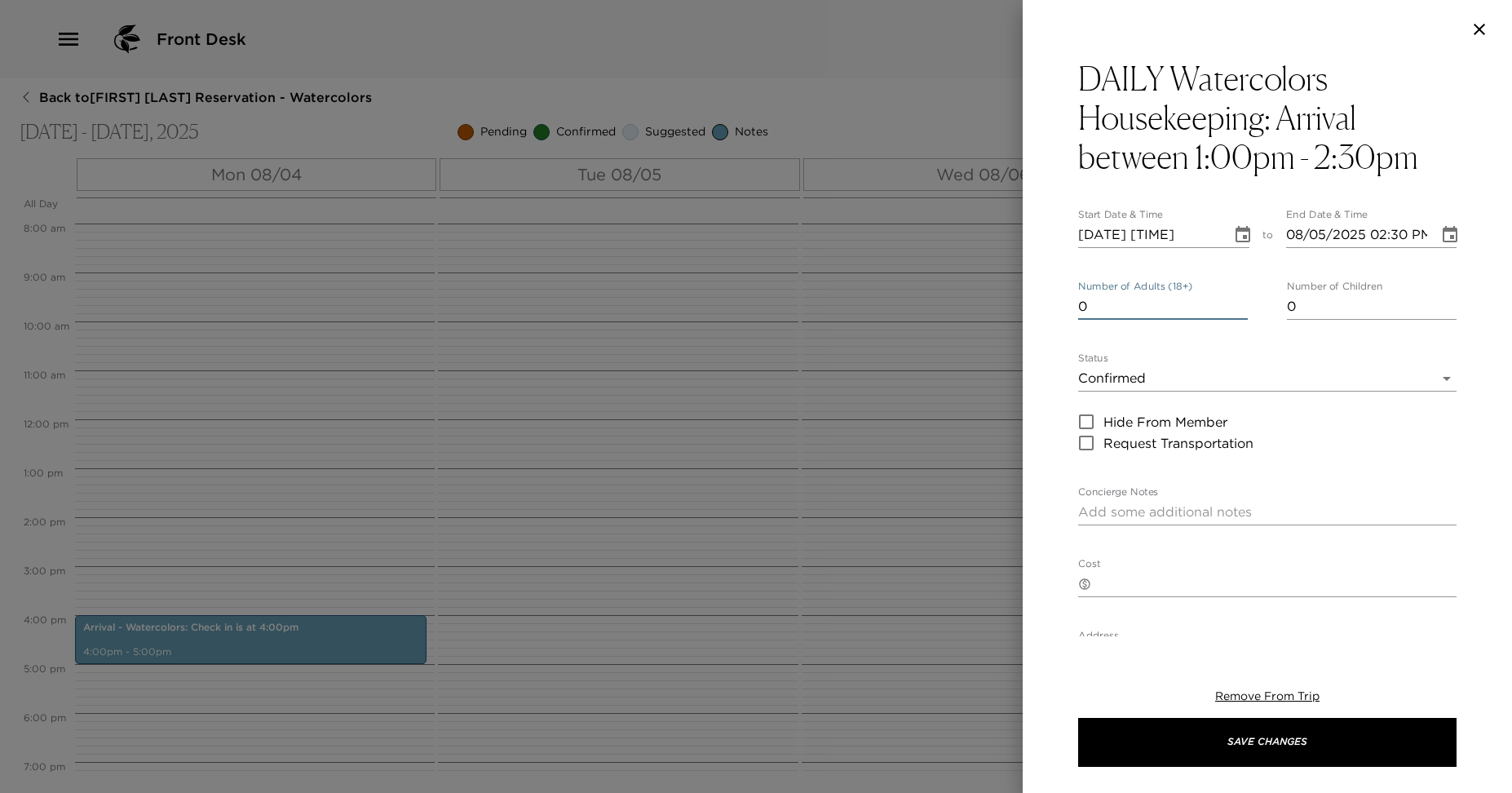 click on "Front Desk Back to  [NAME] Hipp Reservation - Watercolors Aug 04 - Aug 06, 2025 Pending Confirmed Suggested Notes Trip View Agenda View PDF View Print All Day Mon 08/04 Tue 08/05 Wed 08/06 12:00 AM 1:00 AM 2:00 AM 3:00 AM 4:00 AM 5:00 AM 6:00 AM 7:00 AM 8:00 AM 9:00 AM 10:00 AM 11:00 AM 12:00 PM 1:00 PM 2:00 PM 3:00 PM 4:00 PM 5:00 PM 6:00 PM 7:00 PM 8:00 PM 9:00 PM 10:00 PM 11:00 PM Arrival - Watercolors: Check in is at 4:00pm 4:00pm - 5:00pm Clone Custom water ​ Results (13) Arrival - Watercolors Housekeeping - Watercolors Helpful Hints - Watercolors [LOCATION] By Water Next Level Watersports - [LOCATION] Kiteboarding School Ultra Member Arrival - Watercolors ACK Surf School Captain Tom Fishing Charter Barton ​& Gray Luxury Yachting - [LOCATION] Critter Cruise Absolute Sport Fishing Just Do It Too Fishing Charter Endeavor Sailing DAILY Watercolors Housekeeping: Arrival between 1:00pm - 2:30pm Start Date ​& Time 08/05/2025 01:00 PM to End Date ​& Time 08/05/2025 02:30 PM Number of Adults (18+) 0 0 Status x" at bounding box center (756, 396) 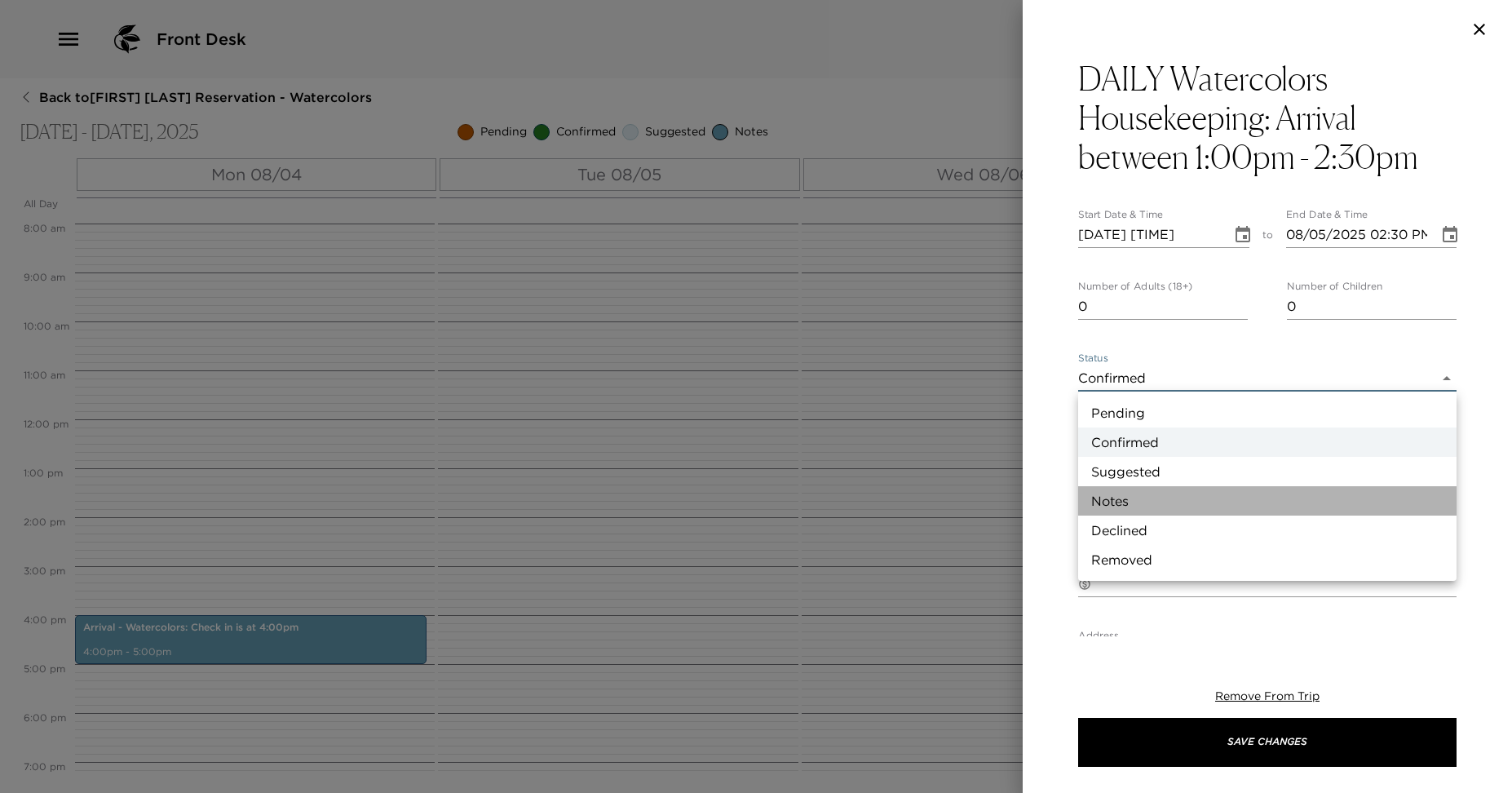 click on "Notes" at bounding box center [1267, 501] 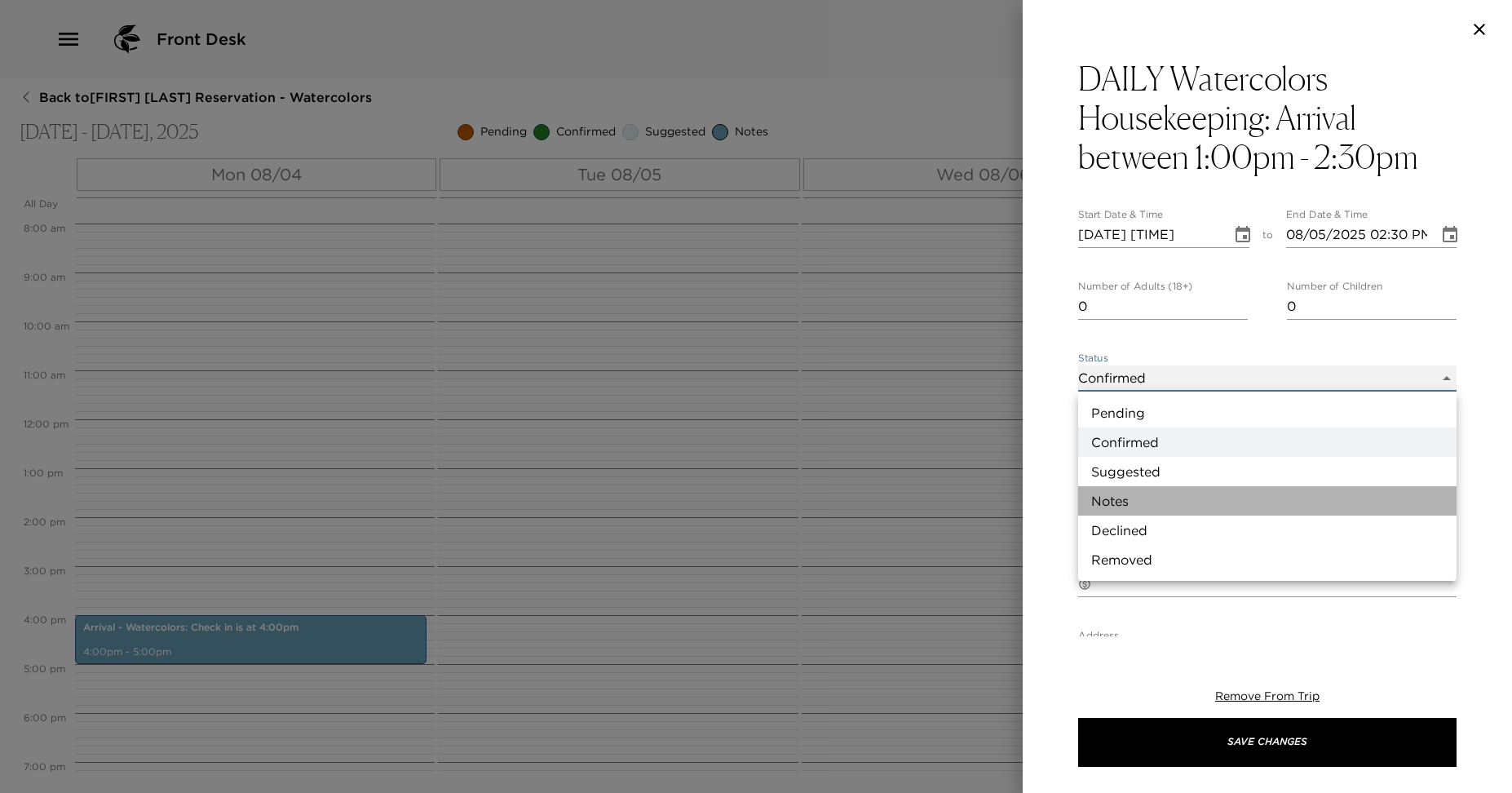 type on "Concierge Note" 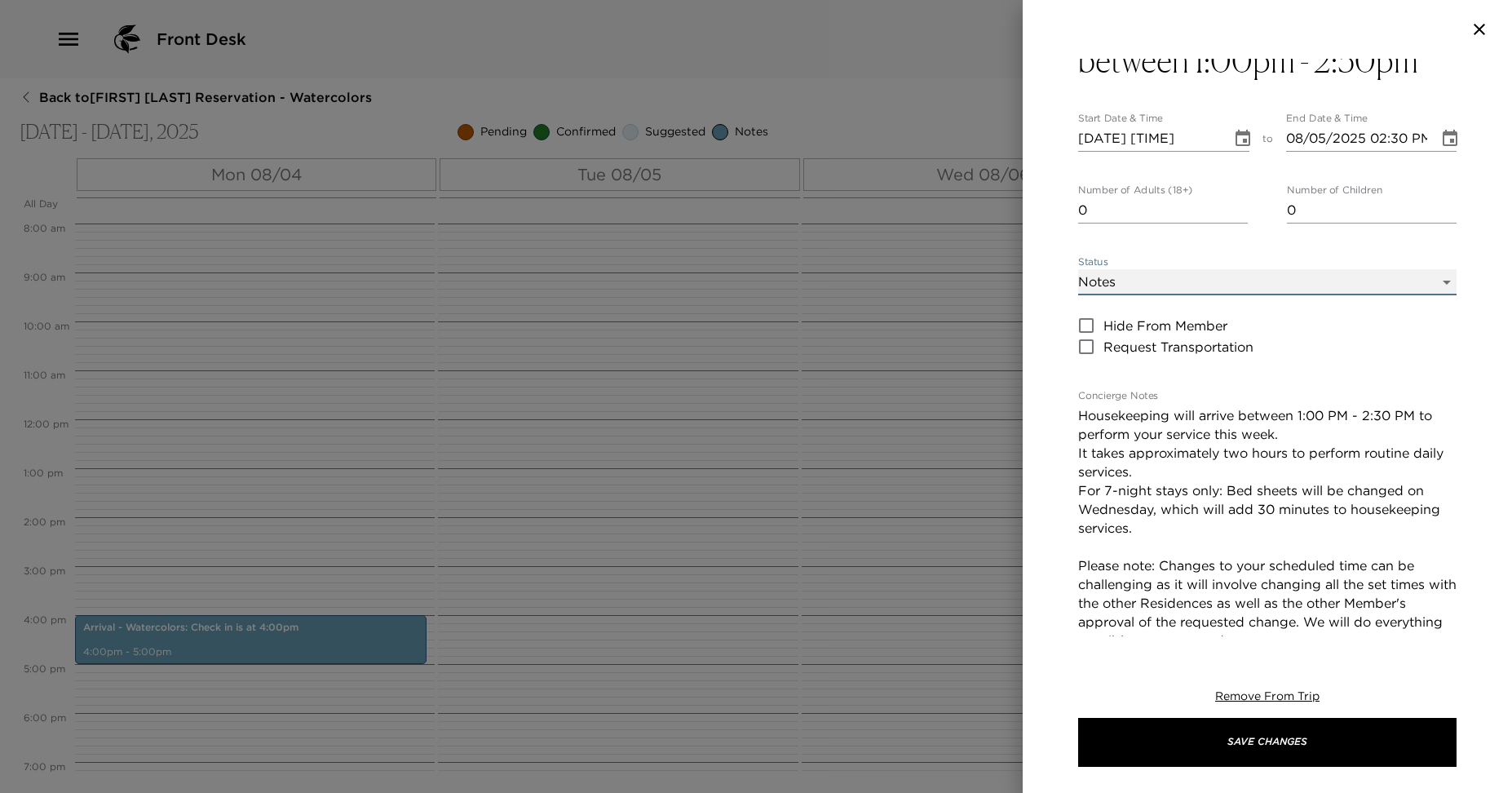 scroll, scrollTop: 103, scrollLeft: 0, axis: vertical 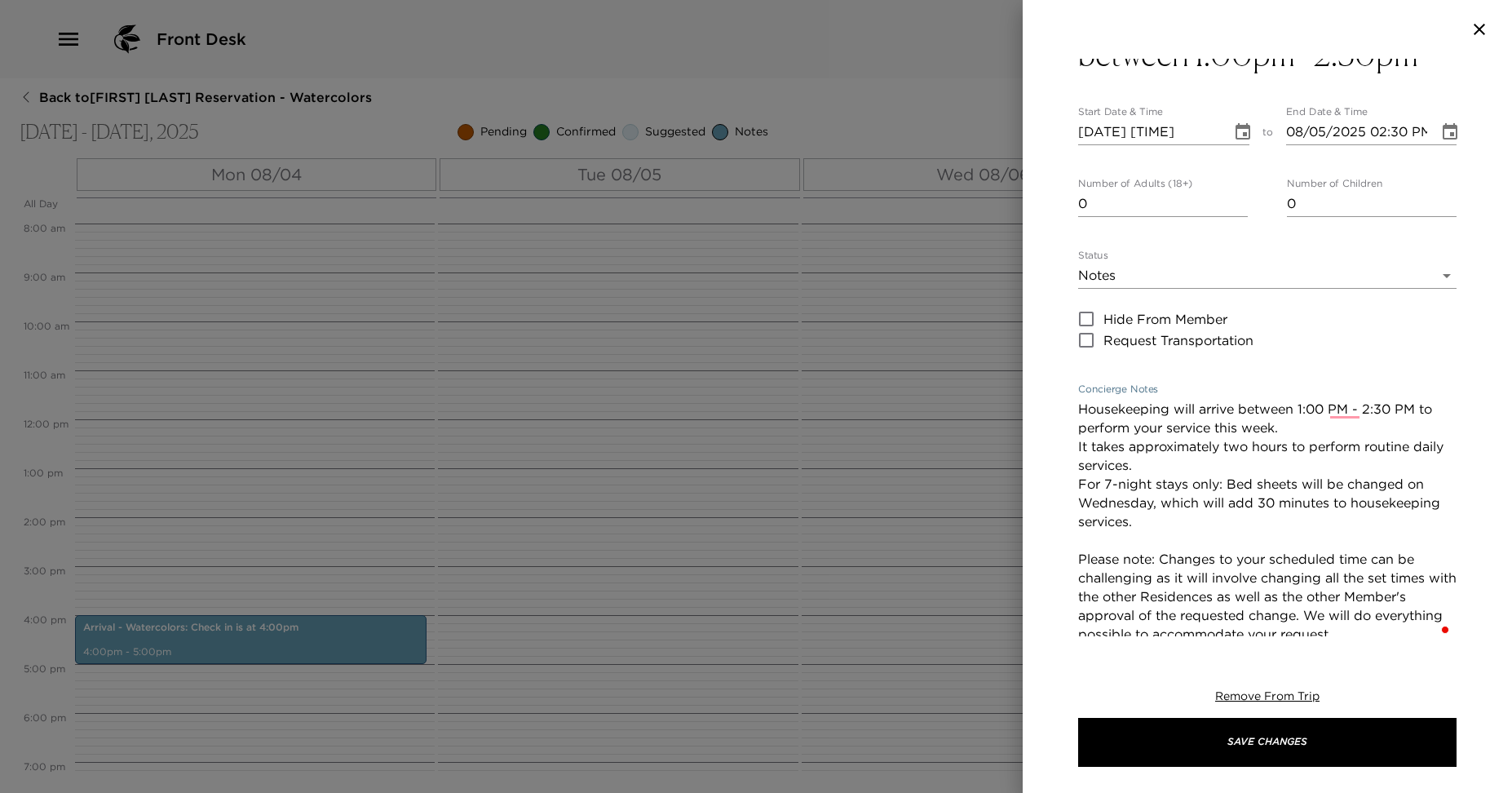drag, startPoint x: 1167, startPoint y: 518, endPoint x: 1068, endPoint y: 484, distance: 104.67569 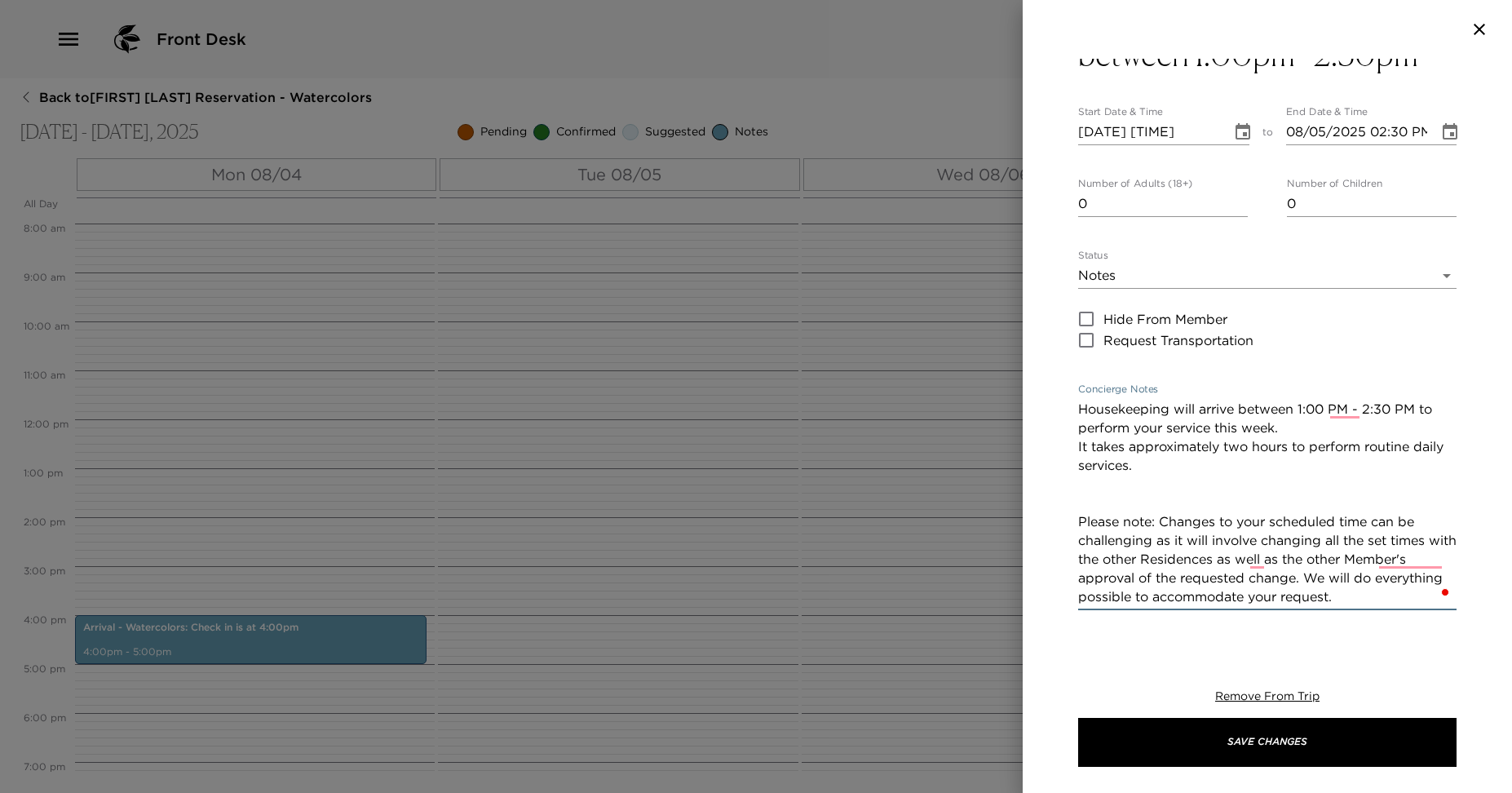 scroll, scrollTop: 103, scrollLeft: 0, axis: vertical 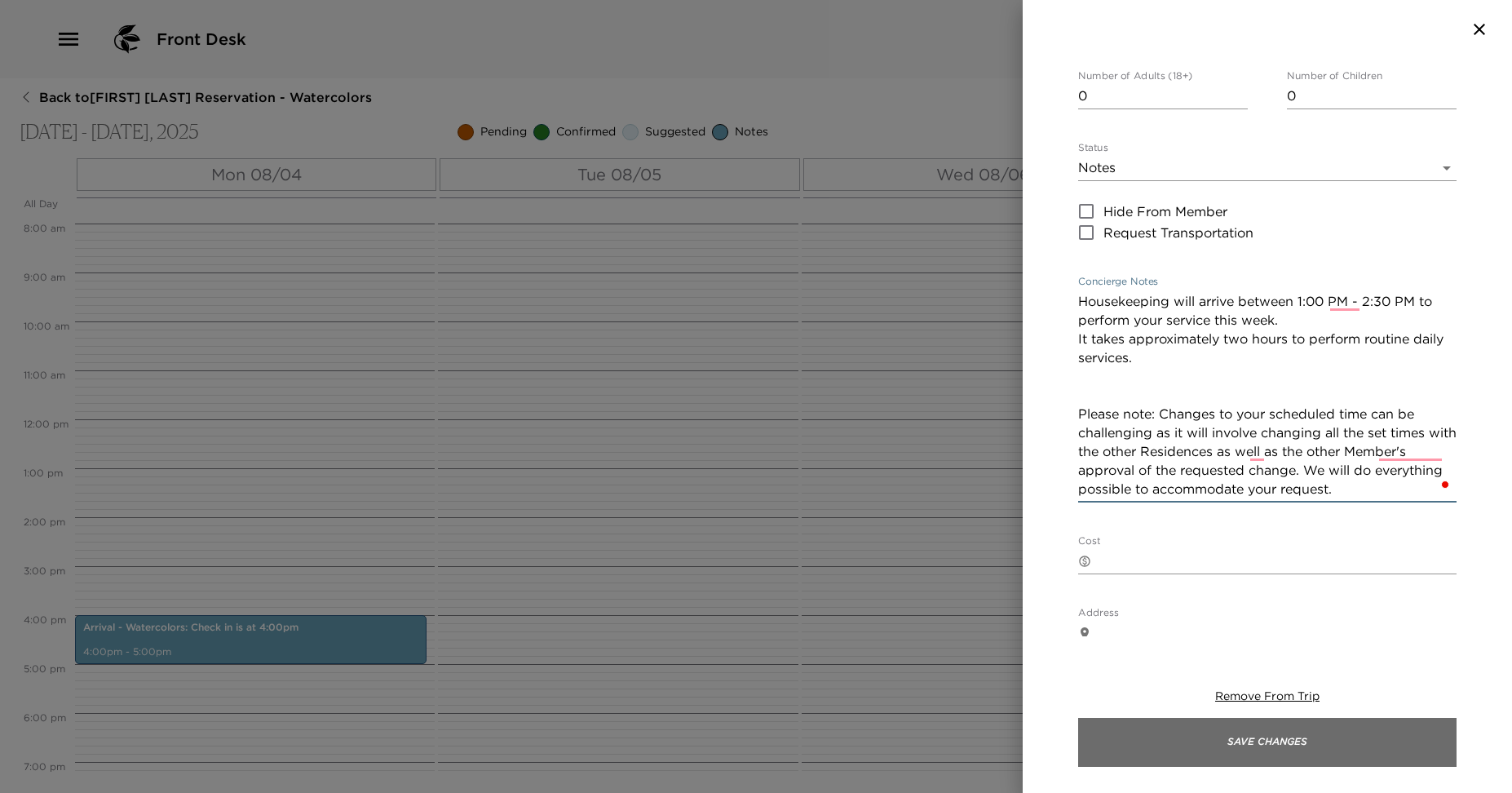 type on "Housekeeping will arrive between 1:00 PM - 2:30 PM to perform your service this week.
It takes approximately two hours to perform routine daily services.
Please note: Changes to your scheduled time can be challenging as it will involve changing all the set times with the other Residences as well as the other Member's approval of the requested change. We will do everything possible to accommodate your request." 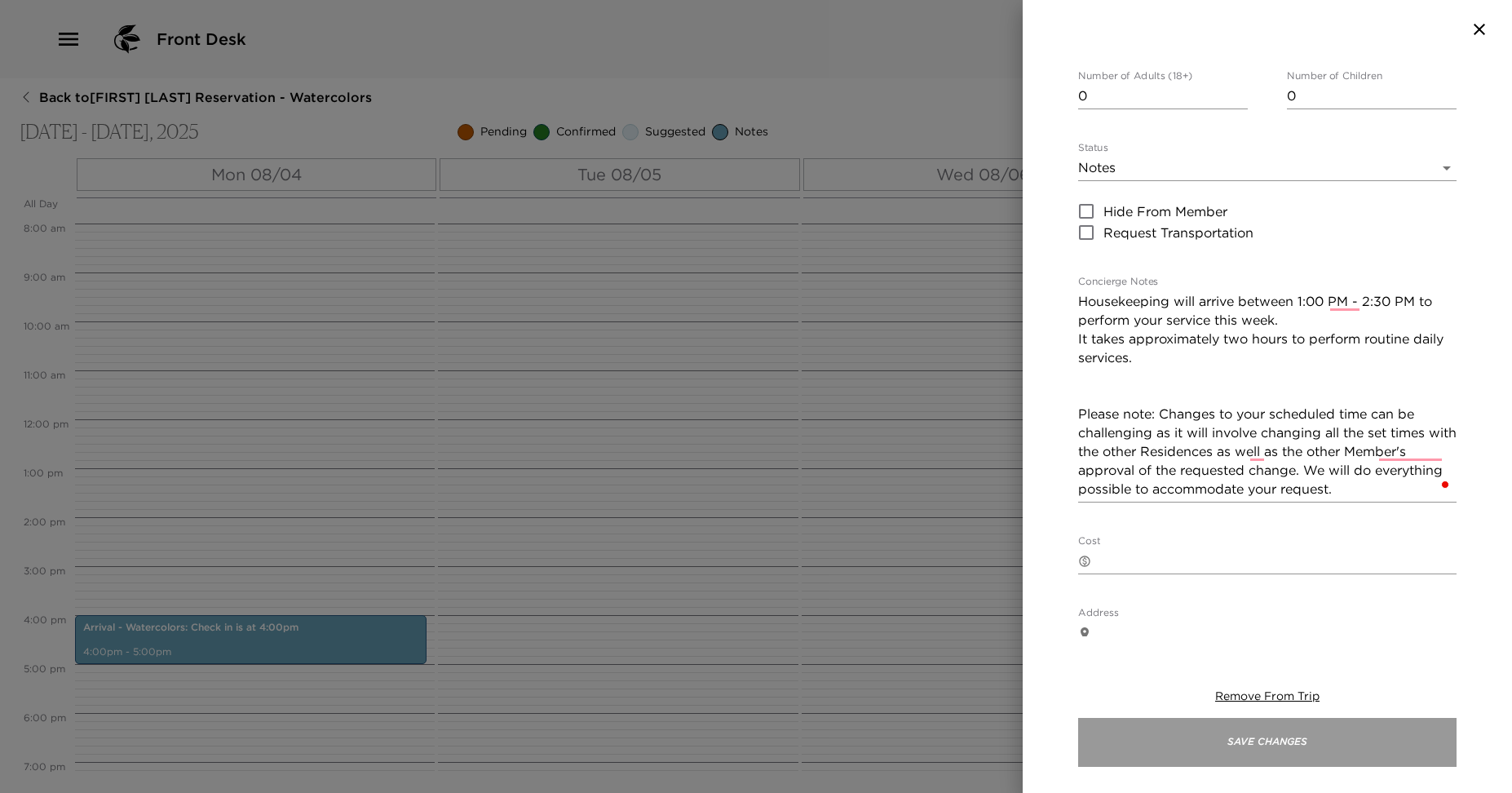 click on "Save Changes" at bounding box center [1267, 742] 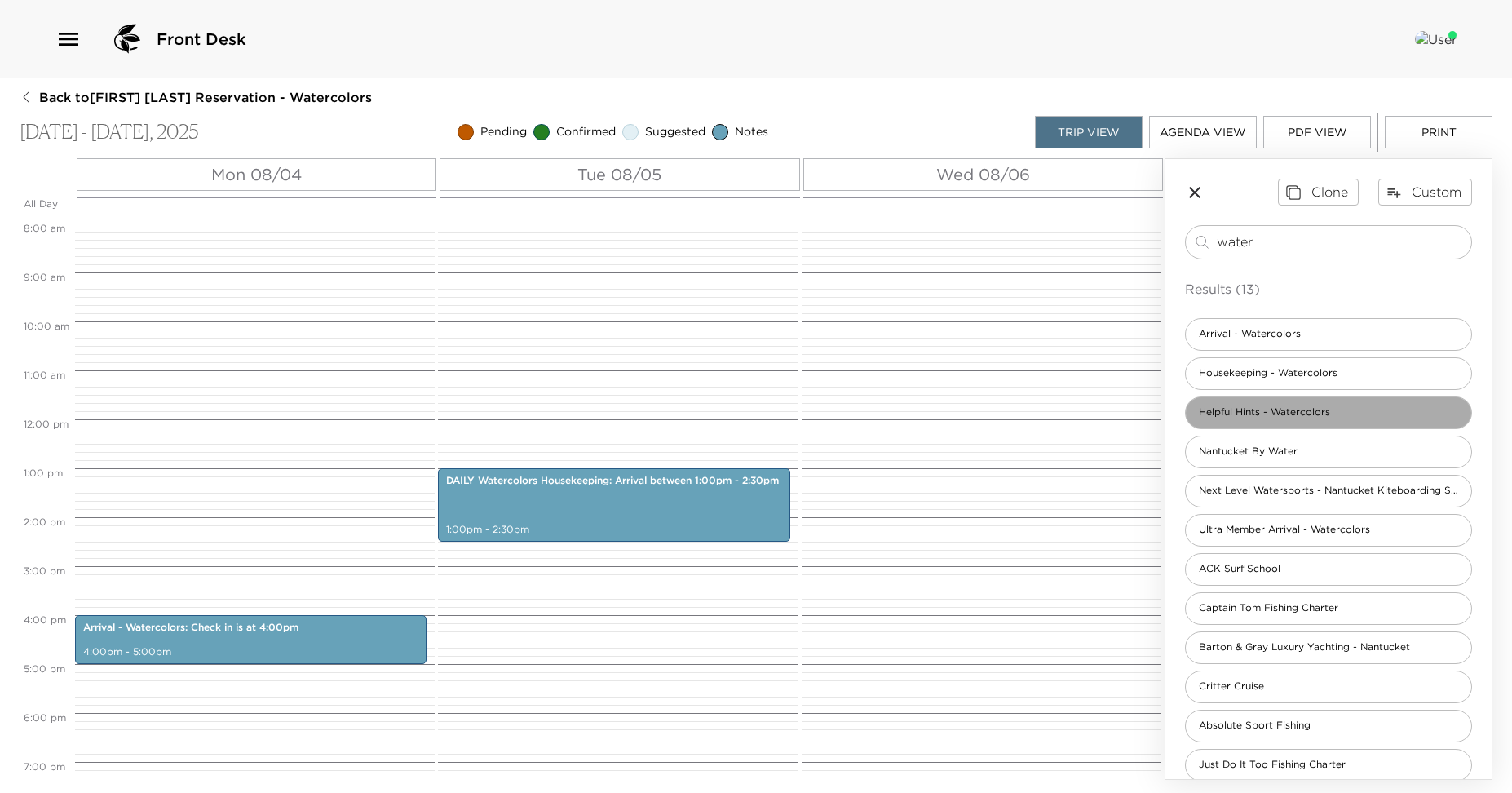 click on "Helpful Hints - Watercolors" at bounding box center [1264, 412] 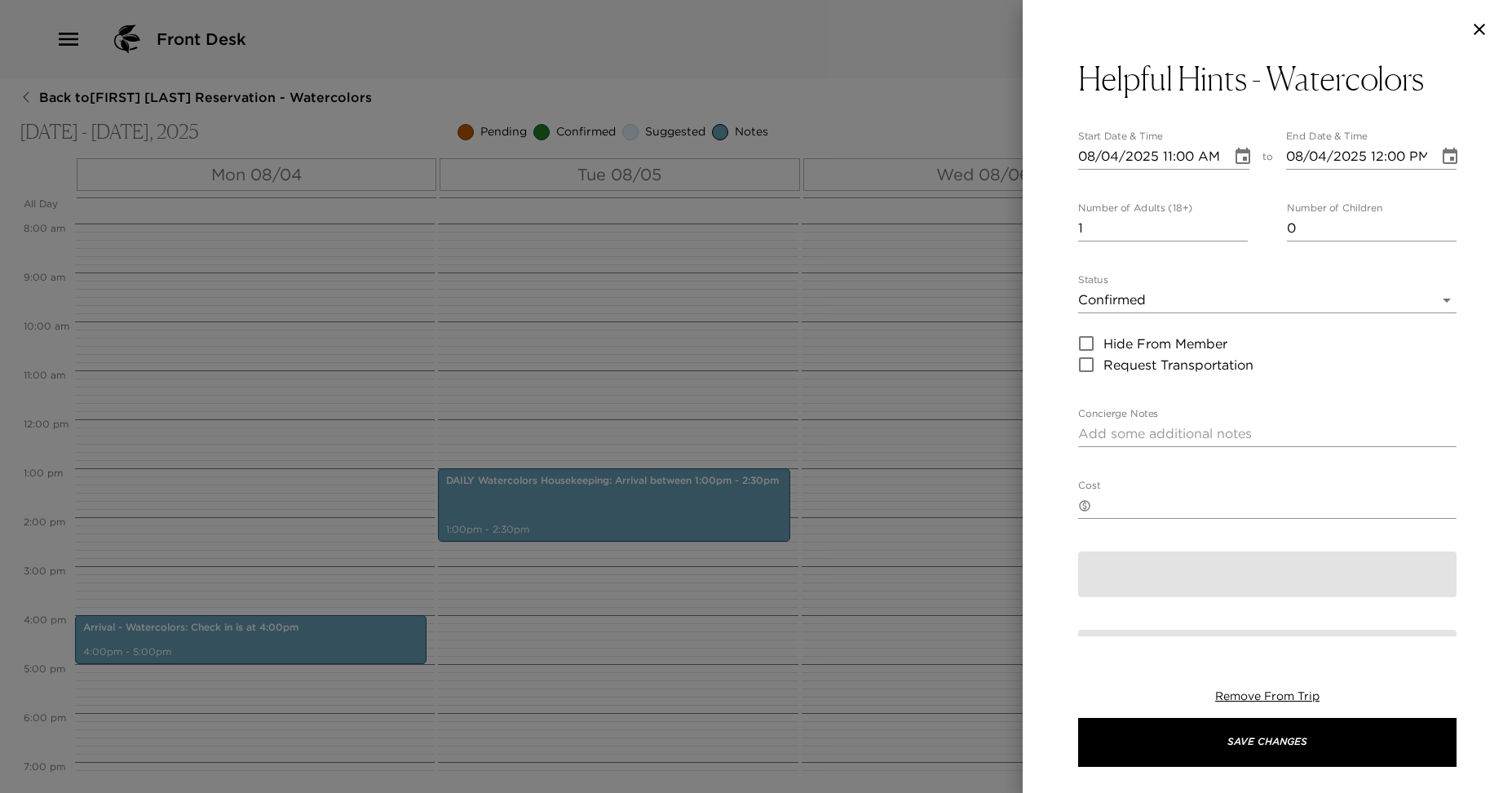 type on "Address: 21.5 Hussey Street. WiFi Network: Watercolors WiFi Password: Vangogh21
[CITY] has a strict recycling protocol please ensure you're separating trash and recyclables according to labeled bins.
PLEASE KEEP ALL DOORS AND WINDOWS CLOSED WHILE ENJOYING THE AC. FAILURE TO DO SO WILL RESULT IN THE SYSTEM FREEZING AND WE WILL HAVE TO SHUT IT DOWN FOR 48 HOURS.
The plunge pool is heated and hard-wired to 85*. Keeping the cover on the pool will help maintain the temperature.
[CITY] has a 10:00pm noise ordinance. Please be mindful of outdoor activity after 10:00pm." 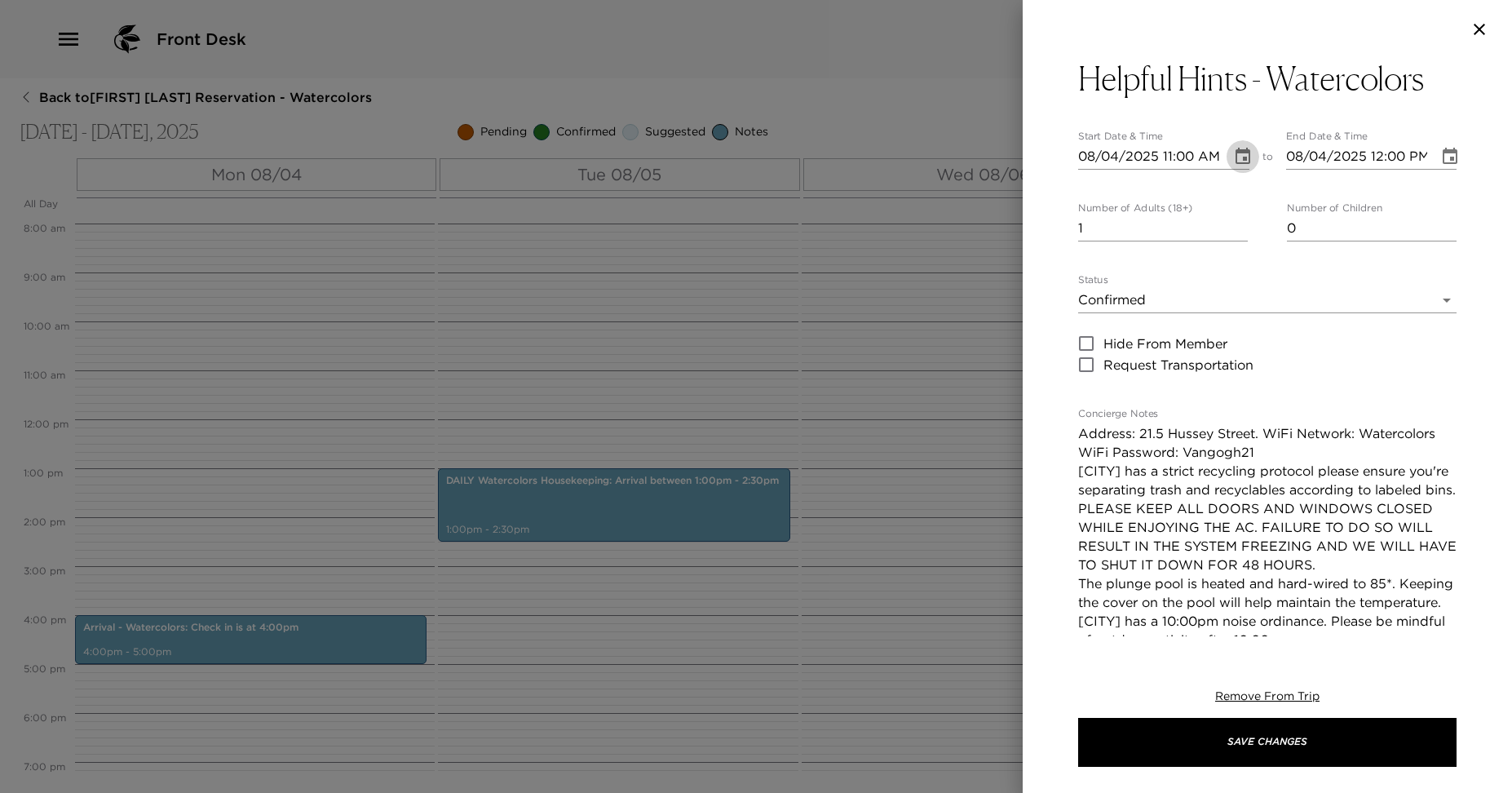 click 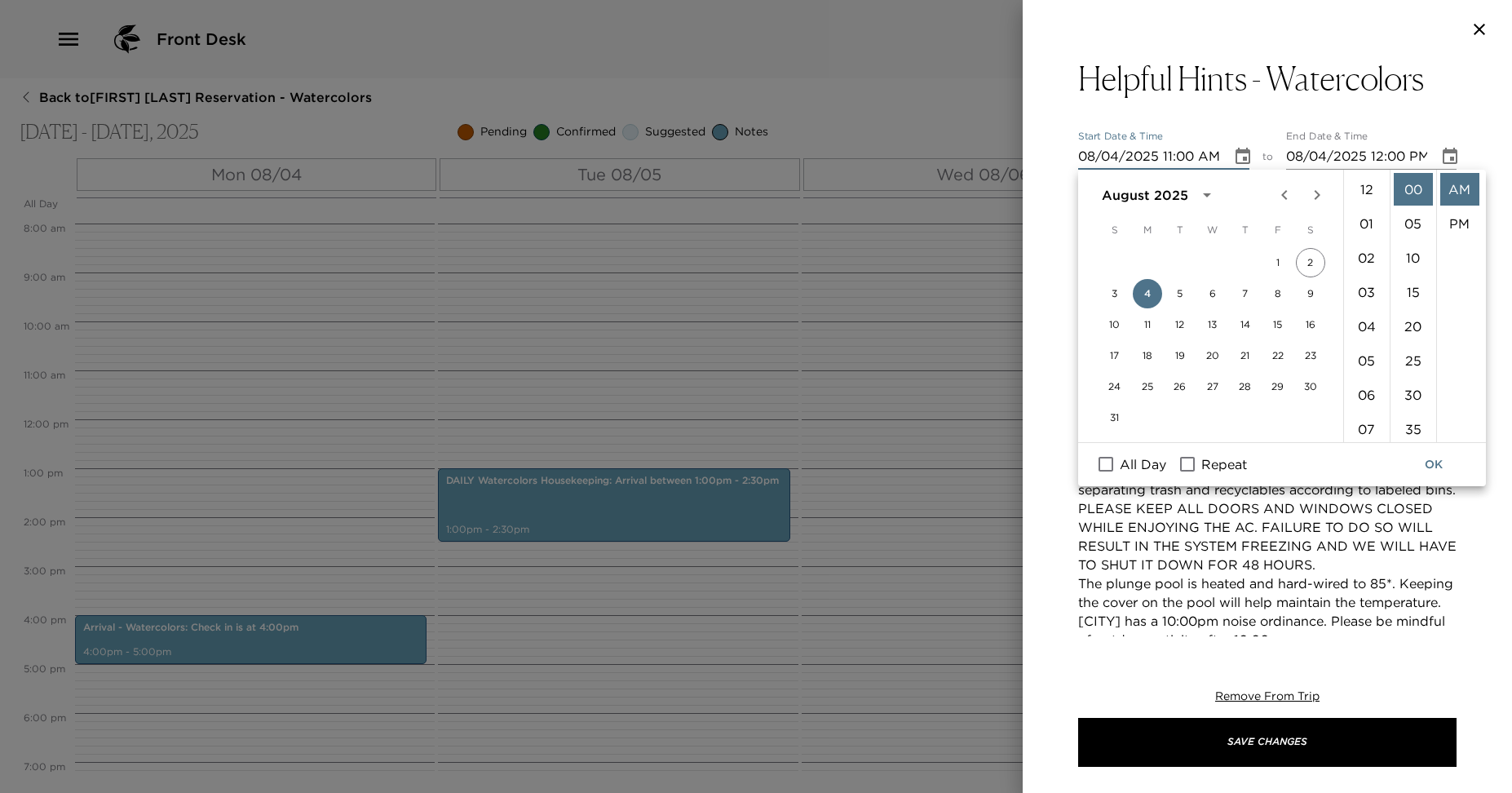 scroll, scrollTop: 377, scrollLeft: 0, axis: vertical 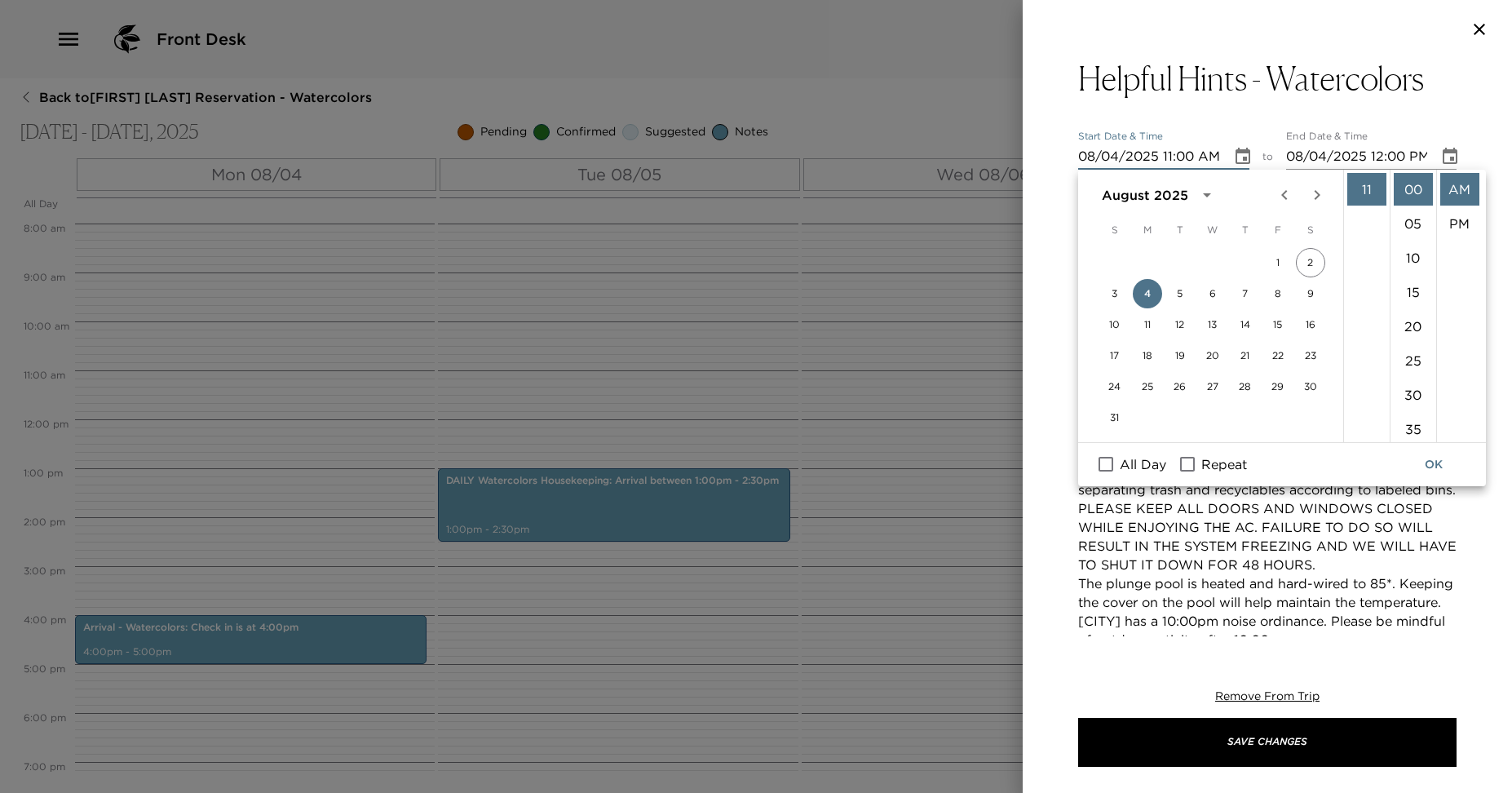 click on "All Day" at bounding box center (1106, 464) 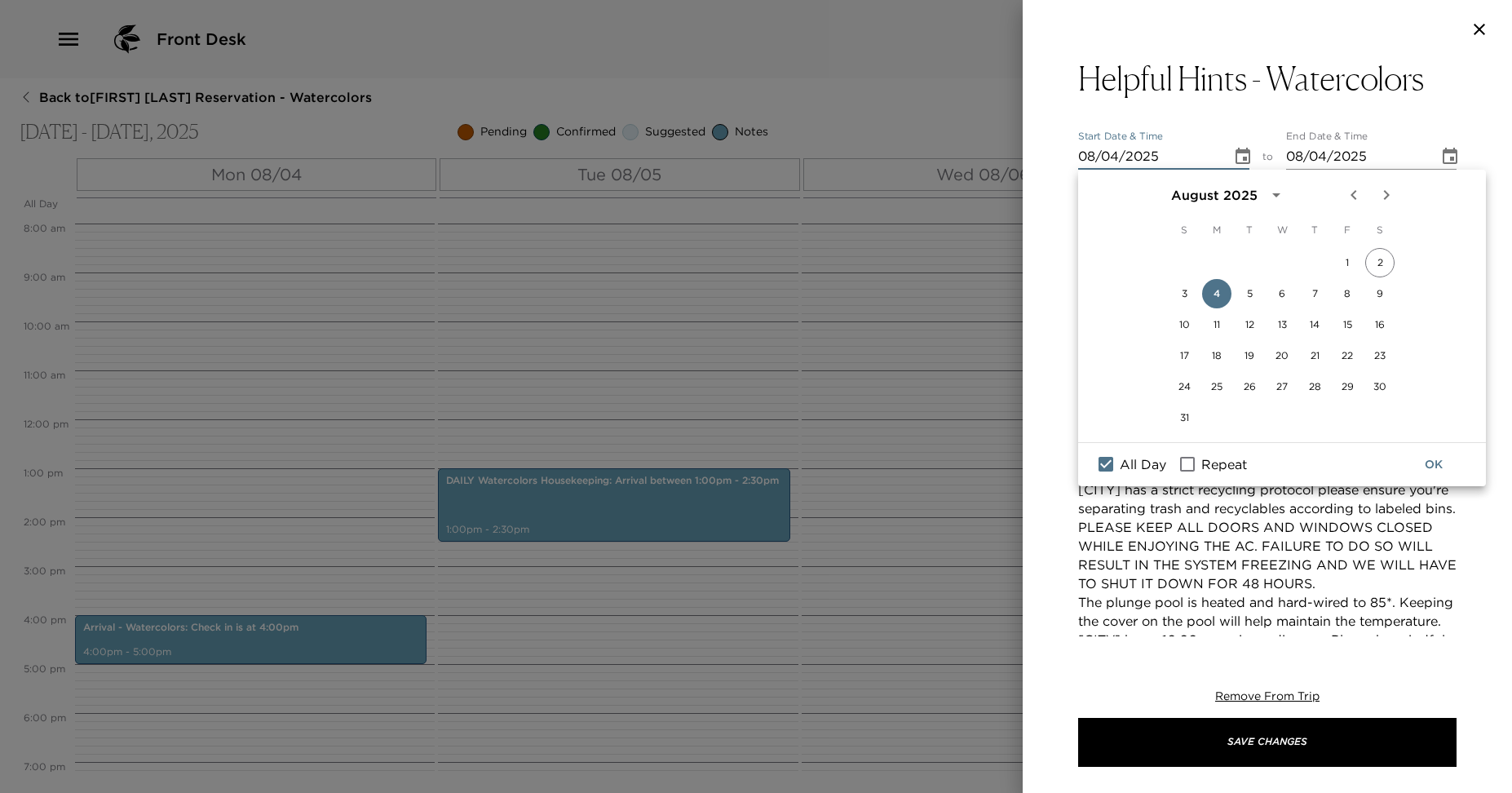 click on "OK" at bounding box center [1434, 464] 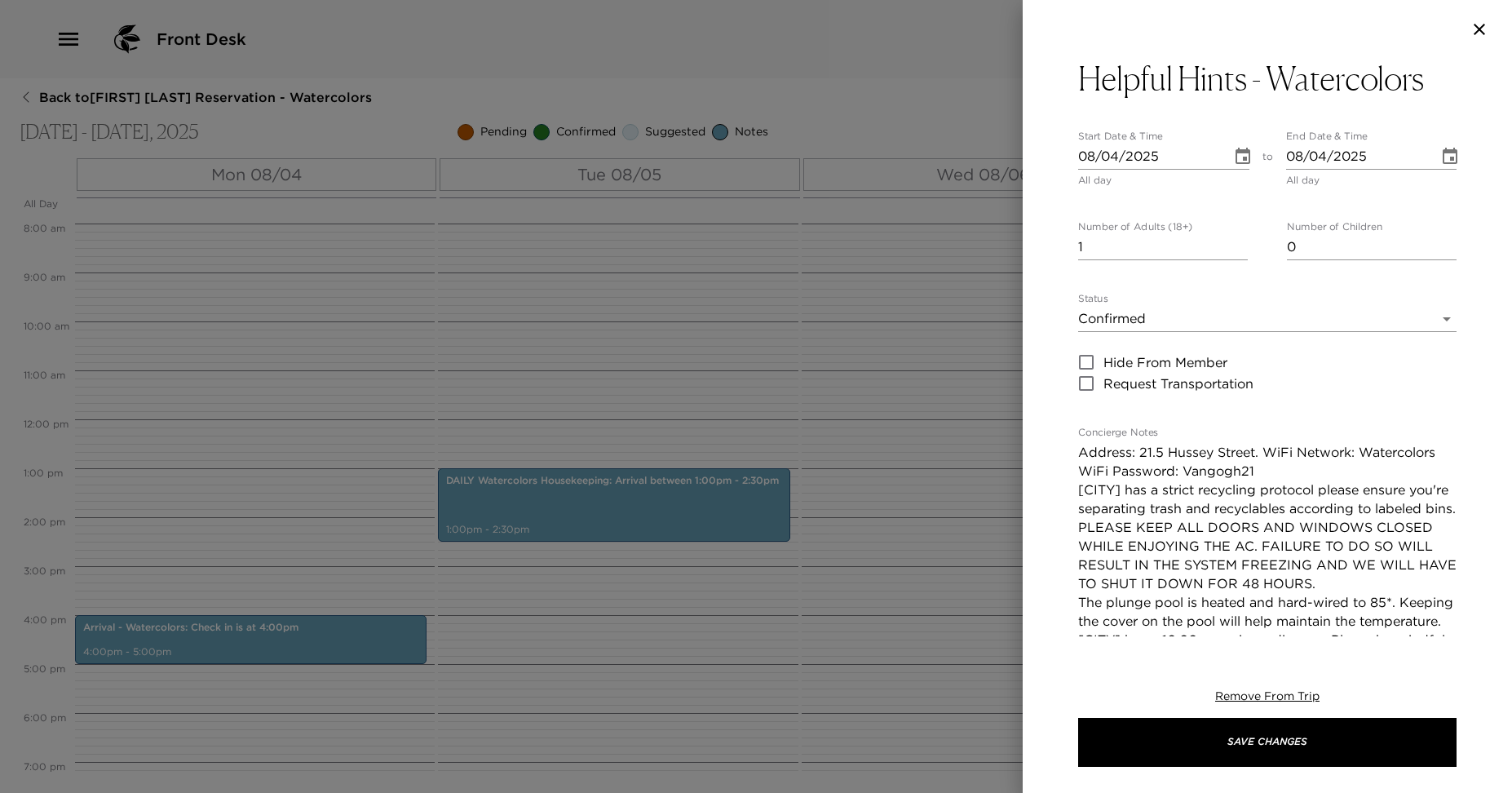 click on "Status Confirmed Confirmed" at bounding box center [1267, 312] 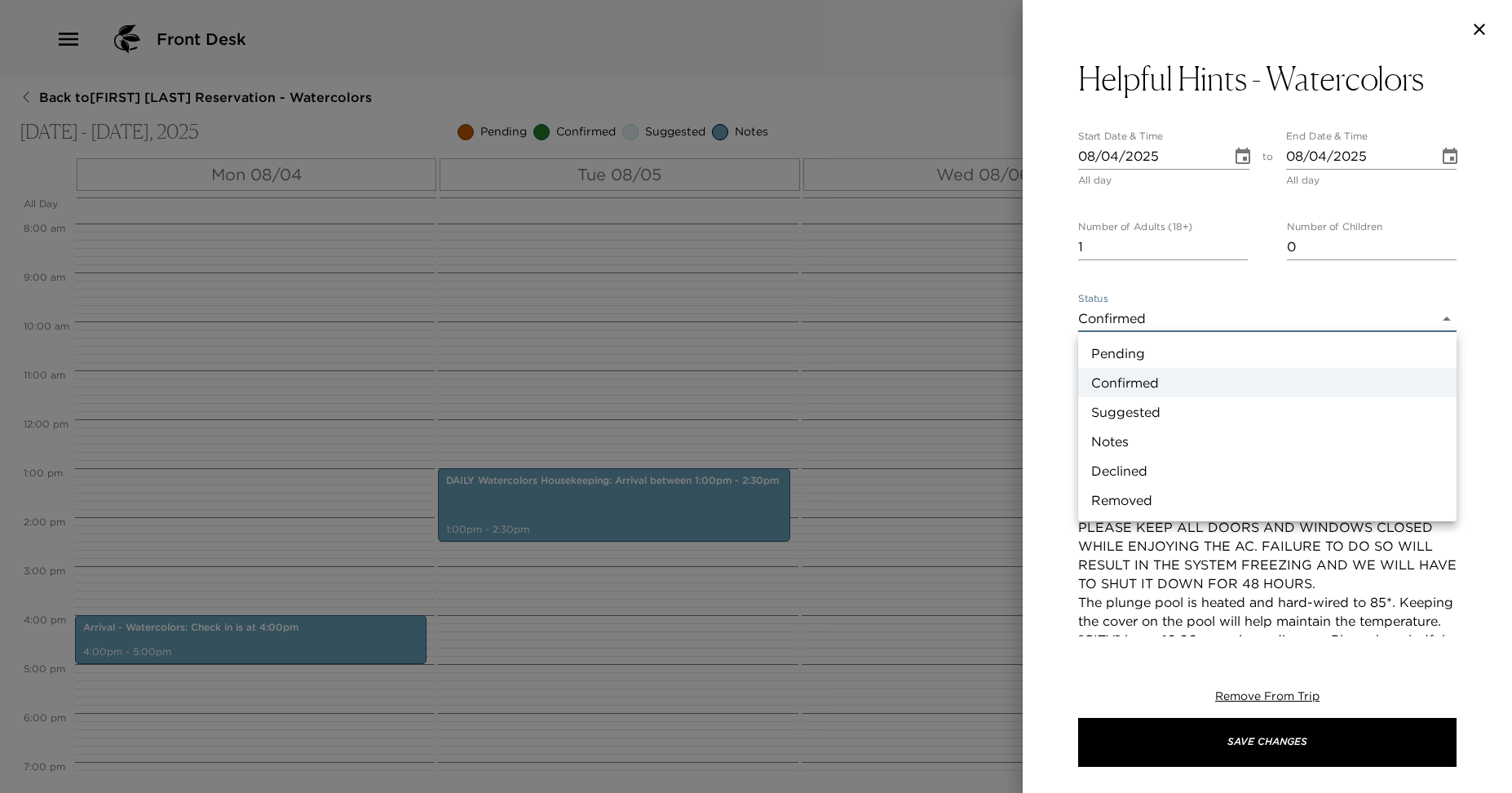 click on "Front Desk Back to  [PERSON] Hipp Reservation - Watercolors Aug 04 - Aug 06, 2025 Pending Confirmed Suggested Notes Trip View Agenda View PDF View Print All Day Mon 08/04 Tue 08/05 Wed 08/06 12:00 AM 1:00 AM 2:00 AM 3:00 AM 4:00 AM 5:00 AM 6:00 AM 7:00 AM 8:00 AM 9:00 AM 10:00 AM 11:00 AM 12:00 PM 1:00 PM 2:00 PM 3:00 PM 4:00 PM 5:00 PM 6:00 PM 7:00 PM 8:00 PM 9:00 PM 10:00 PM 11:00 PM Arrival - Watercolors: Check in is at 4:00pm 4:00pm - 5:00pm DAILY Watercolors Housekeeping: Arrival between 1:00pm - 2:30pm 1:00pm - 2:30pm Clone Custom water ​ Results (13) Arrival - Watercolors Housekeeping - Watercolors Helpful Hints - Watercolors Nantucket By Water Next Level Watersports - Nantucket Kiteboarding School Ultra Member Arrival - Watercolors ACK Surf School Captain Tom Fishing Charter Barton ​& Gray Luxury Yachting - Nantucket Critter Cruise Absolute Sport Fishing Just Do It Too Fishing Charter Endeavor Sailing Helpful Hints - Watercolors Start Date ​& Time 08/04/2025 All day to End Date ​& Time 08/04/2025 1" at bounding box center [756, 396] 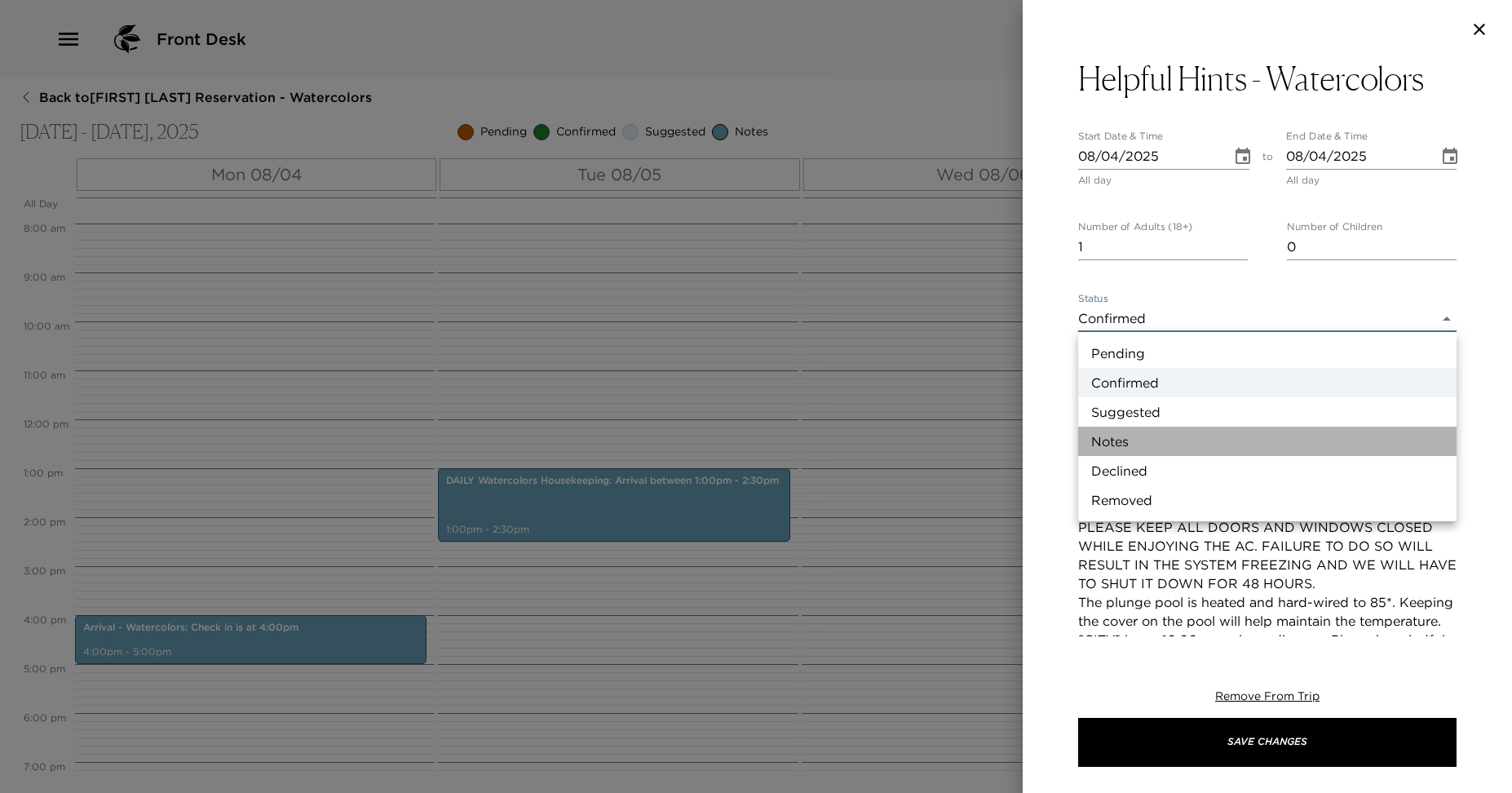 click on "Notes" at bounding box center [1267, 441] 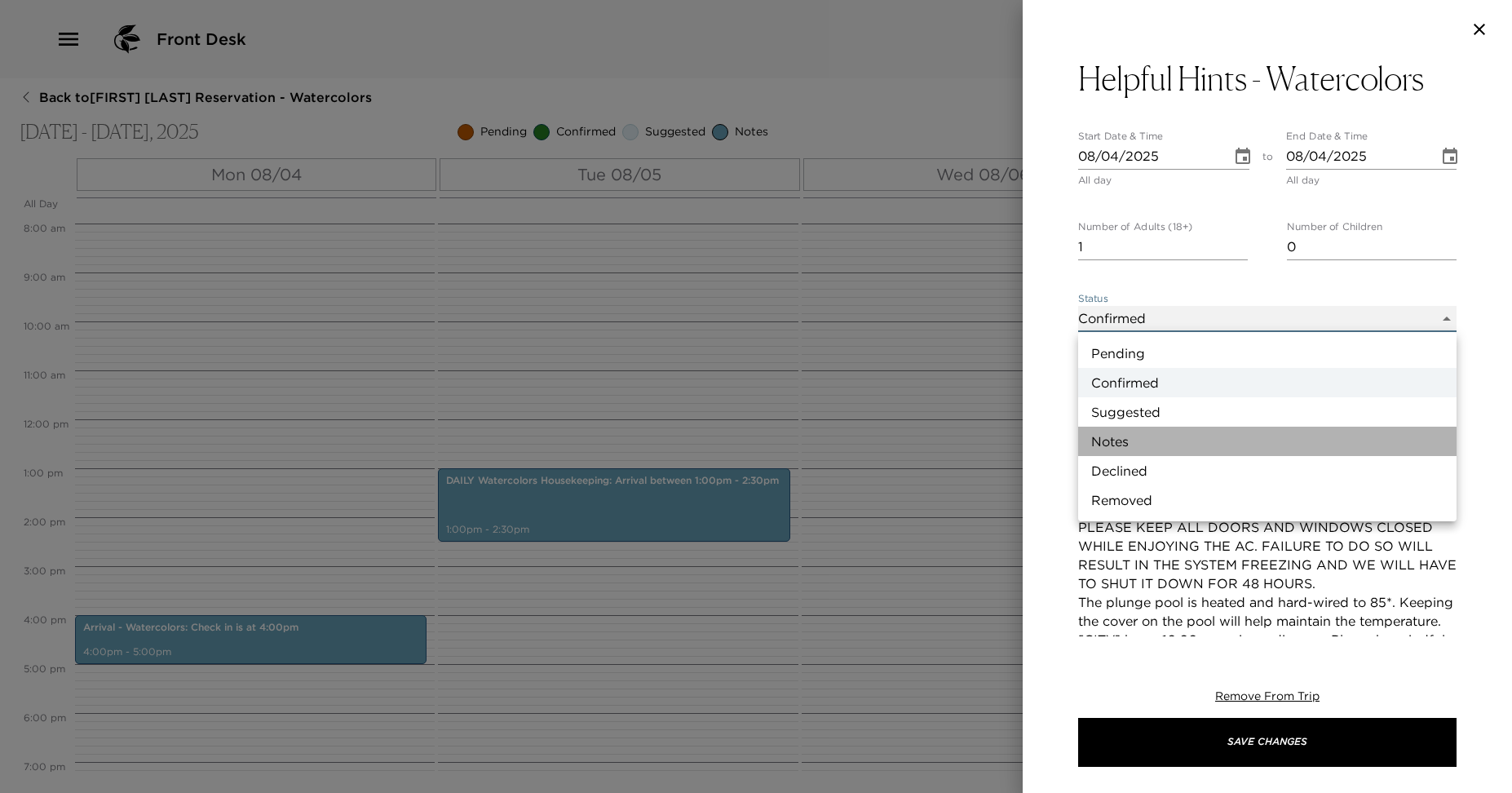 type on "Concierge Note" 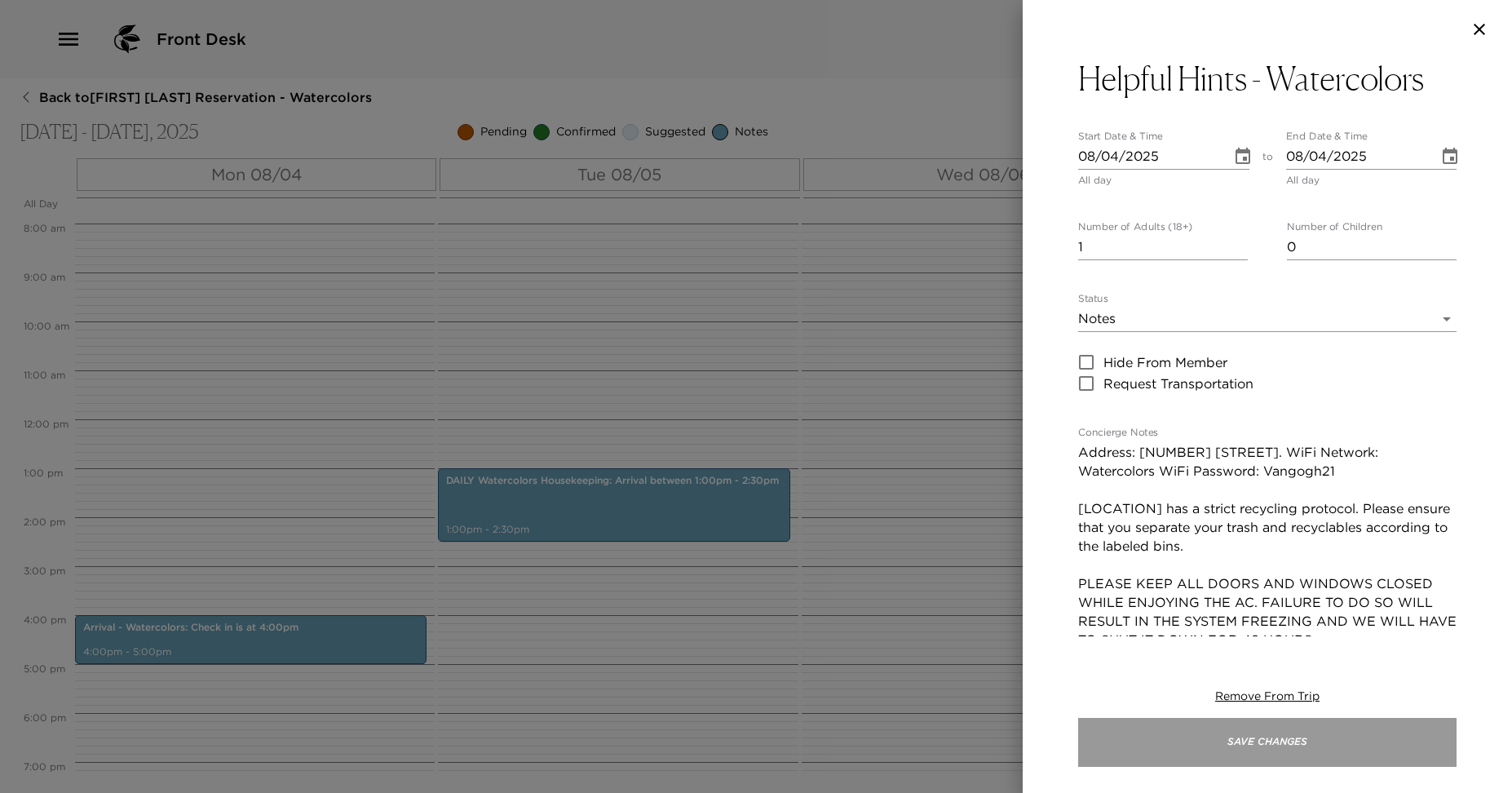 click on "Save Changes" at bounding box center (1267, 742) 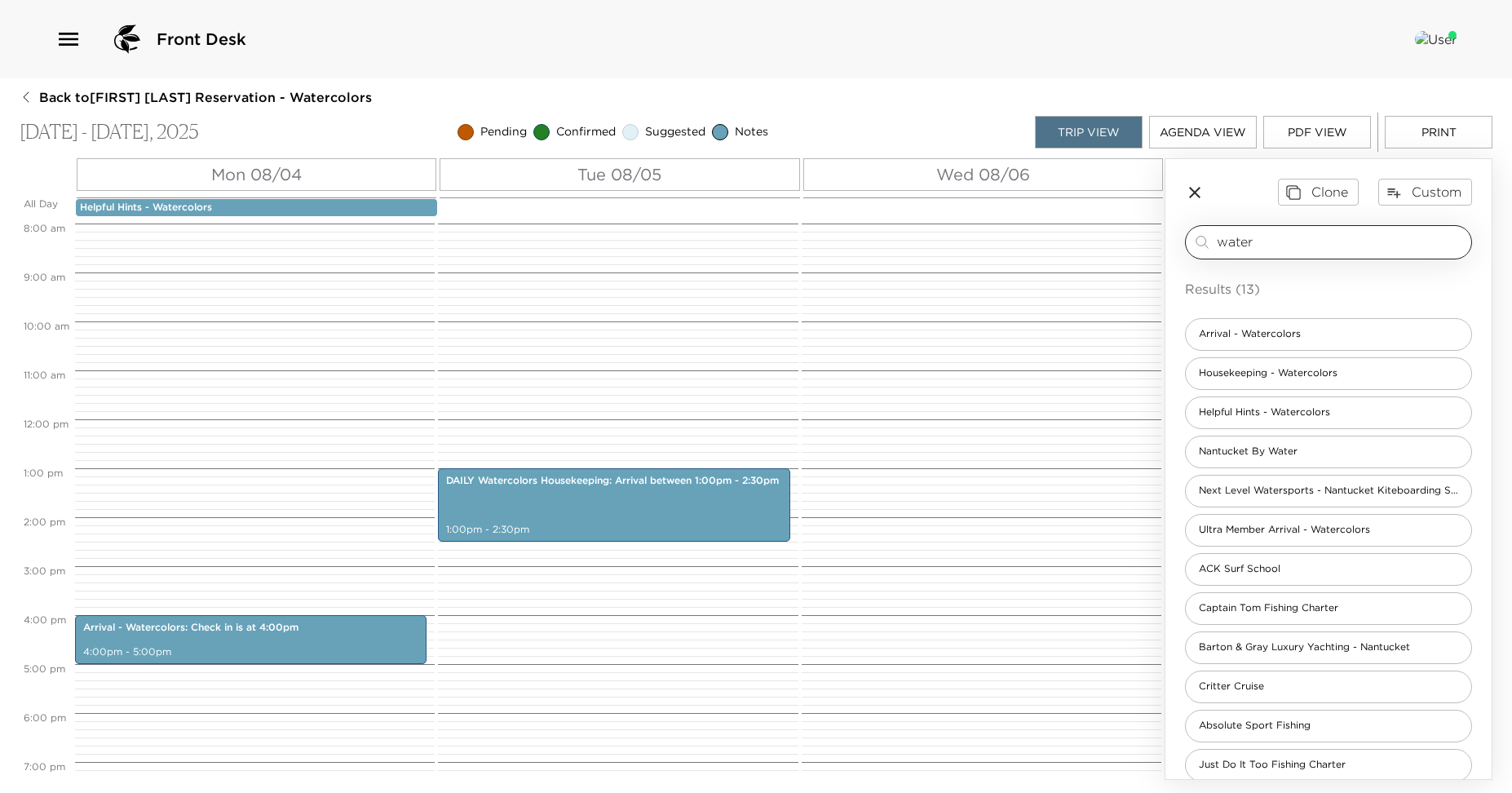 click on "water ​" at bounding box center (1329, 242) 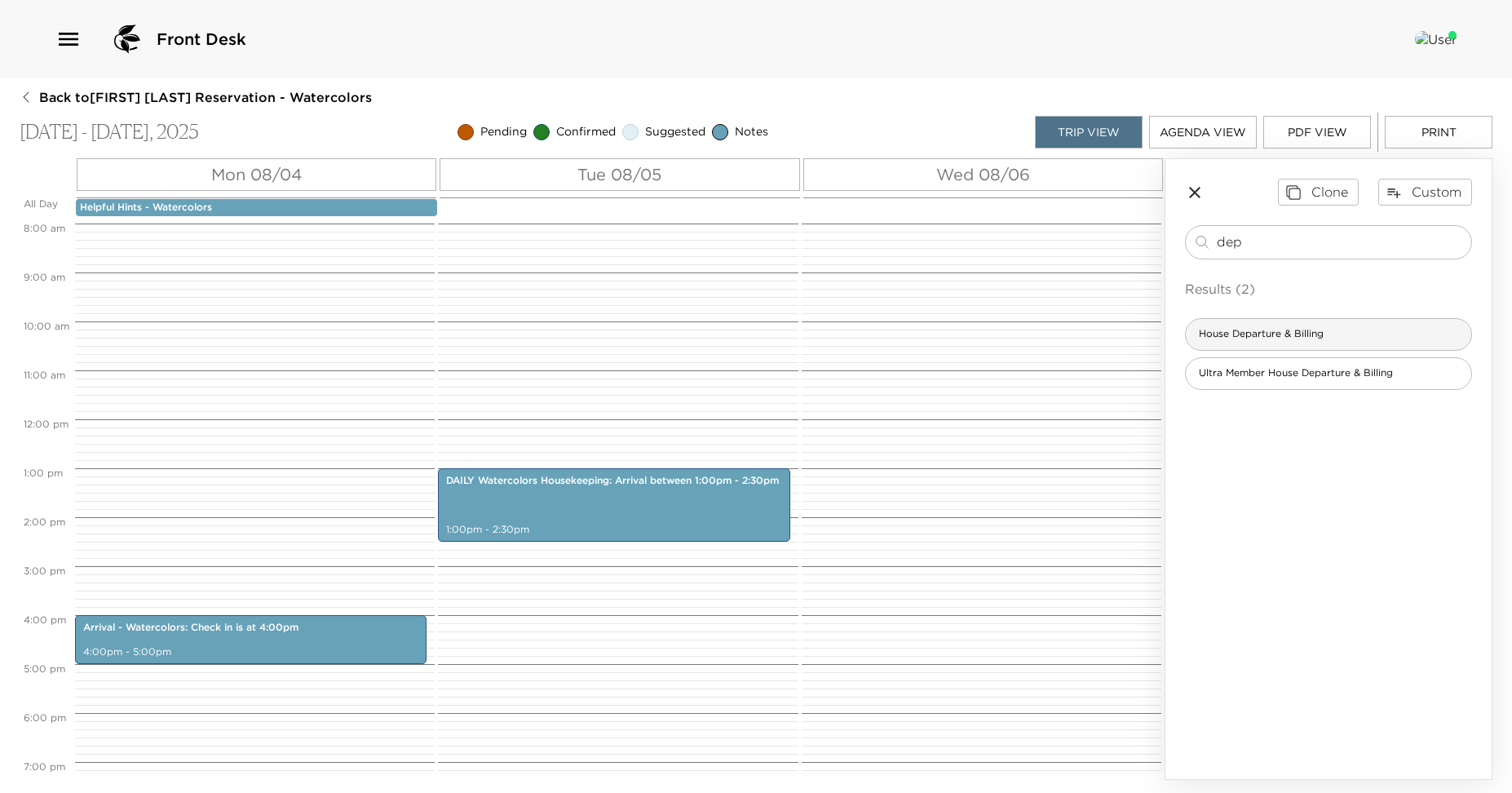 type on "dep" 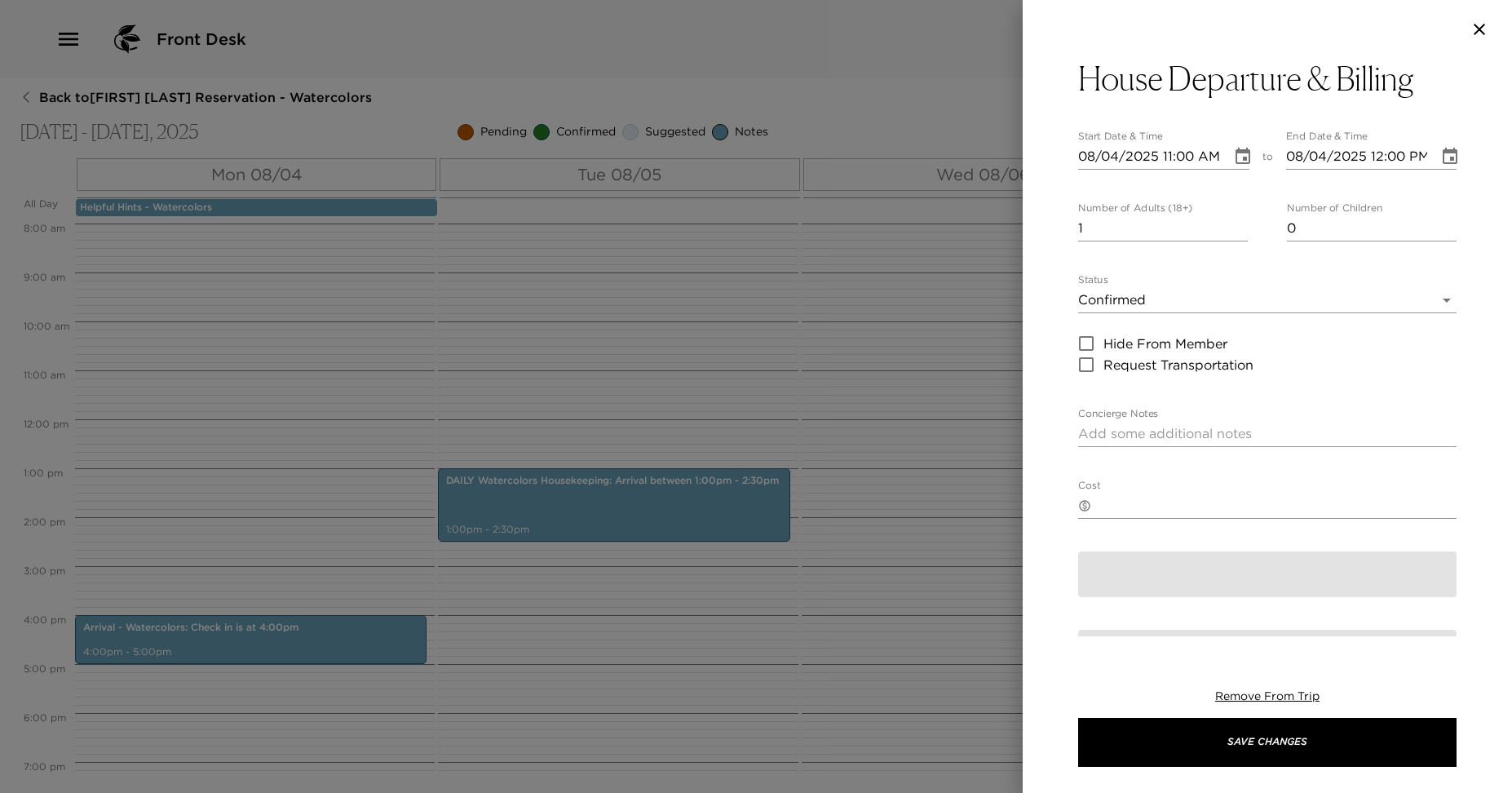 type on "We truly hope you had another exceptional vacation with Exclusive Resorts! Please come back to see us on Nantucket! Please note that check-out time is 11:00 a.m. Magee is available to assist you with your departure and any arrangements for the remainder of your day. The day before your departure Magee will stop by your Residence at a time that she has pre arranged with you. At that time she will ask for your approval and signature on the house bill. Please leave all keys in the residence and the door unlocked upon your departure. Wishing you smooth sailing home!" 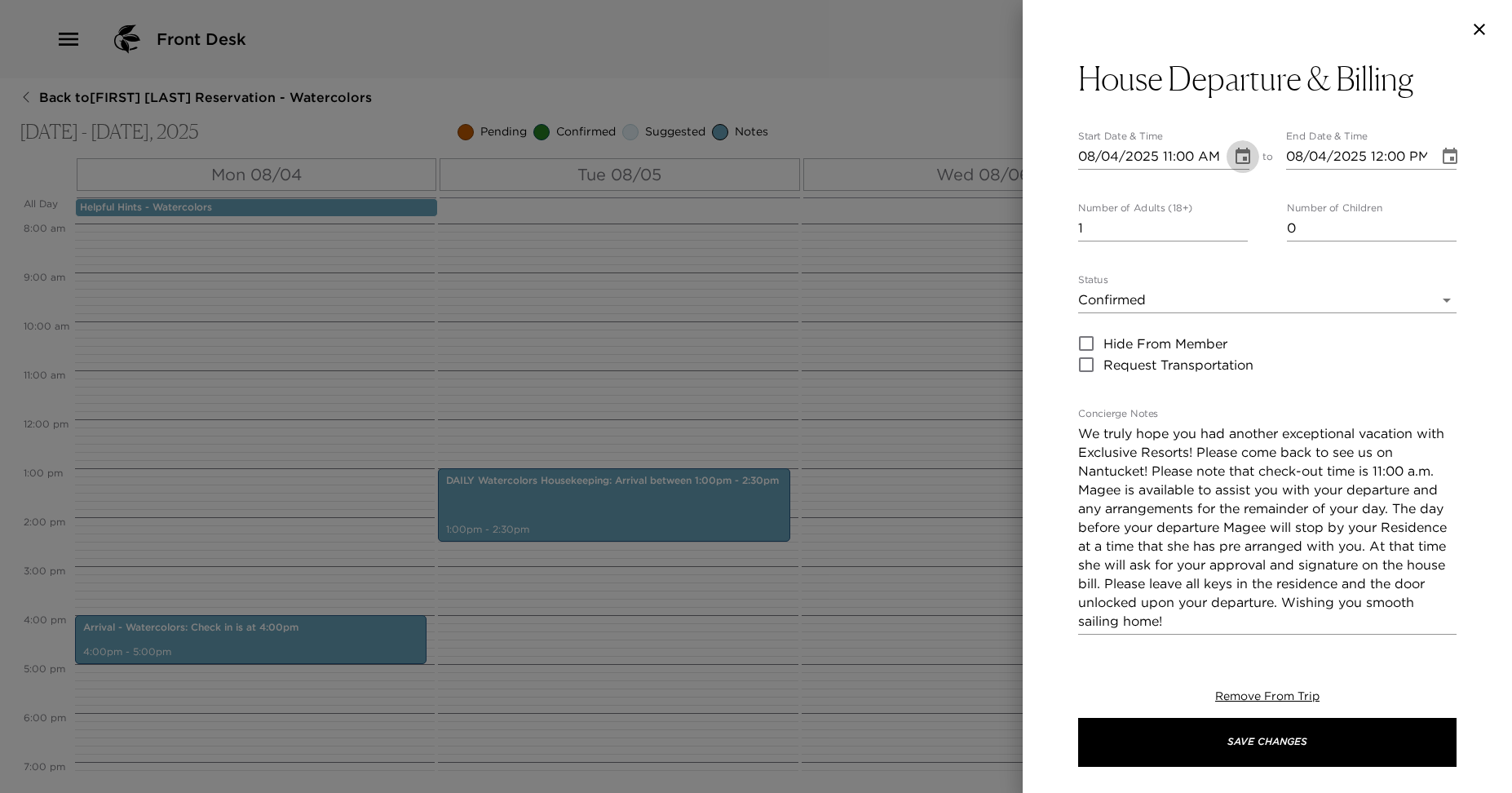 click 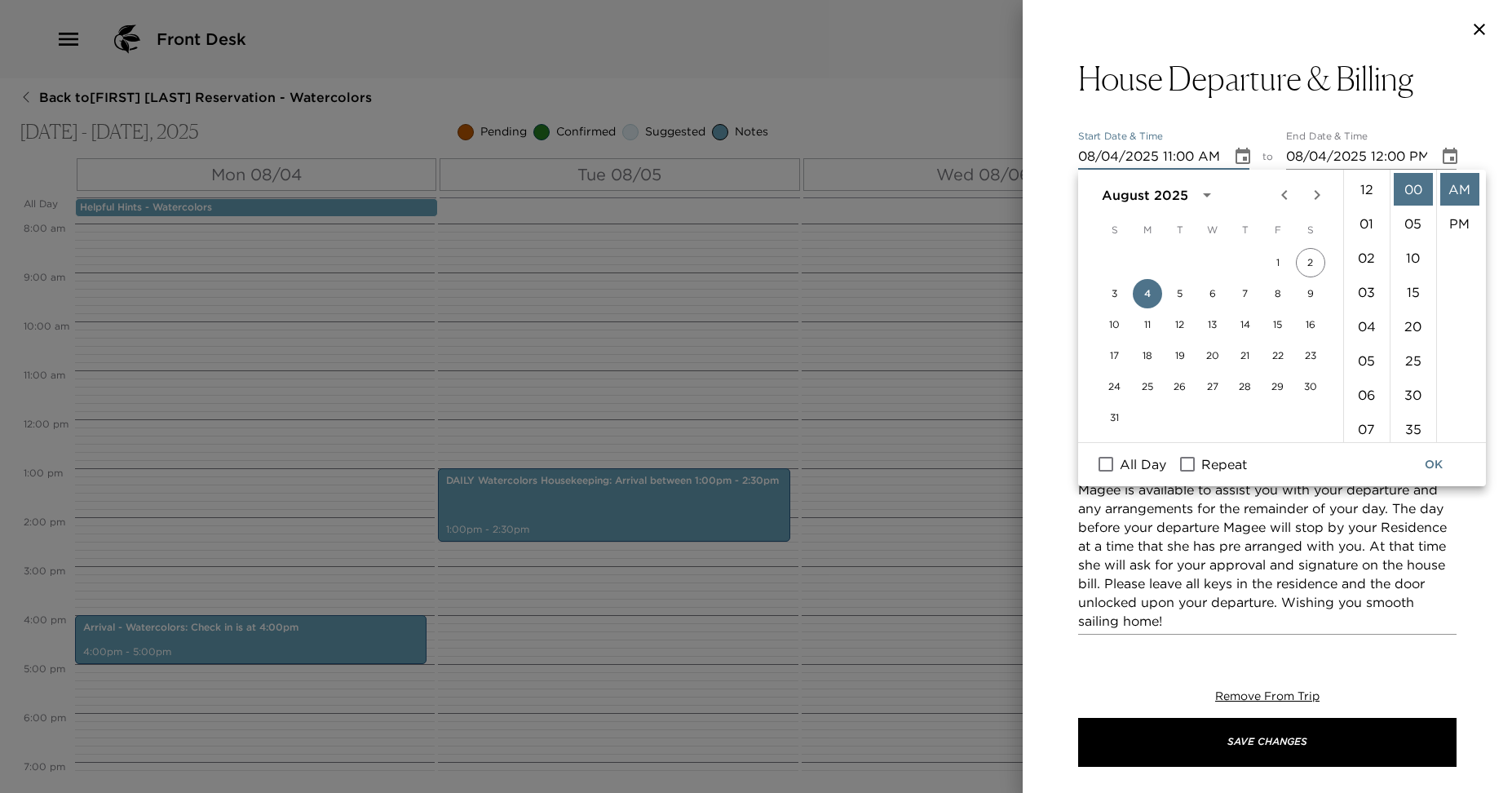 scroll, scrollTop: 377, scrollLeft: 0, axis: vertical 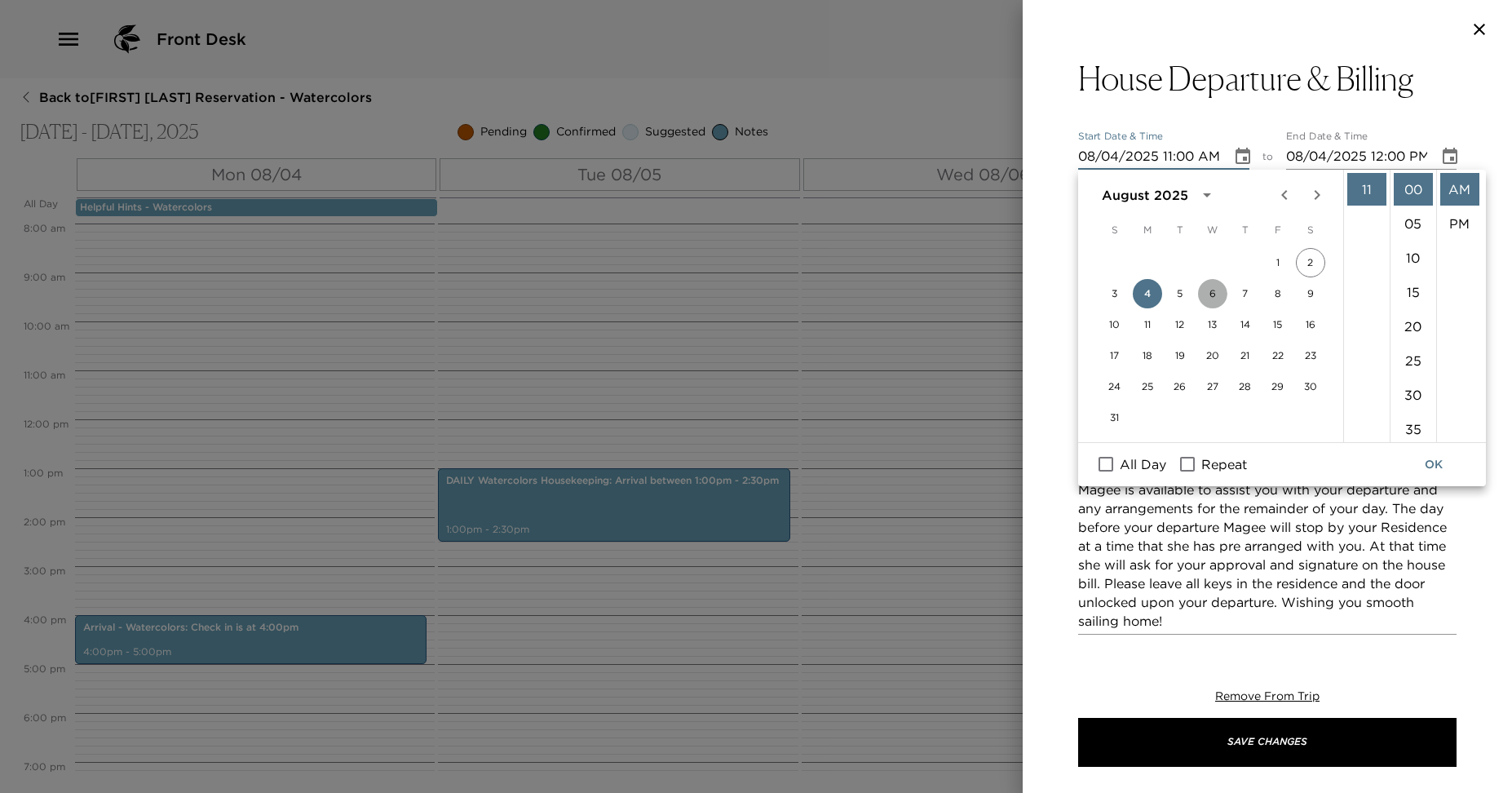 click on "6" at bounding box center (1213, 294) 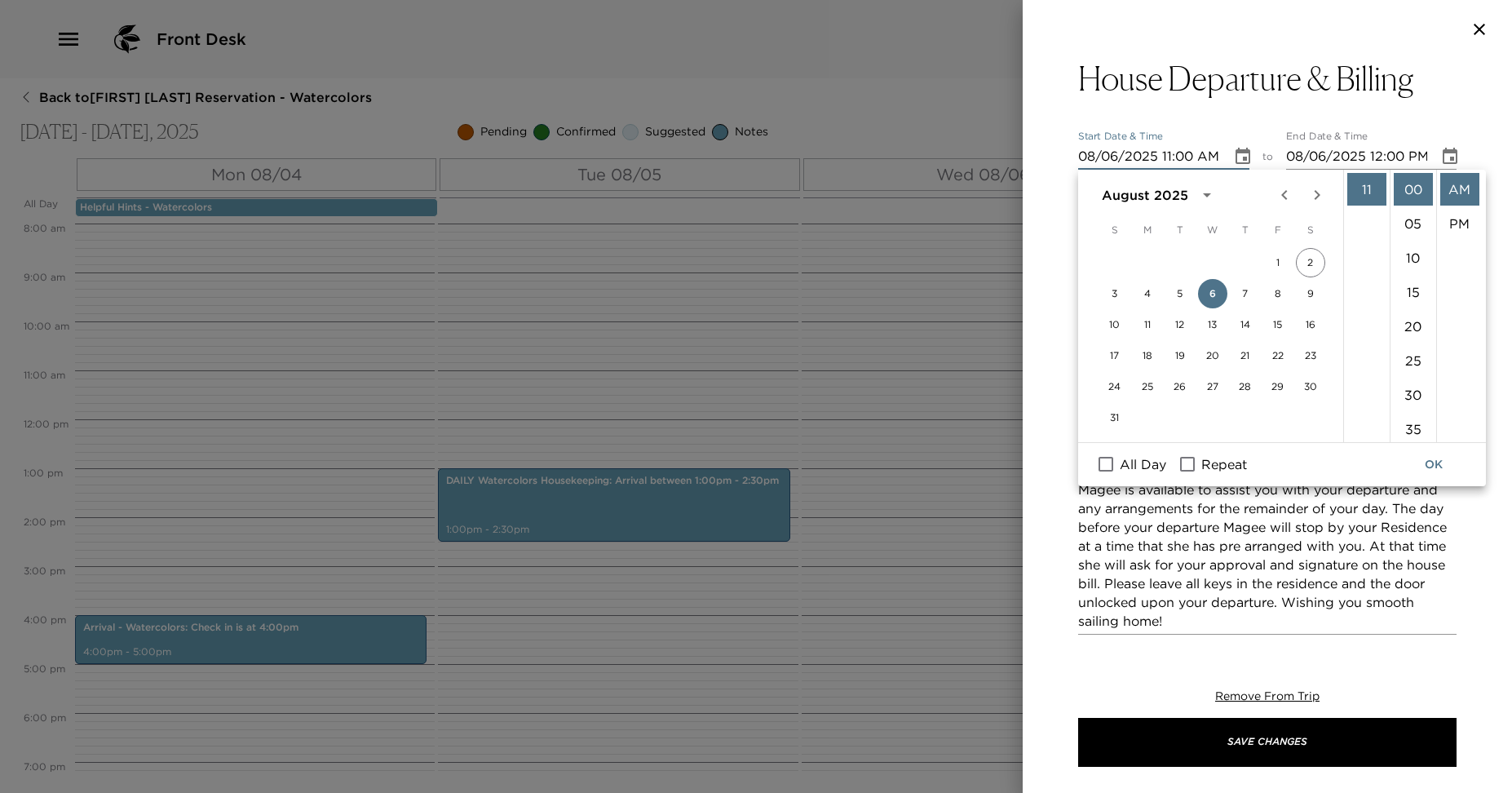 click on "08/06/2025 12:00 PM" at bounding box center [1357, 157] 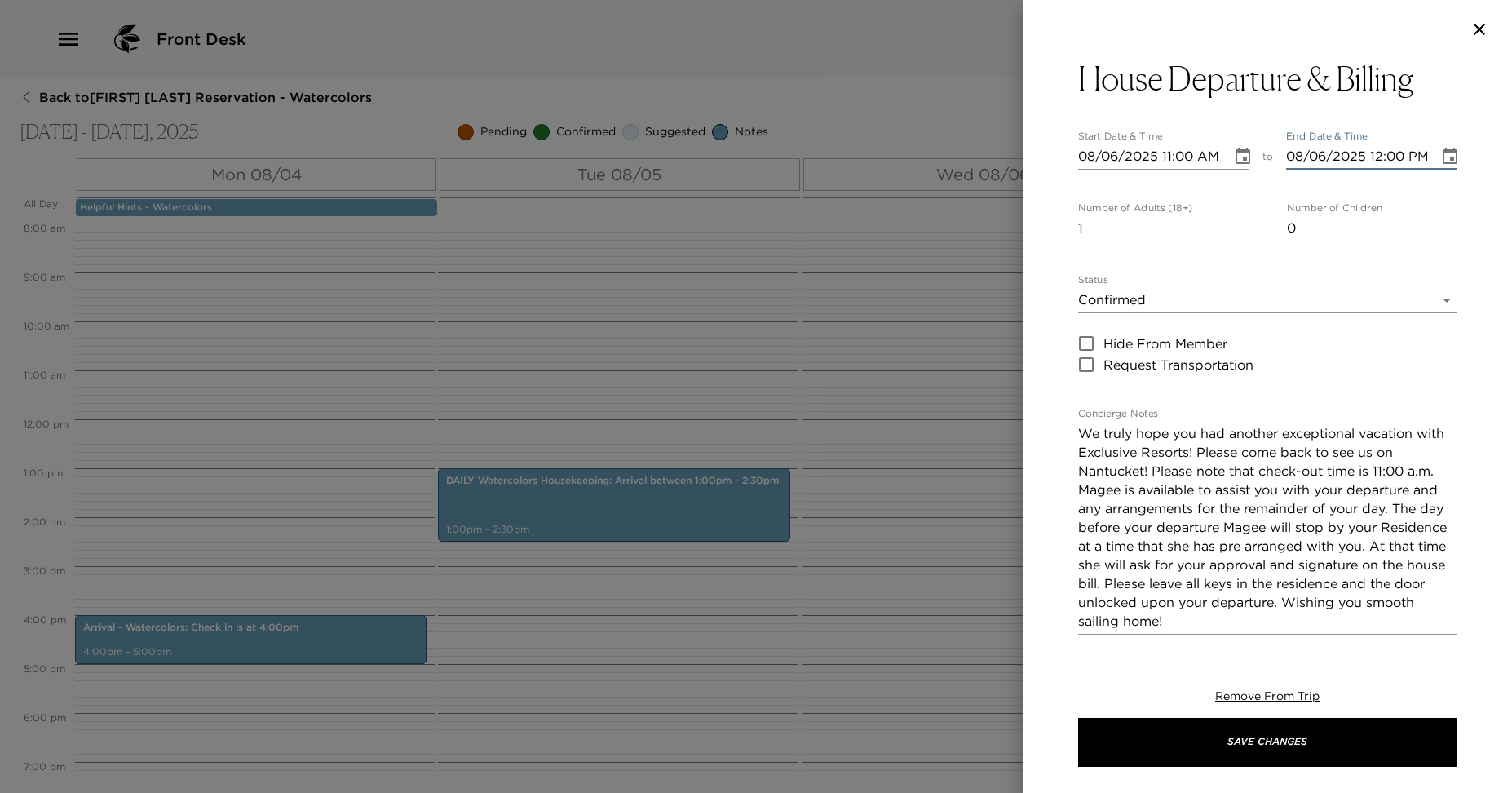 click on "08/06/2025 12:00 PM" at bounding box center [1357, 157] 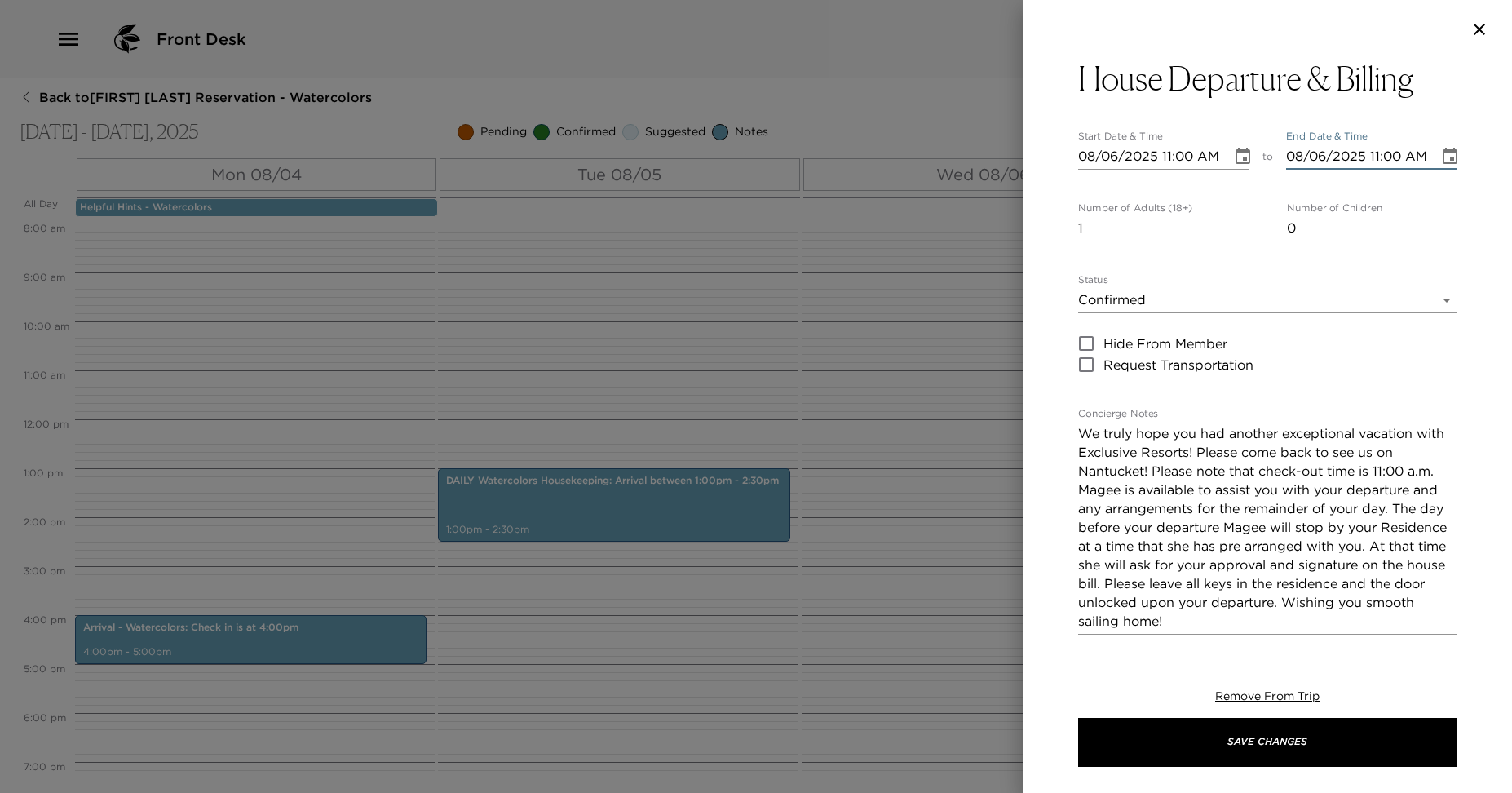 type on "08/06/2025 11:00 AM" 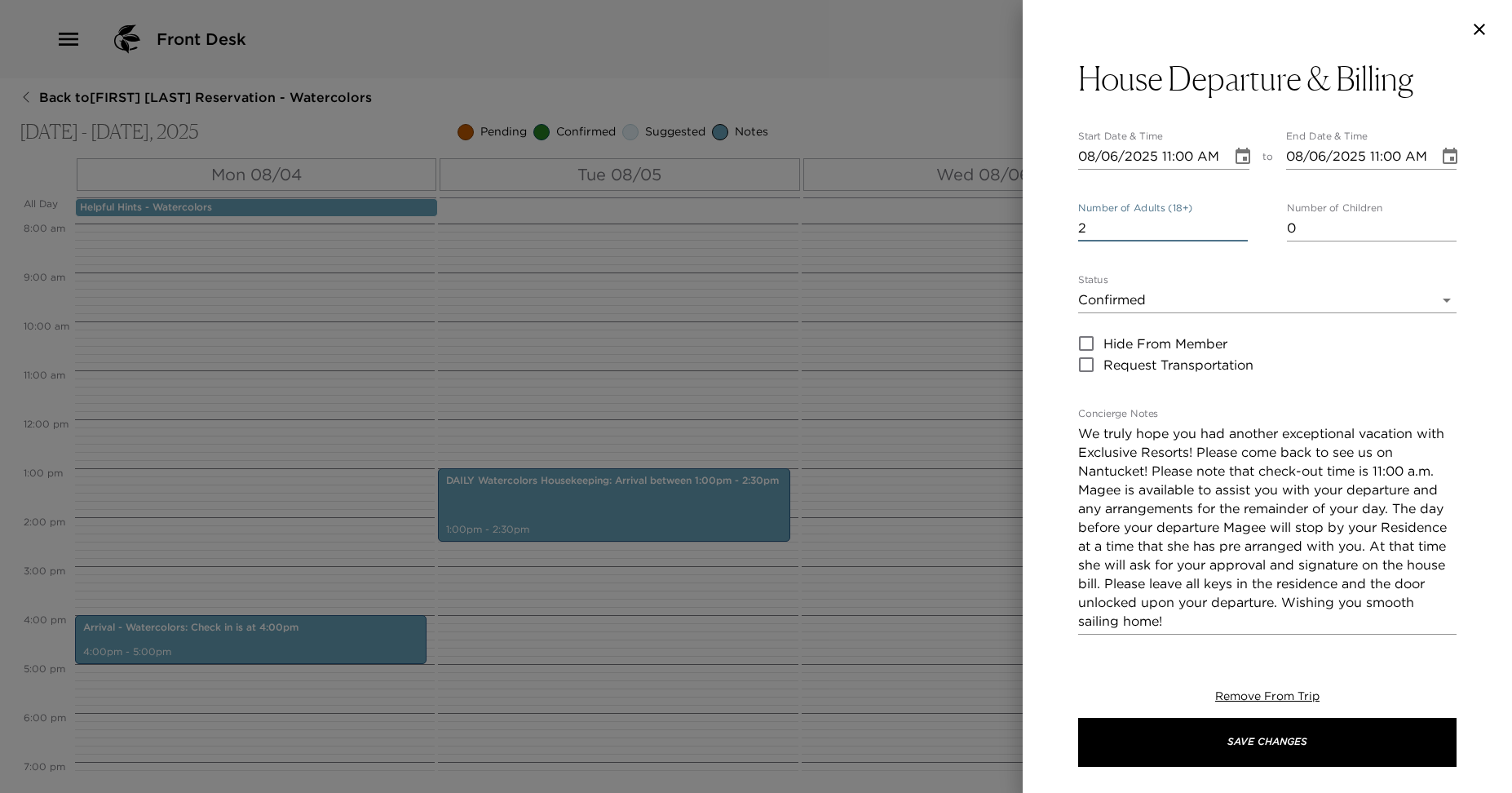 click on "2" at bounding box center (1163, 228) 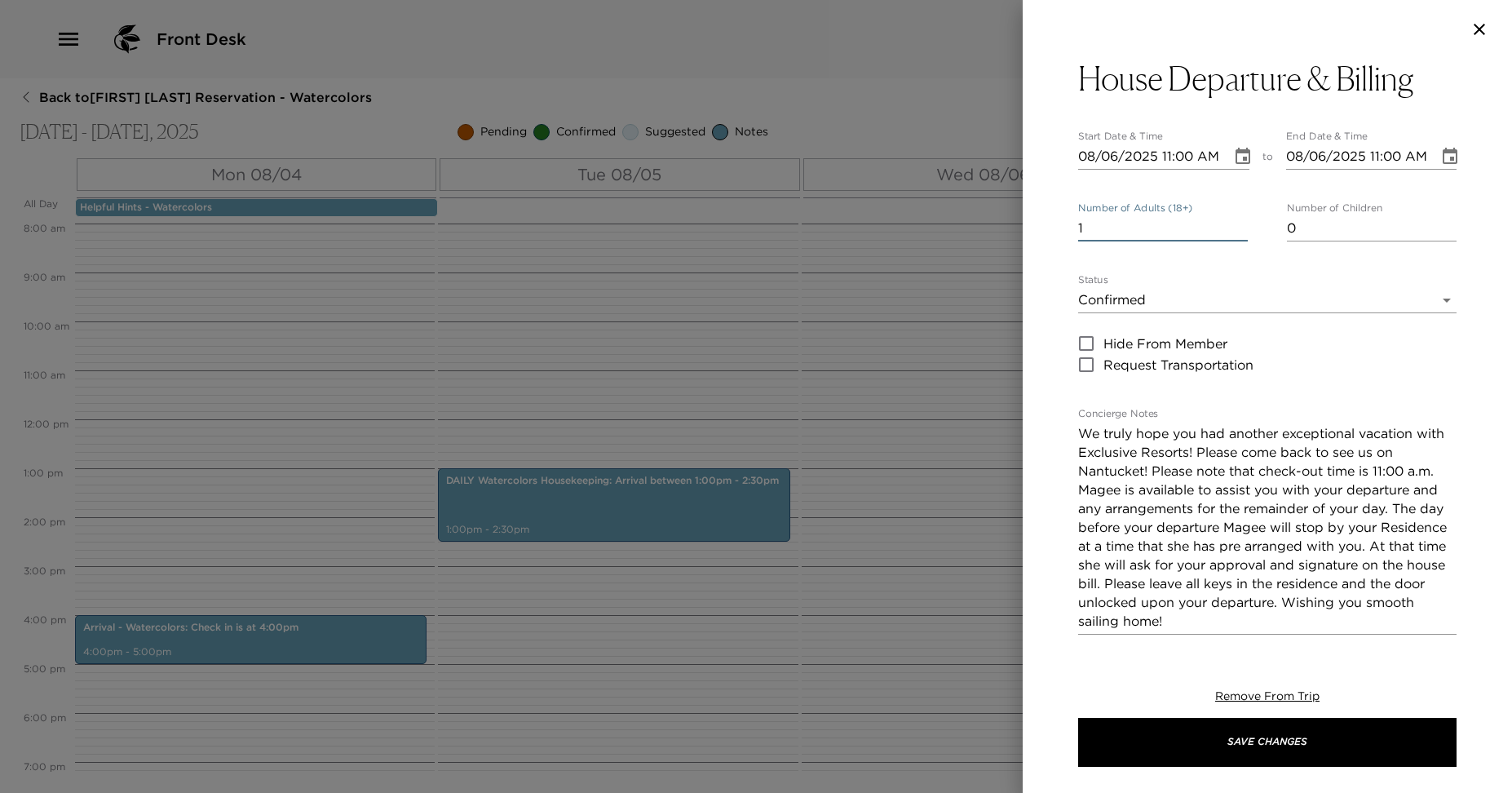 type on "1" 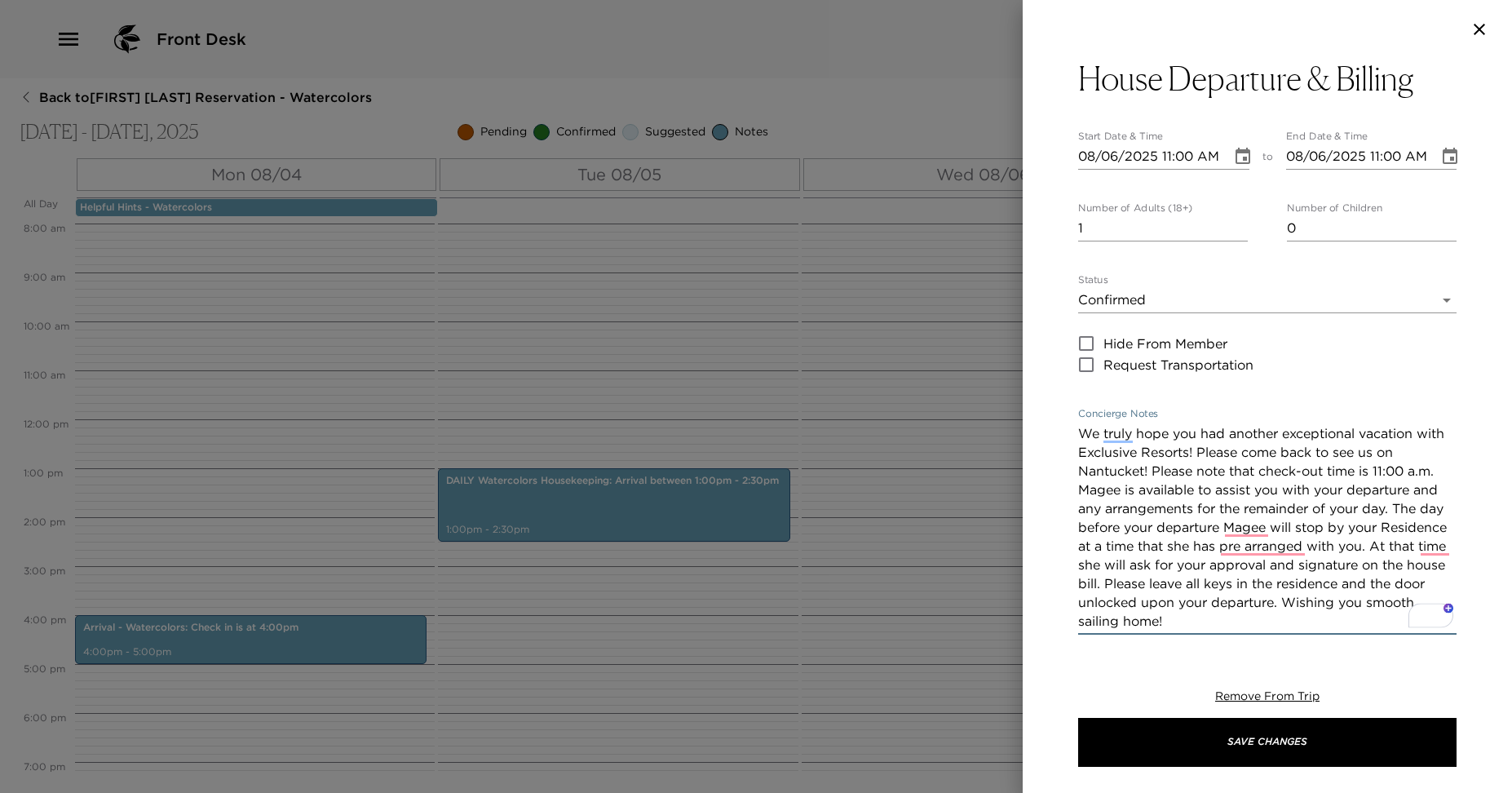 drag, startPoint x: 1279, startPoint y: 434, endPoint x: 1243, endPoint y: 431, distance: 36.124784 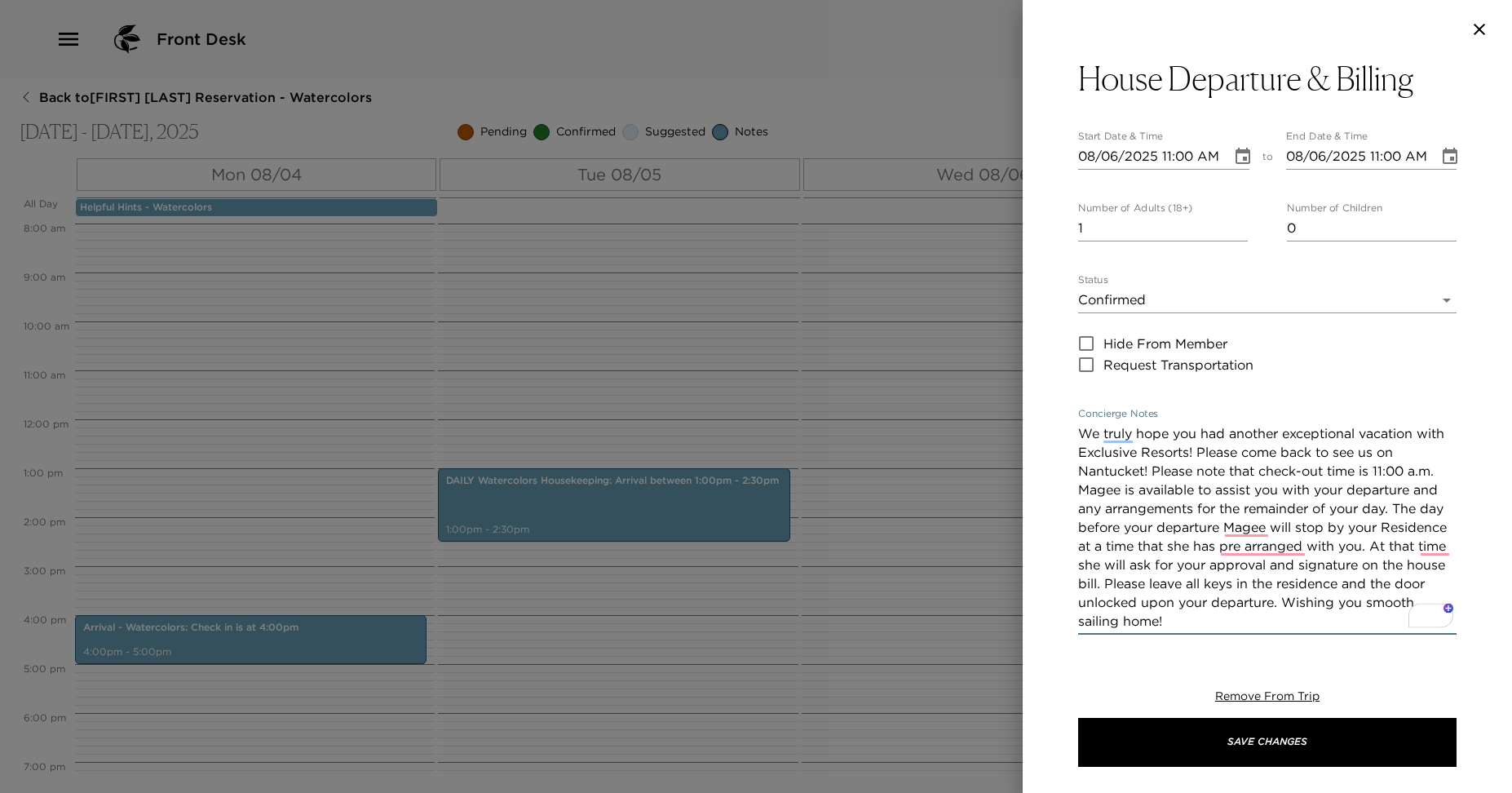 click on "We truly hope you had another exceptional vacation with Exclusive Resorts! Please come back to see us on Nantucket! Please note that check-out time is 11:00 a.m. Magee is available to assist you with your departure and any arrangements for the remainder of your day. The day before your departure Magee will stop by your Residence at a time that she has pre arranged with you. At that time she will ask for your approval and signature on the house bill. Please leave all keys in the residence and the door unlocked upon your departure. Wishing you smooth sailing home!" at bounding box center (1267, 527) 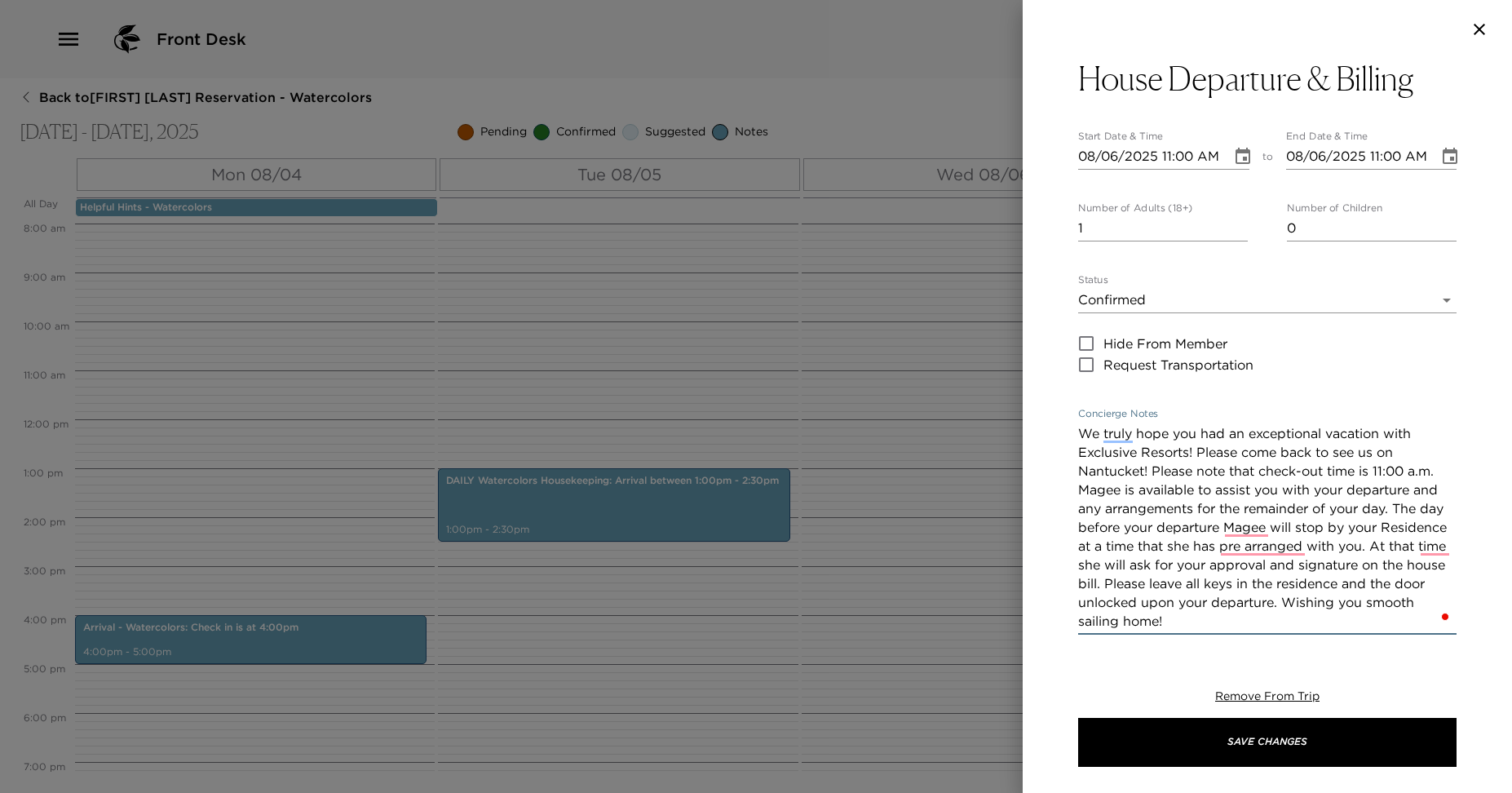 click on "We truly hope you had an exceptional vacation with Exclusive Resorts! Please come back to see us on Nantucket! Please note that check-out time is 11:00 a.m. Magee is available to assist you with your departure and any arrangements for the remainder of your day. The day before your departure Magee will stop by your Residence at a time that she has pre arranged with you. At that time she will ask for your approval and signature on the house bill. Please leave all keys in the residence and the door unlocked upon your departure. Wishing you smooth sailing home!" at bounding box center (1267, 527) 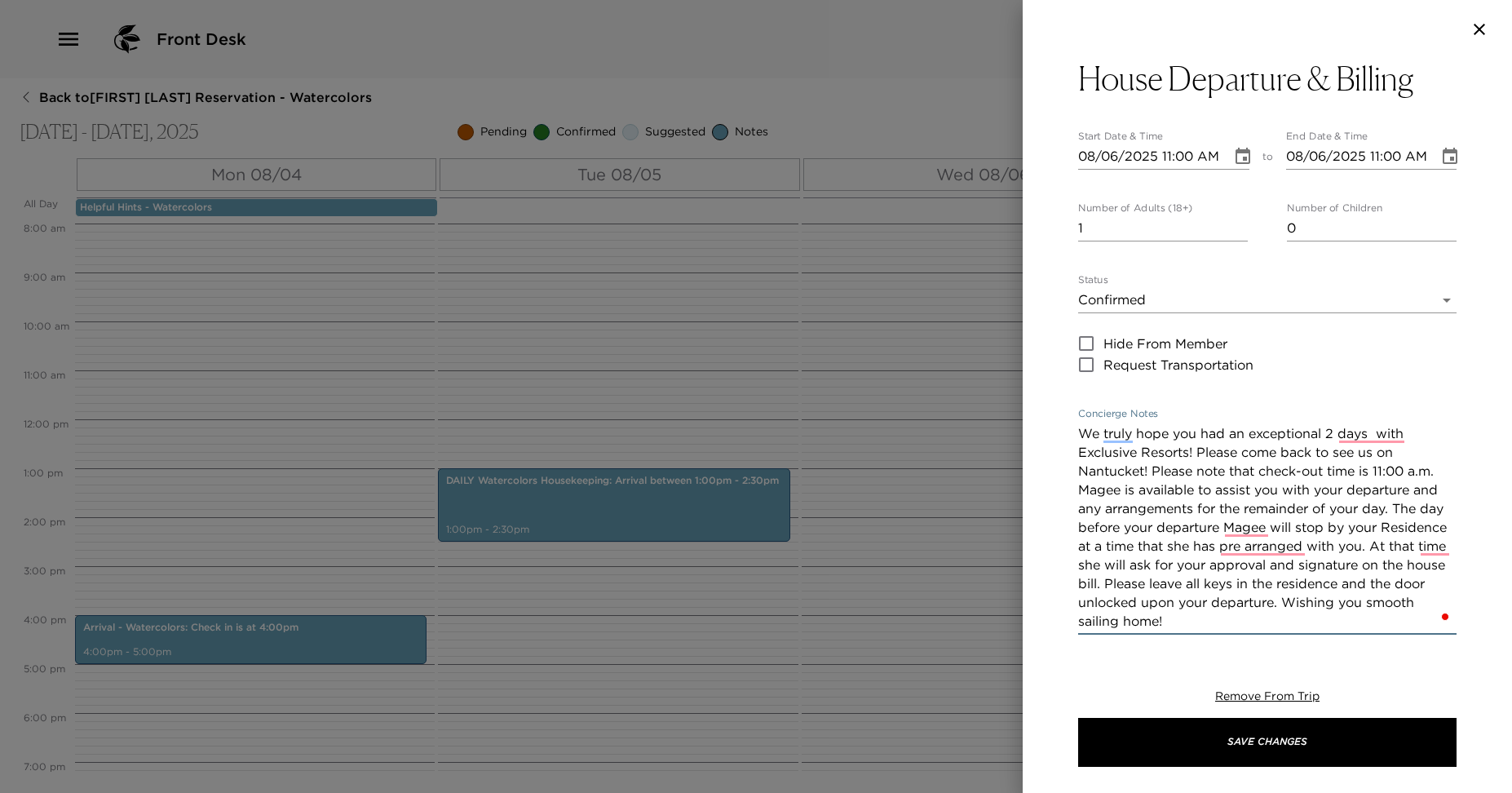 click on "We truly hope you had an exceptional 2 days  with Exclusive Resorts! Please come back to see us on Nantucket! Please note that check-out time is 11:00 a.m. Magee is available to assist you with your departure and any arrangements for the remainder of your day. The day before your departure Magee will stop by your Residence at a time that she has pre arranged with you. At that time she will ask for your approval and signature on the house bill. Please leave all keys in the residence and the door unlocked upon your departure. Wishing you smooth sailing home!" at bounding box center [1267, 527] 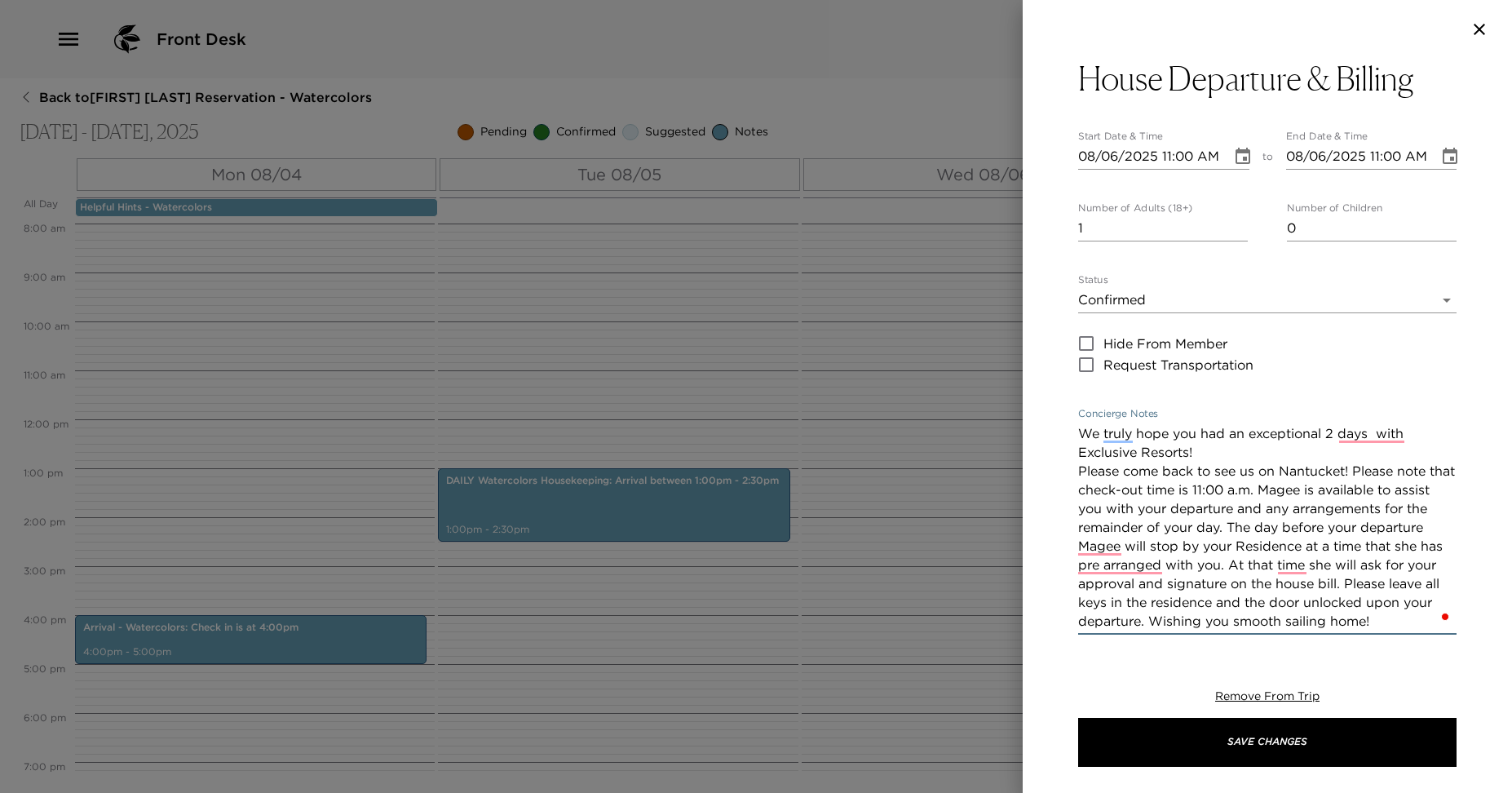 click on "We truly hope you had an exceptional 2 days  with Exclusive Resorts!
Please come back to see us on Nantucket! Please note that check-out time is 11:00 a.m. Magee is available to assist you with your departure and any arrangements for the remainder of your day. The day before your departure Magee will stop by your Residence at a time that she has pre arranged with you. At that time she will ask for your approval and signature on the house bill. Please leave all keys in the residence and the door unlocked upon your departure. Wishing you smooth sailing home!" at bounding box center (1267, 527) 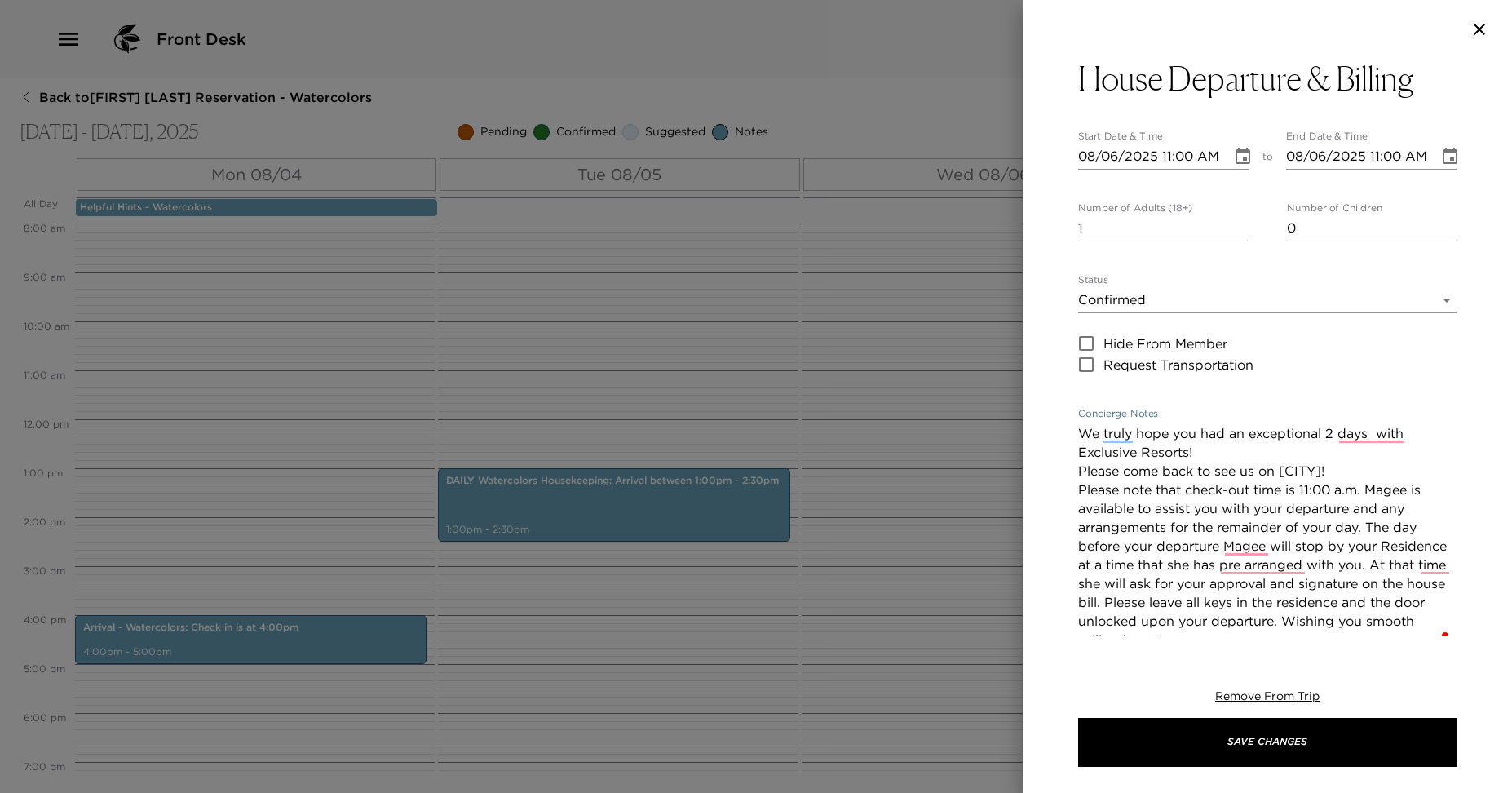 click on "We truly hope you had an exceptional 2 days  with Exclusive Resorts!
Please come back to see us on [CITY]!
Please note that check-out time is 11:00 a.m. Magee is available to assist you with your departure and any arrangements for the remainder of your day. The day before your departure Magee will stop by your Residence at a time that she has pre arranged with you. At that time she will ask for your approval and signature on the house bill. Please leave all keys in the residence and the door unlocked upon your departure. Wishing you smooth sailing home!" at bounding box center [1267, 537] 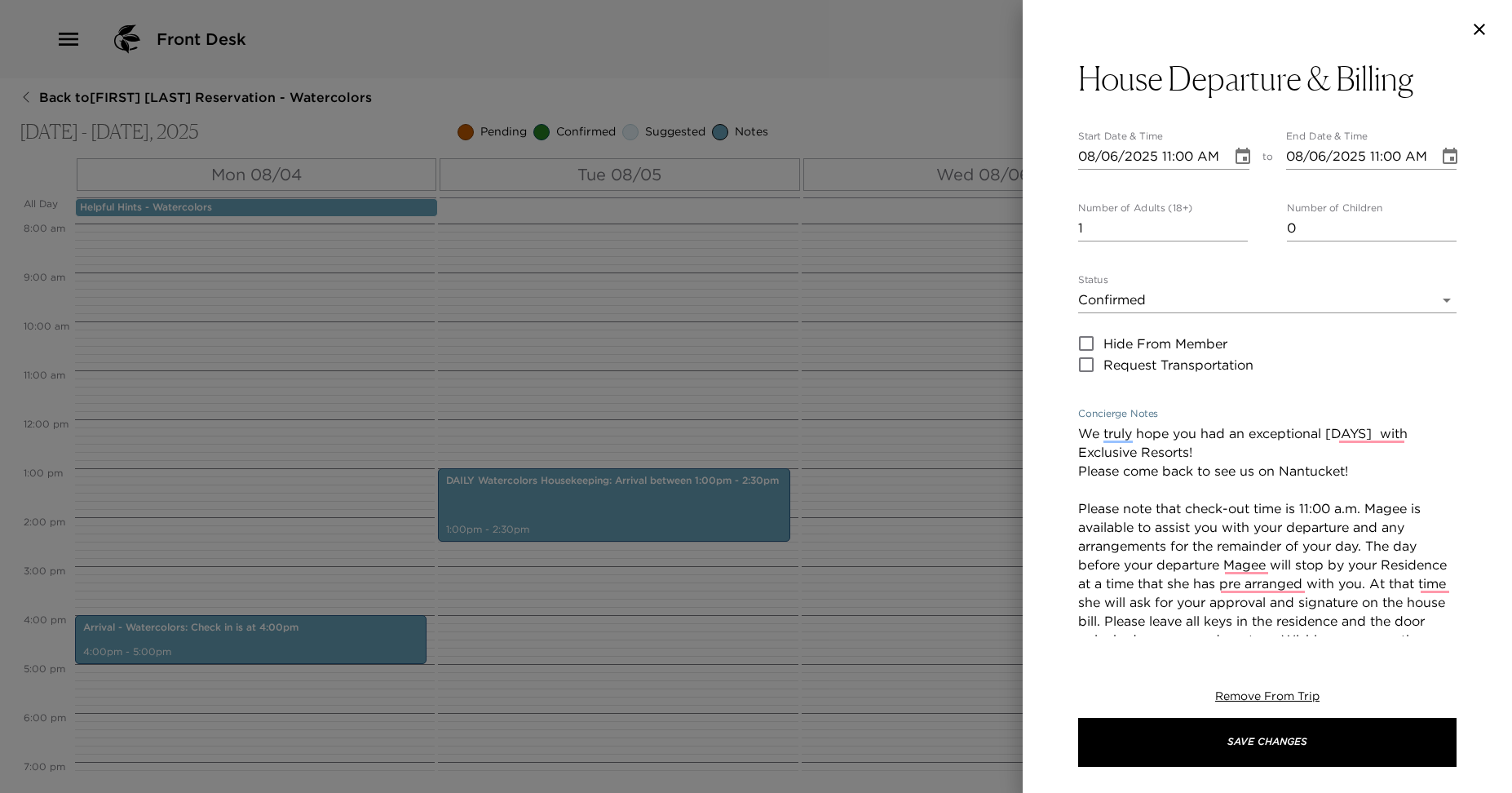 click on "We truly hope you had an exceptional [DAYS]  with Exclusive Resorts!
Please come back to see us on Nantucket!
Please note that check-out time is 11:00 a.m. Magee is available to assist you with your departure and any arrangements for the remainder of your day. The day before your departure Magee will stop by your Residence at a time that she has pre arranged with you. At that time she will ask for your approval and signature on the house bill. Please leave all keys in the residence and the door unlocked upon your departure. Wishing you smooth sailing home!" at bounding box center (1267, 546) 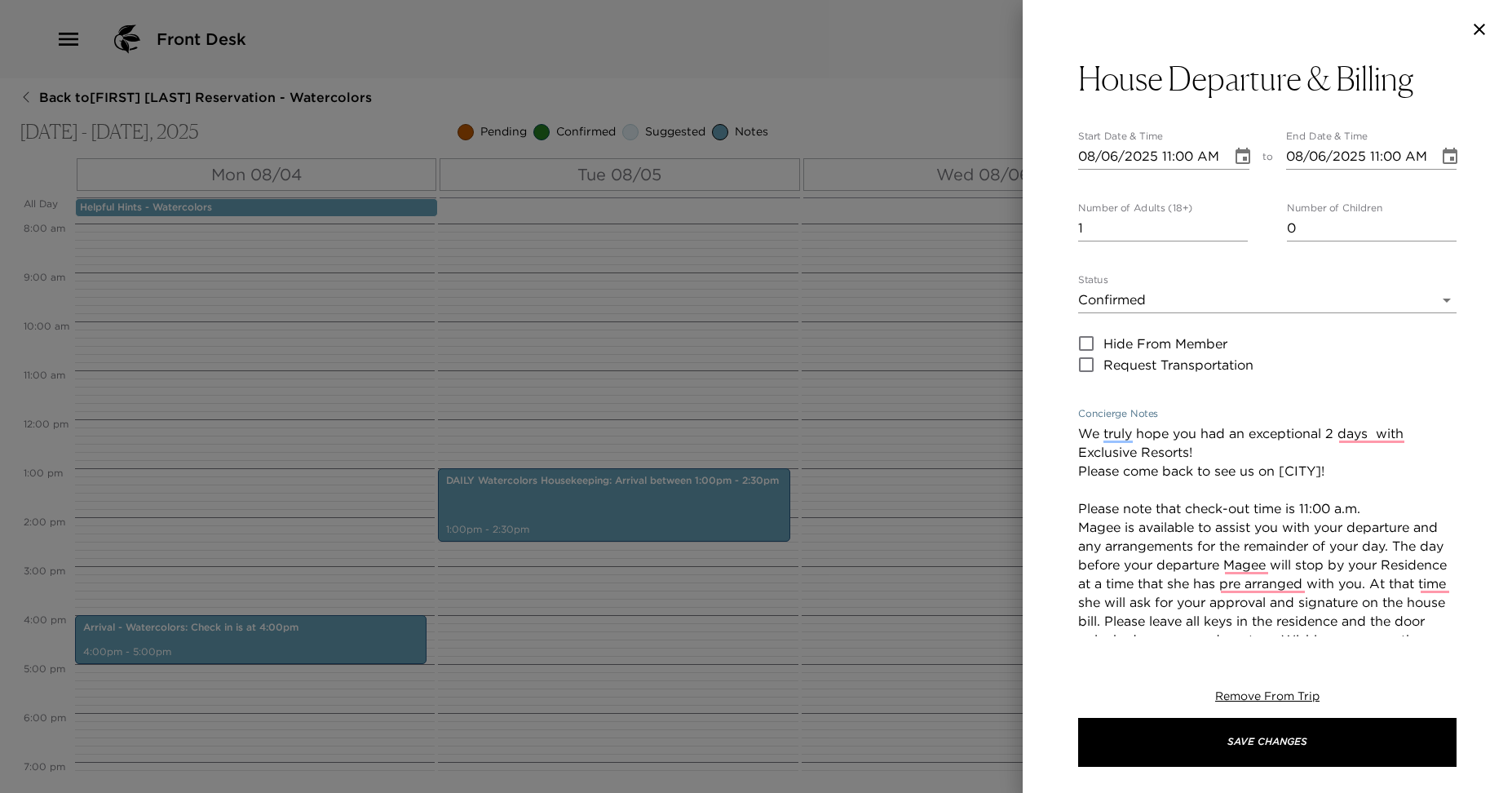 click on "We truly hope you had an exceptional 2 days  with Exclusive Resorts!
Please come back to see us on [CITY]!
Please note that check-out time is 11:00 a.m.
Magee is available to assist you with your departure and any arrangements for the remainder of your day. The day before your departure Magee will stop by your Residence at a time that she has pre arranged with you. At that time she will ask for your approval and signature on the house bill. Please leave all keys in the residence and the door unlocked upon your departure. Wishing you smooth sailing home!" at bounding box center (1267, 546) 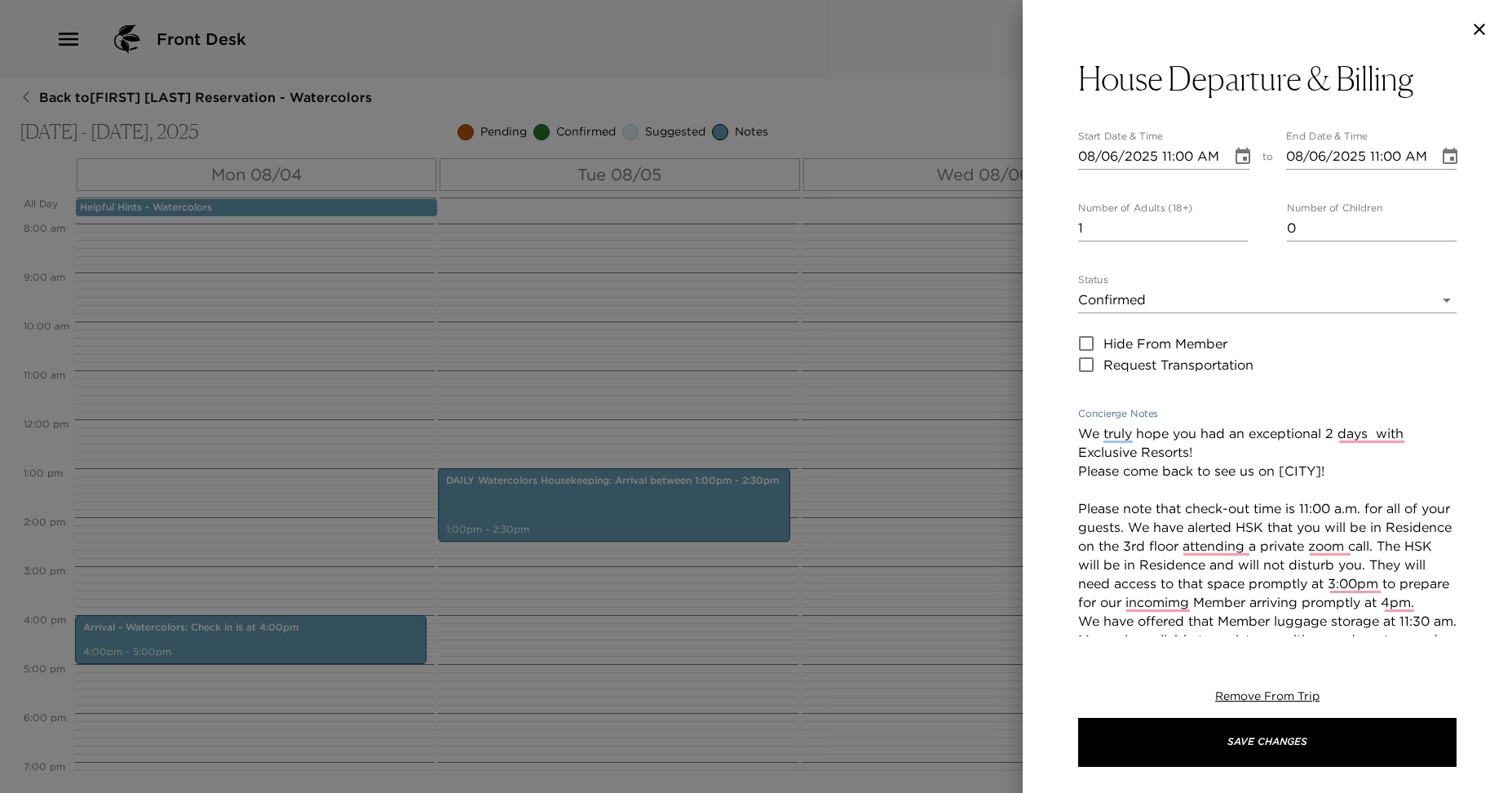 scroll, scrollTop: 11, scrollLeft: 0, axis: vertical 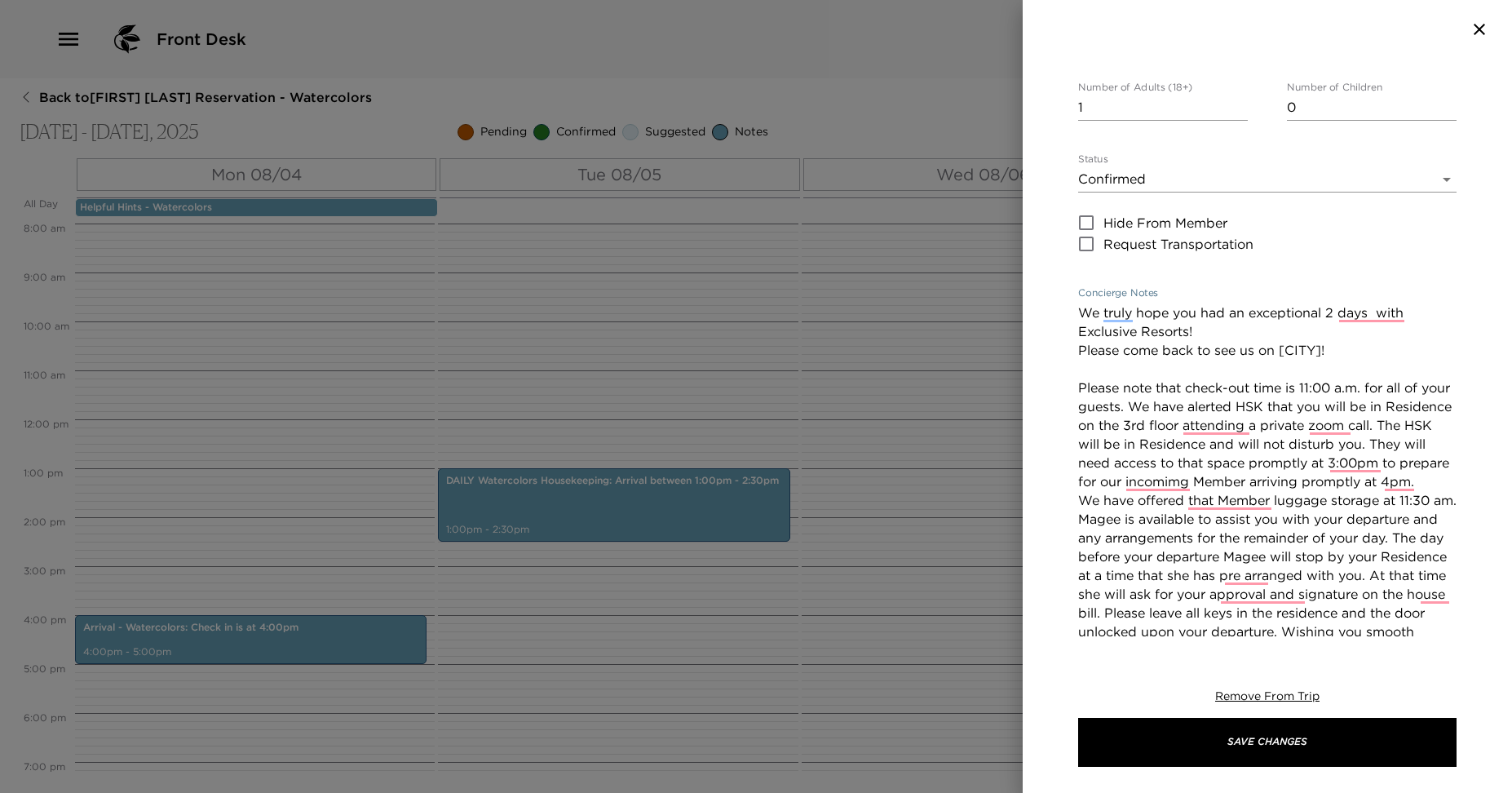 click on "We truly hope you had an exceptional 2 days  with Exclusive Resorts!
Please come back to see us on [CITY]!
Please note that check-out time is 11:00 a.m. for all of your guests. We have alerted HSK that you will be in Residence on the 3rd floor attending a private zoom call. The HSK will be in Residence and will not disturb you. They will need access to that space promptly at 3:00pm to prepare for our incomimg Member arriving promptly at 4pm.
We have offered that Member luggage storage at 11:30 am.
Magee is available to assist you with your departure and any arrangements for the remainder of your day. The day before your departure Magee will stop by your Residence at a time that she has pre arranged with you. At that time she will ask for your approval and signature on the house bill. Please leave all keys in the residence and the door unlocked upon your departure. Wishing you smooth sailing home!" at bounding box center [1267, 491] 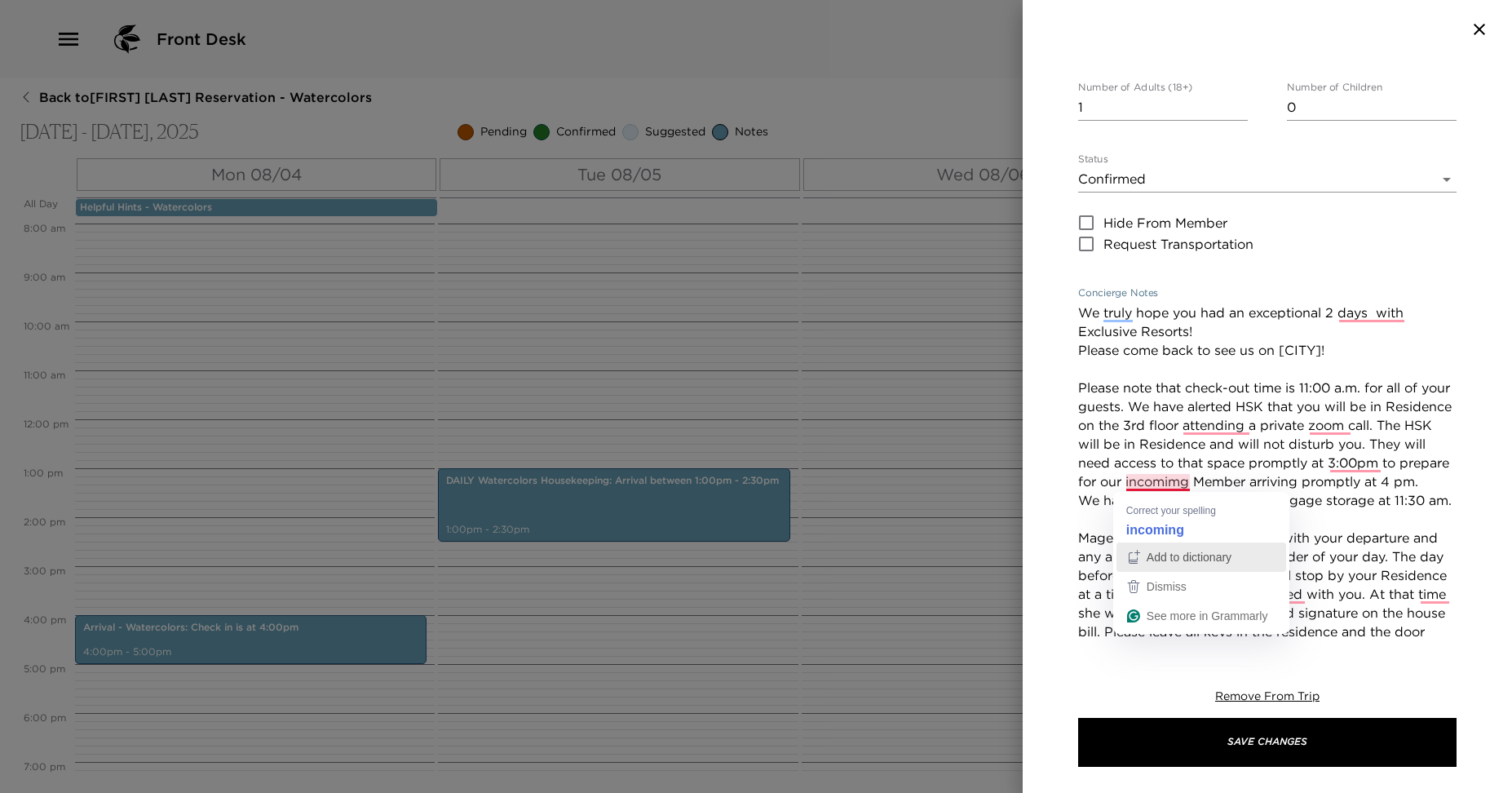 click on "Add to dictionary" at bounding box center (1201, 557) 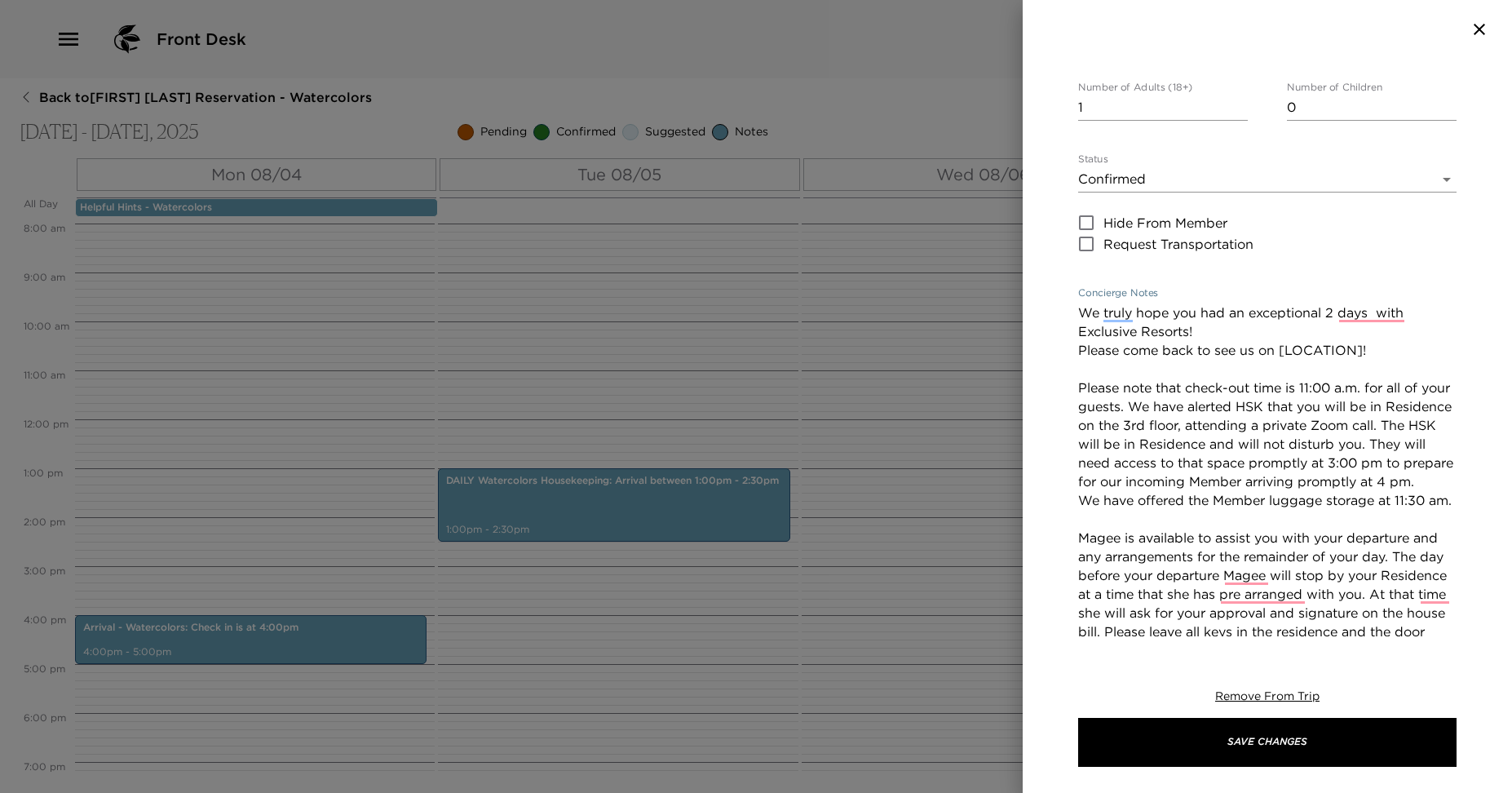 scroll, scrollTop: 165, scrollLeft: 0, axis: vertical 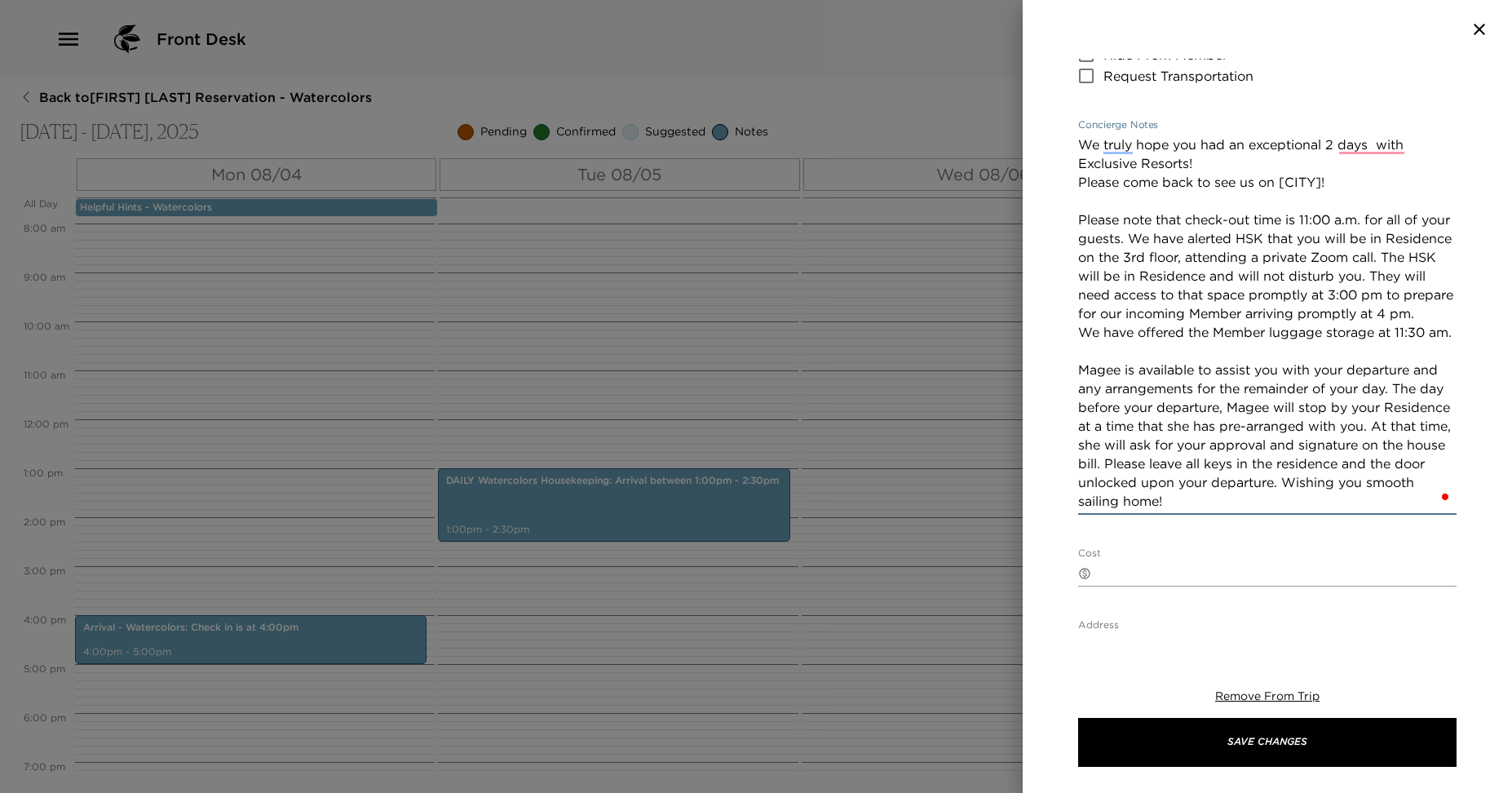 click on "We truly hope you had an exceptional 2 days  with Exclusive Resorts!
Please come back to see us on [CITY]!
Please note that check-out time is 11:00 a.m. for all of your guests. We have alerted HSK that you will be in Residence on the 3rd floor, attending a private Zoom call. The HSK will be in Residence and will not disturb you. They will need access to that space promptly at 3:00 pm to prepare for our incoming Member arriving promptly at 4 pm.
We have offered the Member luggage storage at 11:30 am.
Magee is available to assist you with your departure and any arrangements for the remainder of your day. The day before your departure, Magee will stop by your Residence at a time that she has pre-arranged with you. At that time, she will ask for your approval and signature on the house bill. Please leave all keys in the residence and the door unlocked upon your departure. Wishing you smooth sailing home!" at bounding box center [1267, 323] 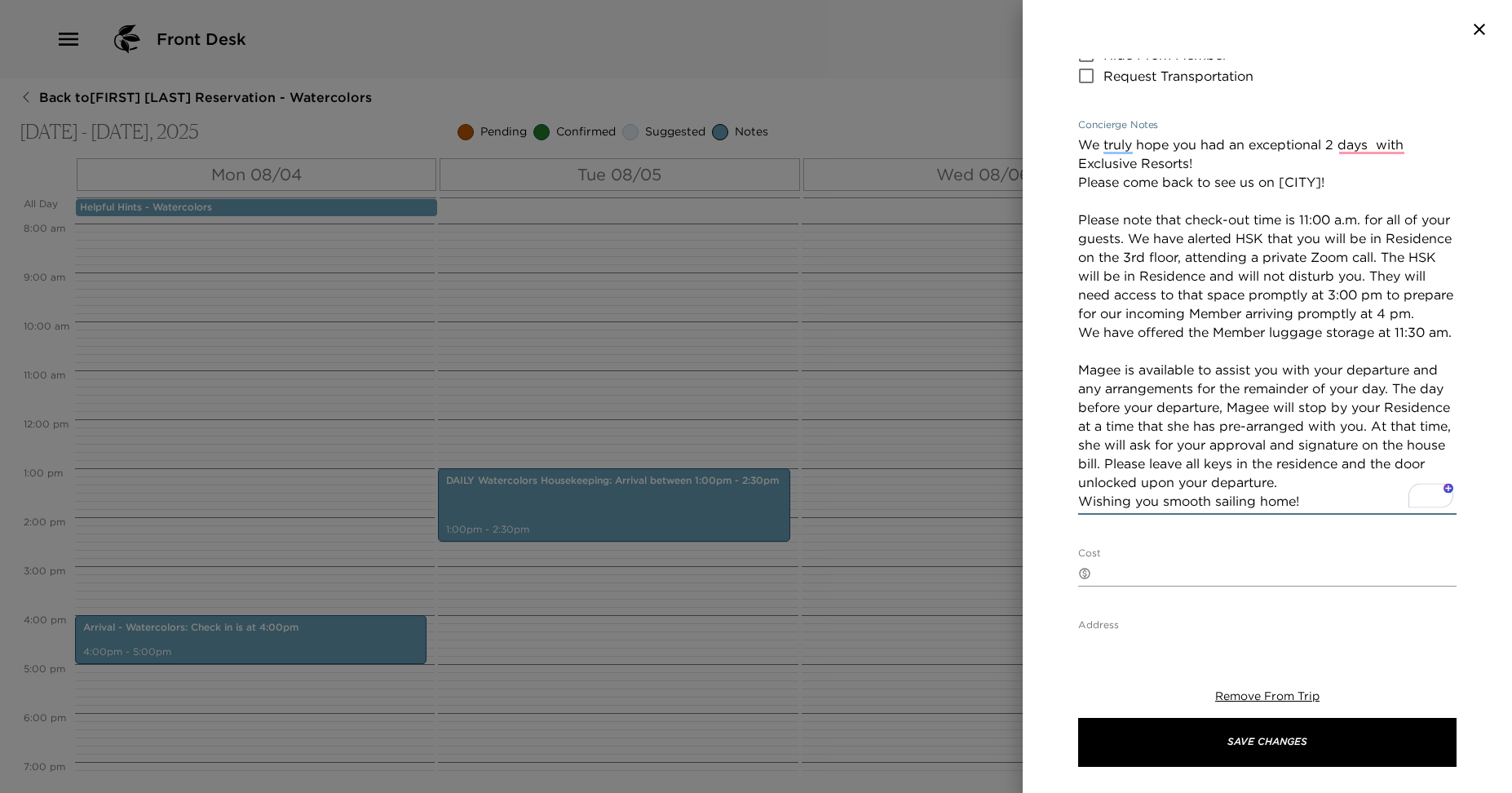 scroll, scrollTop: 334, scrollLeft: 0, axis: vertical 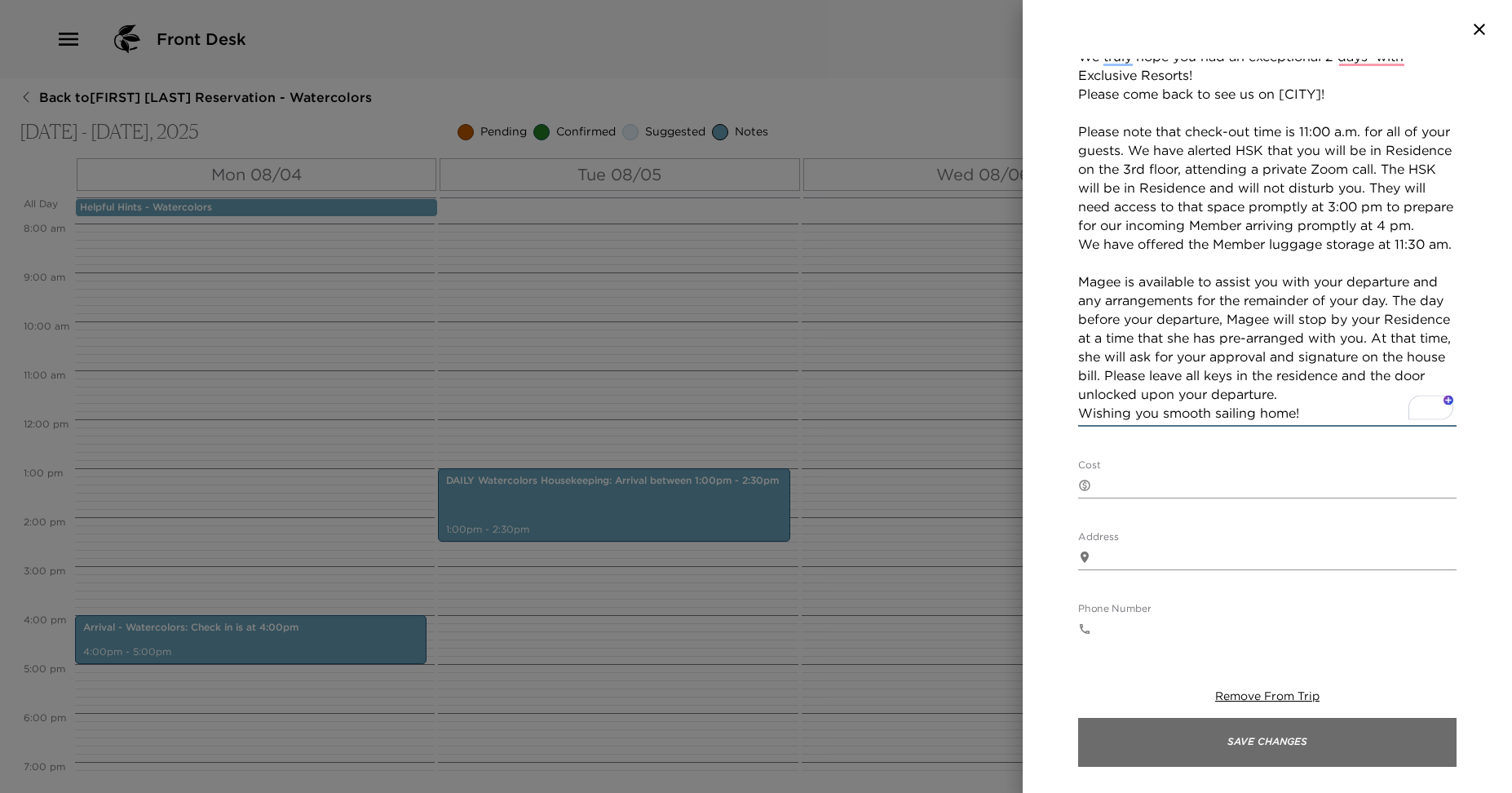 type on "We truly hope you had an exceptional 2 days  with Exclusive Resorts!
Please come back to see us on [CITY]!
Please note that check-out time is 11:00 a.m. for all of your guests. We have alerted HSK that you will be in Residence on the 3rd floor, attending a private Zoom call. The HSK will be in Residence and will not disturb you. They will need access to that space promptly at 3:00 pm to prepare for our incoming Member arriving promptly at 4 pm.
We have offered the Member luggage storage at 11:30 am.
Magee is available to assist you with your departure and any arrangements for the remainder of your day. The day before your departure, Magee will stop by your Residence at a time that she has pre-arranged with you. At that time, she will ask for your approval and signature on the house bill. Please leave all keys in the residence and the door unlocked upon your departure.
Wishing you smooth sailing home!" 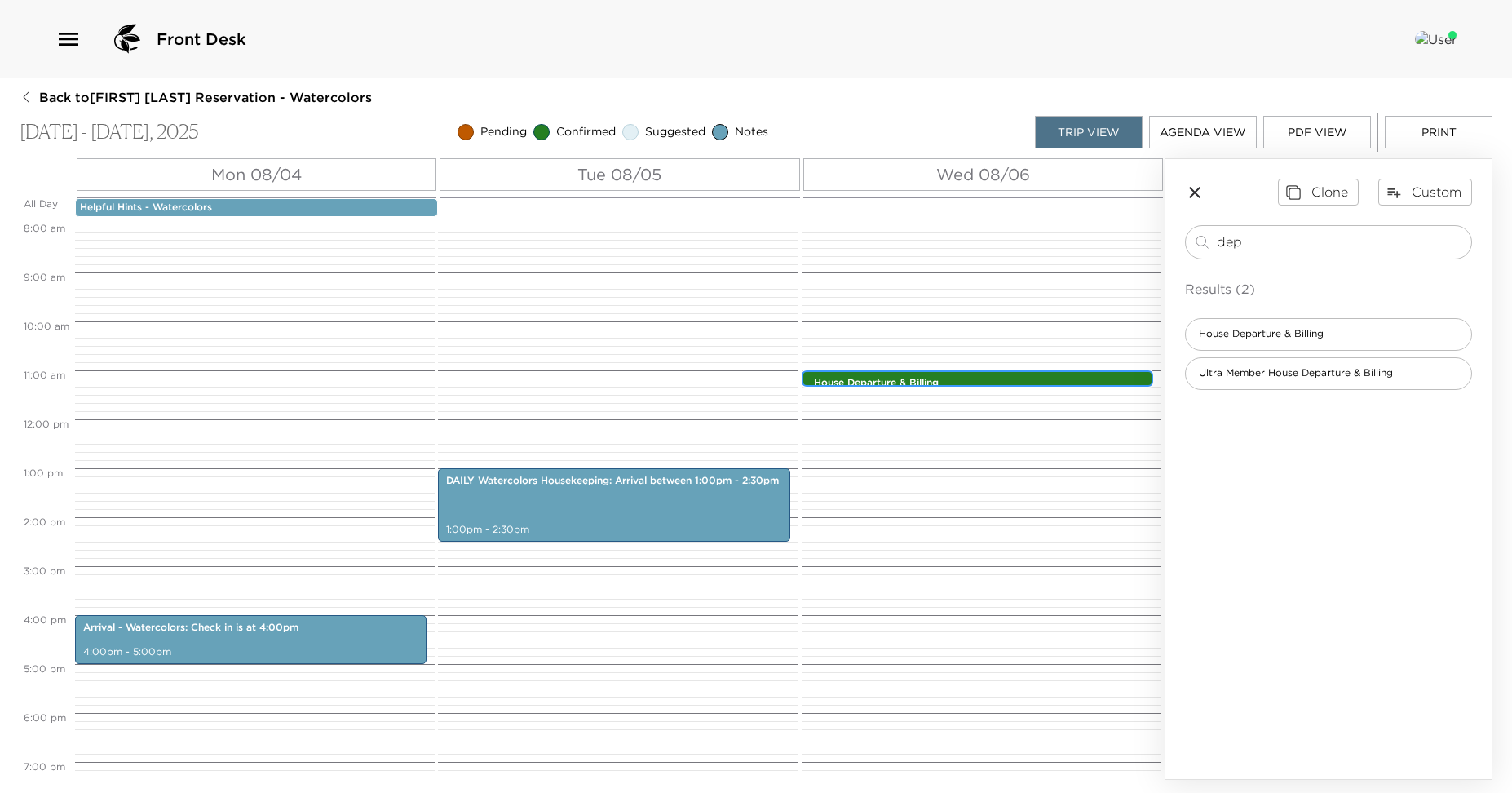 click on "House Departure & Billing" at bounding box center (981, 383) 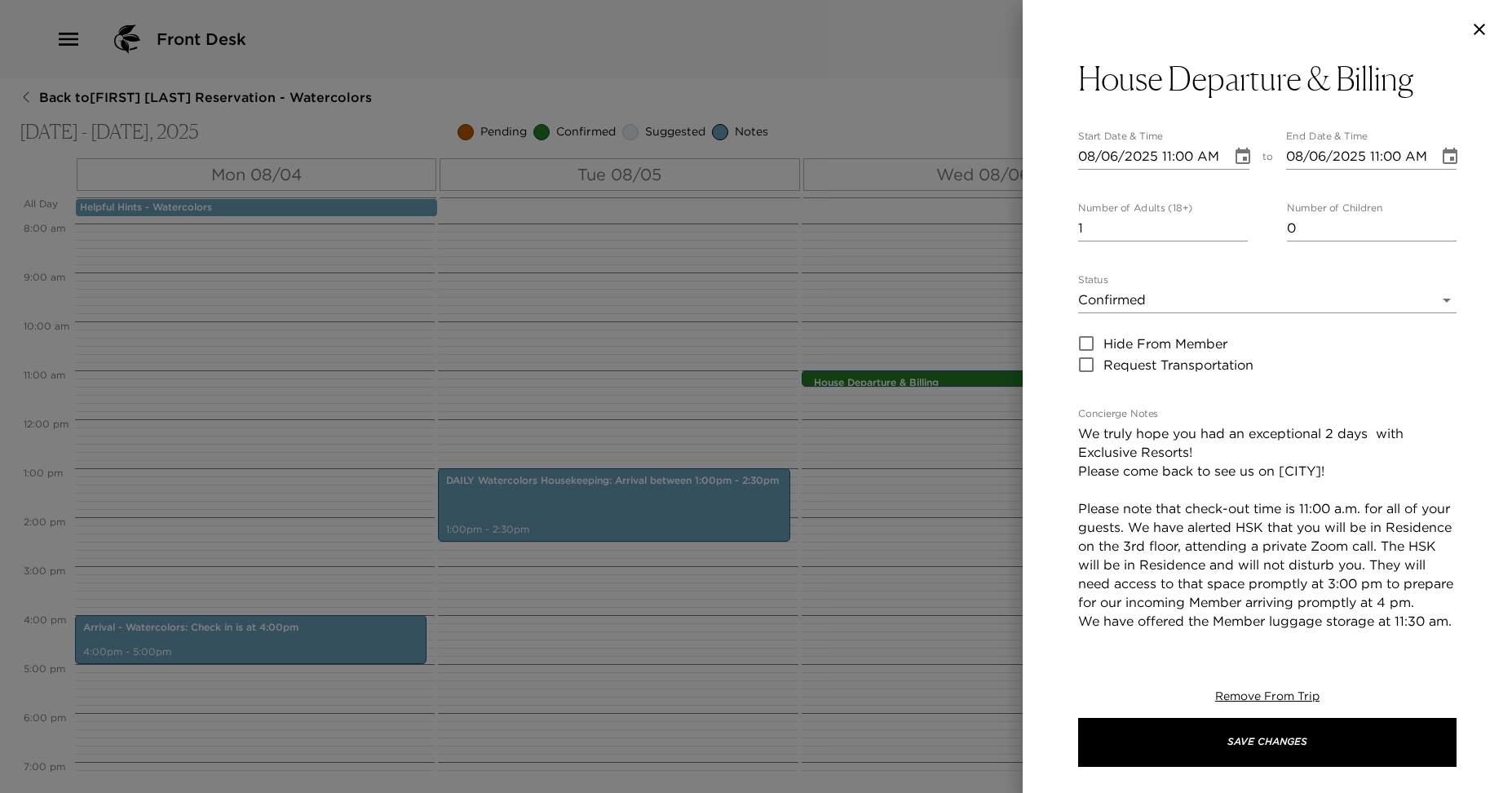 click on "Front Desk Back to  [FIRST] [LAST] Hipp Reservation - Watercolors Aug 04 - Aug 06, 2025 Pending Confirmed Suggested Notes Trip View Agenda View PDF View Print All Day Mon 08/04 Tue 08/05 Wed 08/06 Helpful Hints - Watercolors 12:00 AM 1:00 AM 2:00 AM 3:00 AM 4:00 AM 5:00 AM 6:00 AM 7:00 AM 8:00 AM 9:00 AM 10:00 AM 11:00 AM 12:00 PM 1:00 PM 2:00 PM 3:00 PM 4:00 PM 5:00 PM 6:00 PM 7:00 PM 8:00 PM 9:00 PM 10:00 PM 11:00 PM Arrival - Watercolors: Check in is at 4:00pm 4:00pm - 5:00pm DAILY Watercolors Housekeeping: Arrival between 1:00pm - 2:30pm 1:00pm - 2:30pm House Departure & Billing 11:00am - 11:00am Clone Custom dep & Results (2) House Departure & Billing Ultra Member House Departure & Billing House Departure & Billing Start Date & Time 08/06/2025 11:00 AM to End Date & Time 08/06/2025 11:00 AM Number of Adults (18+) 1 Number of Children 0 Status Confirmed Confirmed Hide From Member Request Transportation Concierge Notes x Cost &#x20; x Address &#x20; x Phone Number &#x20; Email &#x20; Website &#x20; Cancellation Policy" at bounding box center (756, 396) 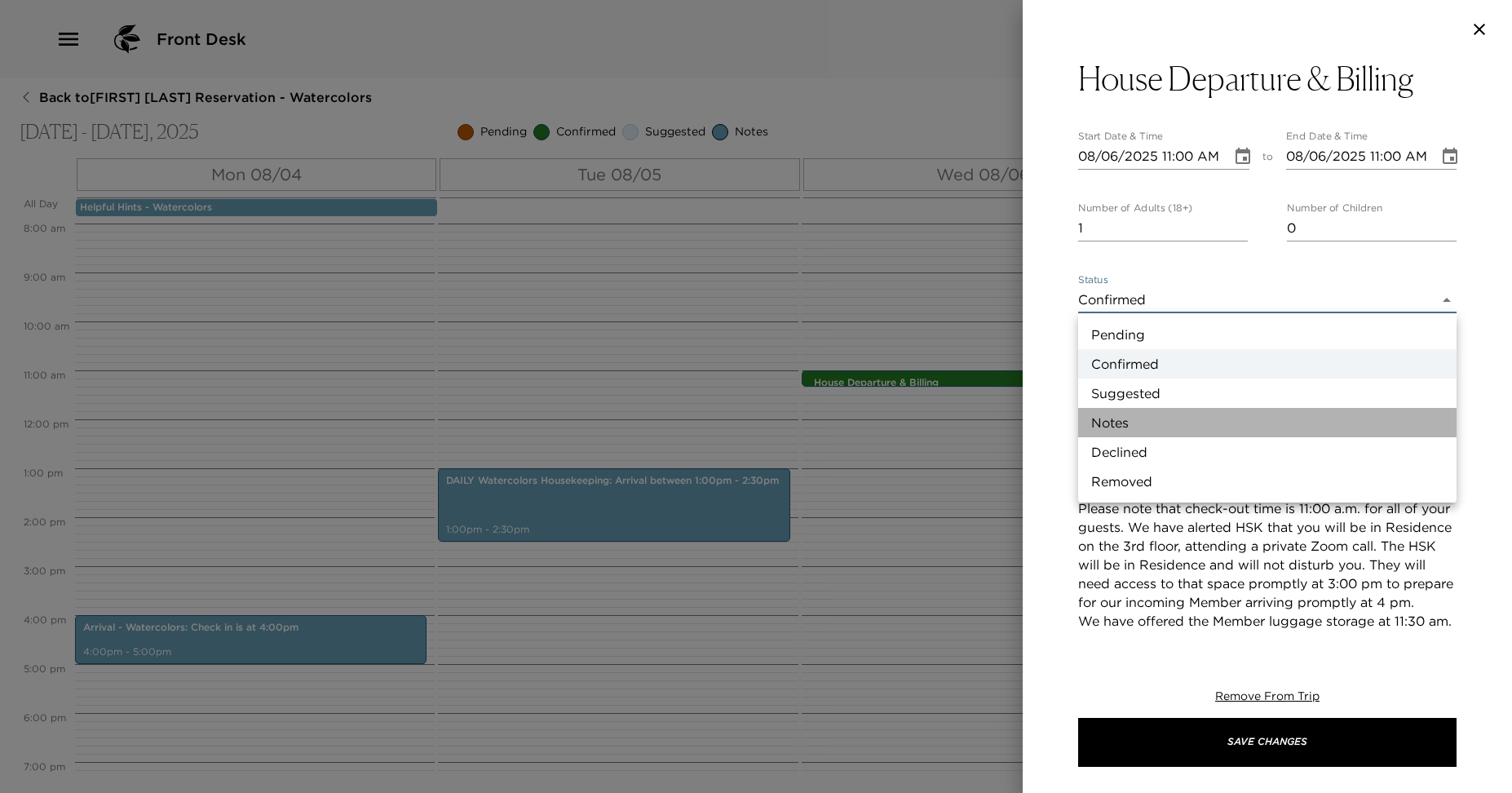 click on "Notes" at bounding box center (1267, 423) 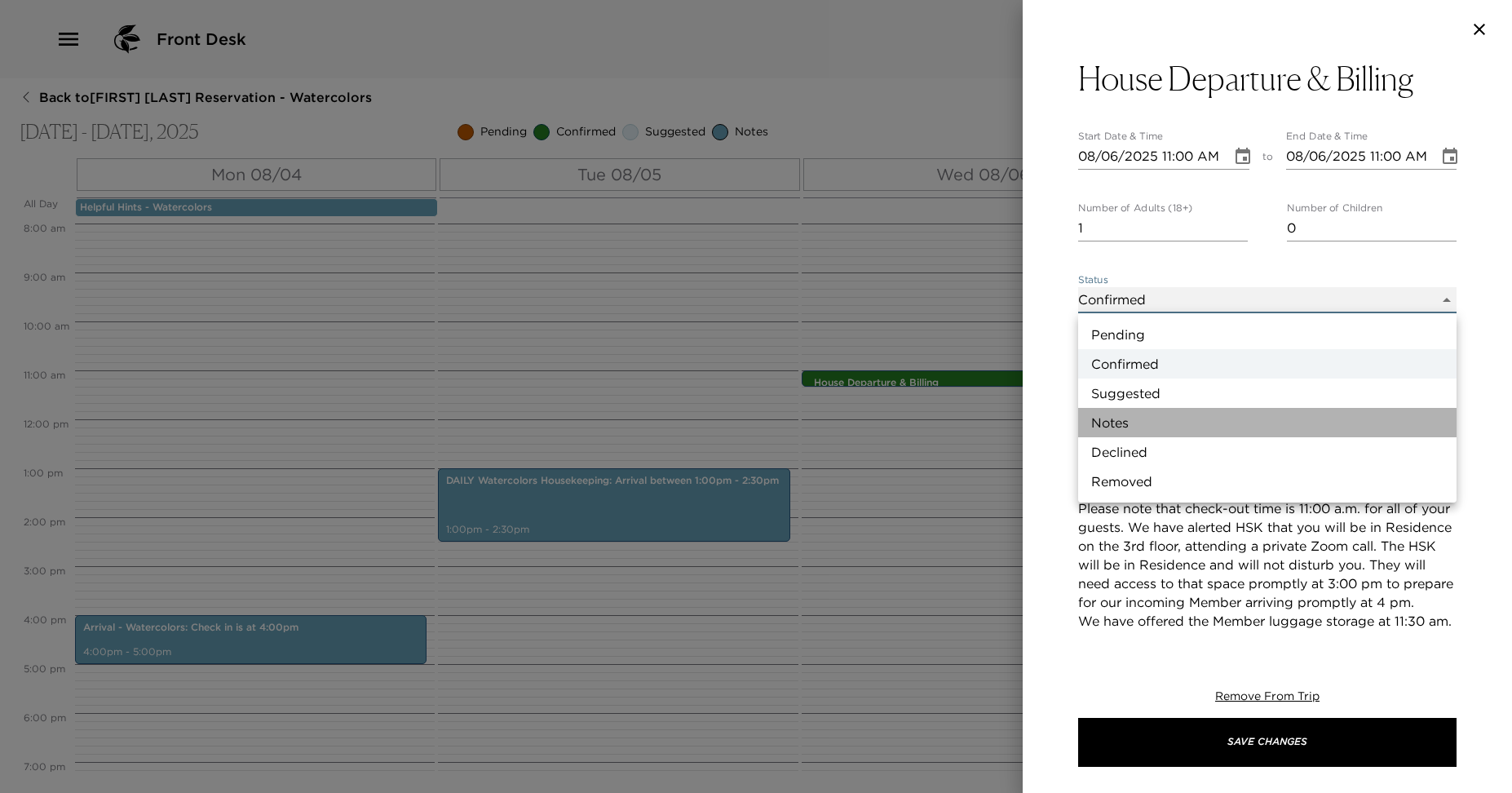 type on "Concierge Note" 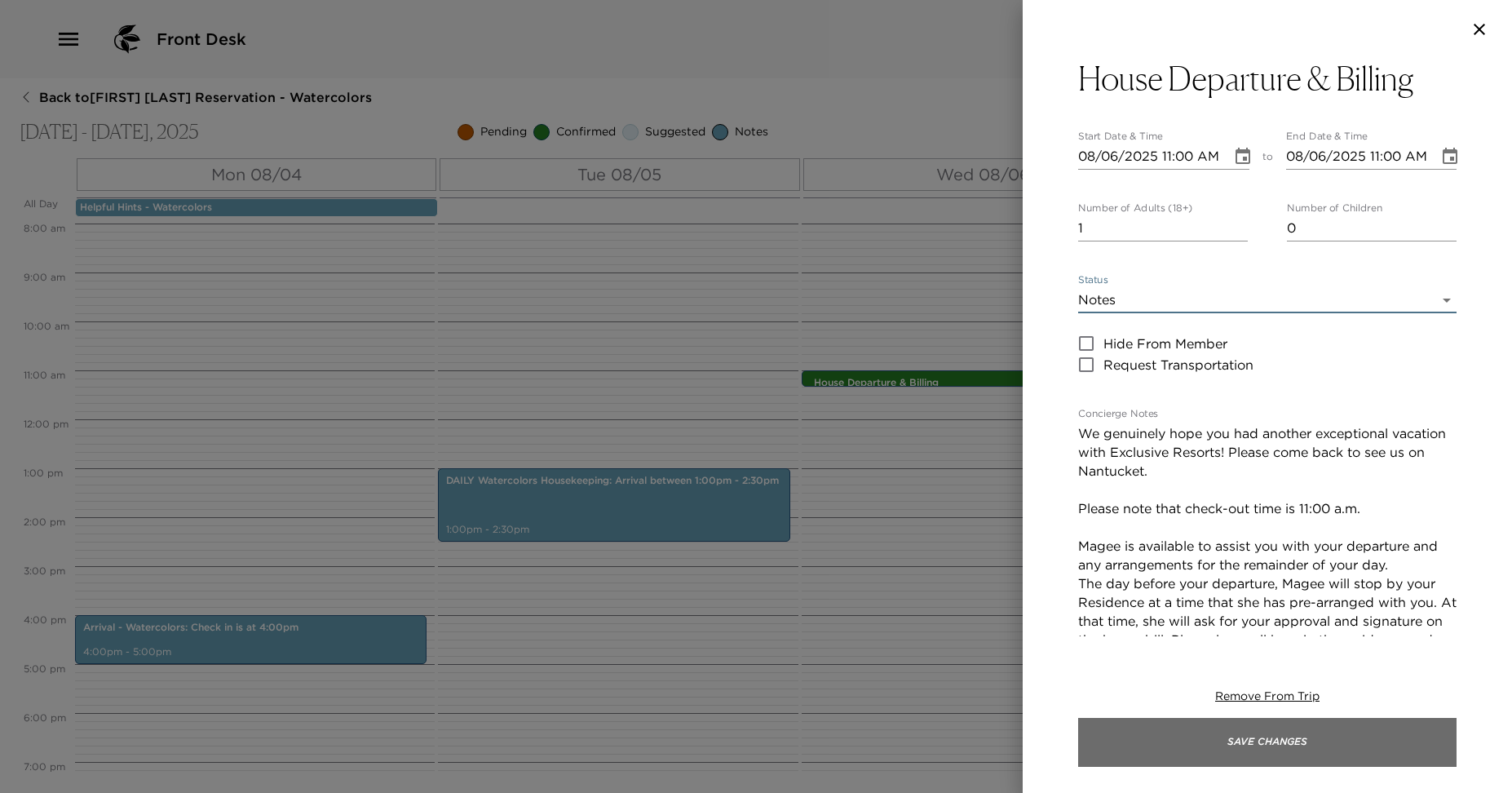 click on "Save Changes" at bounding box center [1267, 742] 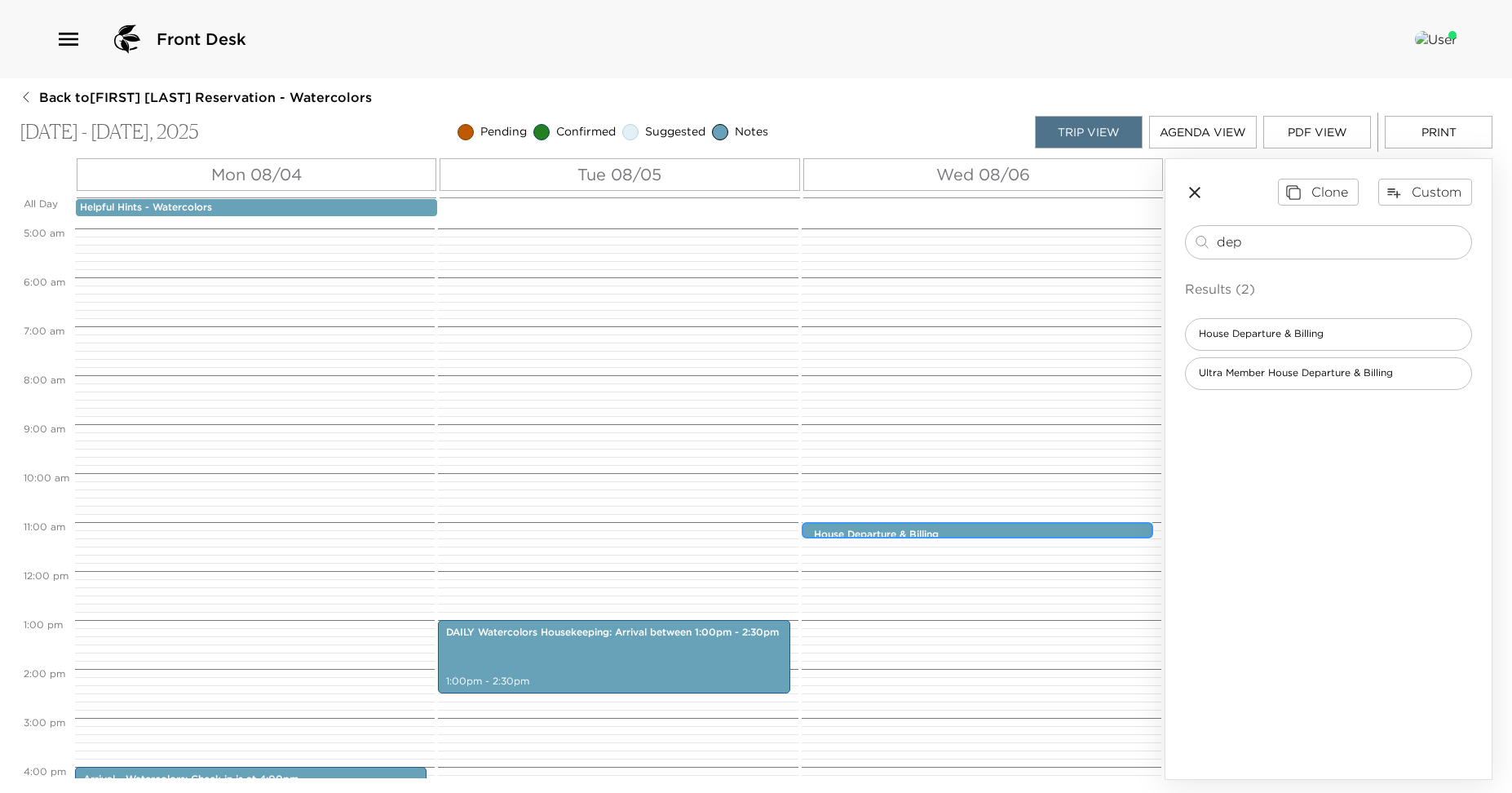 scroll, scrollTop: 233, scrollLeft: 0, axis: vertical 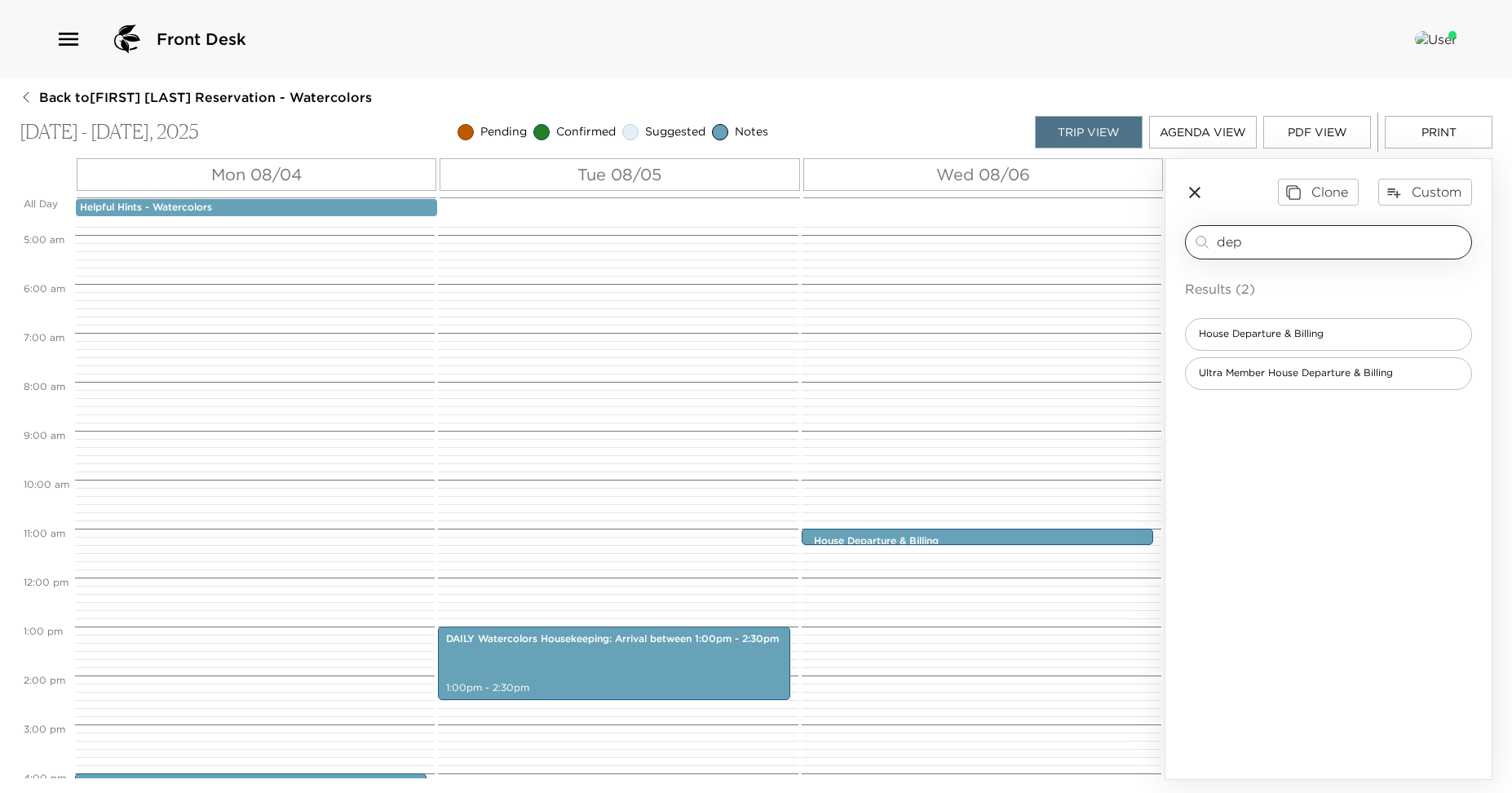 click on "dep" at bounding box center [1341, 241] 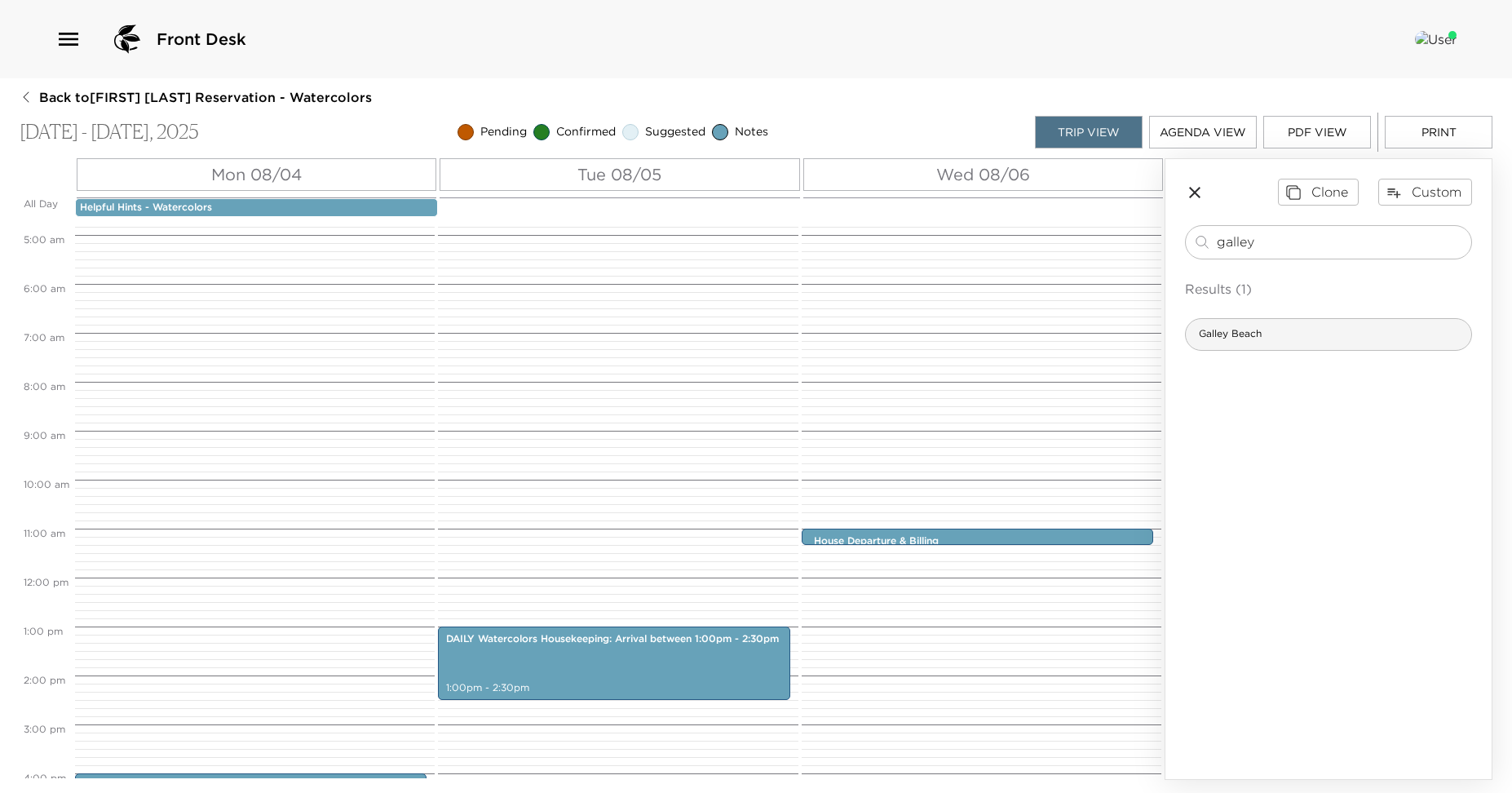 type on "galley" 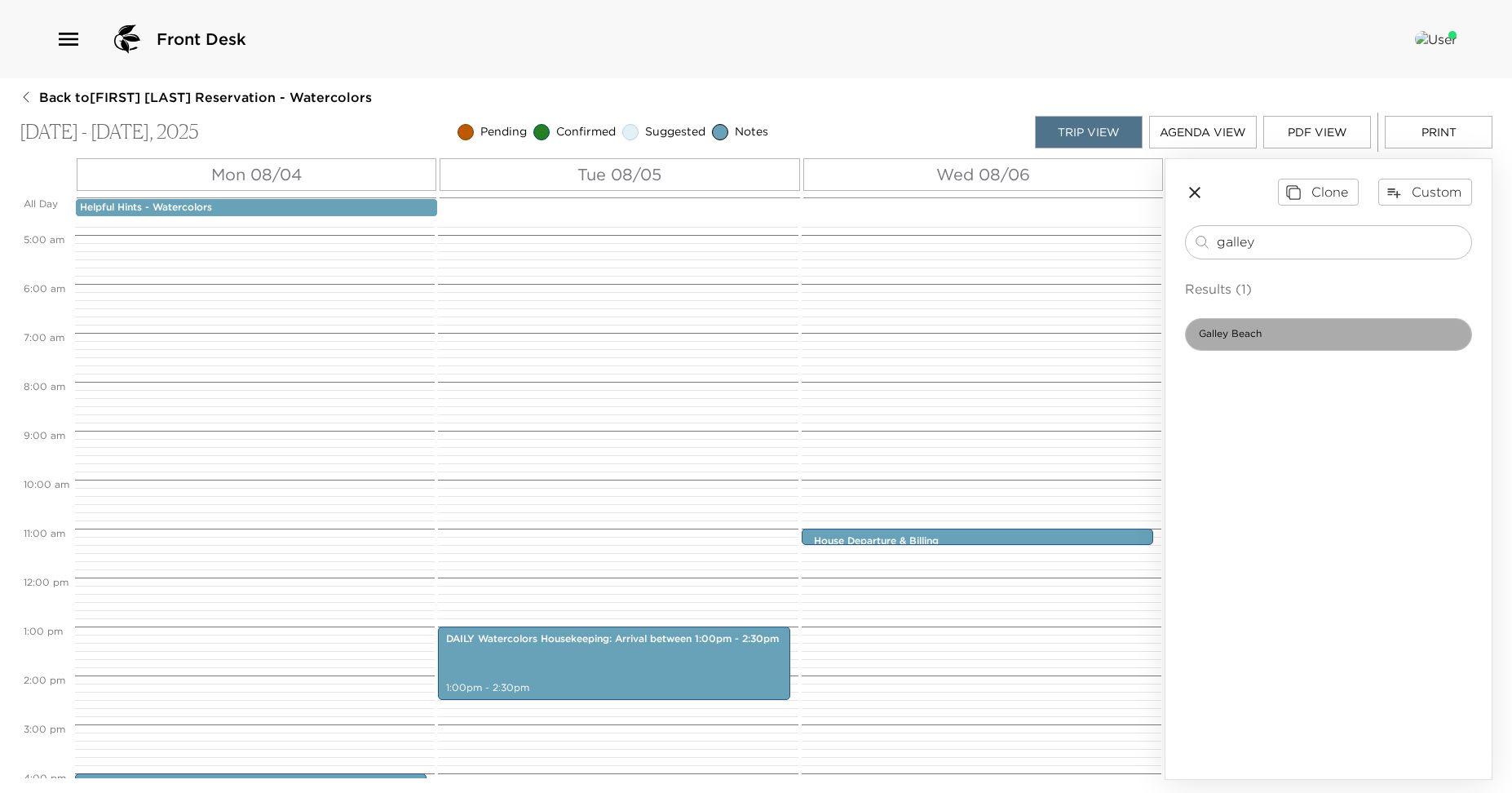 click on "Galley Beach" at bounding box center (1230, 334) 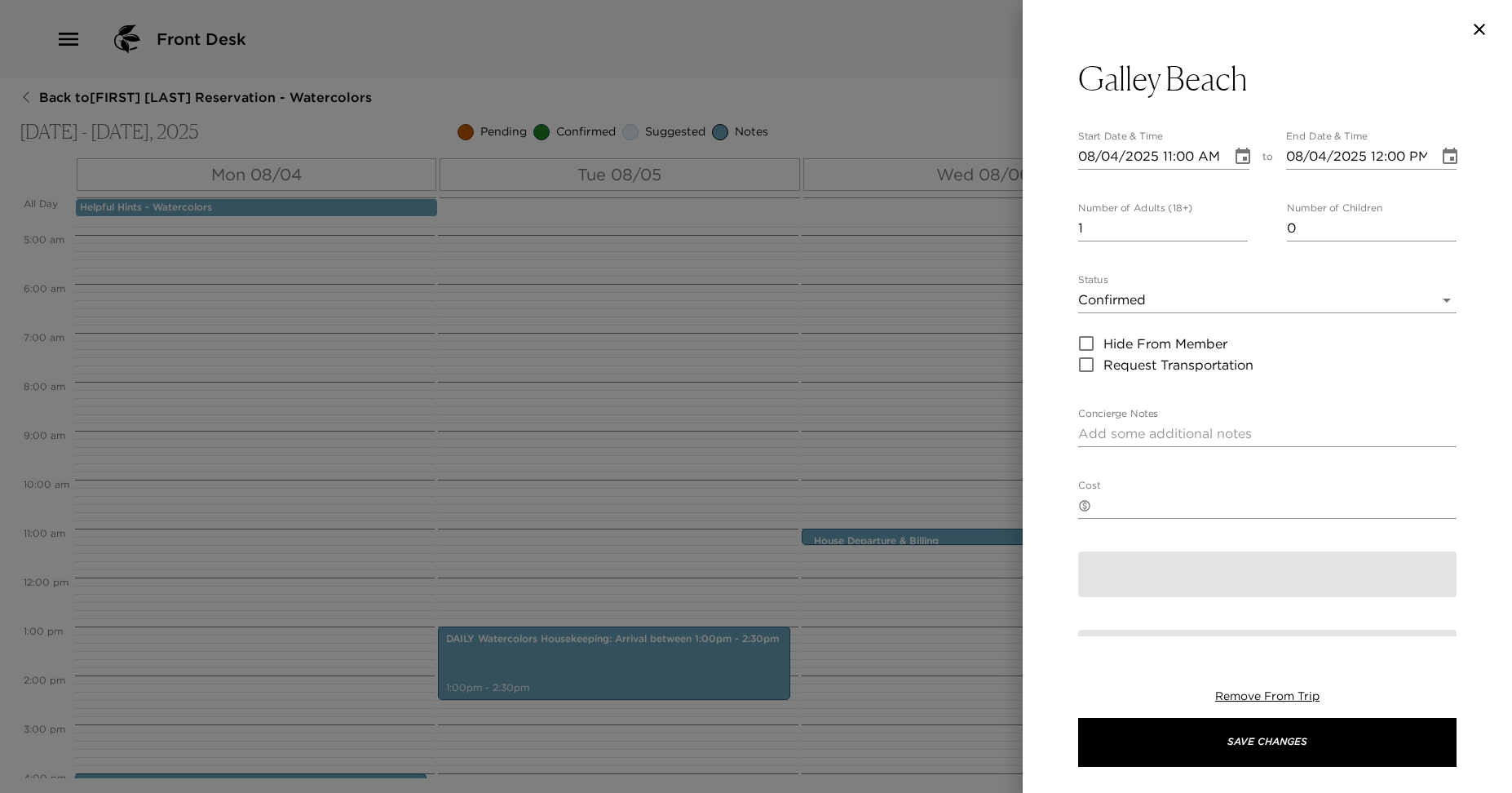 type on "Your reservation is confirmed. Please see the cancelation policy. Please see the website for per person food minimum." 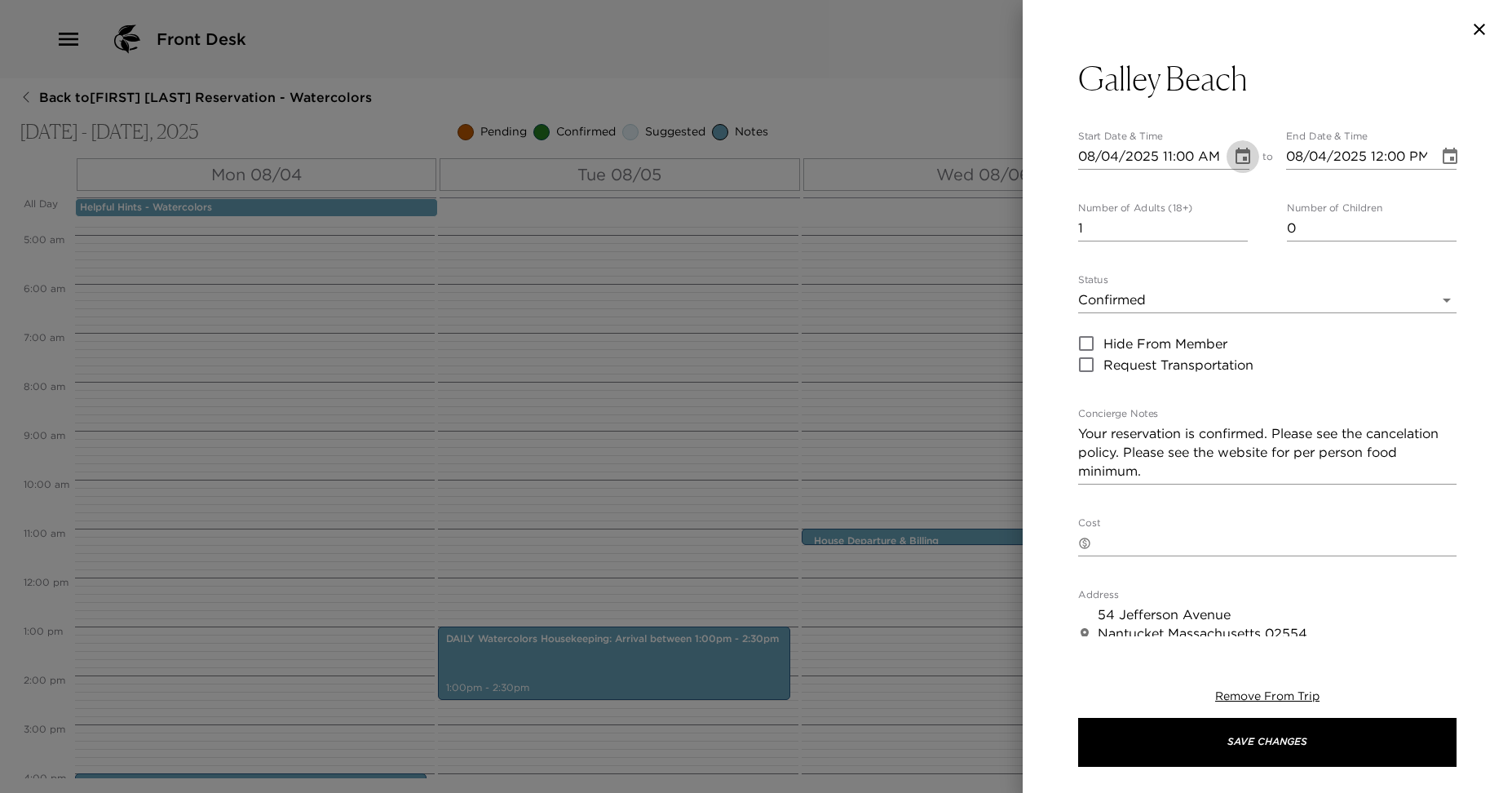 click 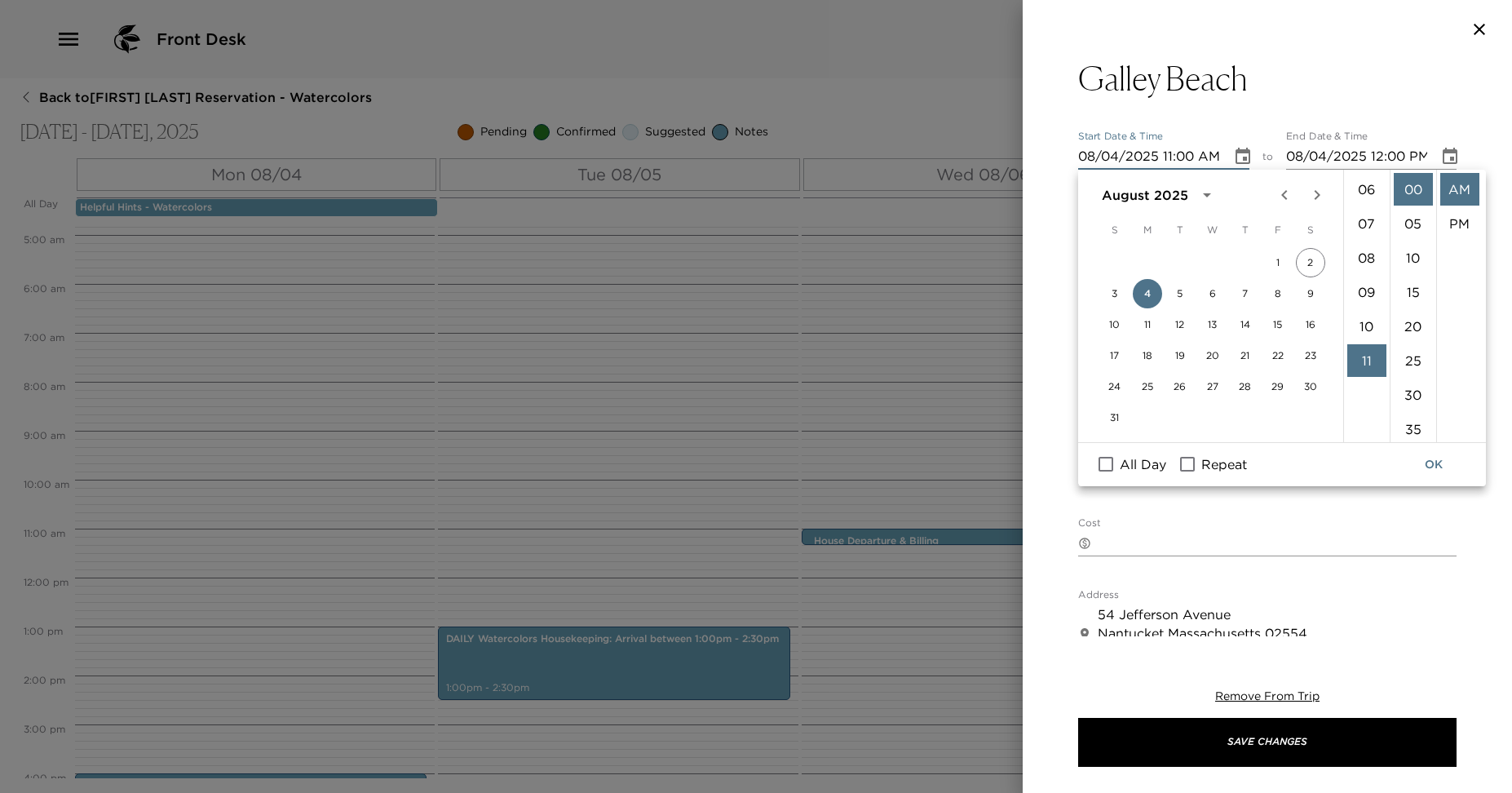 scroll, scrollTop: 201, scrollLeft: 0, axis: vertical 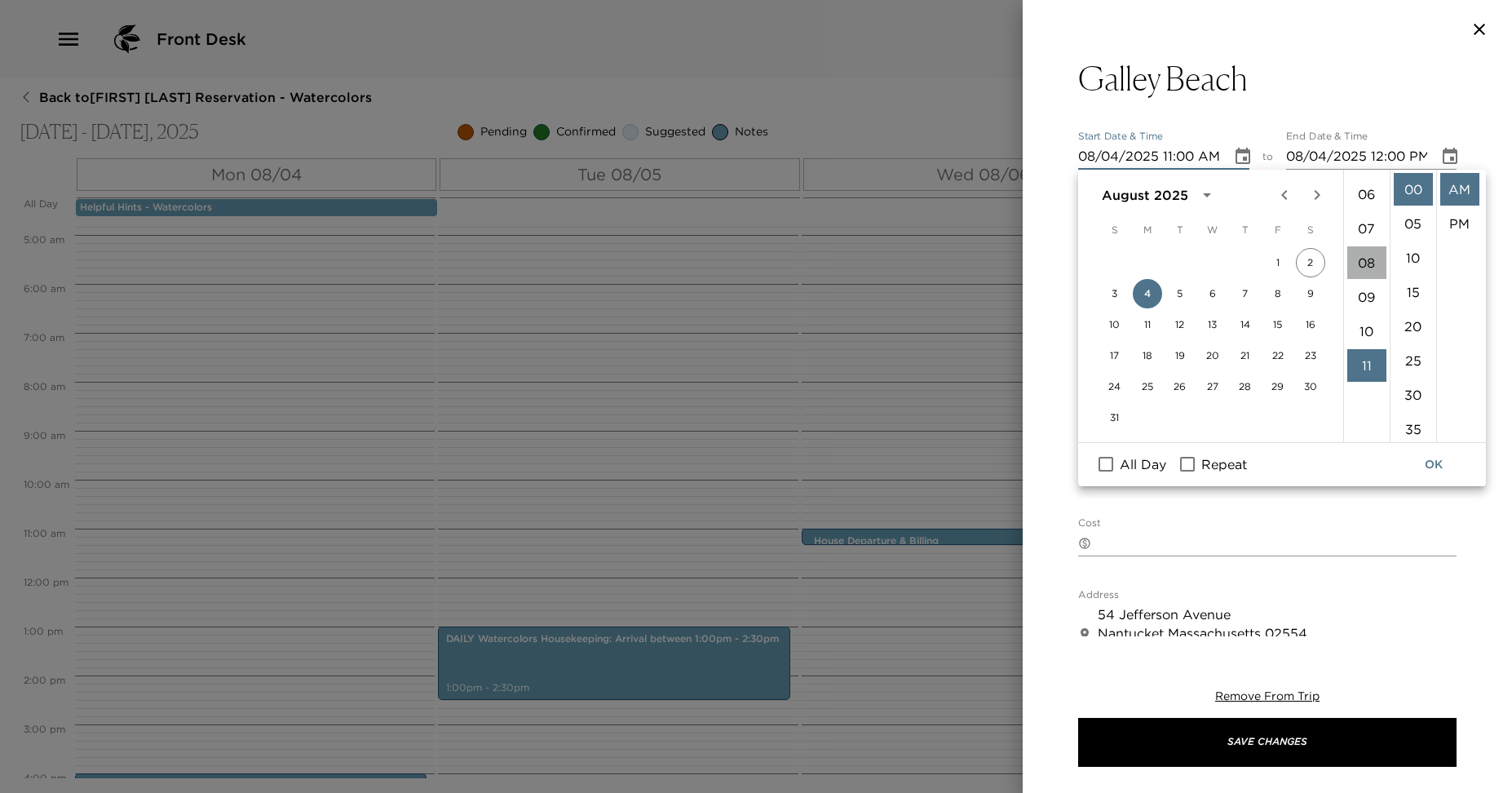 click on "08" at bounding box center [1367, 263] 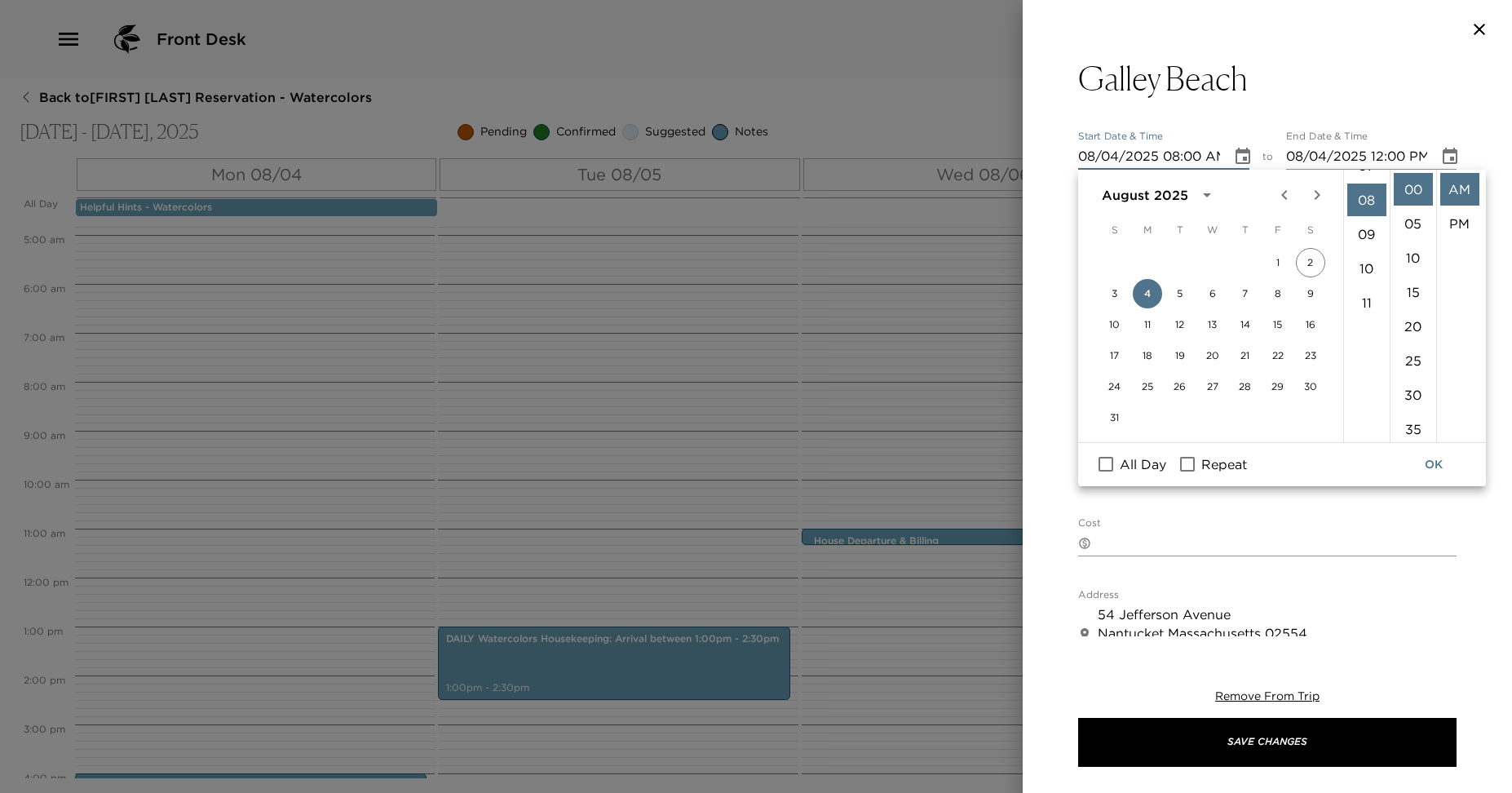 scroll, scrollTop: 274, scrollLeft: 0, axis: vertical 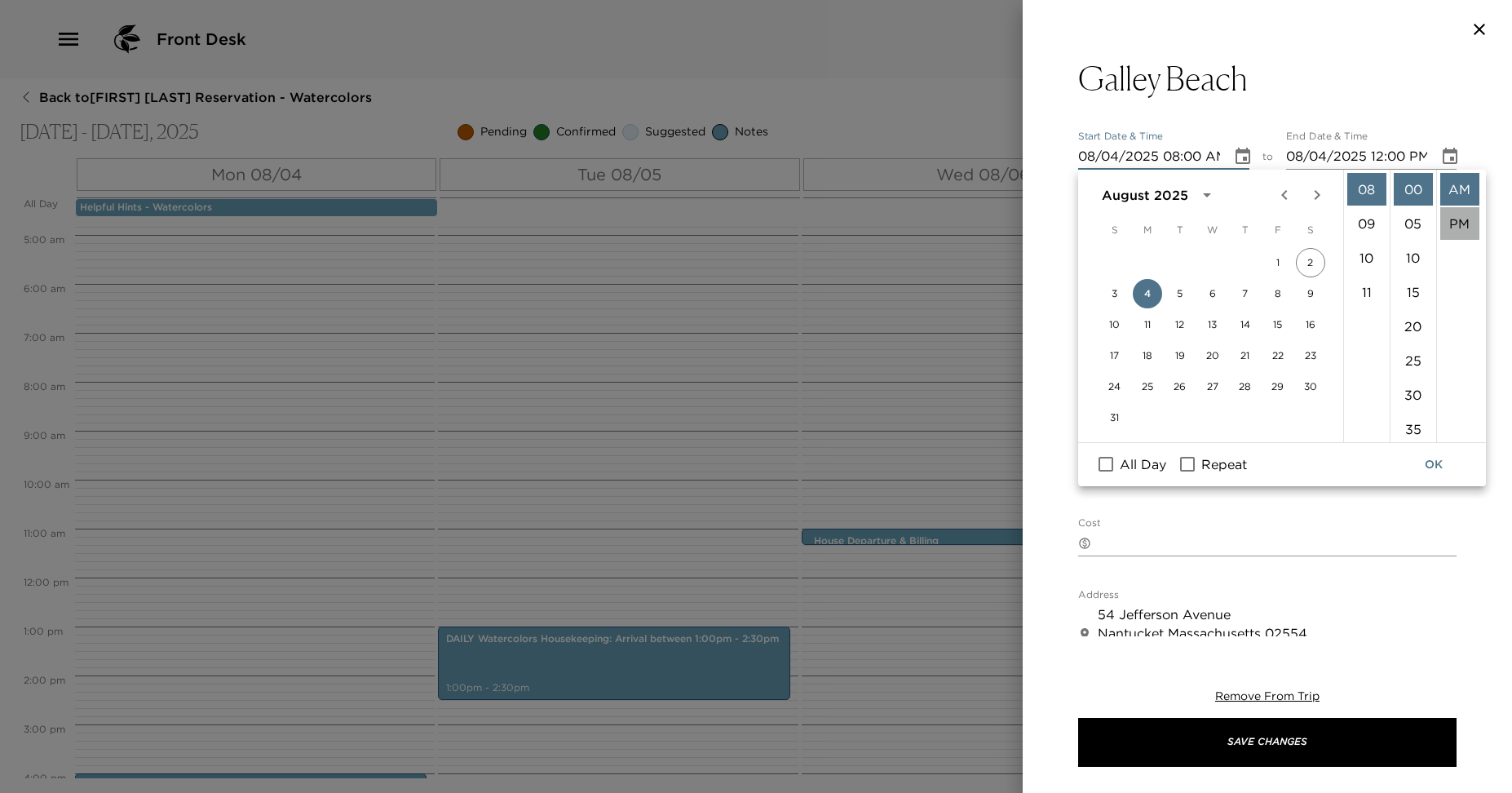 click on "PM" at bounding box center [1460, 224] 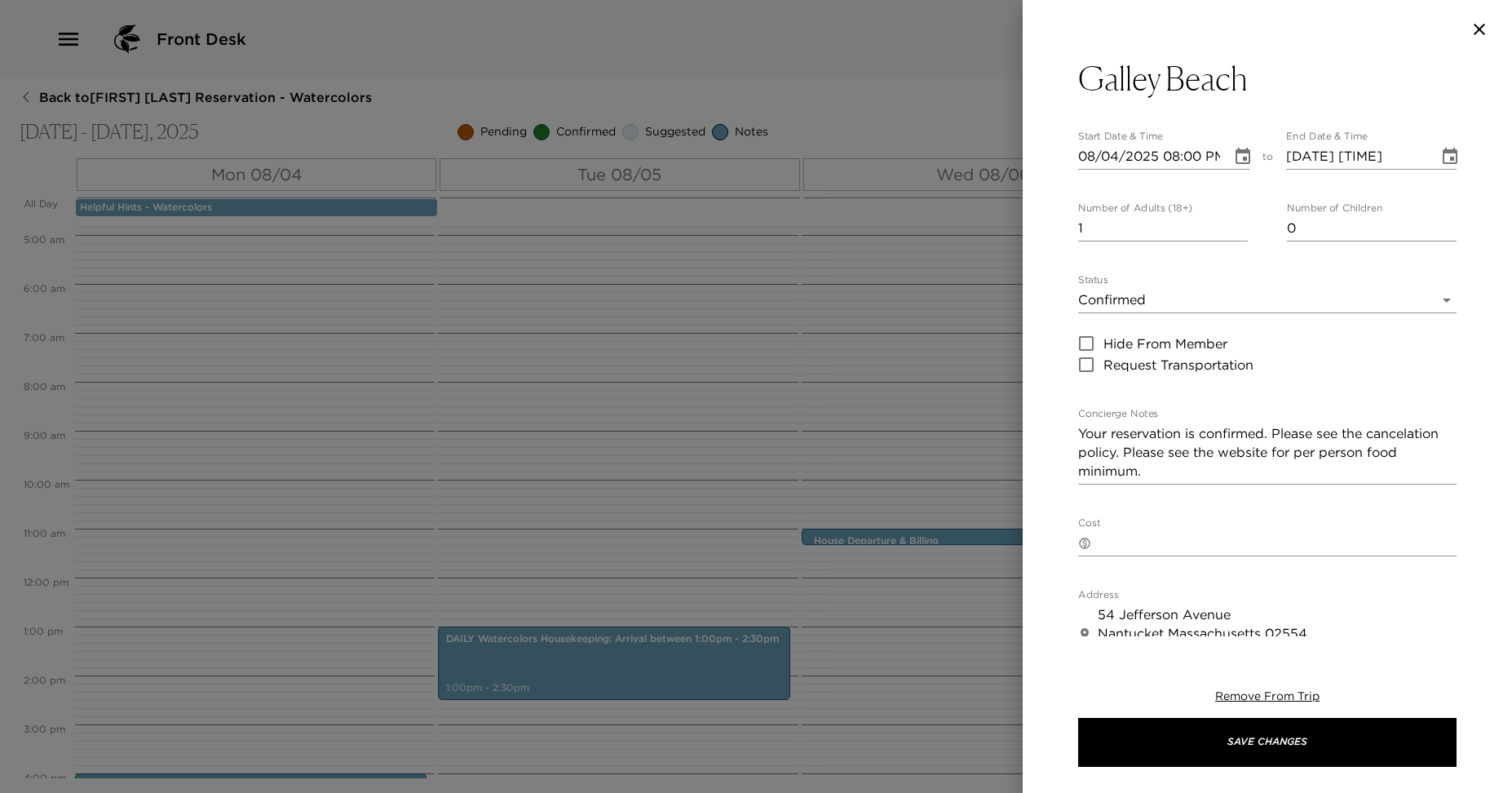 scroll, scrollTop: 34, scrollLeft: 0, axis: vertical 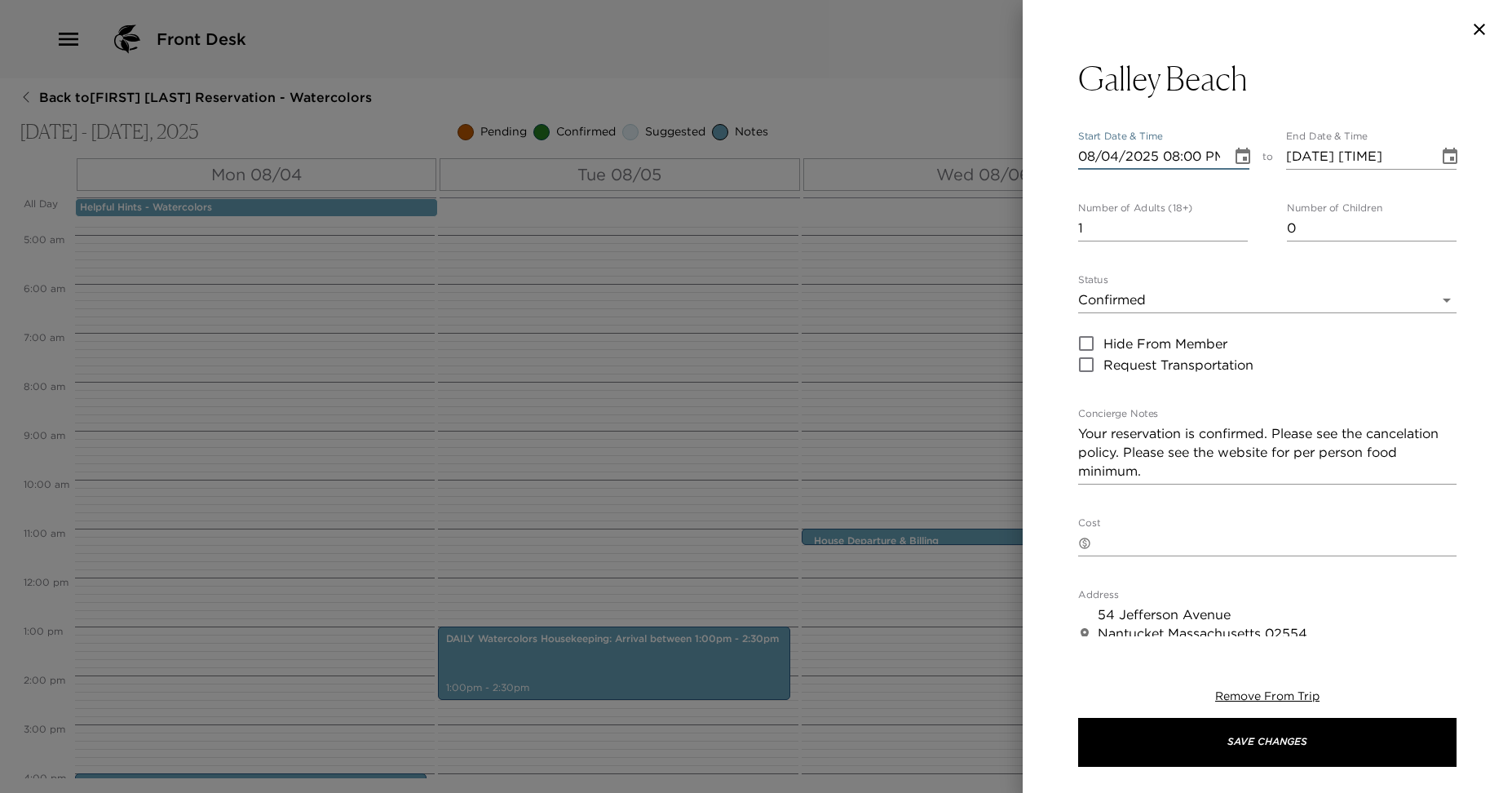 click on "08/04/2025 08:00 PM" at bounding box center (1149, 157) 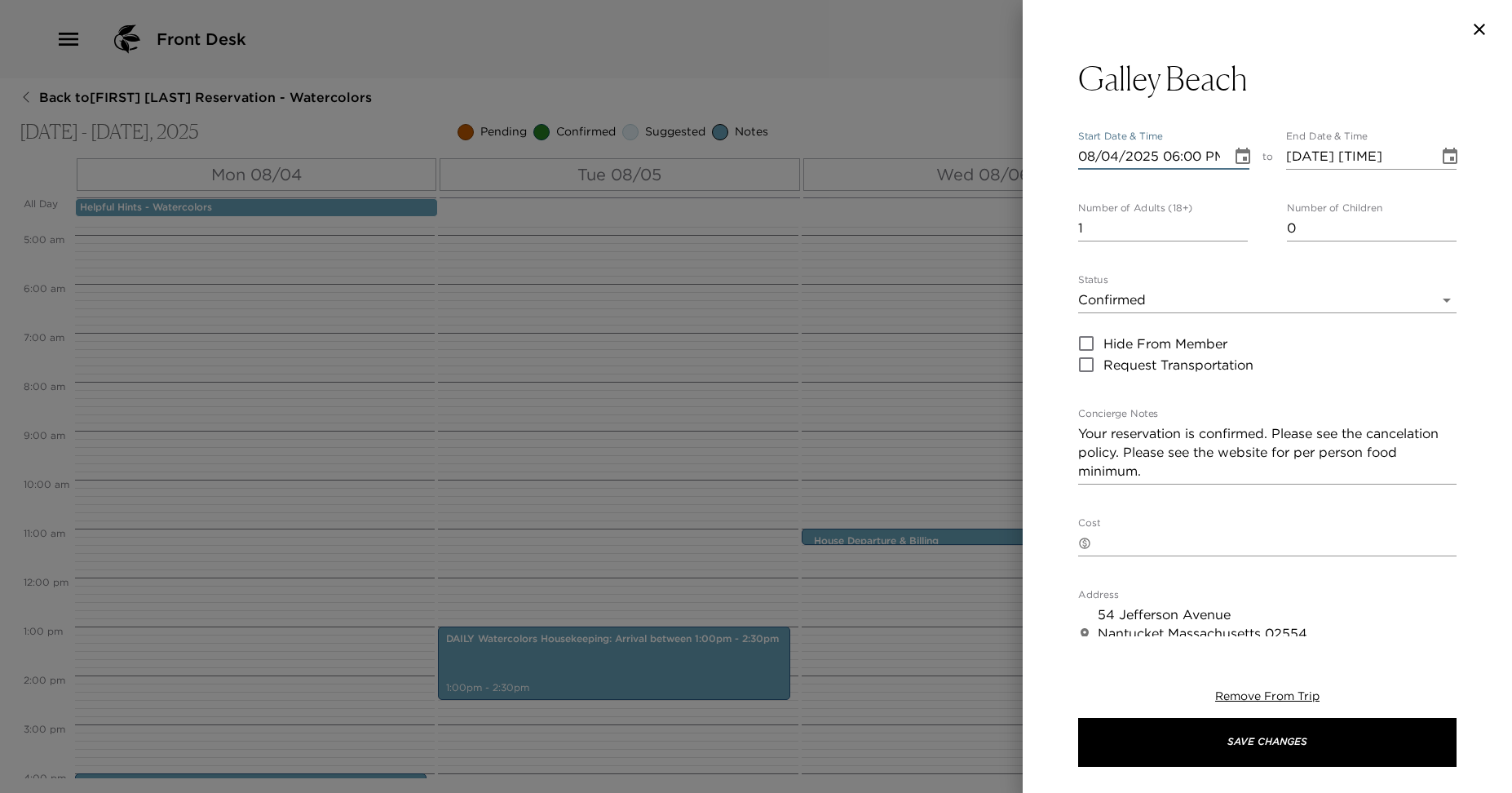 type on "08/04/2025 06:00 PM" 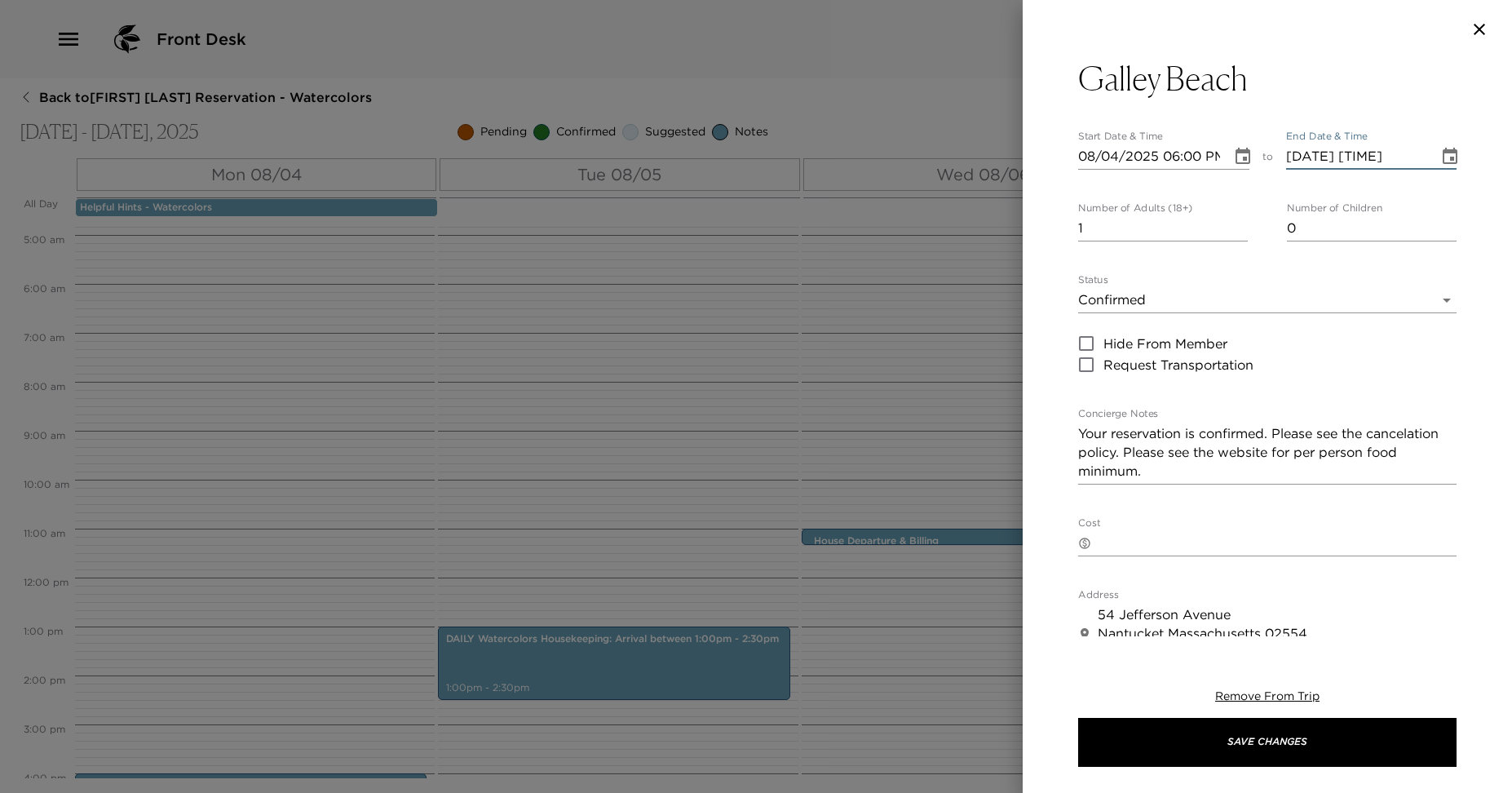 click on "[DATE] [TIME]" at bounding box center [1357, 157] 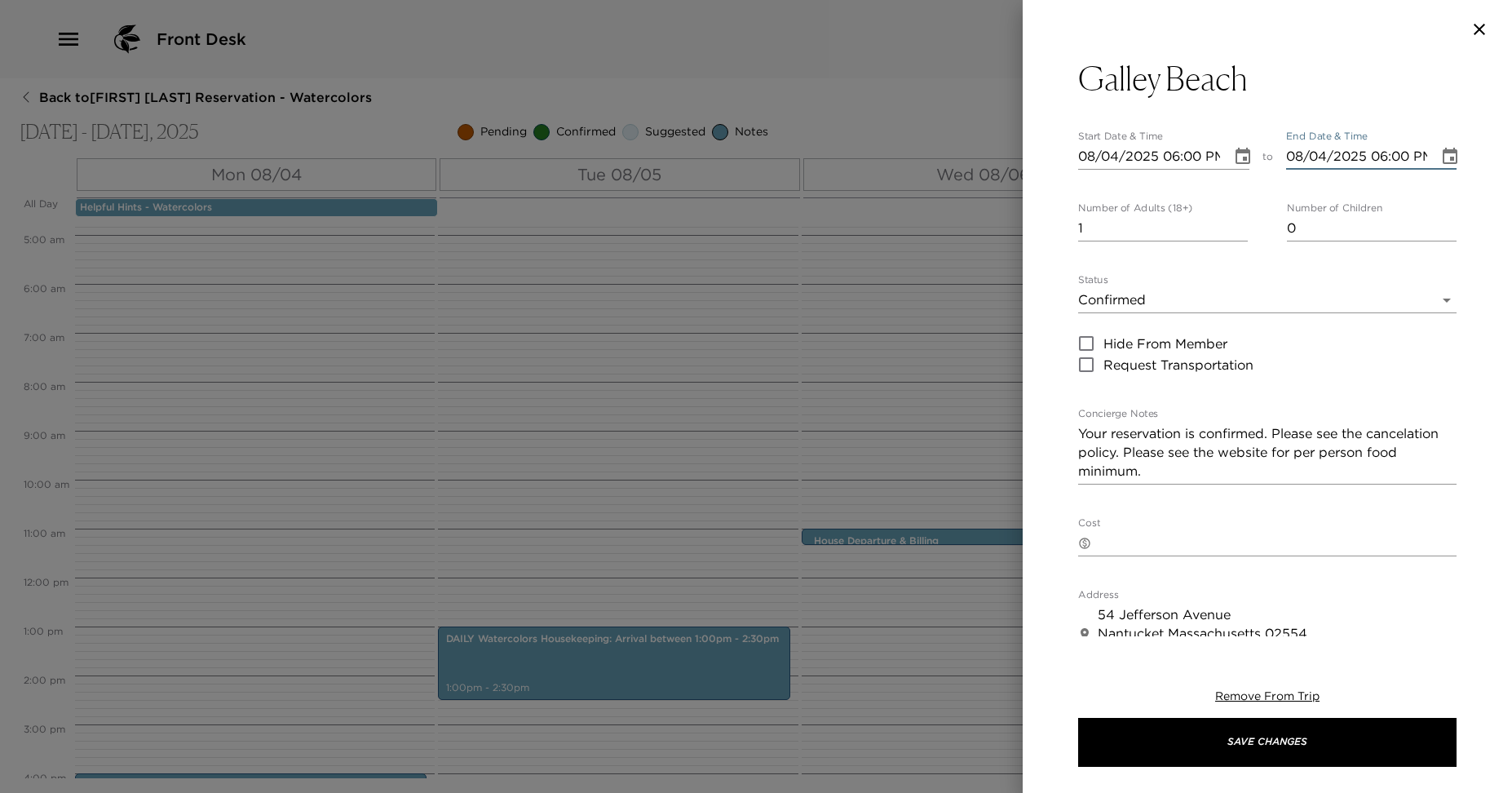 type on "08/04/2025 06:00 PM" 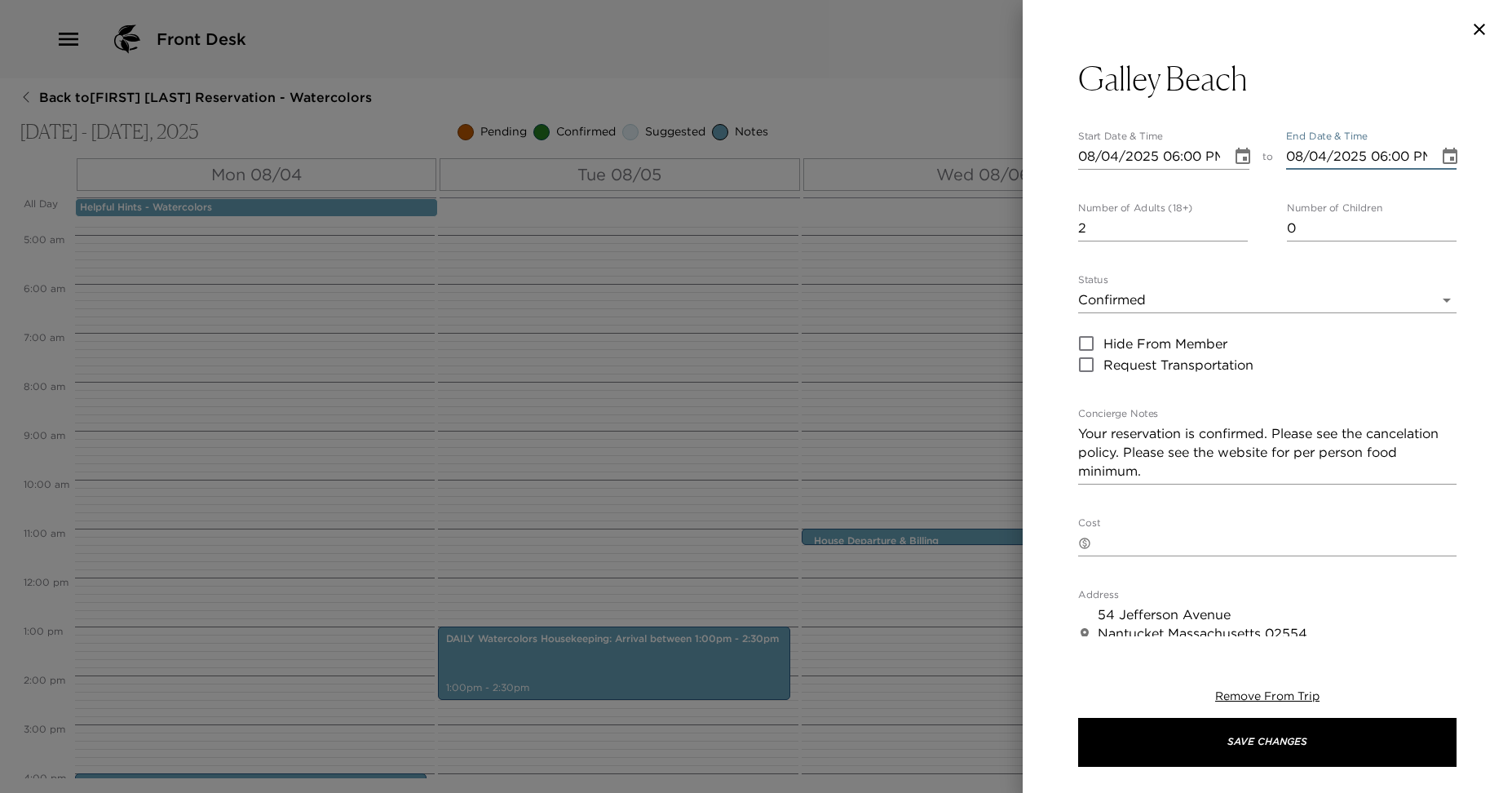 click on "2" at bounding box center (1163, 228) 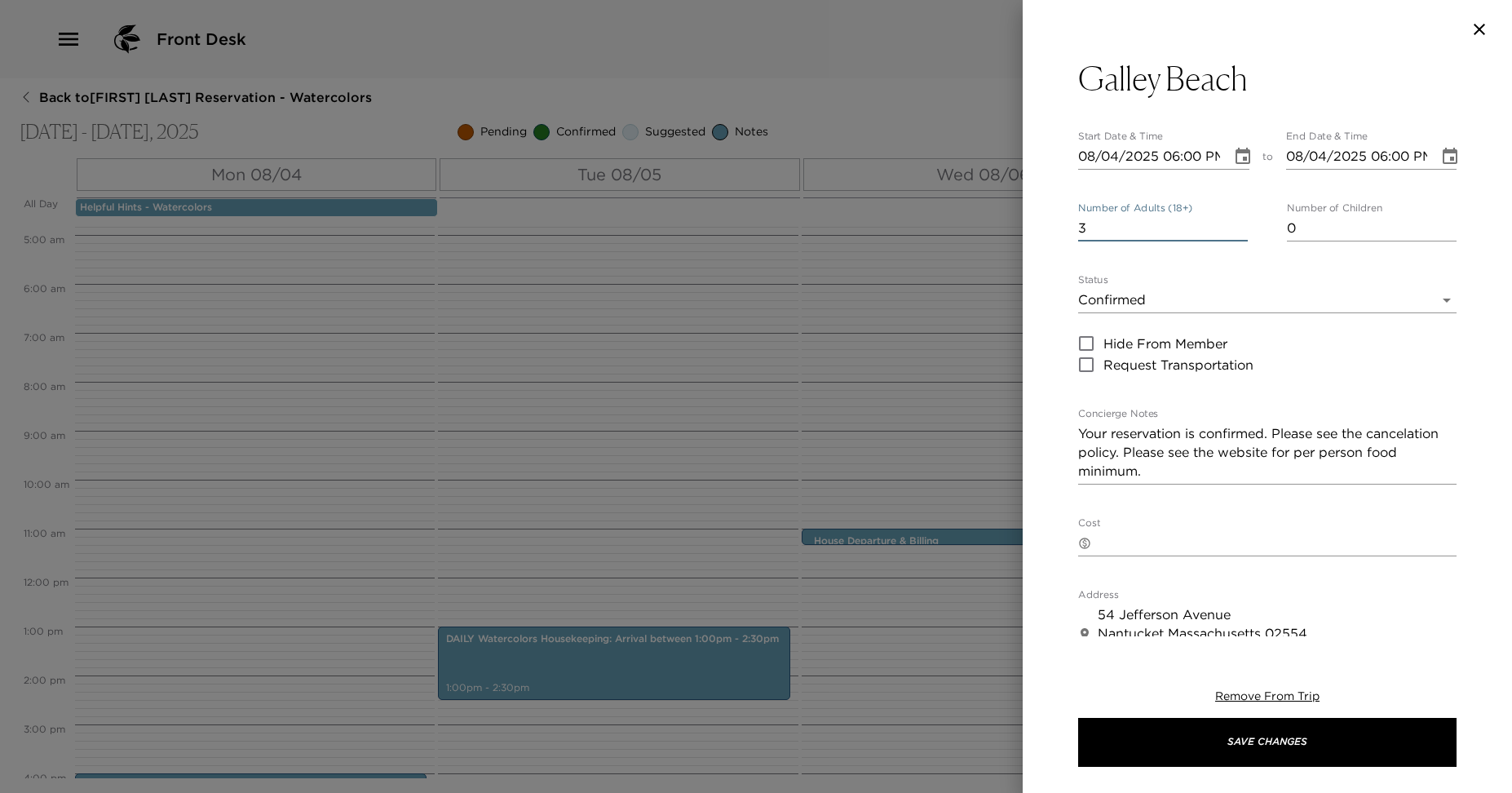 click on "3" at bounding box center (1163, 228) 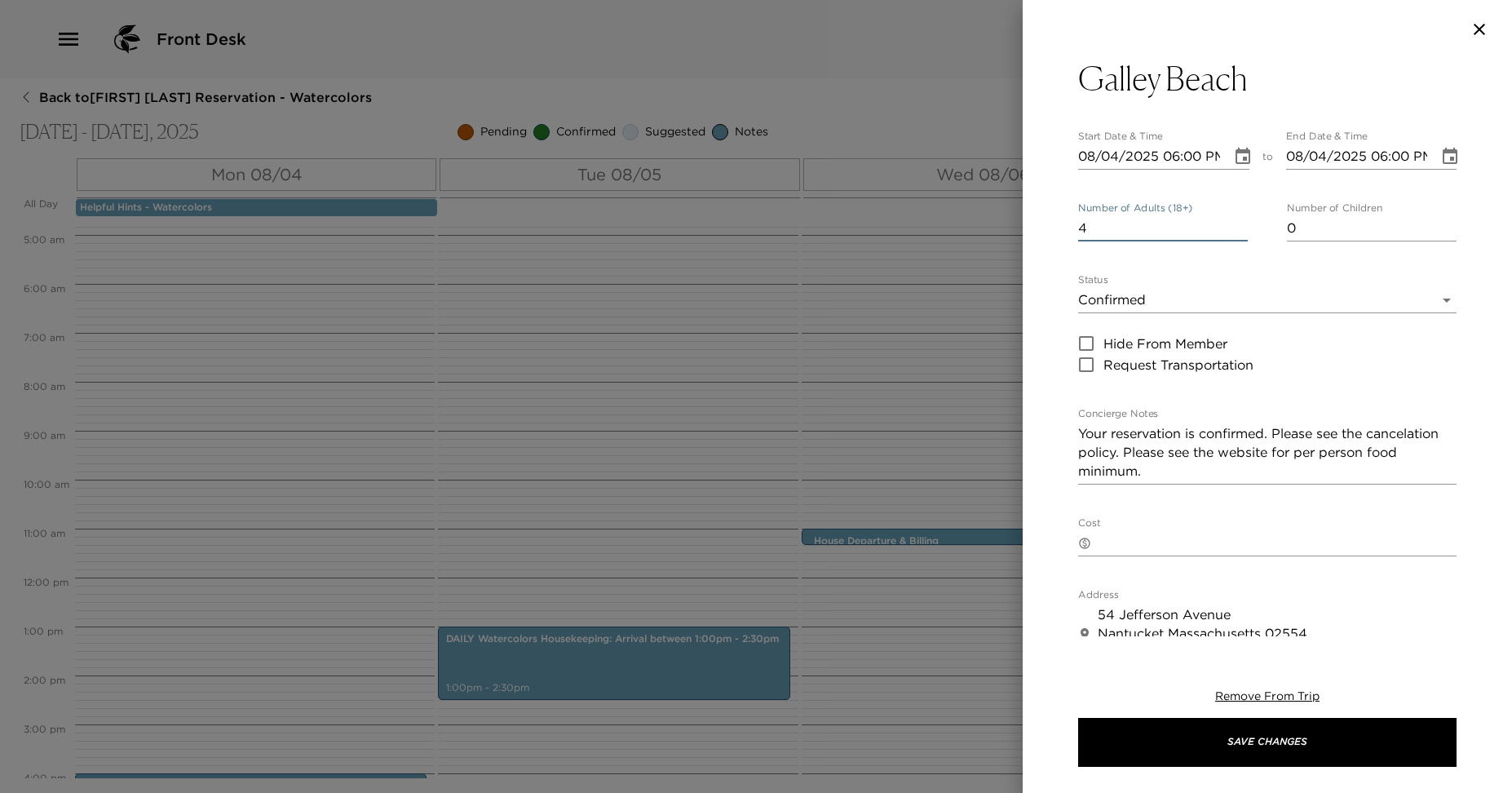 click on "4" at bounding box center [1163, 228] 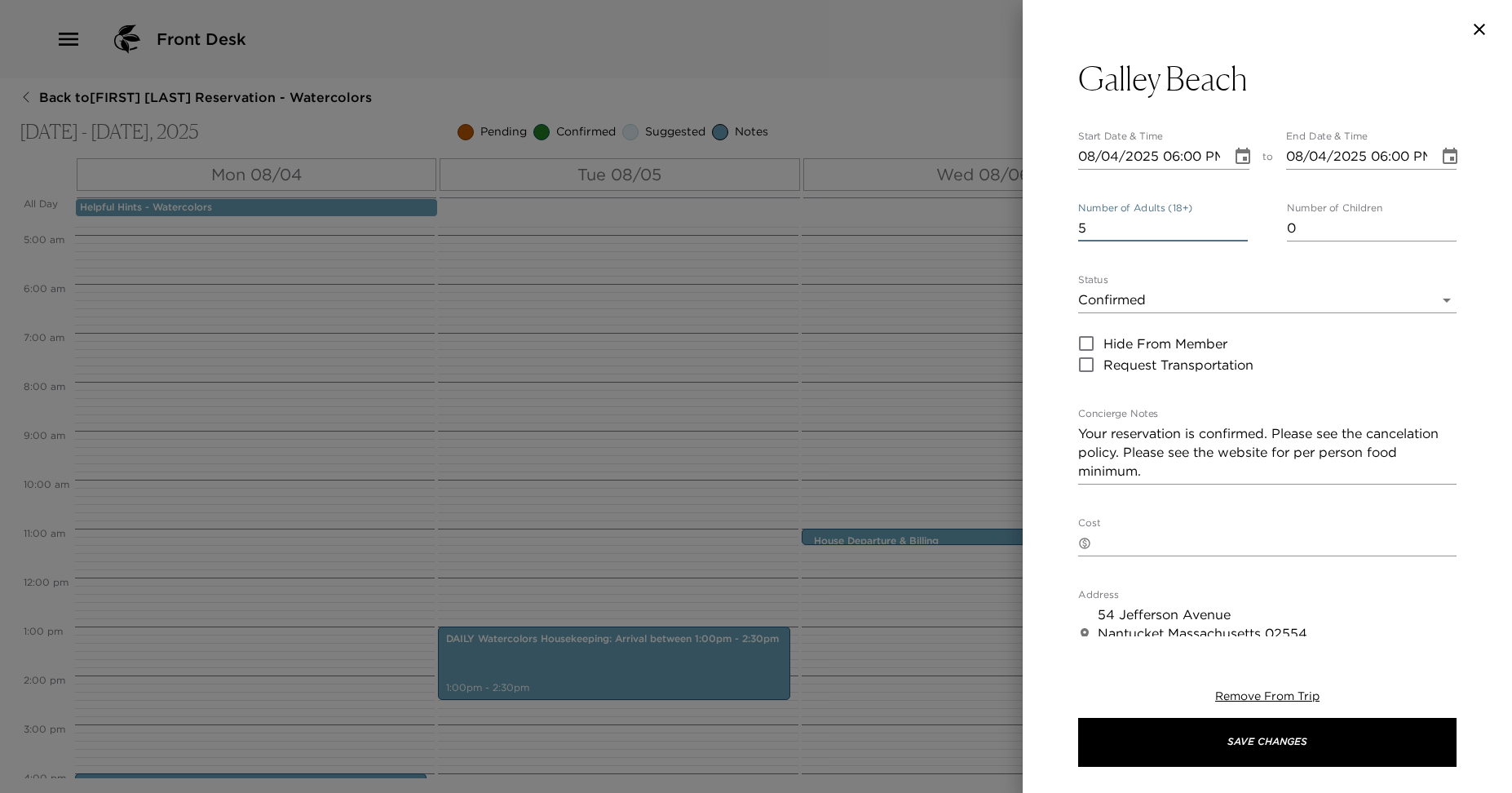 click on "5" at bounding box center (1163, 228) 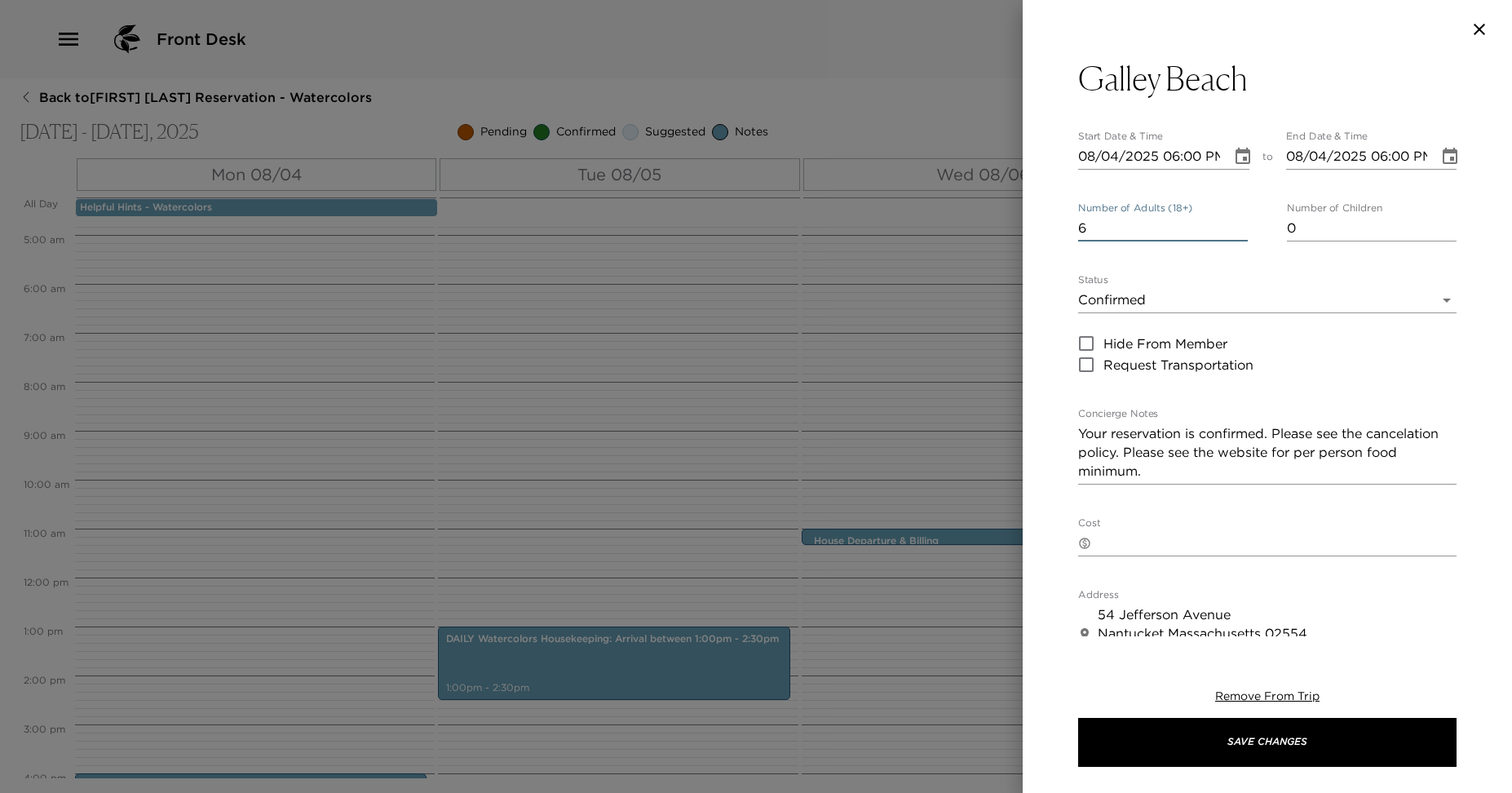 click on "6" at bounding box center [1163, 228] 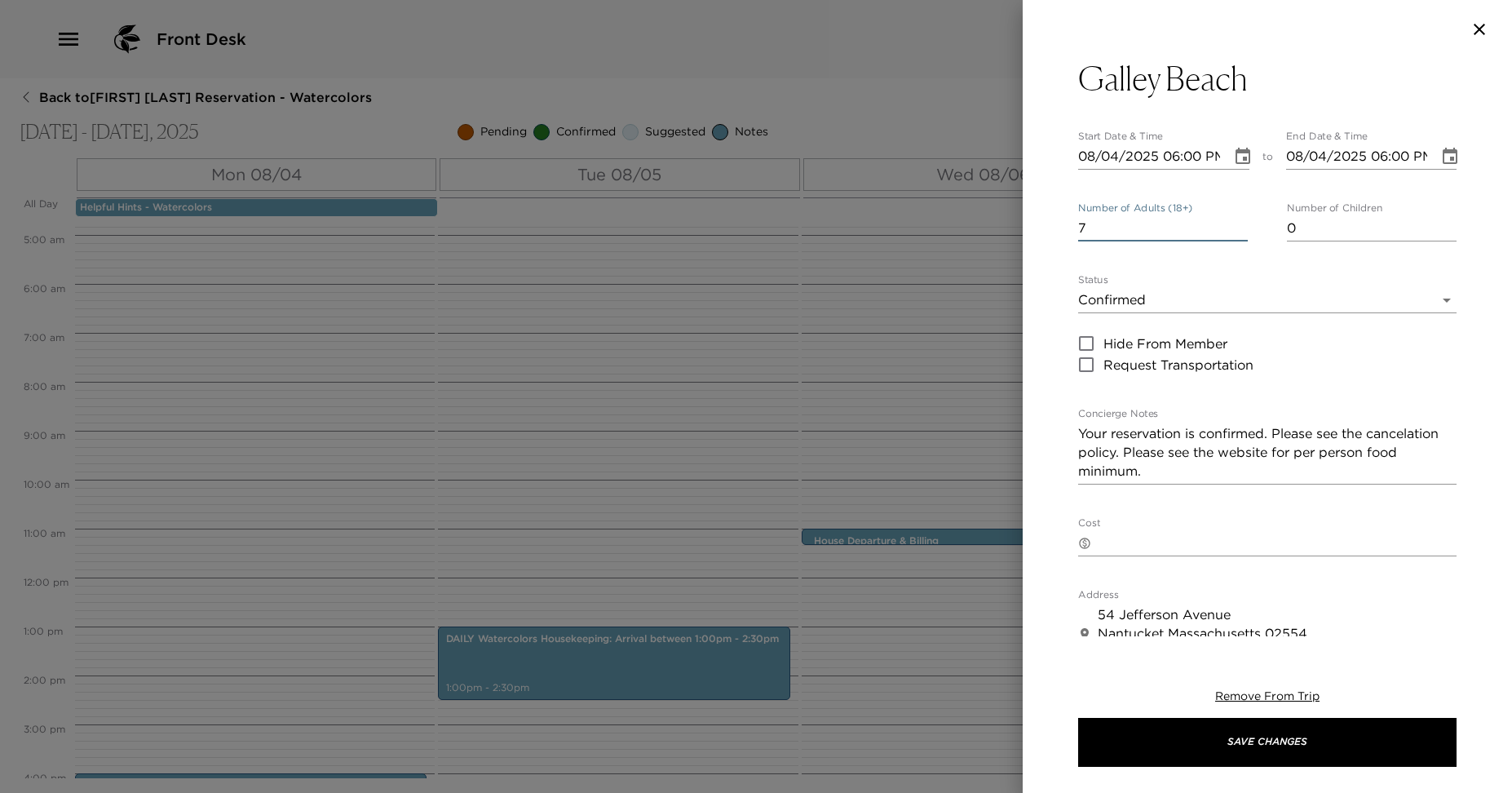 click on "7" at bounding box center [1163, 228] 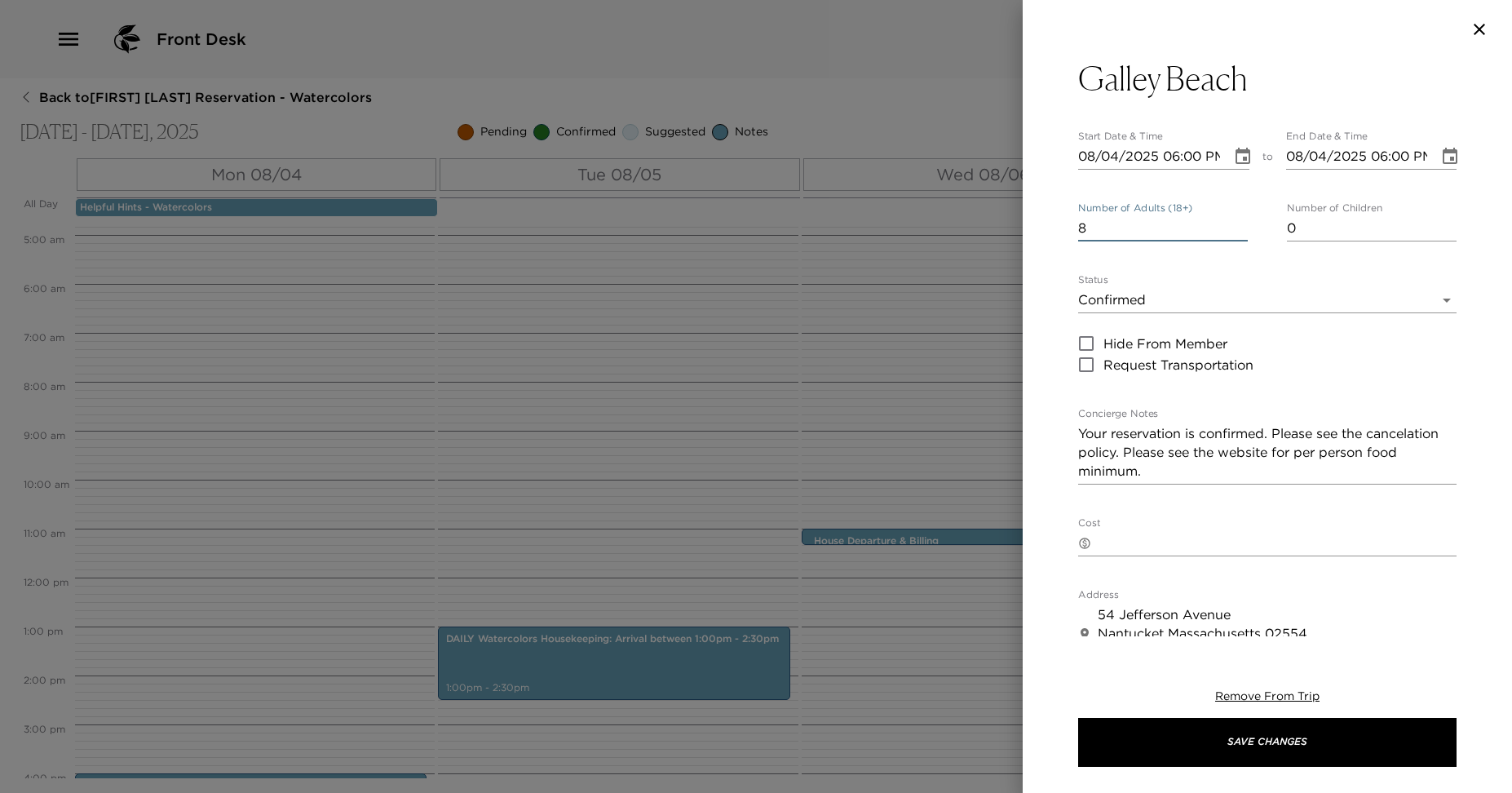 type on "8" 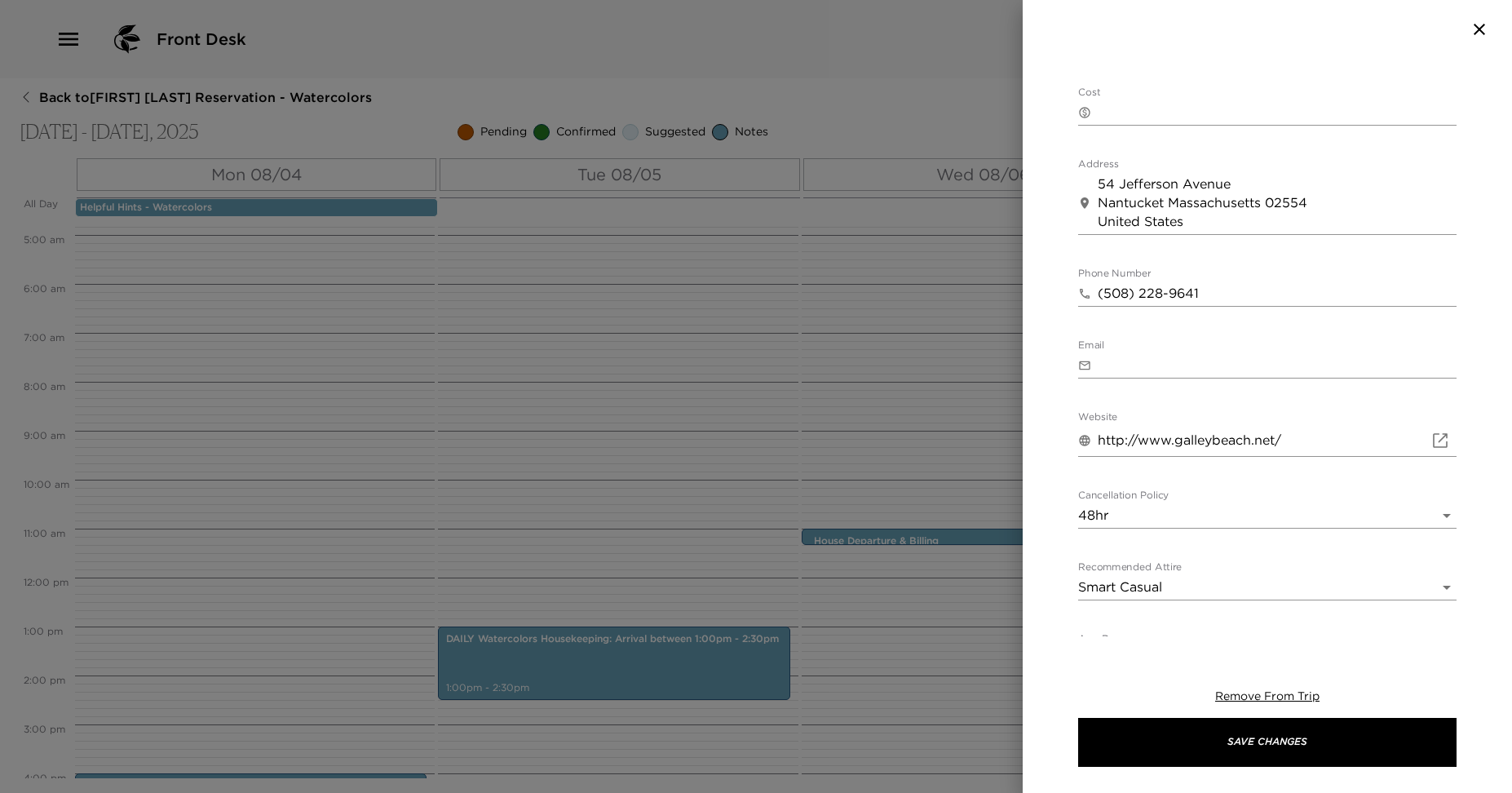 scroll, scrollTop: 467, scrollLeft: 0, axis: vertical 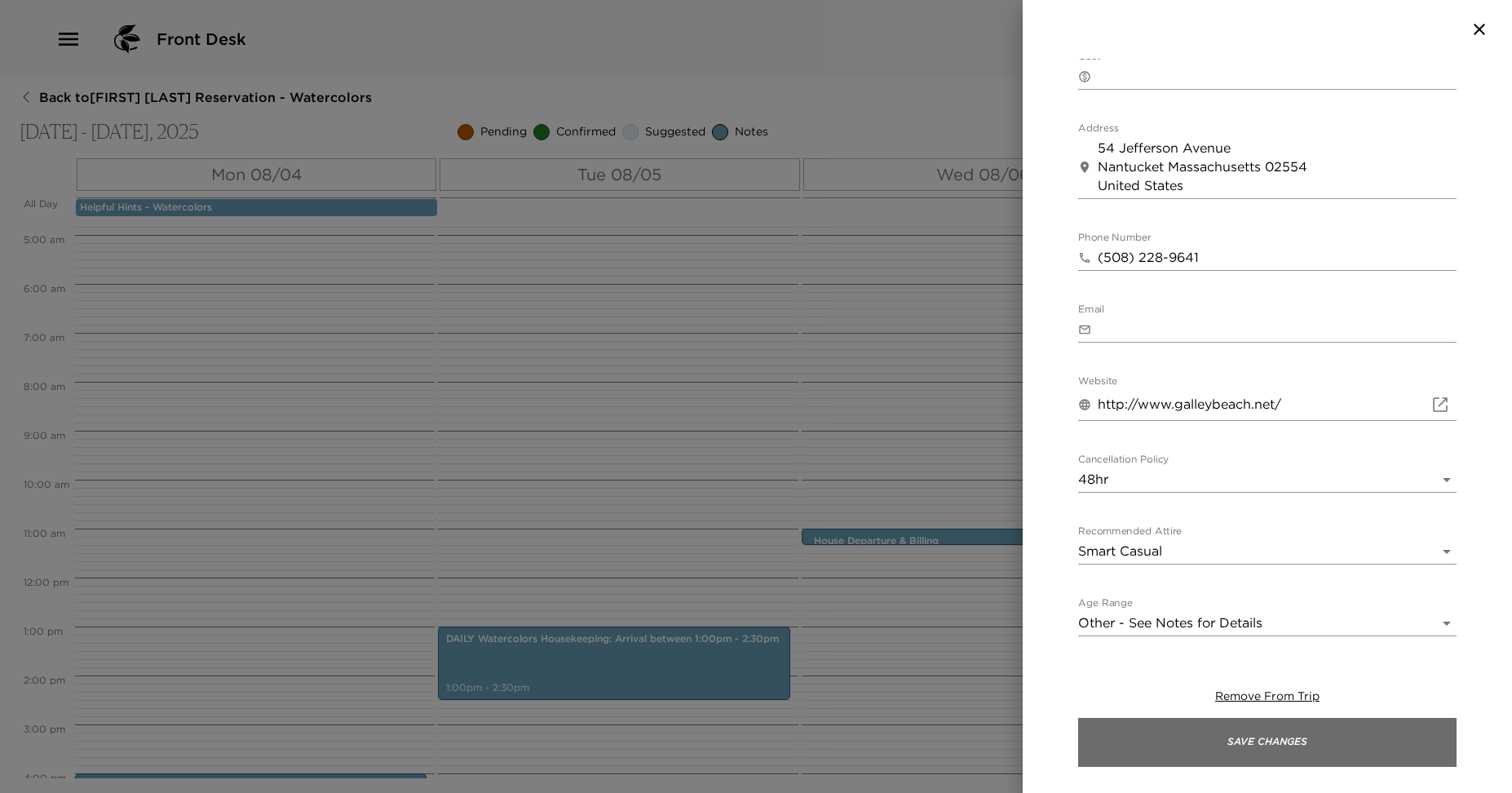 click on "Save Changes" at bounding box center [1267, 742] 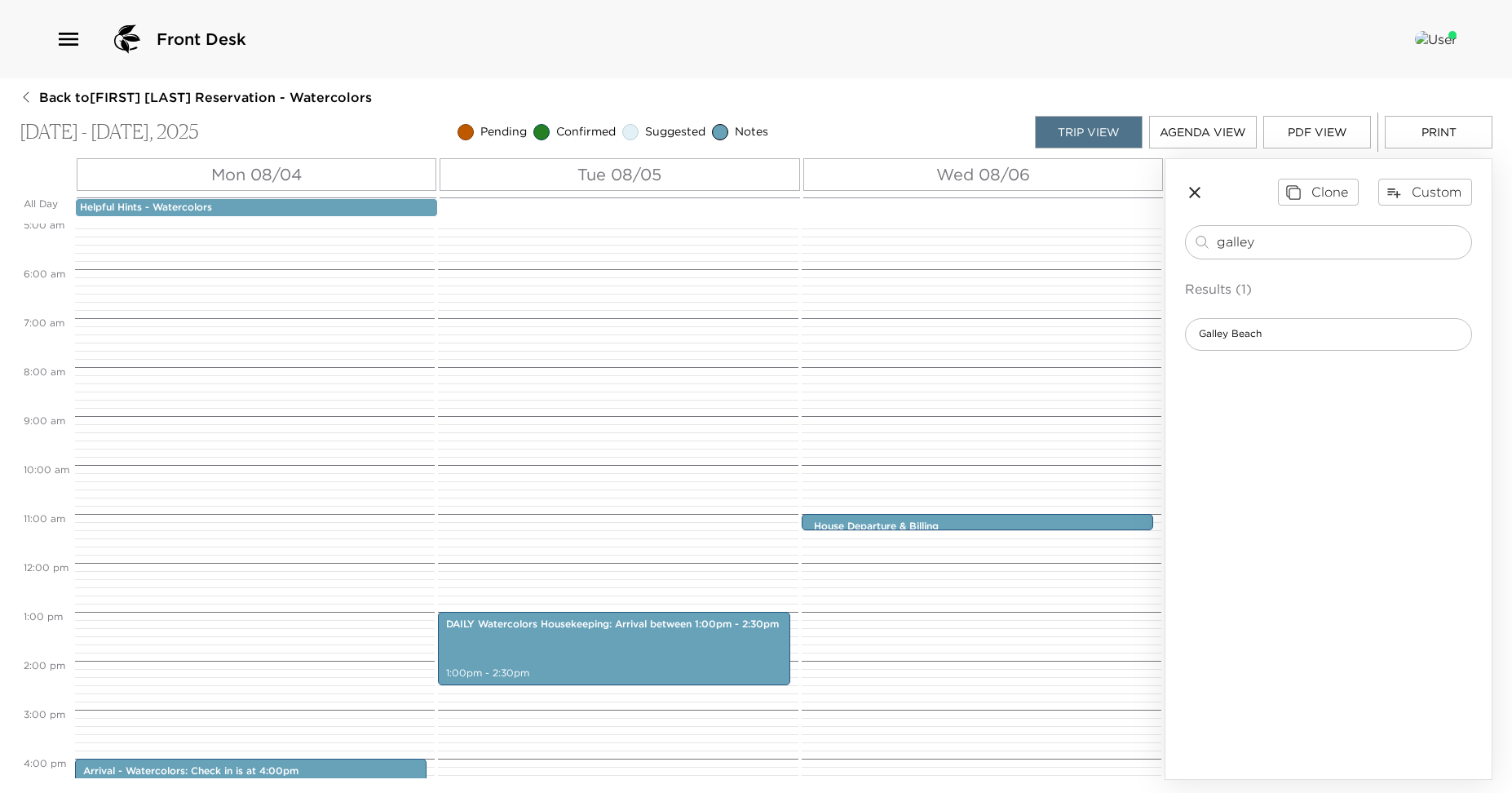 scroll, scrollTop: 217, scrollLeft: 0, axis: vertical 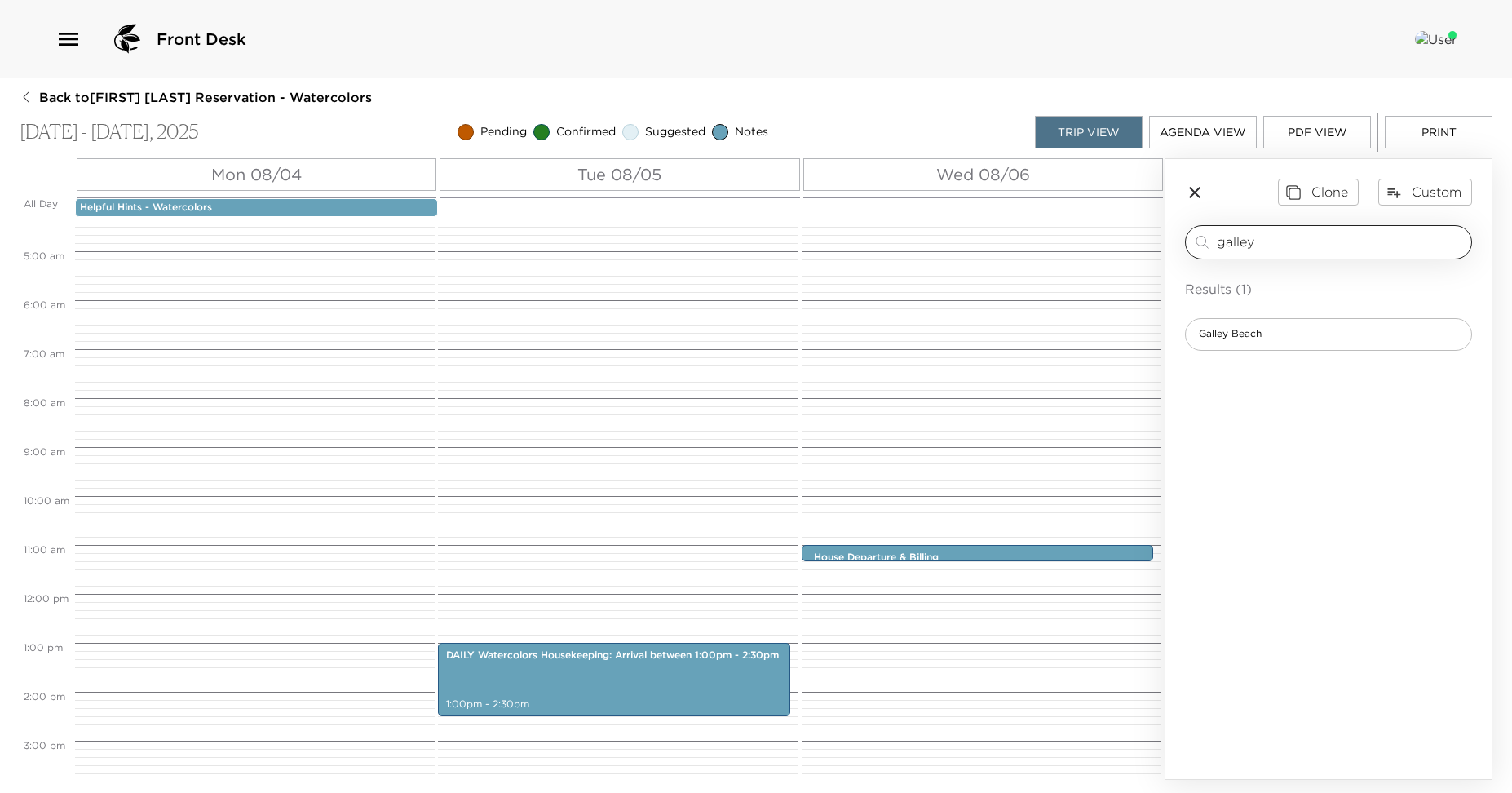 click on "galley" at bounding box center [1341, 241] 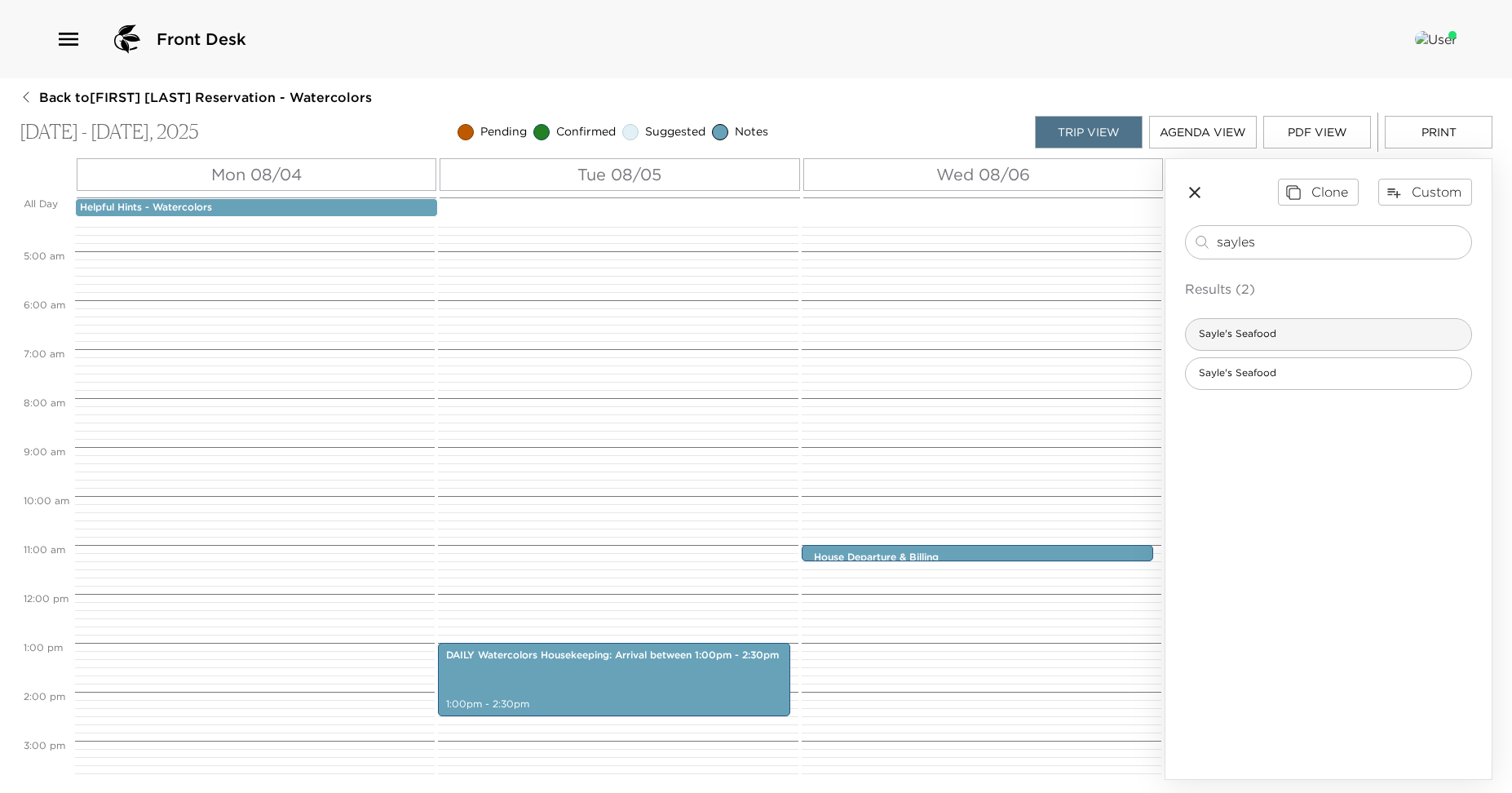 type on "sayles" 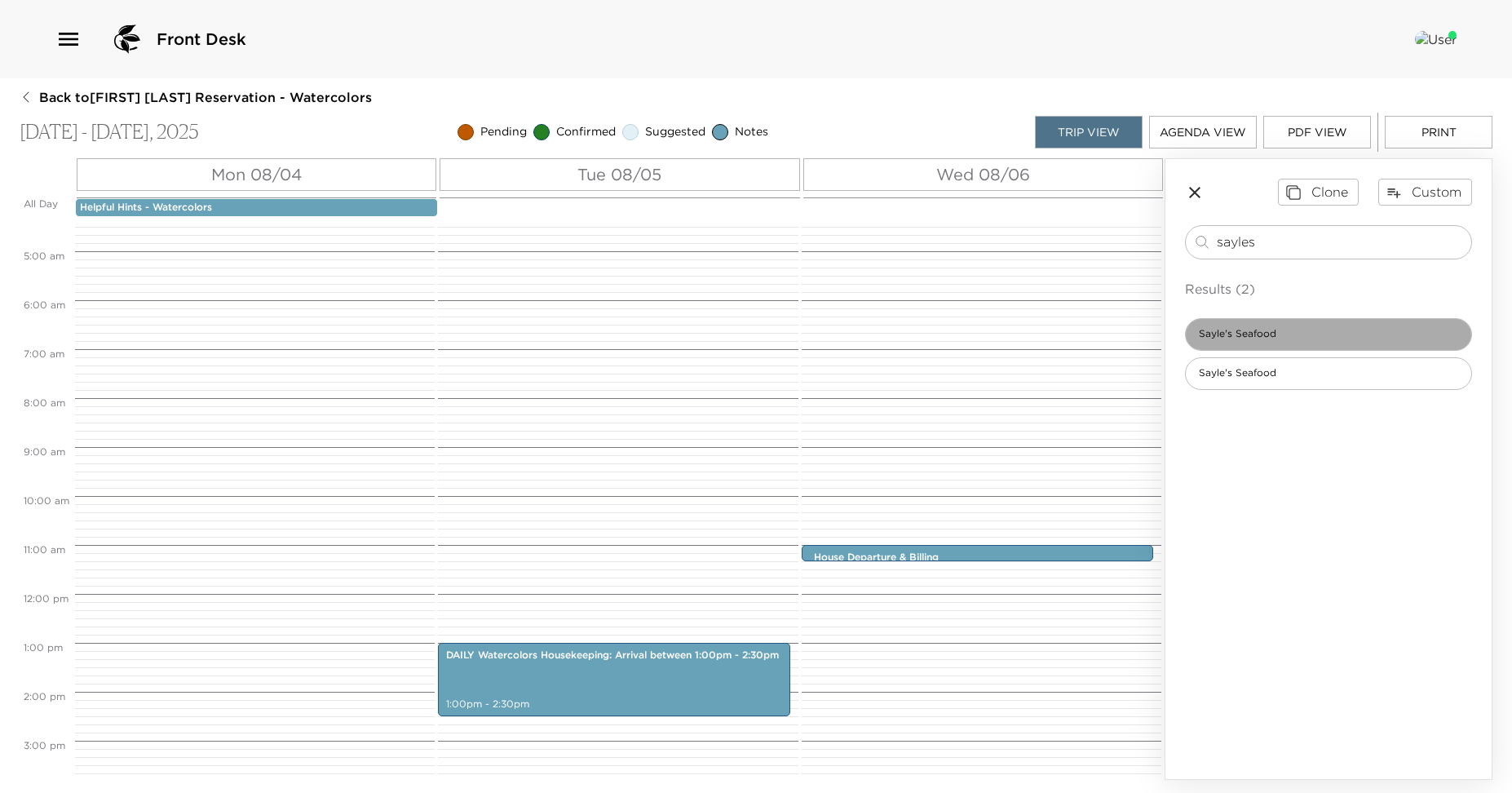click on "Sayle's Seafood" at bounding box center [1237, 334] 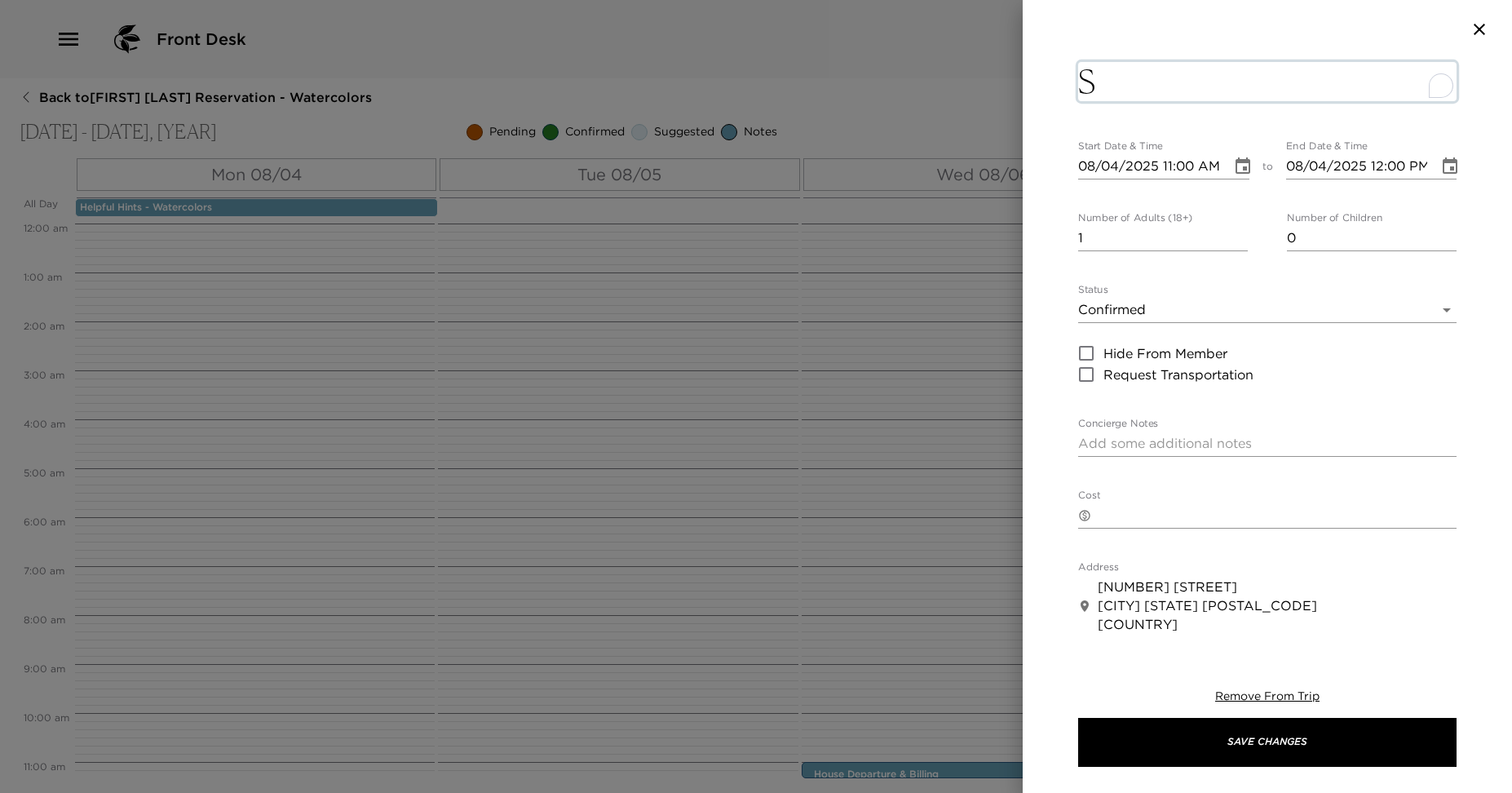 scroll, scrollTop: 0, scrollLeft: 0, axis: both 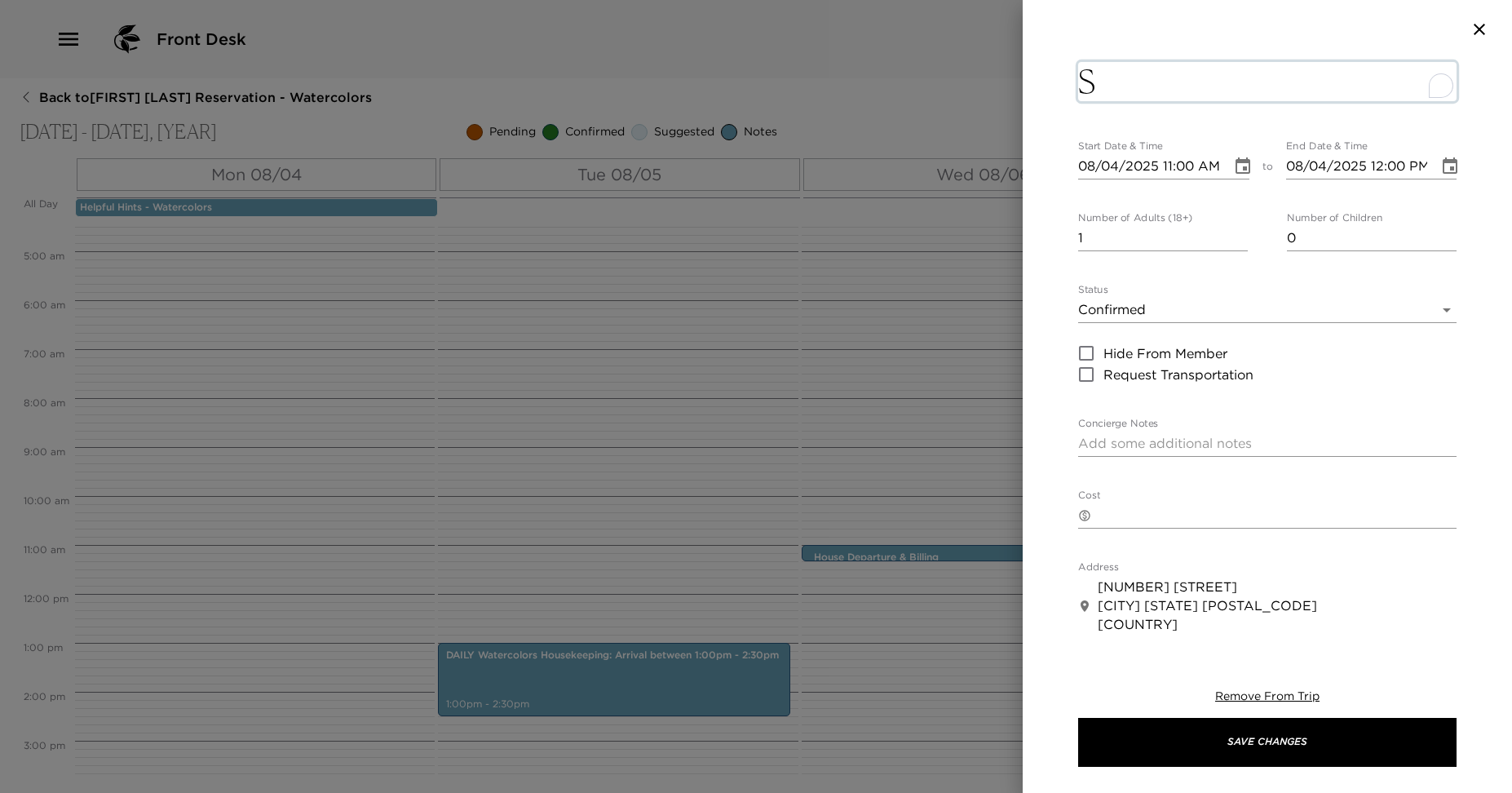 click on "S" at bounding box center [1267, 82] 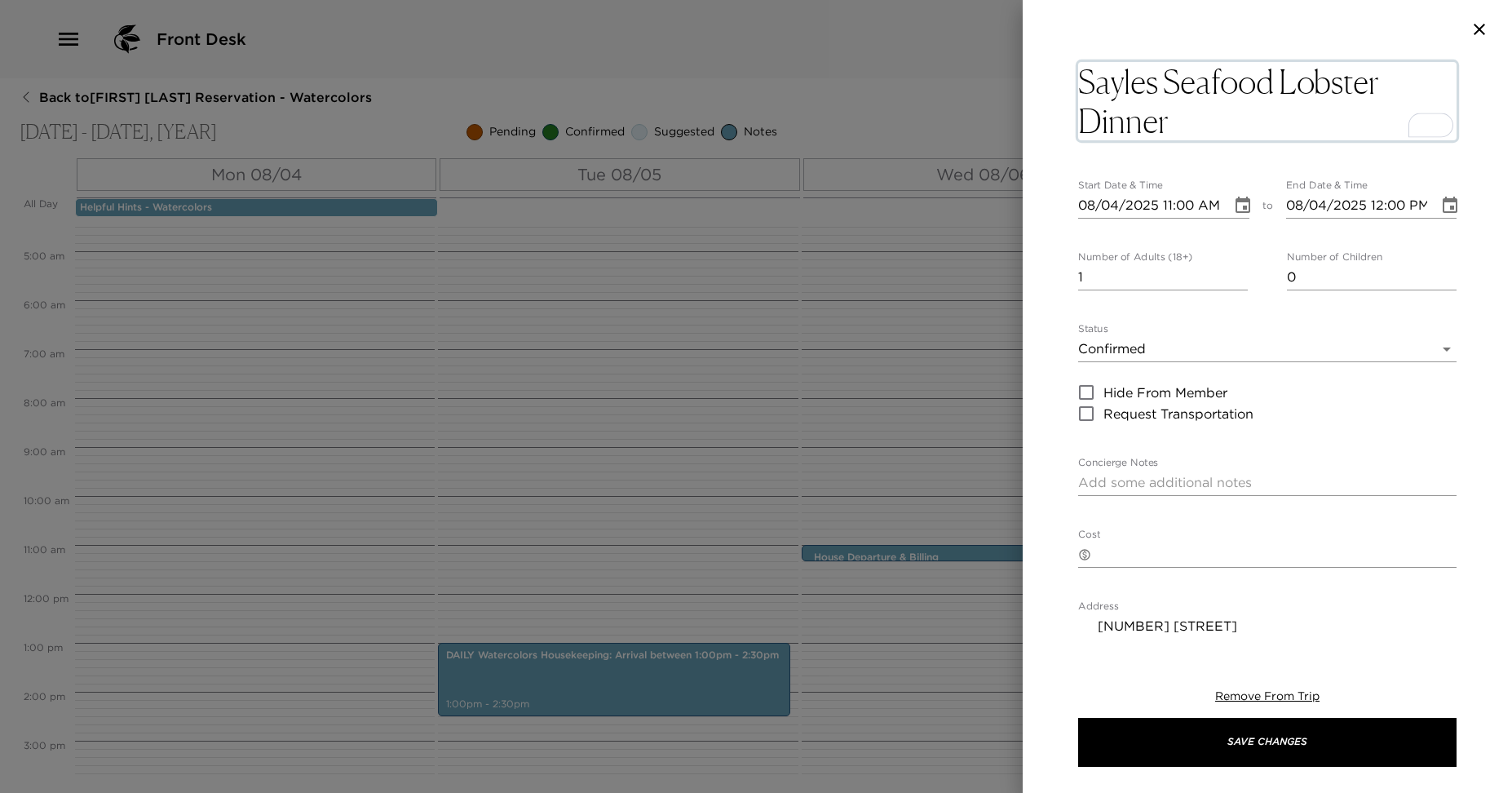 type on "Sayles Seafood Lobster Dinners" 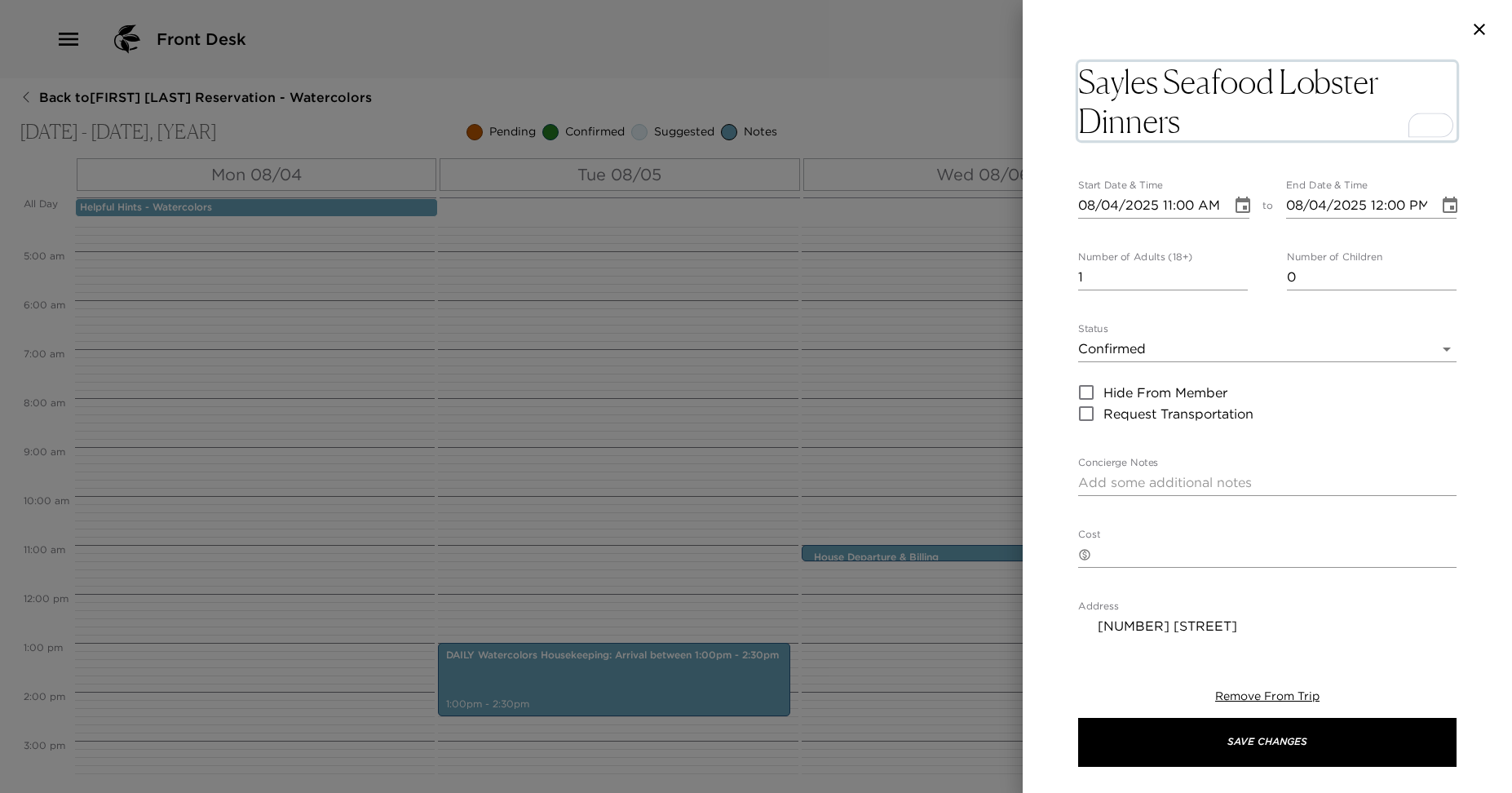 click at bounding box center (1243, 206) 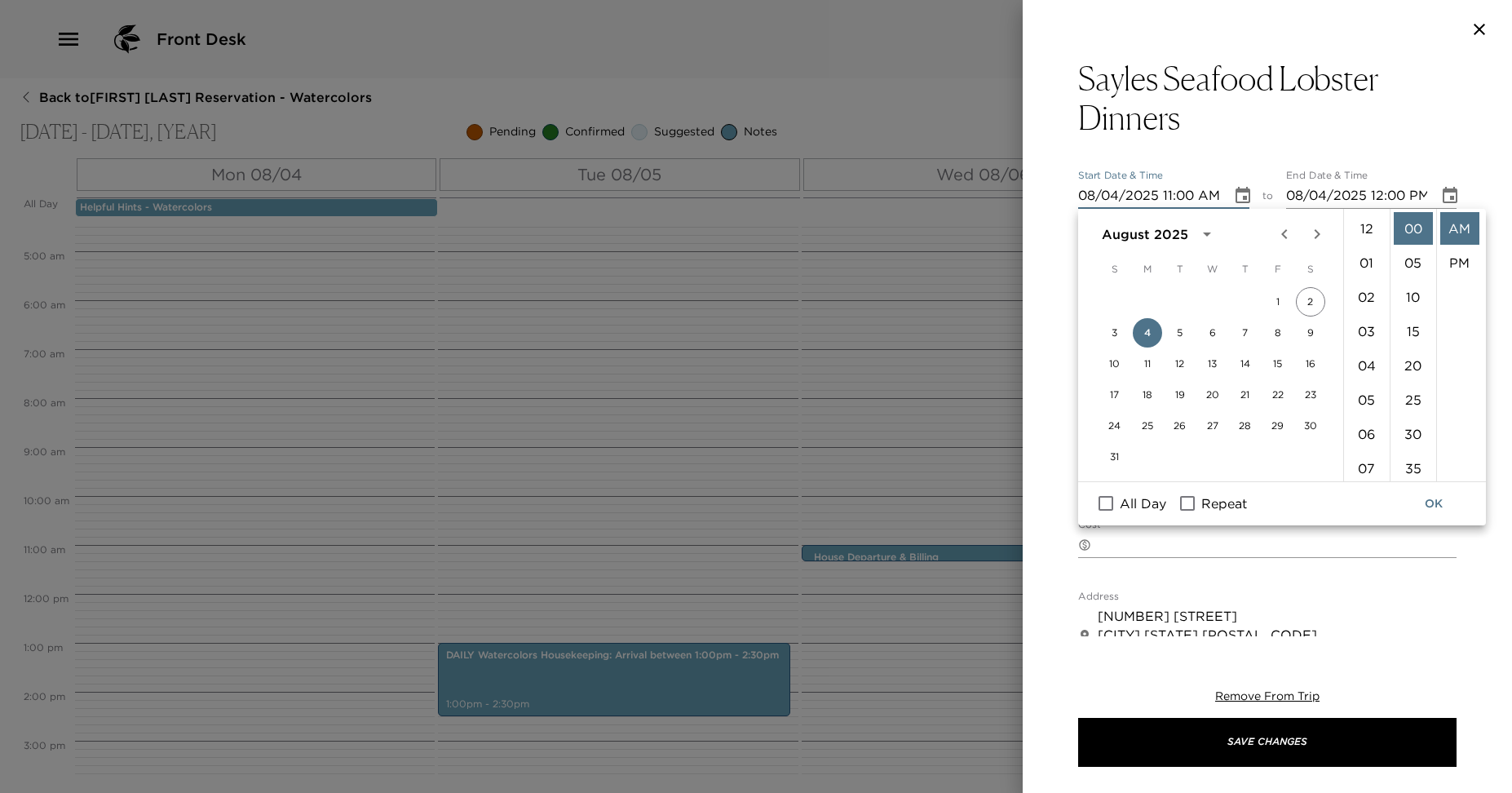 scroll, scrollTop: 377, scrollLeft: 0, axis: vertical 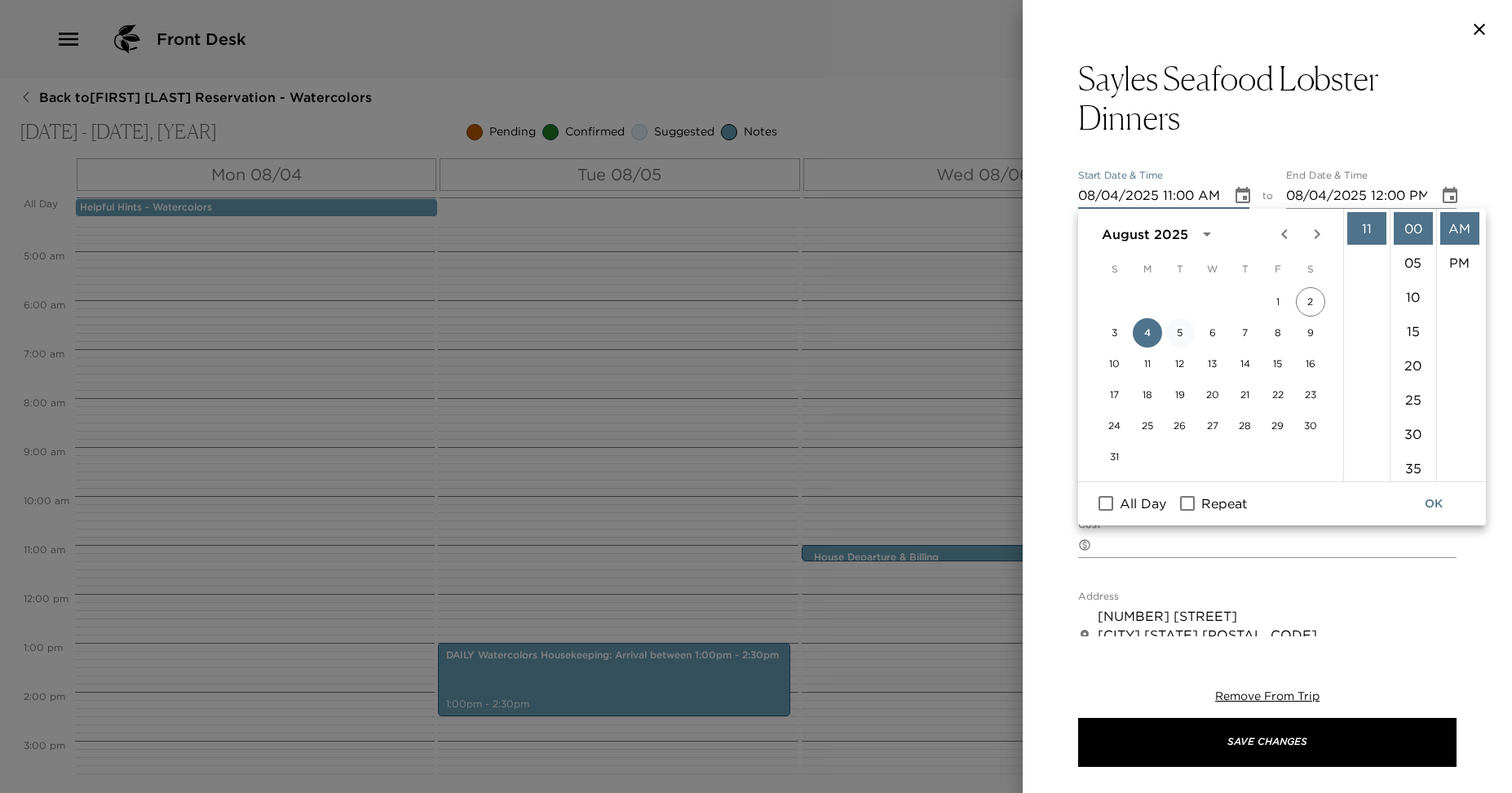 click on "5" at bounding box center (1180, 333) 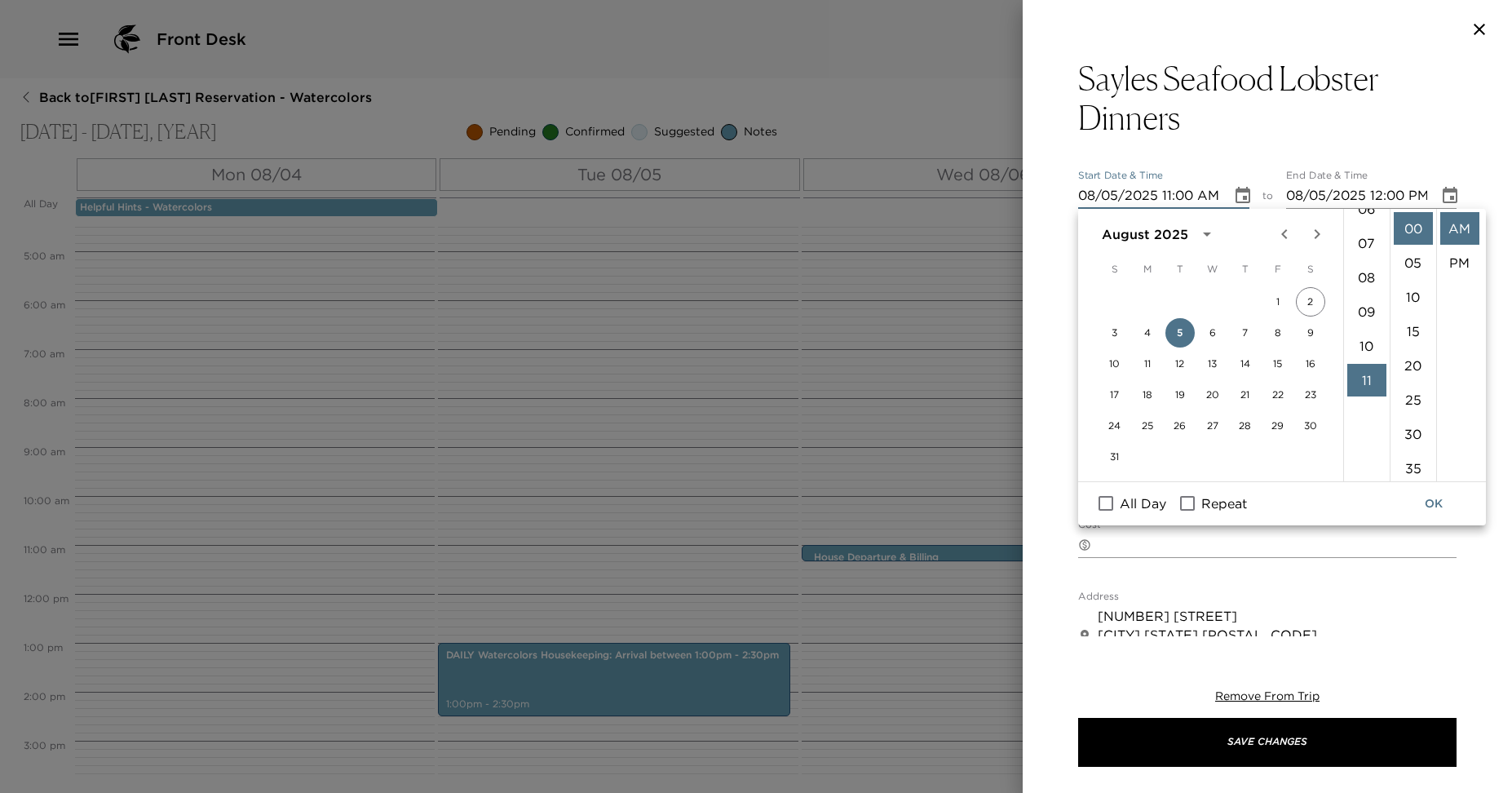 scroll, scrollTop: 201, scrollLeft: 0, axis: vertical 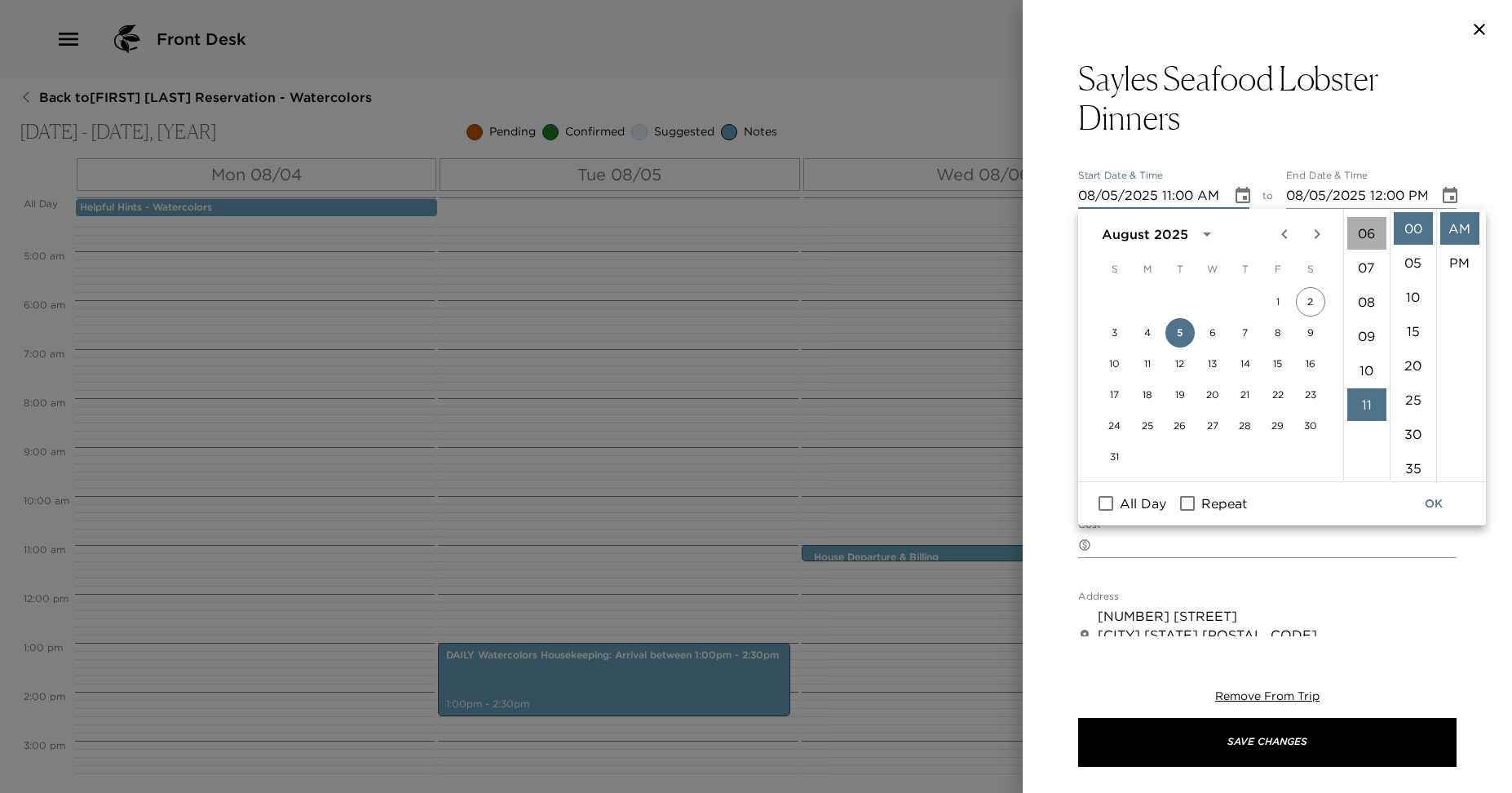 click on "06" at bounding box center [1367, 233] 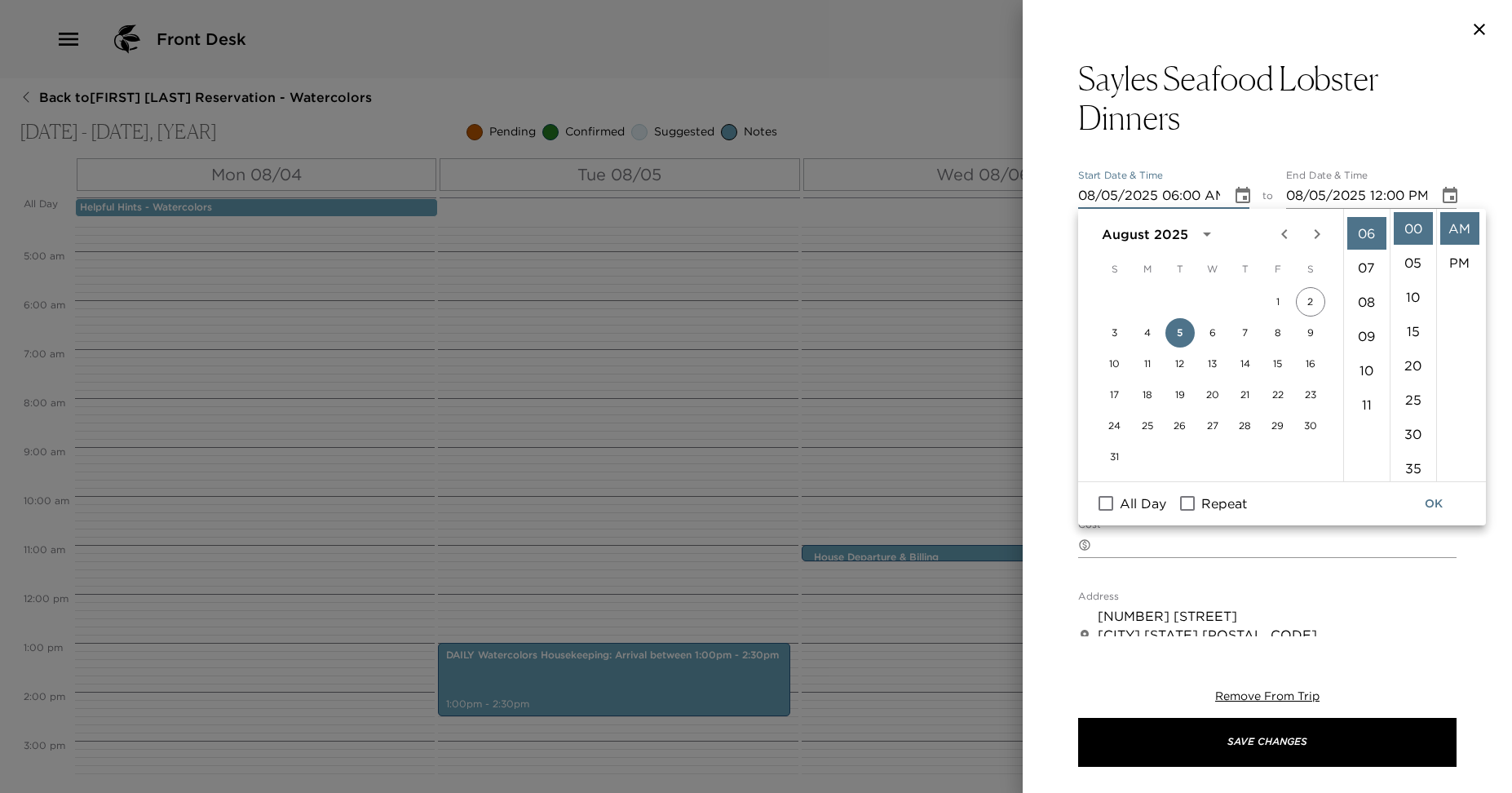 scroll, scrollTop: 206, scrollLeft: 0, axis: vertical 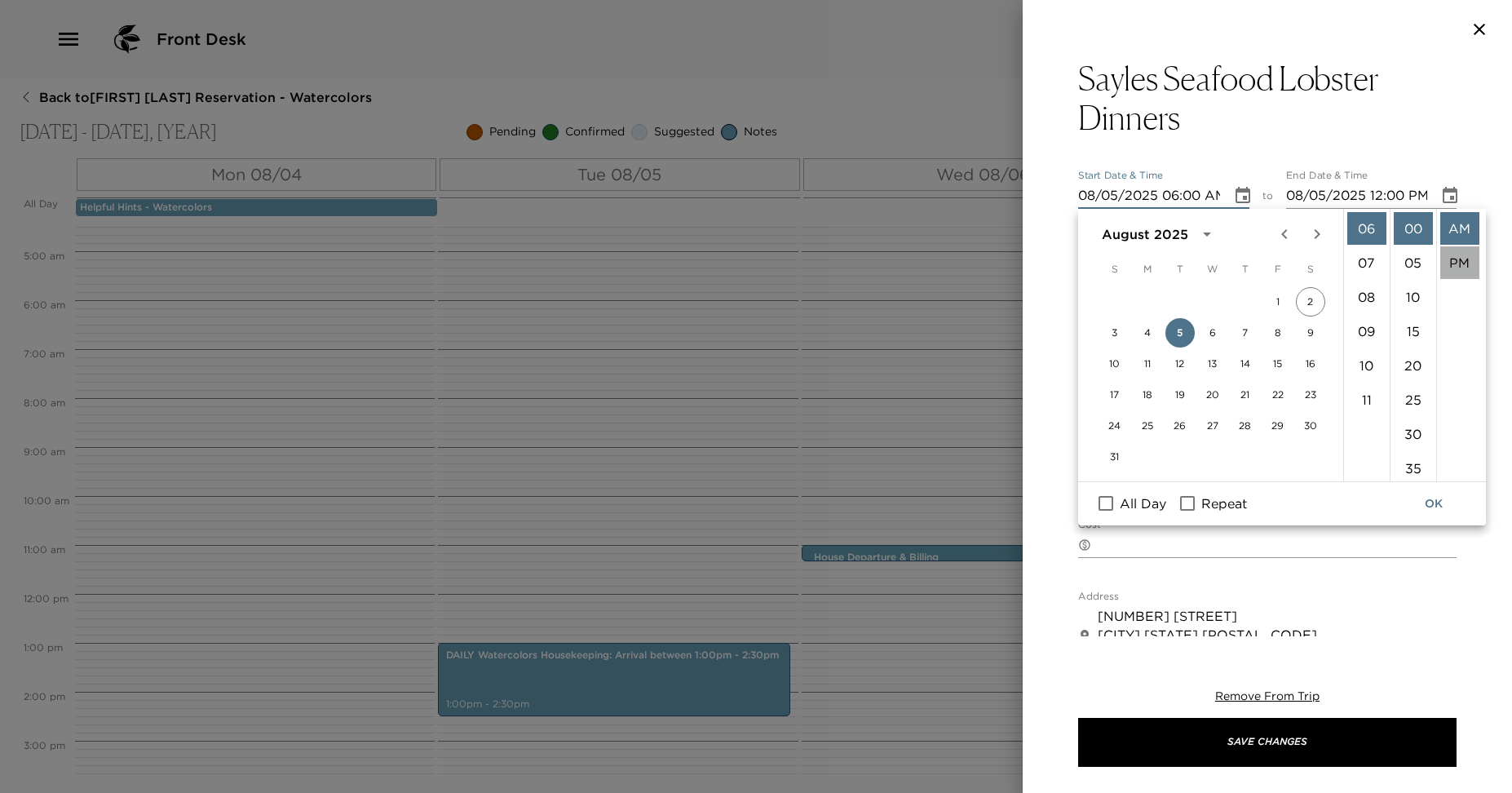 click on "PM" at bounding box center (1460, 263) 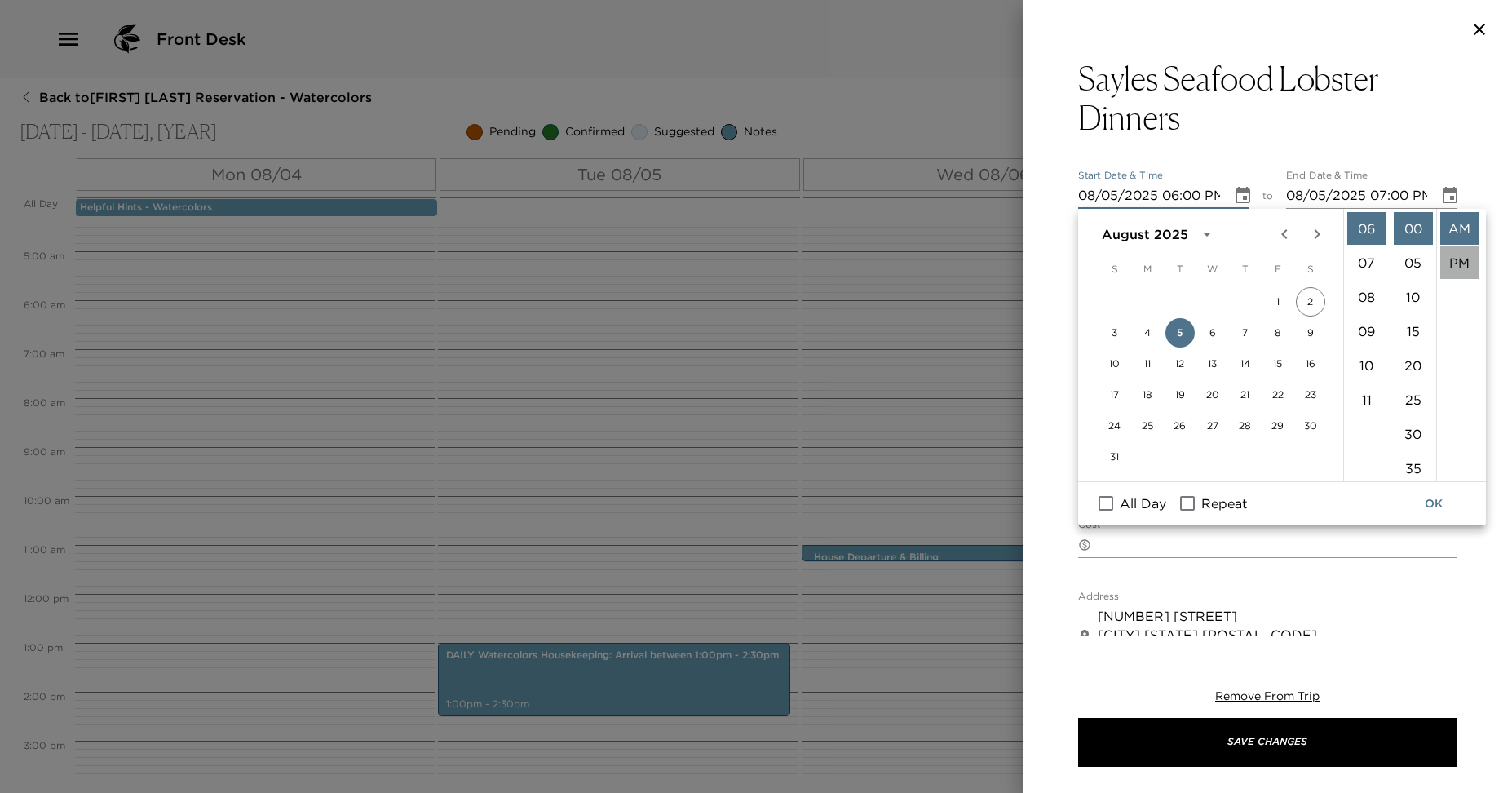 scroll, scrollTop: 34, scrollLeft: 0, axis: vertical 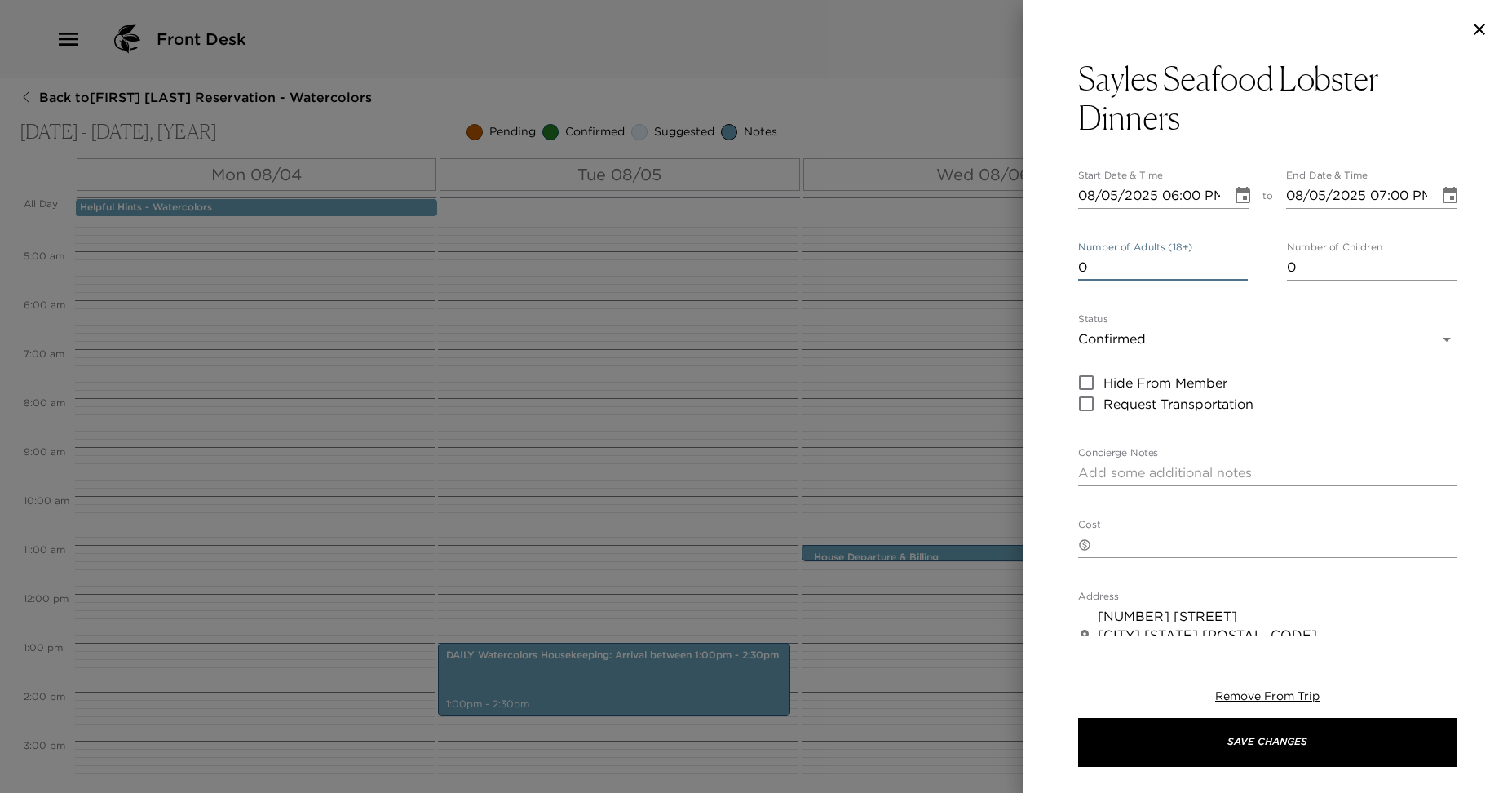 type on "0" 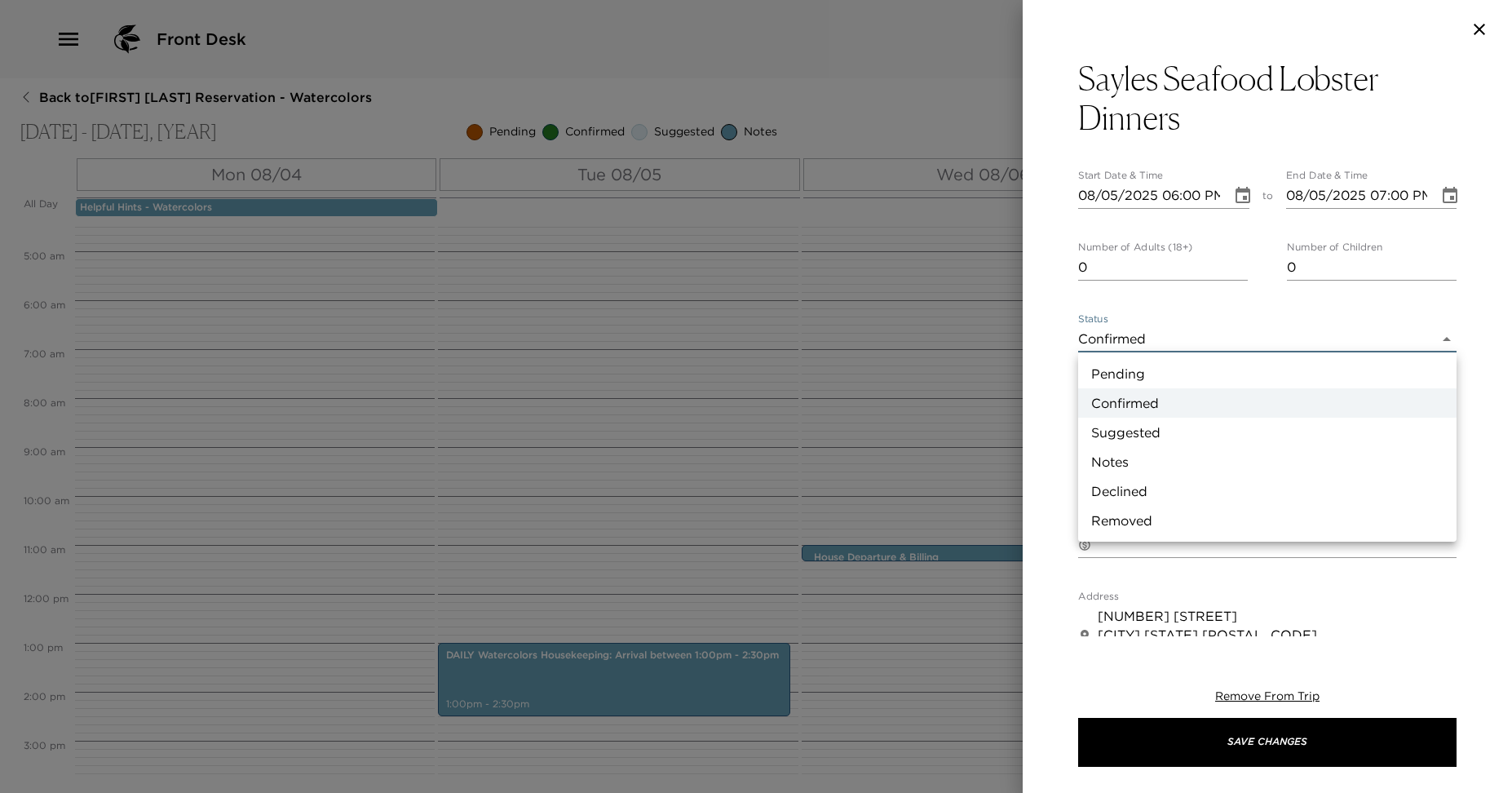 click on "Suggested" at bounding box center (1267, 432) 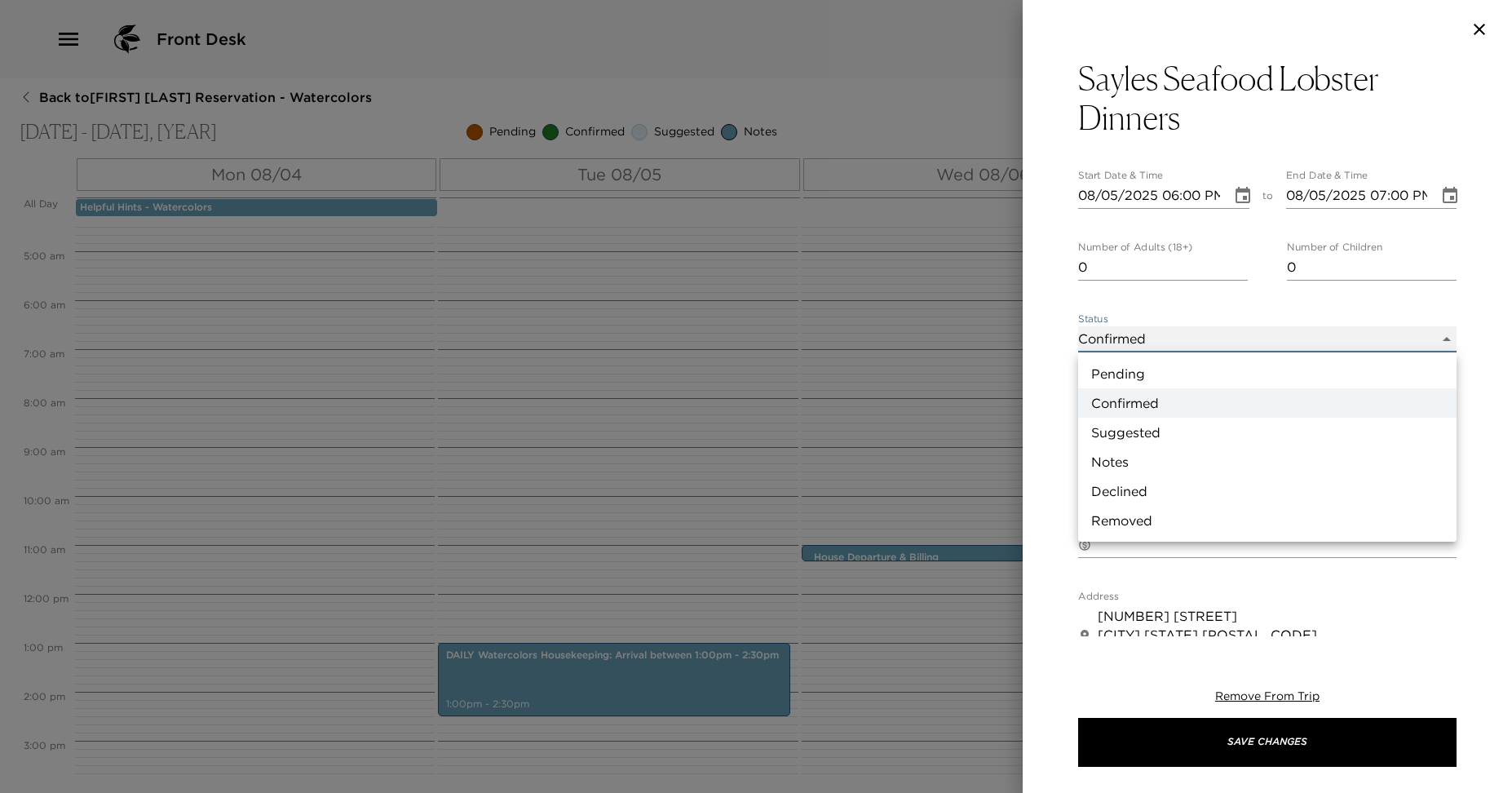 type on "Suggestion" 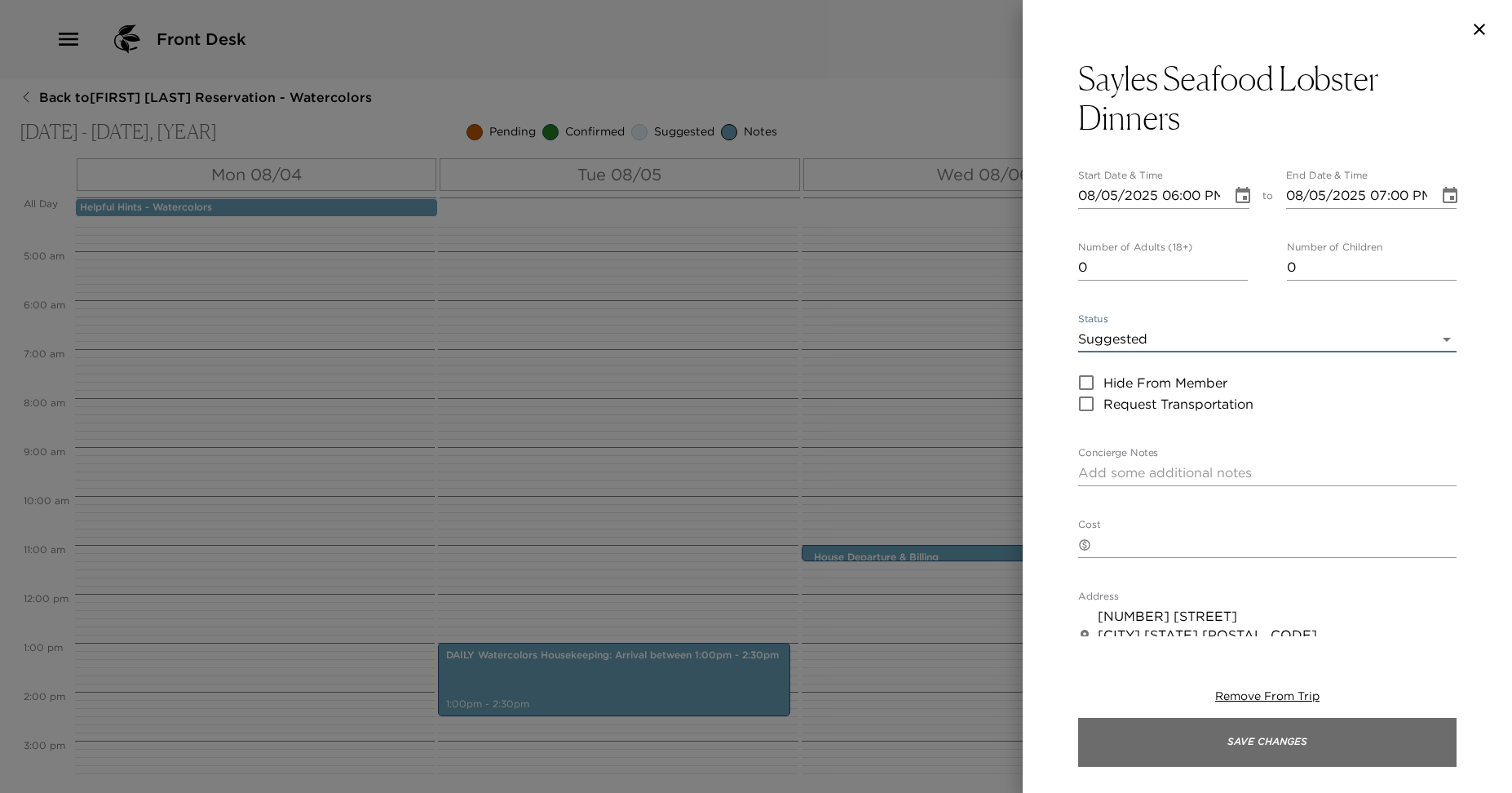 click on "Save Changes" at bounding box center [1267, 742] 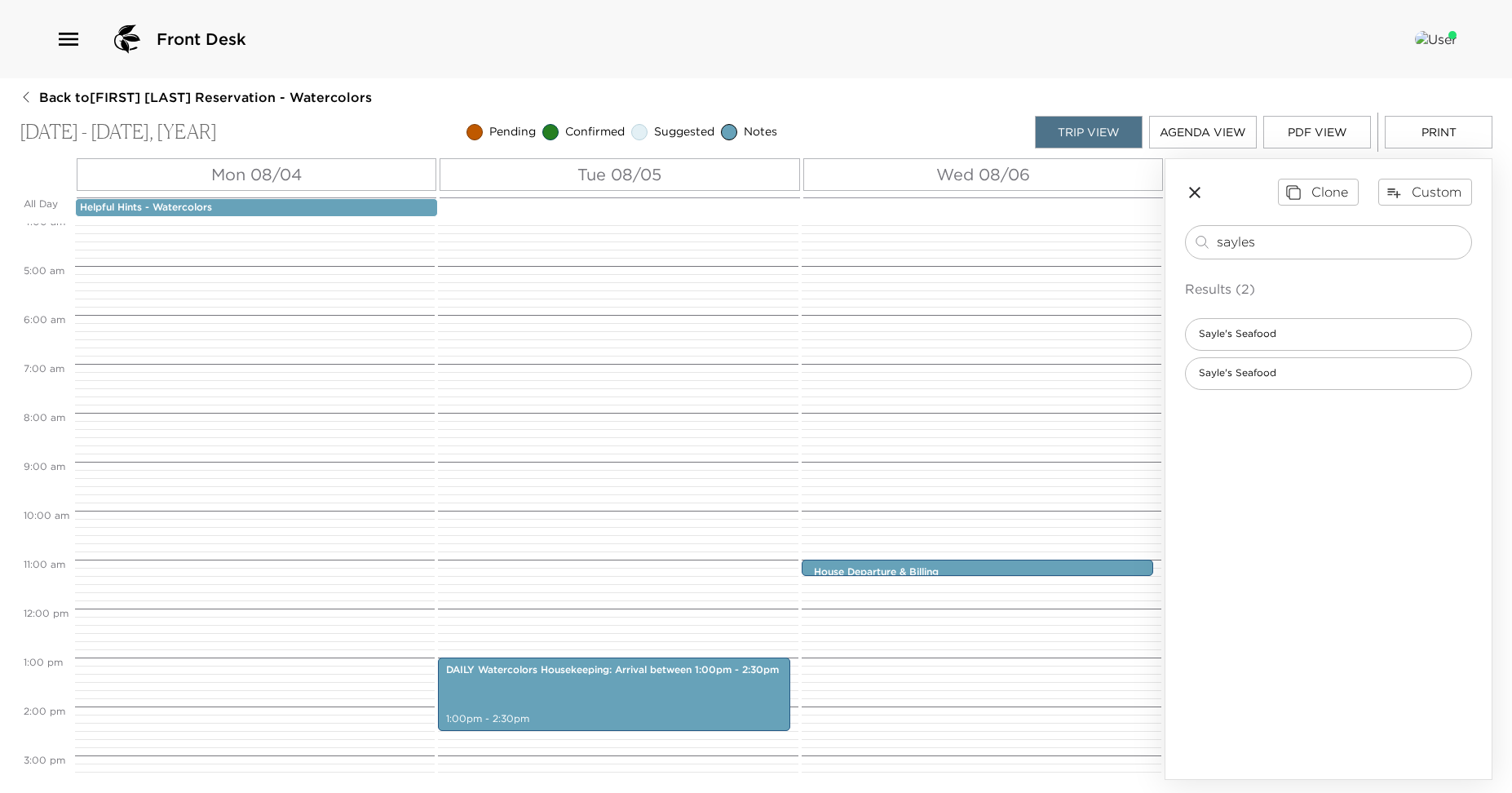 scroll, scrollTop: 201, scrollLeft: 0, axis: vertical 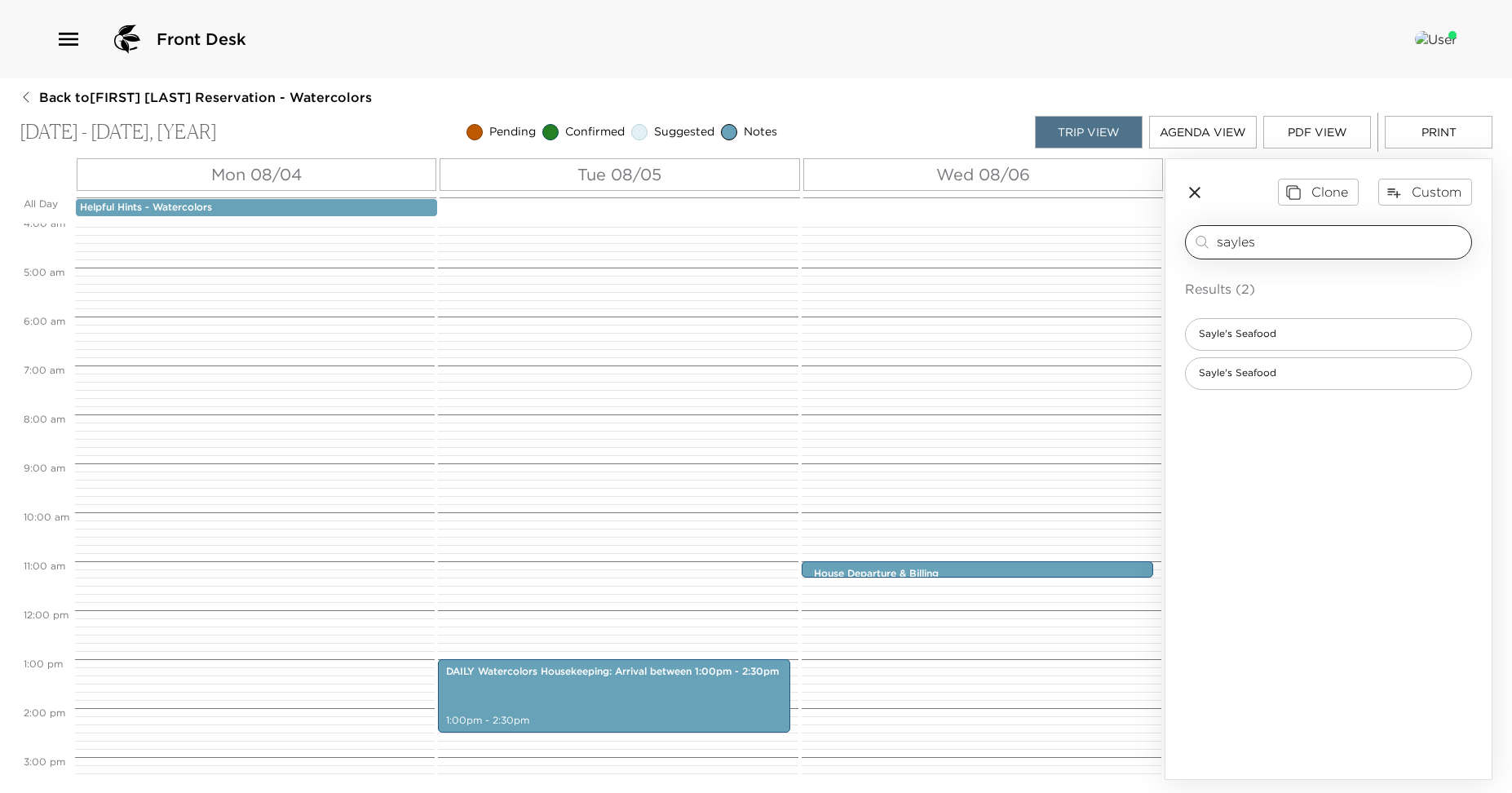 click on "sayles" at bounding box center [1341, 241] 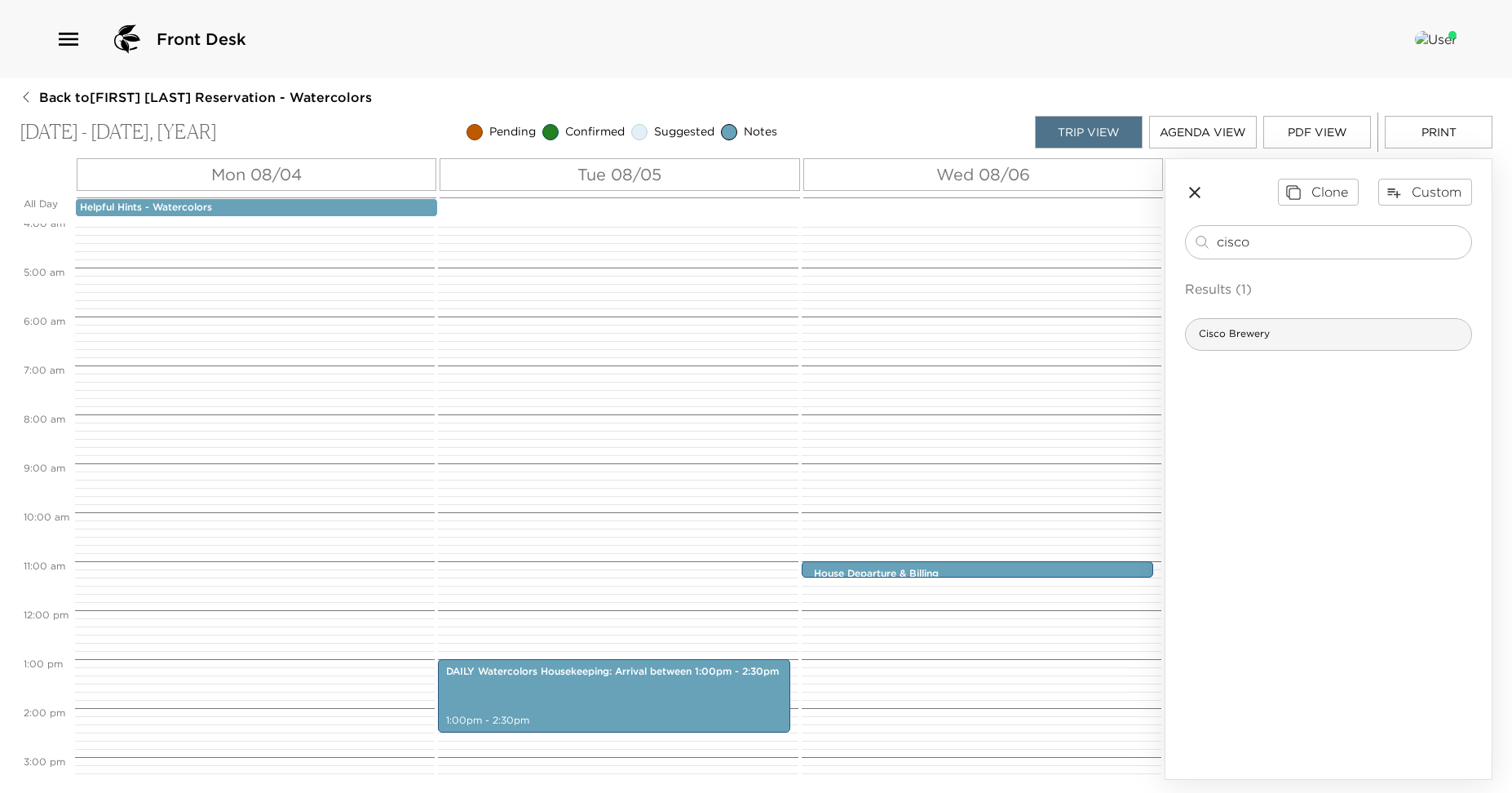 type on "cisco" 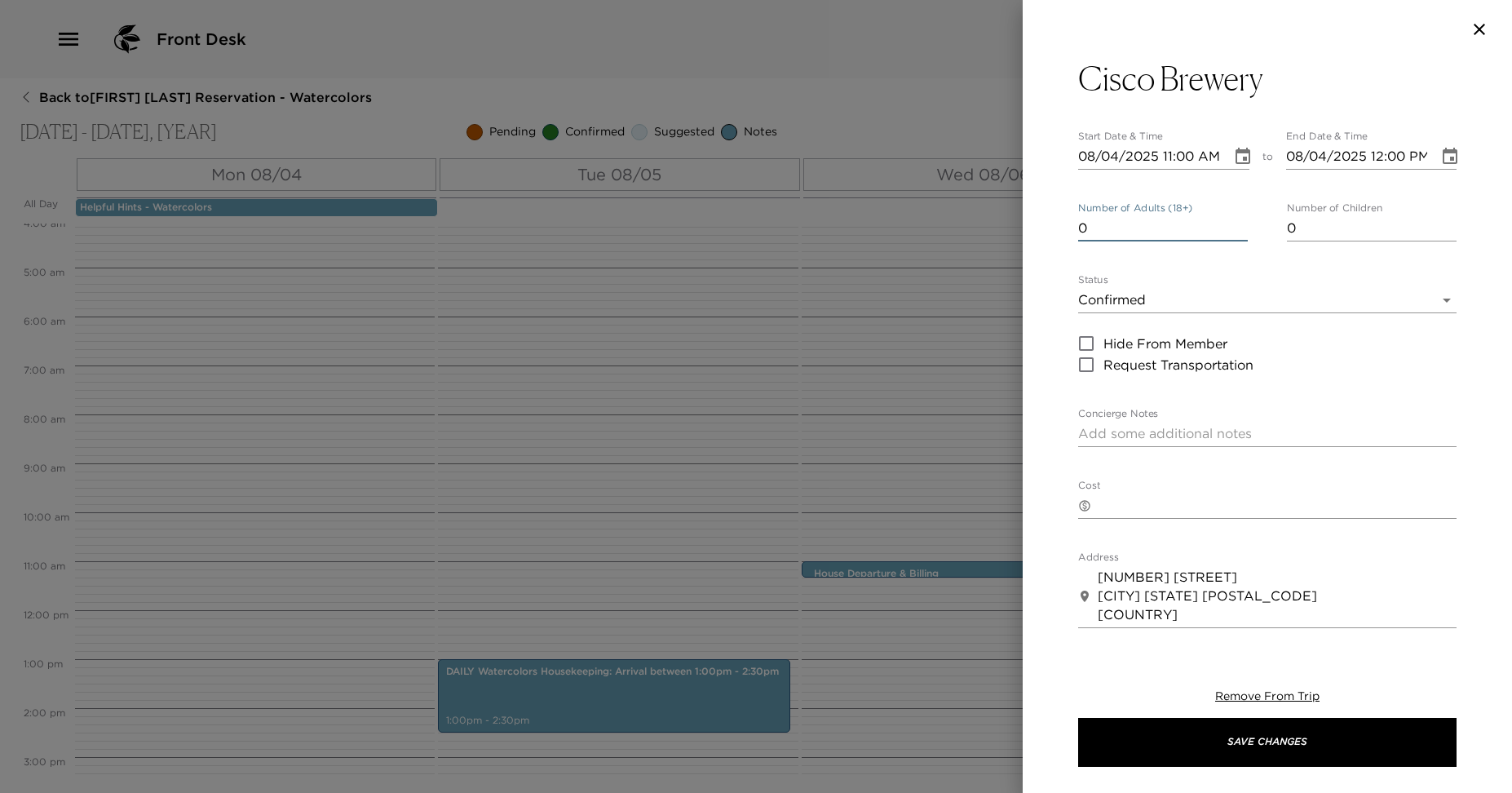 type on "0" 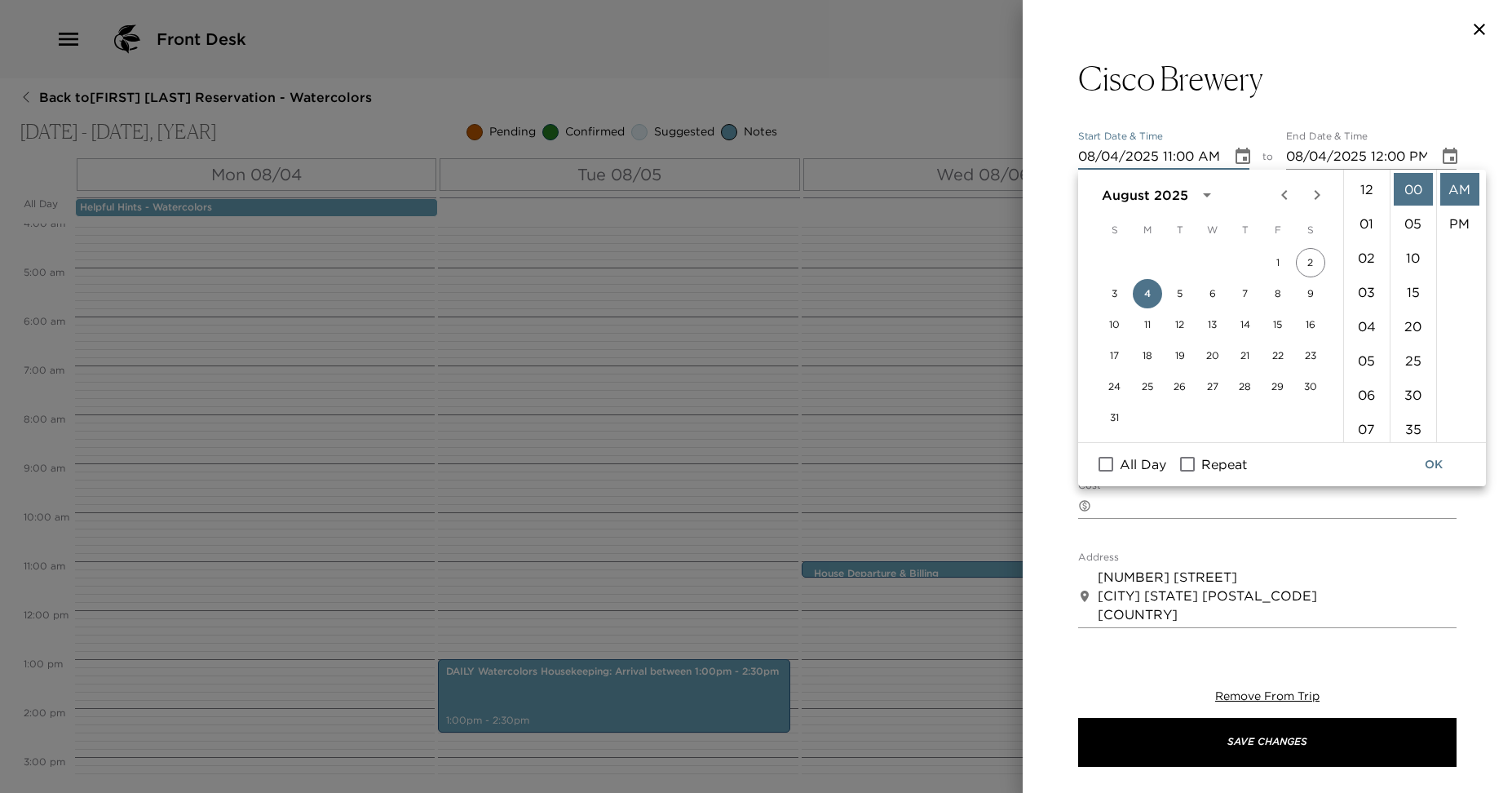 scroll, scrollTop: 377, scrollLeft: 0, axis: vertical 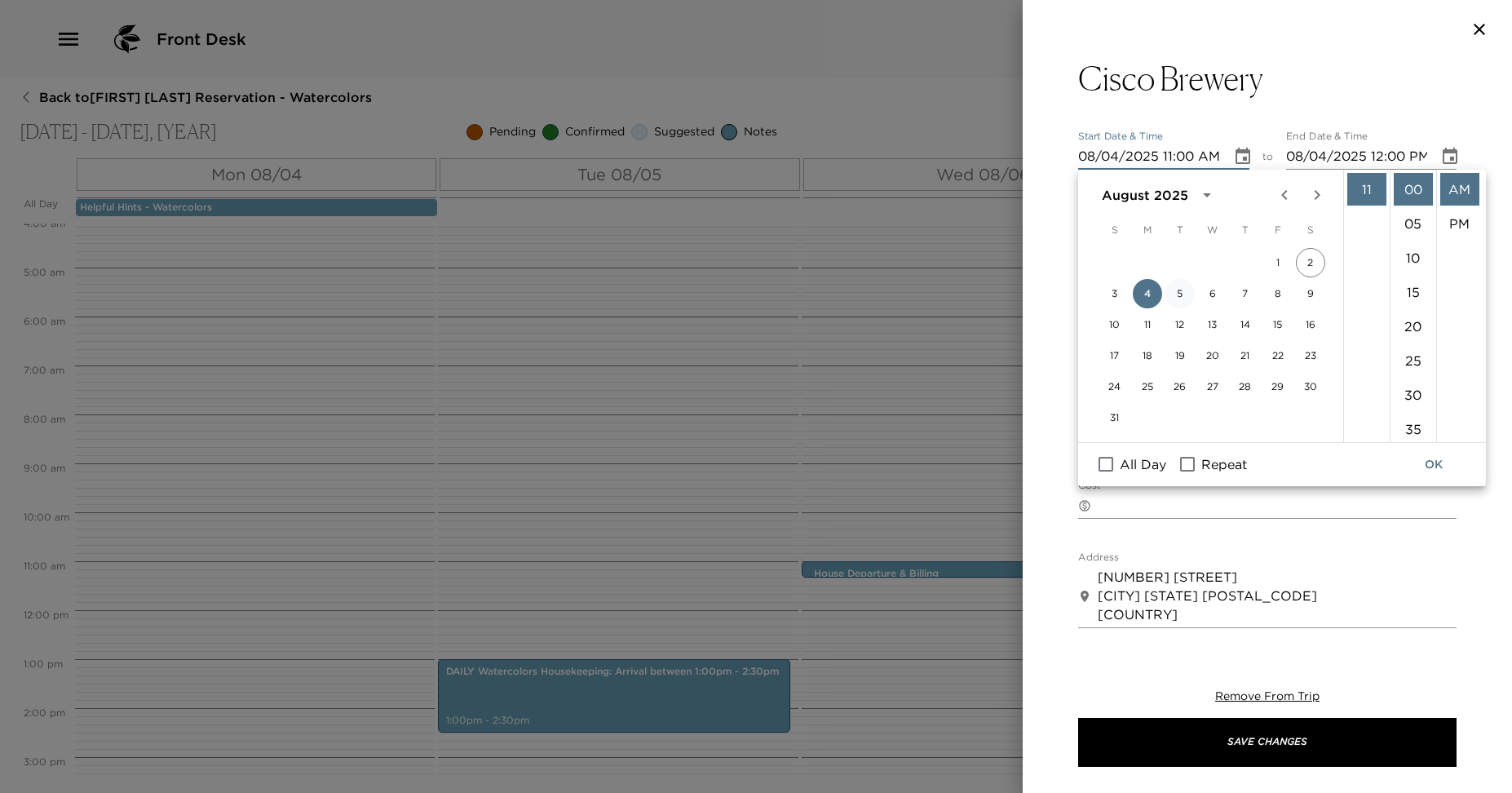 click on "5" at bounding box center (1180, 294) 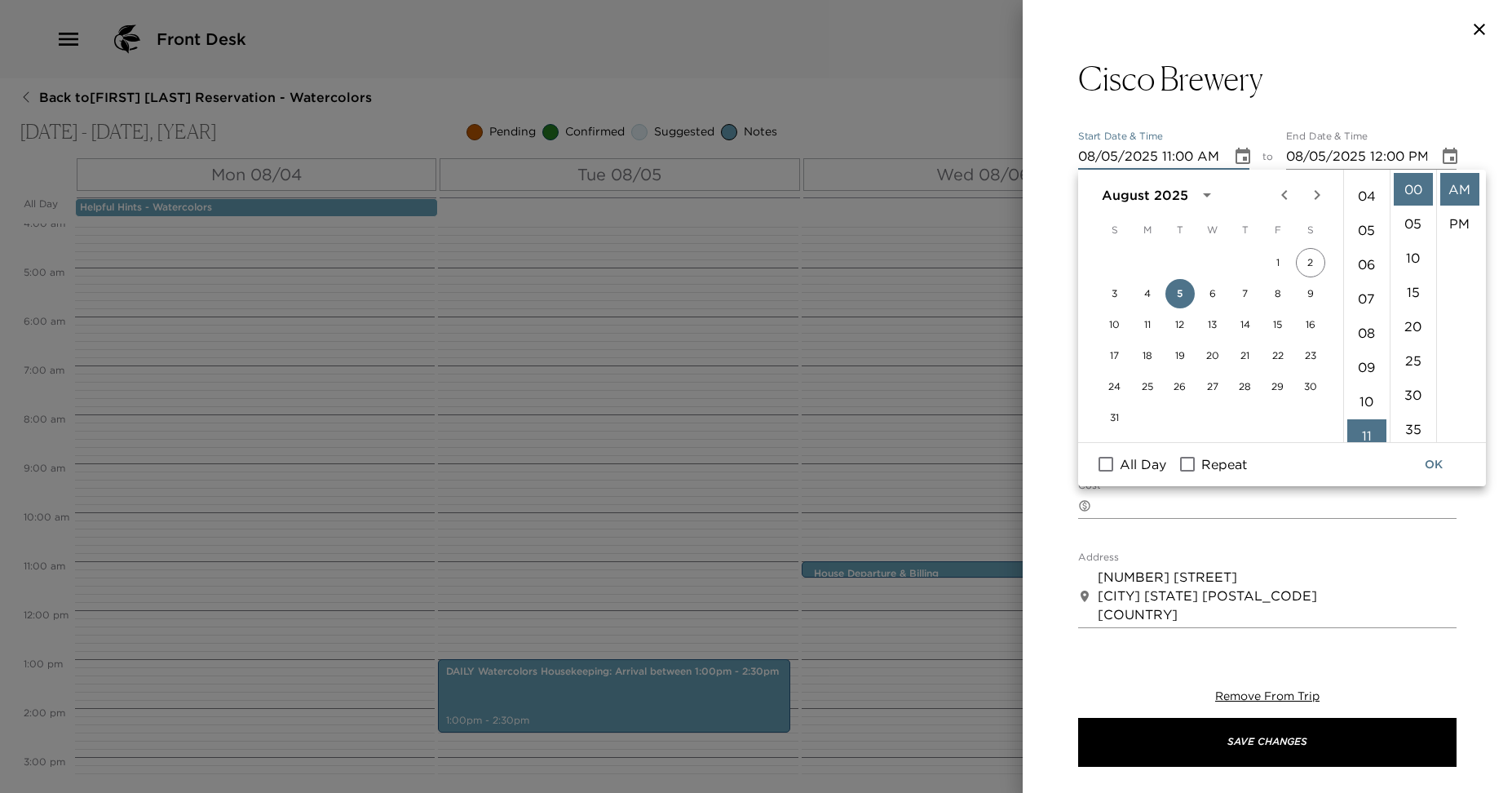 scroll, scrollTop: 126, scrollLeft: 0, axis: vertical 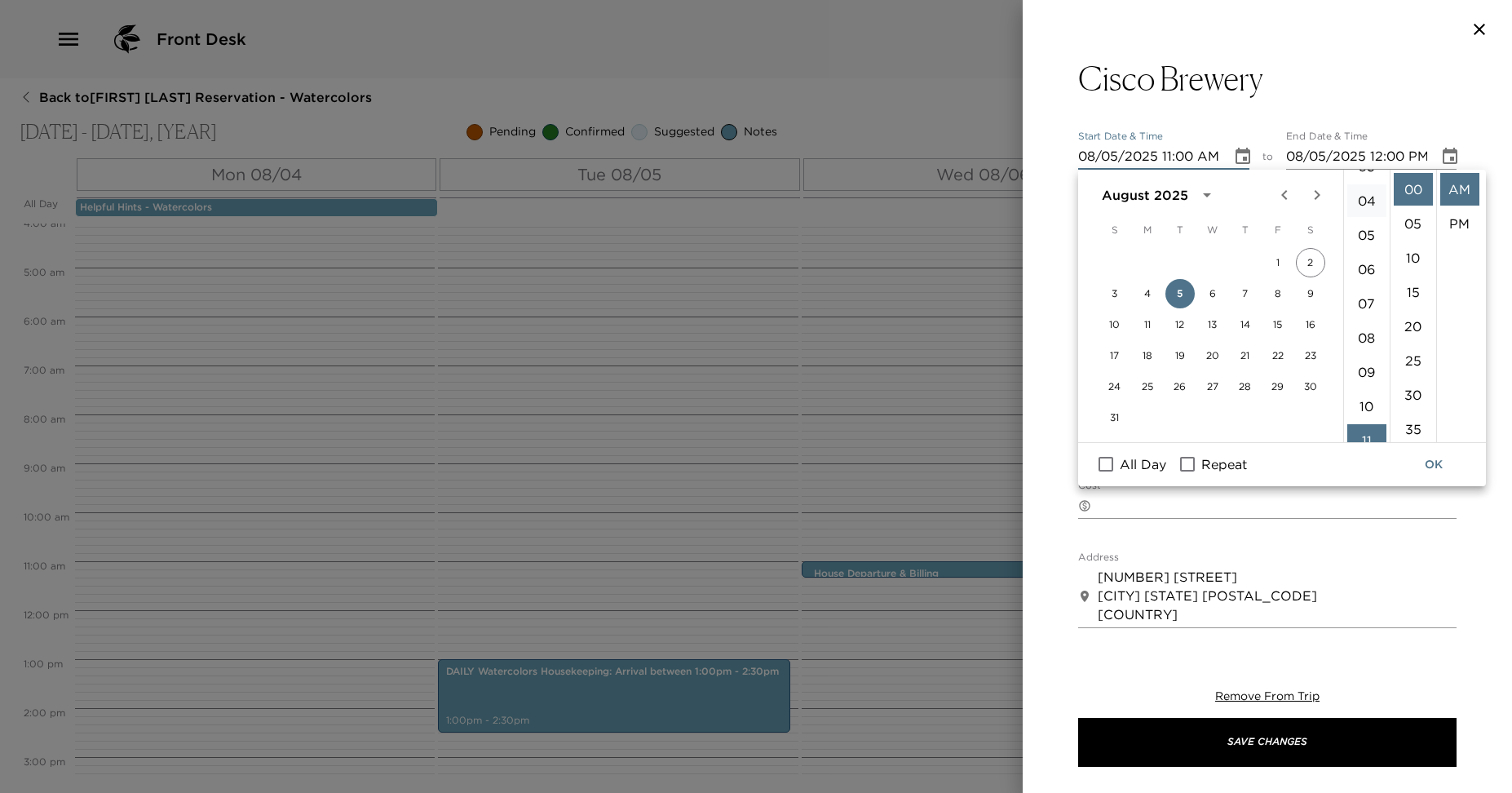 click on "04" at bounding box center (1367, 201) 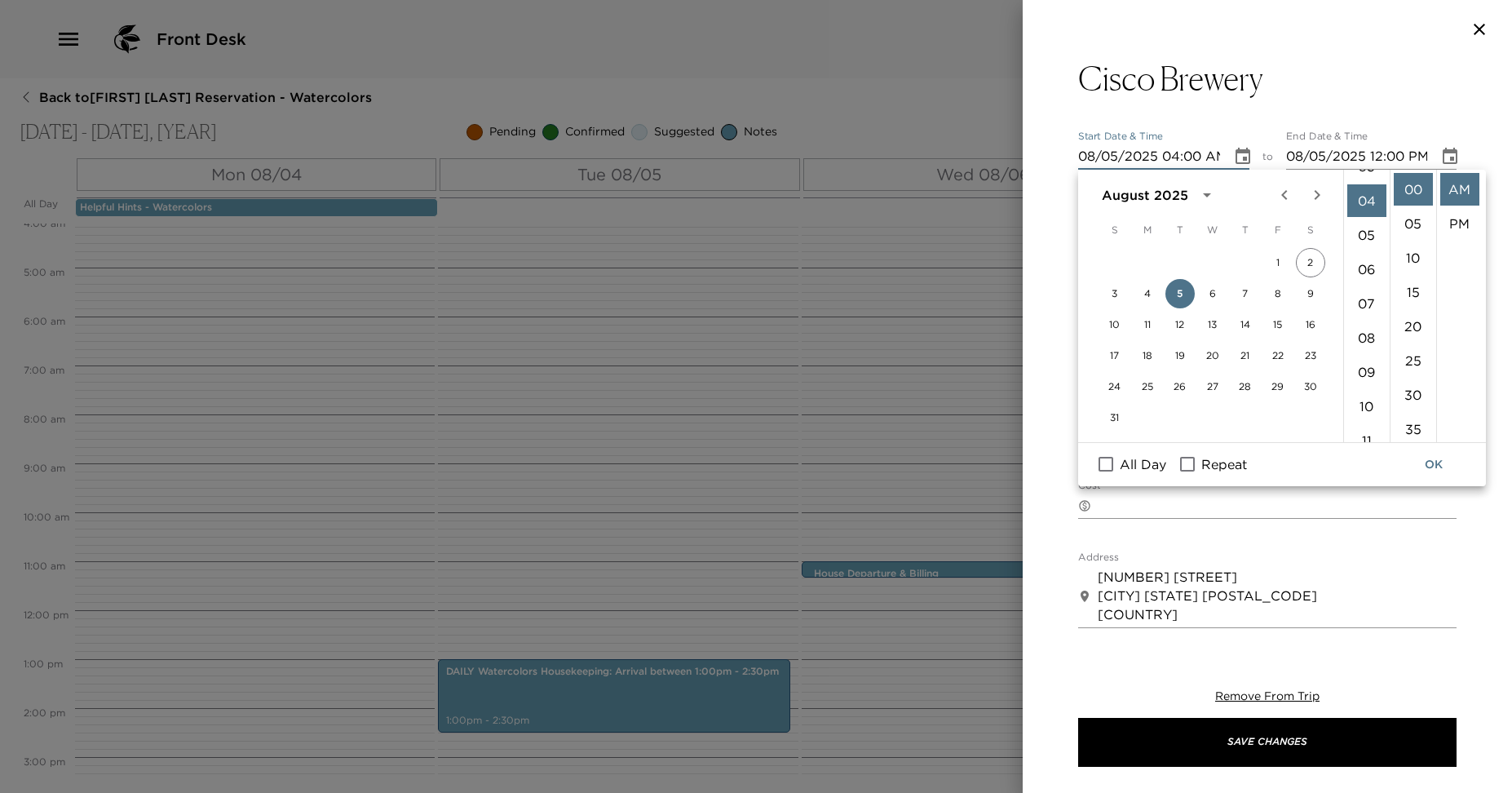 scroll, scrollTop: 137, scrollLeft: 0, axis: vertical 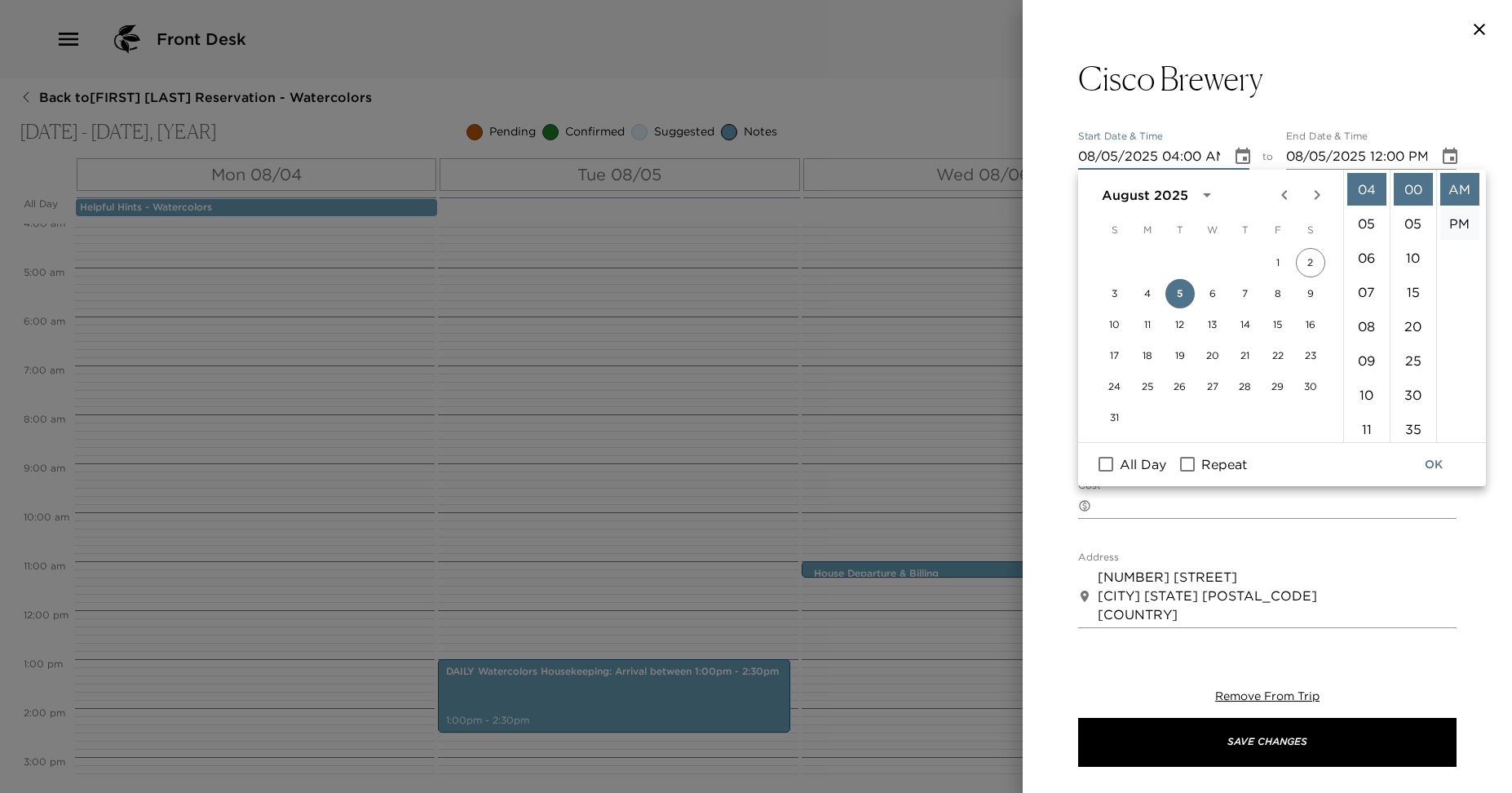 click on "PM" at bounding box center [1460, 224] 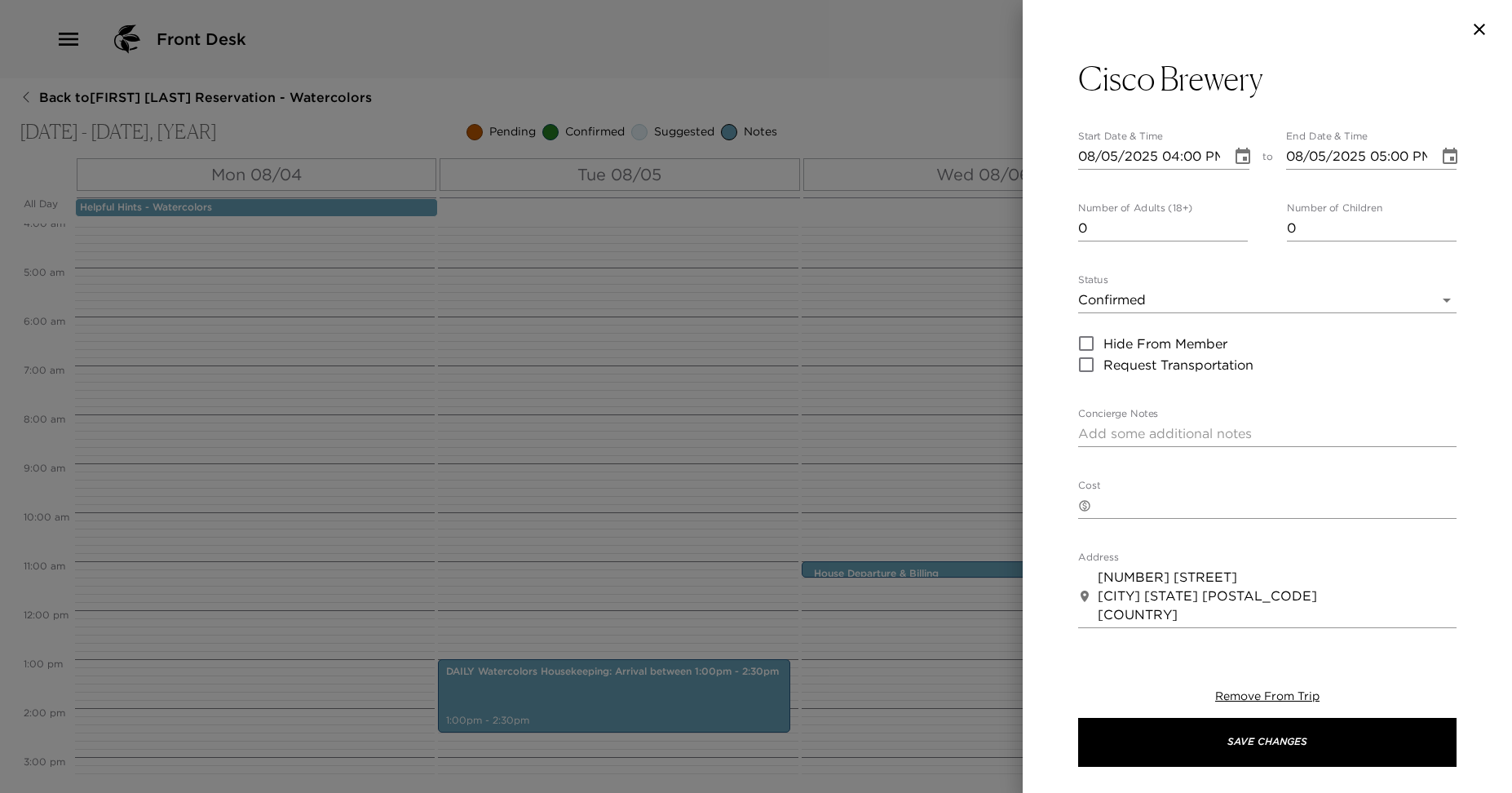 scroll, scrollTop: 34, scrollLeft: 0, axis: vertical 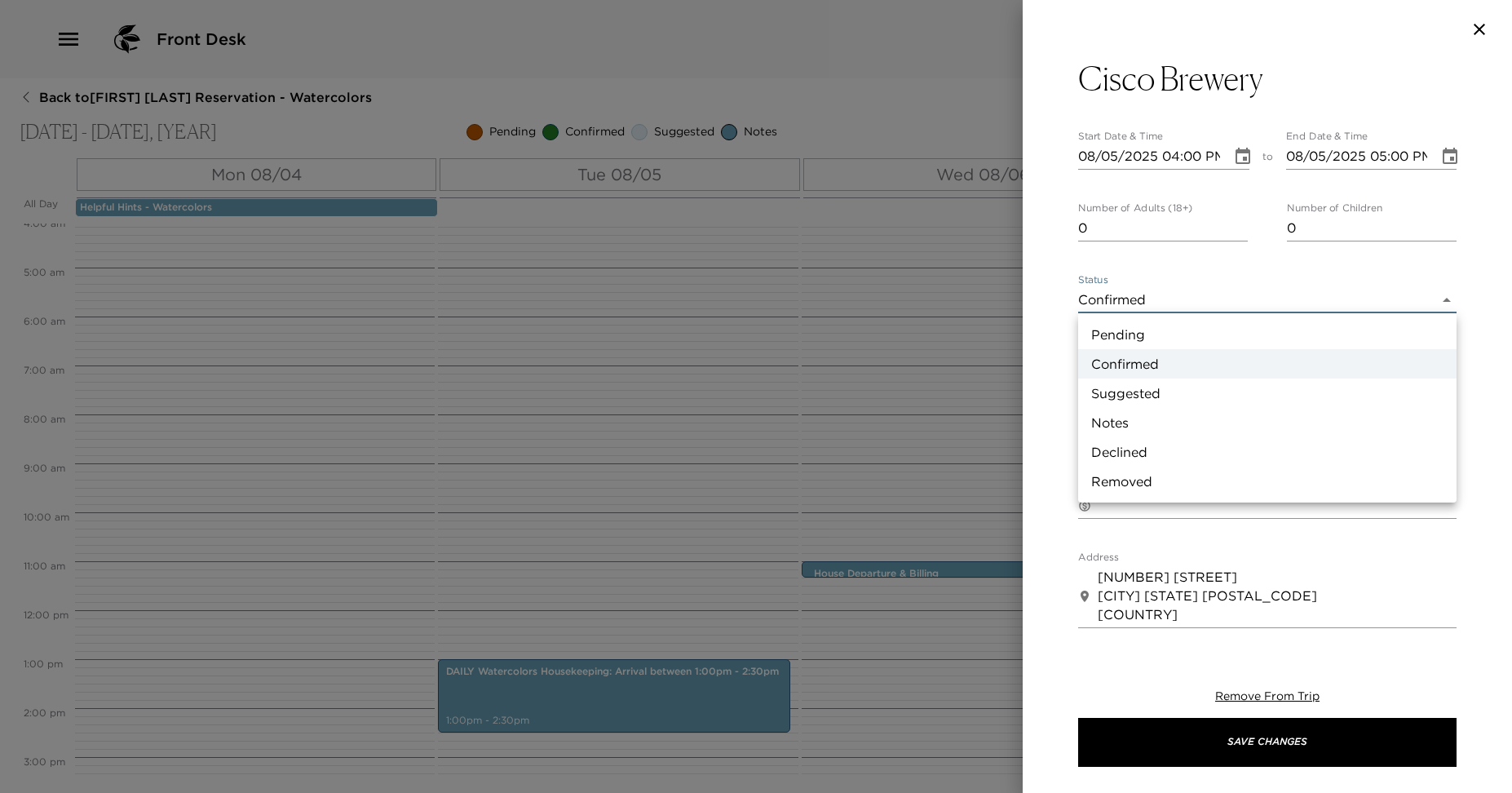 click on "Suggested" at bounding box center (1267, 393) 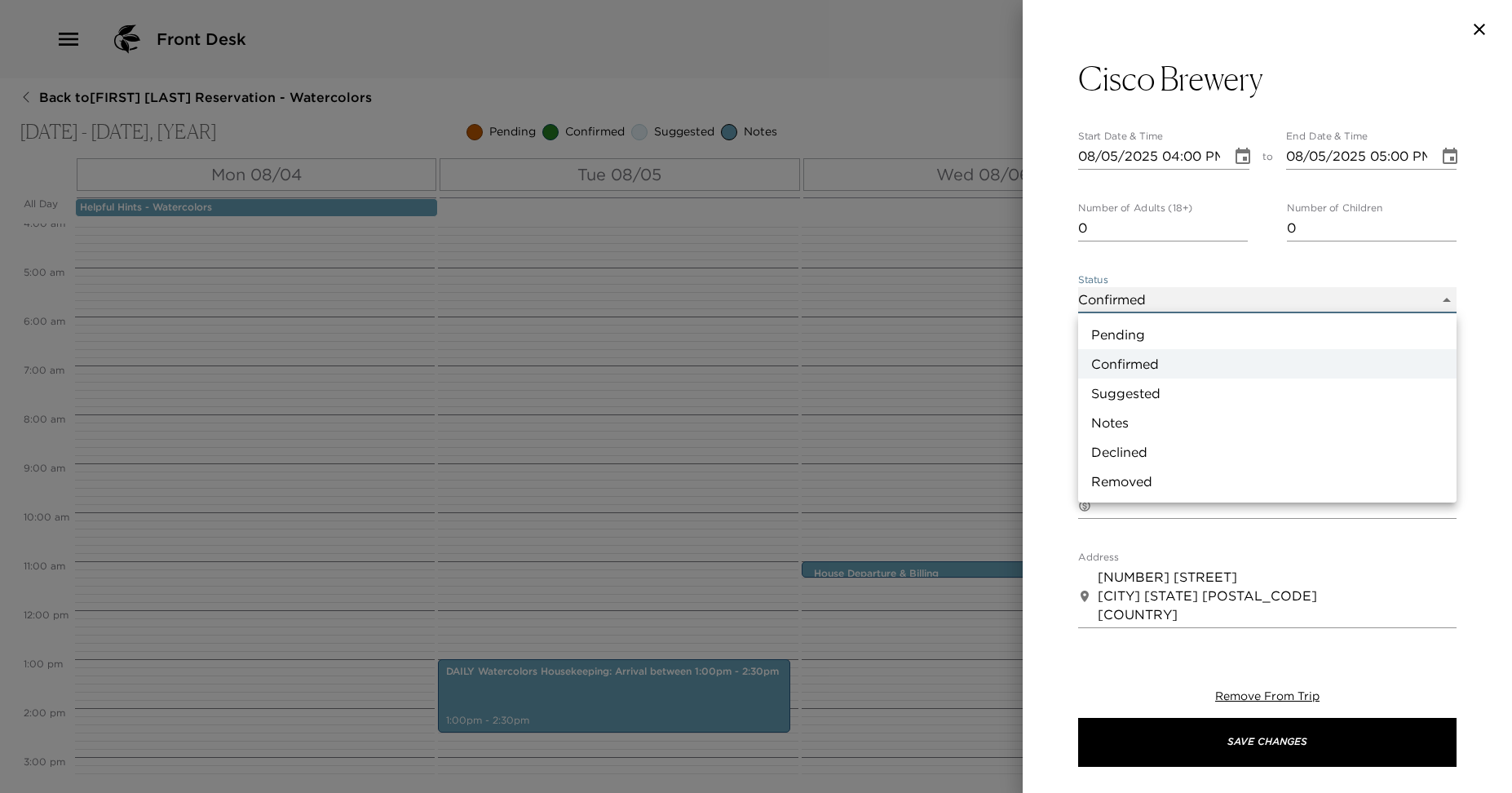 type on "Suggestion" 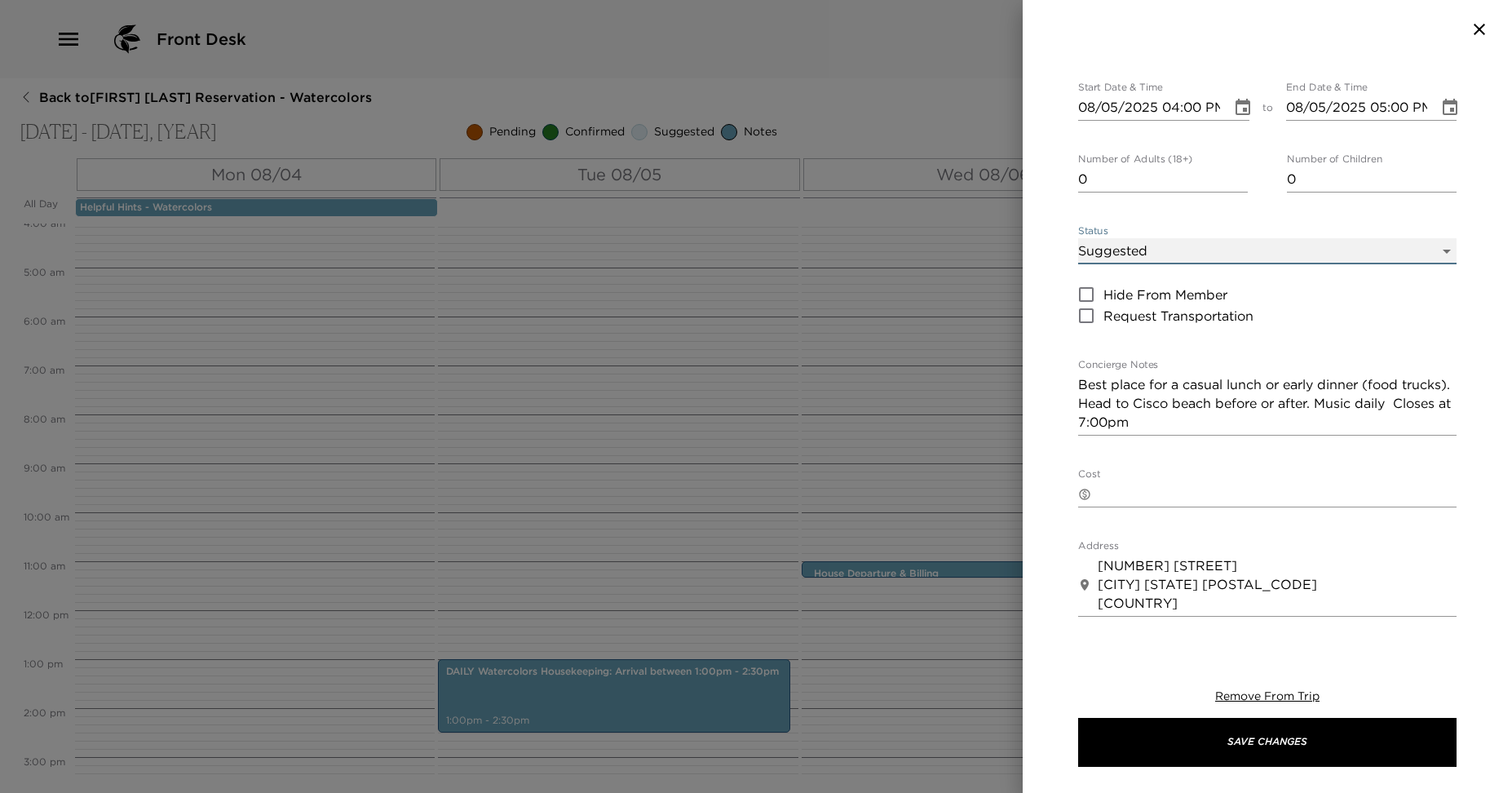 scroll, scrollTop: 116, scrollLeft: 0, axis: vertical 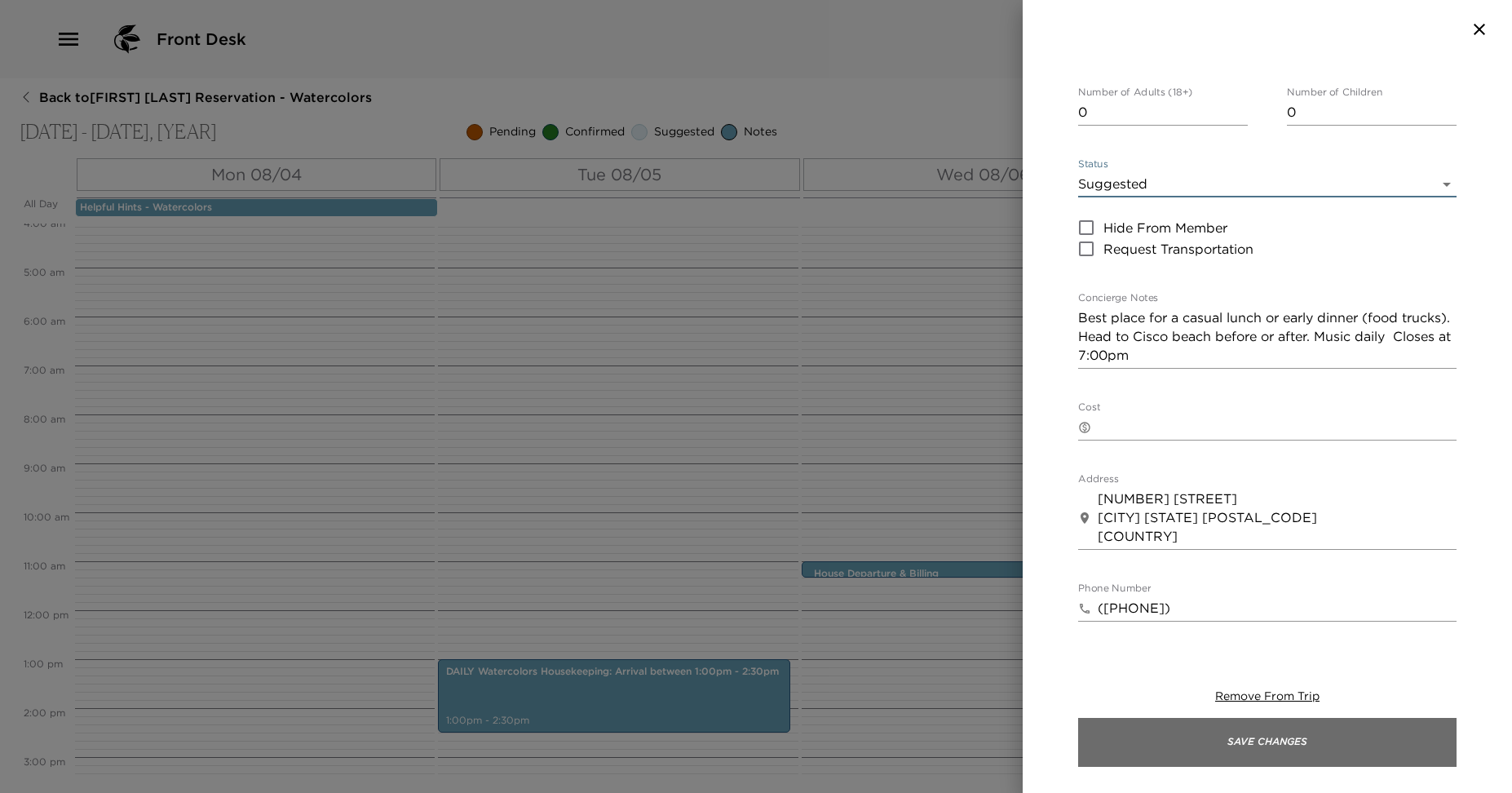 click on "Save Changes" at bounding box center [1267, 742] 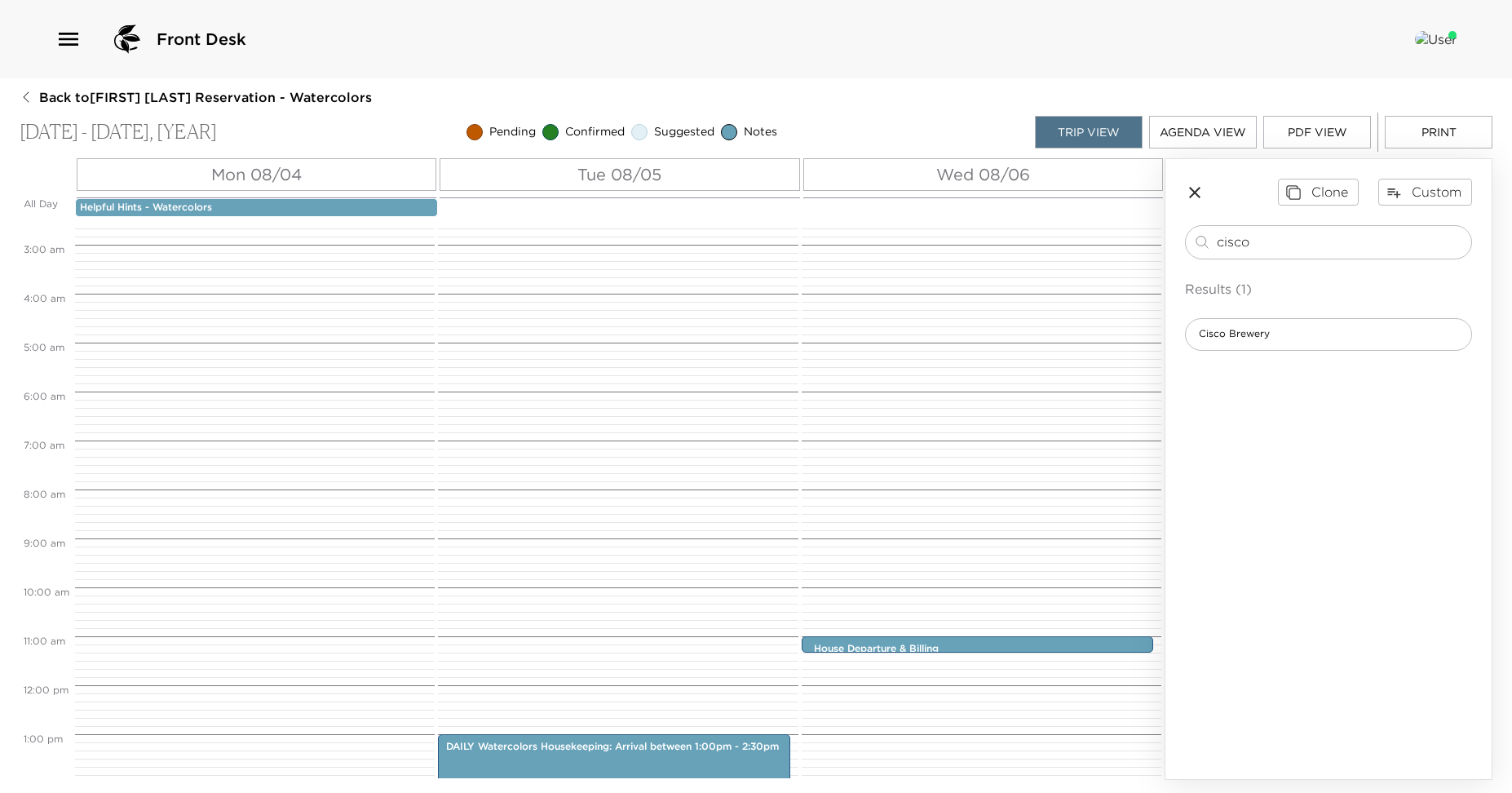 scroll, scrollTop: 0, scrollLeft: 0, axis: both 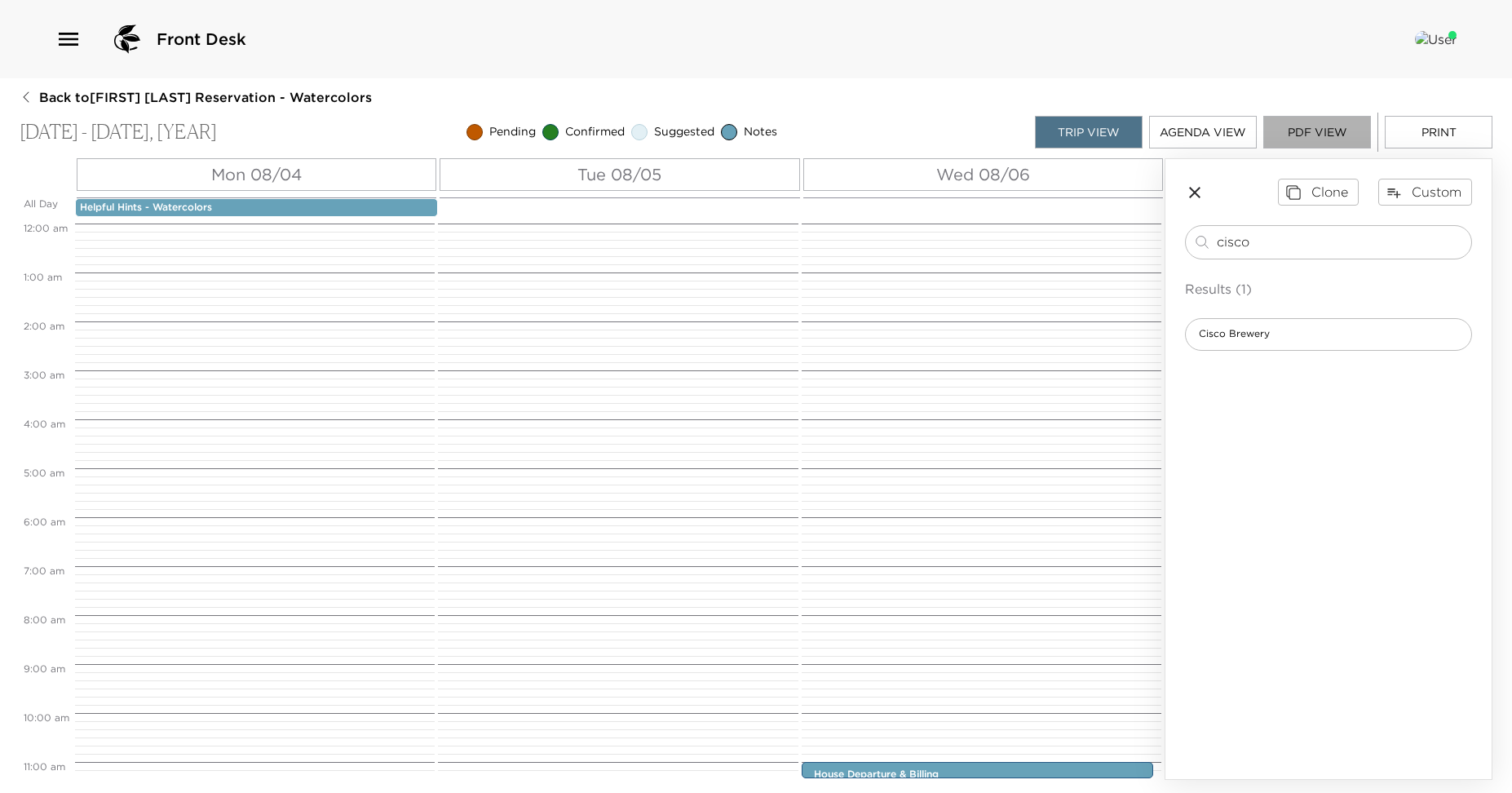 click on "PDF View" at bounding box center [1317, 132] 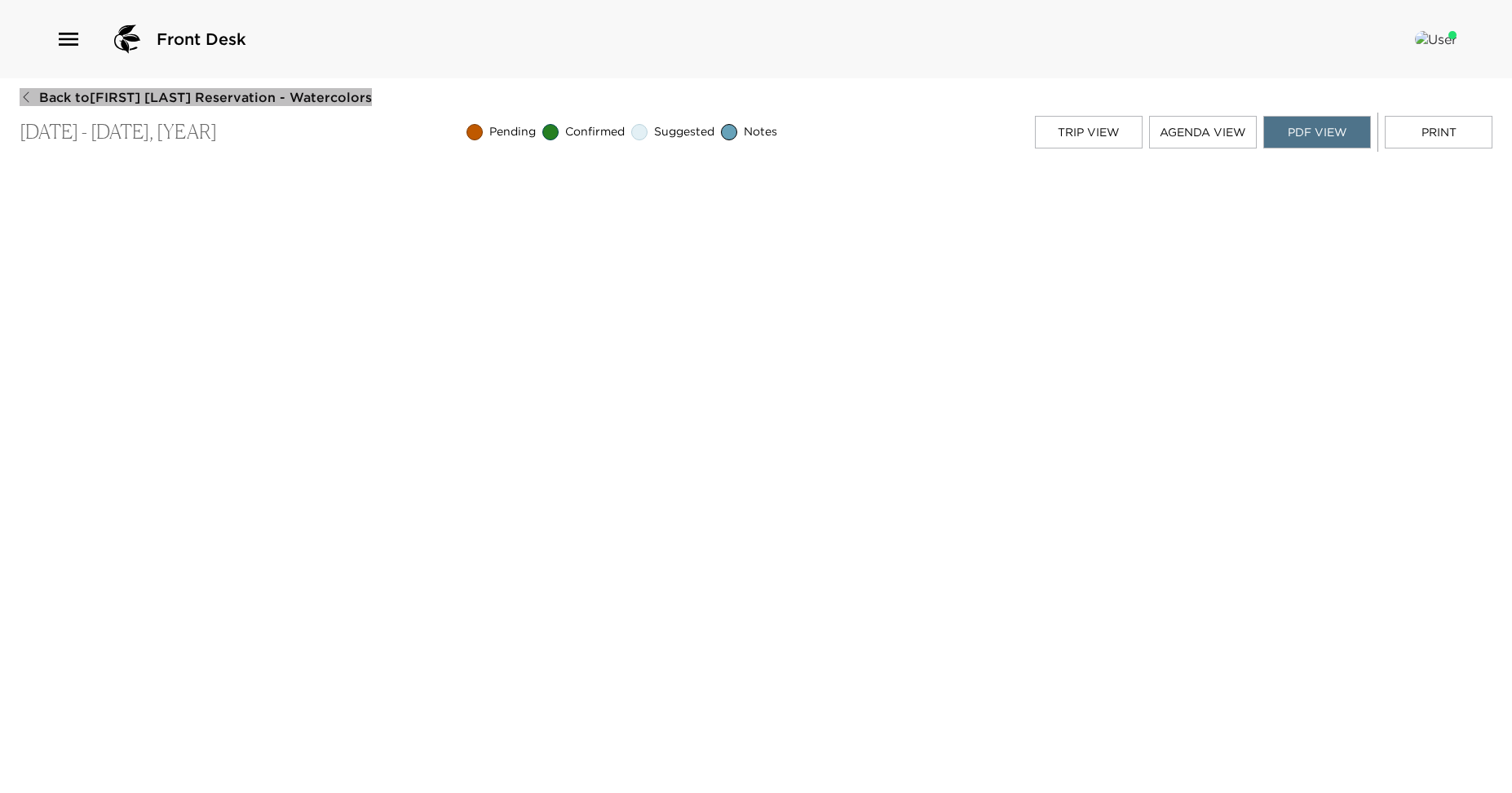 click on "Back to  Kelly Romano Hipp Reservation - Watercolors" at bounding box center (206, 97) 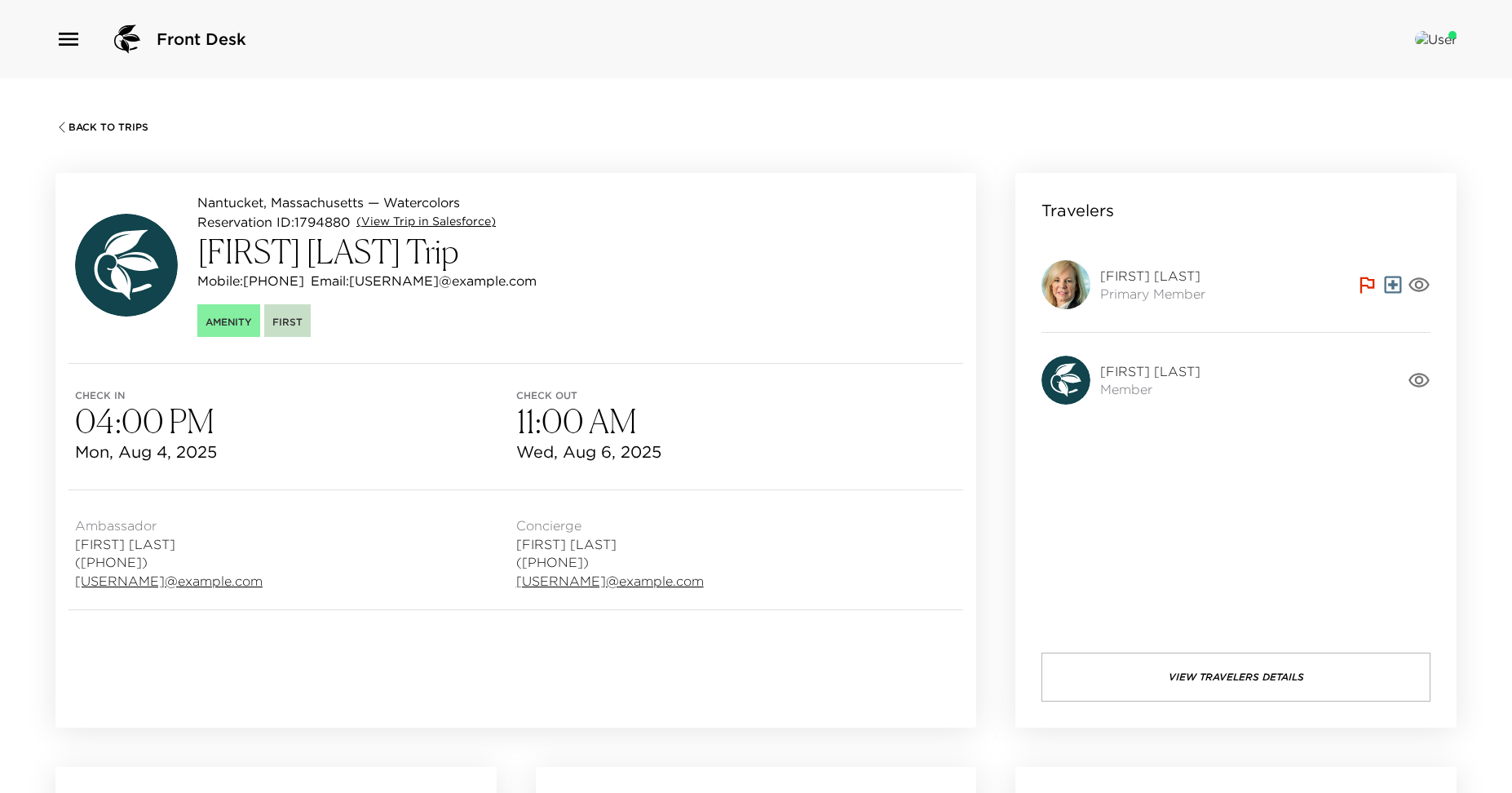 click on "(View Trip in Salesforce)" at bounding box center (426, 222) 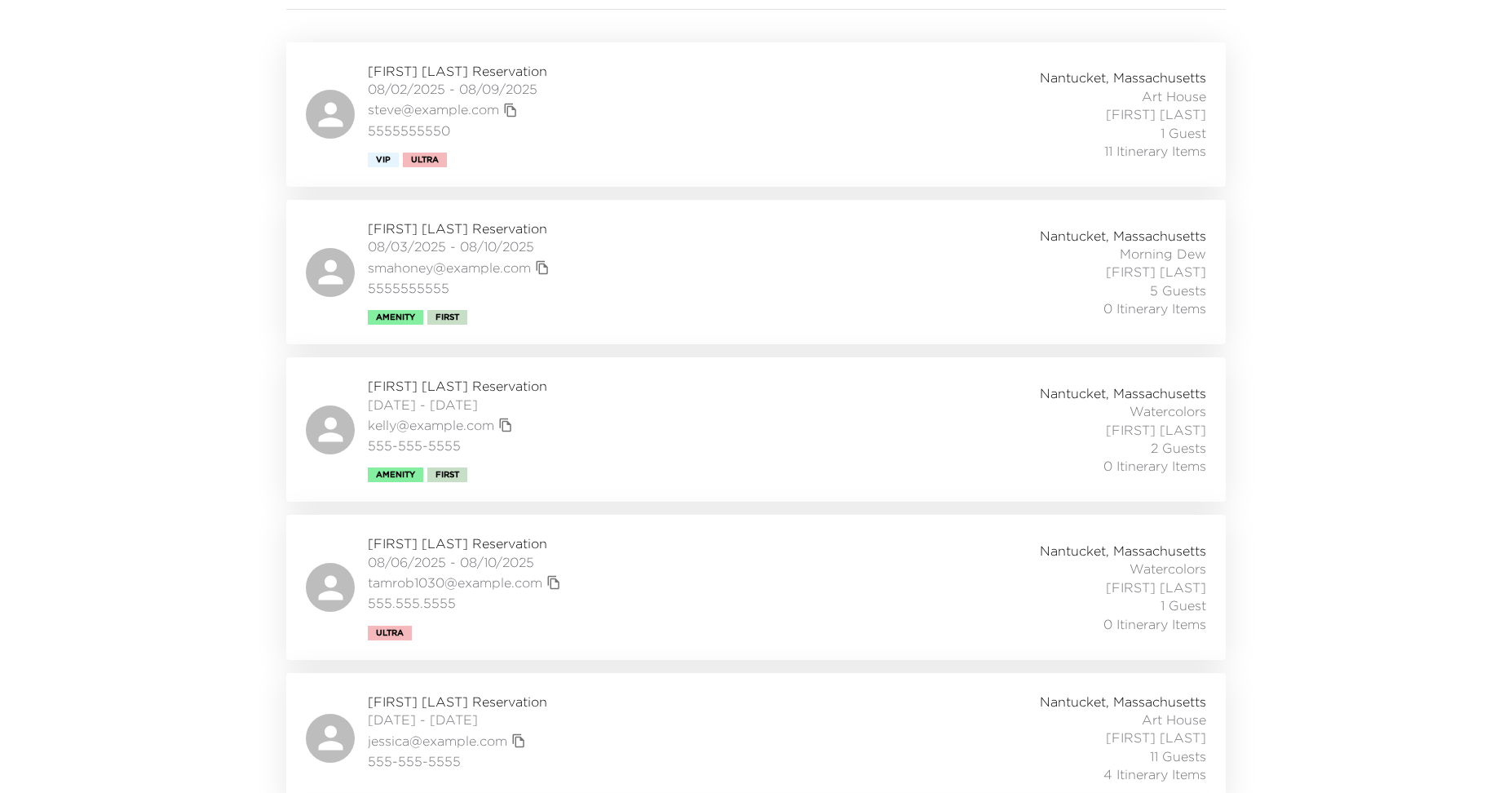 scroll, scrollTop: 302, scrollLeft: 0, axis: vertical 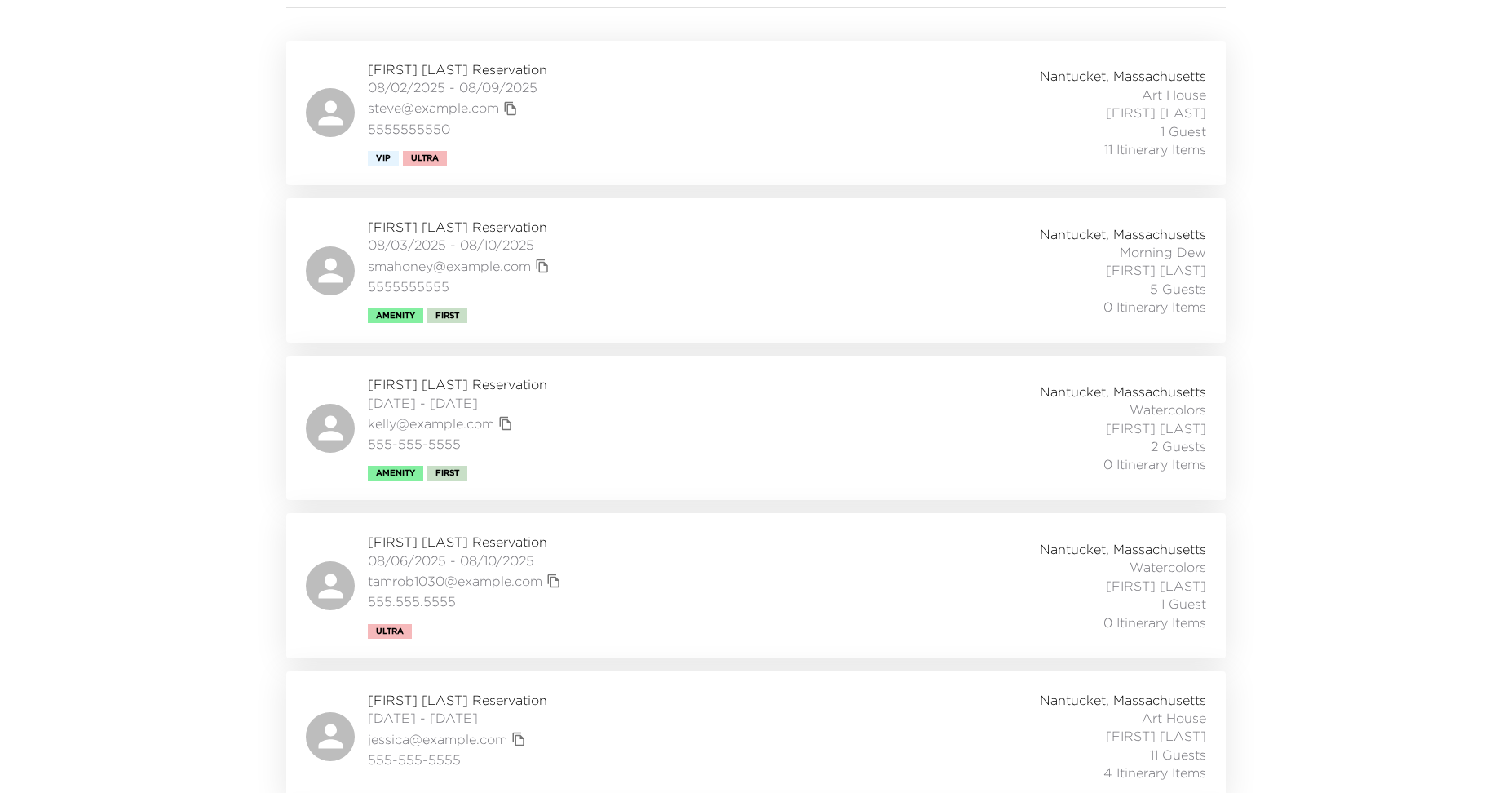 click on "Tamara Roberts Reservation" at bounding box center [466, 542] 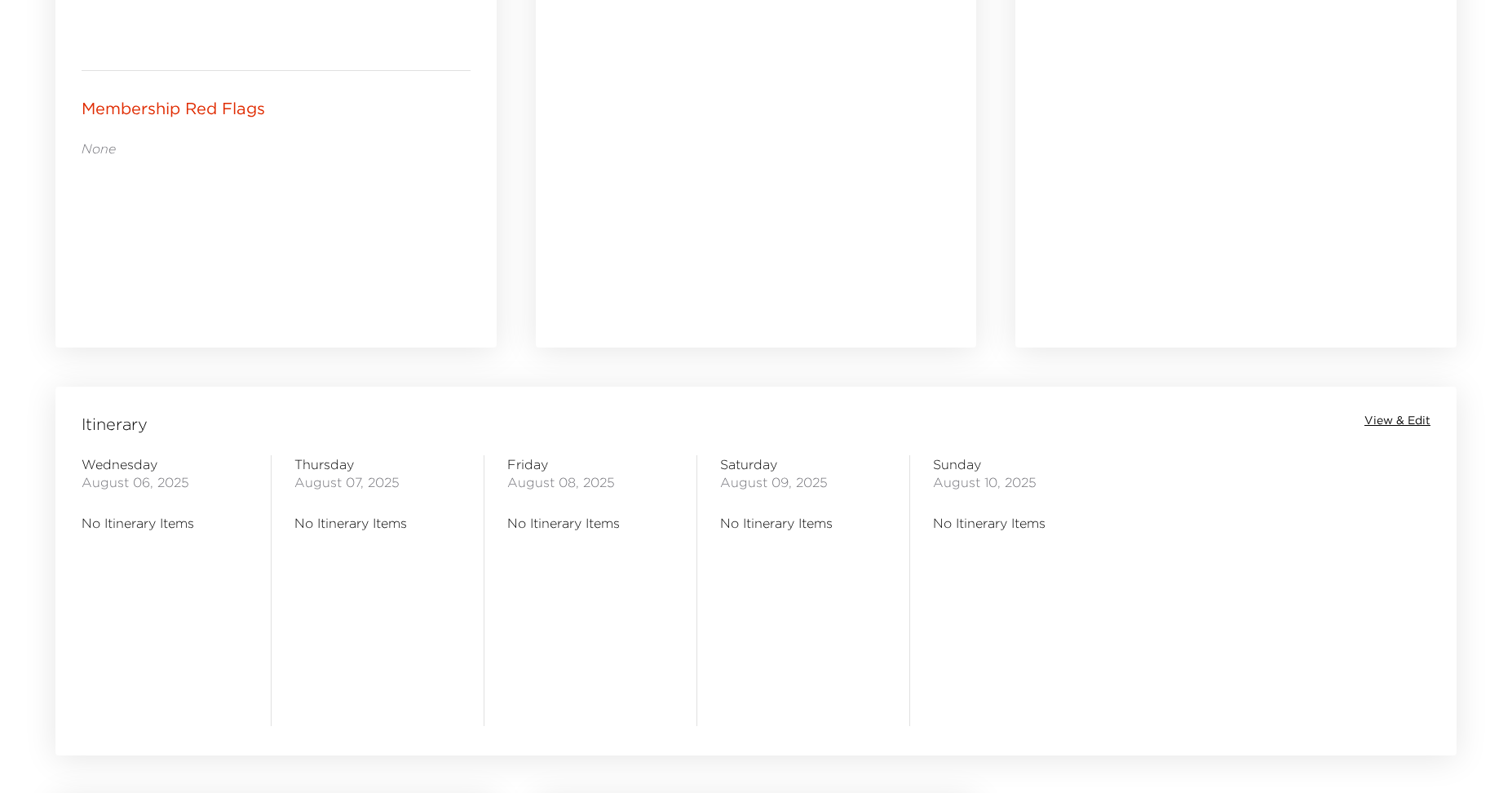 scroll, scrollTop: 984, scrollLeft: 0, axis: vertical 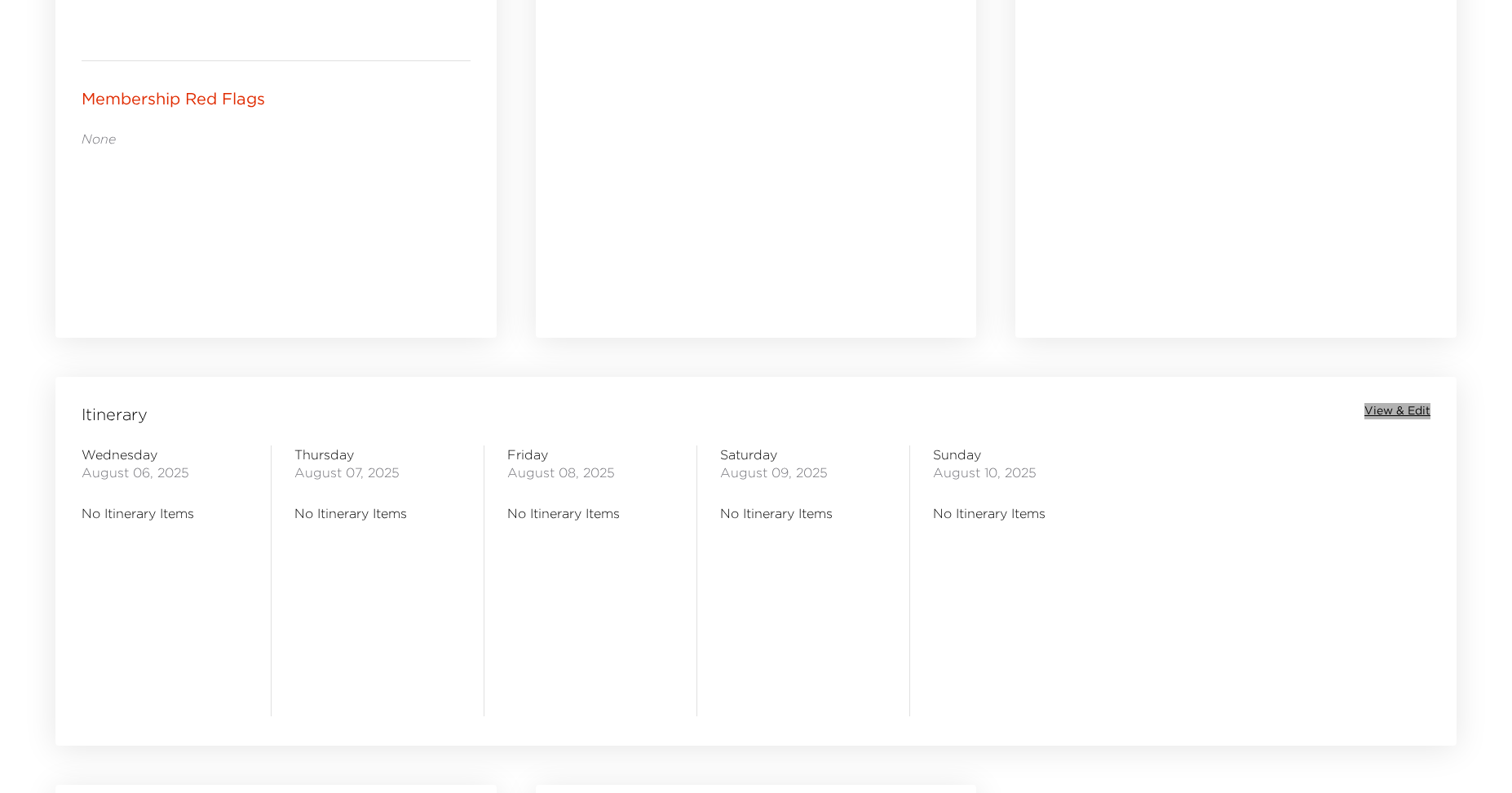 click on "View & Edit" at bounding box center [1397, 411] 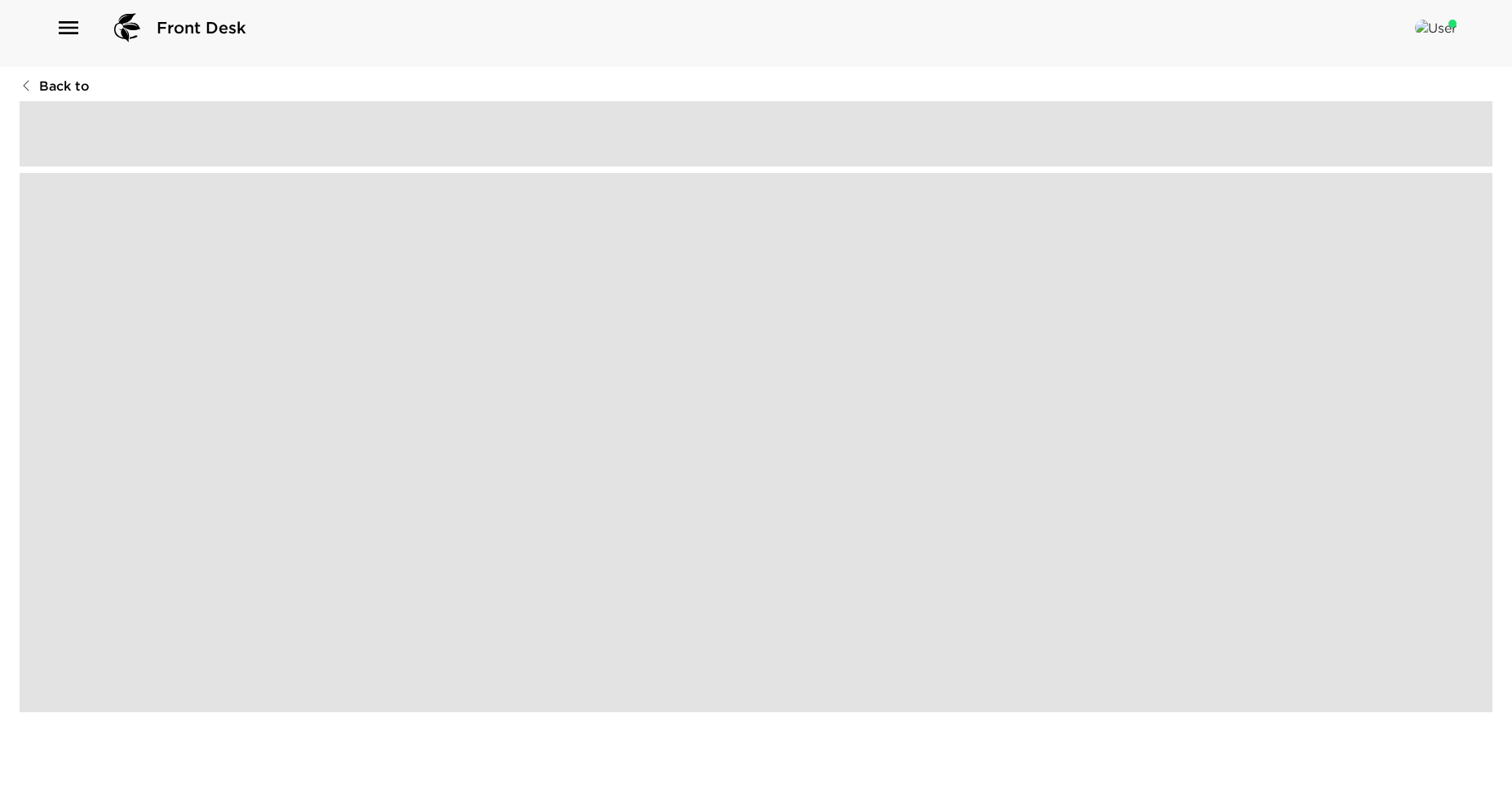 scroll, scrollTop: 0, scrollLeft: 0, axis: both 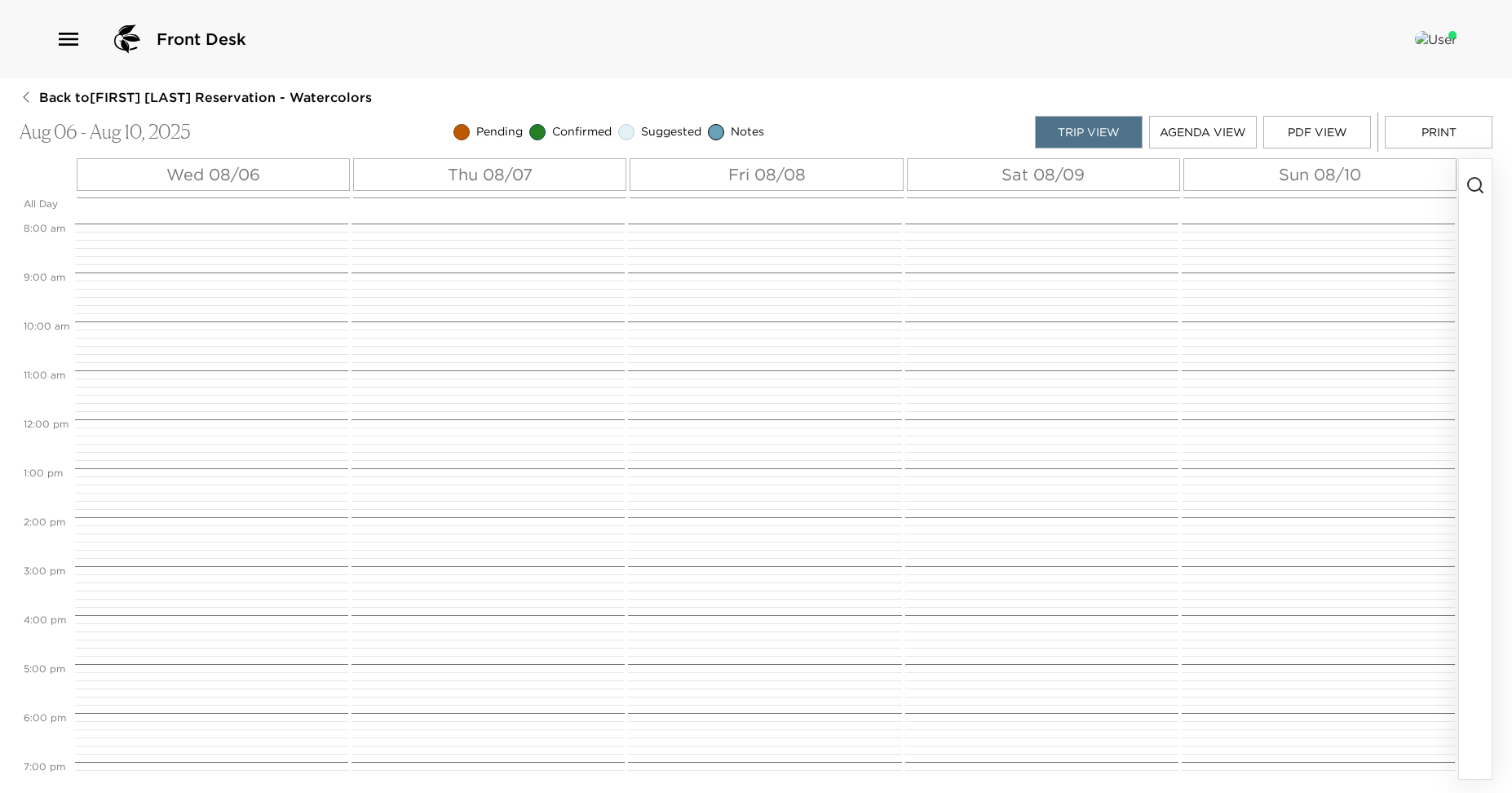click 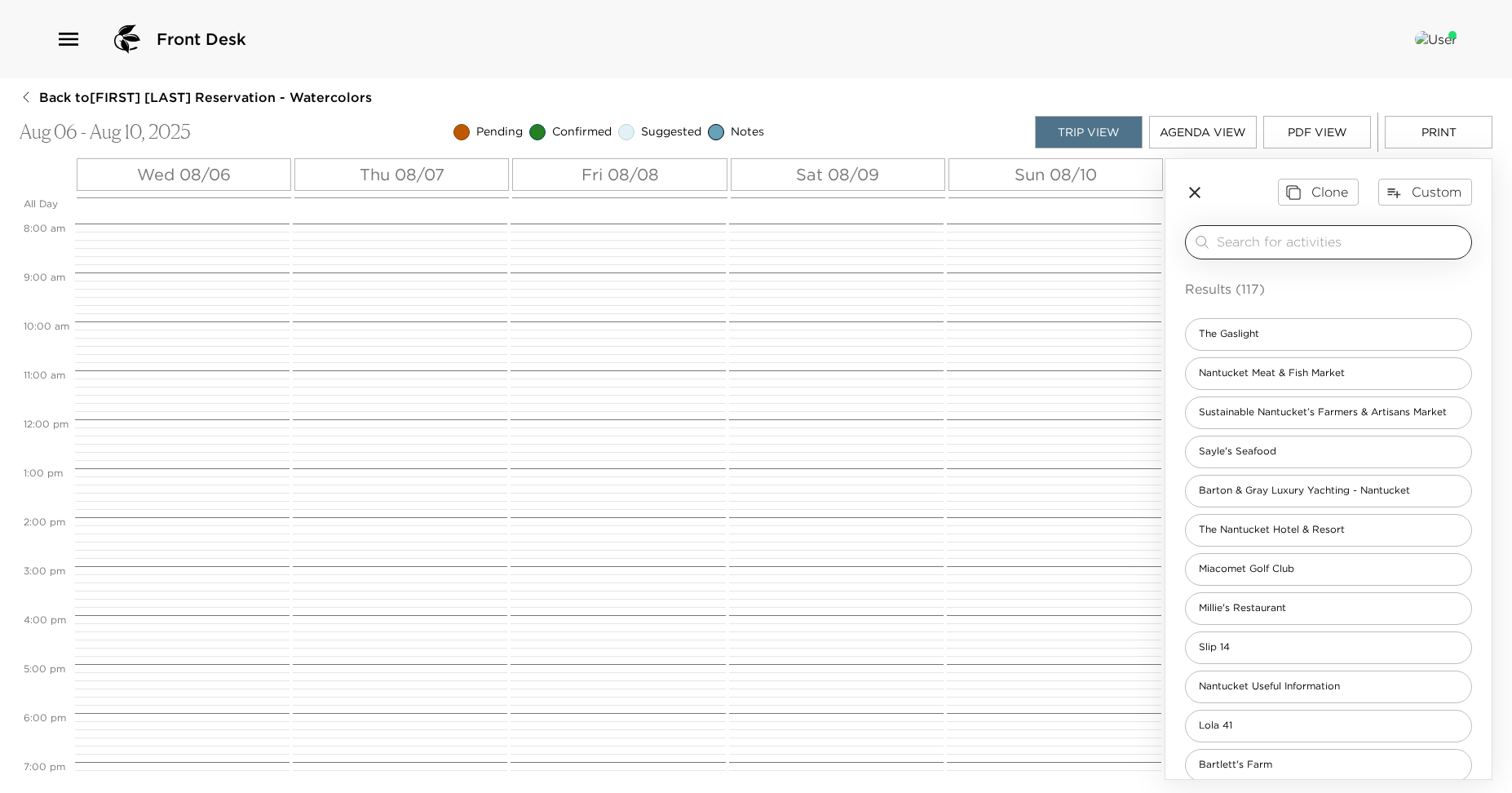 click at bounding box center (1341, 241) 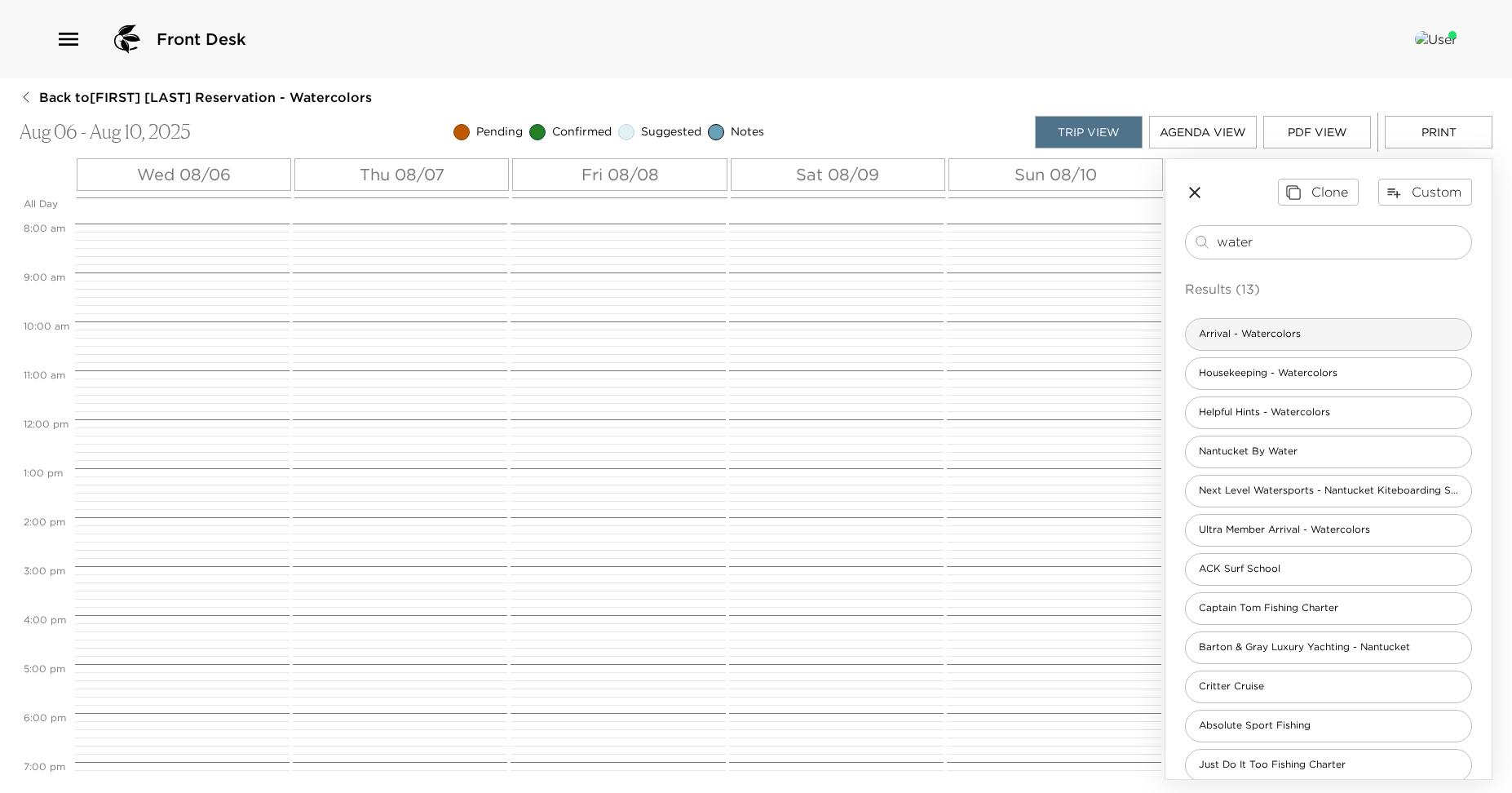 type on "water" 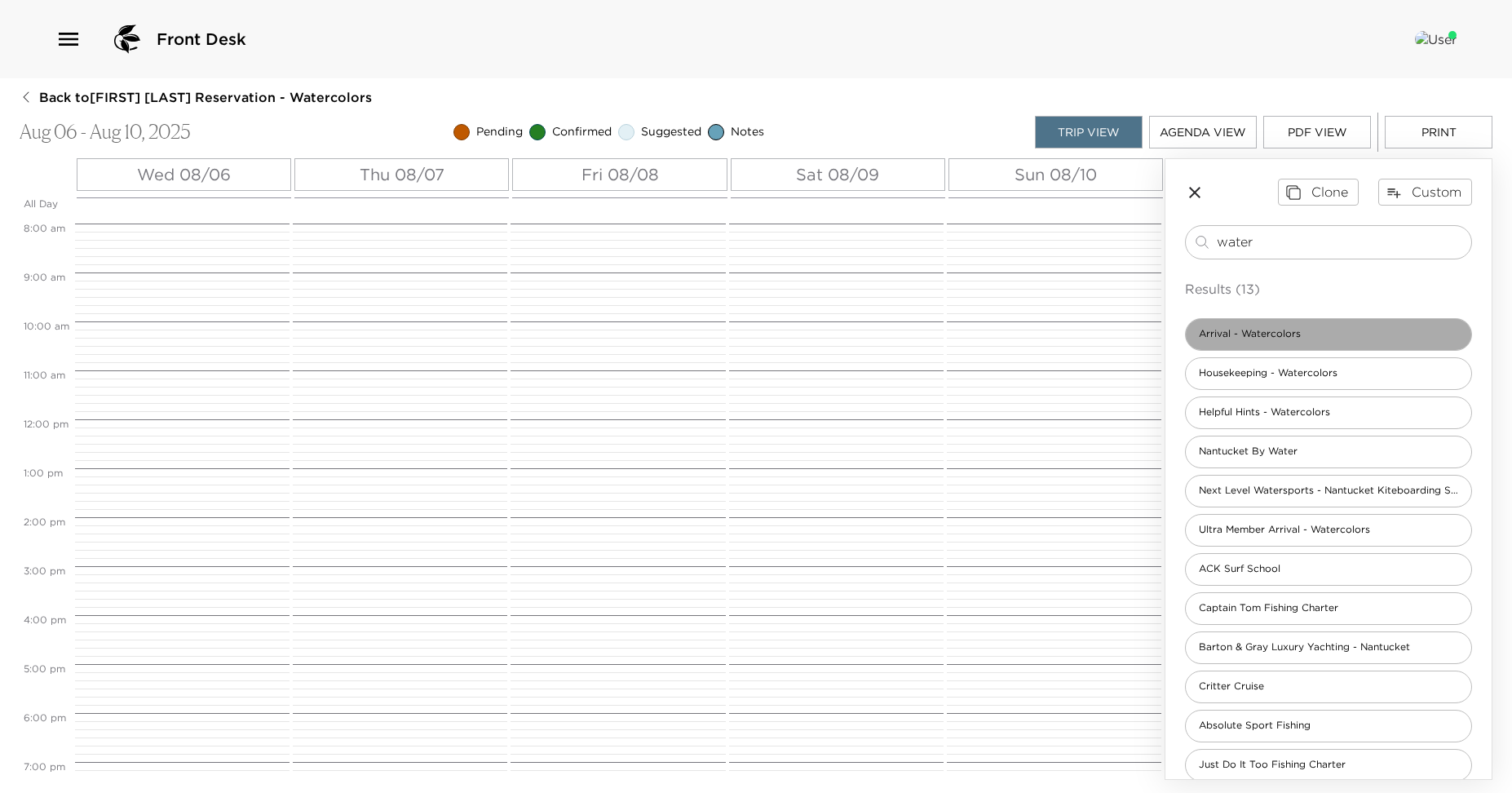 click on "Arrival - Watercolors" at bounding box center (1249, 334) 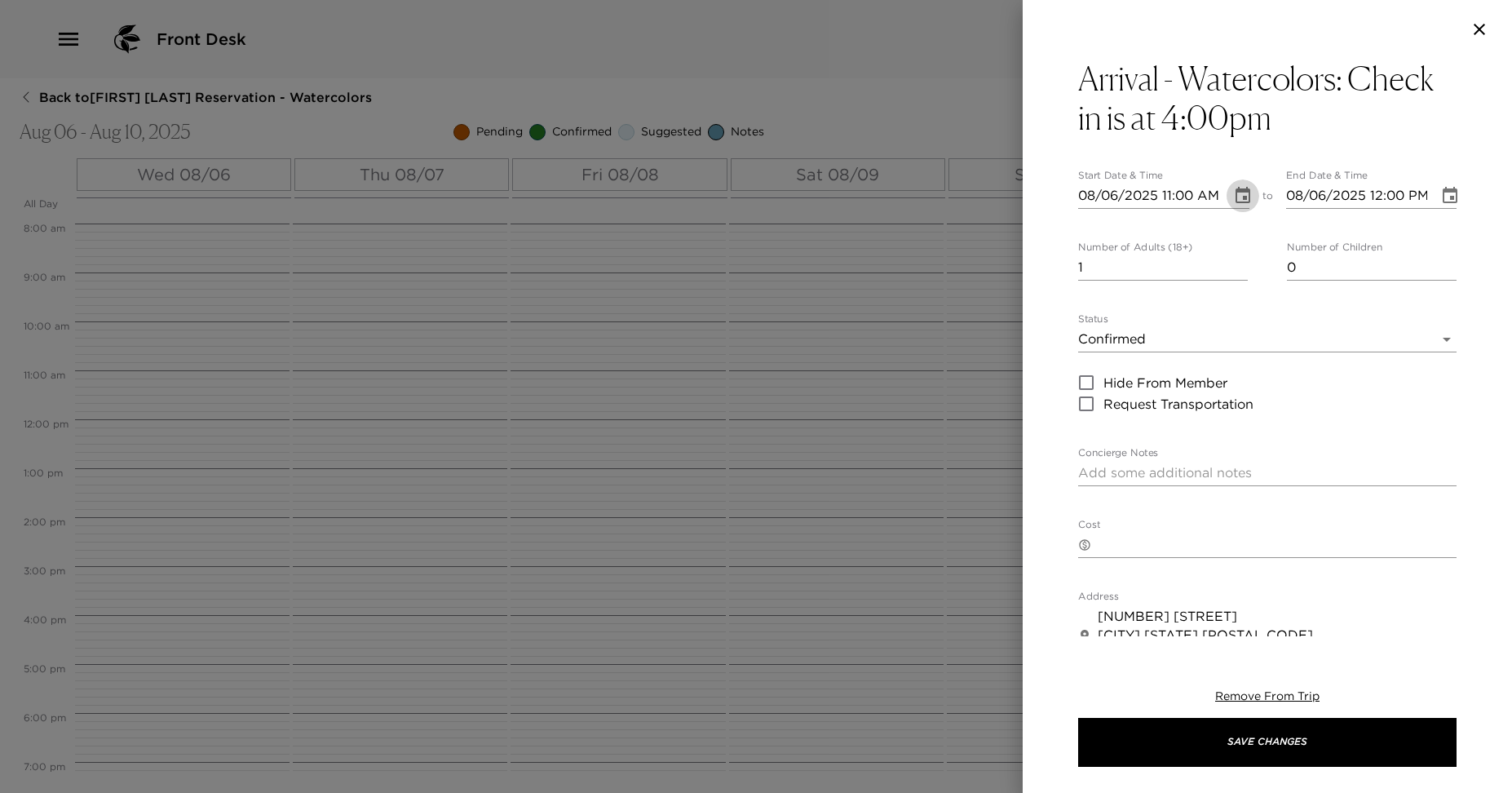 click 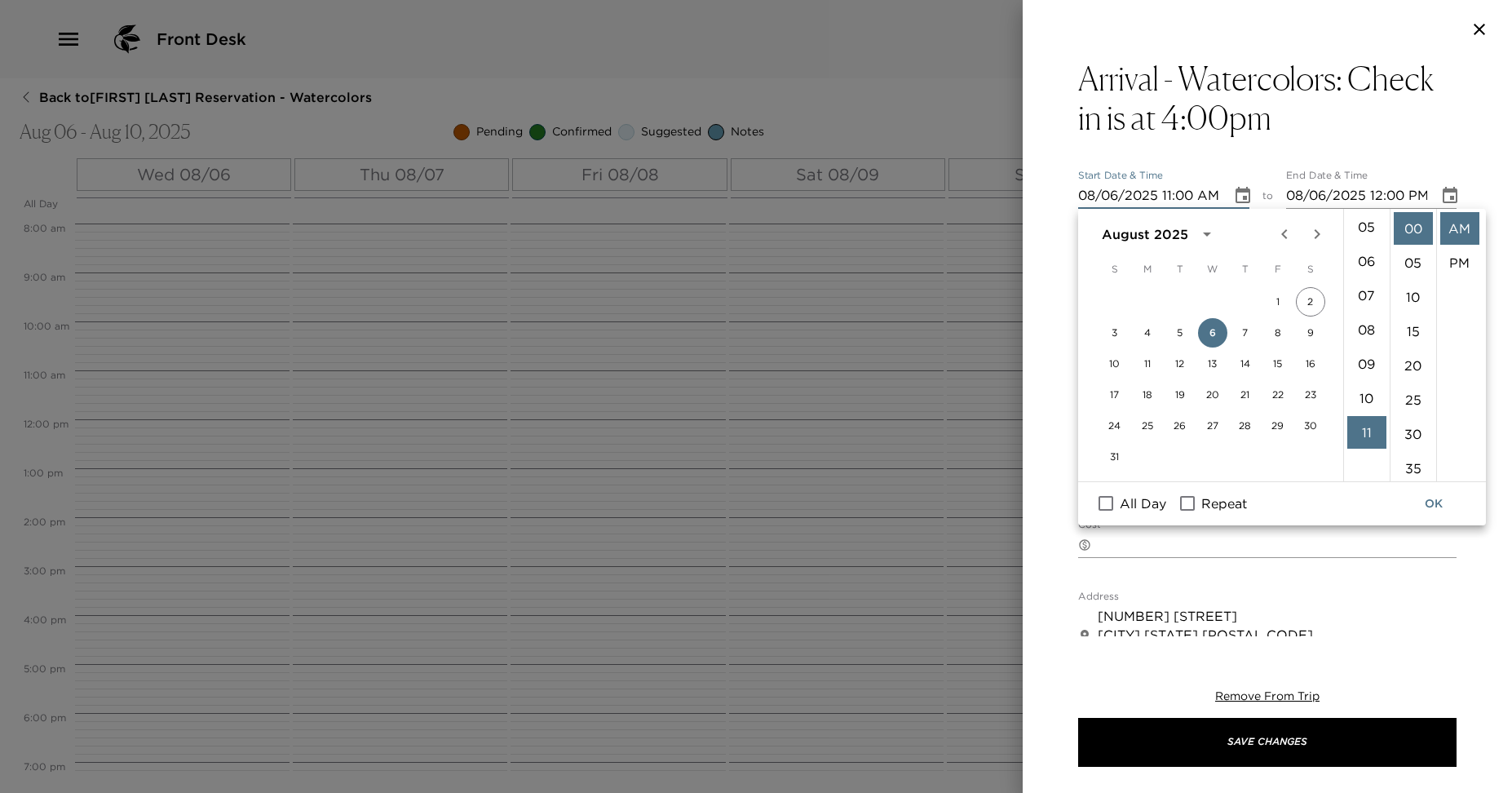 scroll, scrollTop: 155, scrollLeft: 0, axis: vertical 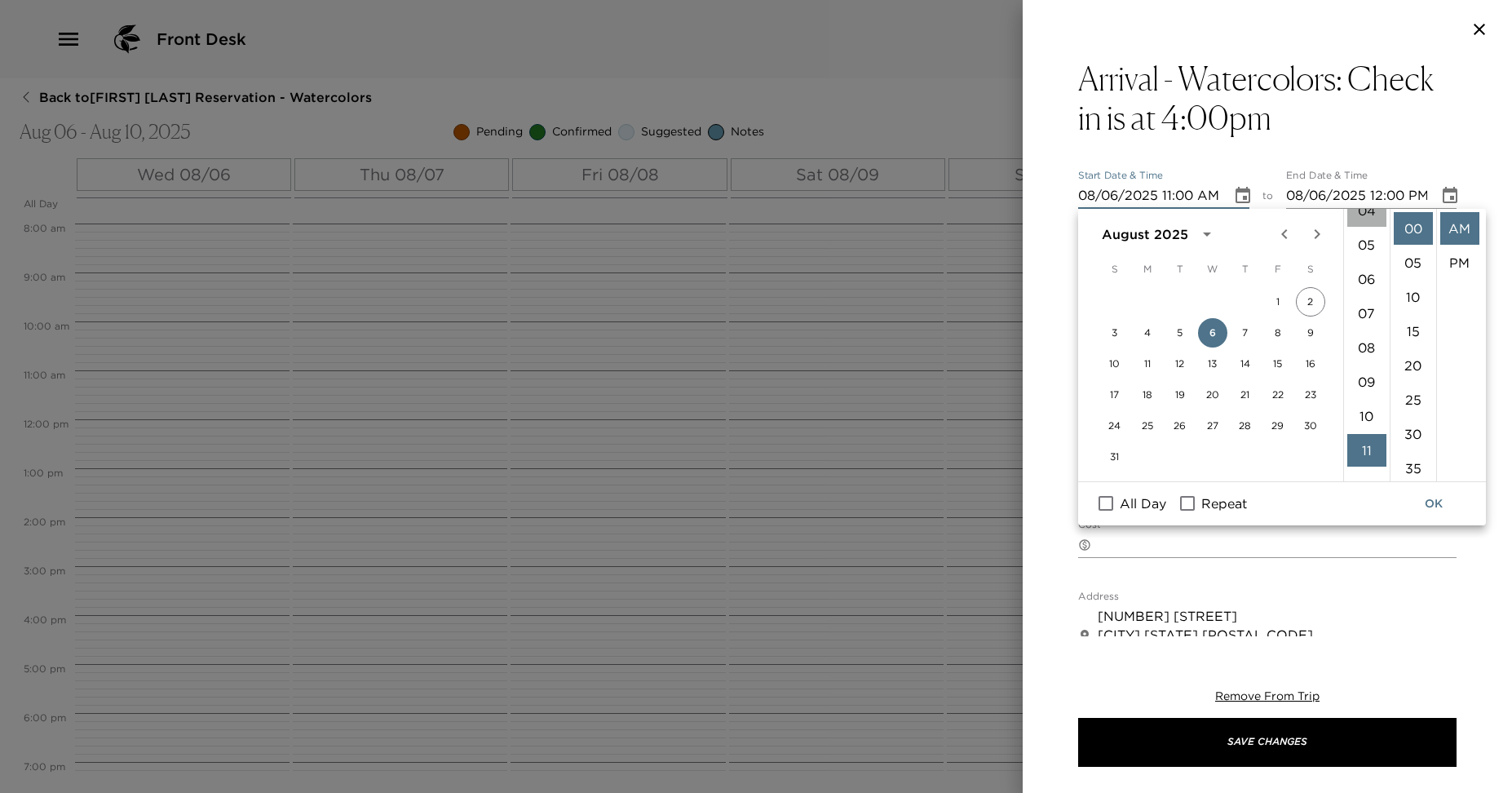 click on "04" at bounding box center [1367, 210] 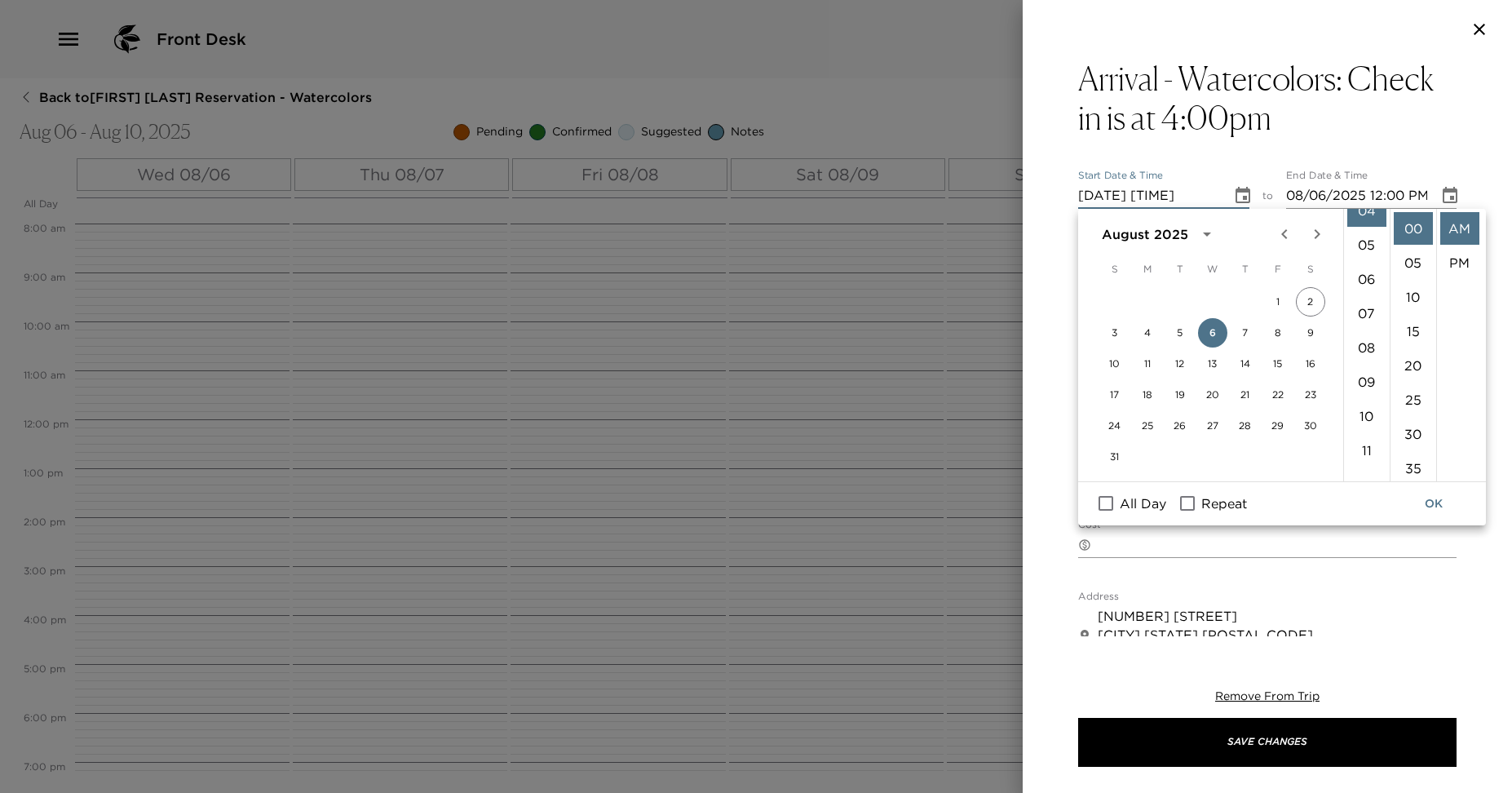 scroll, scrollTop: 137, scrollLeft: 0, axis: vertical 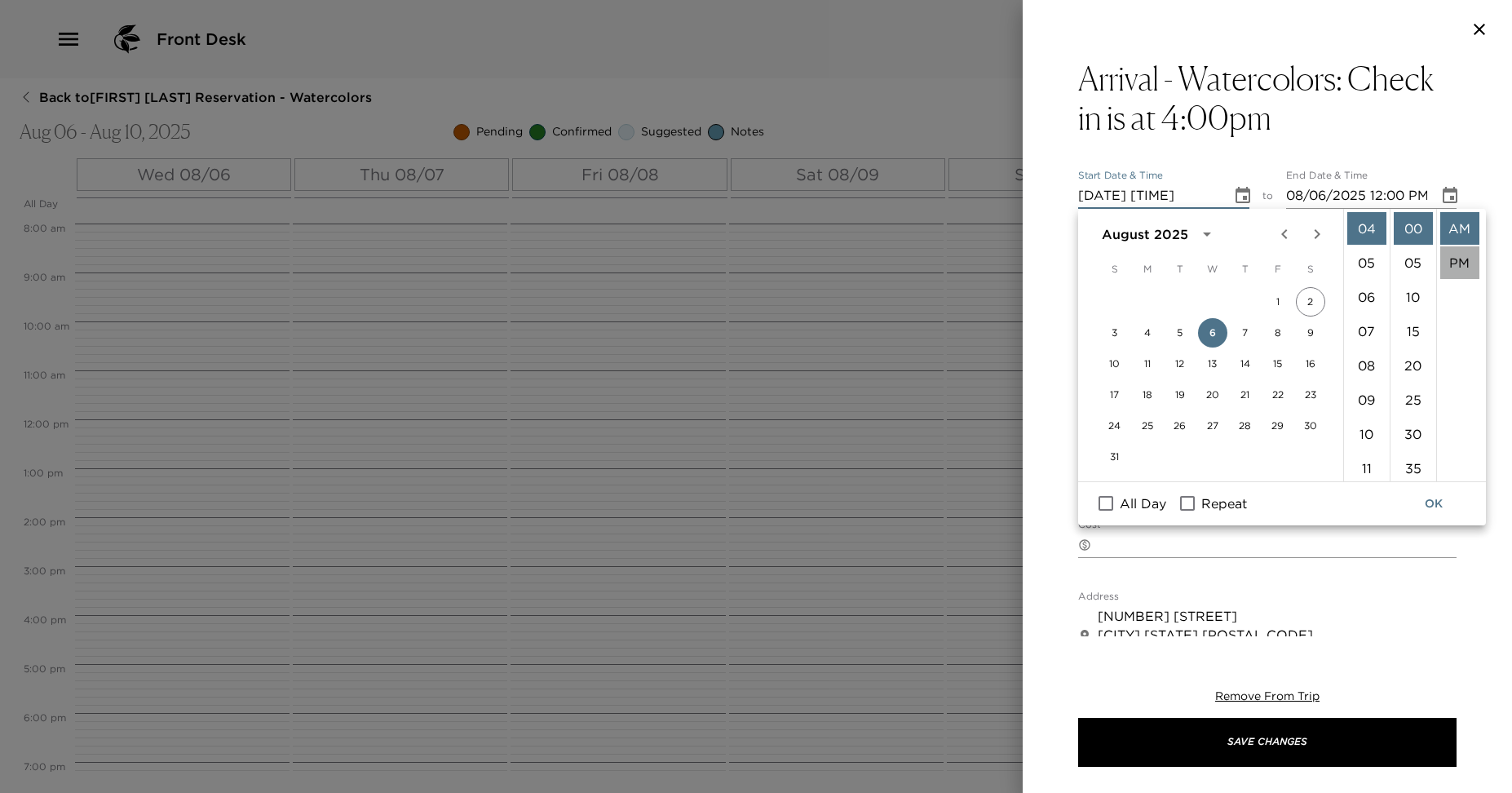 click on "PM" at bounding box center (1460, 263) 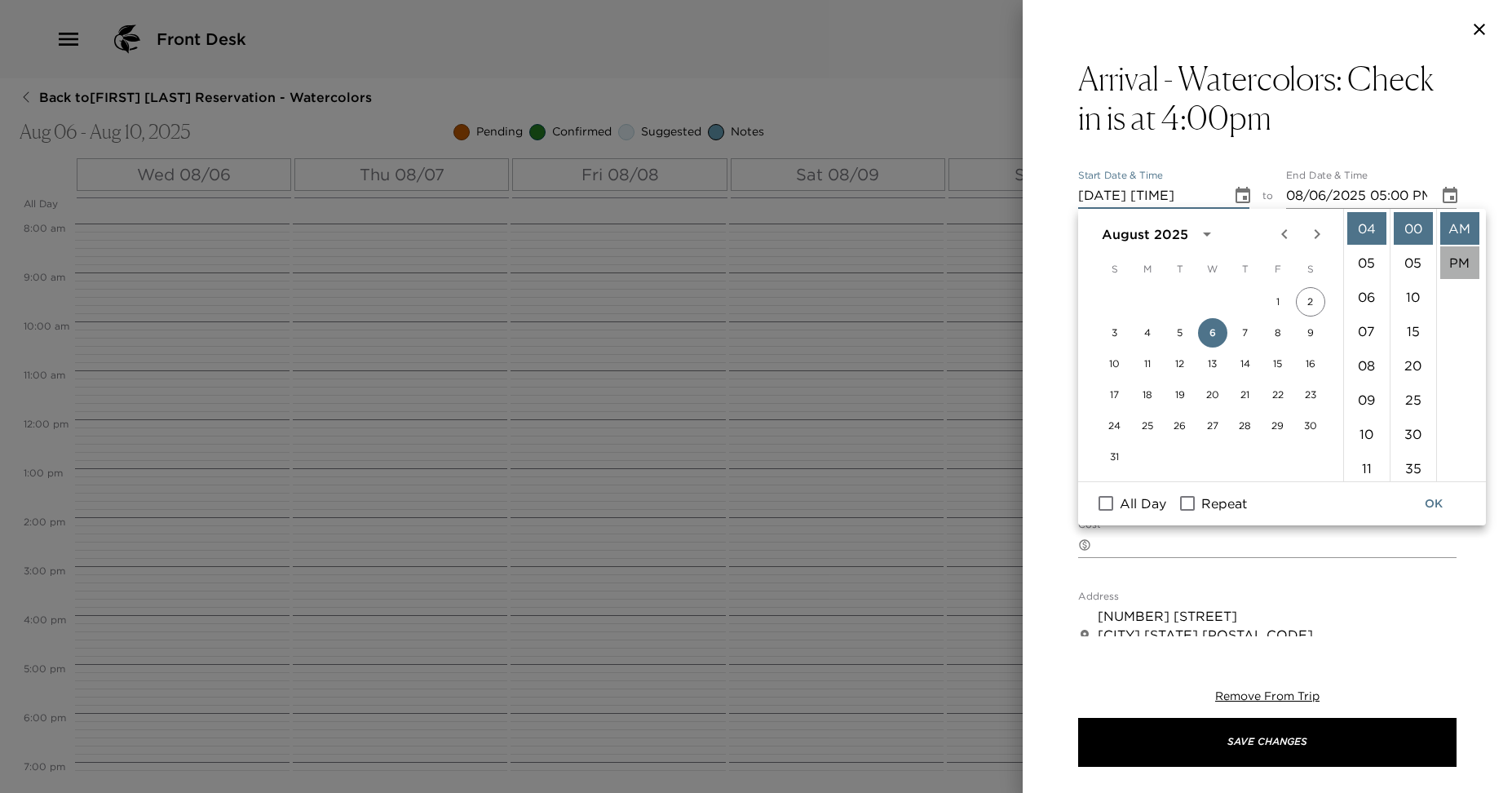 scroll, scrollTop: 34, scrollLeft: 0, axis: vertical 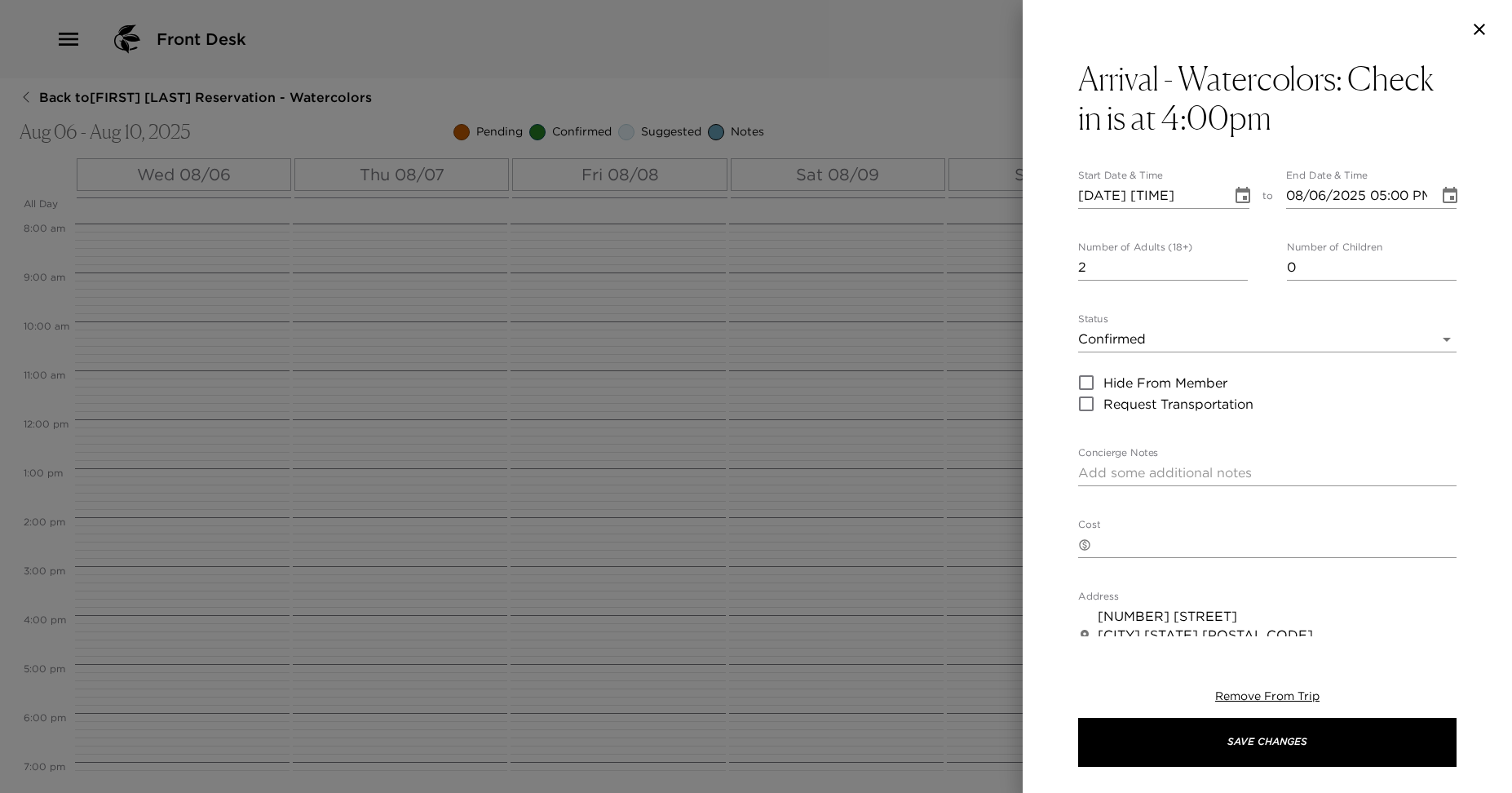 click on "2" at bounding box center [1163, 268] 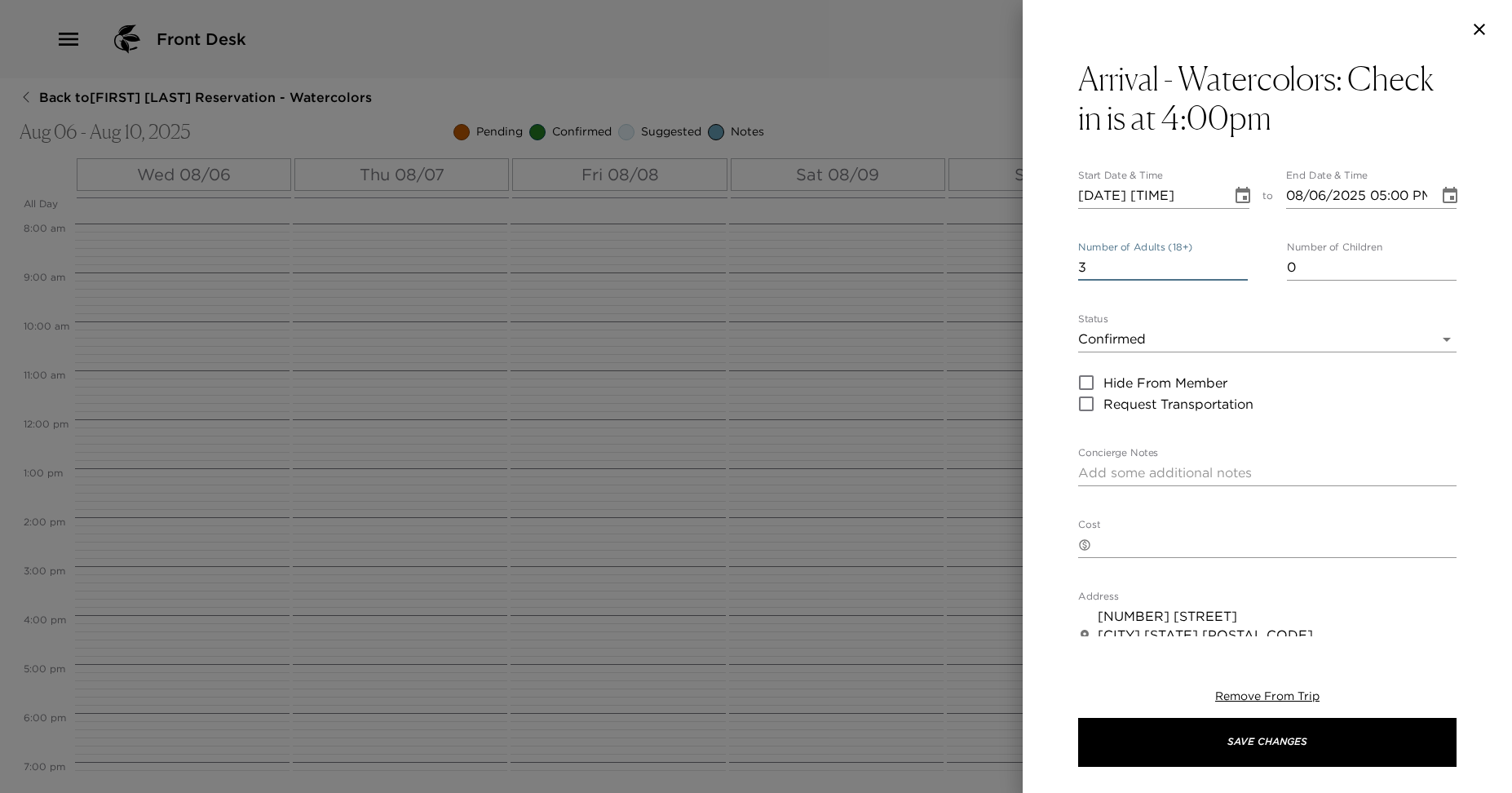 click on "3" at bounding box center (1163, 268) 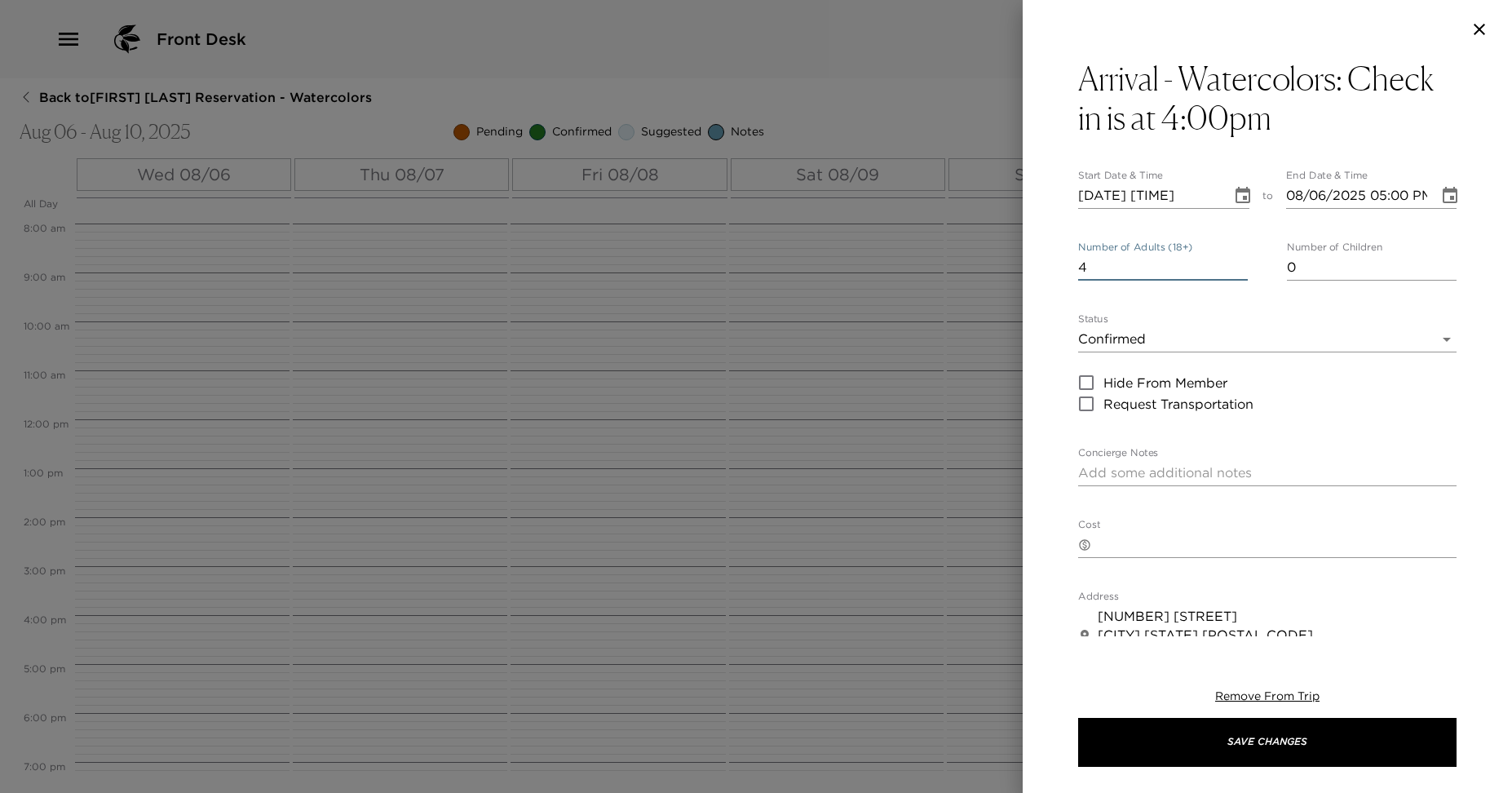 type on "4" 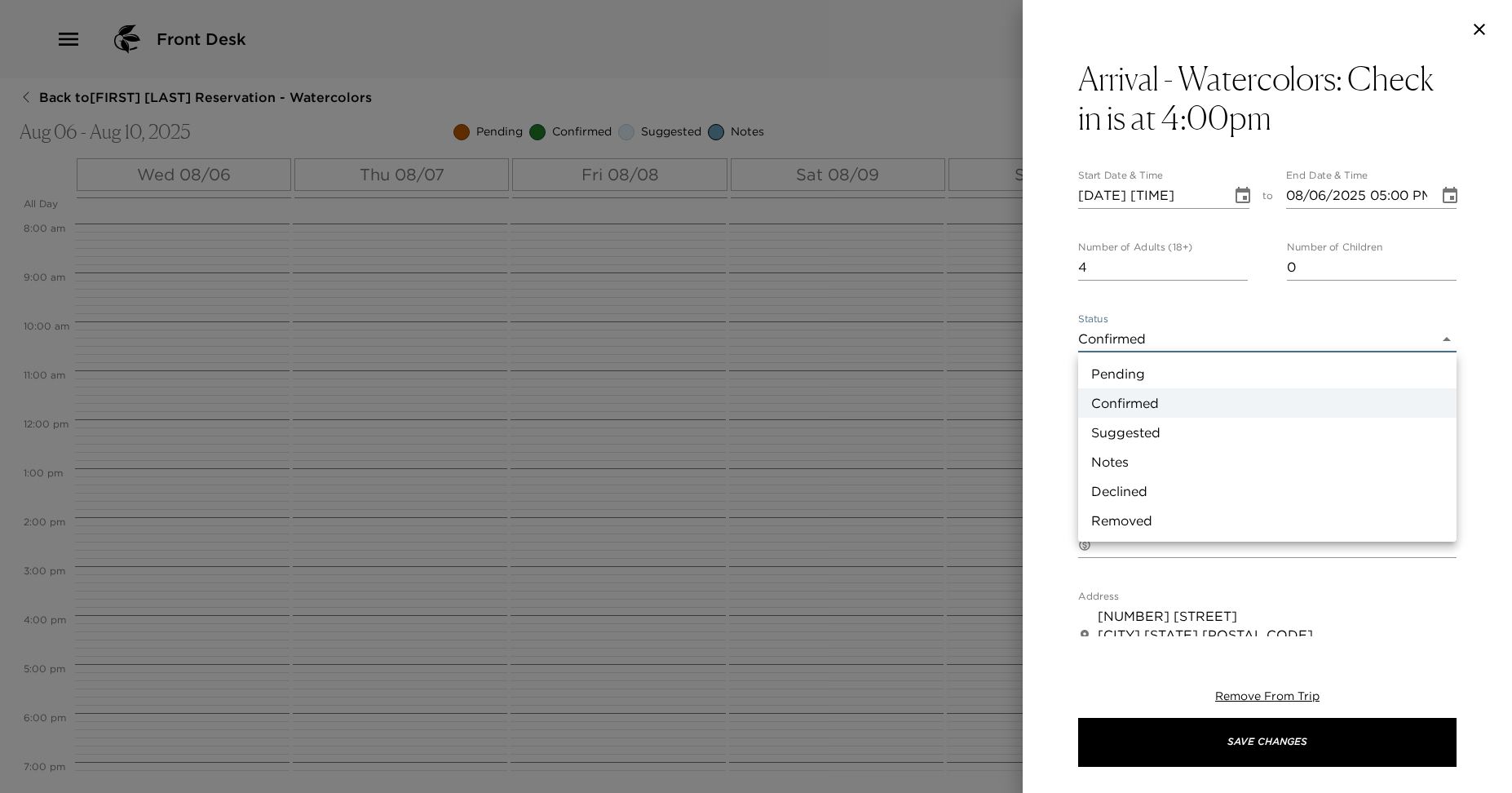 click on "Front Desk Back to  Tamara Roberts Reservation - Watercolors Aug 06 - Aug 10, 2025 Pending Confirmed Suggested Notes Trip View Agenda View PDF View Print All Day Wed 08/06 Thu 08/07 Fri 08/08 Sat 08/09 Sun 08/10 12:00 AM 1:00 AM 2:00 AM 3:00 AM 4:00 AM 5:00 AM 6:00 AM 7:00 AM 8:00 AM 9:00 AM 10:00 AM 11:00 AM 12:00 PM 1:00 PM 2:00 PM 3:00 PM 4:00 PM 5:00 PM 6:00 PM 7:00 PM 8:00 PM 9:00 PM 10:00 PM 11:00 PM Clone Custom water ​ Results (13) Arrival - Watercolors Housekeeping - Watercolors Helpful Hints - Watercolors Nantucket By Water Next Level Watersports - Nantucket Kiteboarding School Ultra Member Arrival - Watercolors ACK Surf School Captain Tom Fishing Charter Barton & Gray Luxury Yachting - Nantucket Critter Cruise Absolute Sport Fishing Just Do It Too Fishing Charter Endeavor Sailing Arrival - Watercolors: Check in is at 4:00pm Start Date & Time 08/06/2025 04:00 PM to End Date & Time 08/06/2025 05:00 PM Number of Adults (18+) 4 Number of Children 0 Status Confirmed Confirmed Hide From Member x Cost x" at bounding box center (756, 396) 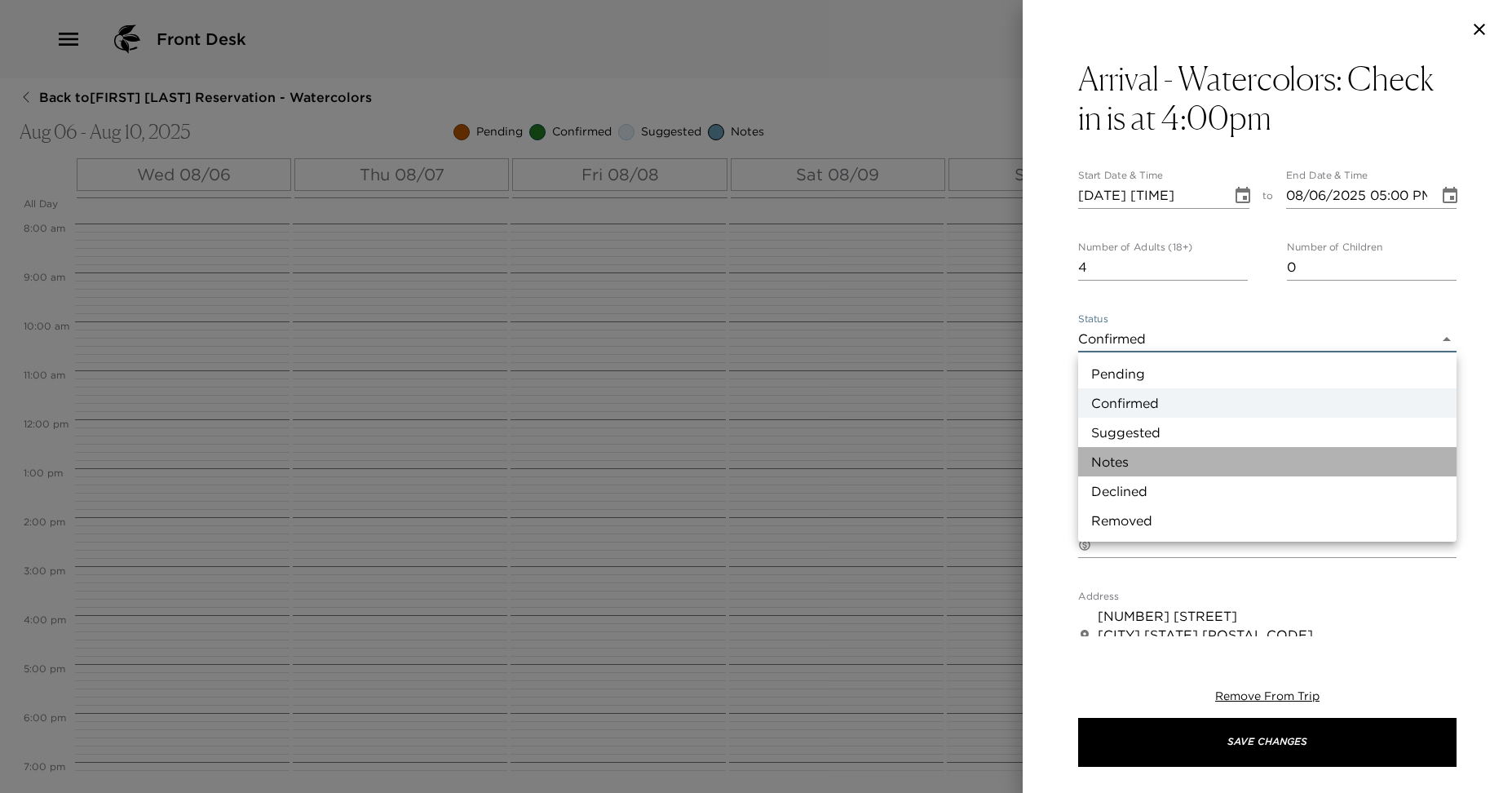 click on "Notes" at bounding box center [1267, 462] 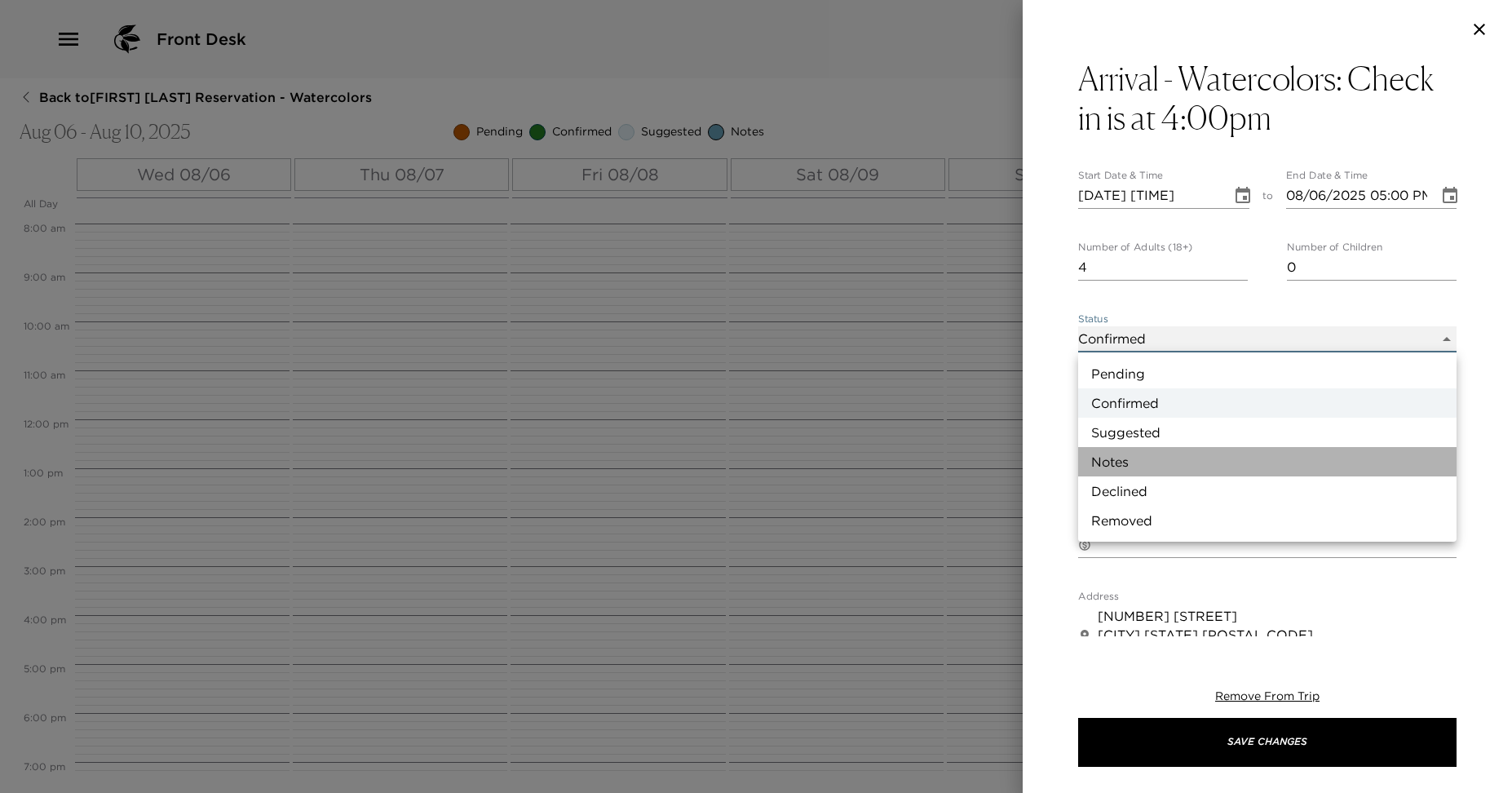type on "Concierge Note" 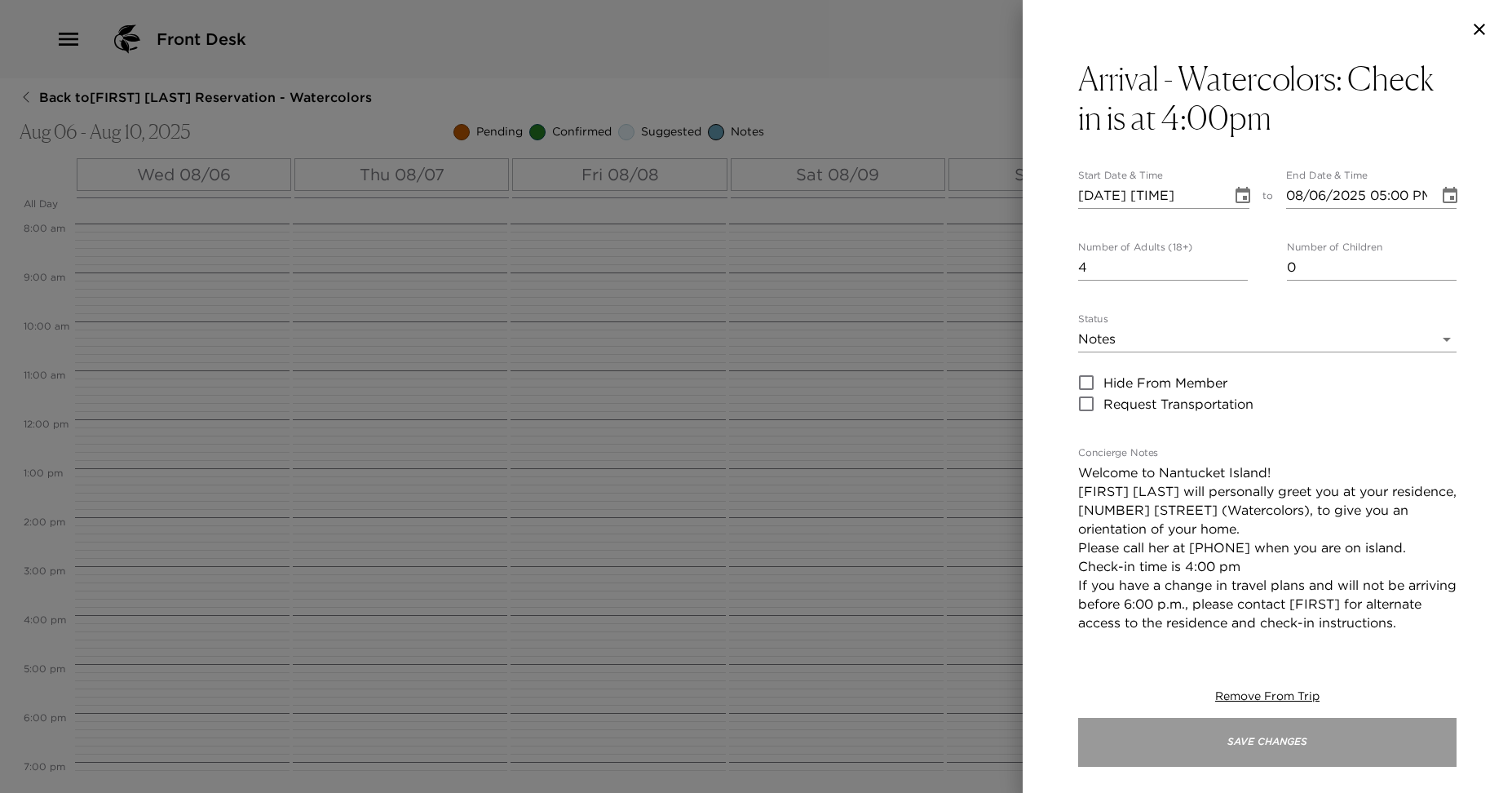 click on "Save Changes" at bounding box center [1267, 742] 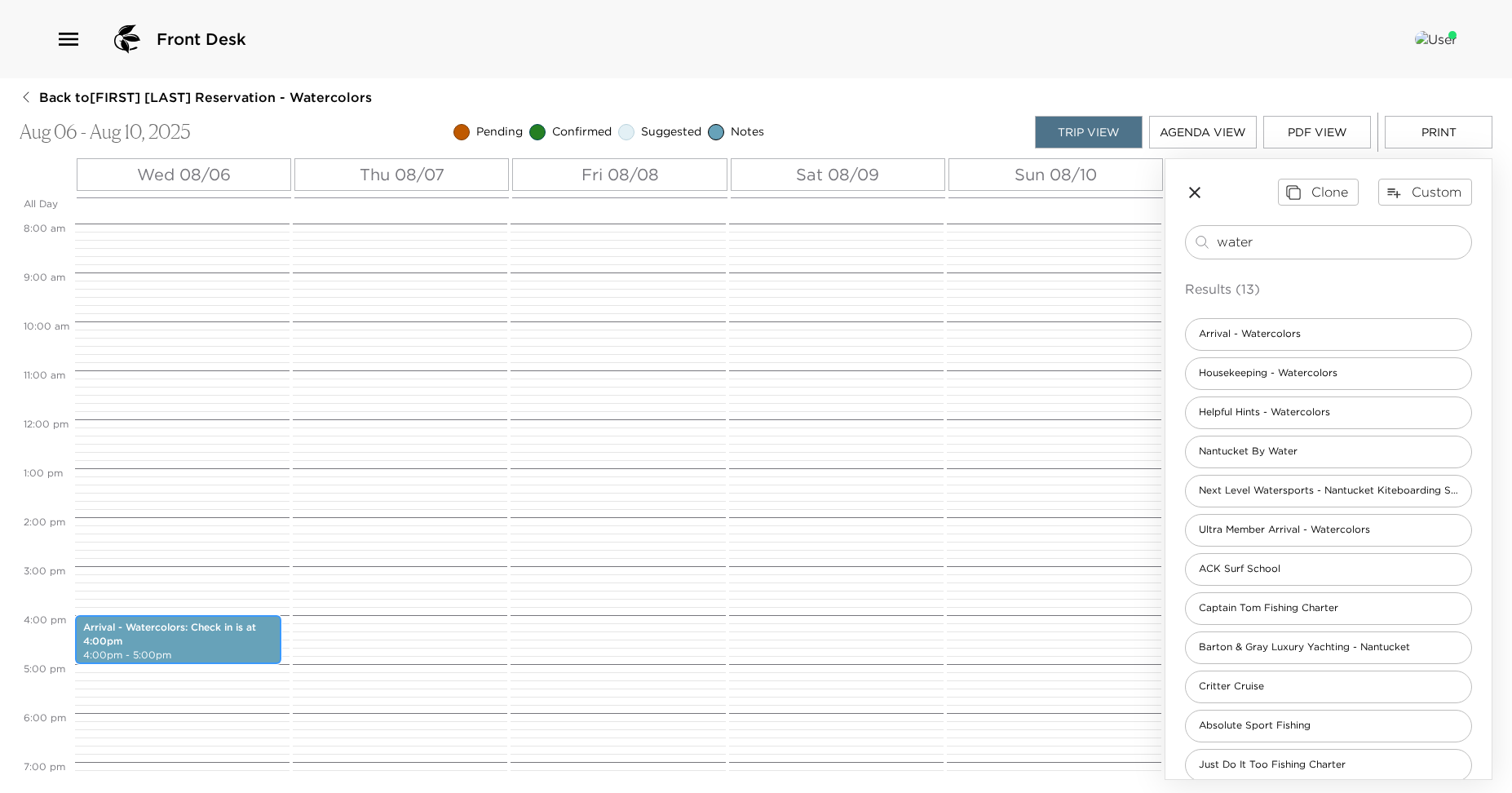 click on "Arrival - Watercolors: Check in is at 4:00pm" at bounding box center (178, 635) 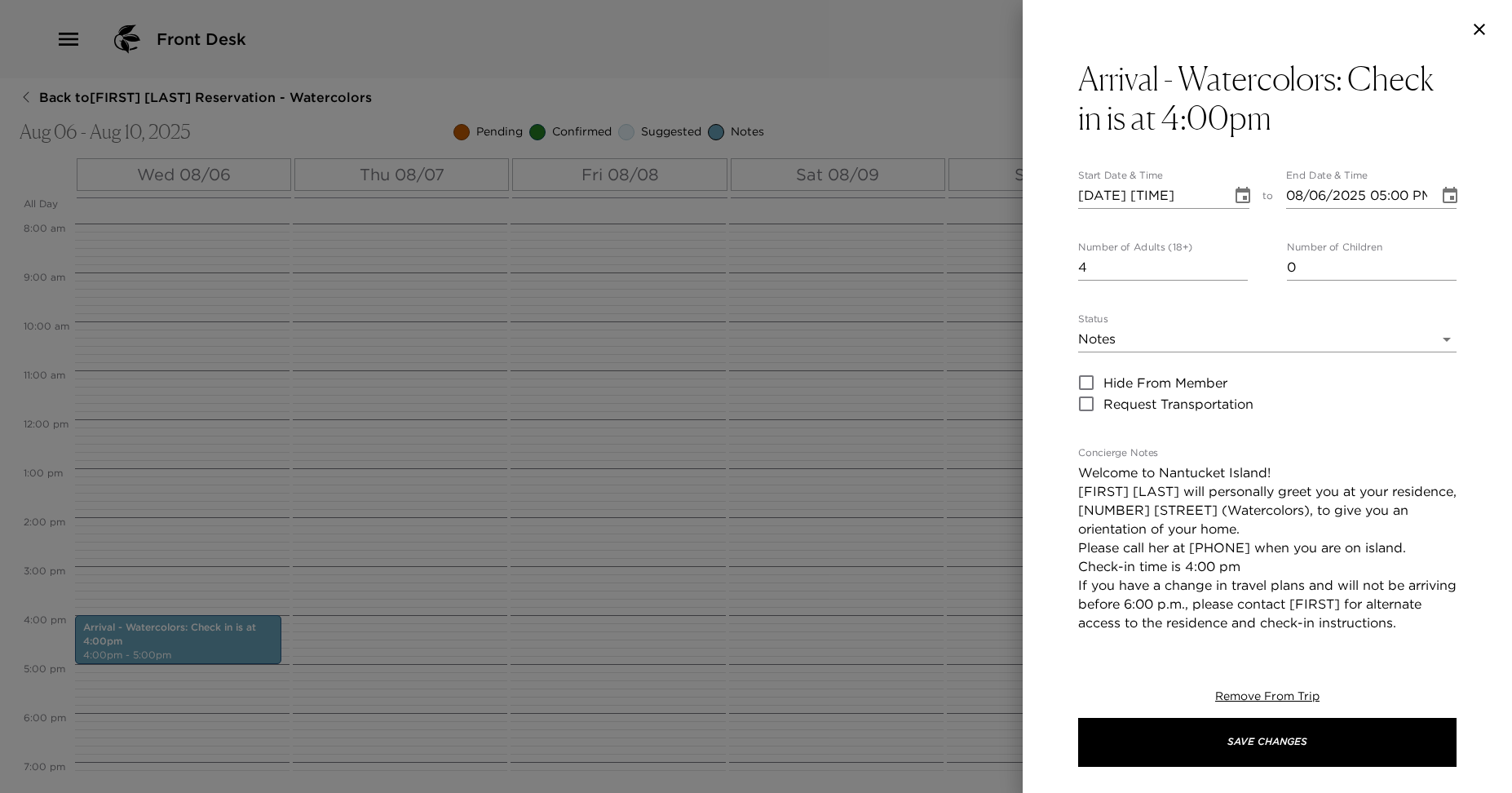 click on "Welcome to [CITY] Island!
Magee Detmer will personally greet you at your residence, [NUMBER] [STREET] (Watercolors), to give you an orientation of your home.
Please call her at ([PHONE]) when you are on island.
Check-in time is 4:00 pm
If you have a change in travel plans and will not be arriving before 6:00 p.m., please contact Magee for alternate access to the residence and check-in instructions.
Magee will be your dedicated concierge for the remainder of your stay, and she looks forward to assisting you with any reservations, recommendations, or advice you may need. We are both available to make your stay as enjoyable as possible.
PRE-ARRIVAL Concierge: Maureen Maher ([PHONE])
IN RESIDENCE Concierge: Magee Detmer ([PHONE]) On Duty: 9:00 am - 6:00 pm" at bounding box center (1267, 651) 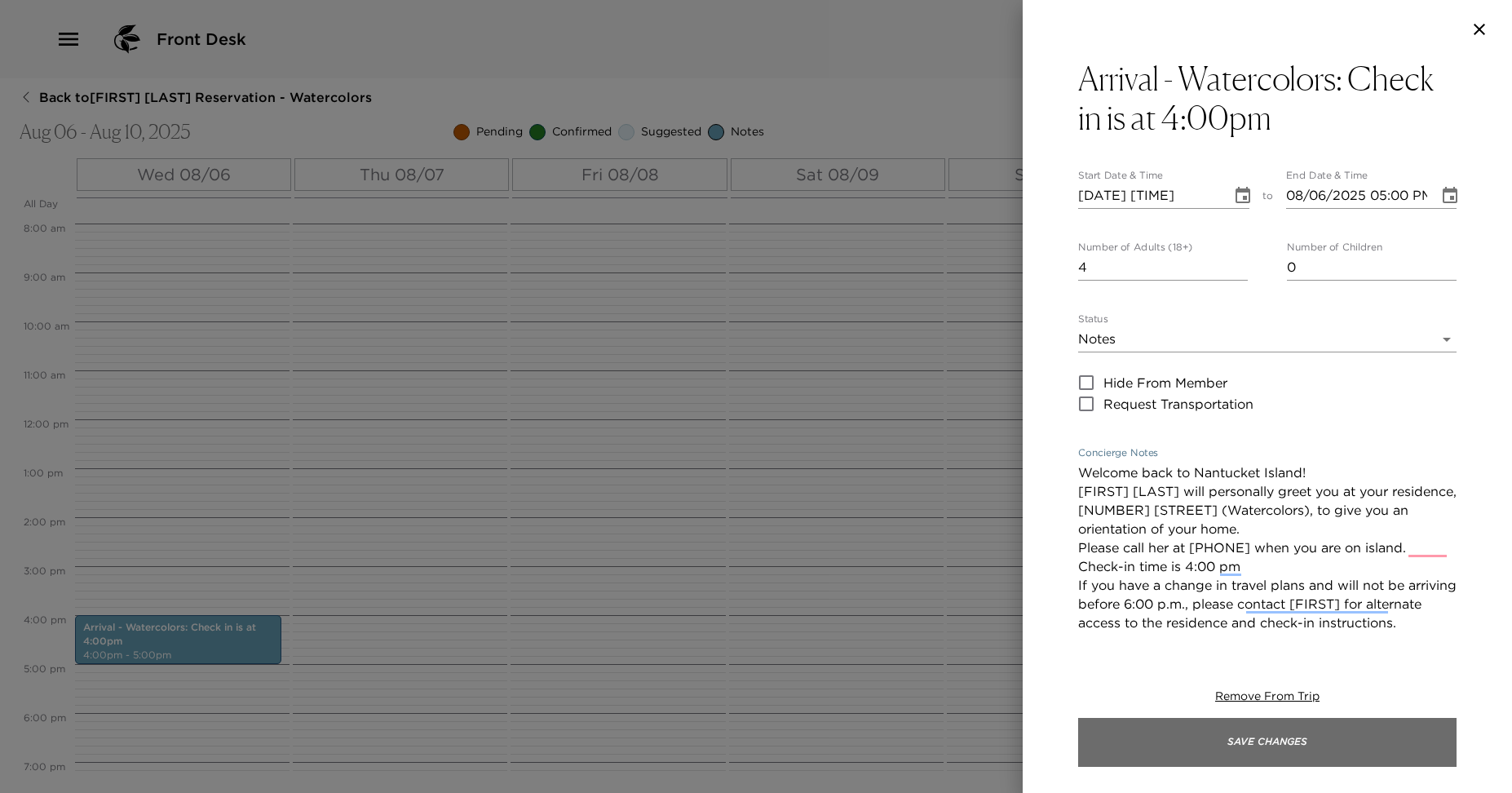 type on "Welcome back to Nantucket Island!
Magee Detmer will personally greet you at your residence, 21.5 Hussey Street (Watercolors), to give you an orientation of your home.
Please call her at (508)364-5600 when you are on island.
Check-in time is 4:00 pm
If you have a change in travel plans and will not be arriving before 6:00 p.m., please contact Magee for alternate access to the residence and check-in instructions.
Magee will be your dedicated concierge for the remainder of your stay, and she looks forward to assisting you with any reservations, recommendations, or advice you may need. We are both available to make your stay as enjoyable as possible.
PRE-ARRIVAL Concierge: Maureen Maher (508) 246-6444
IN RESIDENCE Concierge: Magee Detmer (508) 364-5600 On Duty: 9:00 am - 6:00 pm" 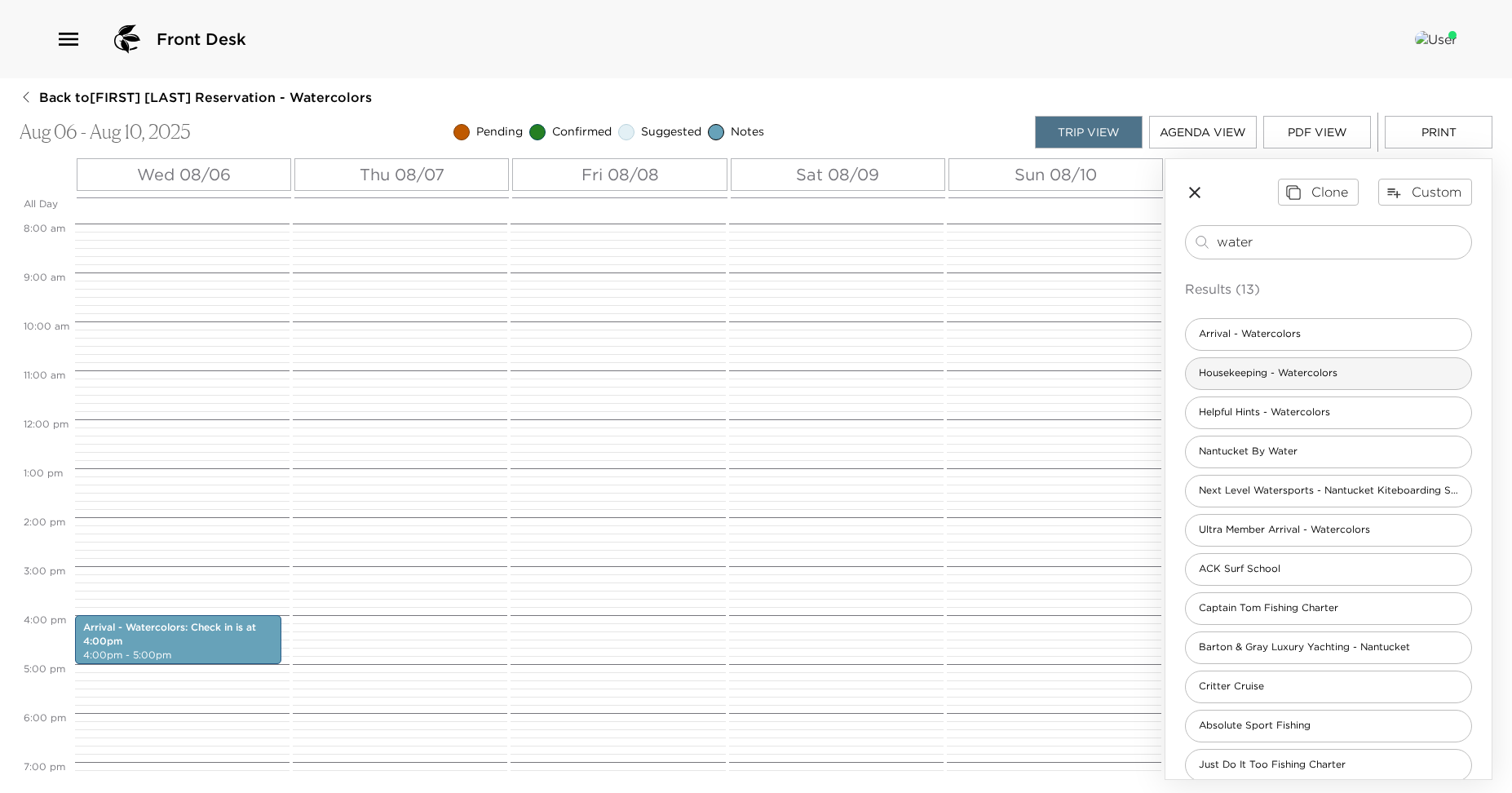 click on "Housekeeping - Watercolors" at bounding box center [1268, 373] 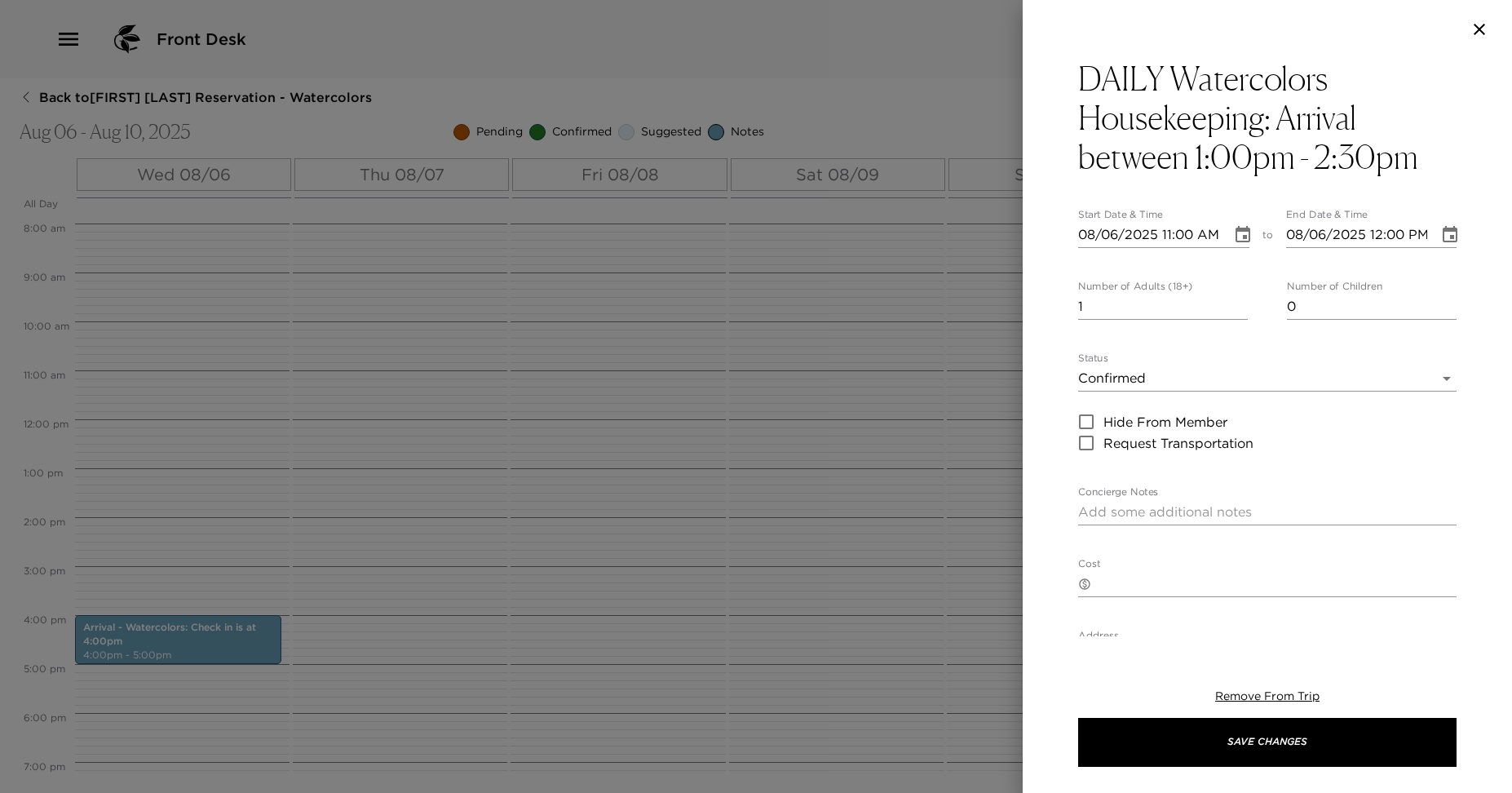 click 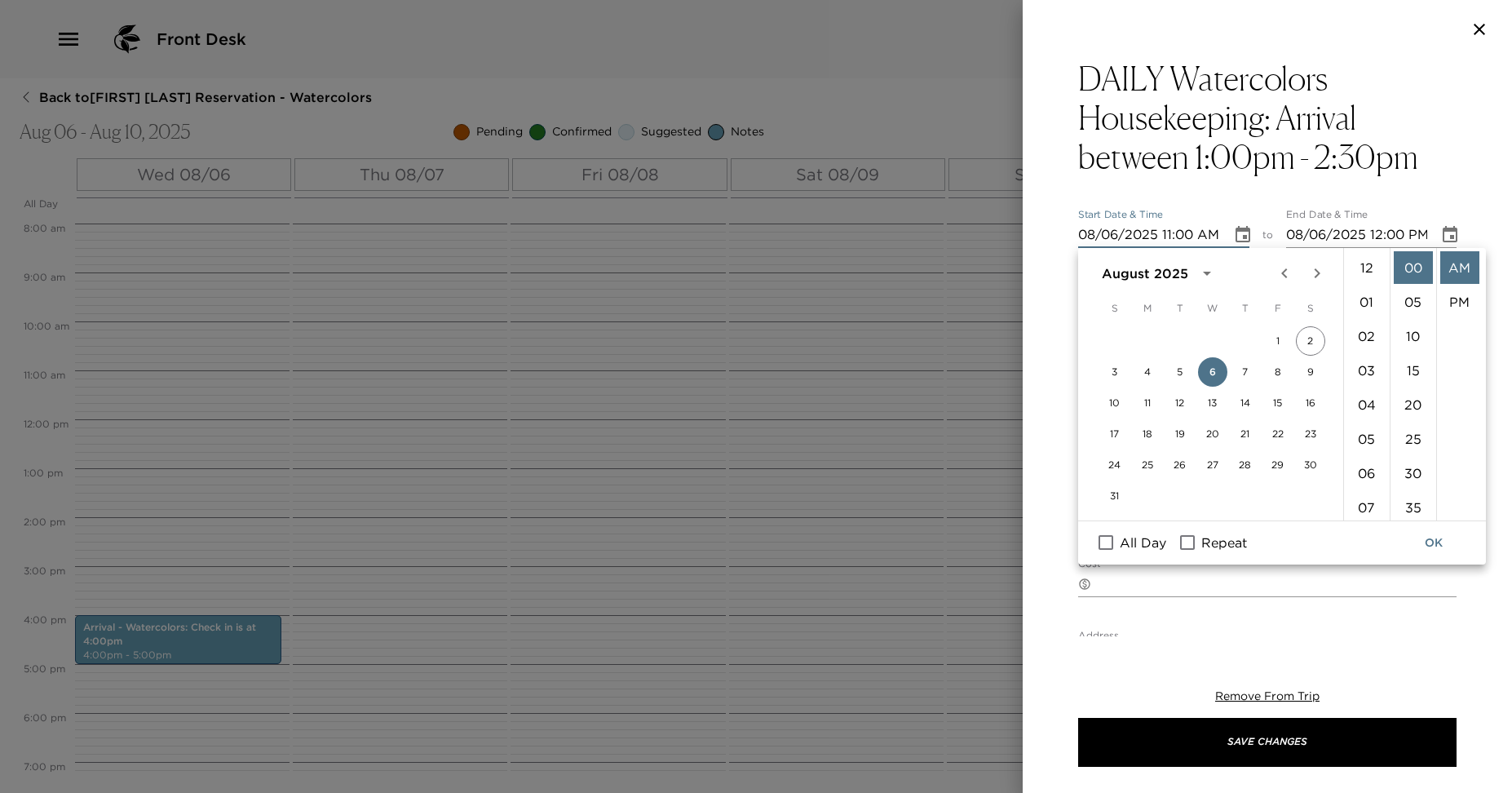 scroll, scrollTop: 377, scrollLeft: 0, axis: vertical 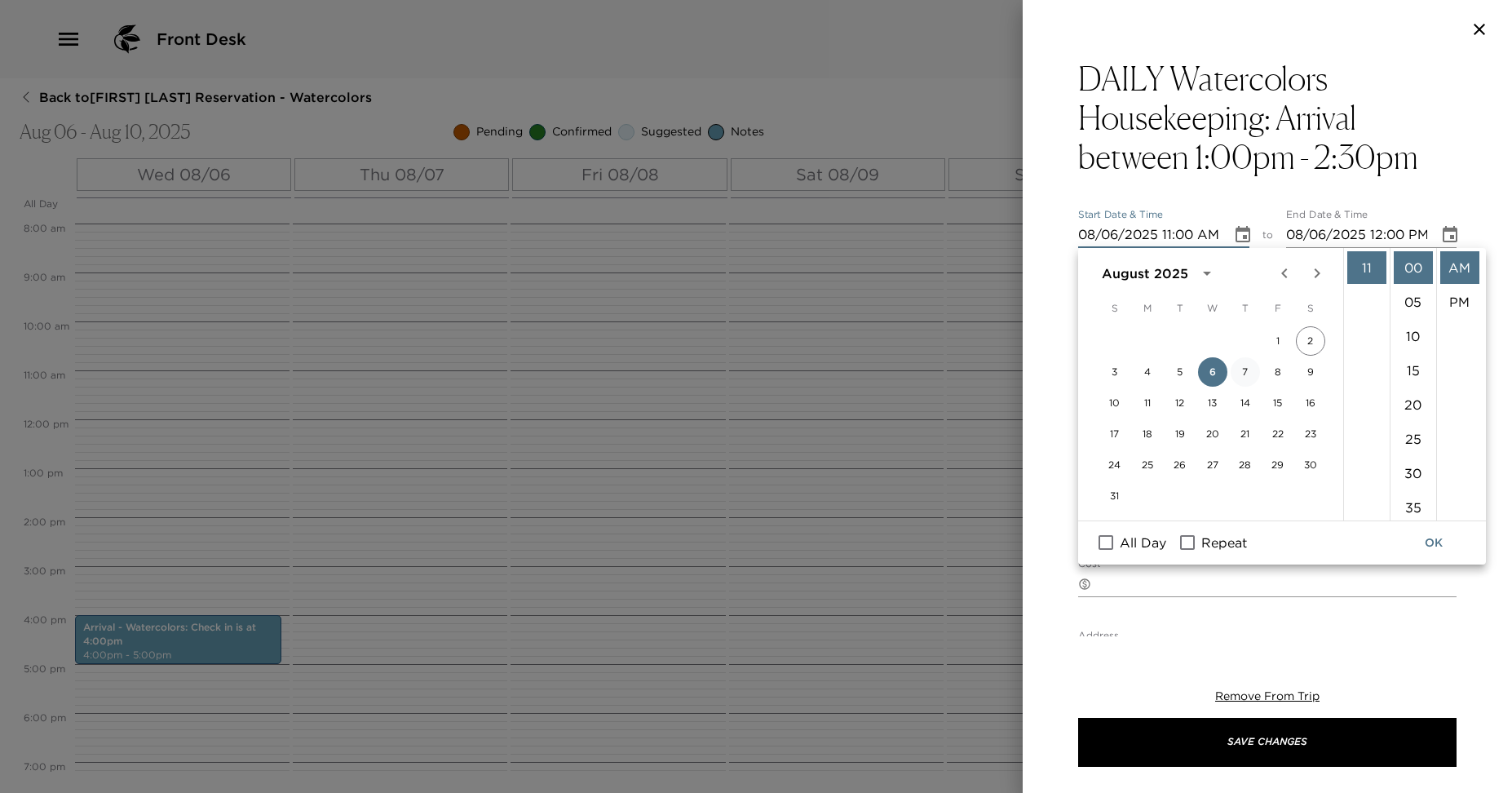 click on "7" at bounding box center [1245, 372] 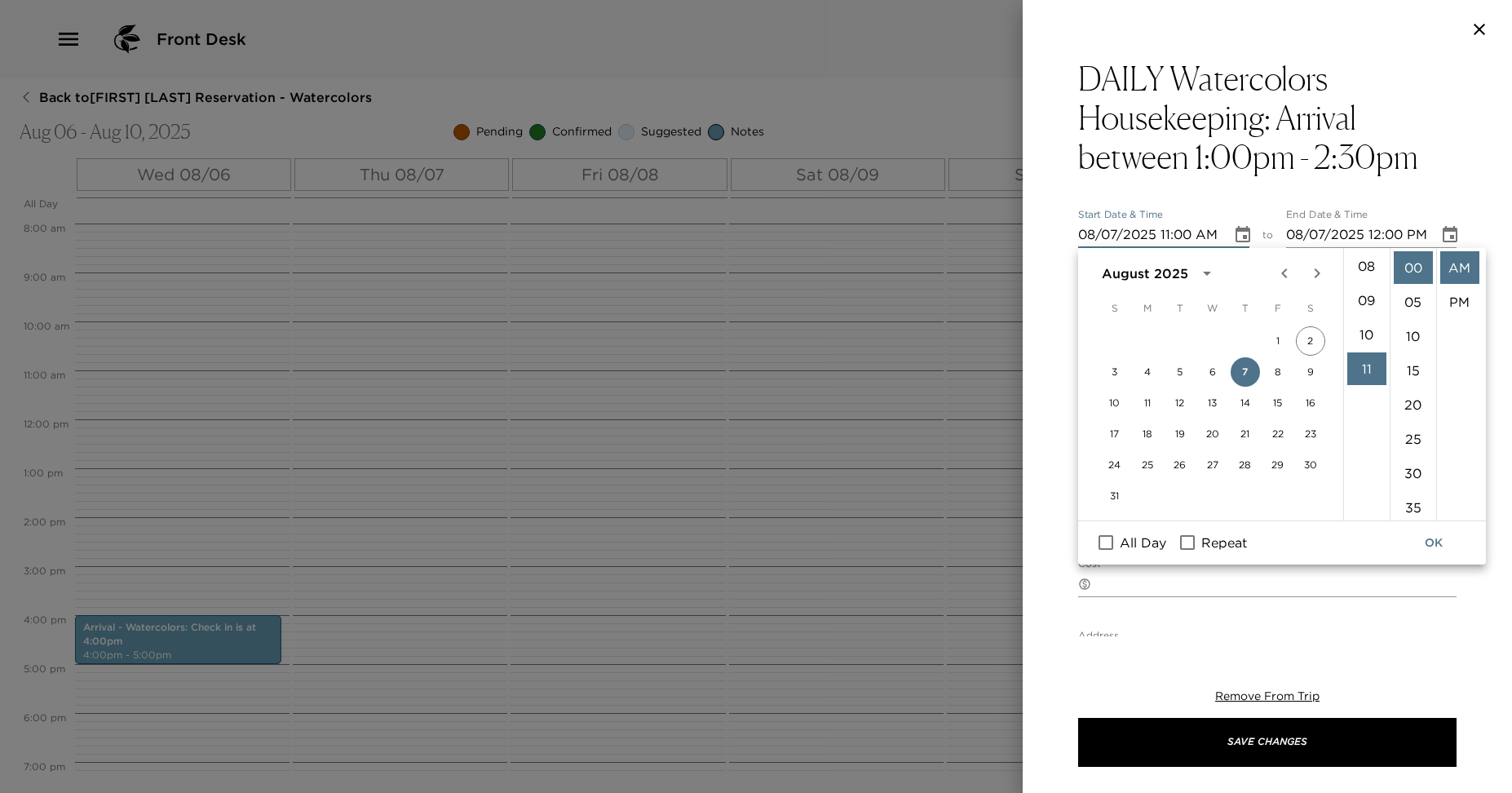 scroll, scrollTop: 0, scrollLeft: 0, axis: both 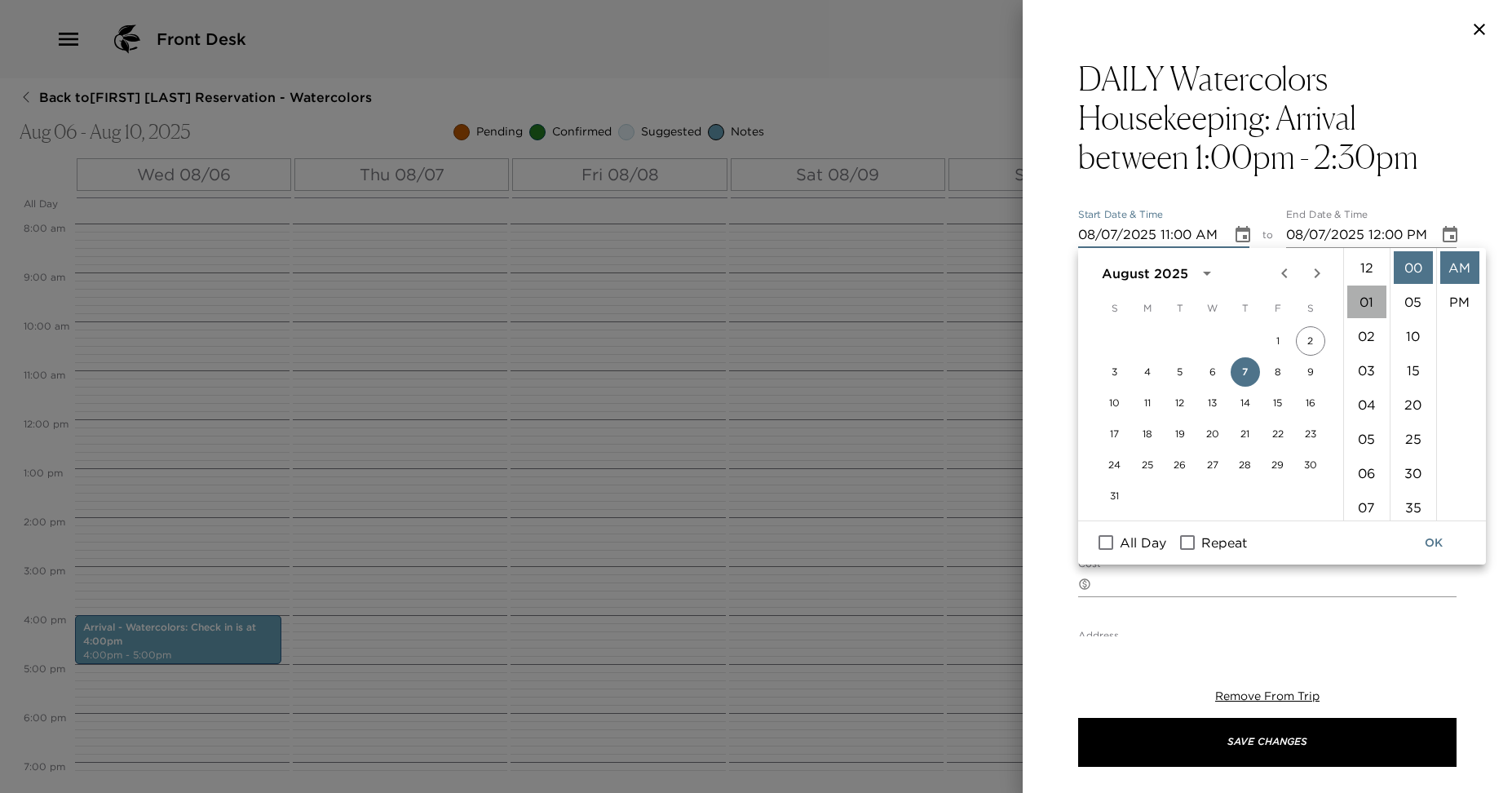 click on "01" at bounding box center (1367, 302) 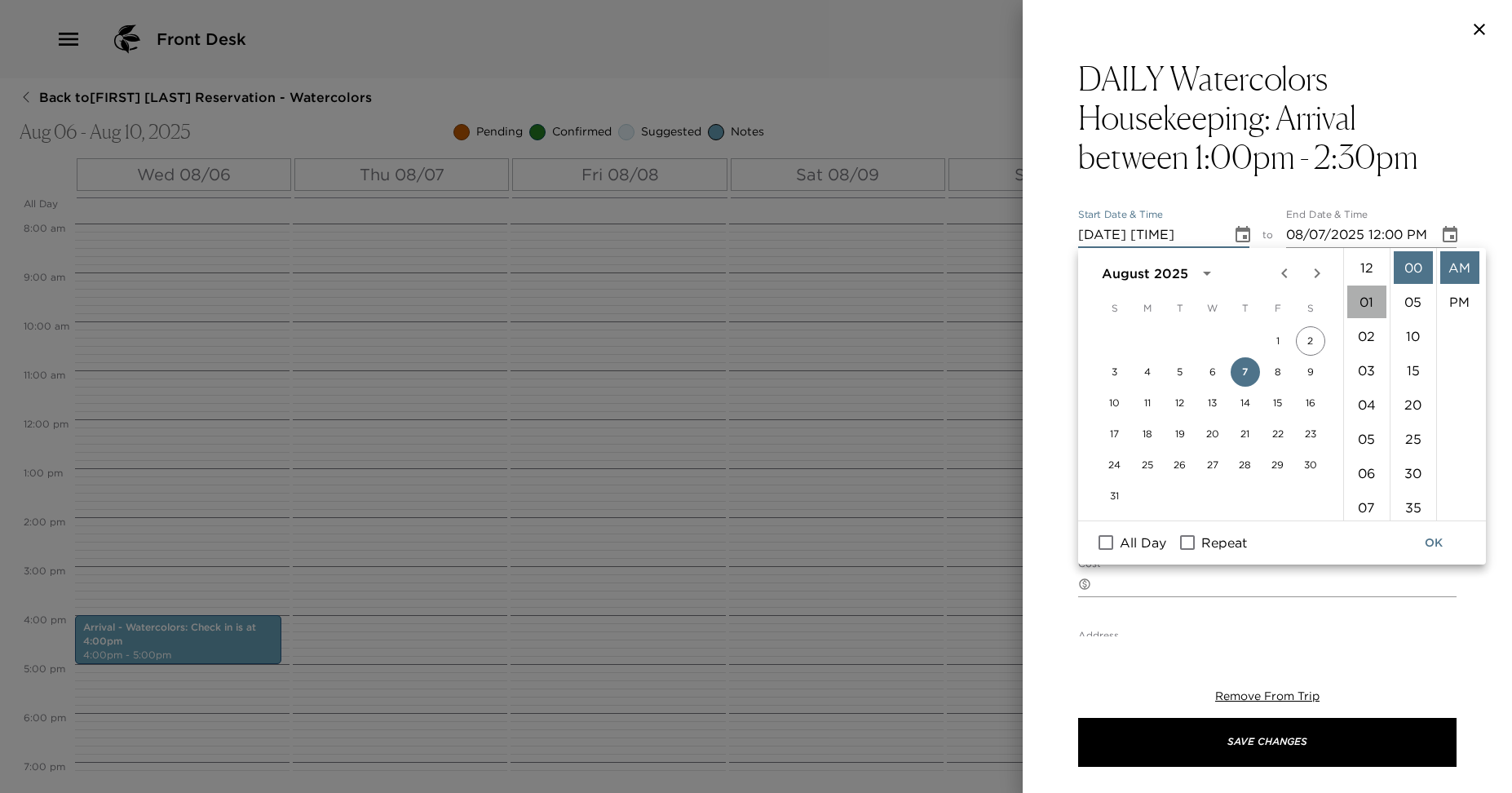 scroll, scrollTop: 34, scrollLeft: 0, axis: vertical 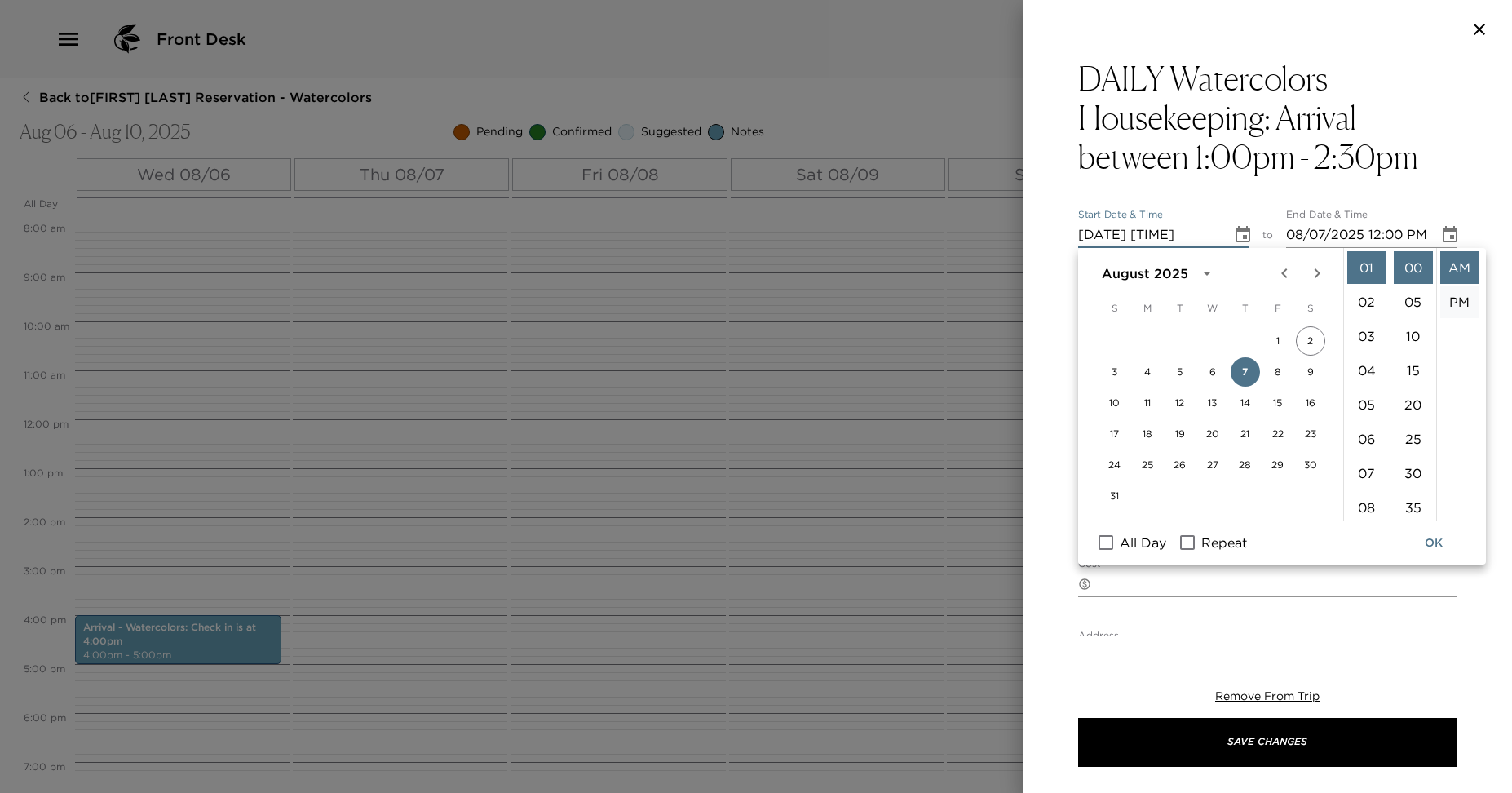 click on "PM" at bounding box center (1460, 302) 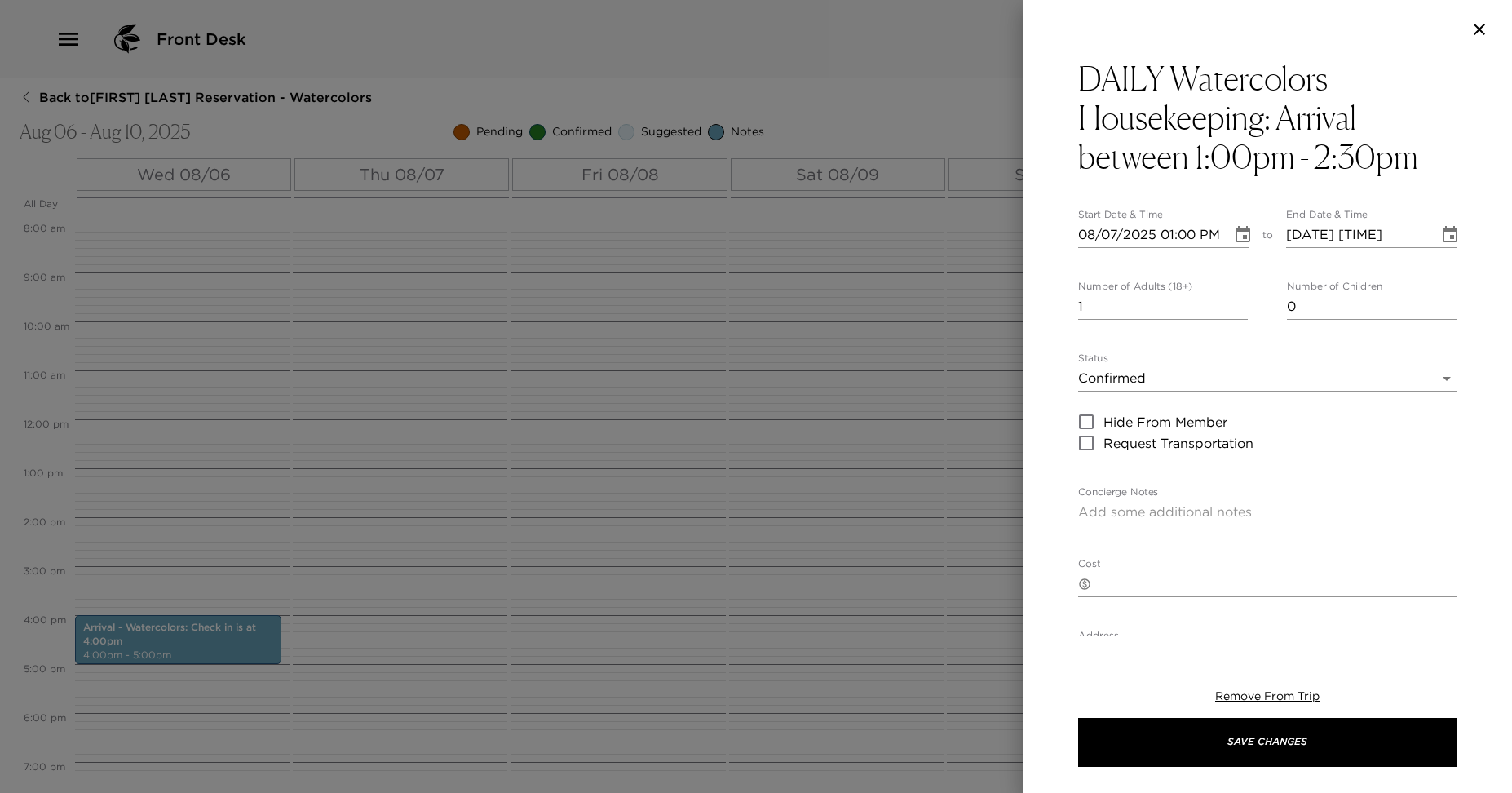 scroll, scrollTop: 34, scrollLeft: 0, axis: vertical 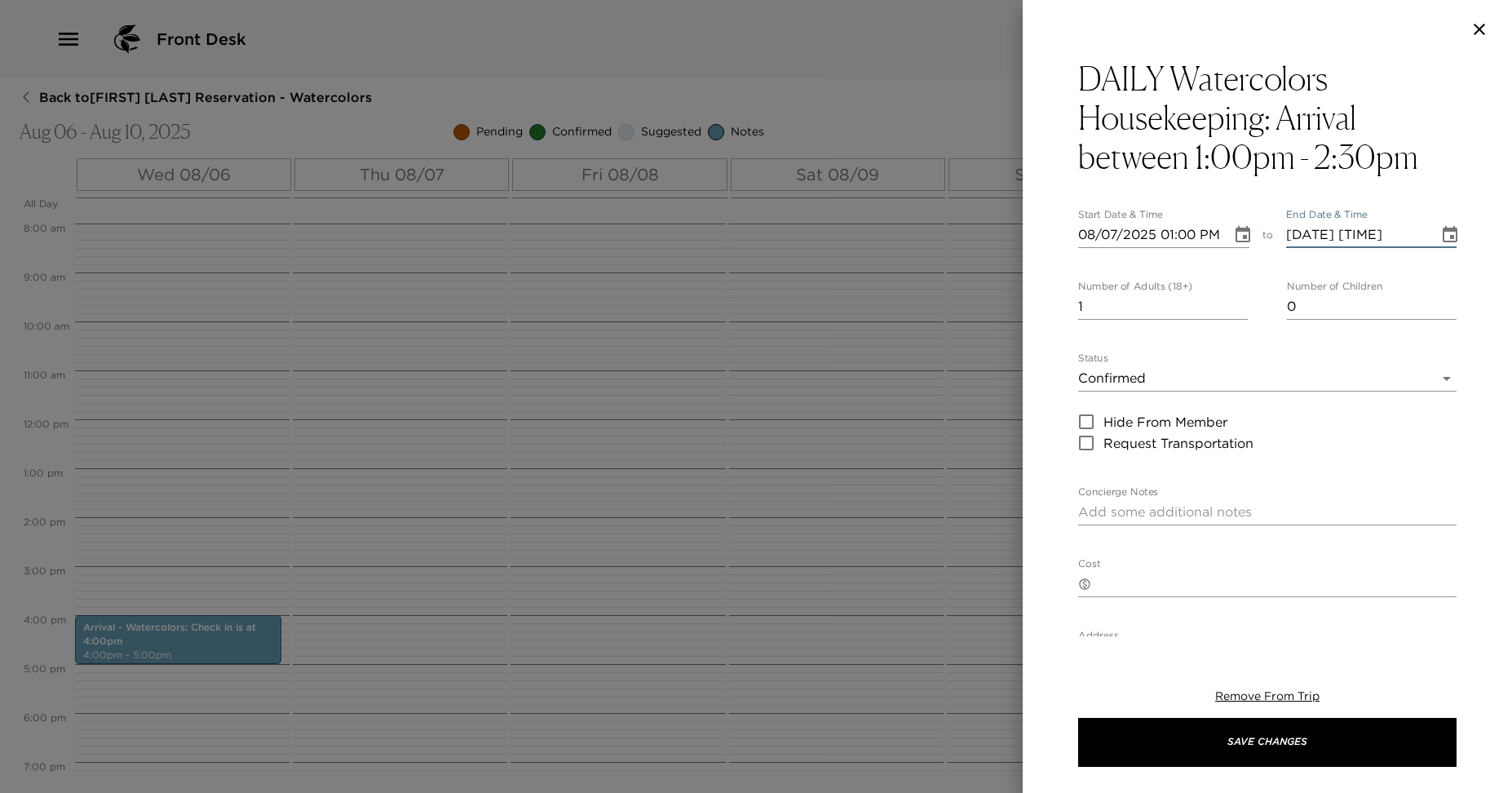 click on "08/07/2025 02:00 PM" at bounding box center [1357, 235] 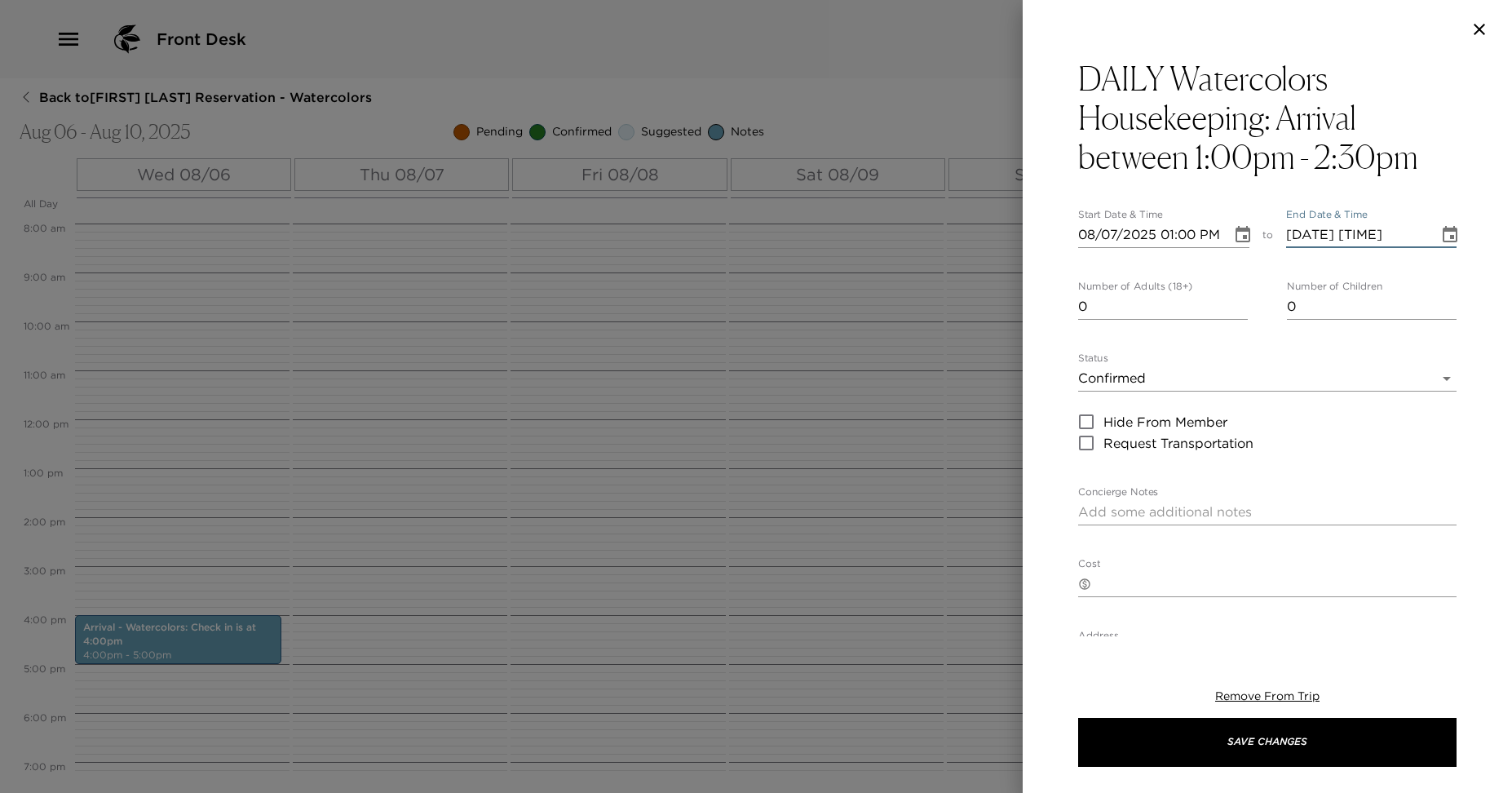 type on "0" 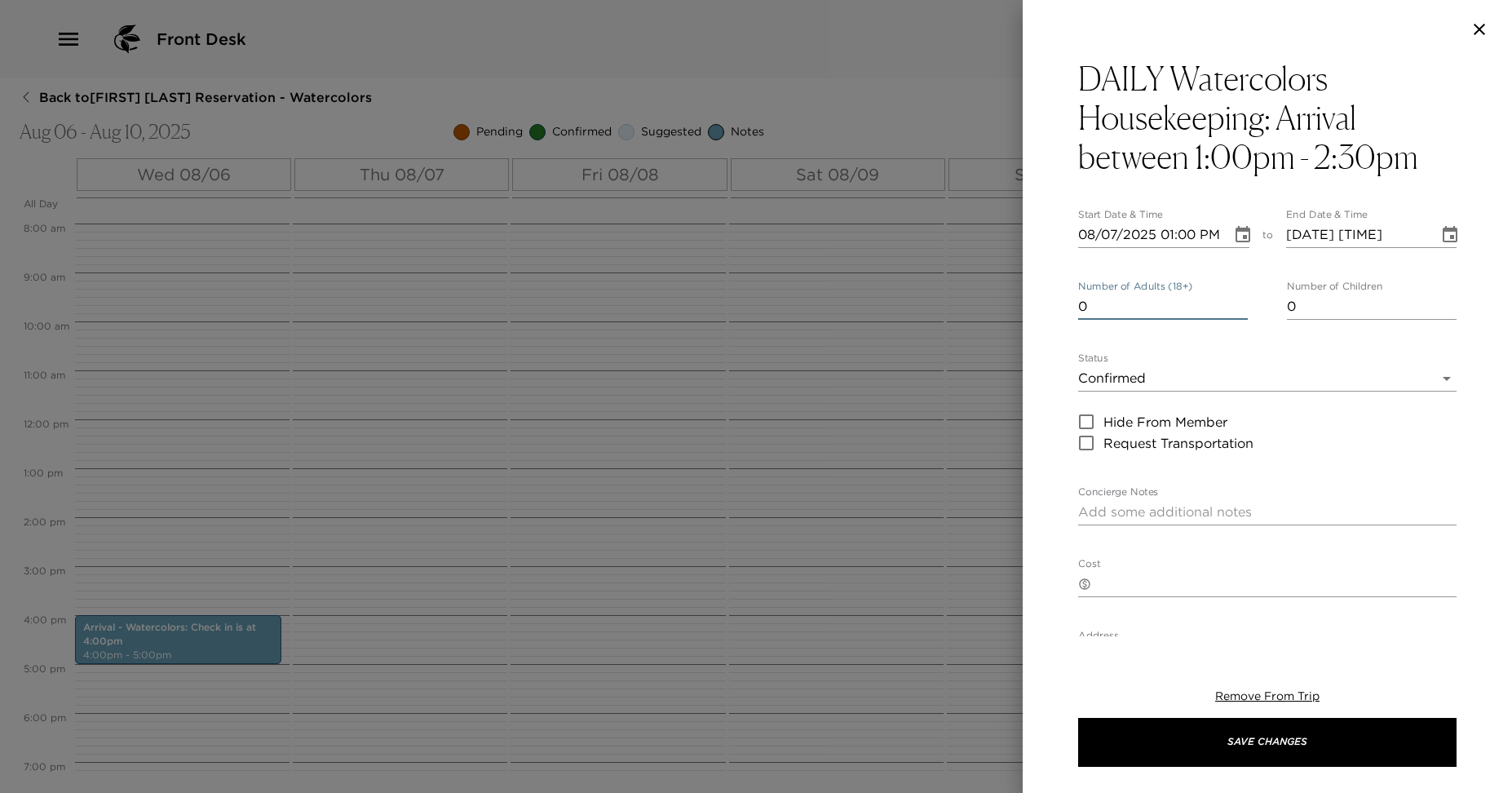 click on "Front Desk Back to  Tamara Roberts Reservation - Watercolors Aug 06 - Aug 10, 2025 Pending Confirmed Suggested Notes Trip View Agenda View PDF View Print All Day Wed 08/06 Thu 08/07 Fri 08/08 Sat 08/09 Sun 08/10 12:00 AM 1:00 AM 2:00 AM 3:00 AM 4:00 AM 5:00 AM 6:00 AM 7:00 AM 8:00 AM 9:00 AM 10:00 AM 11:00 AM 12:00 PM 1:00 PM 2:00 PM 3:00 PM 4:00 PM 5:00 PM 6:00 PM 7:00 PM 8:00 PM 9:00 PM 10:00 PM 11:00 PM Arrival - Watercolors: Check in is at 4:00pm 4:00pm - 5:00pm Clone Custom water ​ Results (13) Arrival - Watercolors Housekeeping - Watercolors Helpful Hints - Watercolors Nantucket By Water Next Level Watersports - Nantucket Kiteboarding School Ultra Member Arrival - Watercolors ACK Surf School Captain Tom Fishing Charter Barton & Gray Luxury Yachting - Nantucket Critter Cruise Absolute Sport Fishing Just Do It Too Fishing Charter Endeavor Sailing DAILY Watercolors Housekeeping: Arrival between 1:00pm - 2:30pm Start Date & Time 08/07/2025 01:00 PM to End Date & Time 08/07/2025 02:20 PM 0 0 Status x Cost" at bounding box center (756, 396) 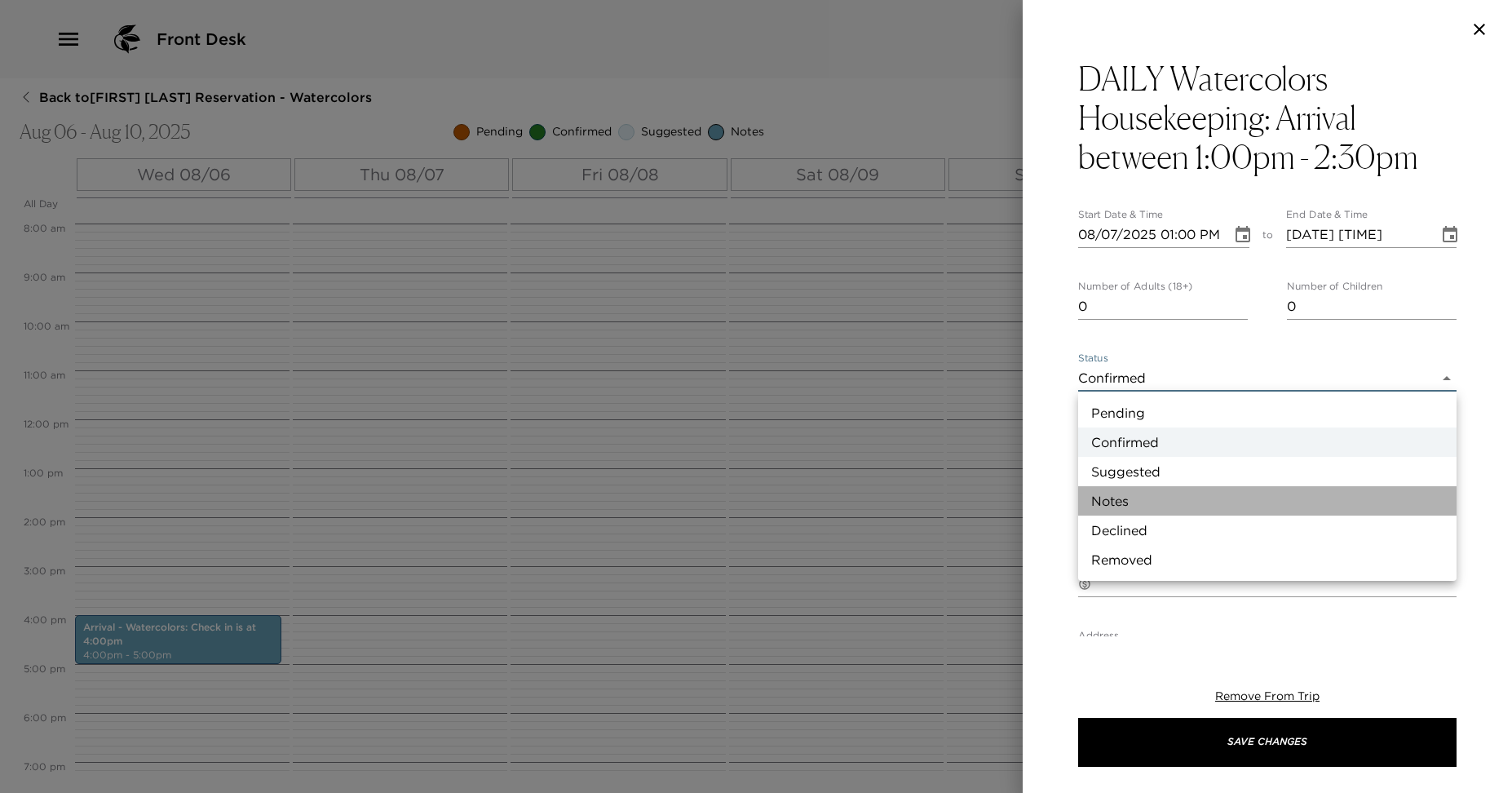 click on "Notes" at bounding box center [1267, 501] 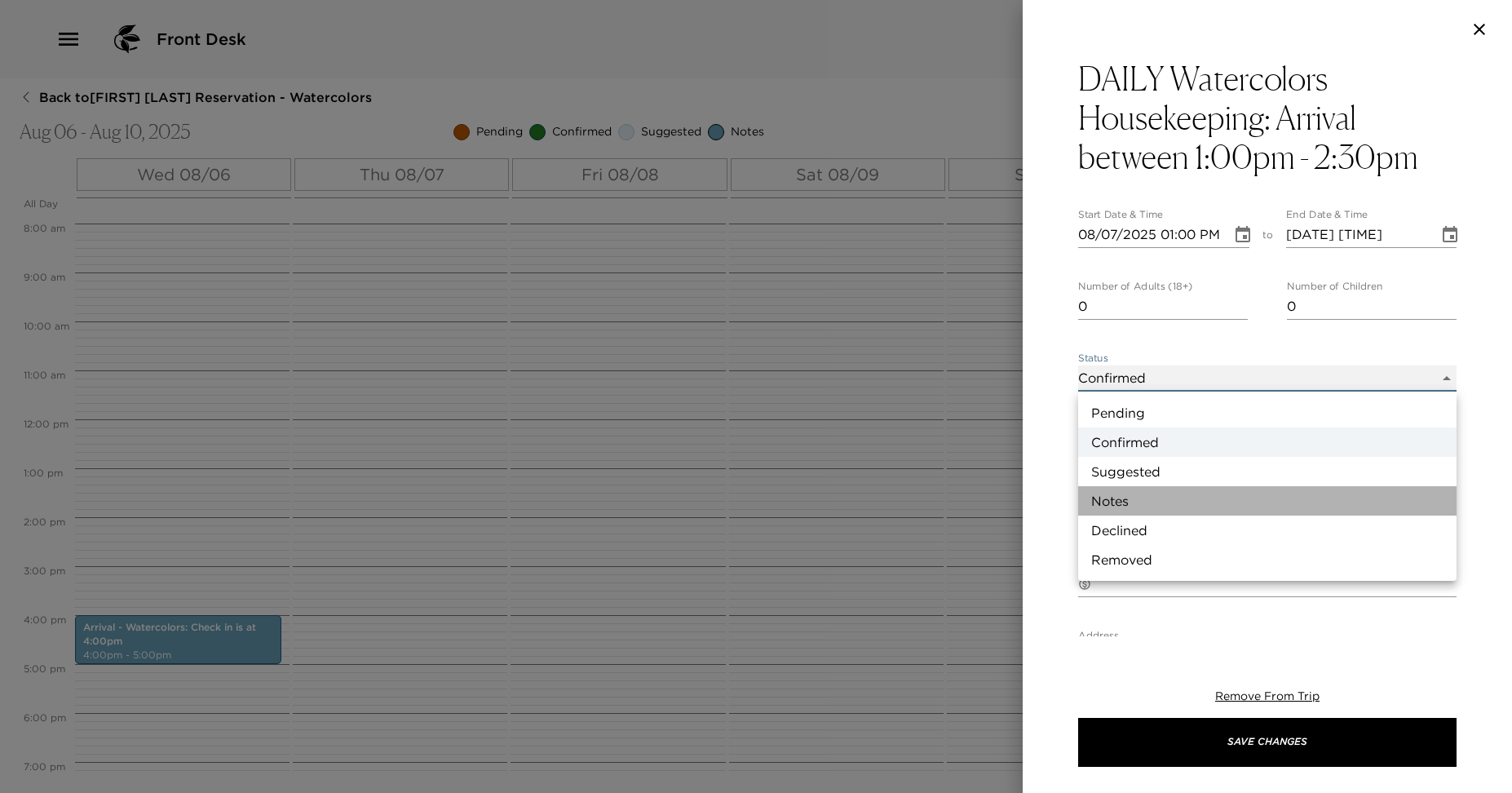 type on "Concierge Note" 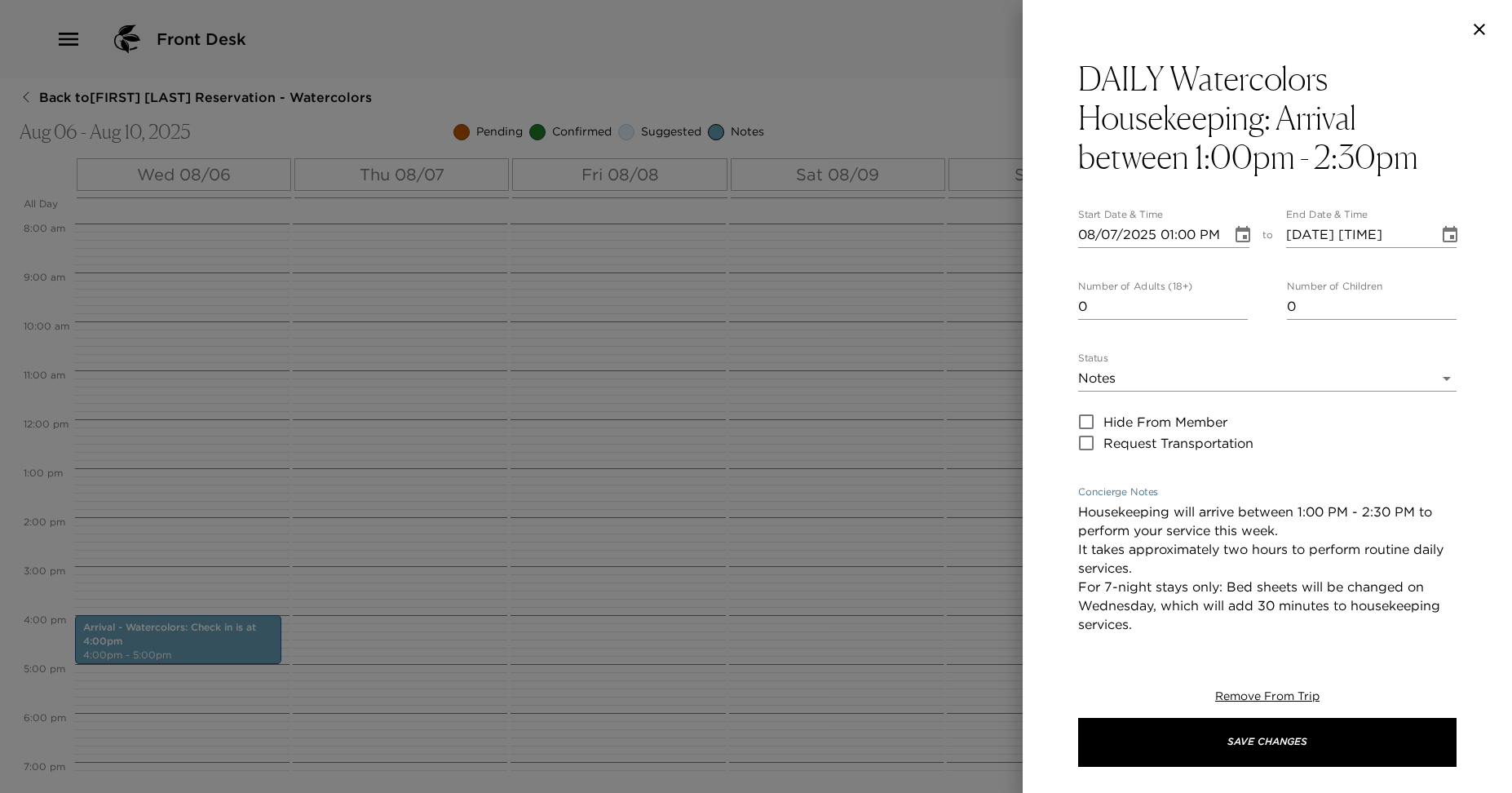 scroll, scrollTop: 5, scrollLeft: 0, axis: vertical 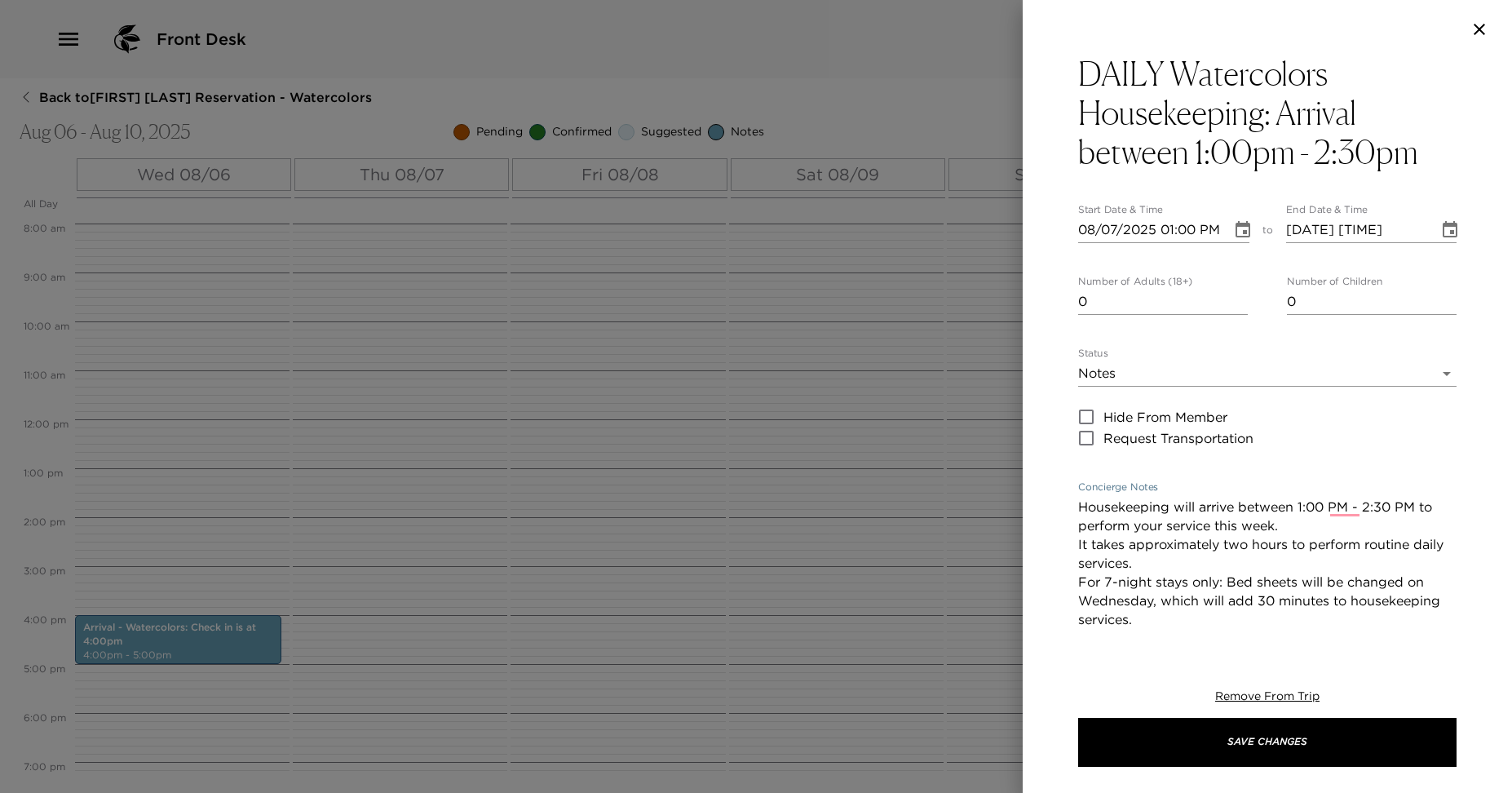 drag, startPoint x: 1166, startPoint y: 628, endPoint x: 1050, endPoint y: 574, distance: 127.9531 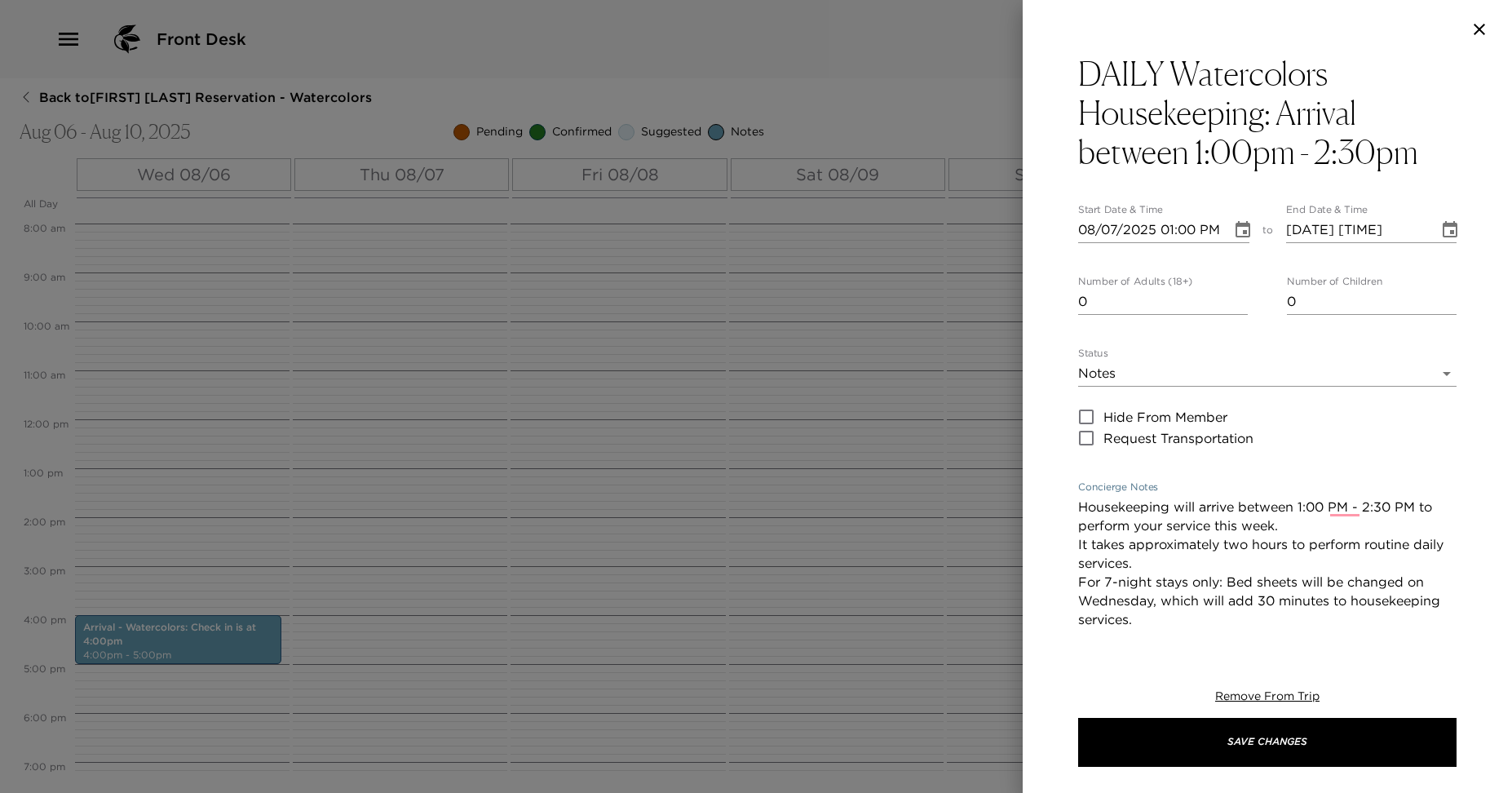 scroll, scrollTop: 5, scrollLeft: 0, axis: vertical 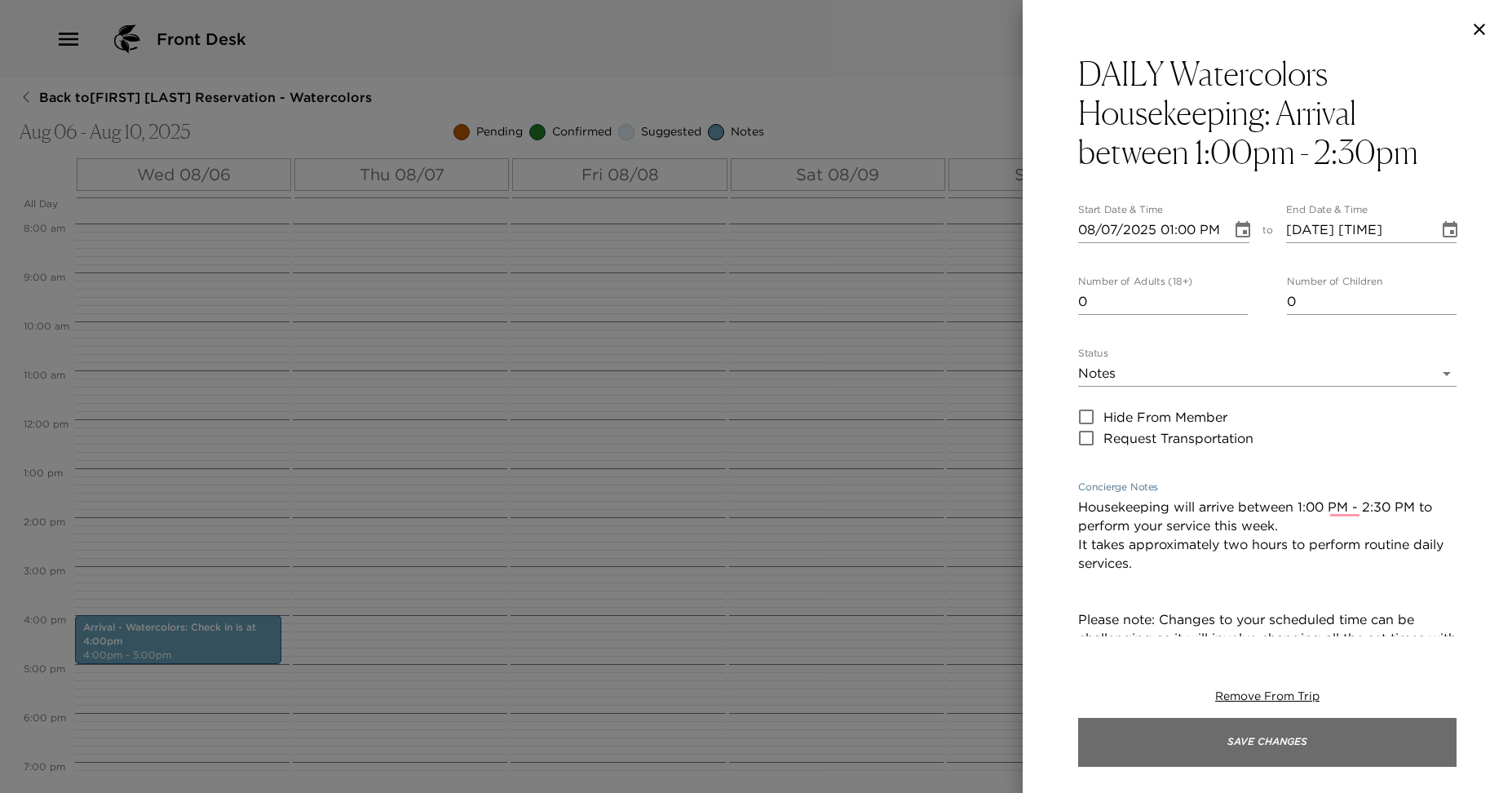 type on "Housekeeping will arrive between 1:00 PM - 2:30 PM to perform your service this week.
It takes approximately two hours to perform routine daily services.
Please note: Changes to your scheduled time can be challenging as it will involve changing all the set times with the other Residences as well as the other Member's approval of the requested change. We will do everything possible to accommodate your request." 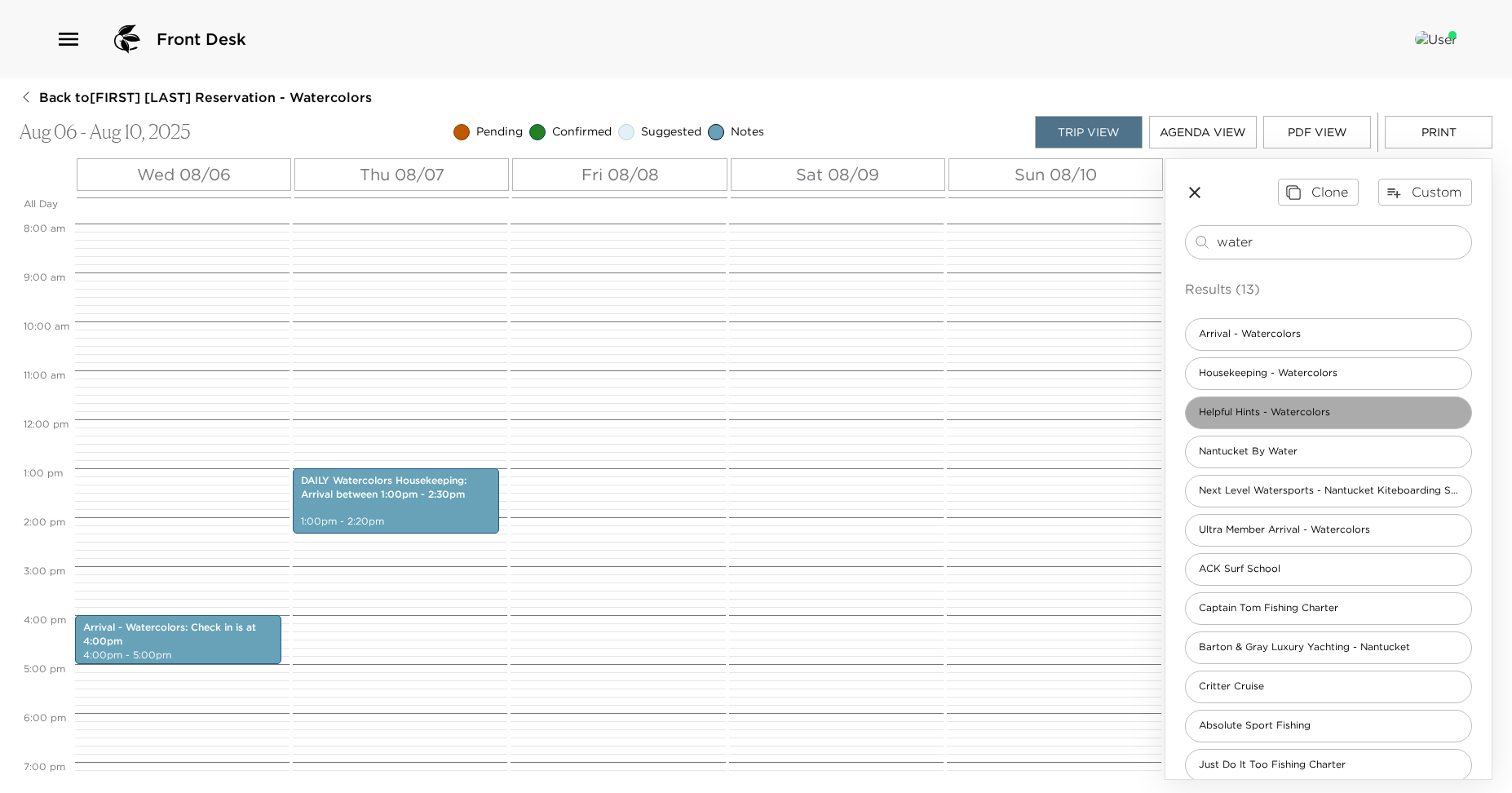 click on "Helpful Hints - Watercolors" at bounding box center [1264, 412] 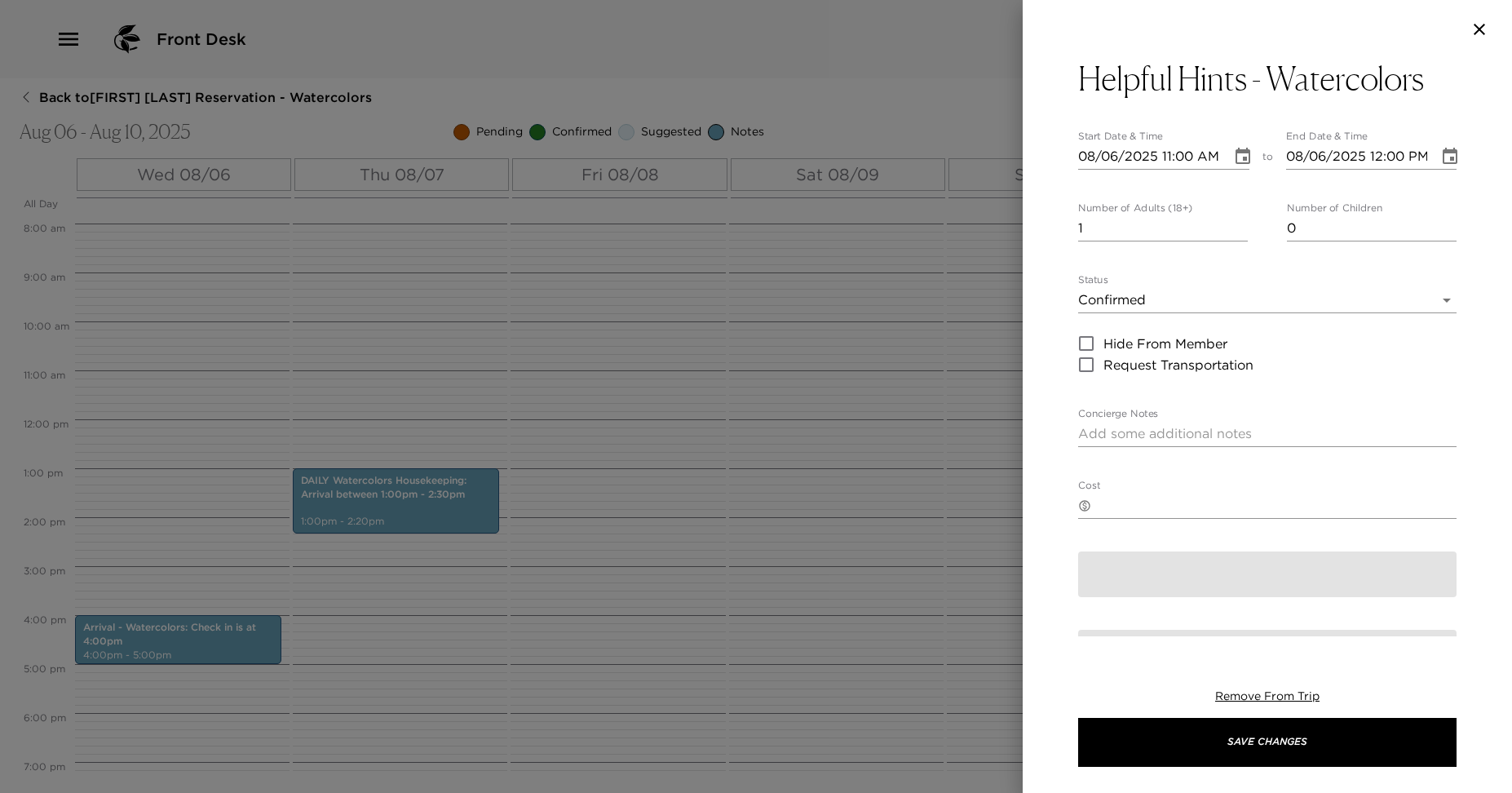 type on "Address: 21.5 Hussey Street. WiFi Network: Watercolors WiFi Password: Vangogh21
[CITY] has a strict recycling protocol please ensure you're separating trash and recyclables according to labeled bins.
PLEASE KEEP ALL DOORS AND WINDOWS CLOSED WHILE ENJOYING THE AC. FAILURE TO DO SO WILL RESULT IN THE SYSTEM FREEZING AND WE WILL HAVE TO SHUT IT DOWN FOR 48 HOURS.
The plunge pool is heated and hard-wired to 85*. Keeping the cover on the pool will help maintain the temperature.
[CITY] has a 10:00pm noise ordinance. Please be mindful of outdoor activity after 10:00pm." 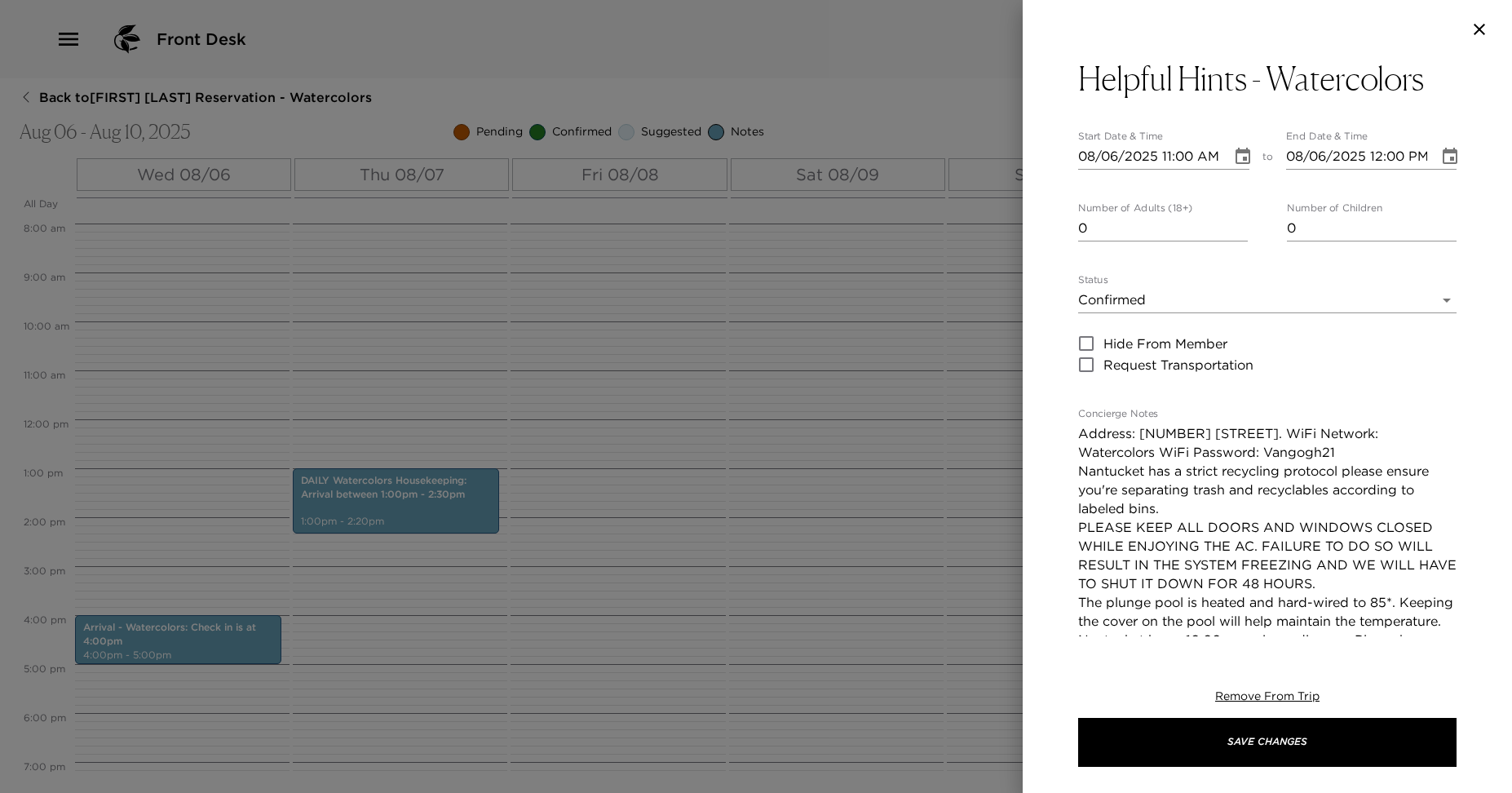 type on "0" 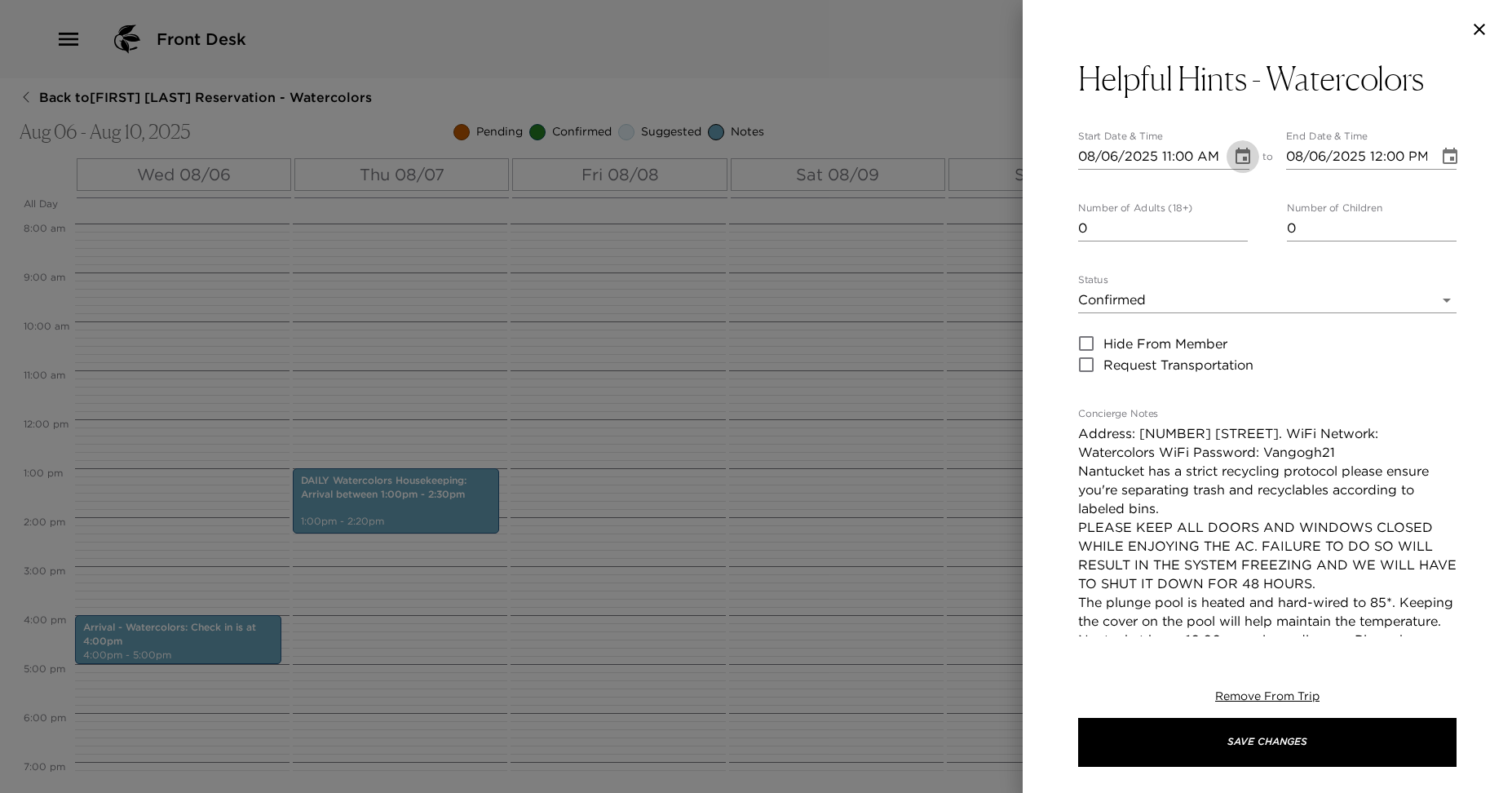 click 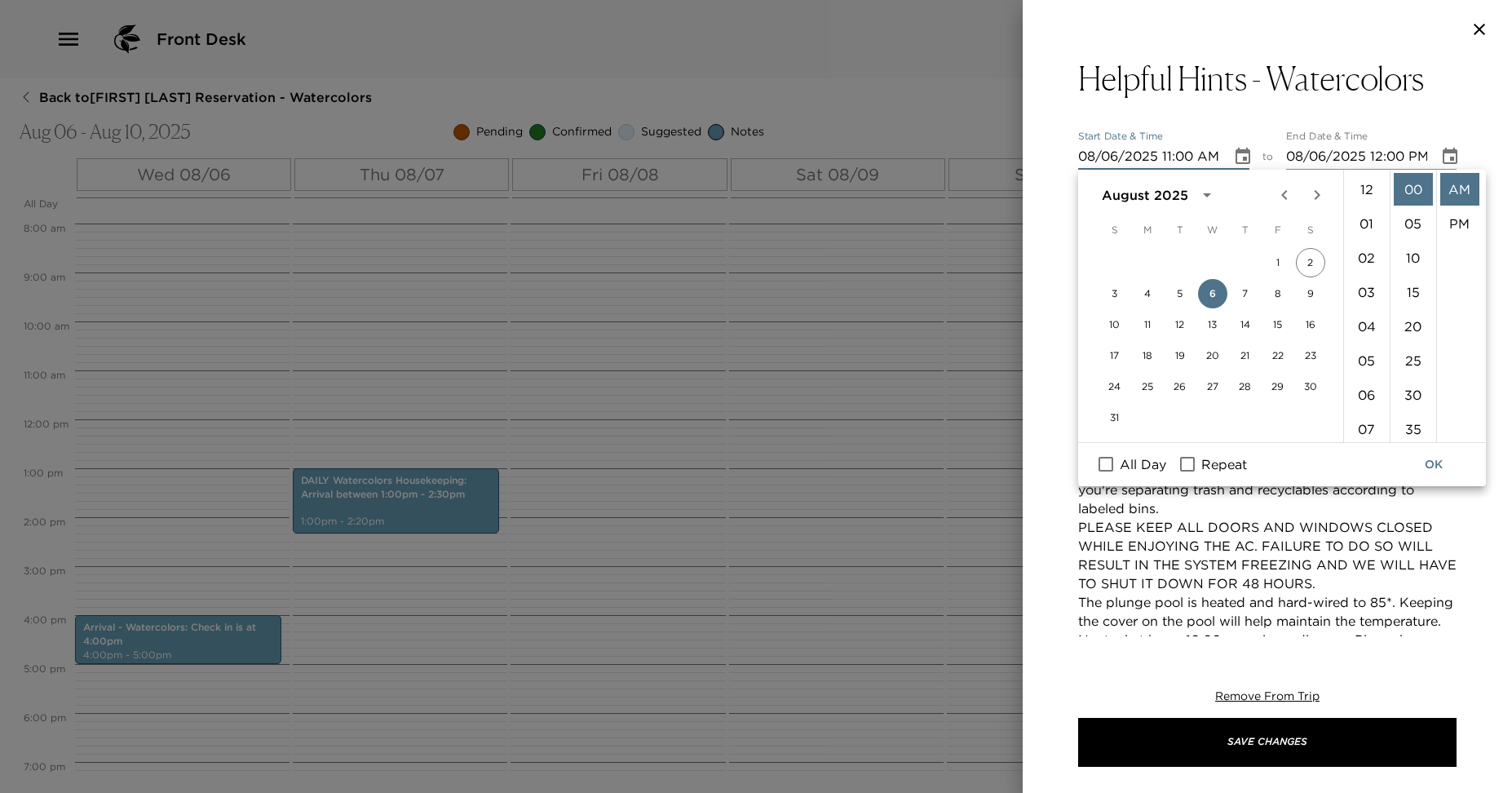 scroll, scrollTop: 377, scrollLeft: 0, axis: vertical 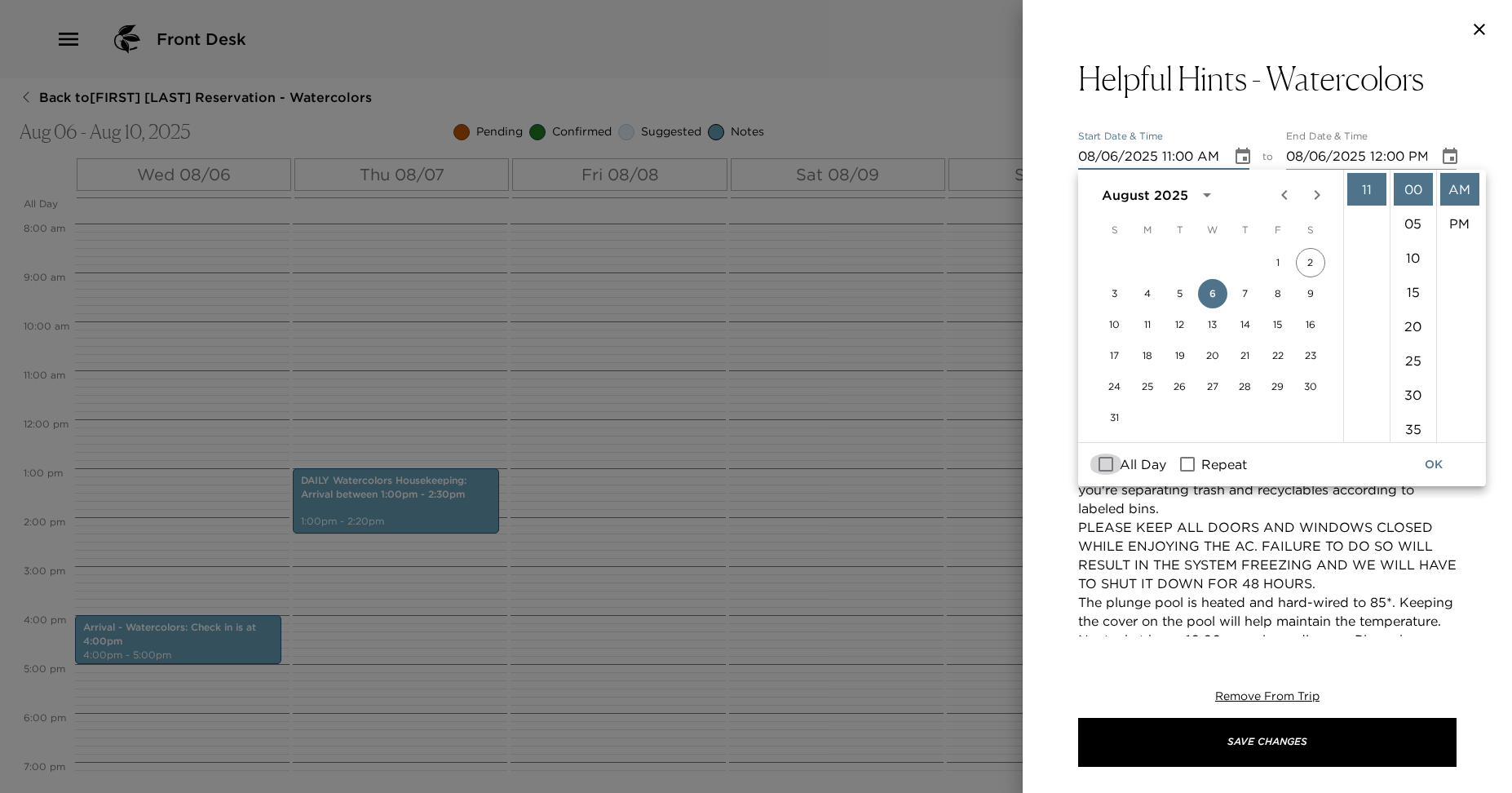 click on "All Day" at bounding box center (1106, 464) 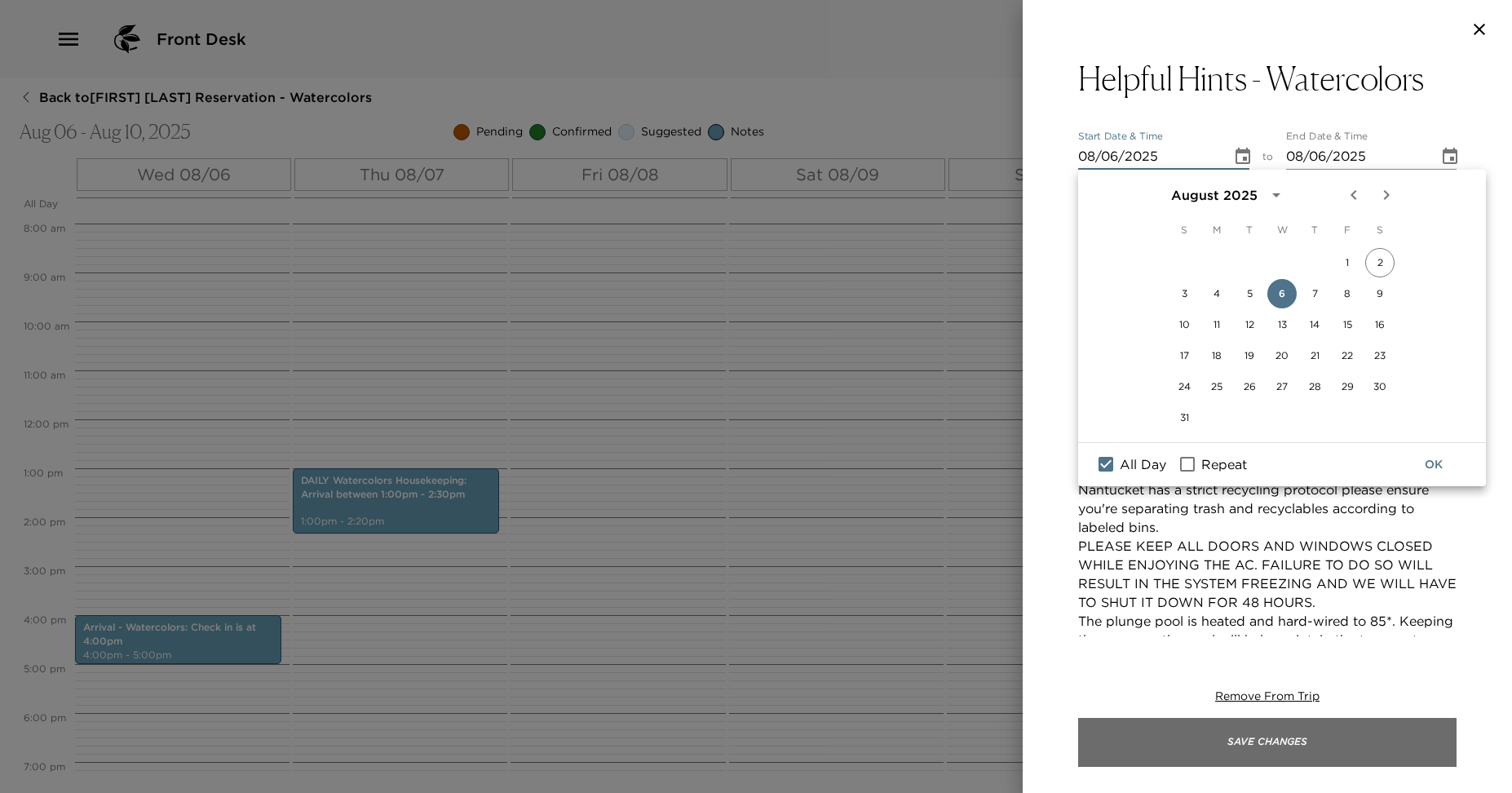 click on "Save Changes" at bounding box center [1267, 742] 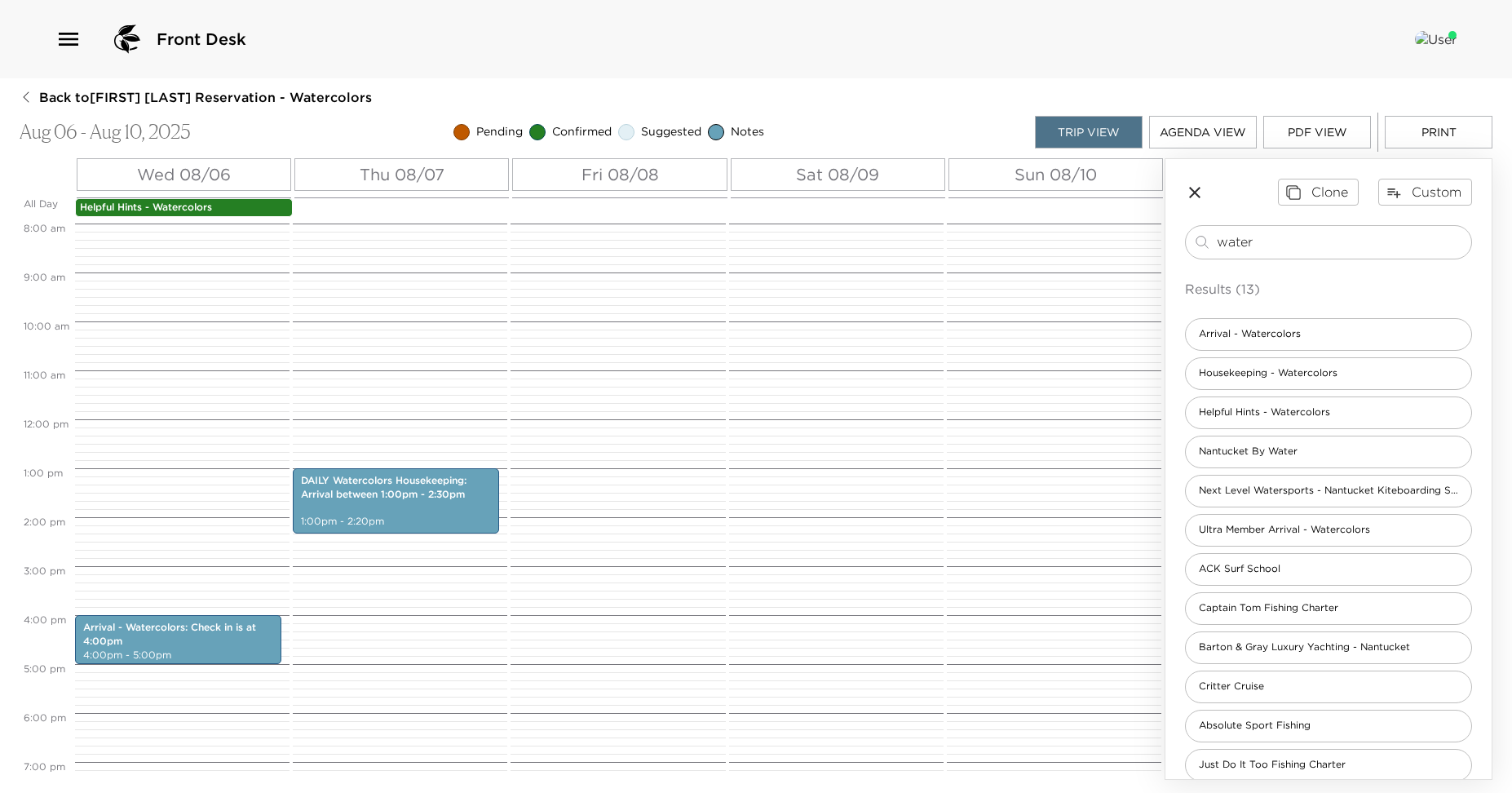 click on "Helpful Hints - Watercolors" at bounding box center [183, 207] 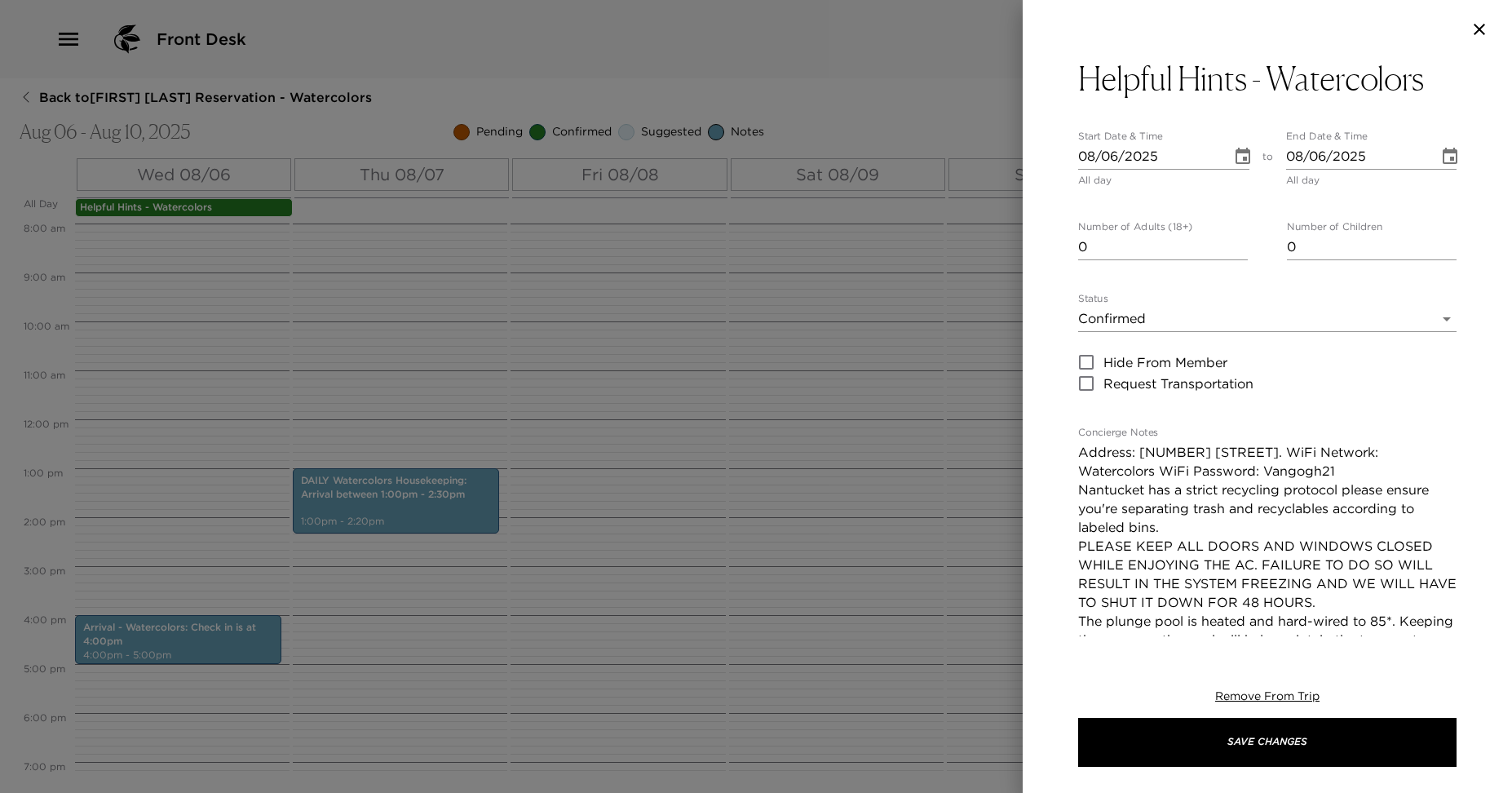 click on "Status Confirmed Confirmed" at bounding box center (1267, 312) 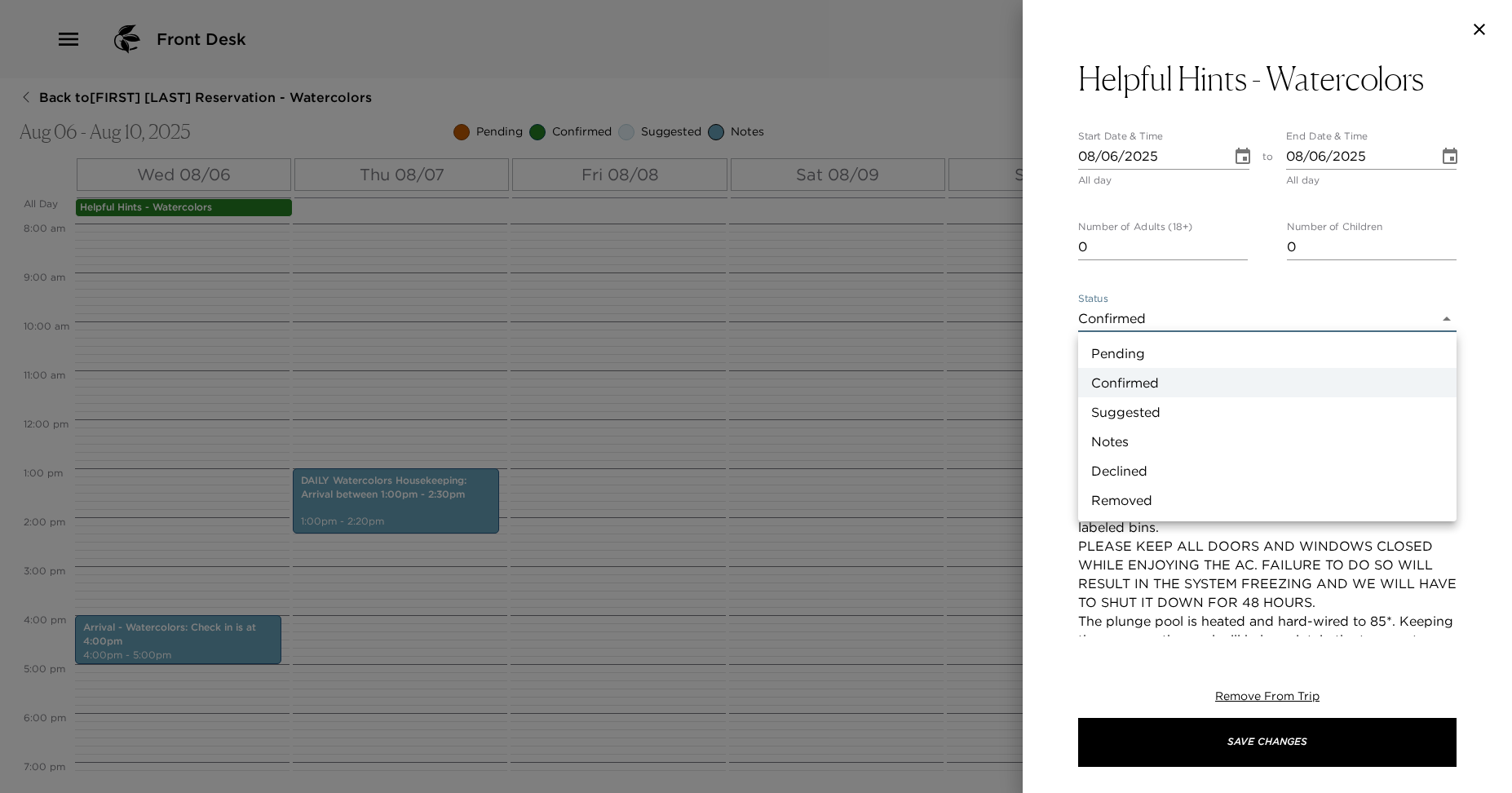 click on "Front Desk Back to  Tamara Roberts Reservation - Watercolors Aug 06 - Aug 10, 2025 Pending Confirmed Suggested Notes Trip View Agenda View PDF View Print All Day Wed 08/06 Thu 08/07 Fri 08/08 Sat 08/09 Sun 08/10 Helpful Hints - Watercolors 12:00 AM 1:00 AM 2:00 AM 3:00 AM 4:00 AM 5:00 AM 6:00 AM 7:00 AM 8:00 AM 9:00 AM 10:00 AM 11:00 AM 12:00 PM 1:00 PM 2:00 PM 3:00 PM 4:00 PM 5:00 PM 6:00 PM 7:00 PM 8:00 PM 9:00 PM 10:00 PM 11:00 PM Arrival - Watercolors: Check in is at 4:00pm 4:00pm - 5:00pm DAILY Watercolors Housekeeping: Arrival between 1:00pm - 2:30pm 1:00pm - 2:20pm Clone Custom water ​ Results (13) Arrival - Watercolors Housekeeping - Watercolors Helpful Hints - Watercolors Nantucket By Water Next Level Watersports - Nantucket Kiteboarding School Ultra Member Arrival - Watercolors ACK Surf School Captain Tom Fishing Charter Barton & Gray Luxury Yachting - Nantucket Critter Cruise Absolute Sport Fishing Just Do It Too Fishing Charter Endeavor Sailing Helpful Hints - Watercolors Start Date & Time to 0" at bounding box center (756, 396) 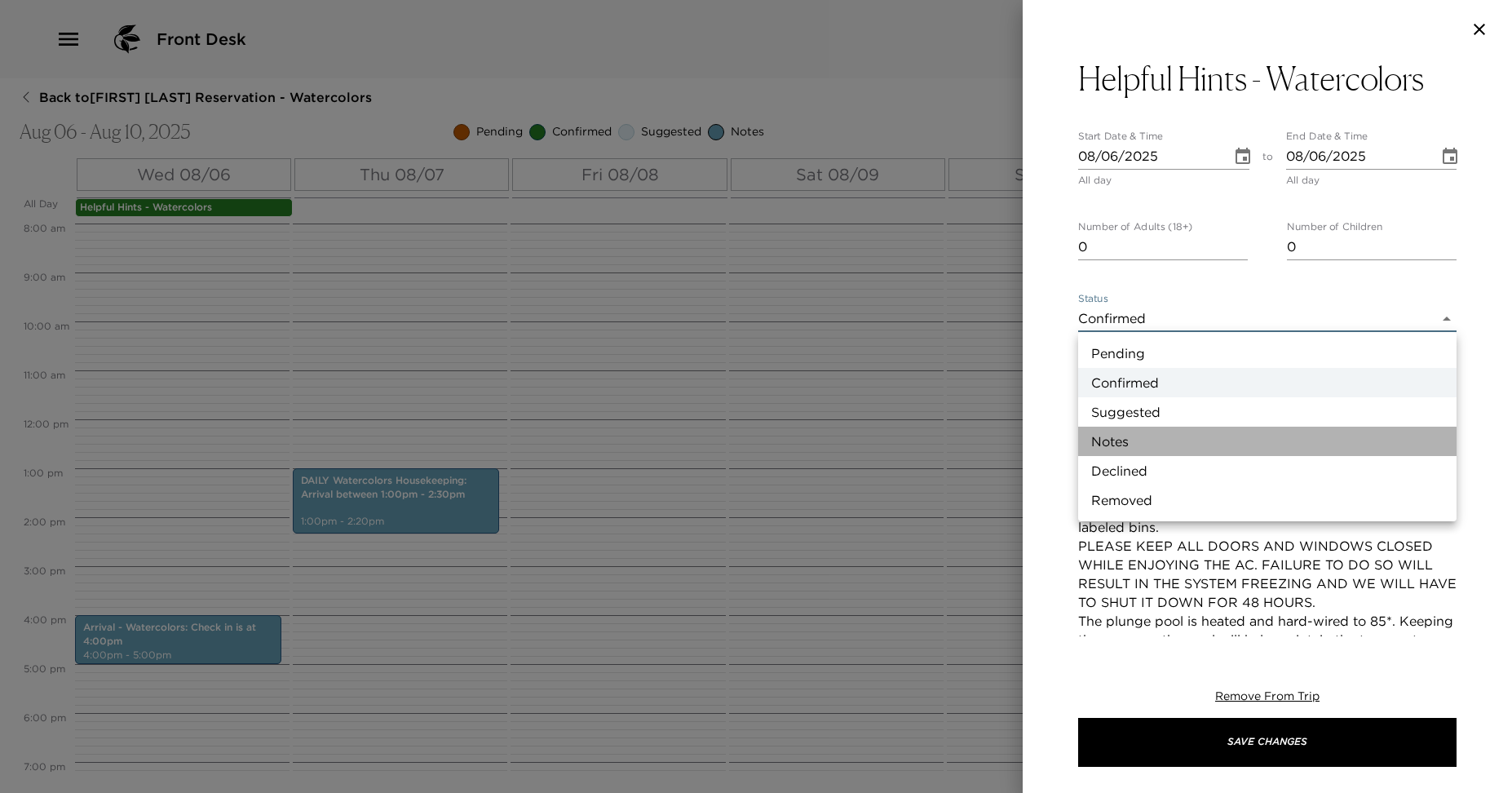 click on "Notes" at bounding box center [1267, 441] 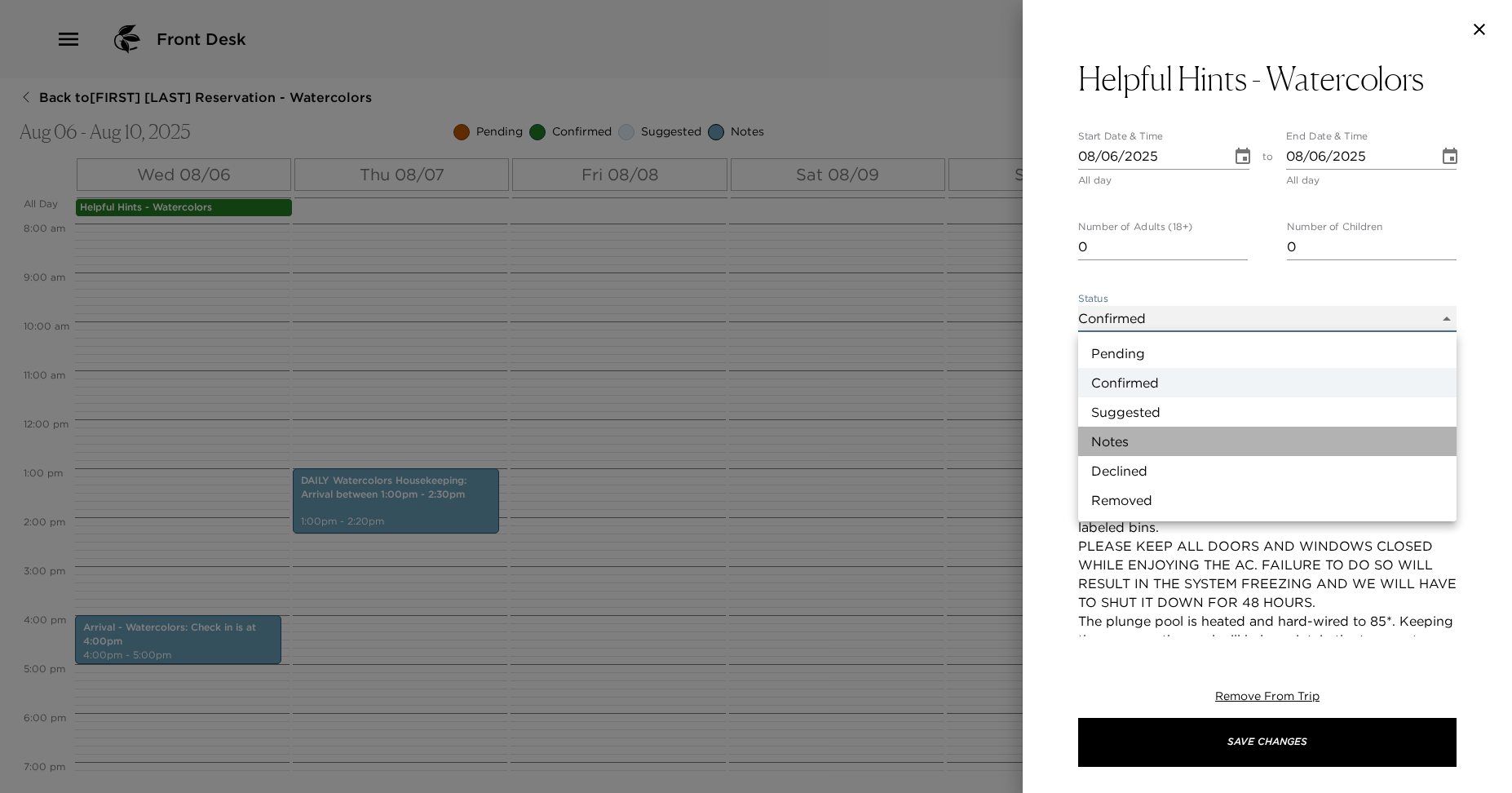 type on "Concierge Note" 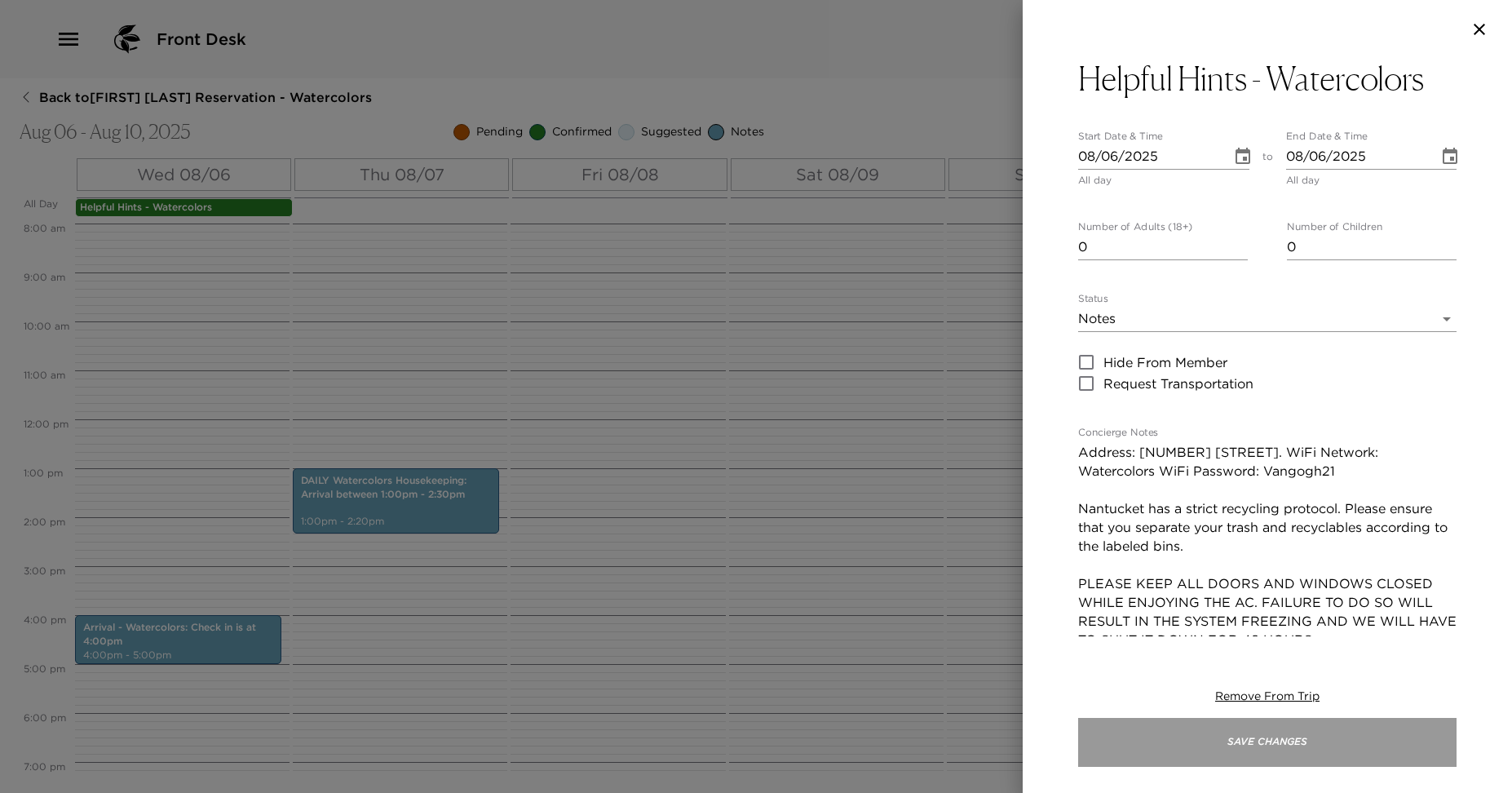 click on "Save Changes" at bounding box center [1267, 742] 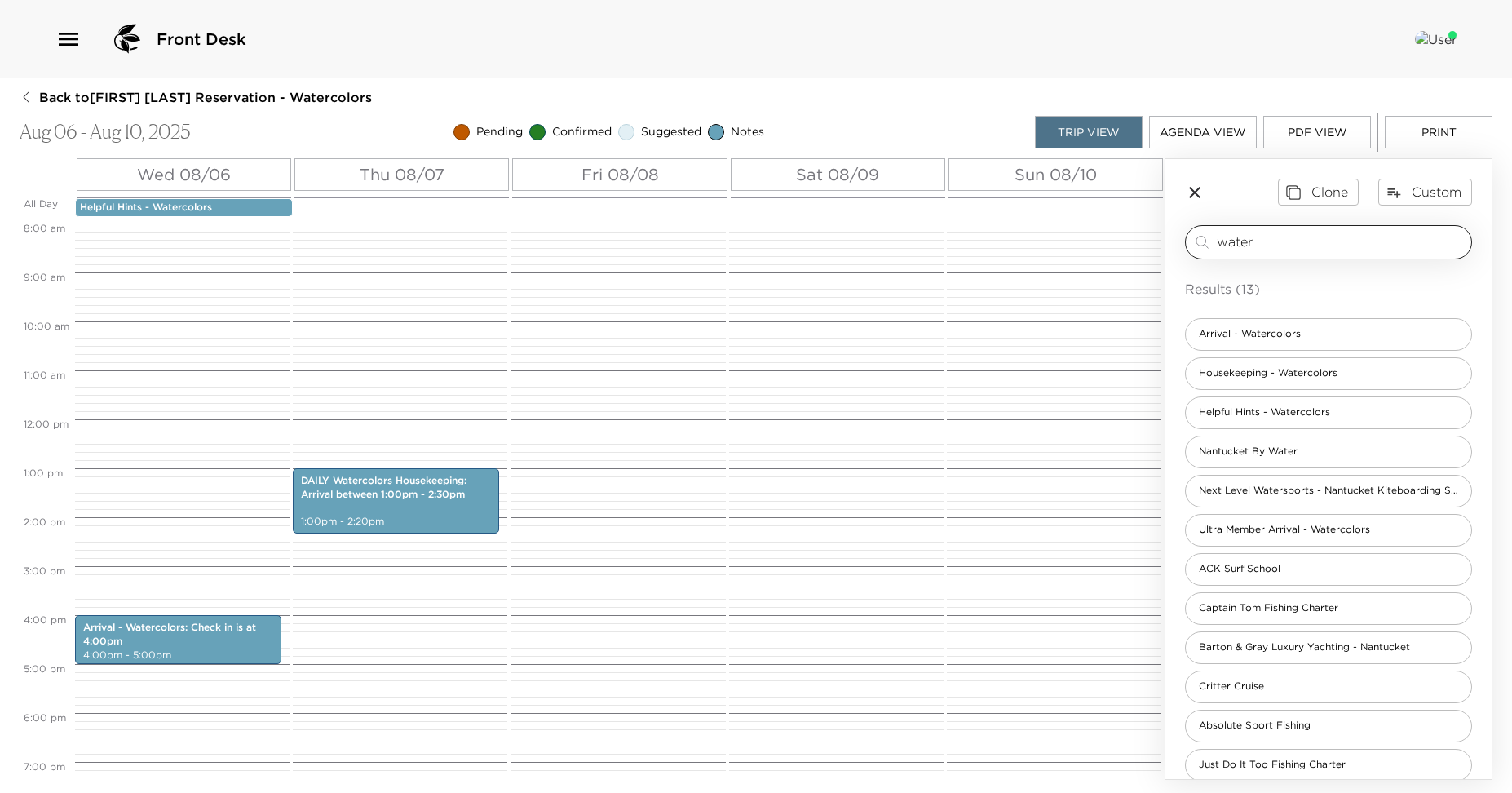 click on "water" at bounding box center [1341, 241] 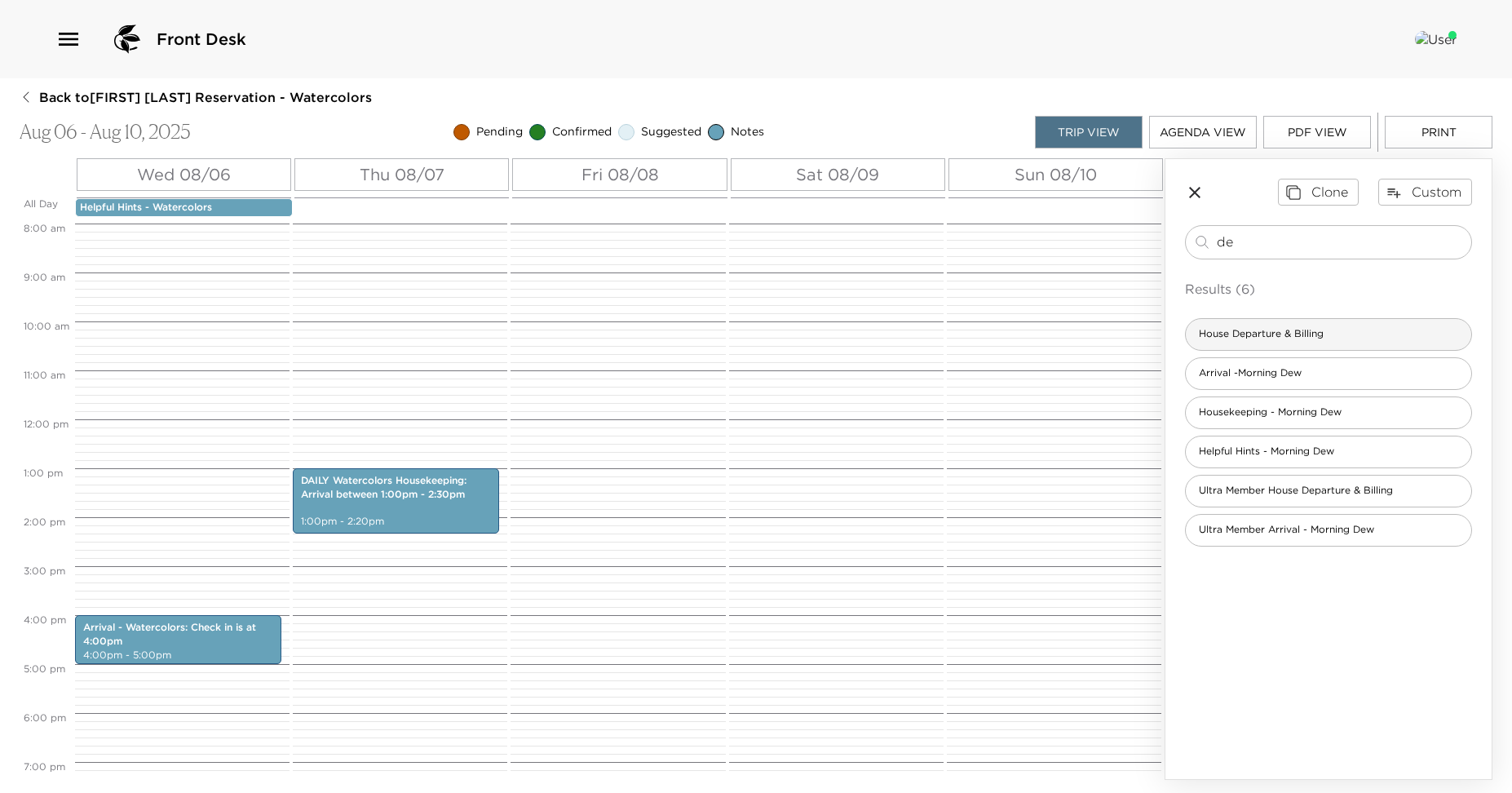 type on "de" 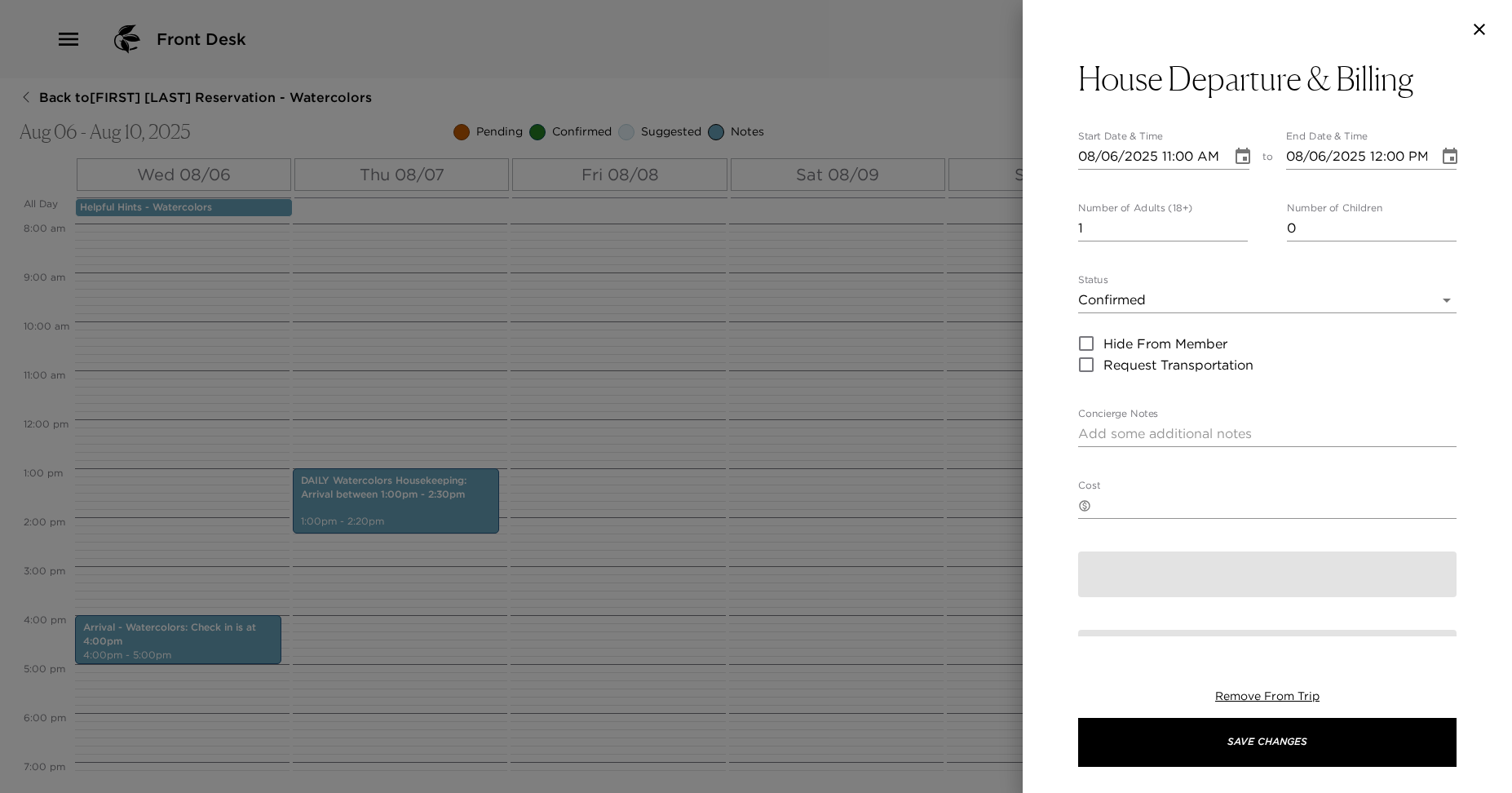 type on "We truly hope you had another exceptional vacation with Exclusive Resorts! Please come back to see us on Nantucket! Please note that check-out time is 11:00 a.m. Magee is available to assist you with your departure and any arrangements for the remainder of your day. The day before your departure Magee will stop by your Residence at a time that she has pre arranged with you. At that time she will ask for your approval and signature on the house bill. Please leave all keys in the residence and the door unlocked upon your departure. Wishing you smooth sailing home!" 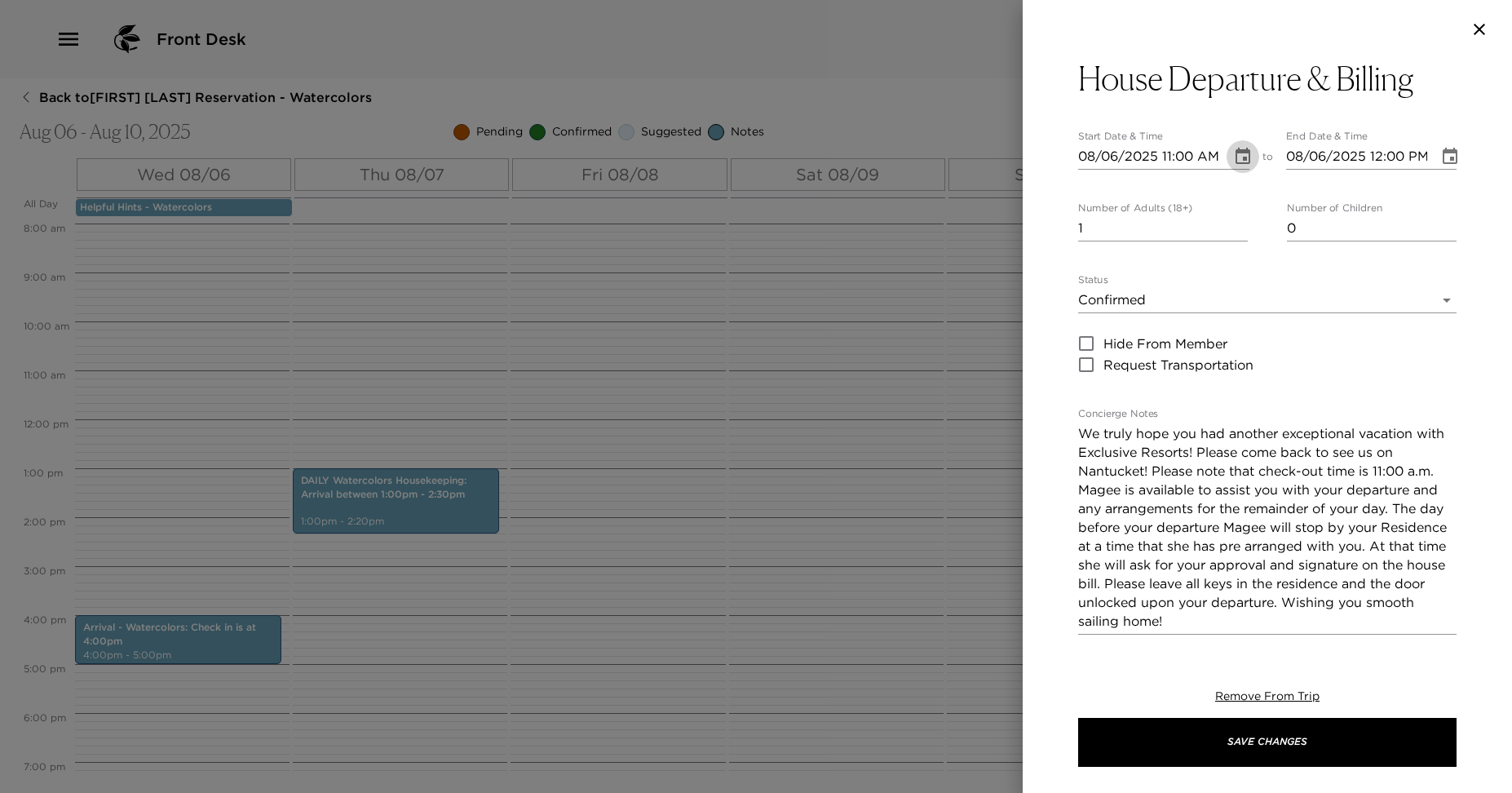 click 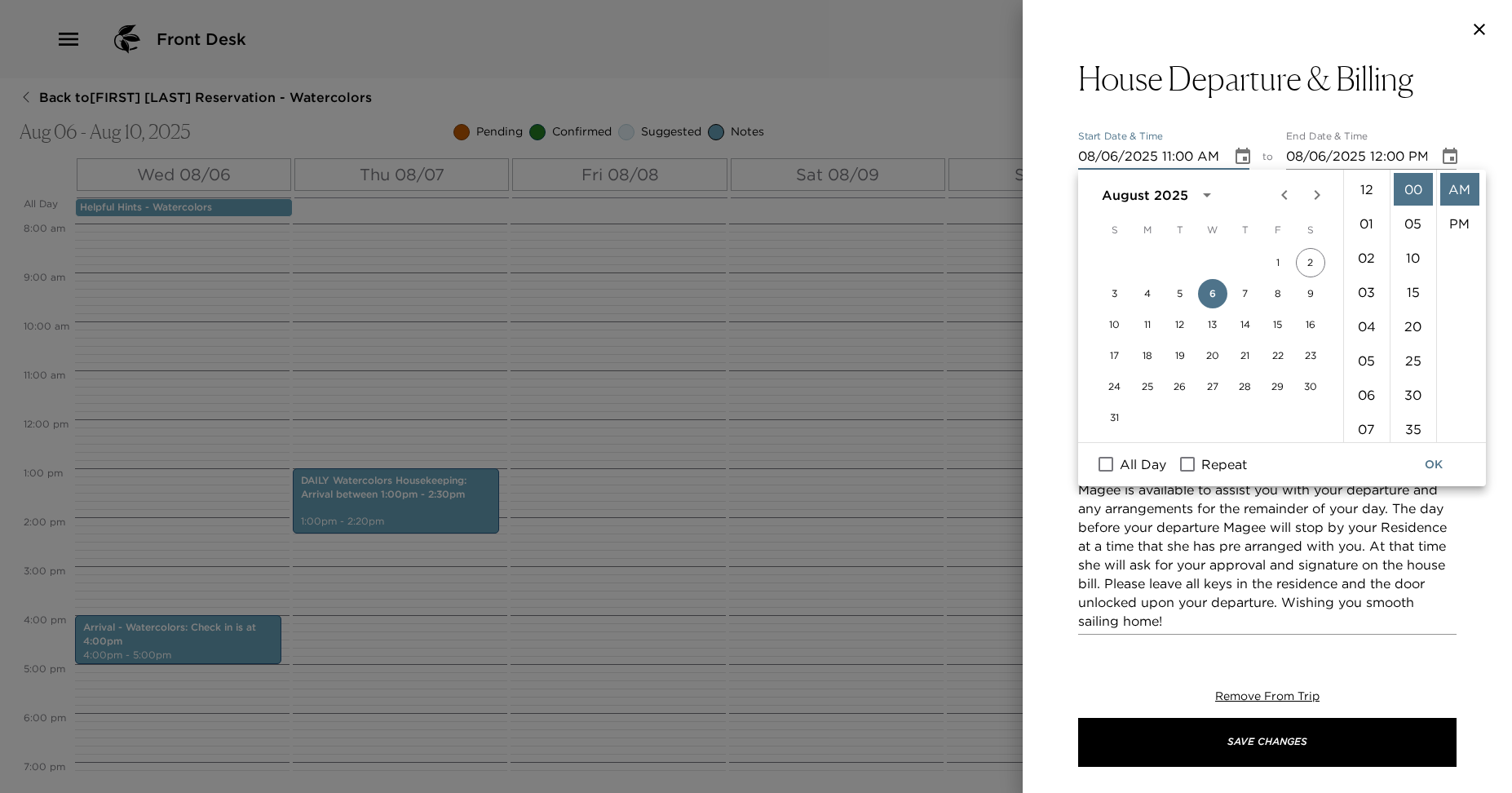 scroll, scrollTop: 377, scrollLeft: 0, axis: vertical 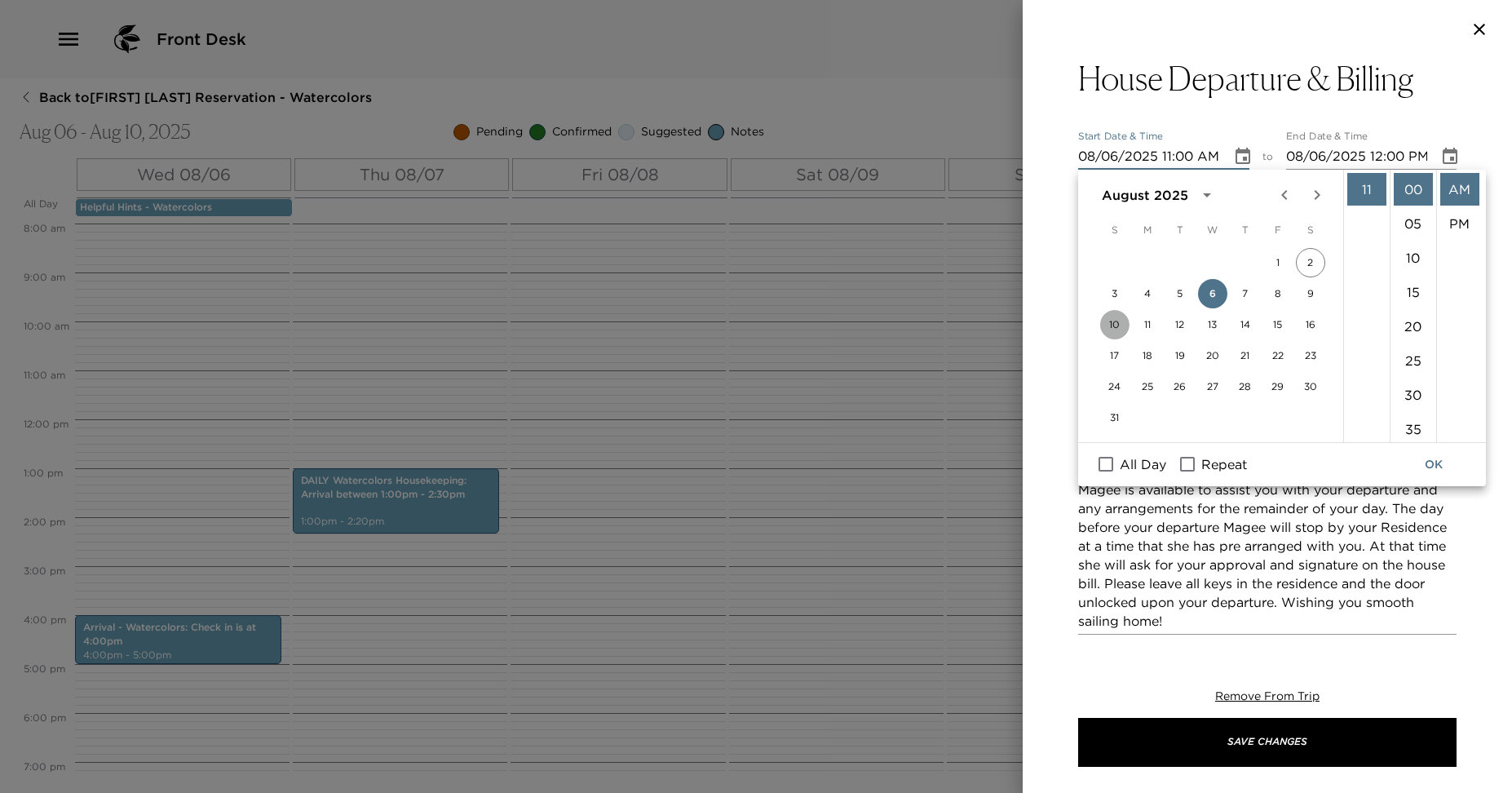 click on "10" at bounding box center [1115, 325] 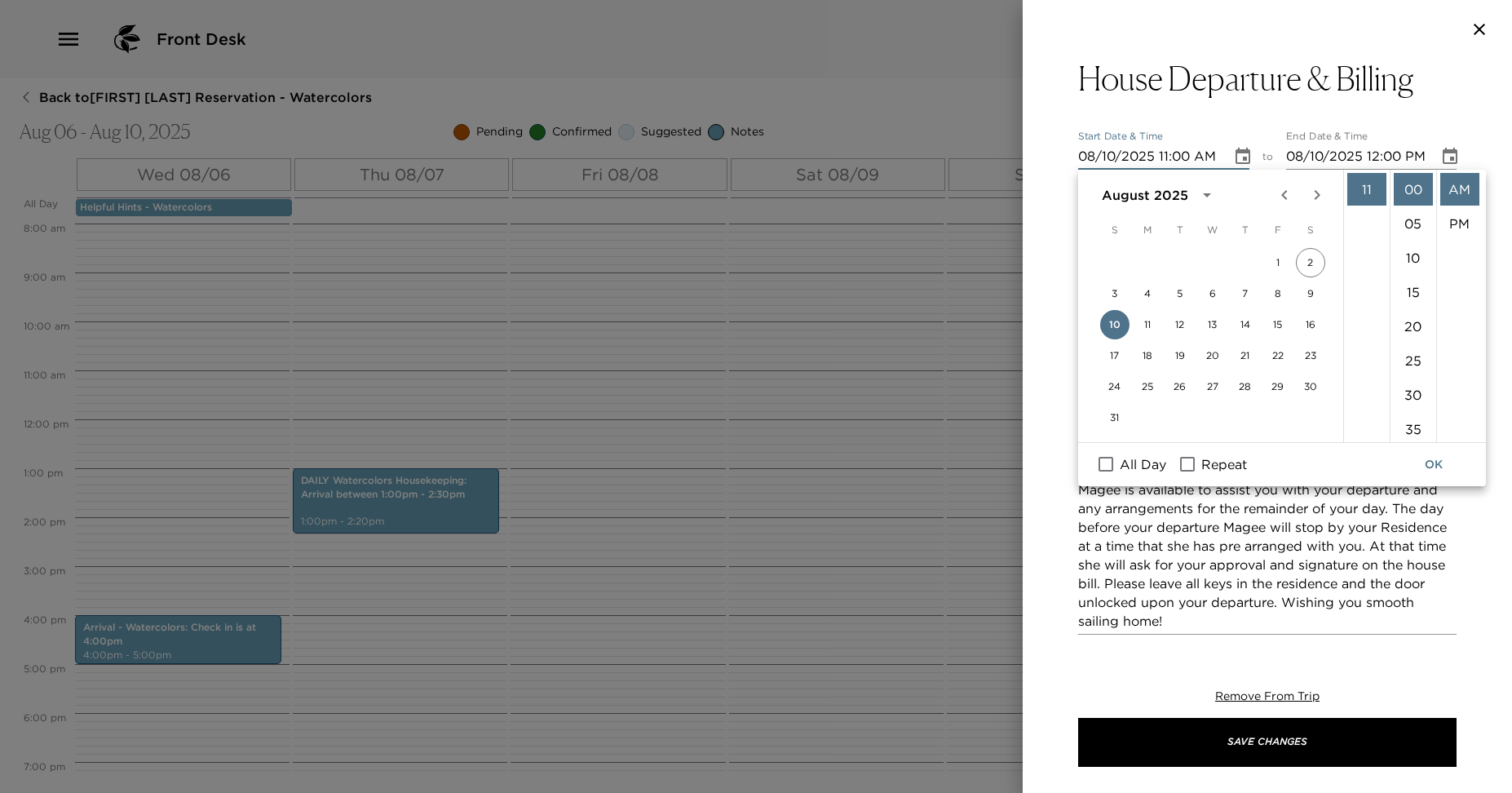 click on "08/10/2025 12:00 PM" at bounding box center (1357, 157) 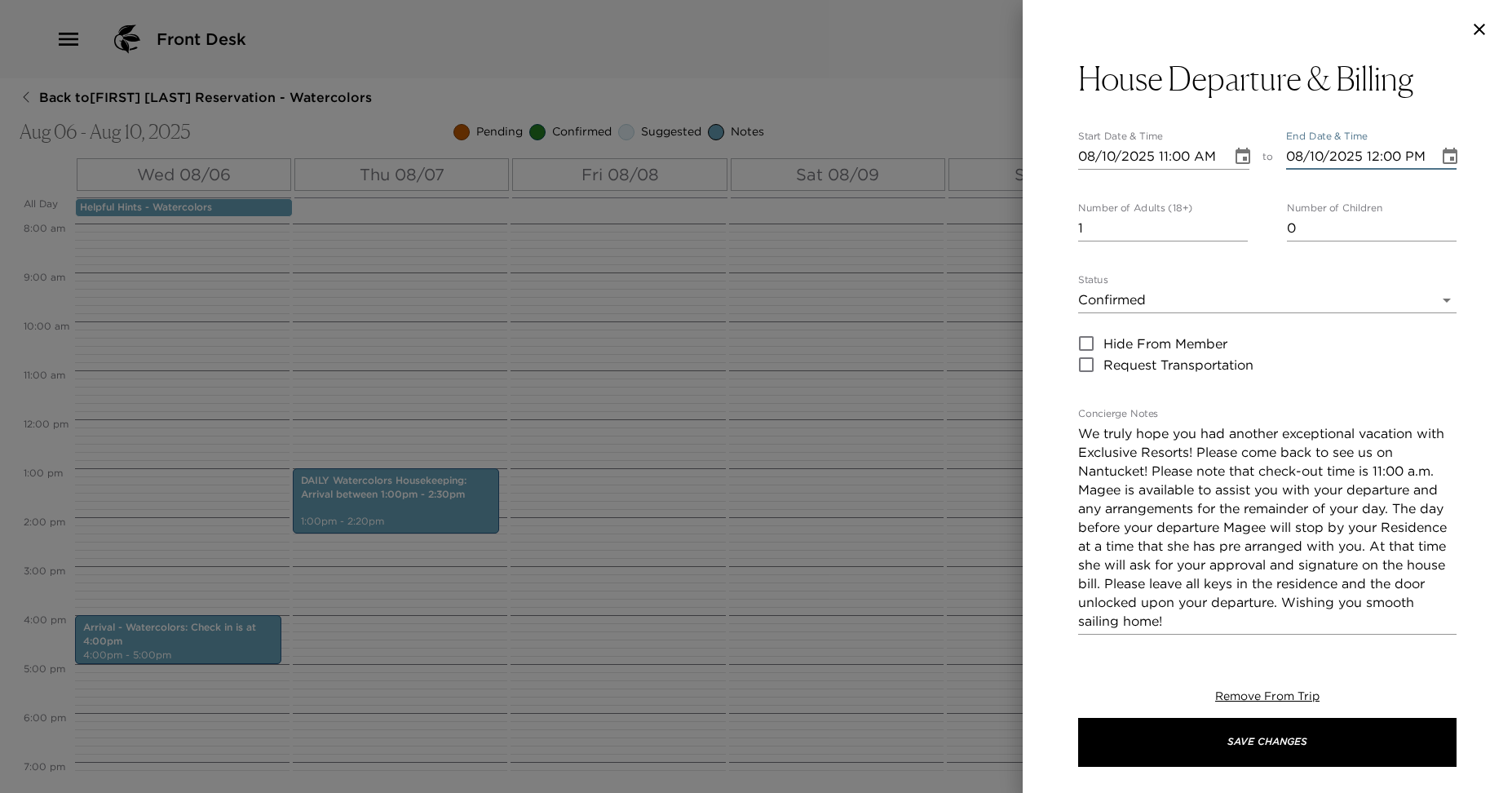 click on "08/10/2025 12:00 PM" at bounding box center [1357, 157] 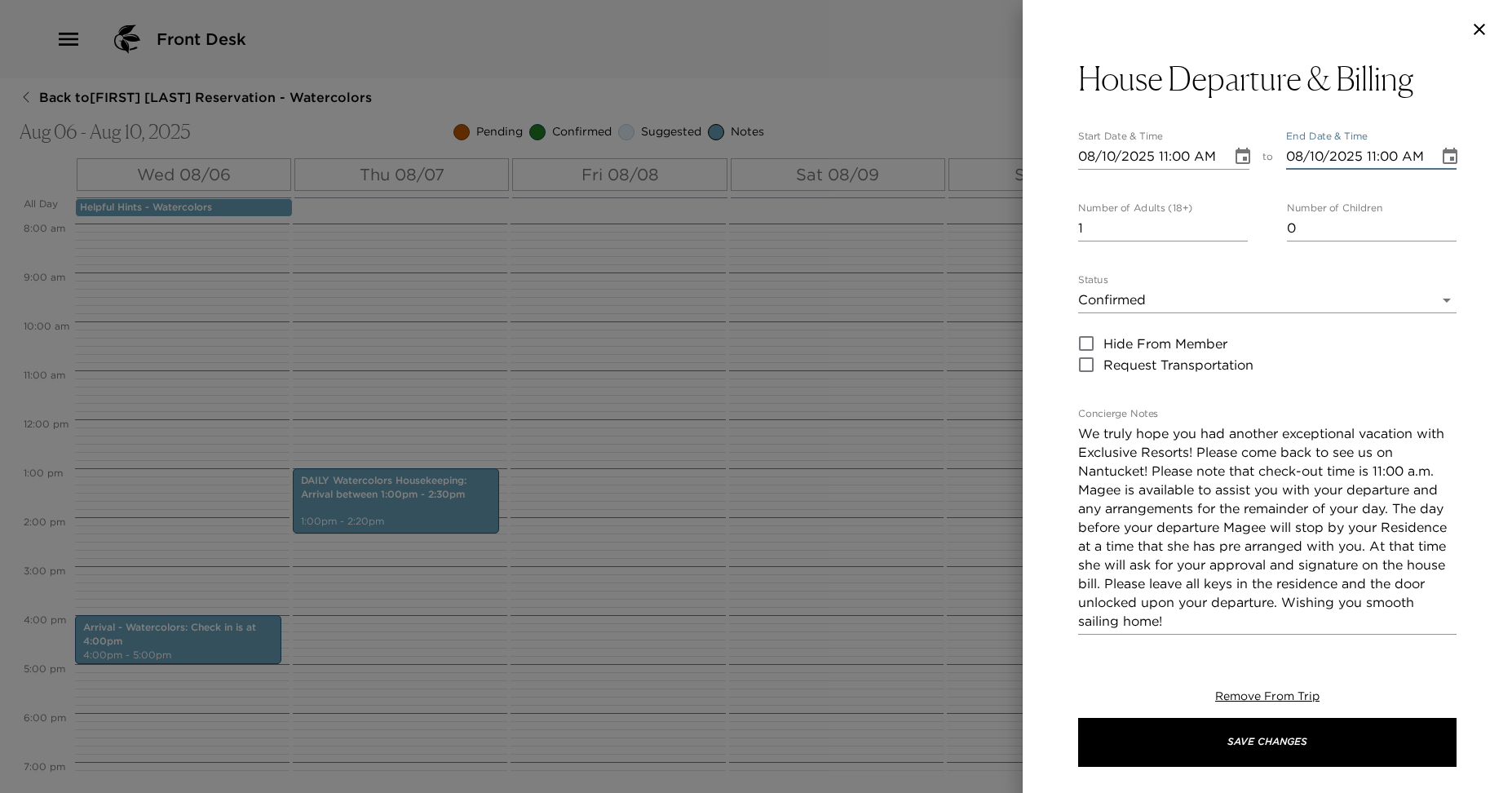 type on "08/10/2025 11:00 AM" 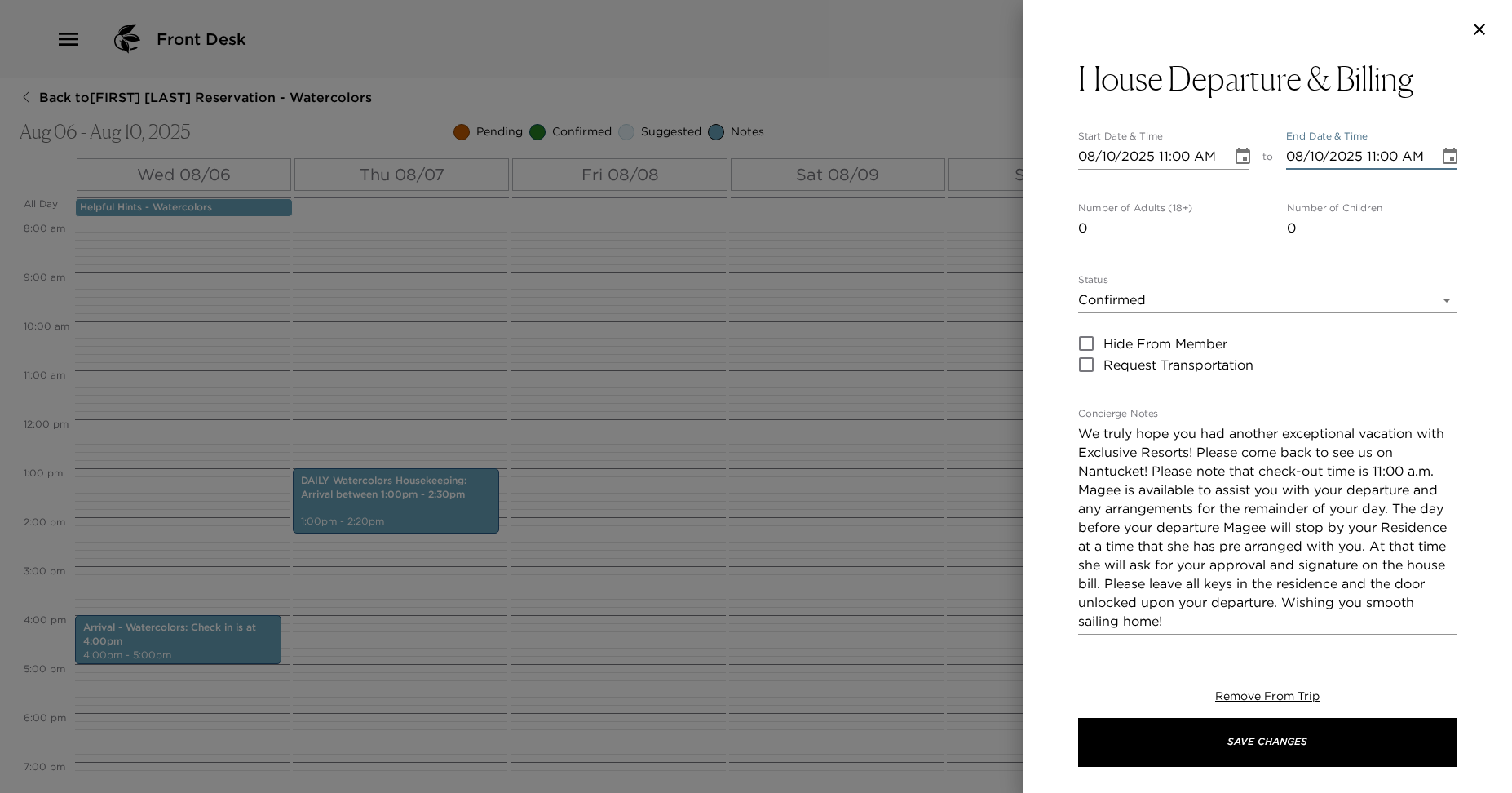 type on "0" 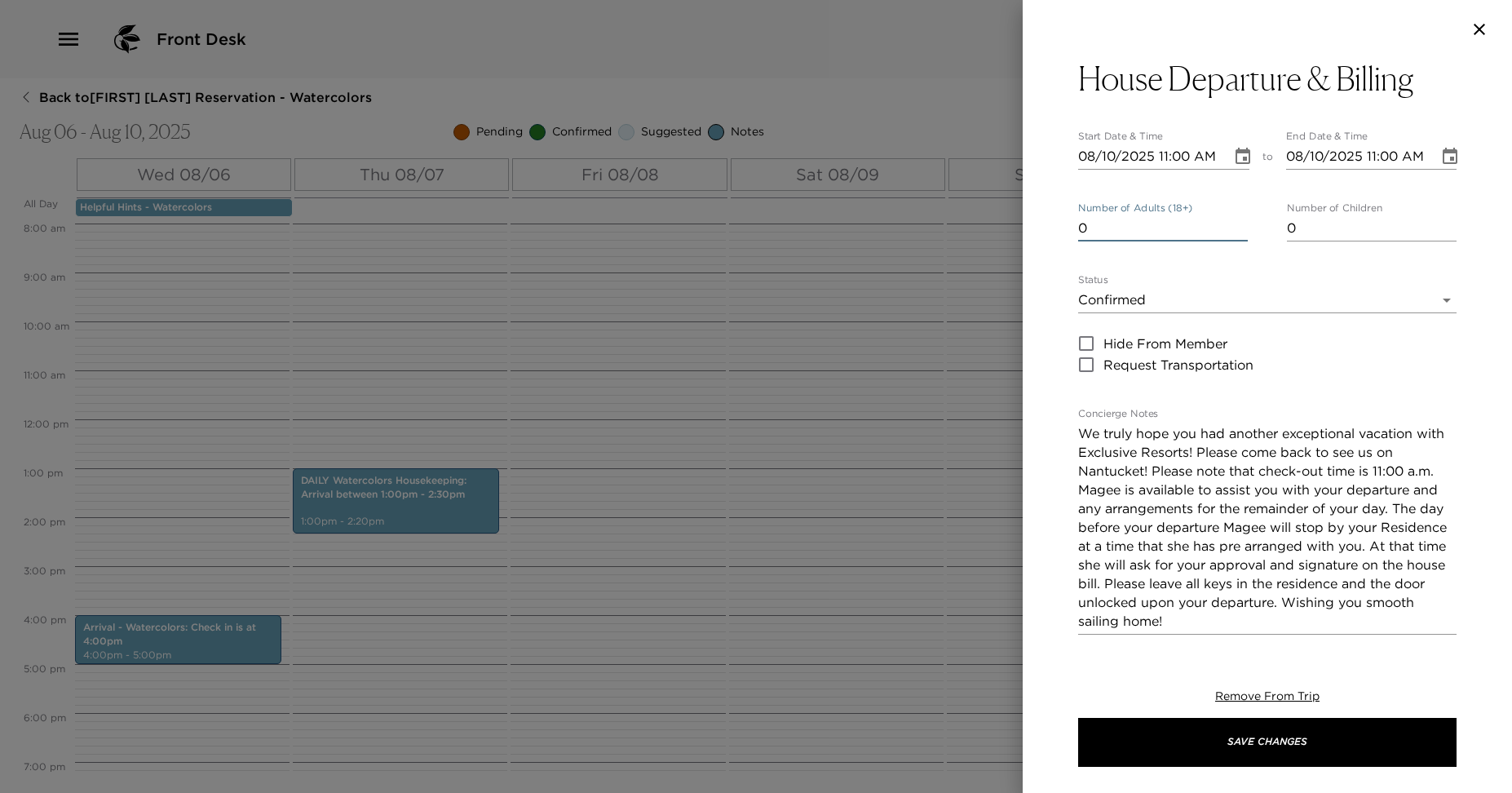 click on "We truly hope you had another exceptional vacation with Exclusive Resorts! Please come back to see us on Nantucket! Please note that check-out time is 11:00 a.m. Magee is available to assist you with your departure and any arrangements for the remainder of your day. The day before your departure Magee will stop by your Residence at a time that she has pre arranged with you. At that time she will ask for your approval and signature on the house bill. Please leave all keys in the residence and the door unlocked upon your departure. Wishing you smooth sailing home!" at bounding box center (1267, 527) 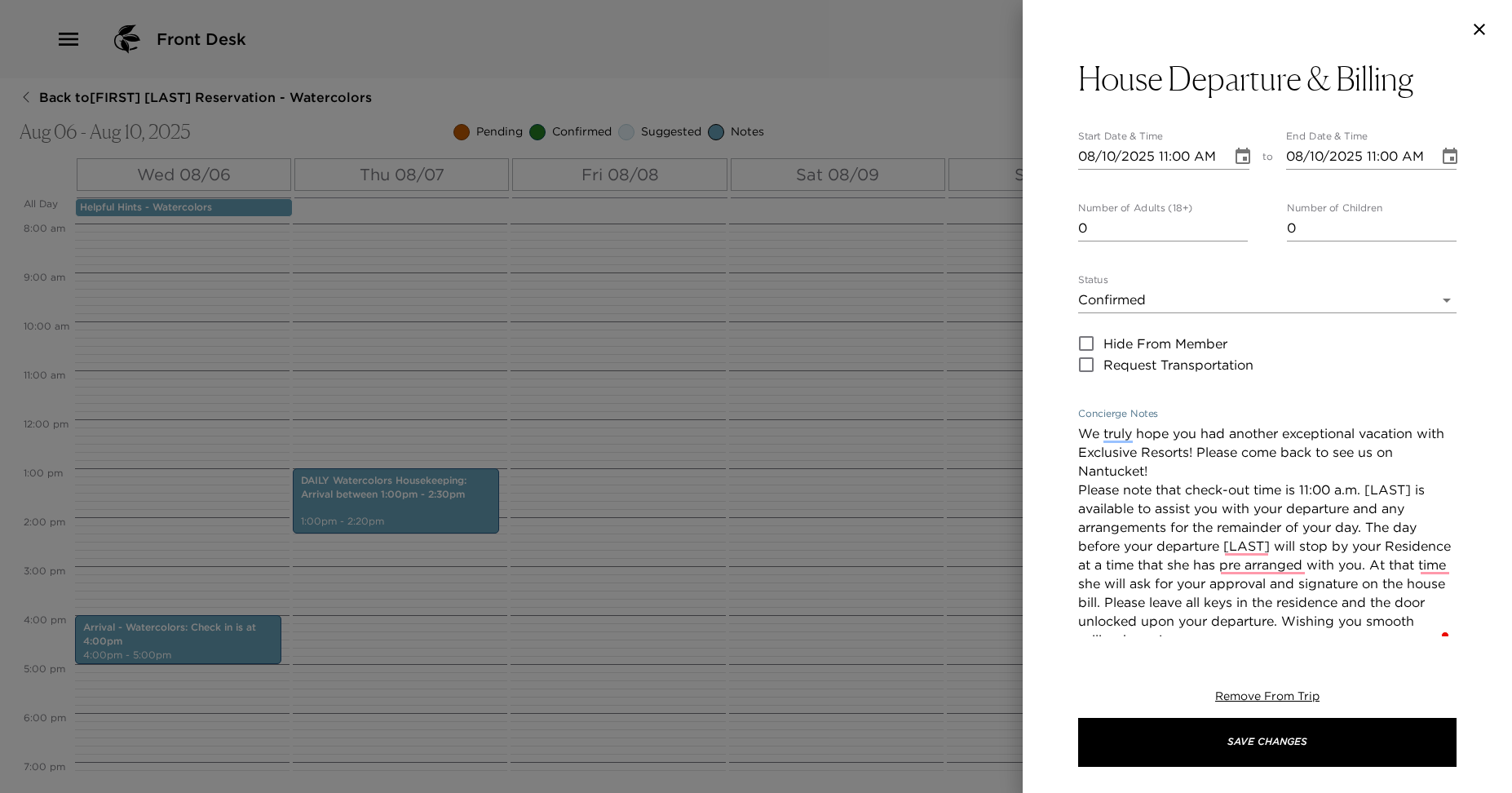 click on "We truly hope you had another exceptional vacation with Exclusive Resorts! Please come back to see us on Nantucket!
Please note that check-out time is 11:00 a.m. Magee is available to assist you with your departure and any arrangements for the remainder of your day. The day before your departure Magee will stop by your Residence at a time that she has pre arranged with you. At that time she will ask for your approval and signature on the house bill. Please leave all keys in the residence and the door unlocked upon your departure. Wishing you smooth sailing home!" at bounding box center (1267, 537) 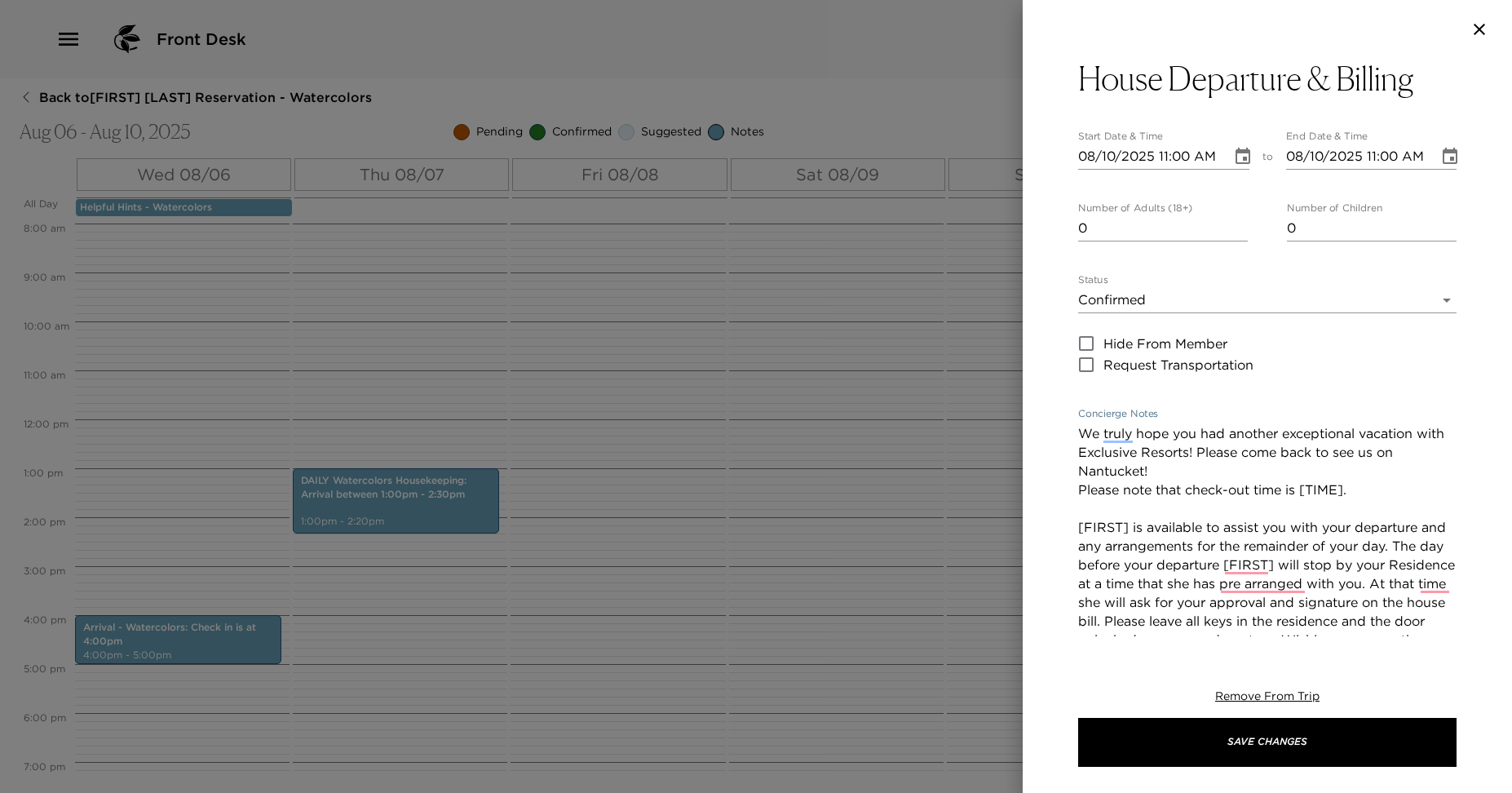 click on "We truly hope you had another exceptional vacation with Exclusive Resorts! Please come back to see us on Nantucket!
Please note that check-out time is 11:00 a.m.
Magee is available to assist you with your departure and any arrangements for the remainder of your day. The day before your departure Magee will stop by your Residence at a time that she has pre arranged with you. At that time she will ask for your approval and signature on the house bill. Please leave all keys in the residence and the door unlocked upon your departure. Wishing you smooth sailing home!" at bounding box center (1267, 546) 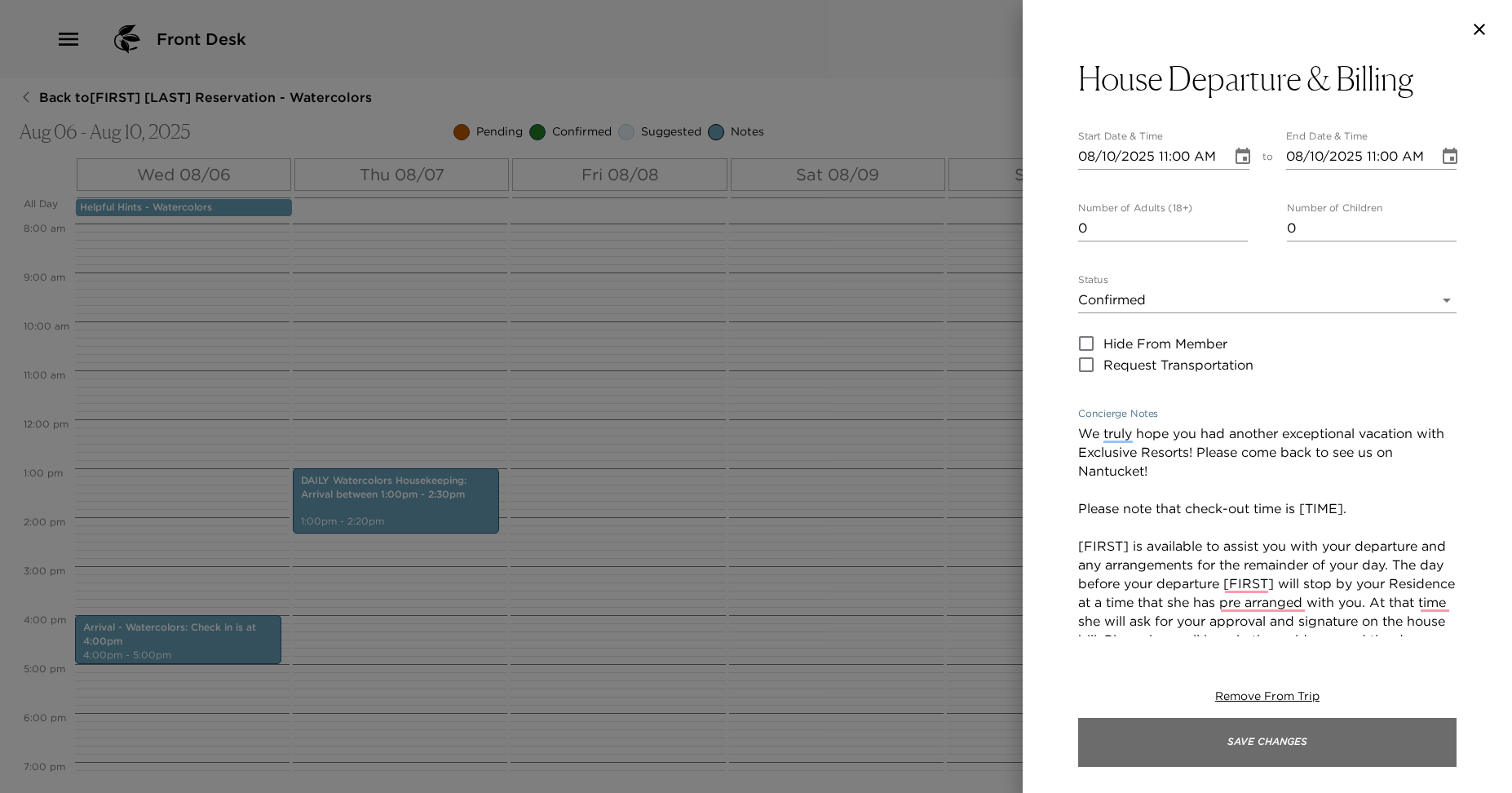 type on "We truly hope you had another exceptional vacation with Exclusive Resorts! Please come back to see us on Nantucket!
Please note that check-out time is 11:00 a.m.
Magee is available to assist you with your departure and any arrangements for the remainder of your day. The day before your departure Magee will stop by your Residence at a time that she has pre arranged with you. At that time she will ask for your approval and signature on the house bill. Please leave all keys in the residence and the door unlocked upon your departure. Wishing you smooth sailing home!" 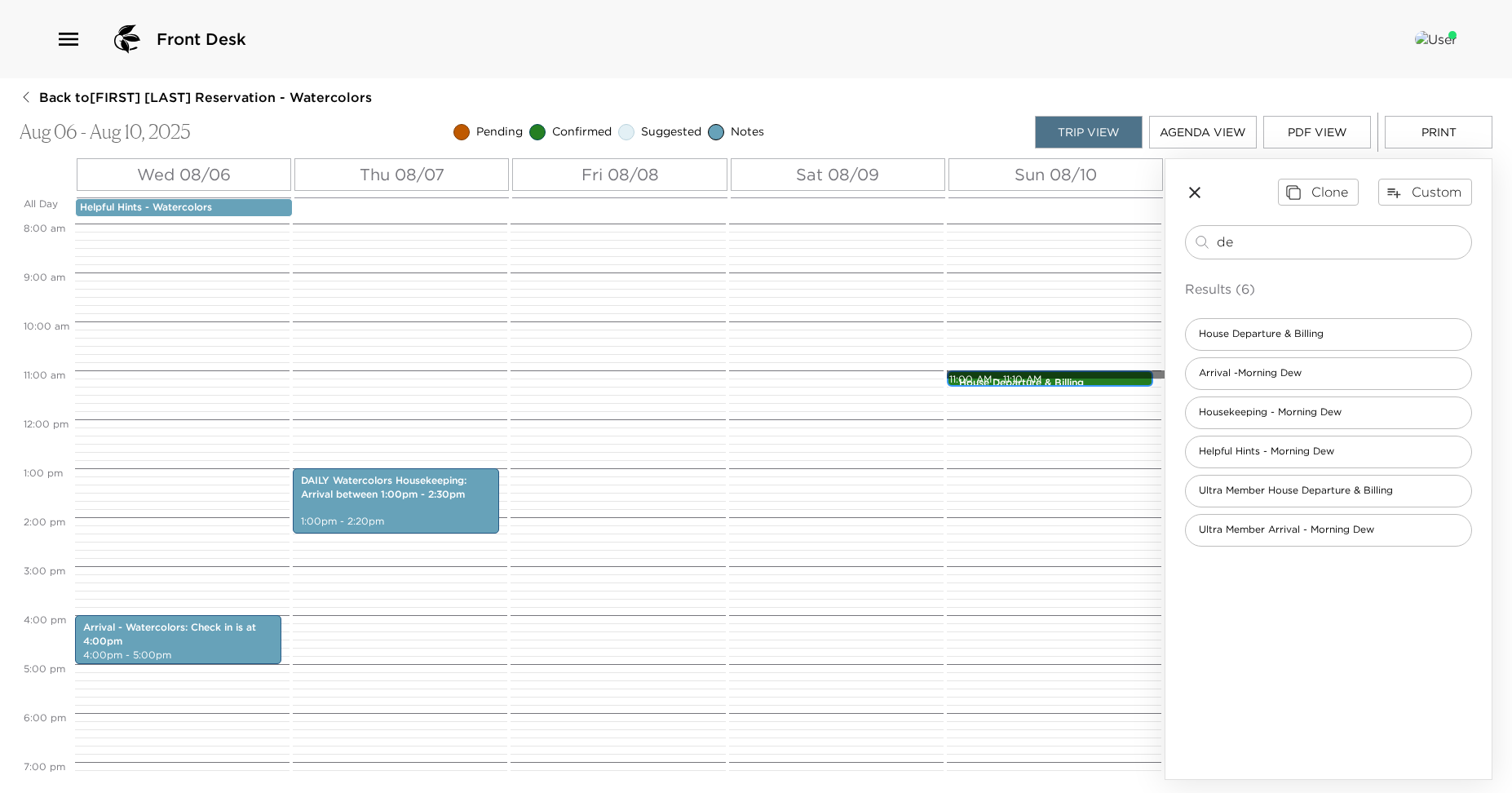 click on "House Departure & Billing" at bounding box center [1054, 383] 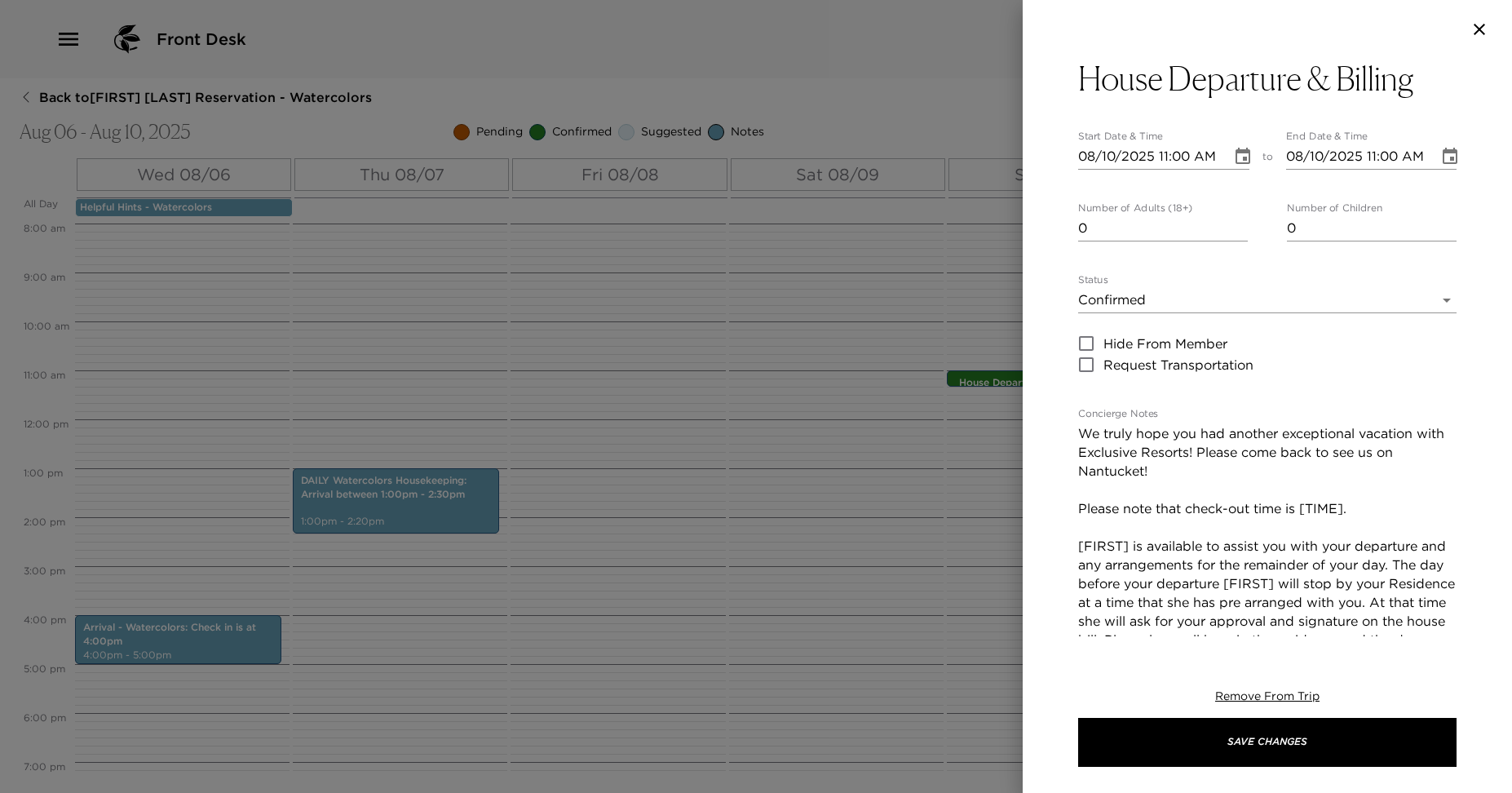 click on "Status Confirmed Confirmed Hide From Member Request Transportation" at bounding box center (1267, 325) 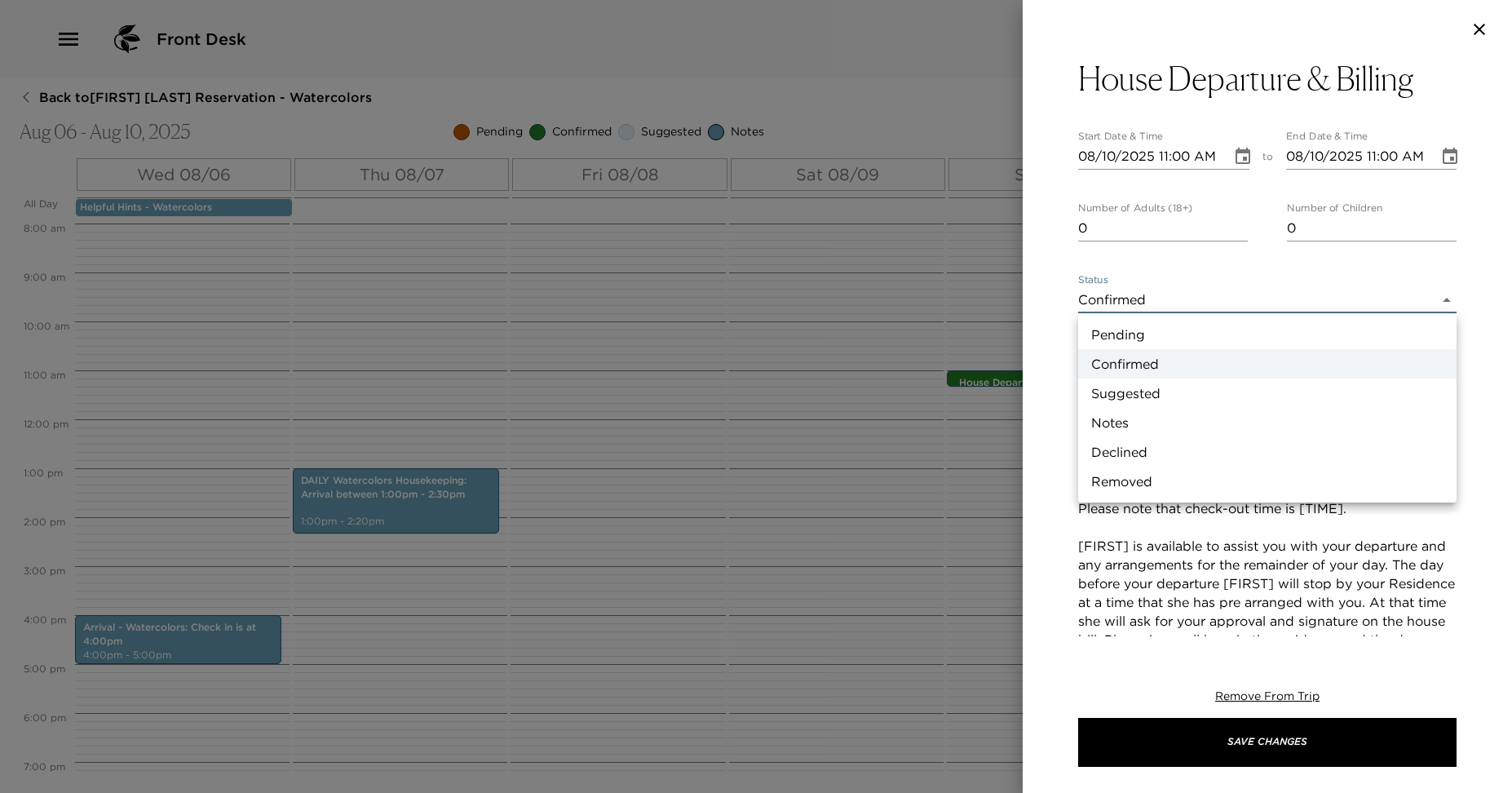 click on "Notes" at bounding box center (1267, 423) 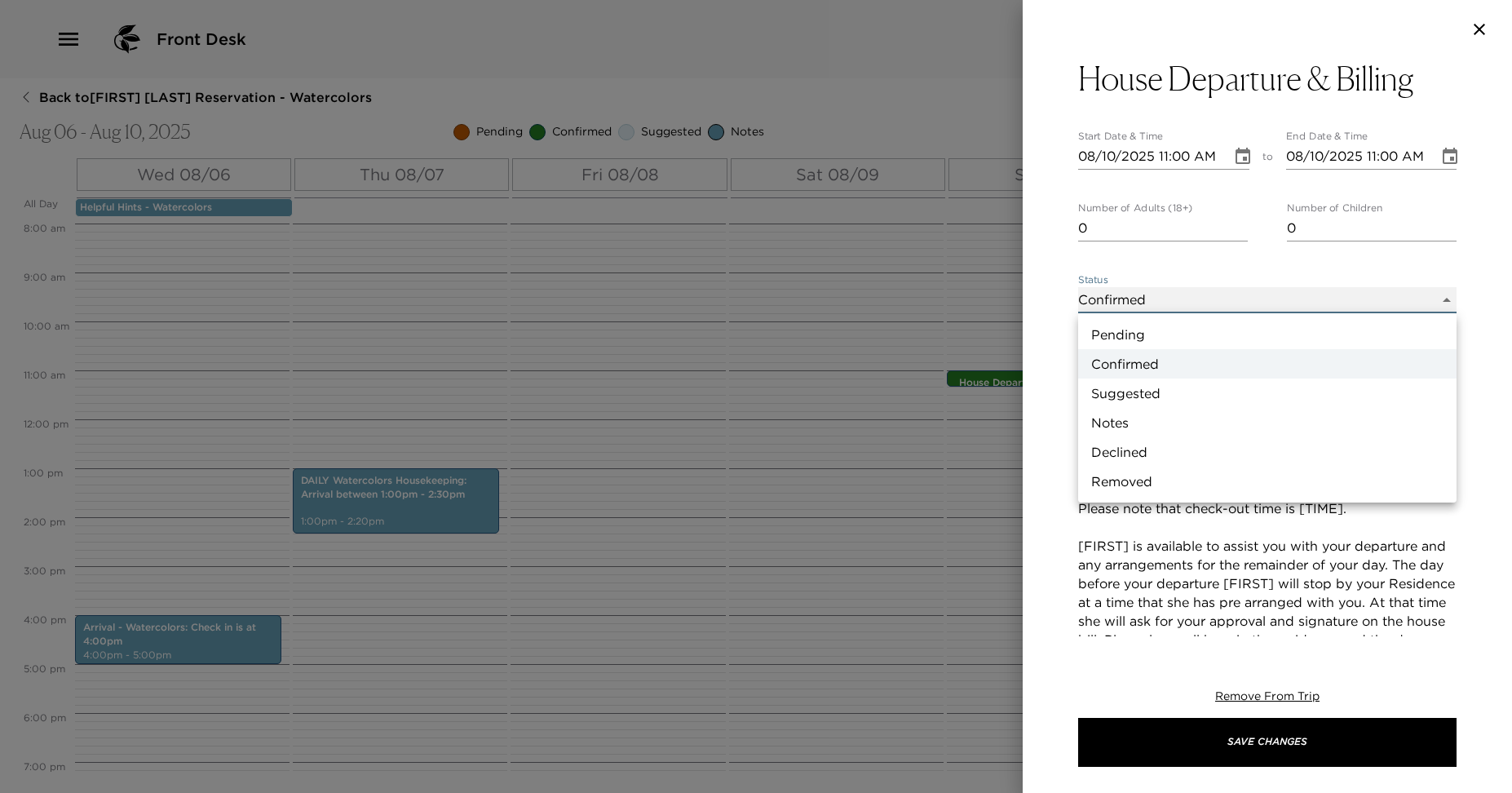 type on "Concierge Note" 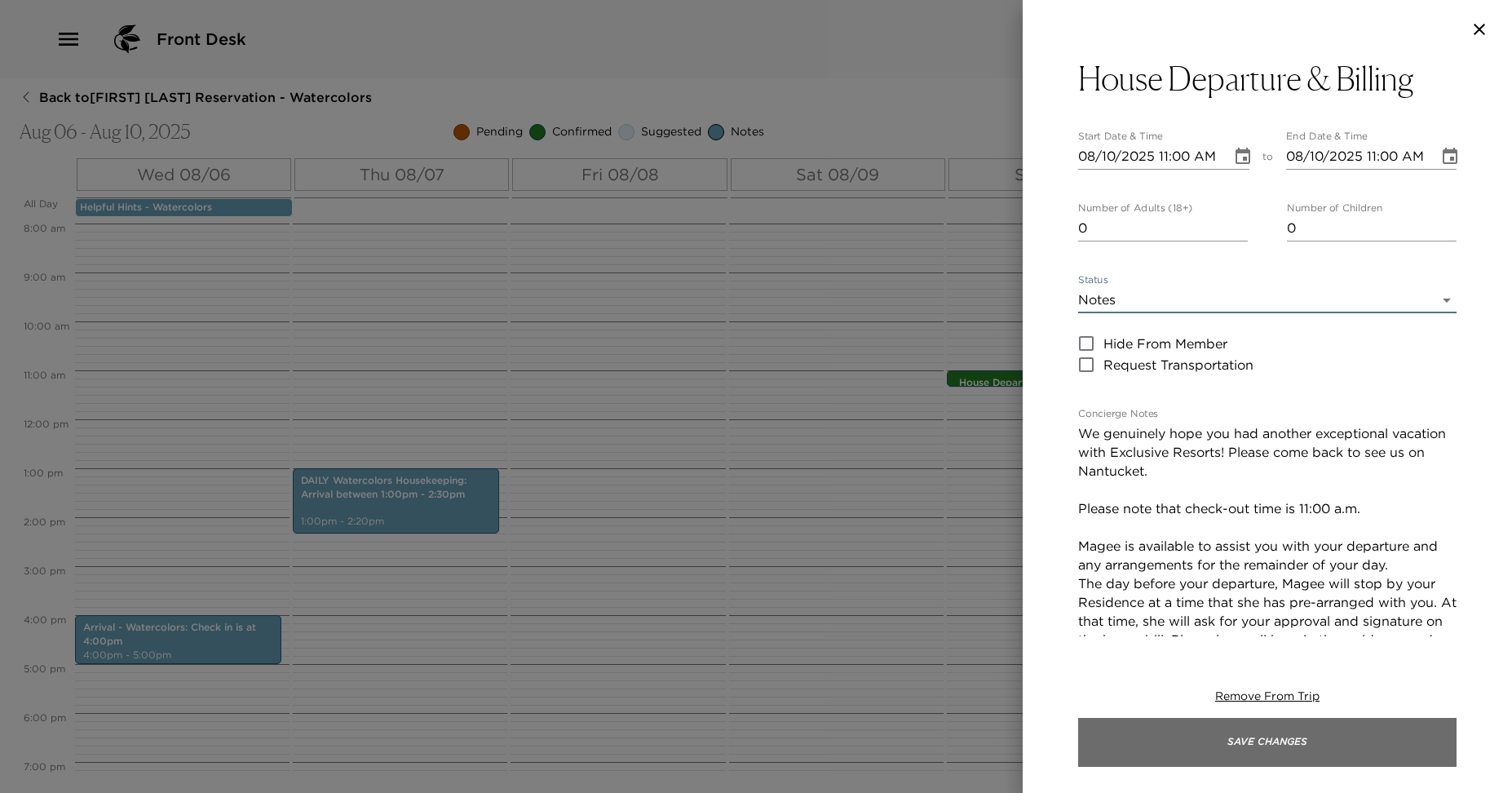 click on "Save Changes" at bounding box center [1267, 742] 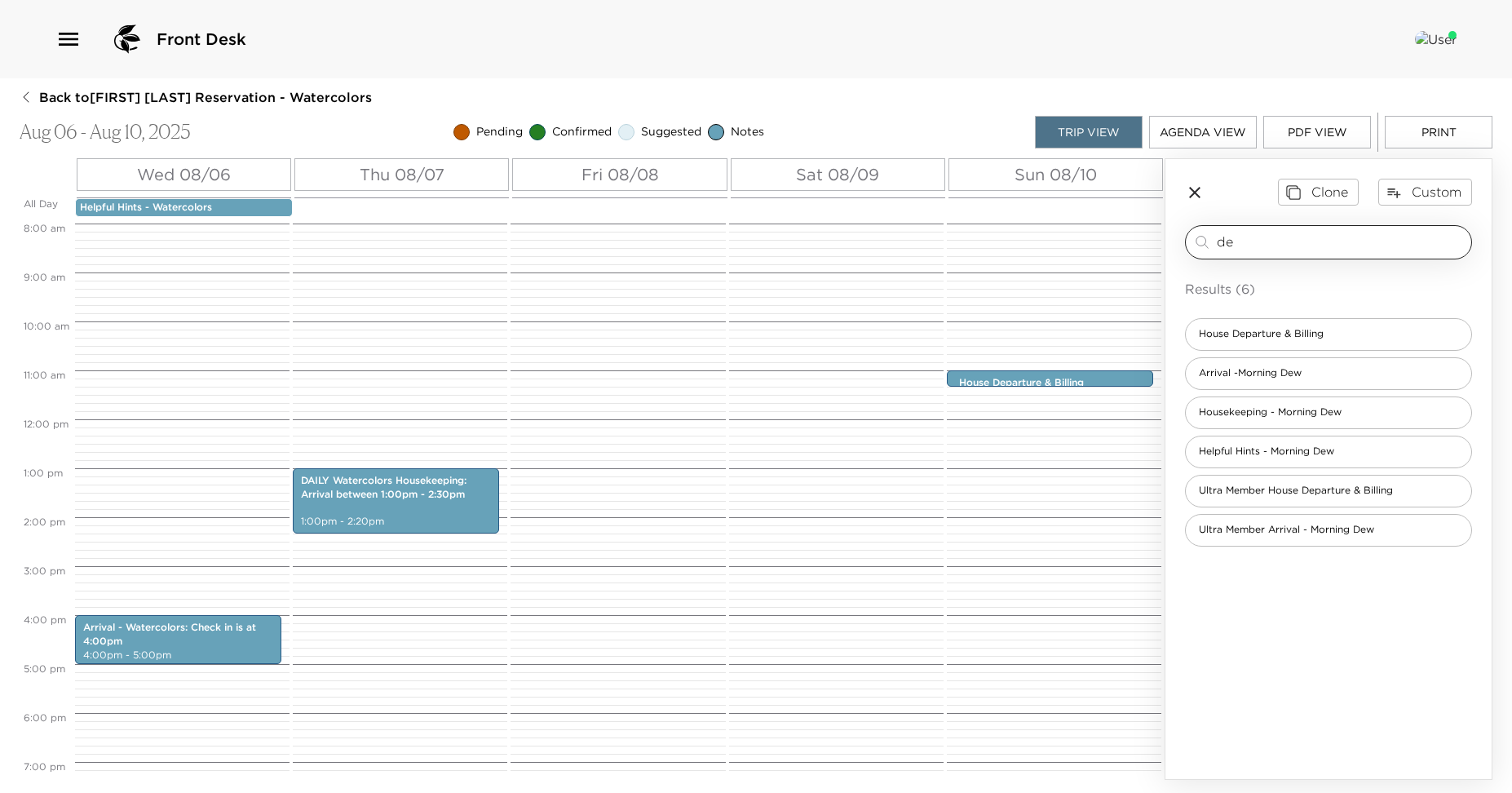 click on "de" at bounding box center (1341, 241) 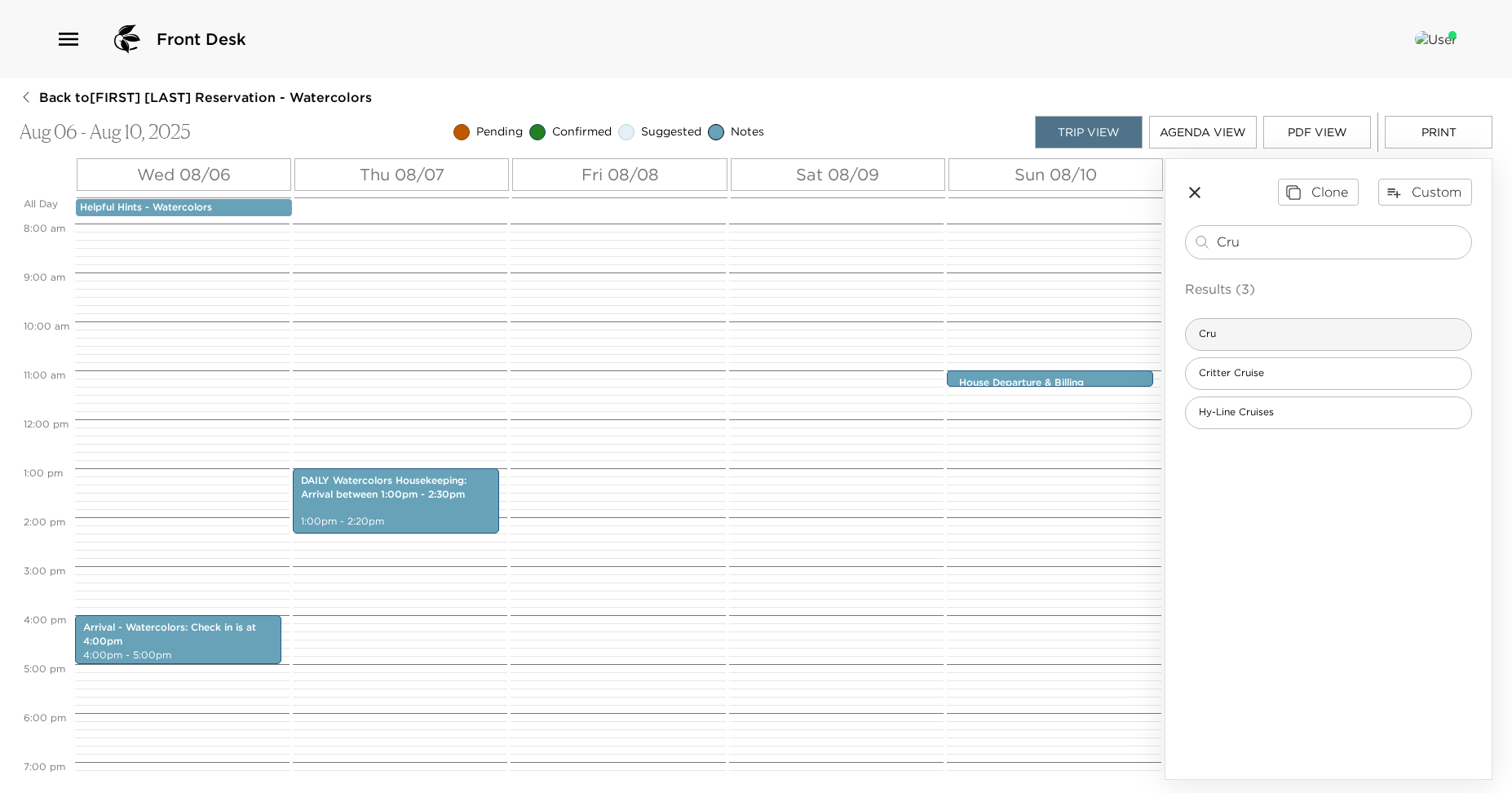 type on "Cru" 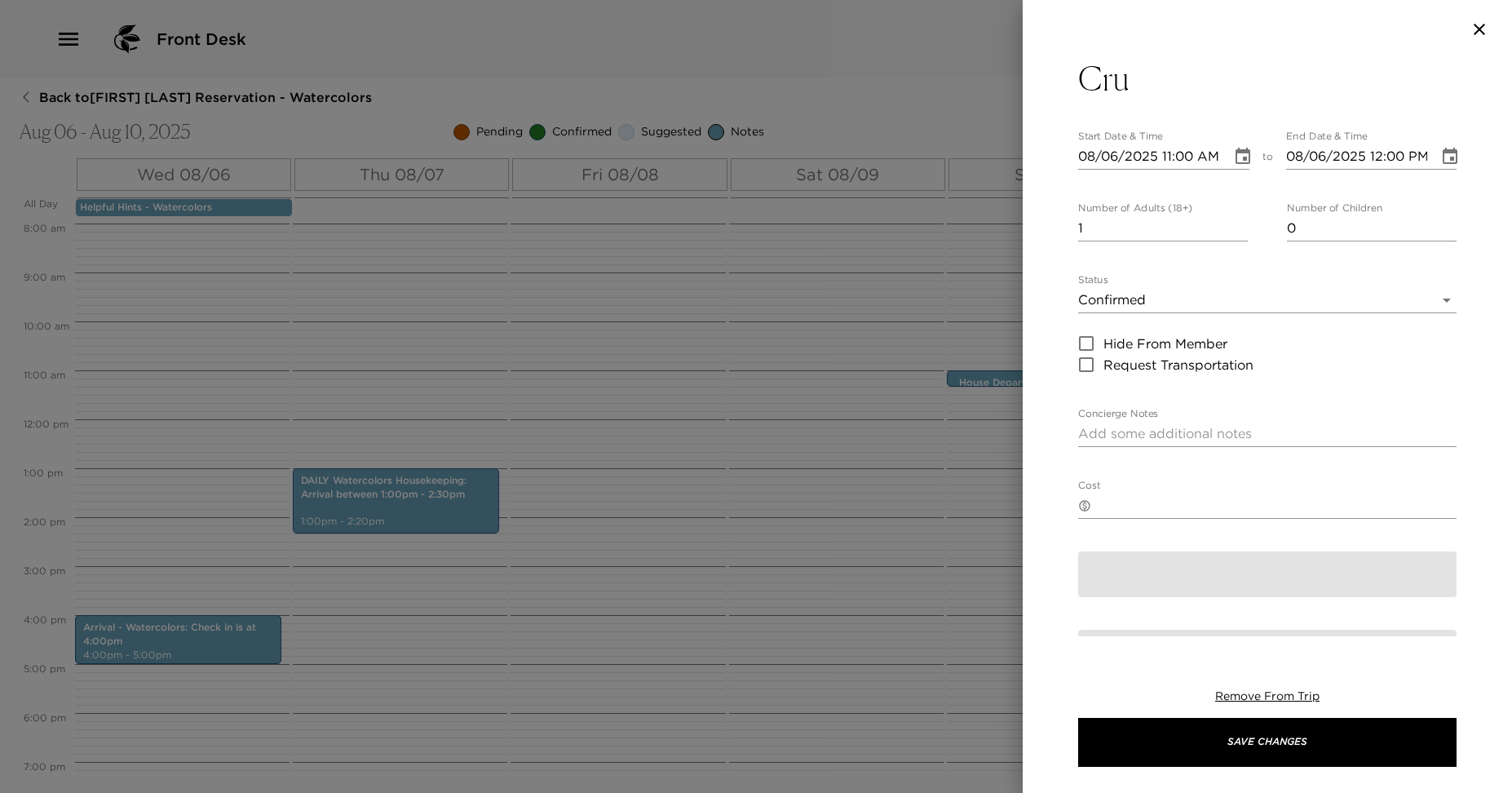 type on "Your reservation is confirmed. Please see the cancelation policy." 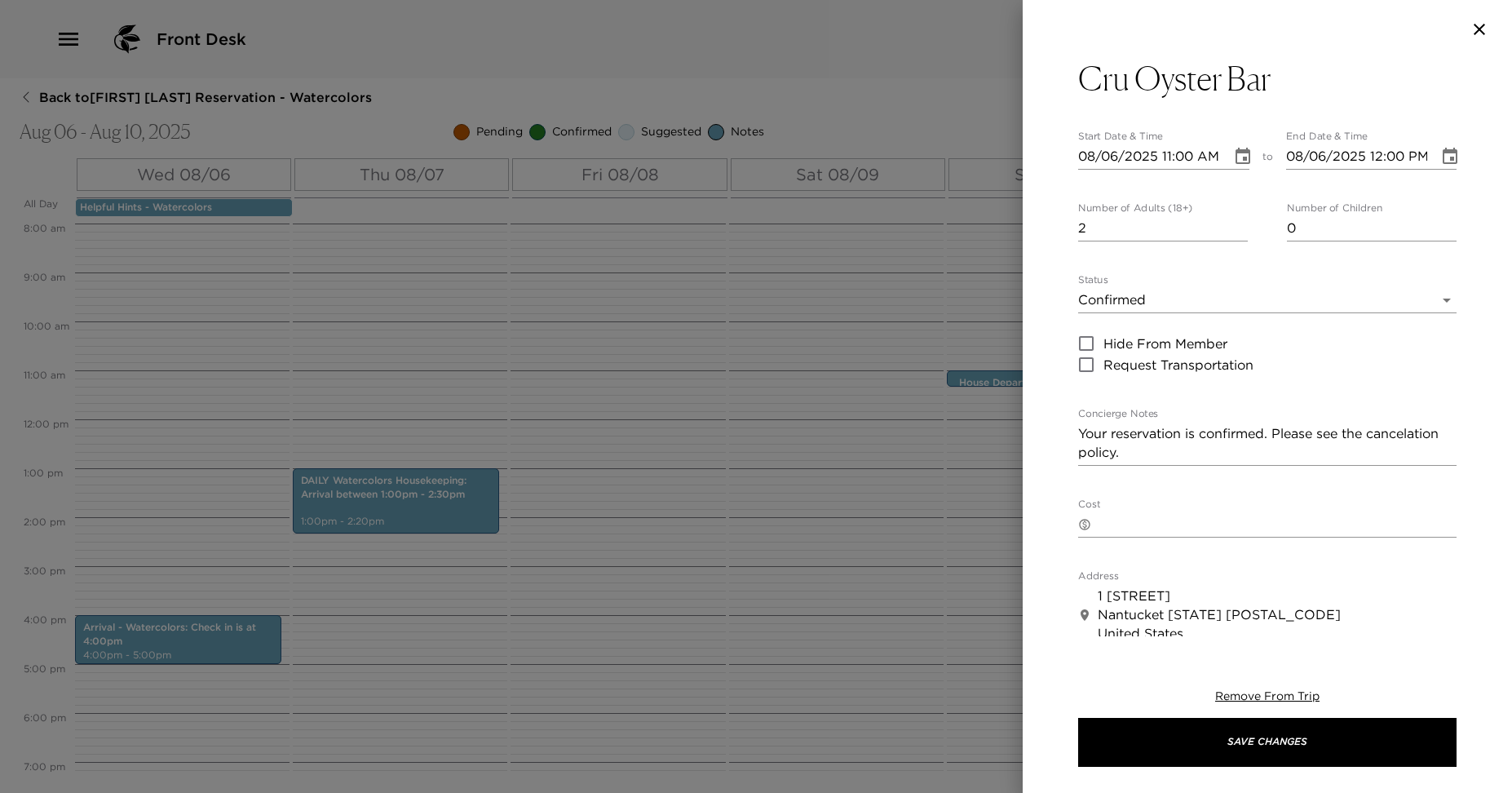 click on "2" at bounding box center [1163, 228] 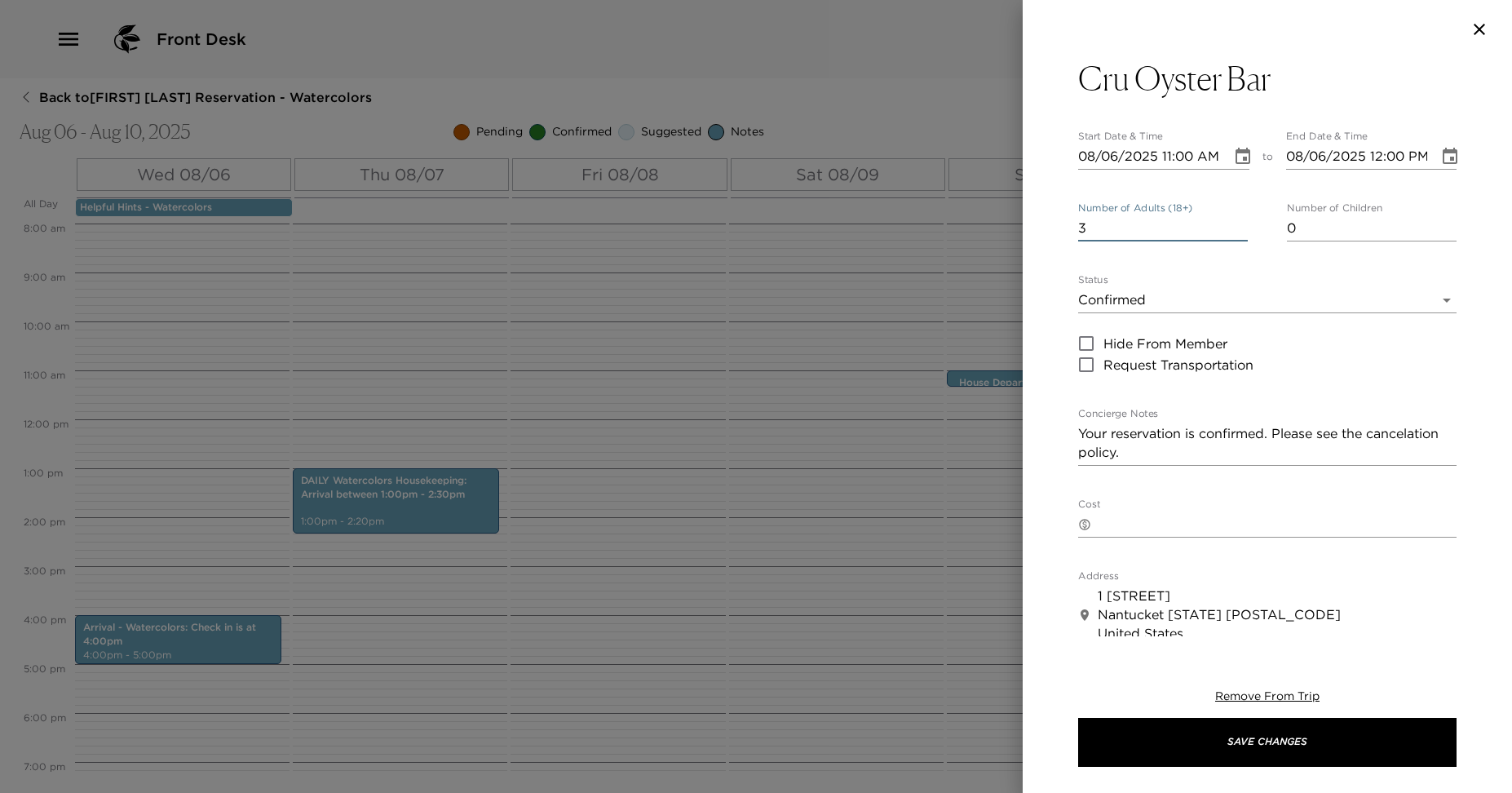 click on "3" at bounding box center (1163, 228) 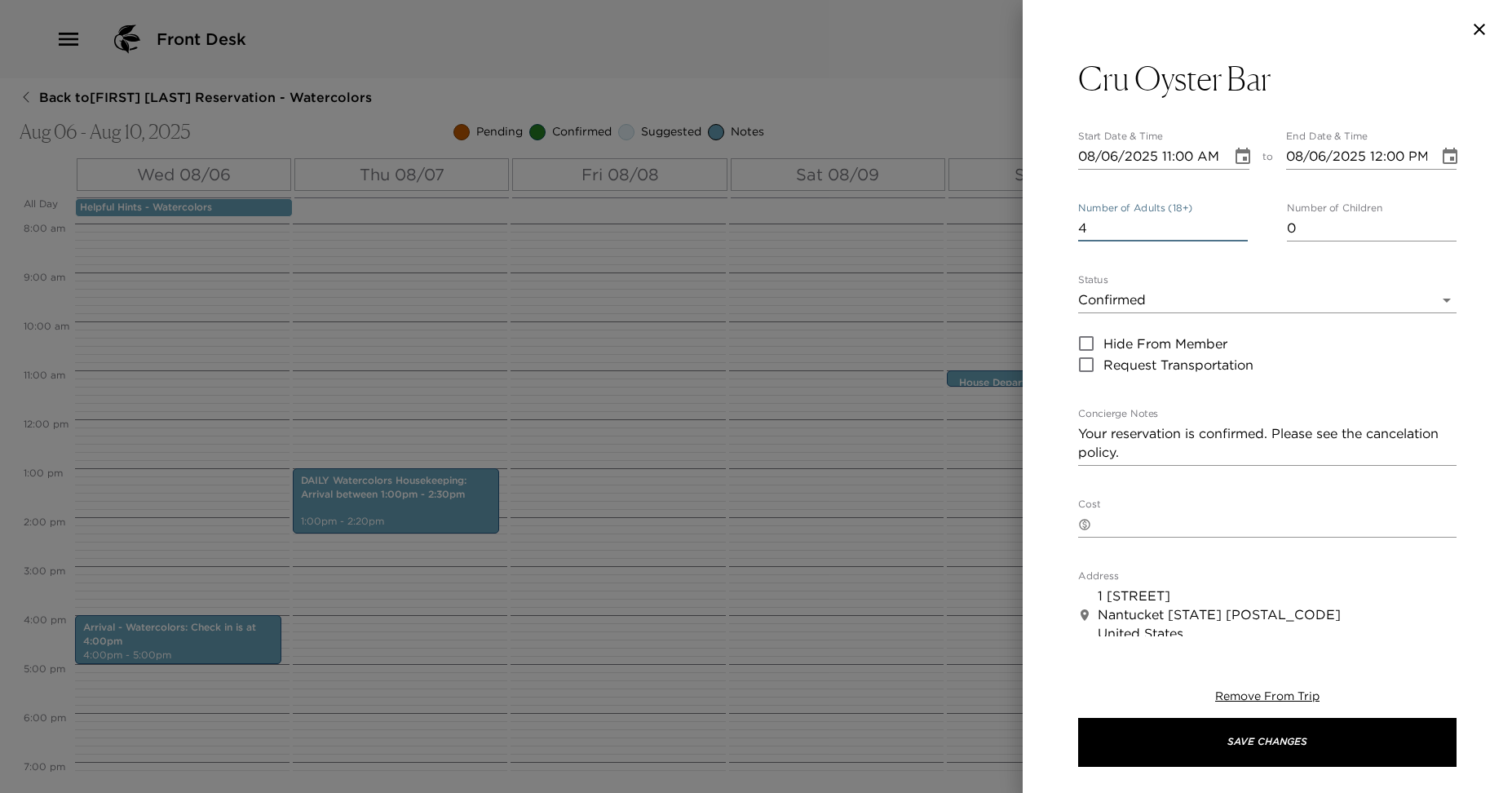 type on "4" 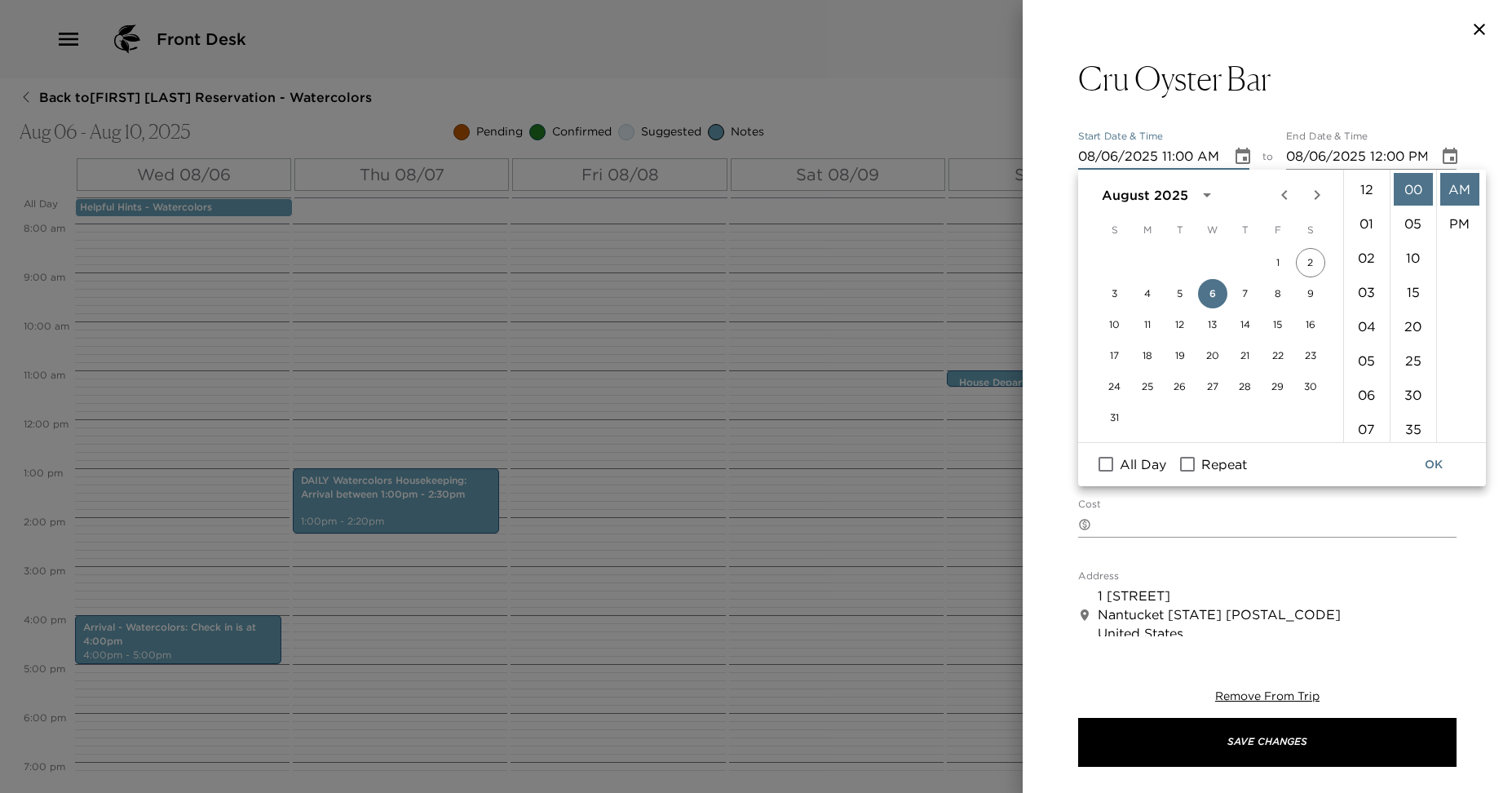 scroll, scrollTop: 377, scrollLeft: 0, axis: vertical 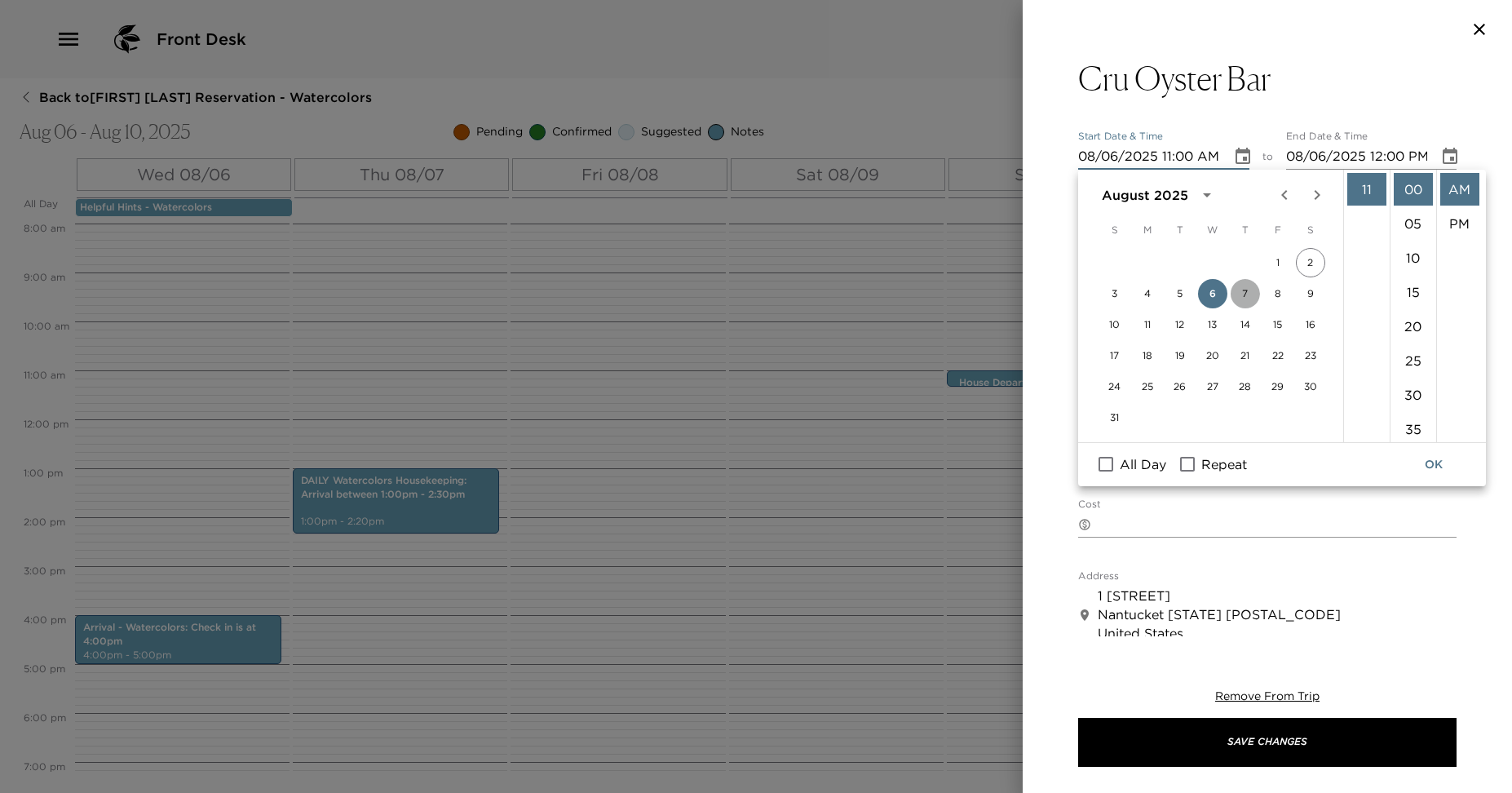 click on "7" at bounding box center (1245, 294) 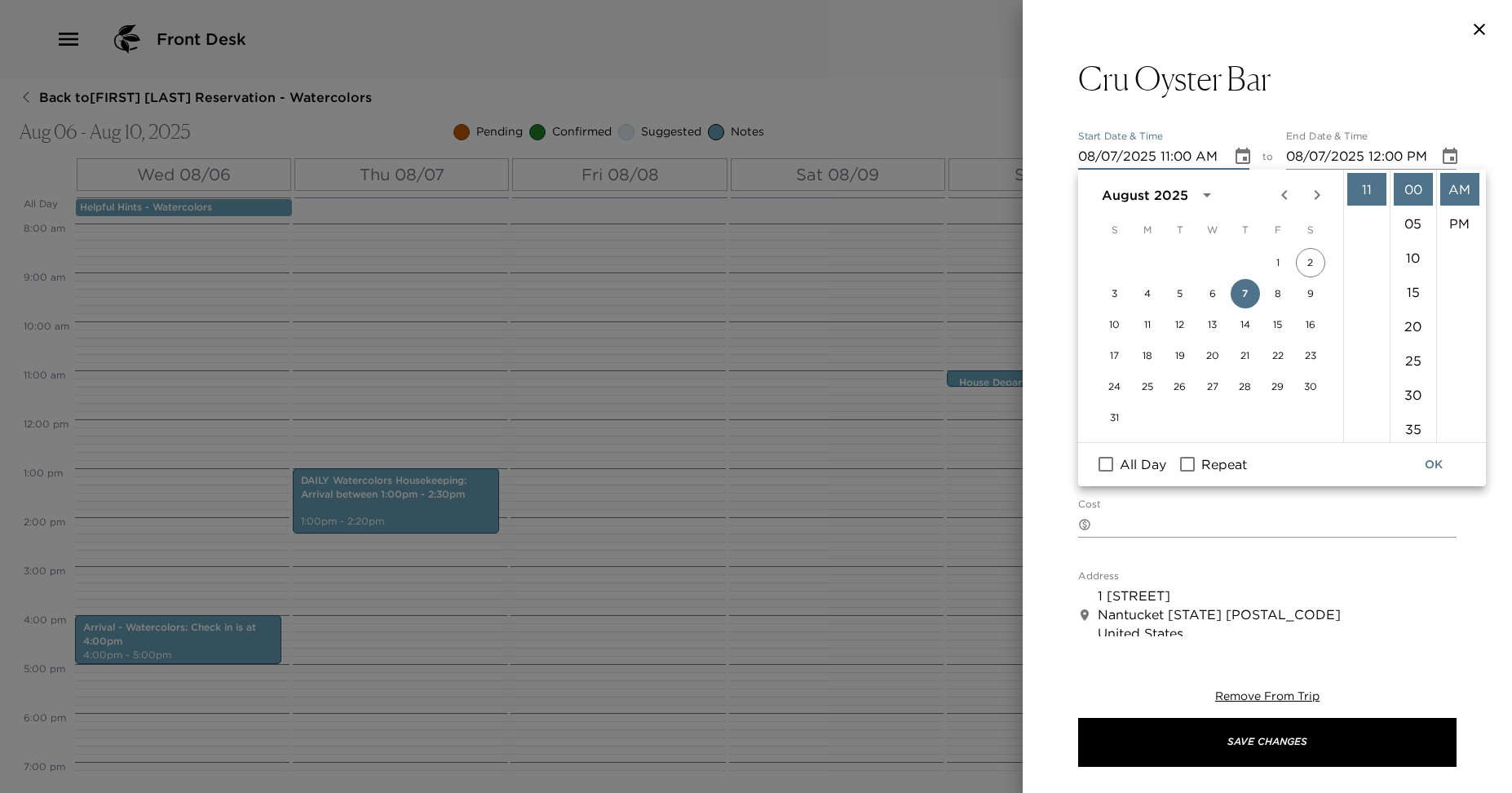 click on "08/07/2025 11:00 AM" at bounding box center [1149, 157] 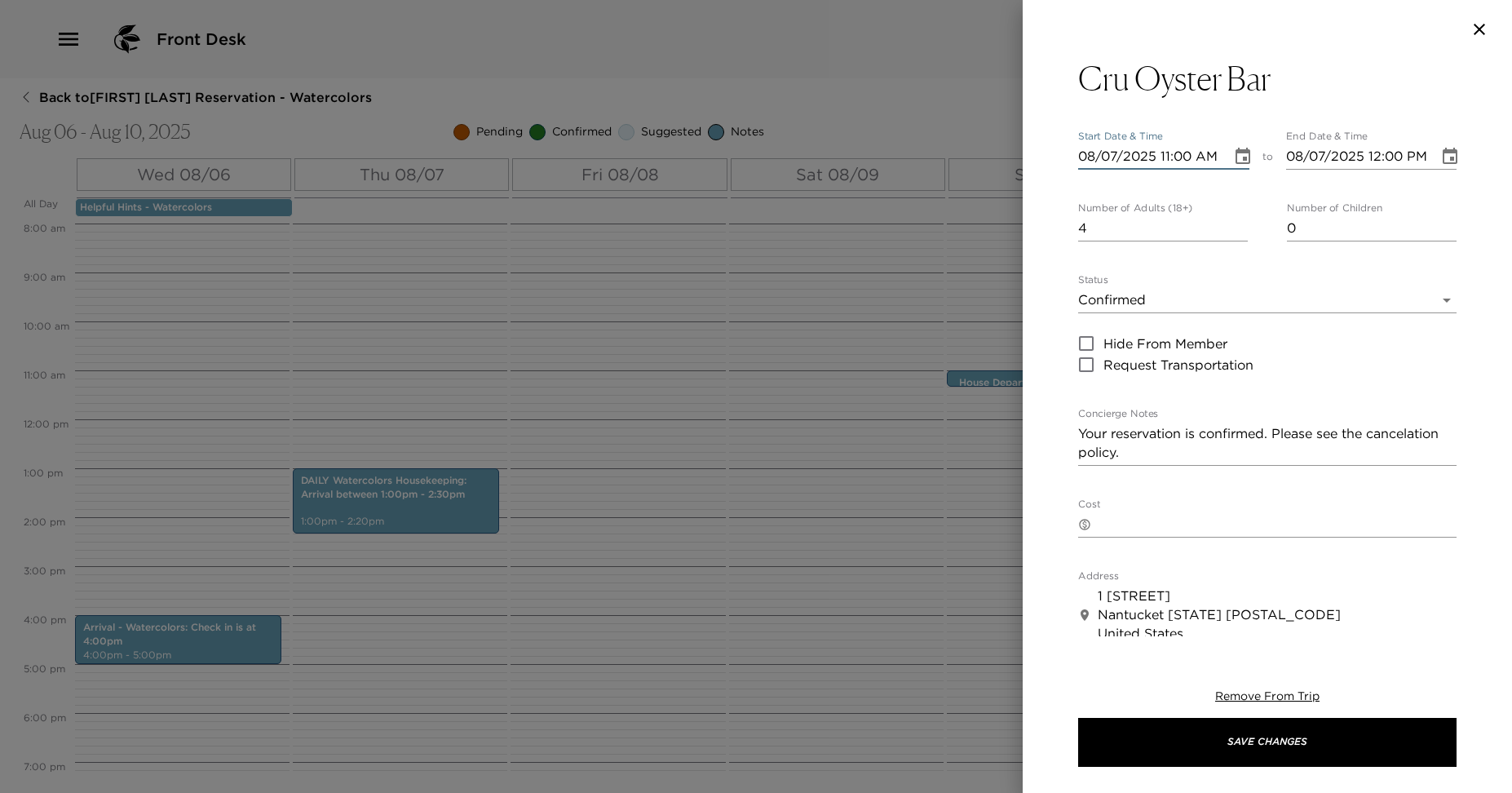 click on "08/07/2025 11:00 AM" at bounding box center (1149, 157) 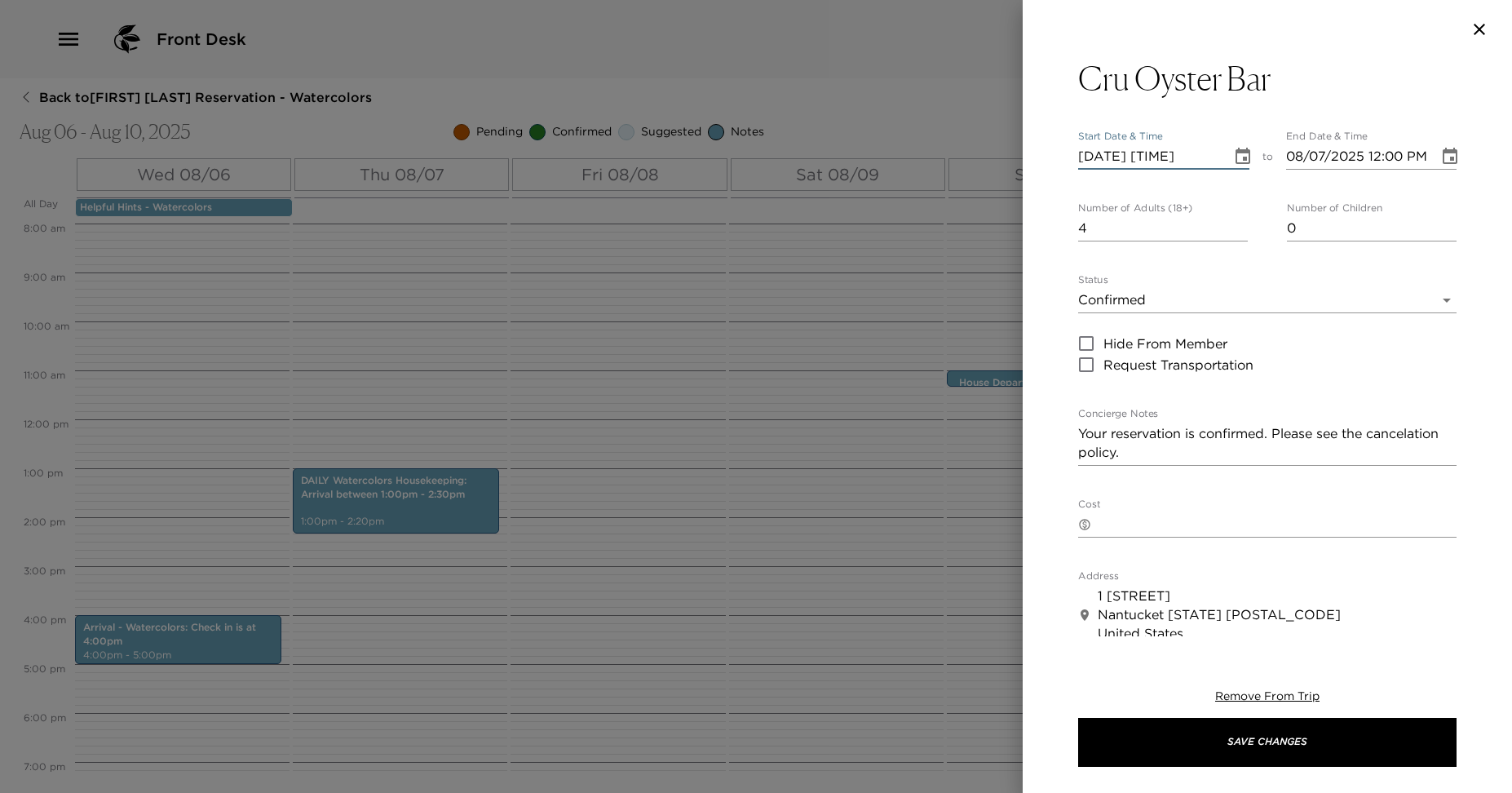 type on "08/07/2025 08:15 PM" 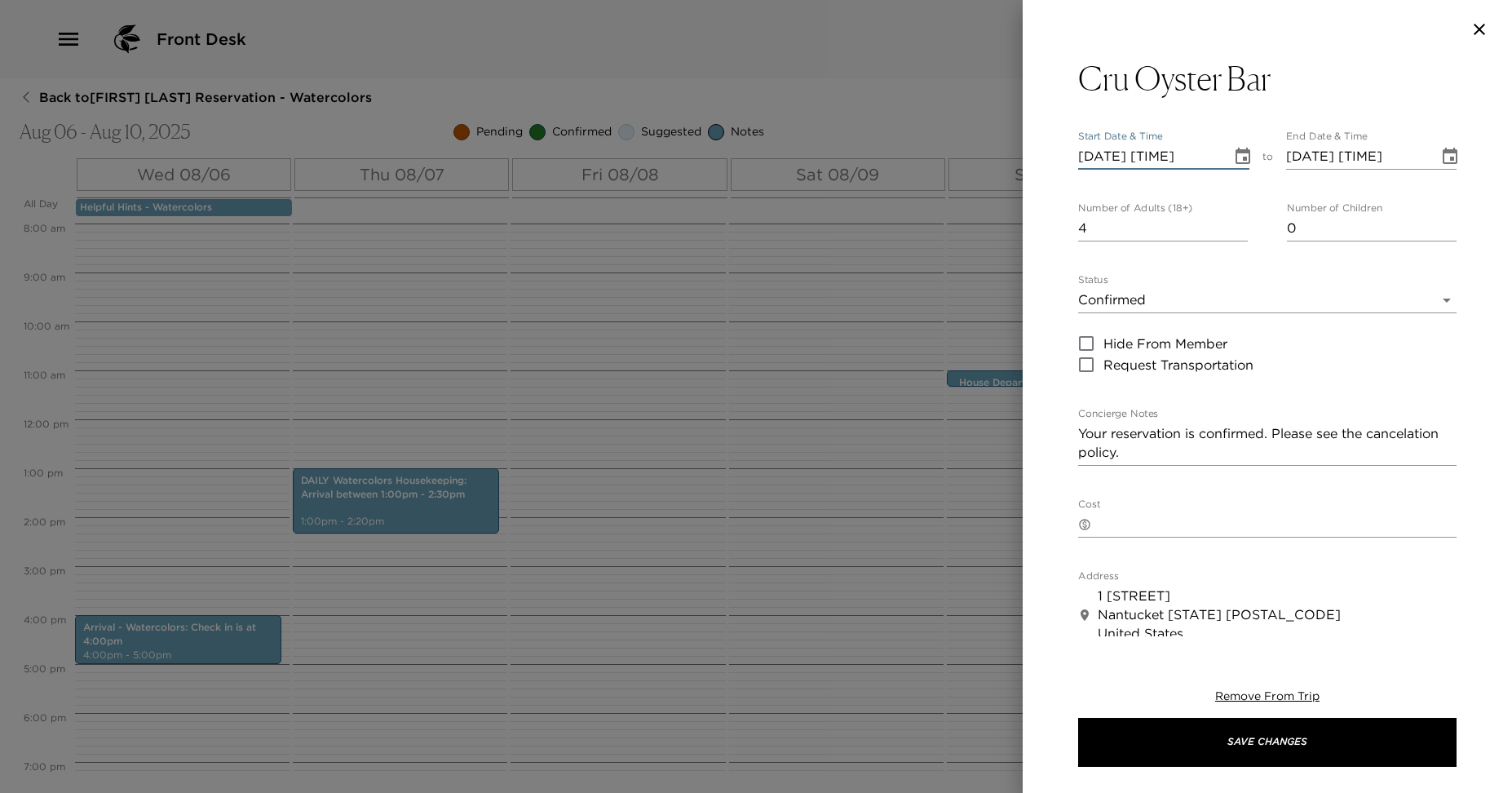 type on "08/07/2025 08:15 PM" 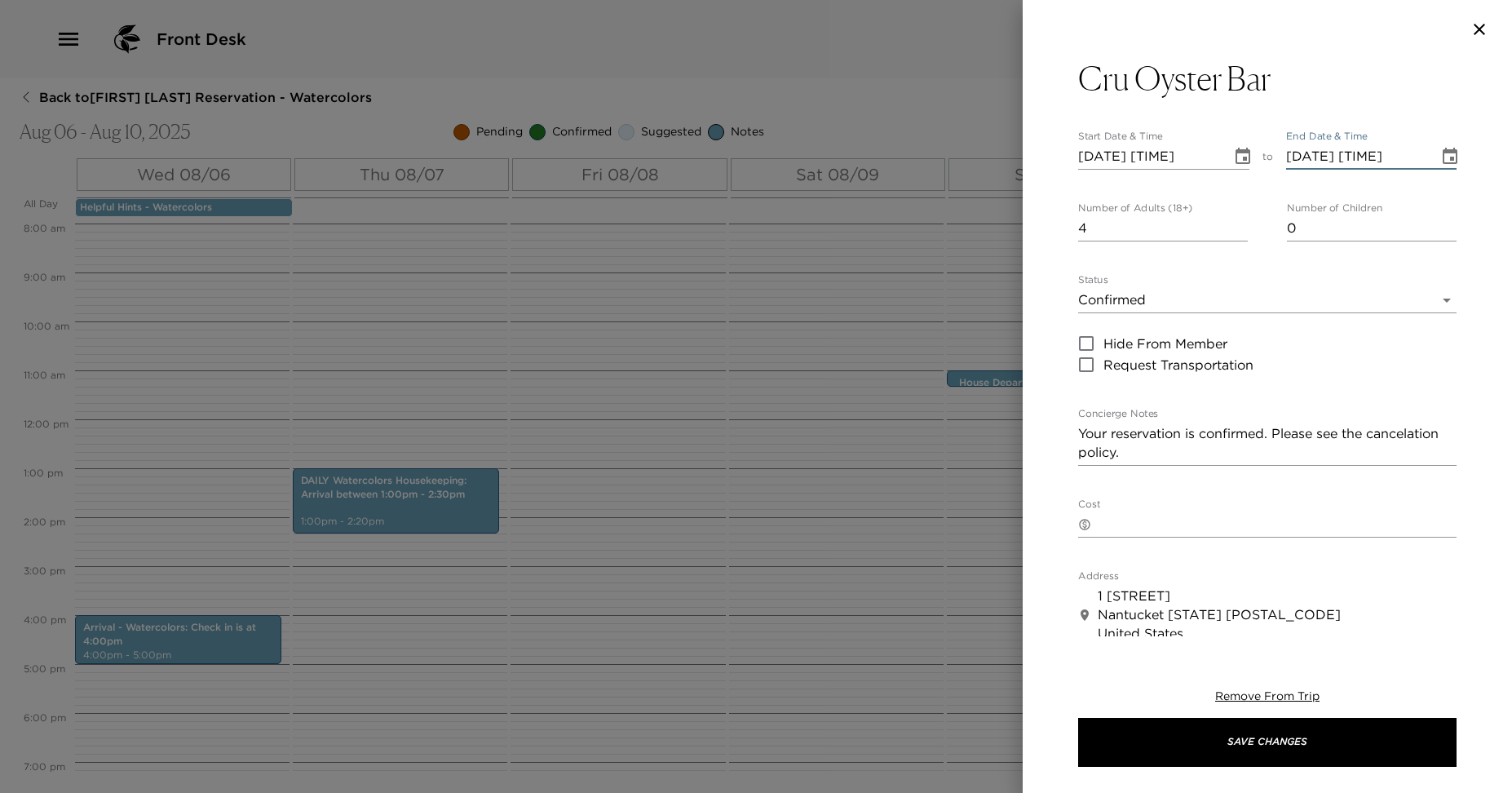 click on "08/07/2025 09:15 PM" at bounding box center [1357, 157] 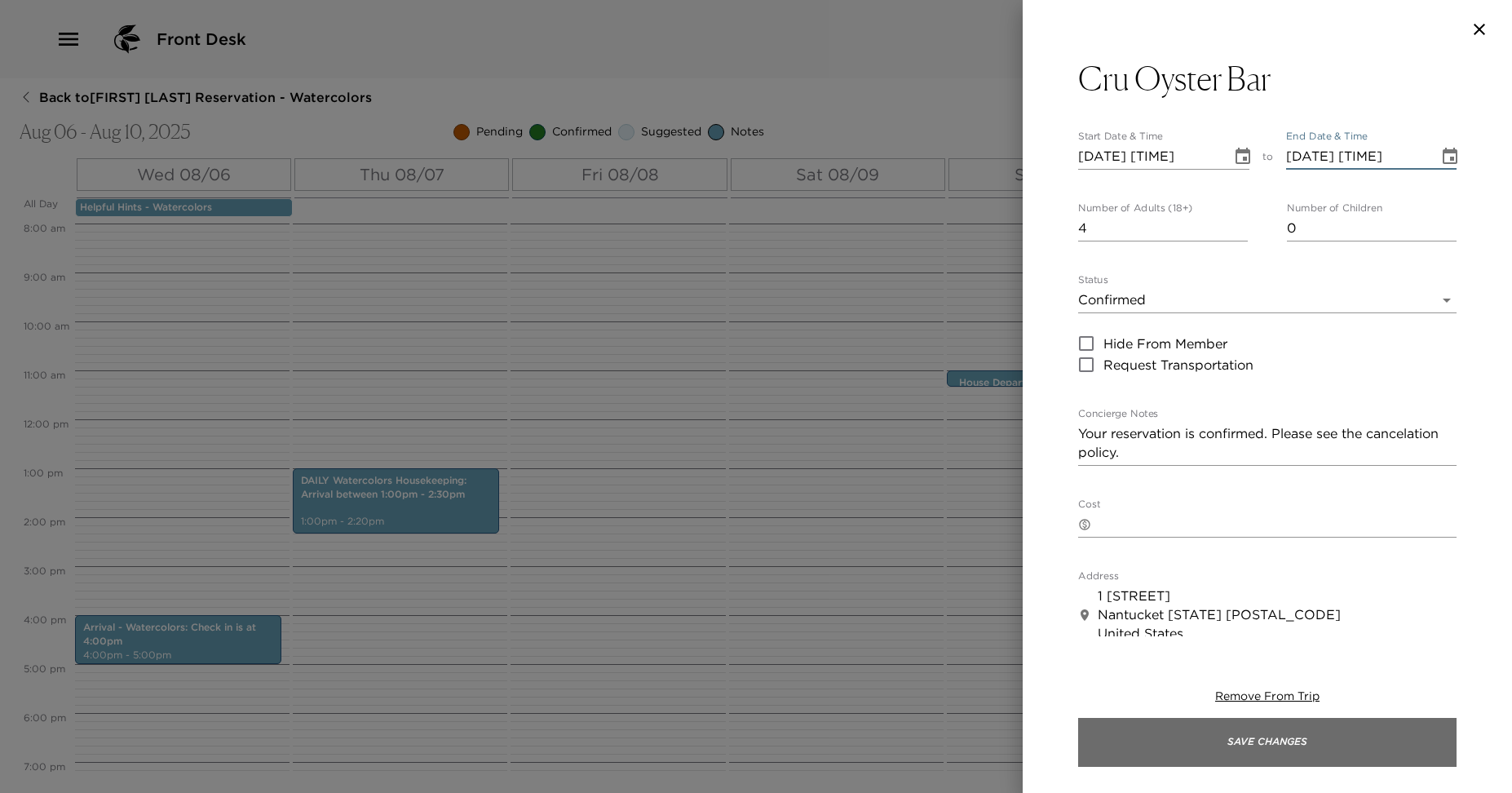 type on "08/07/2025 08:15 PM" 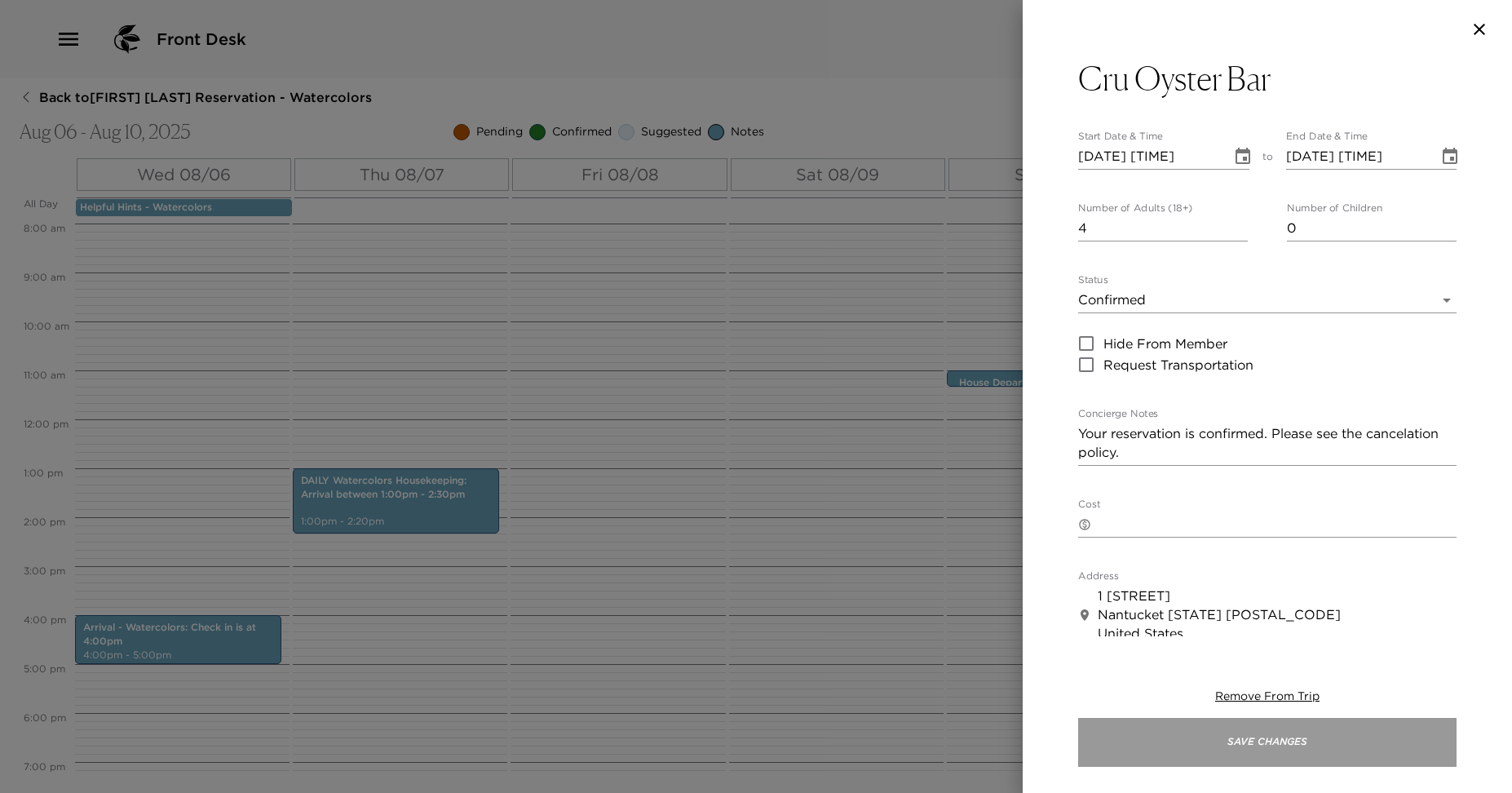 click on "Save Changes" at bounding box center (1267, 742) 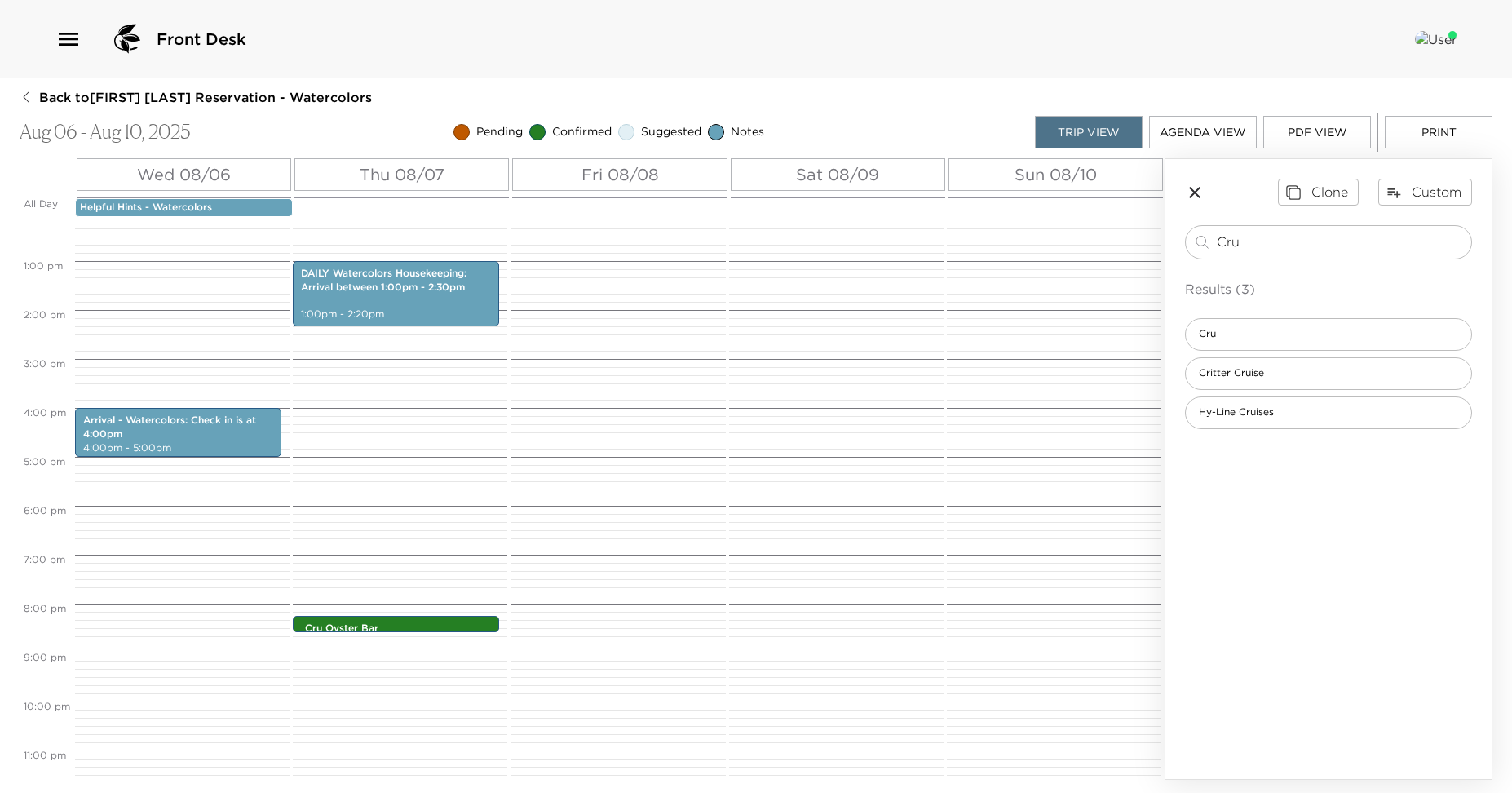 scroll, scrollTop: 583, scrollLeft: 0, axis: vertical 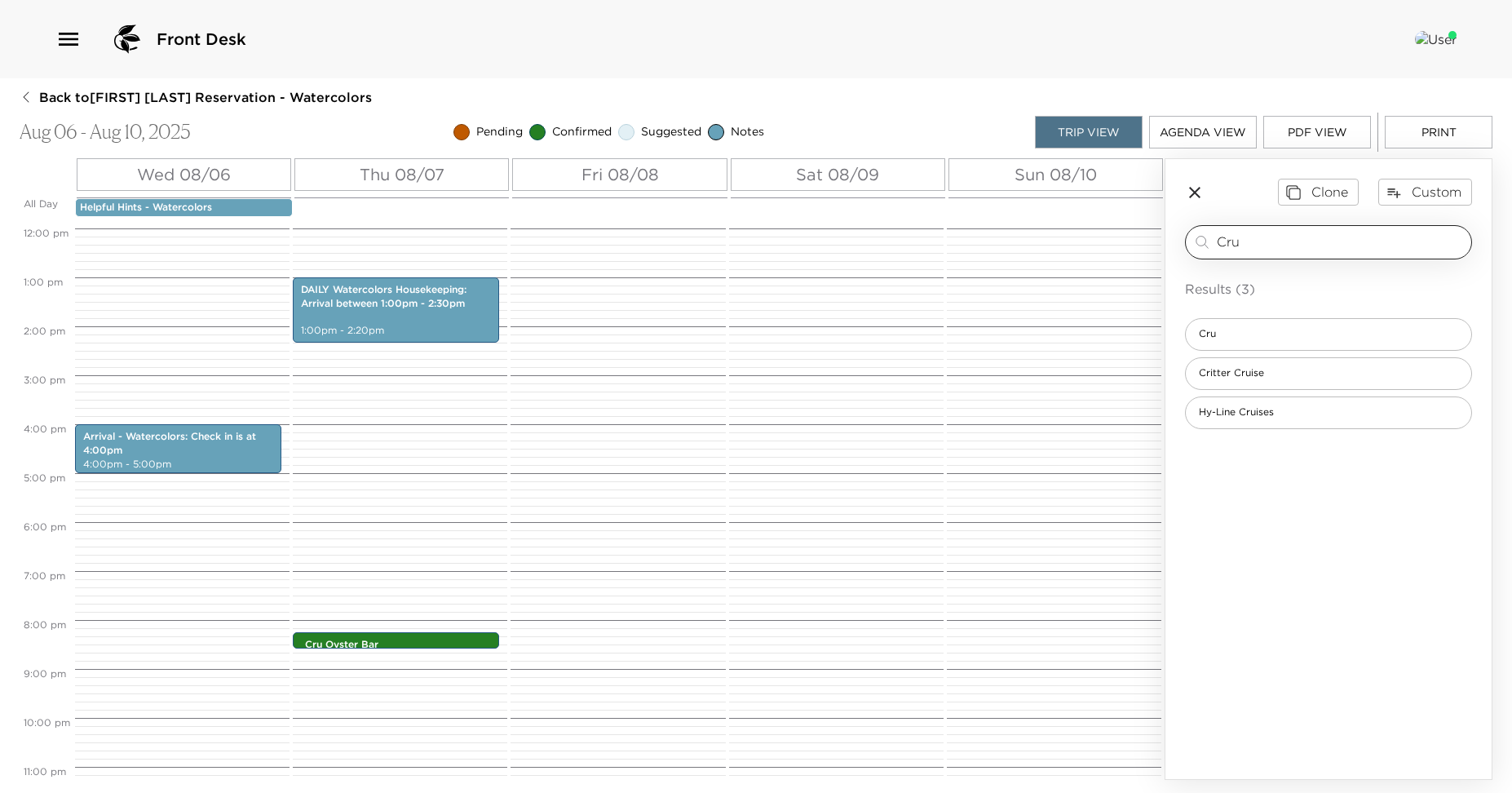 click on "Cru" at bounding box center [1341, 241] 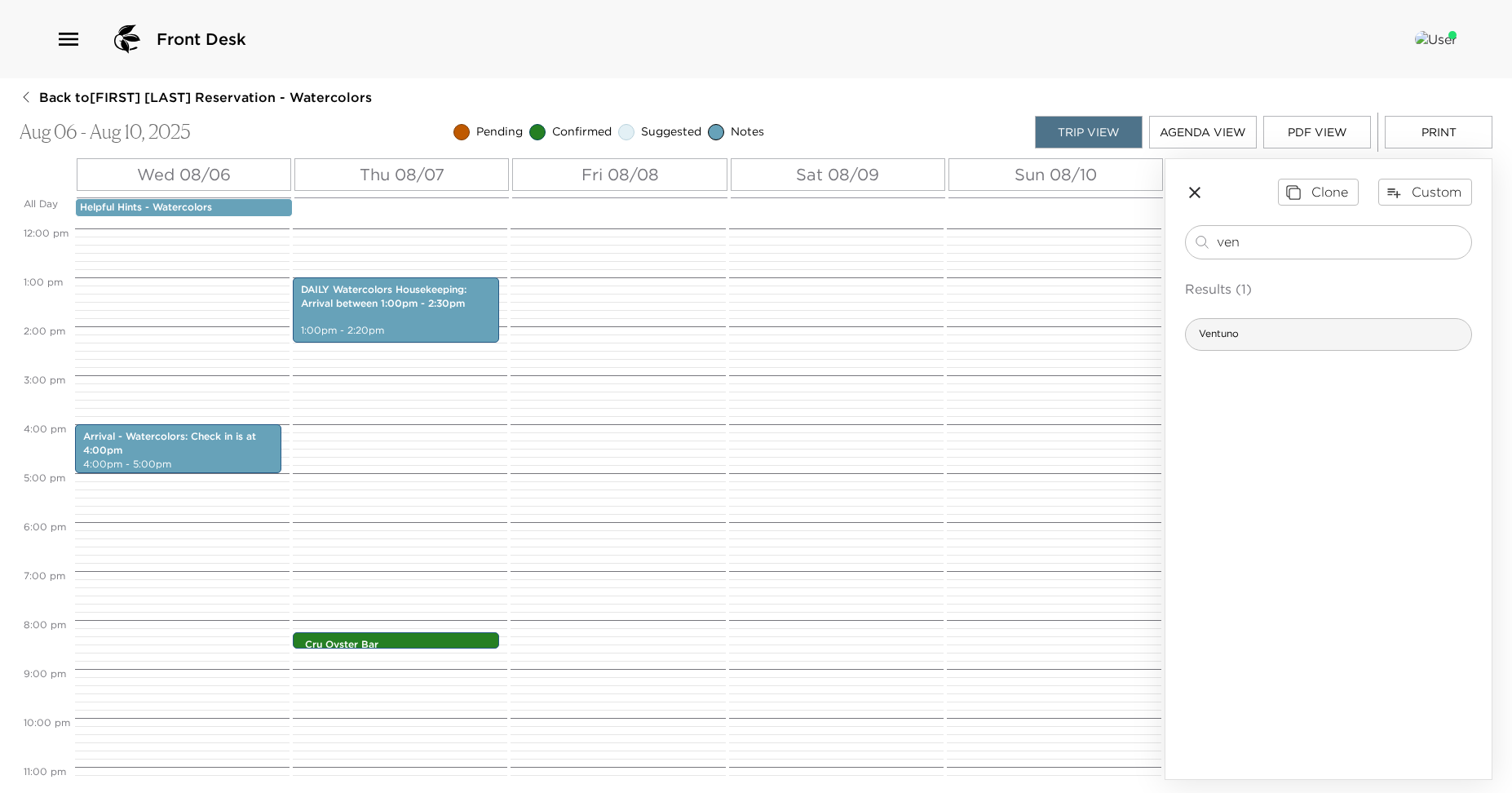 type on "ven" 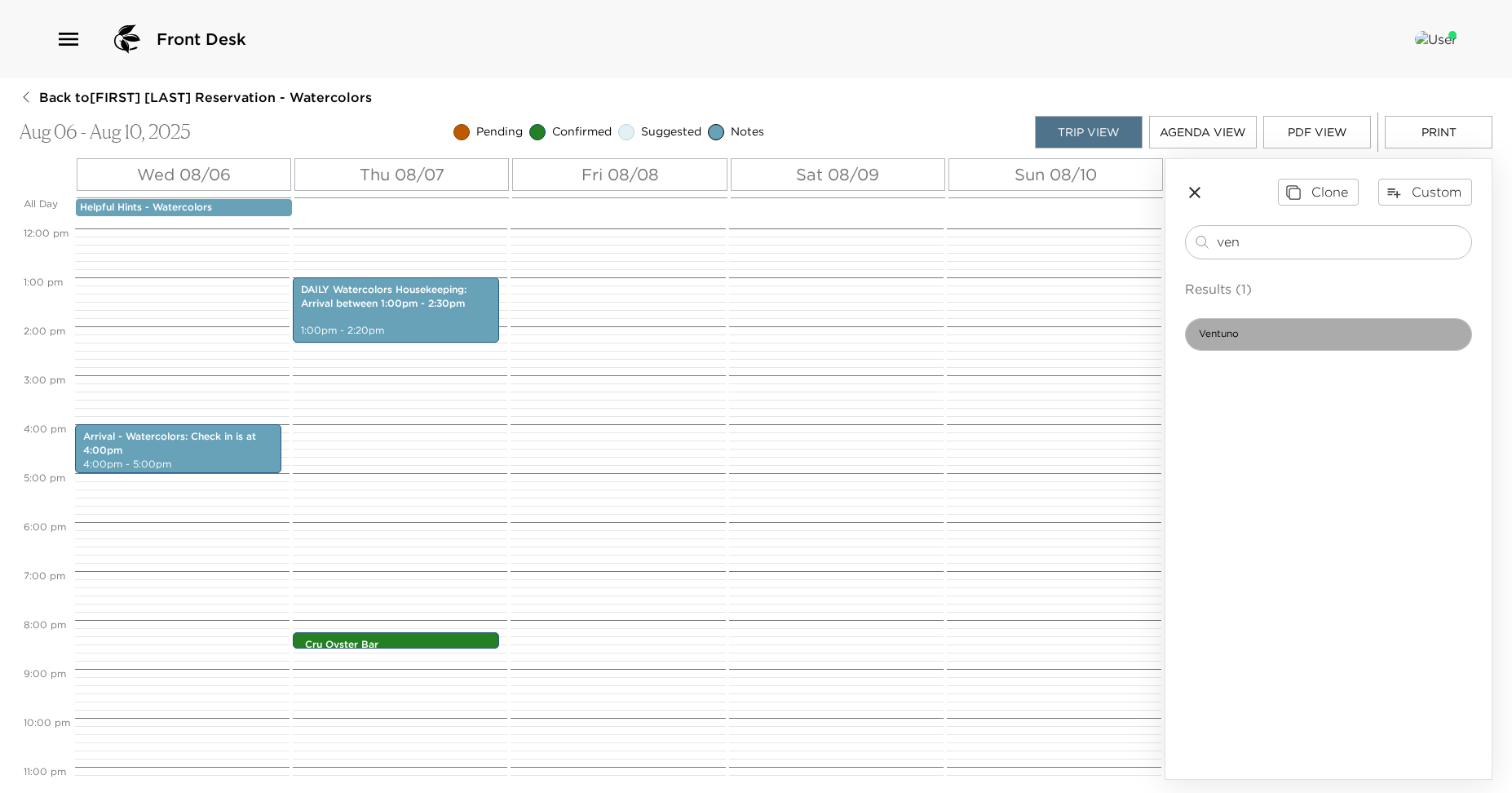 click on "[COMPANY]" at bounding box center (1329, 334) 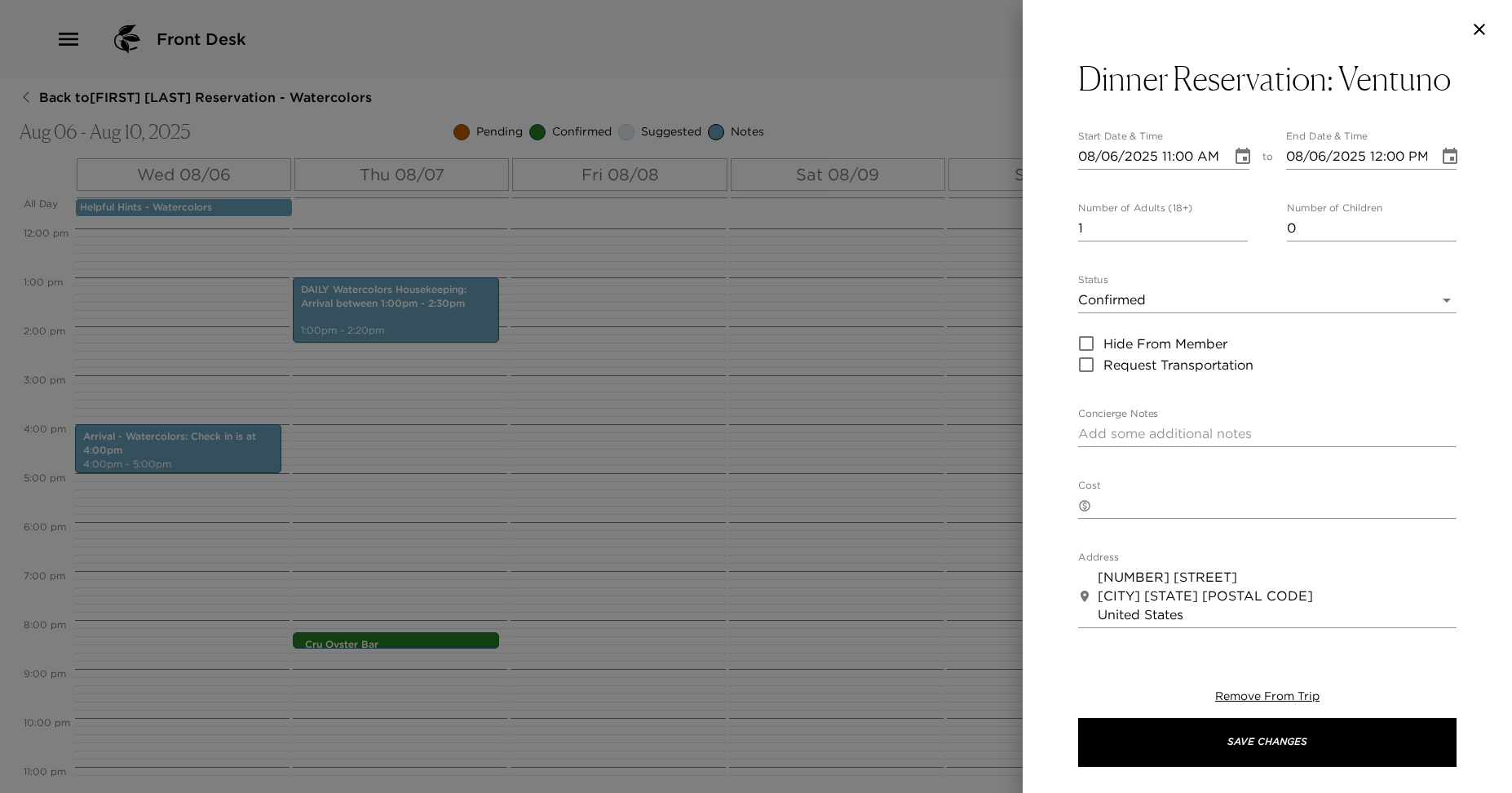 click 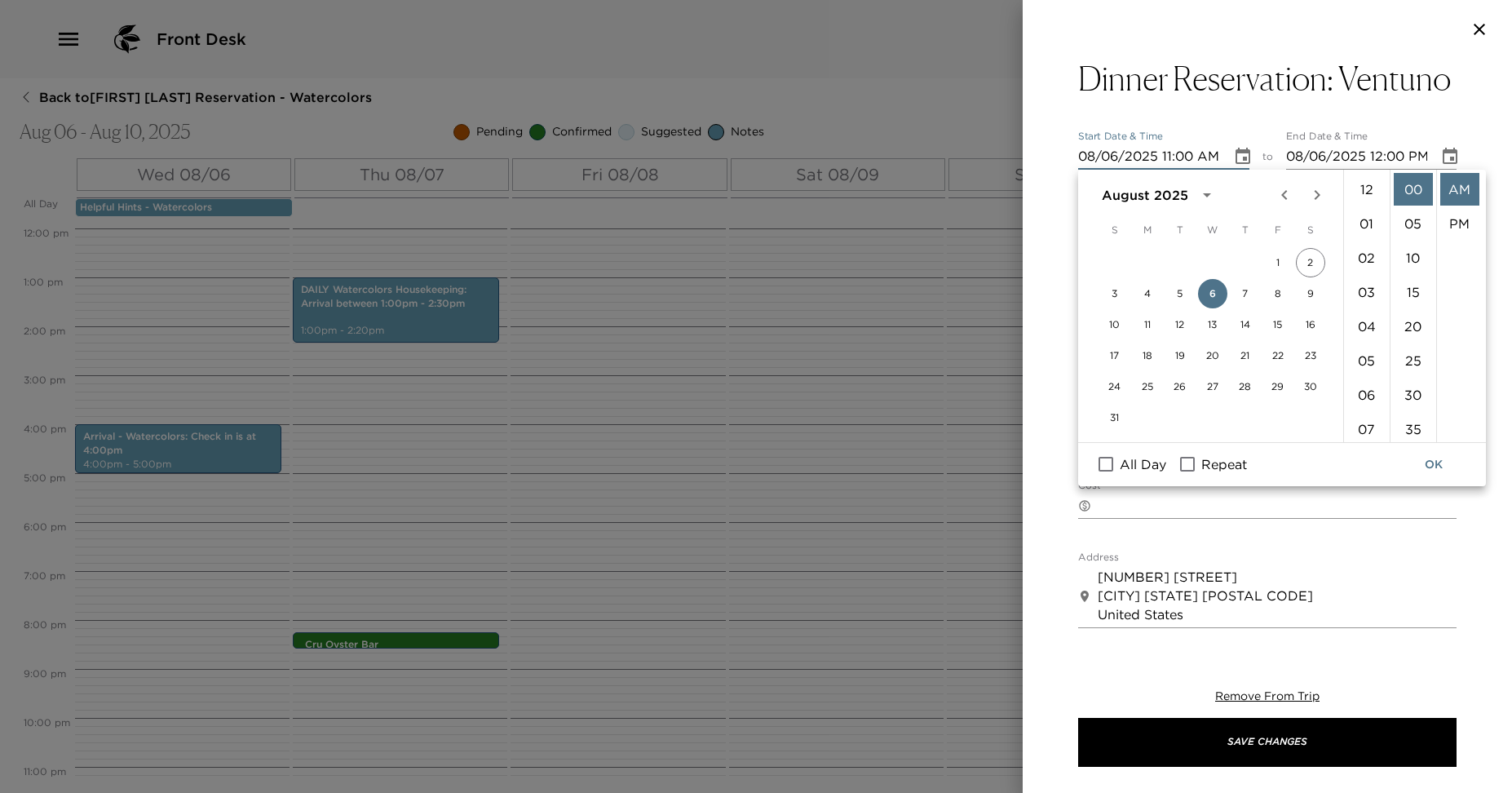 scroll, scrollTop: 377, scrollLeft: 0, axis: vertical 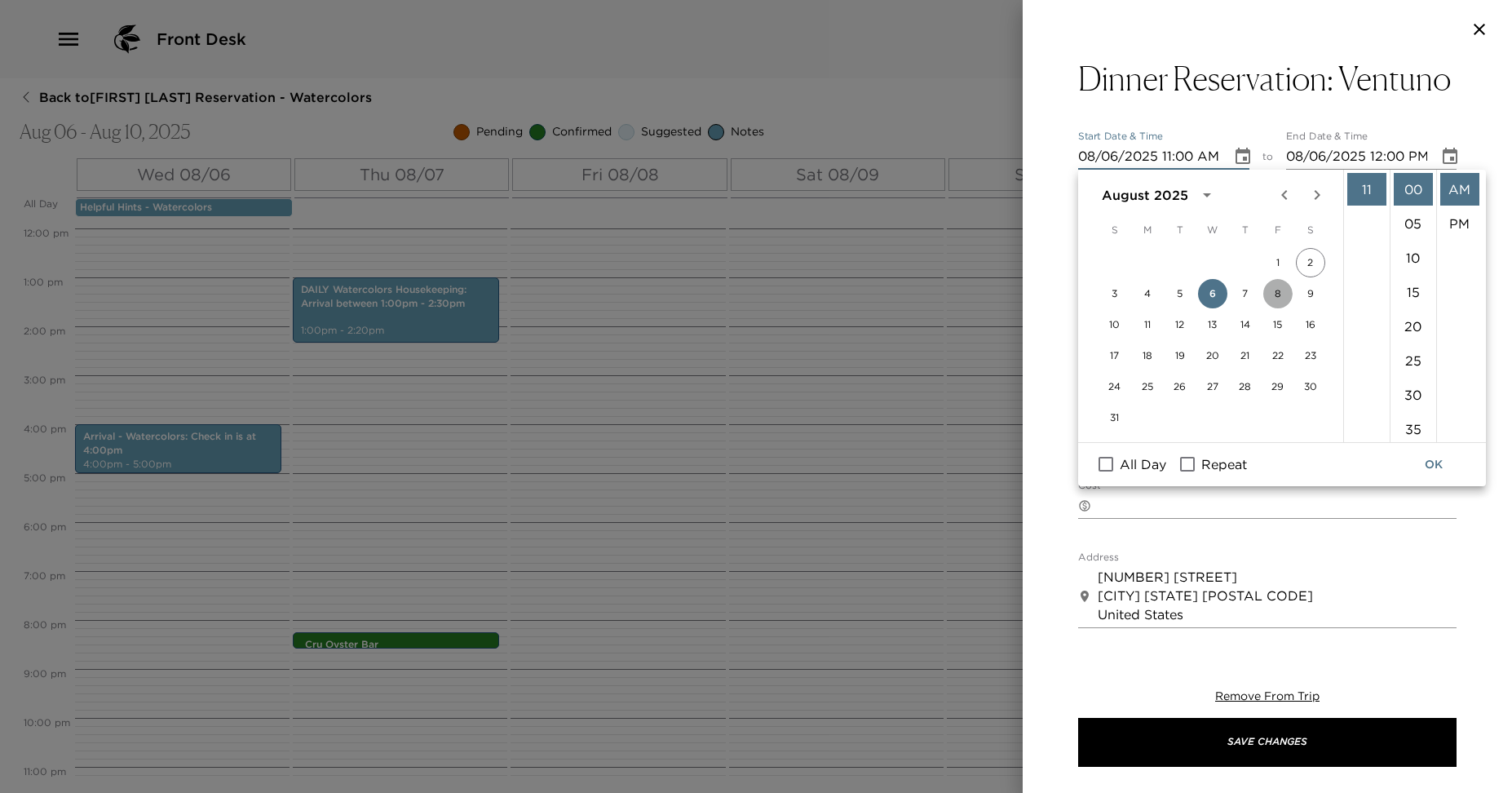 click on "8" at bounding box center [1278, 294] 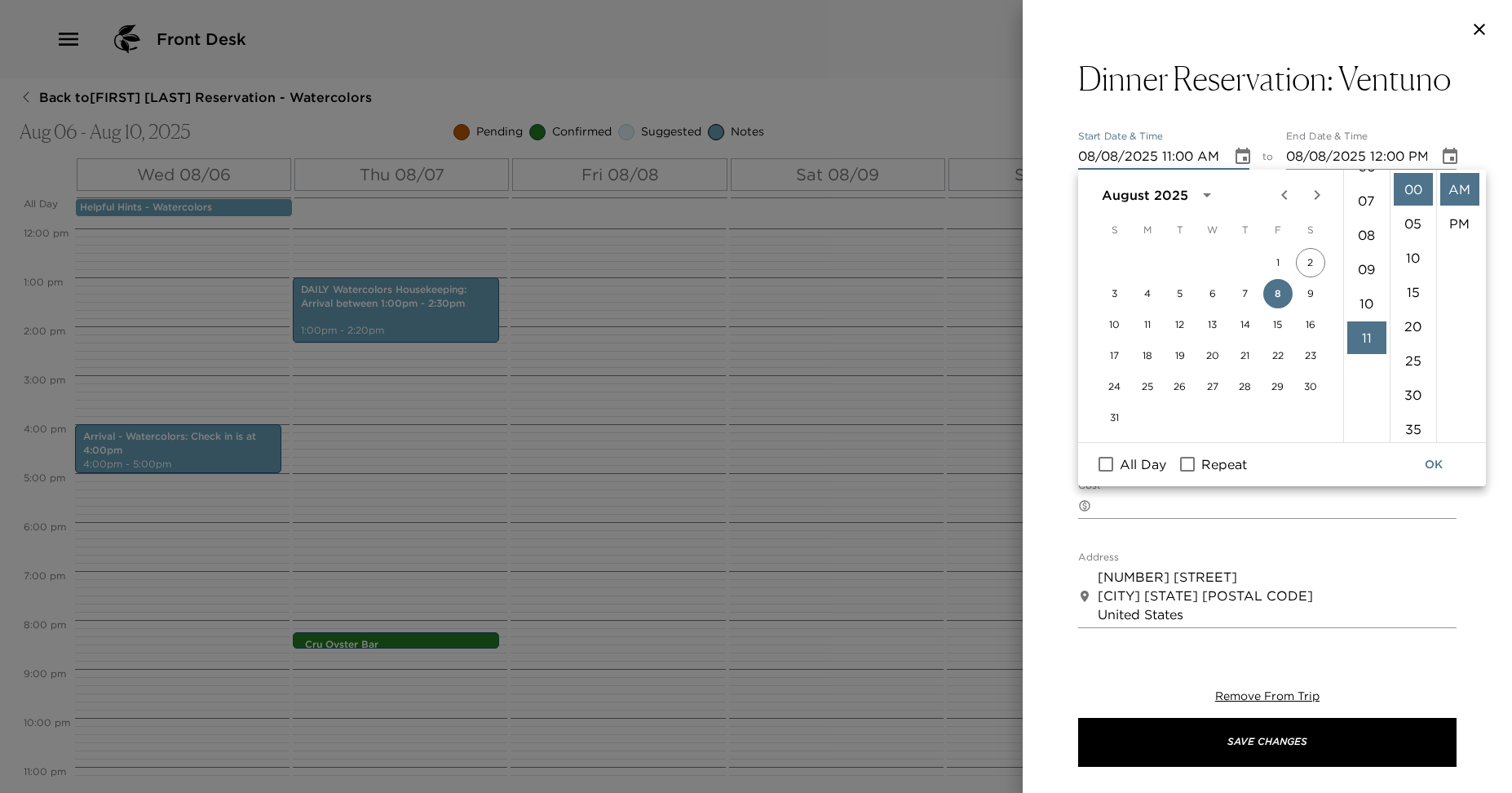 scroll, scrollTop: 227, scrollLeft: 0, axis: vertical 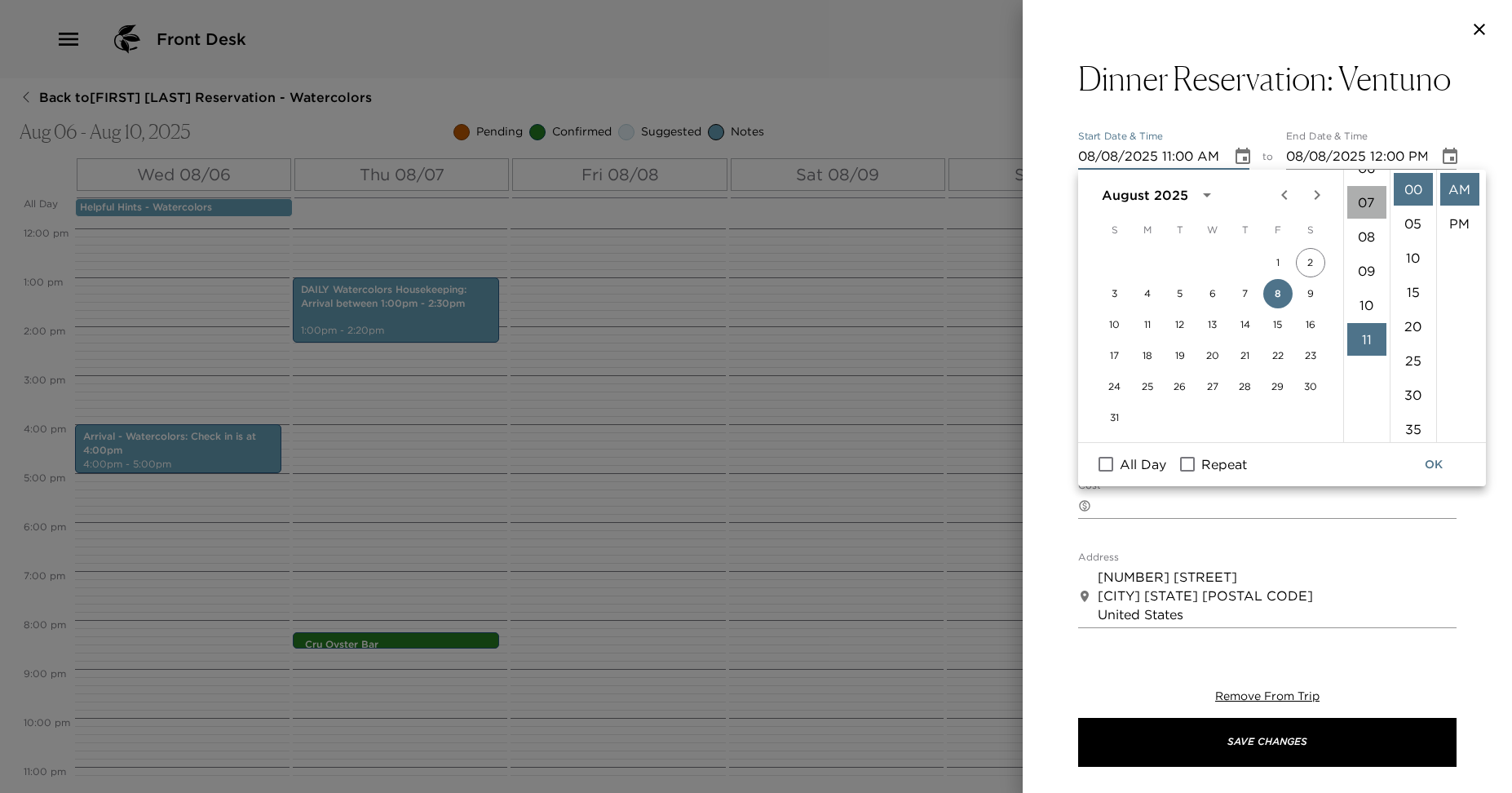 click on "07" at bounding box center (1367, 202) 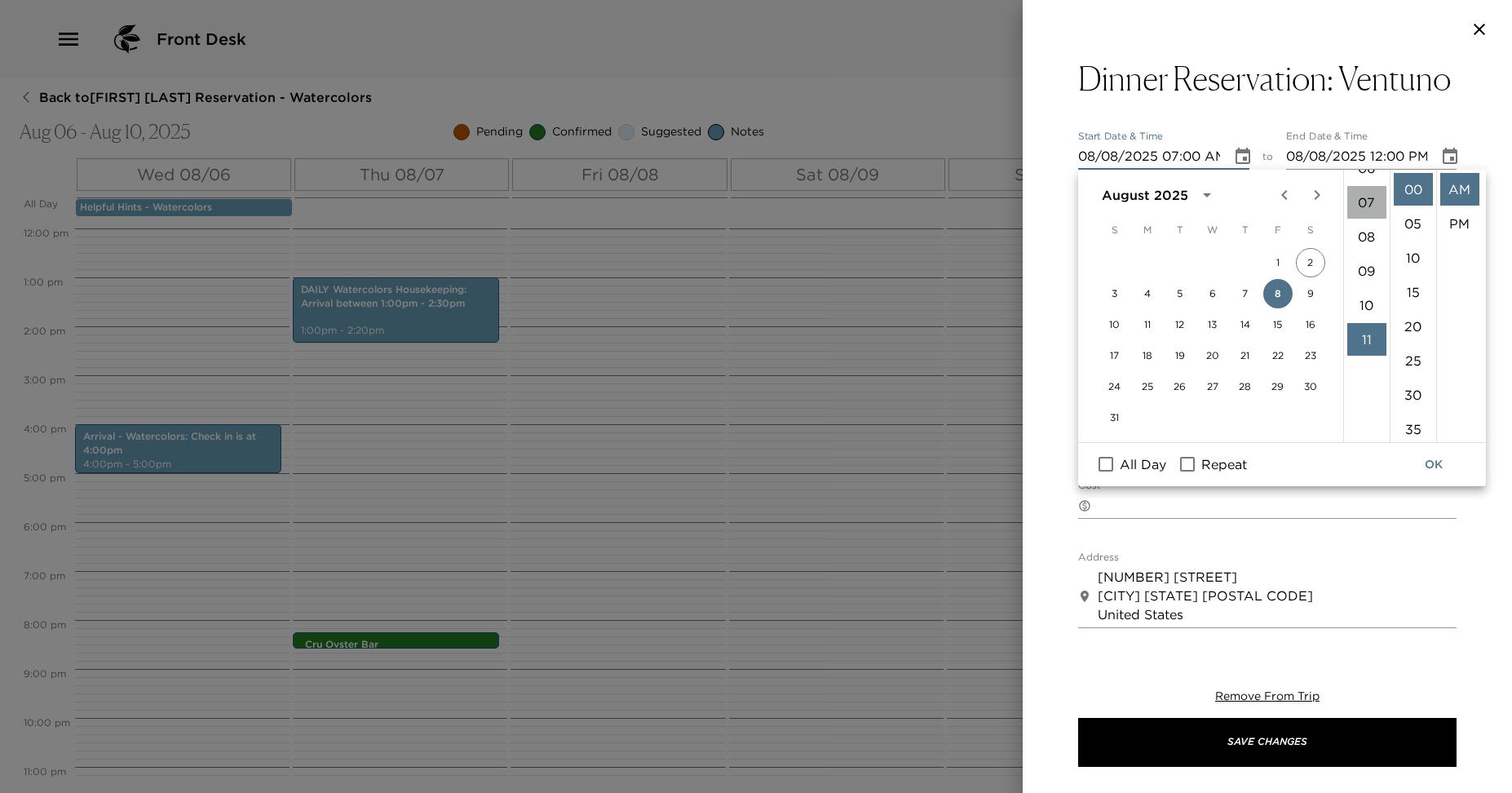 scroll, scrollTop: 240, scrollLeft: 0, axis: vertical 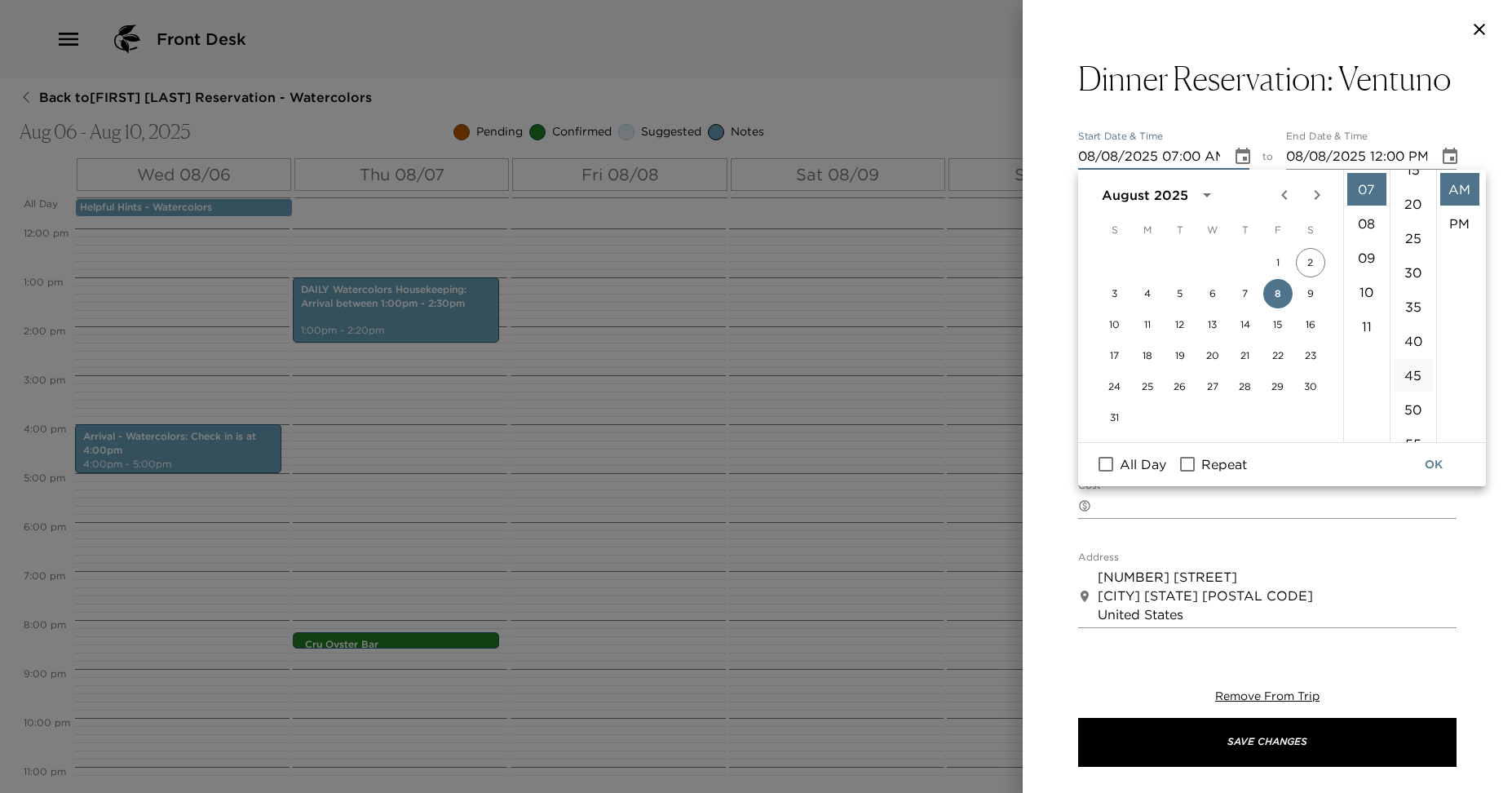 click on "45" at bounding box center [1413, 375] 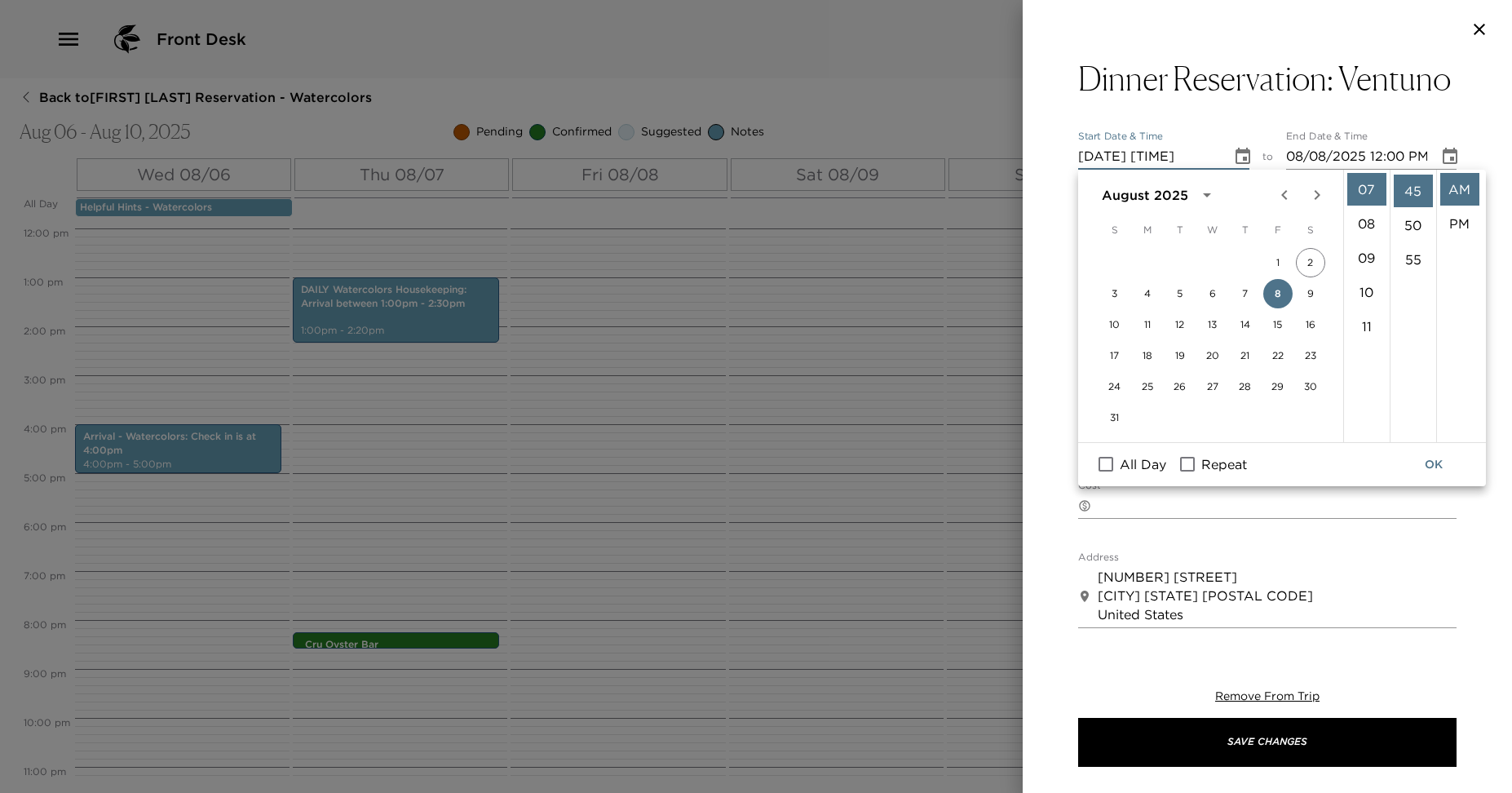 scroll, scrollTop: 308, scrollLeft: 0, axis: vertical 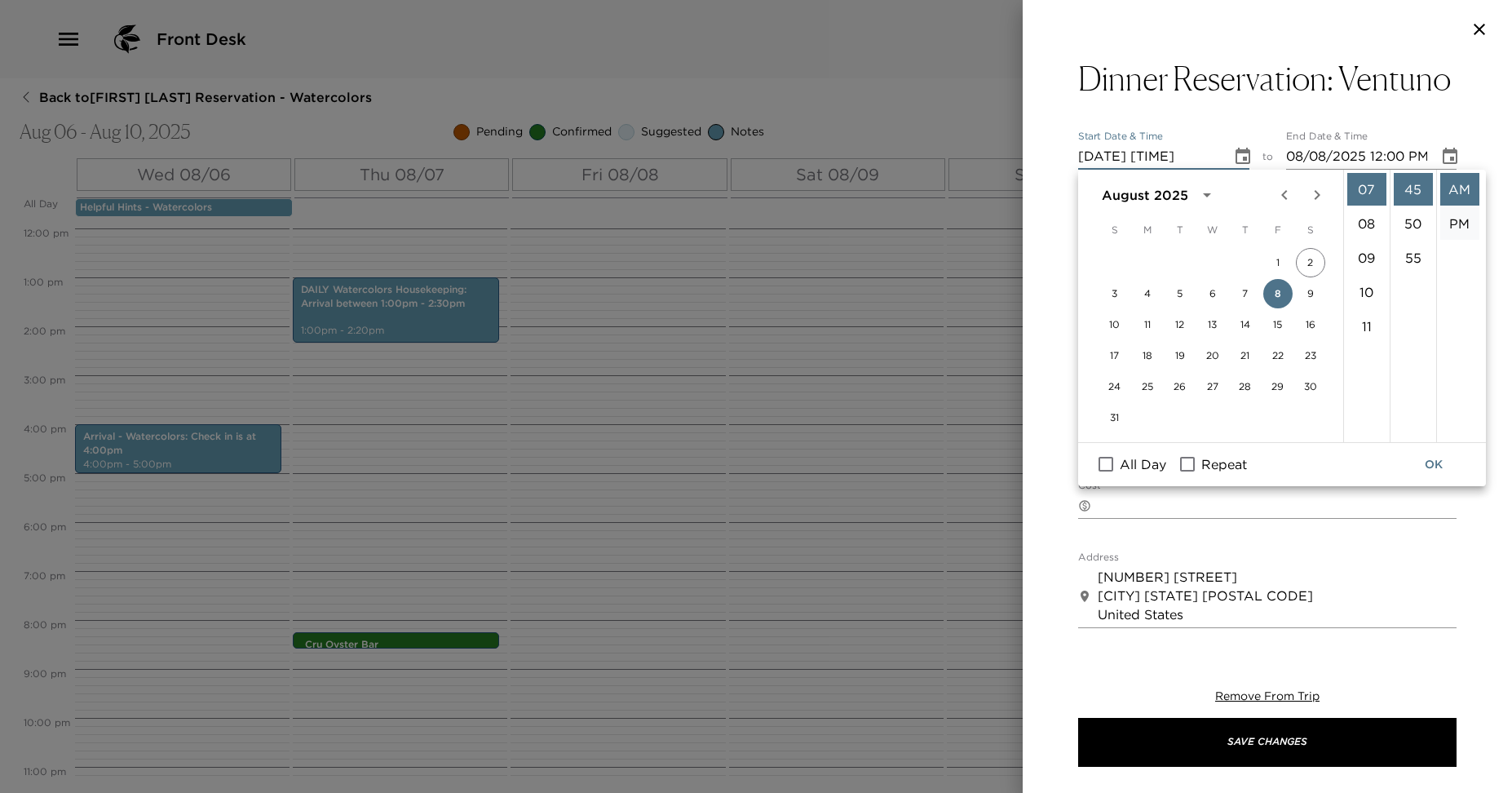 click on "PM" at bounding box center [1460, 224] 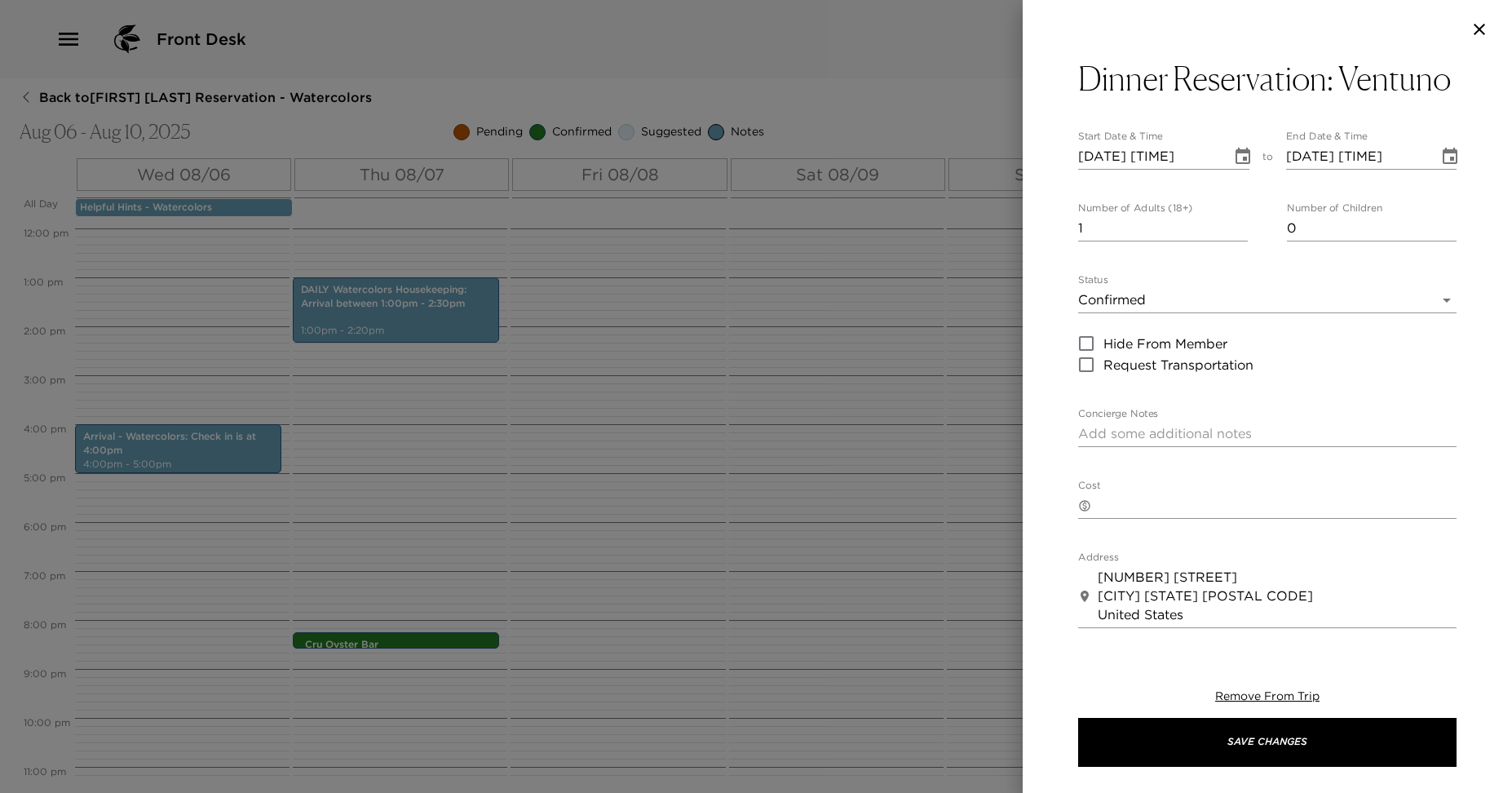 scroll, scrollTop: 34, scrollLeft: 0, axis: vertical 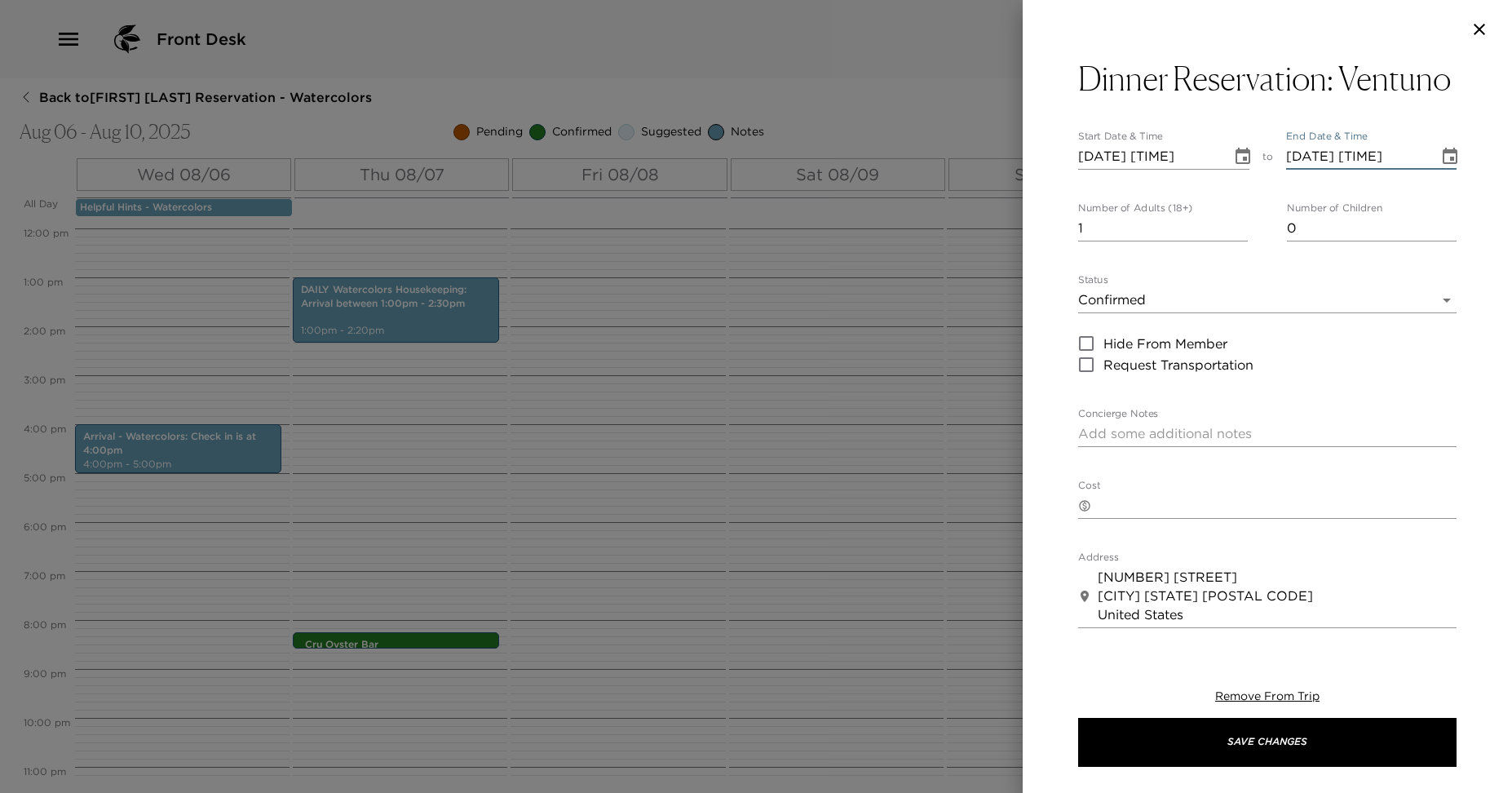 type on "08/08/2025 07:45 PM" 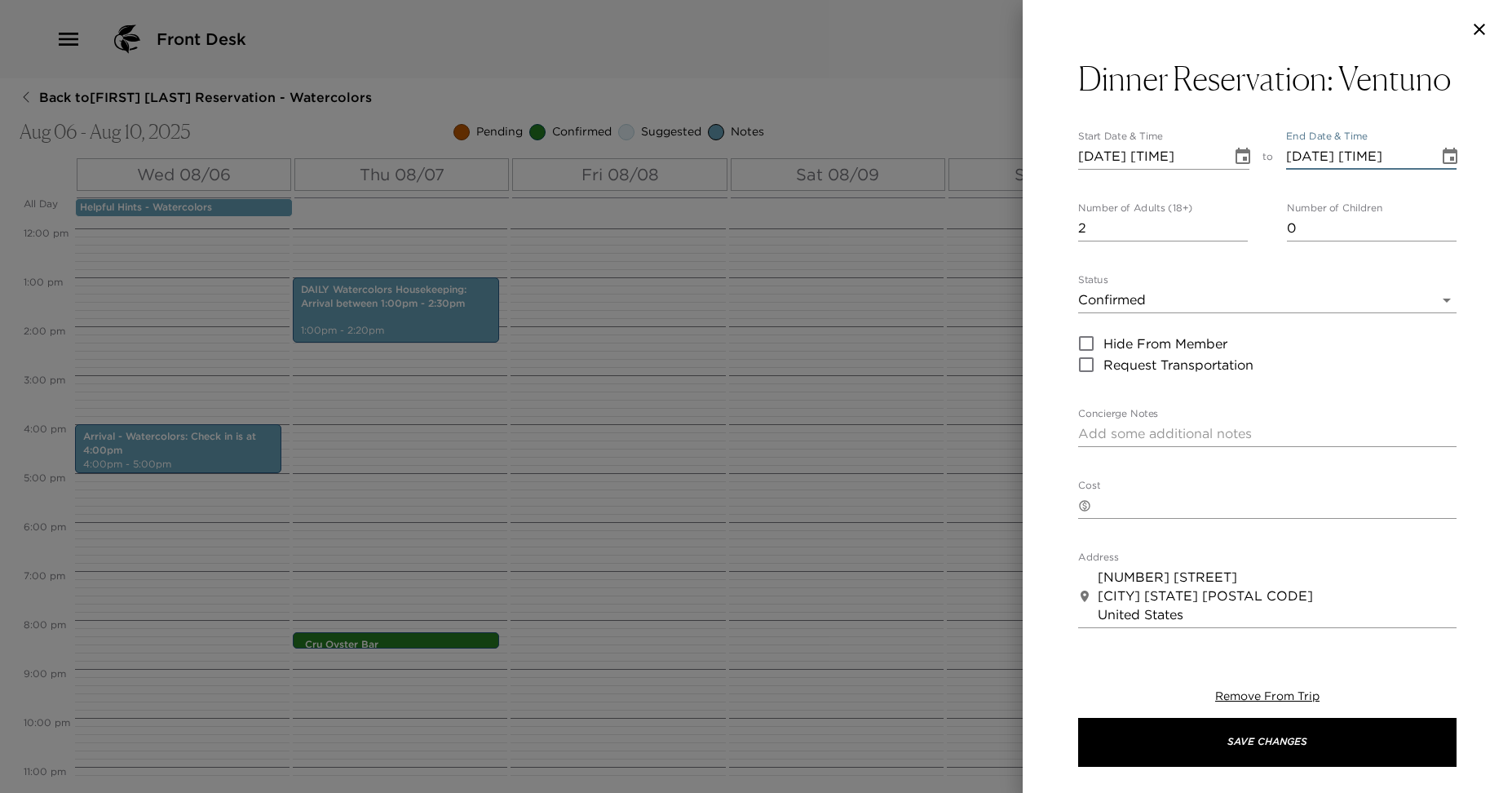 click on "2" at bounding box center [1163, 228] 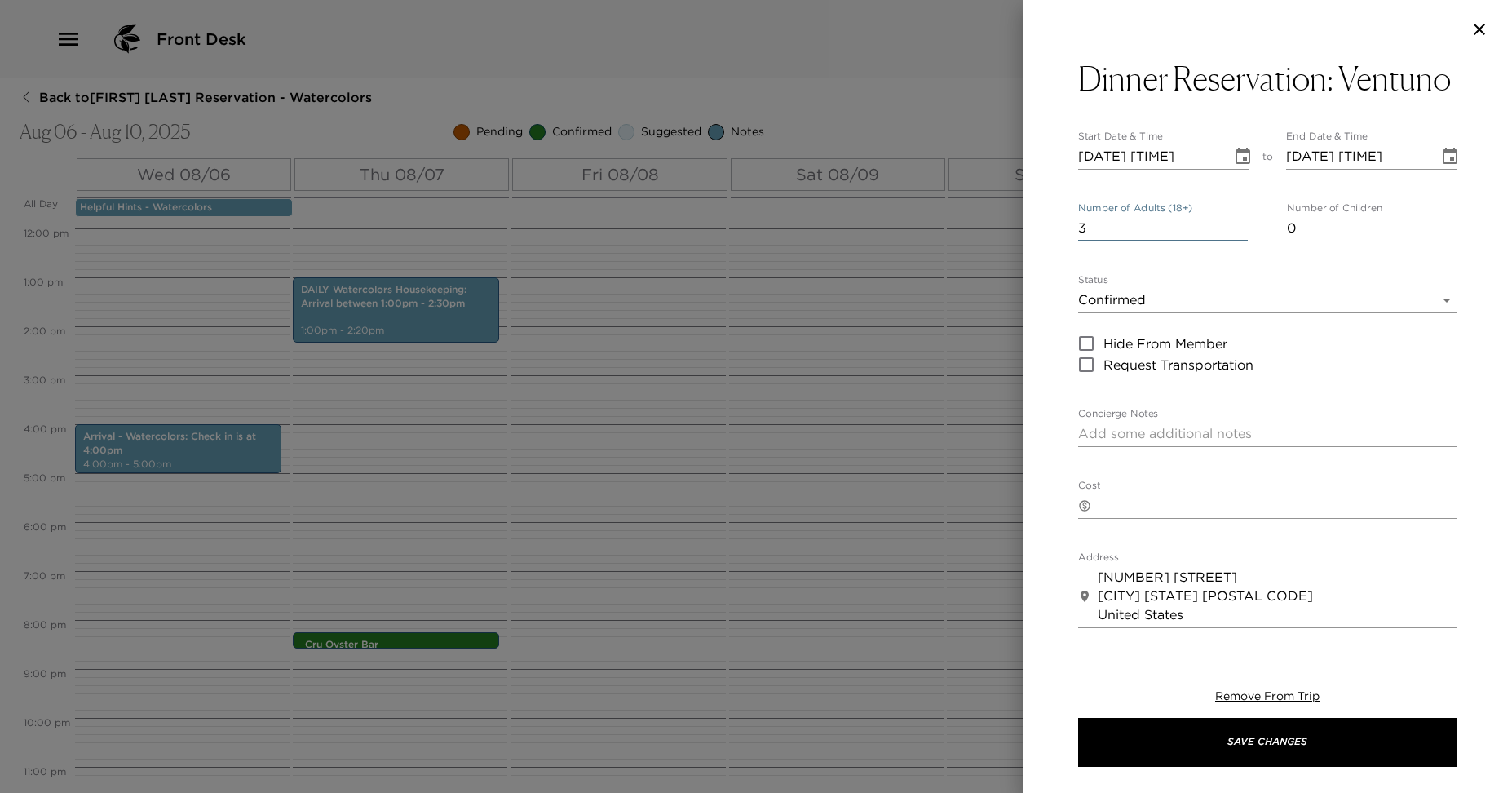 click on "3" at bounding box center [1163, 228] 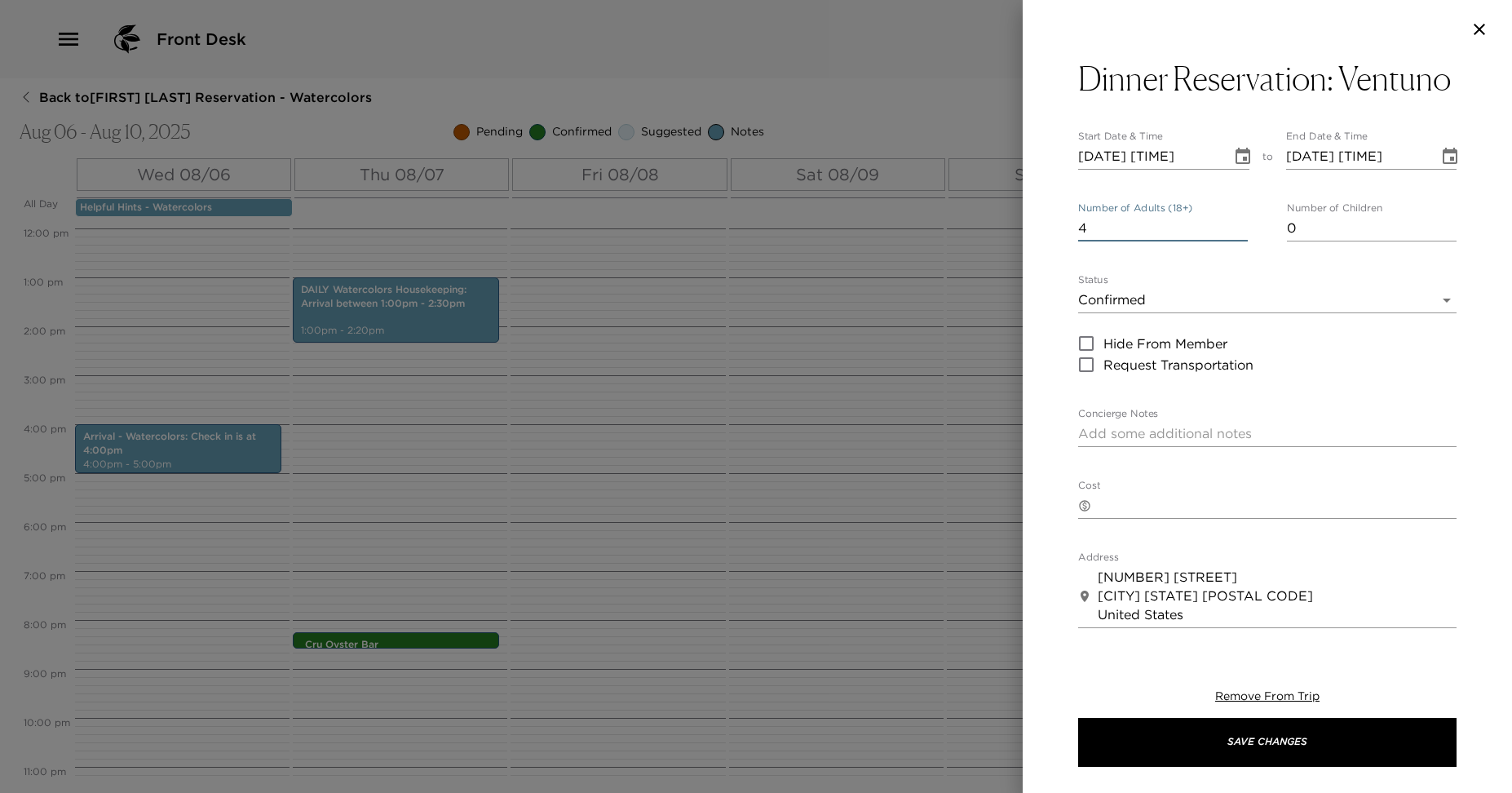 type on "4" 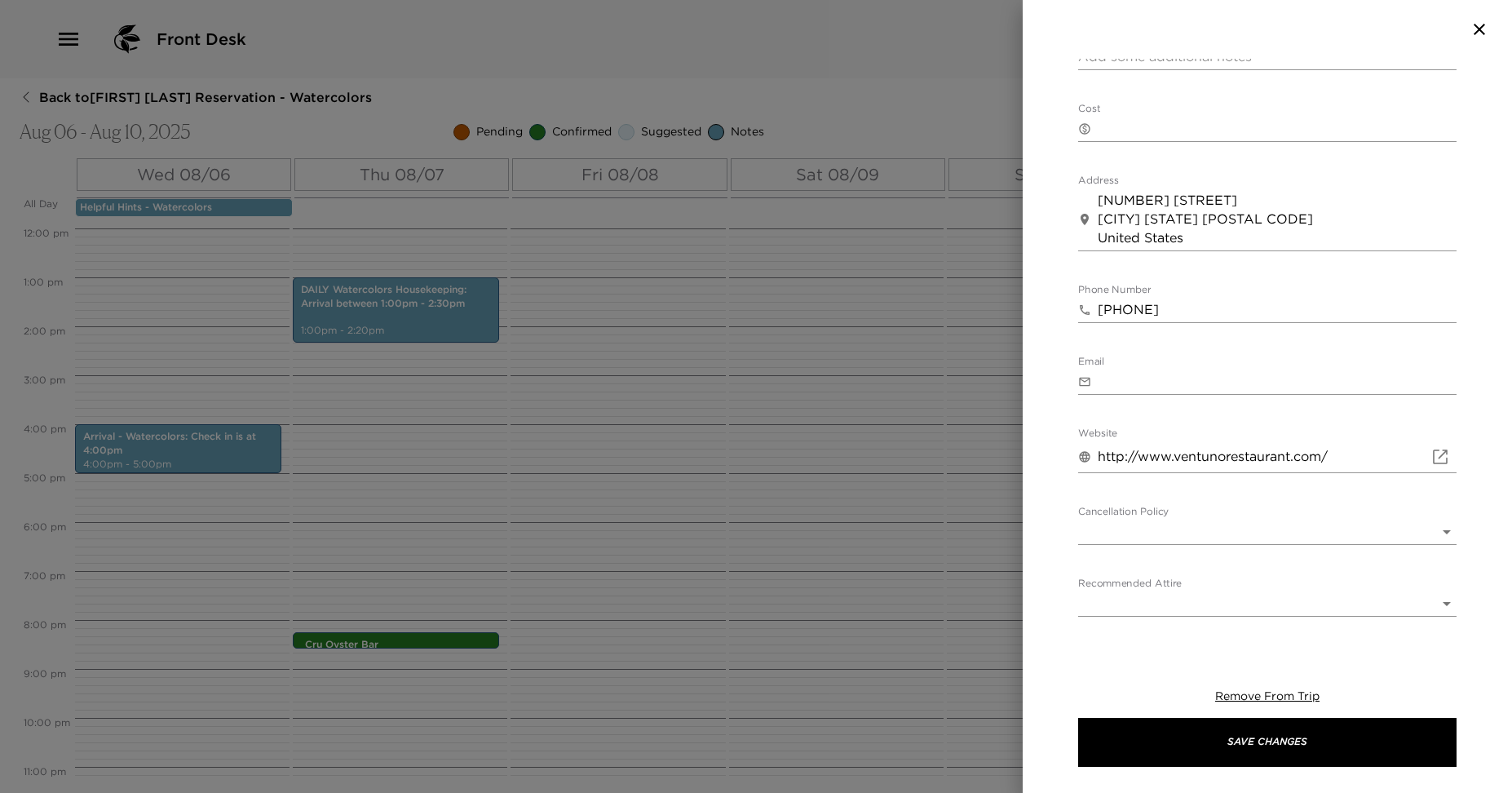 scroll, scrollTop: 429, scrollLeft: 0, axis: vertical 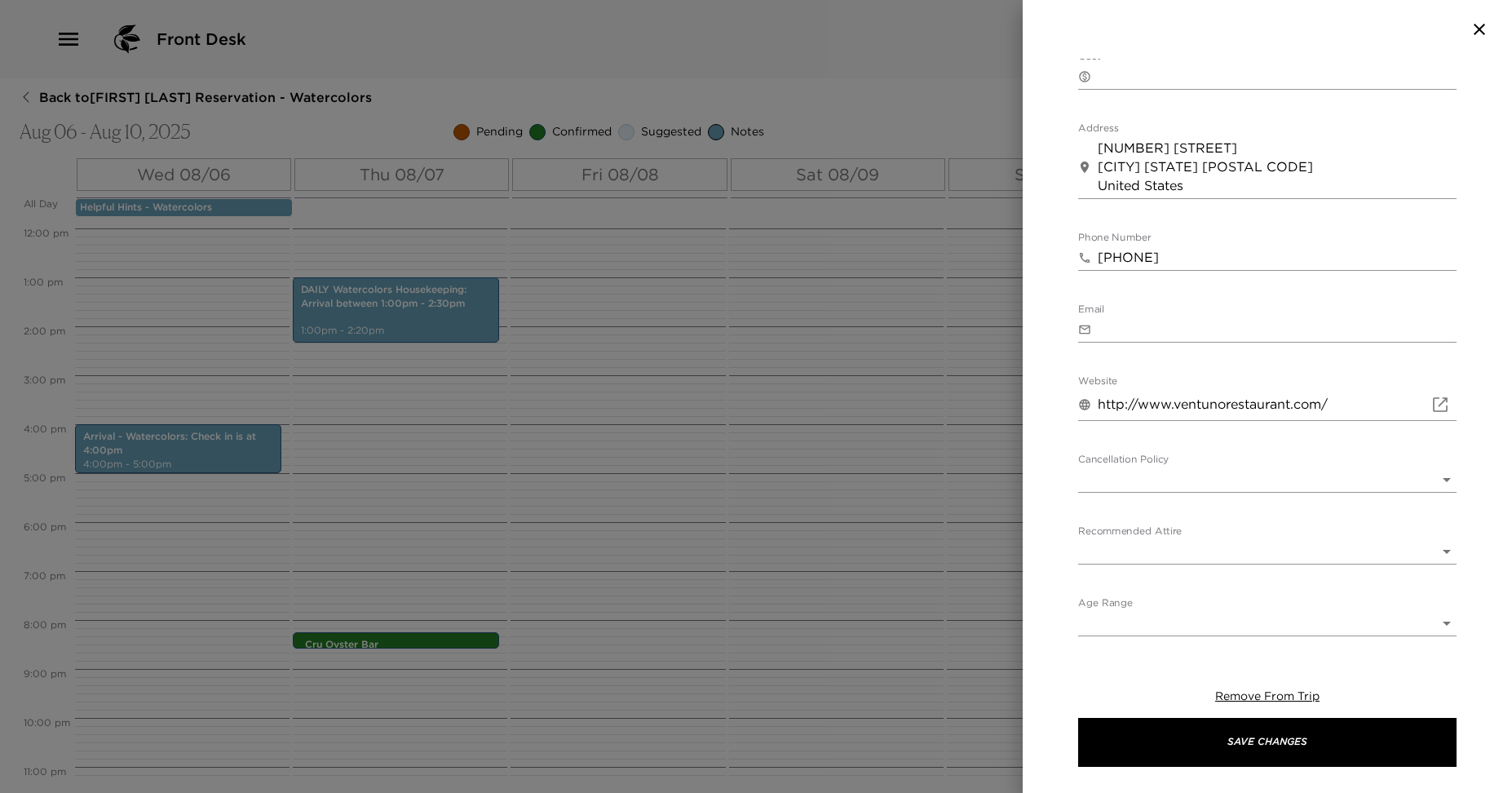 click on "Cancellation Policy ​ undefined" at bounding box center (1267, 473) 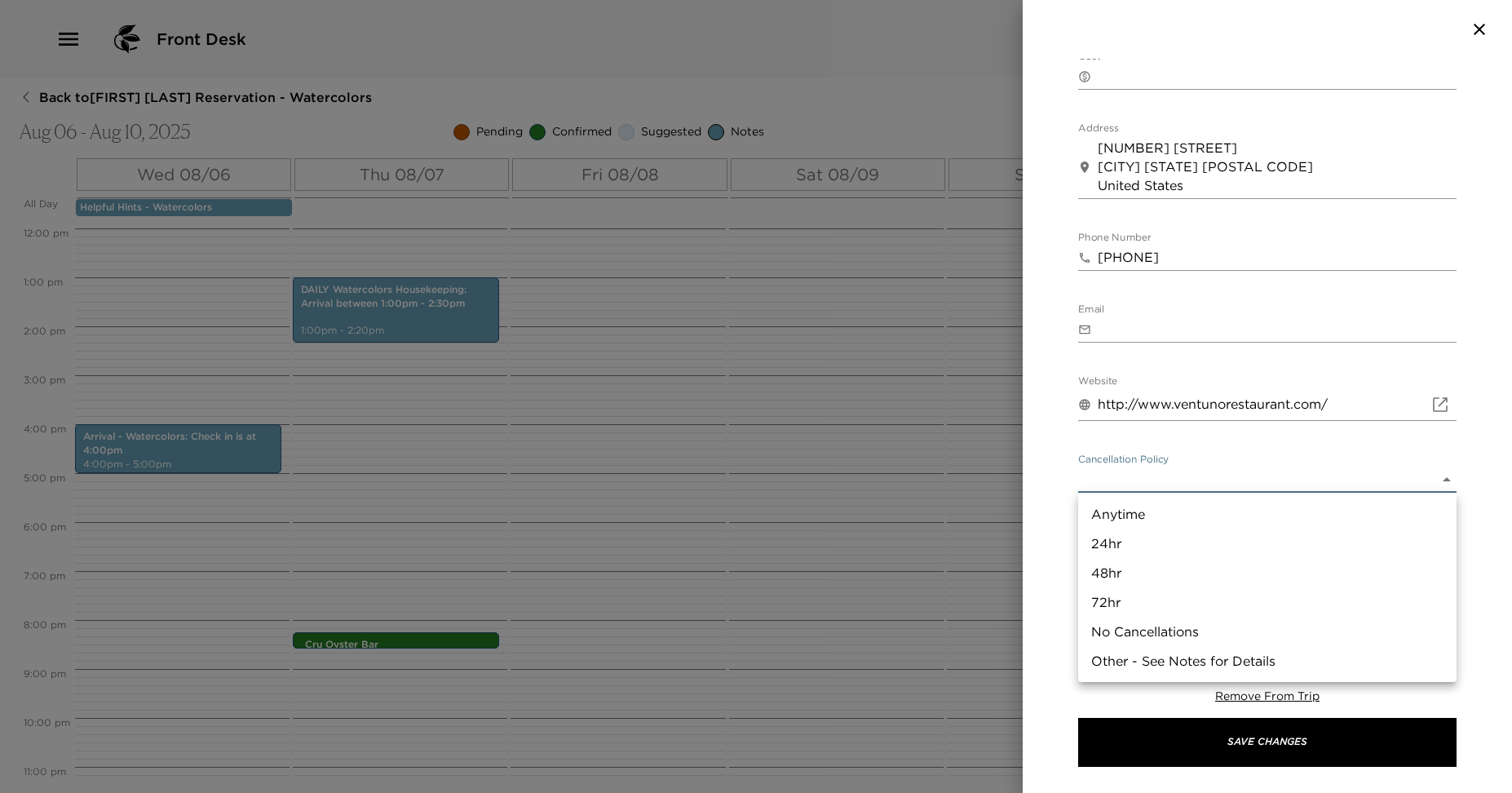 click on "48hr" at bounding box center (1267, 573) 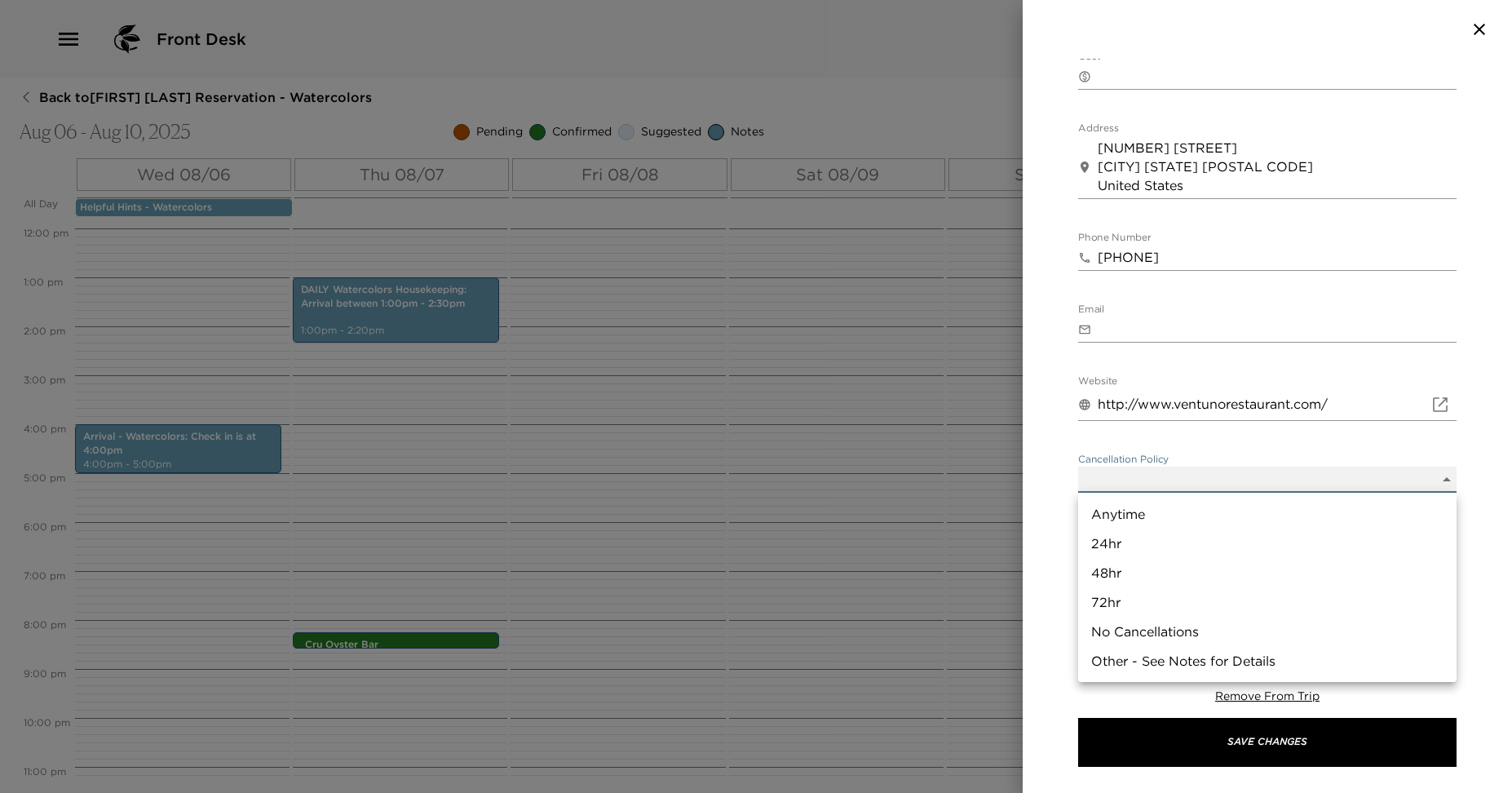 type on "48hr" 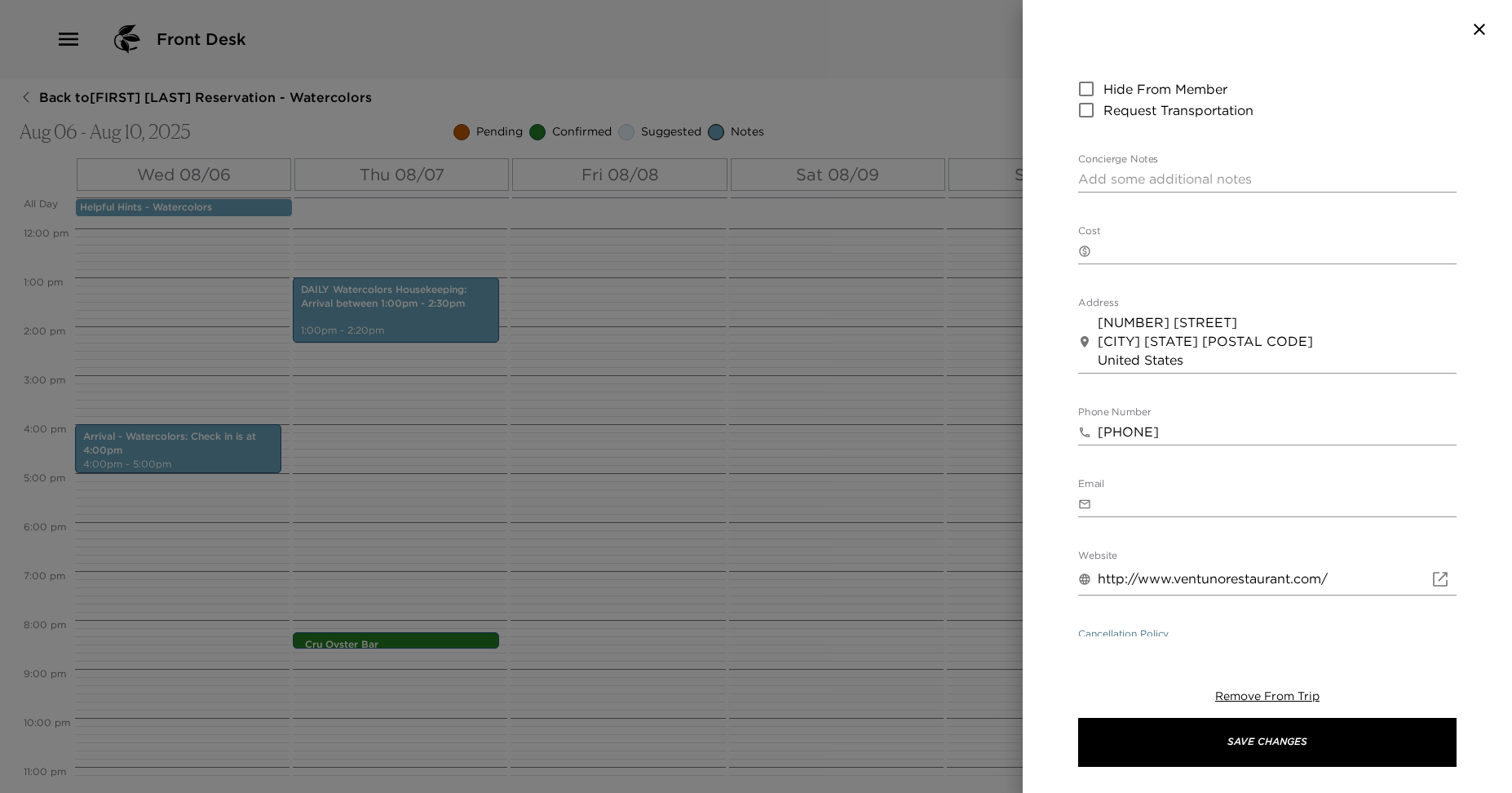scroll, scrollTop: 162, scrollLeft: 0, axis: vertical 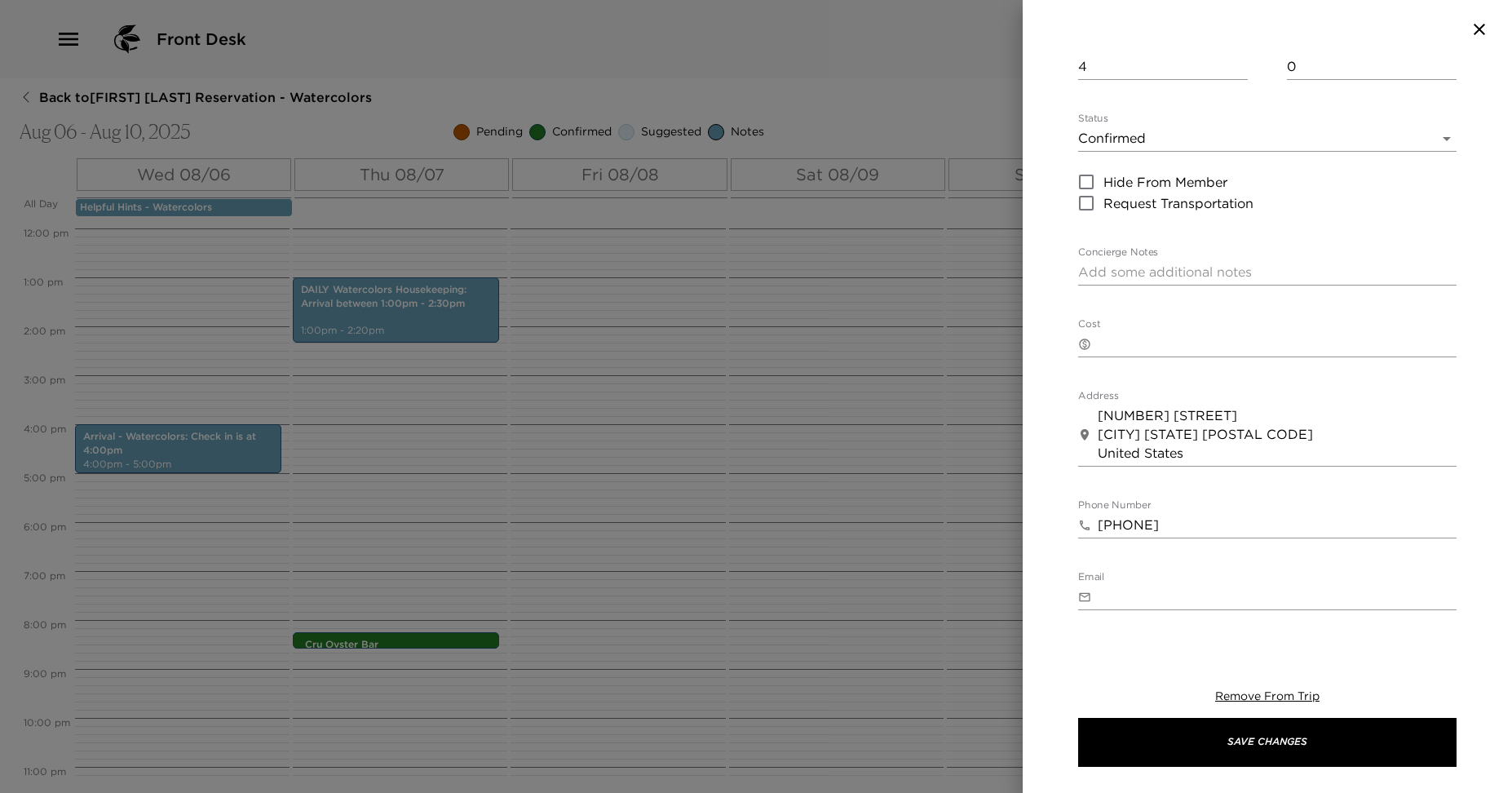click on "Concierge Notes" at bounding box center [1267, 272] 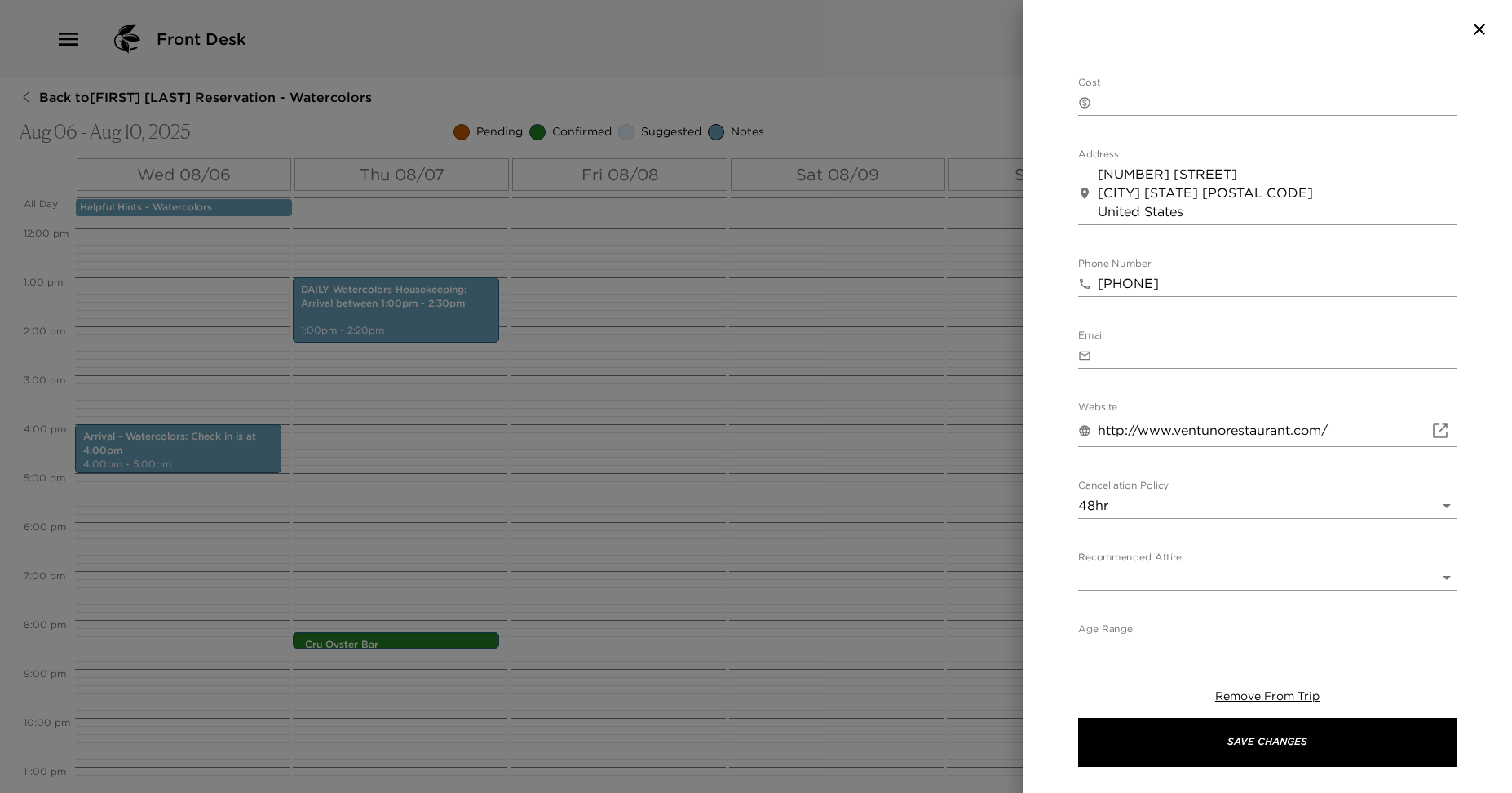 scroll, scrollTop: 429, scrollLeft: 0, axis: vertical 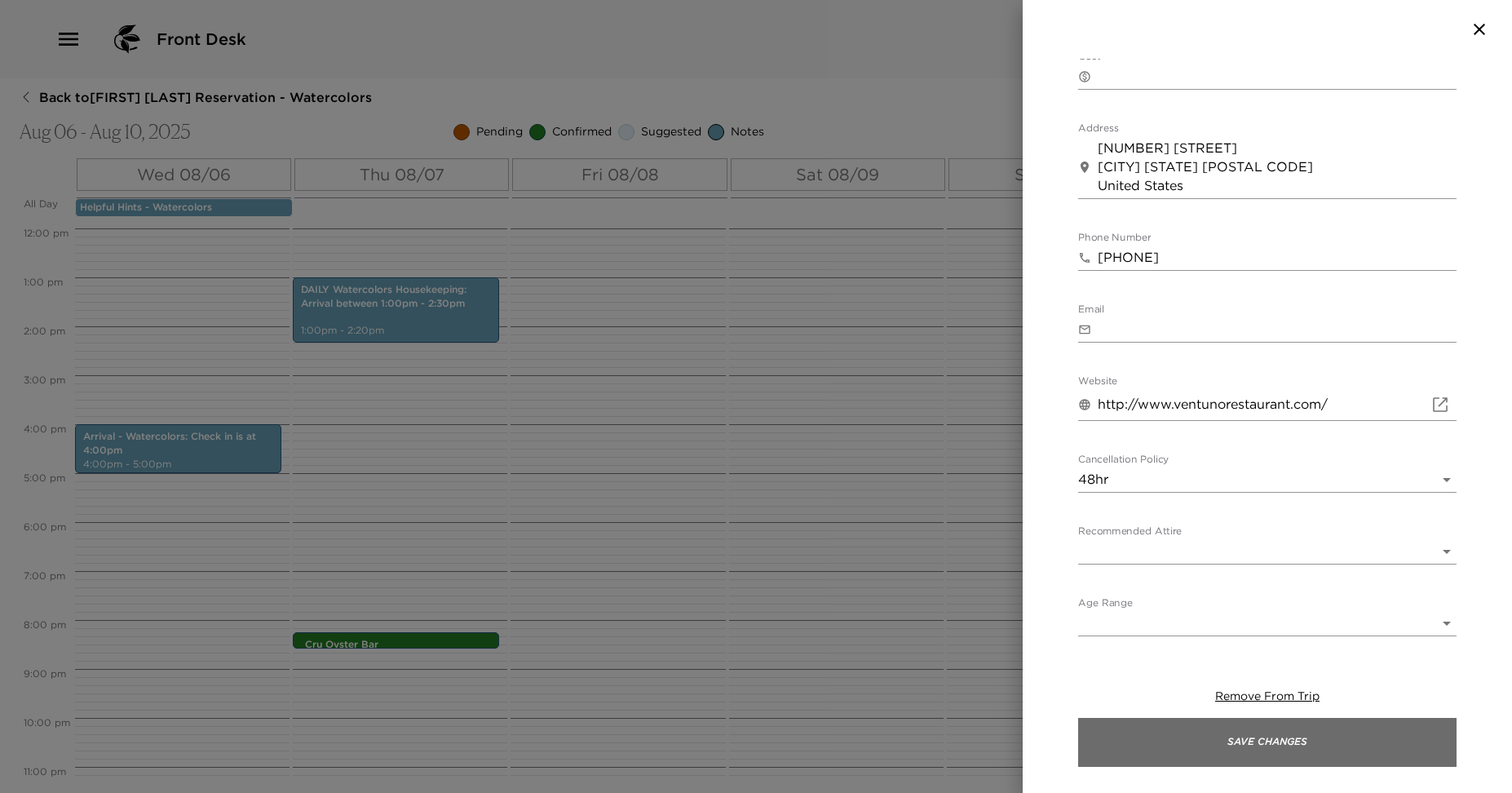 type on "Please note cancellation of 48 hours" 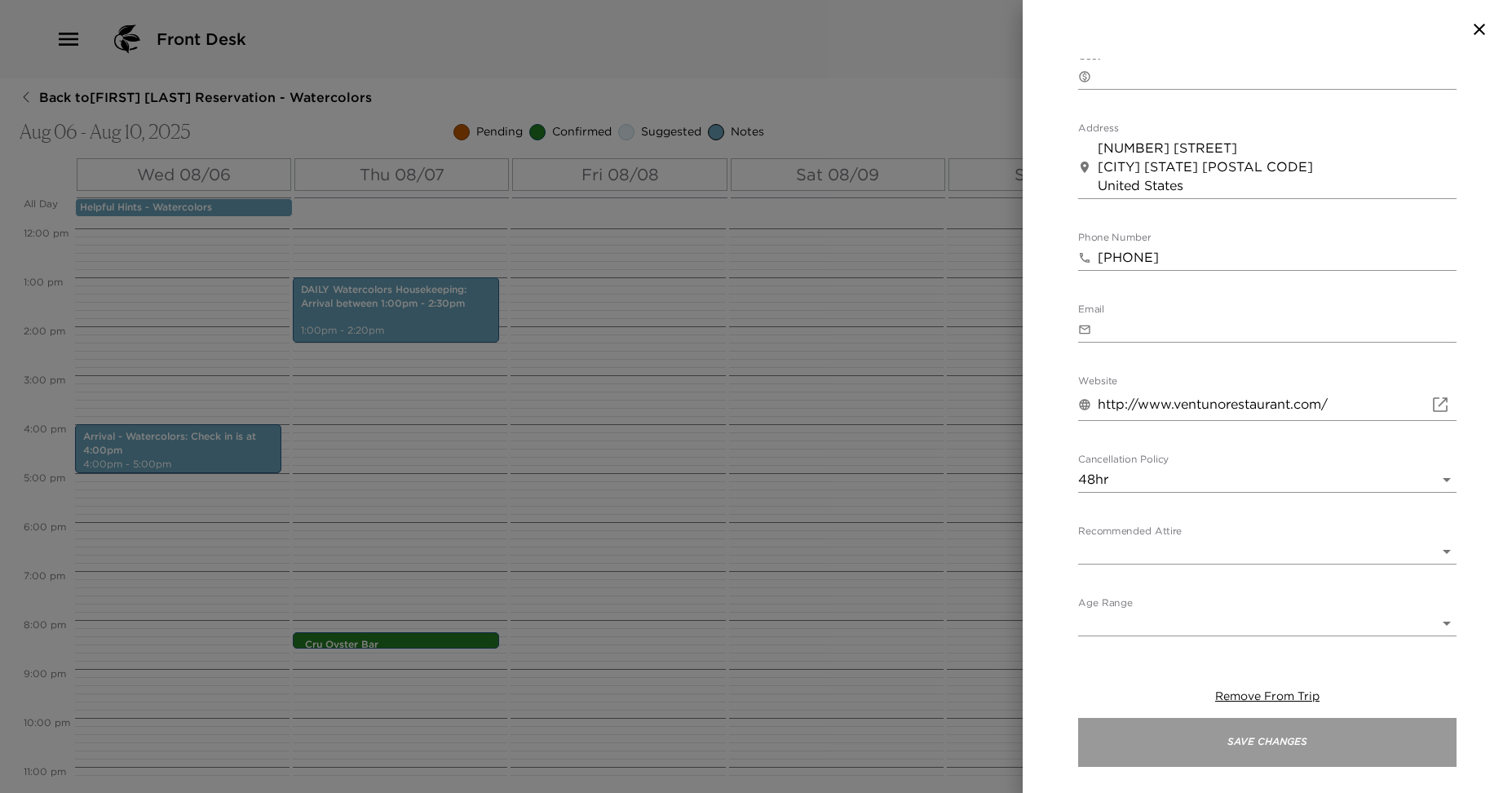 click on "Save Changes" at bounding box center (1267, 742) 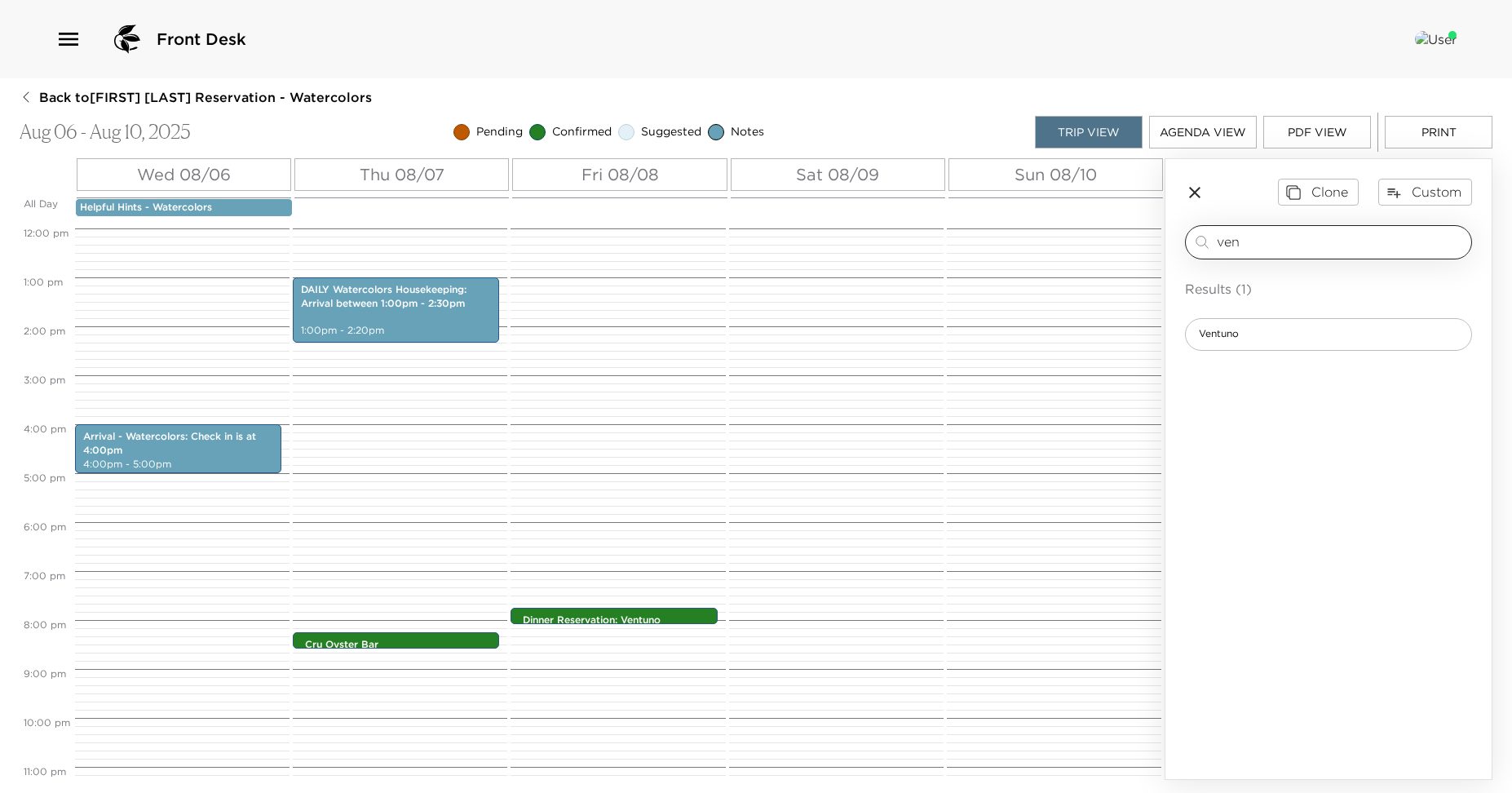 click on "ven" at bounding box center (1341, 241) 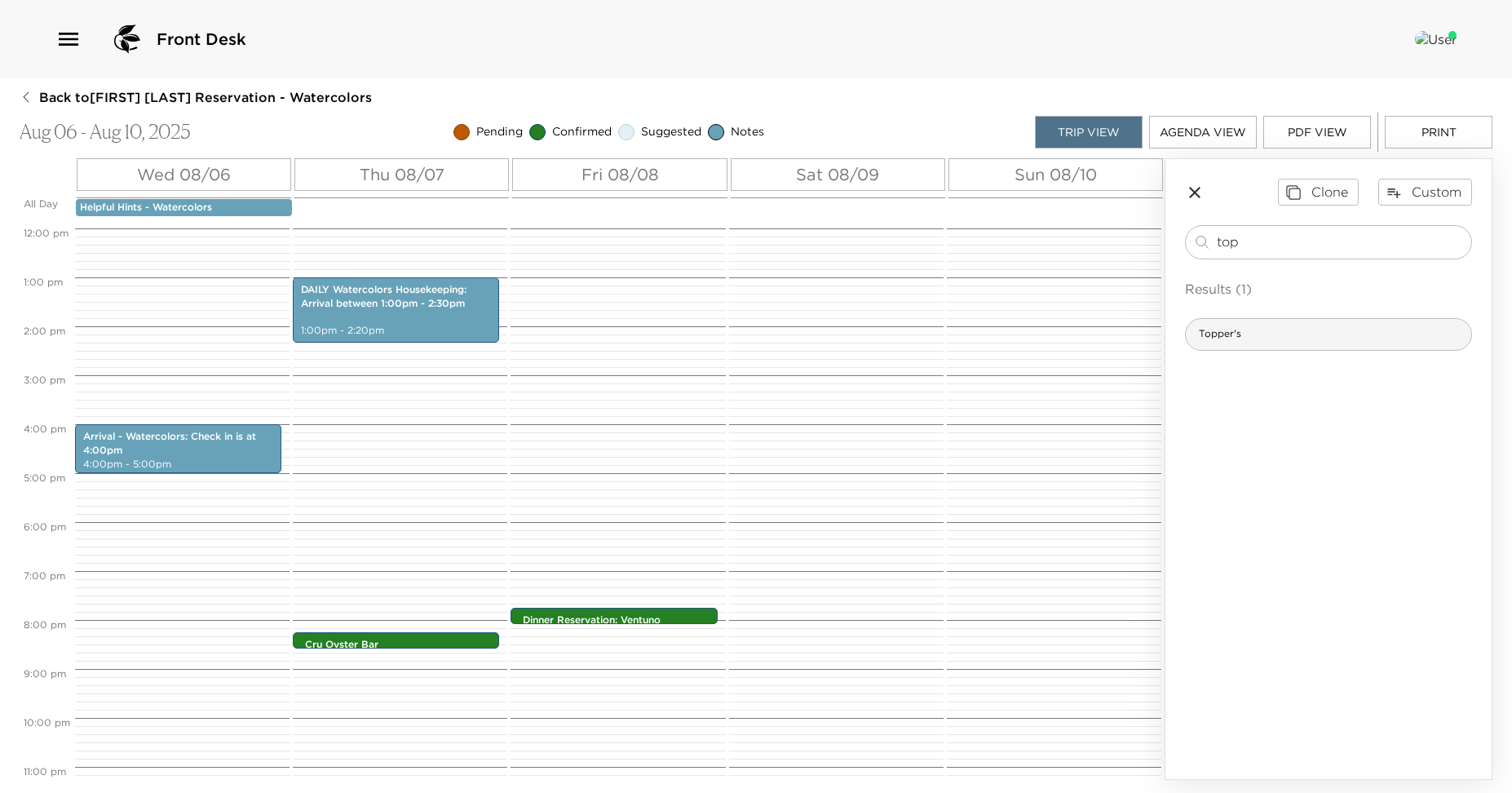 type on "top" 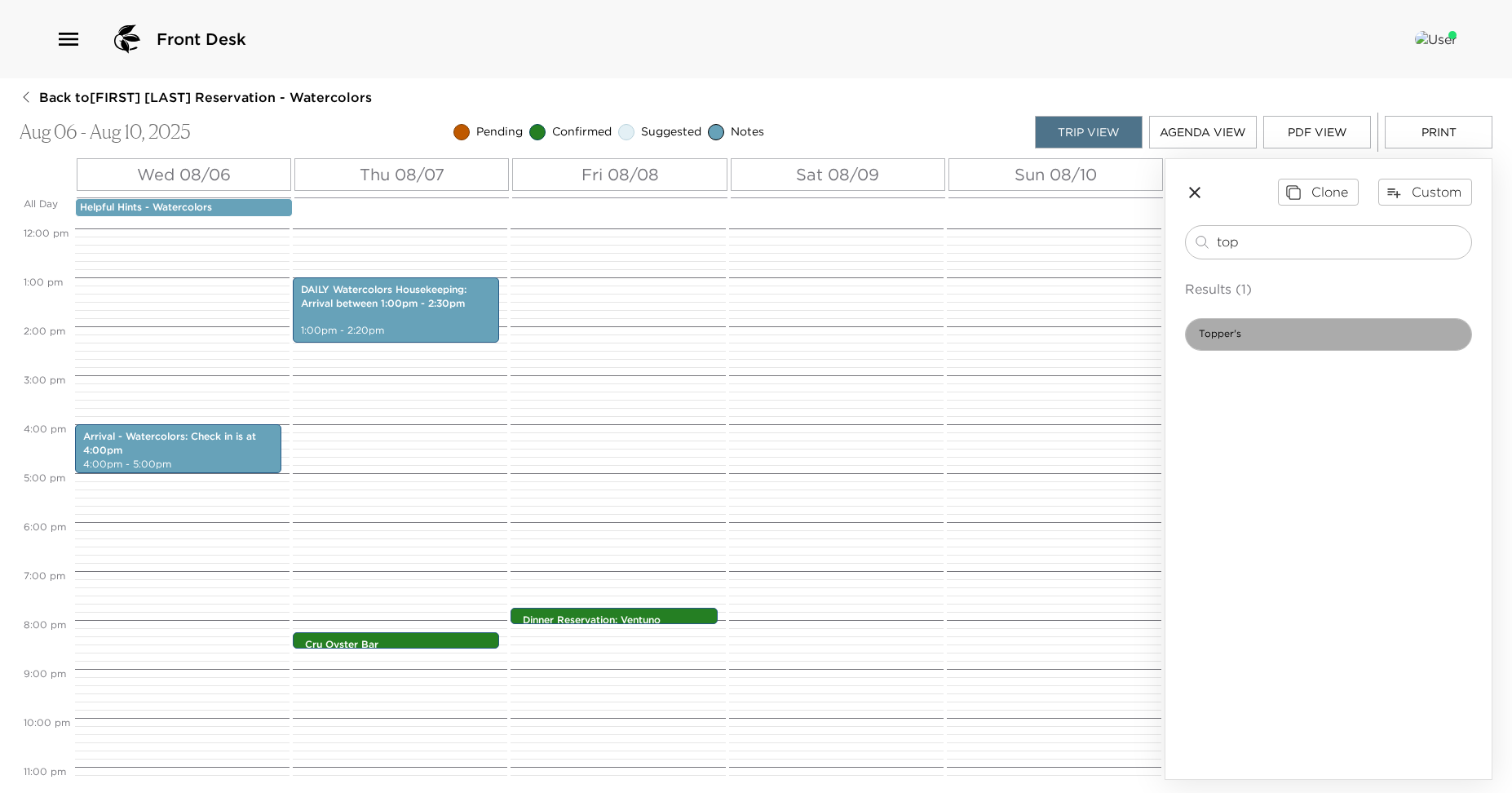 click on "Topper's" at bounding box center (1220, 334) 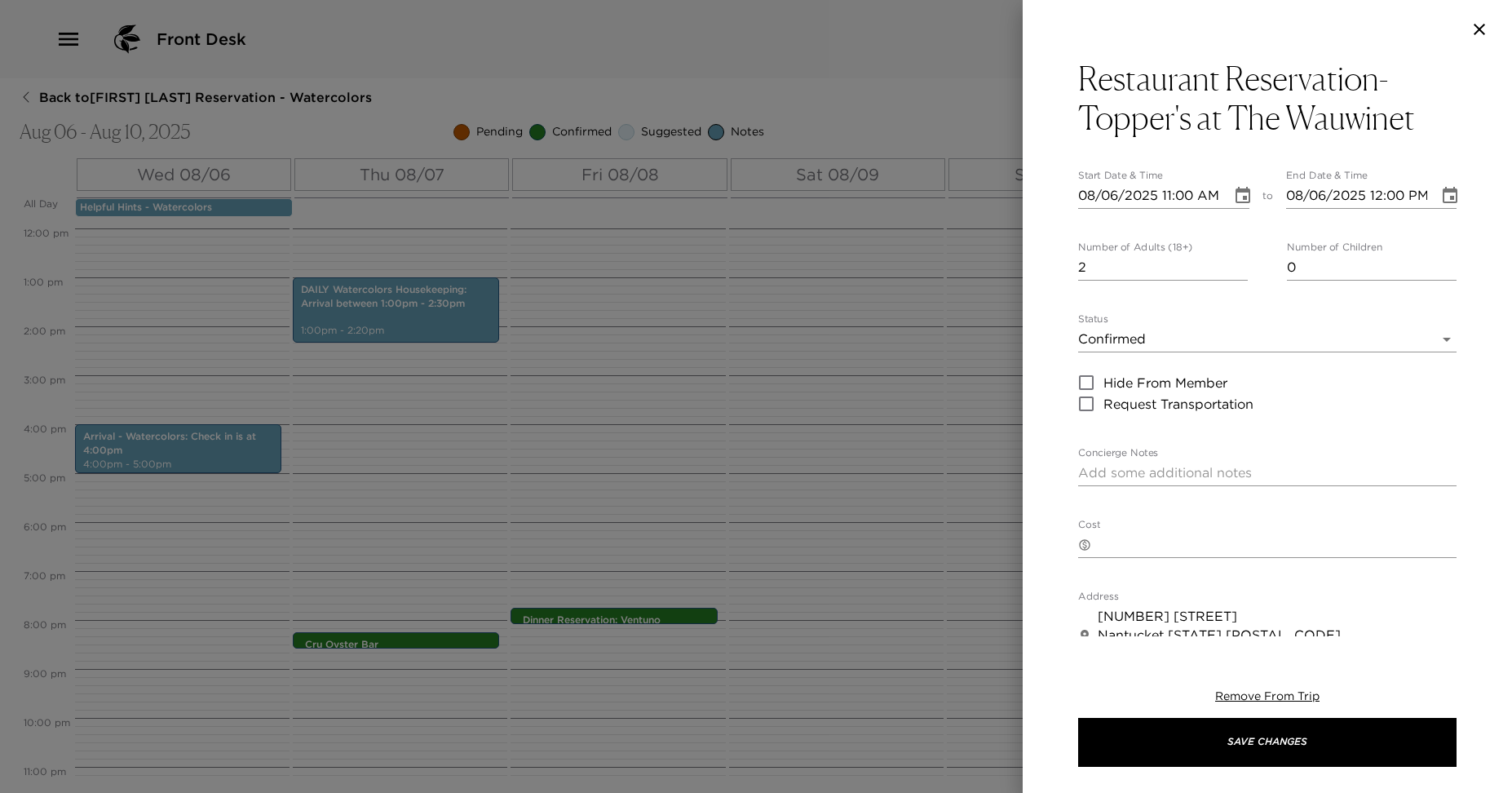 click on "2" at bounding box center [1163, 268] 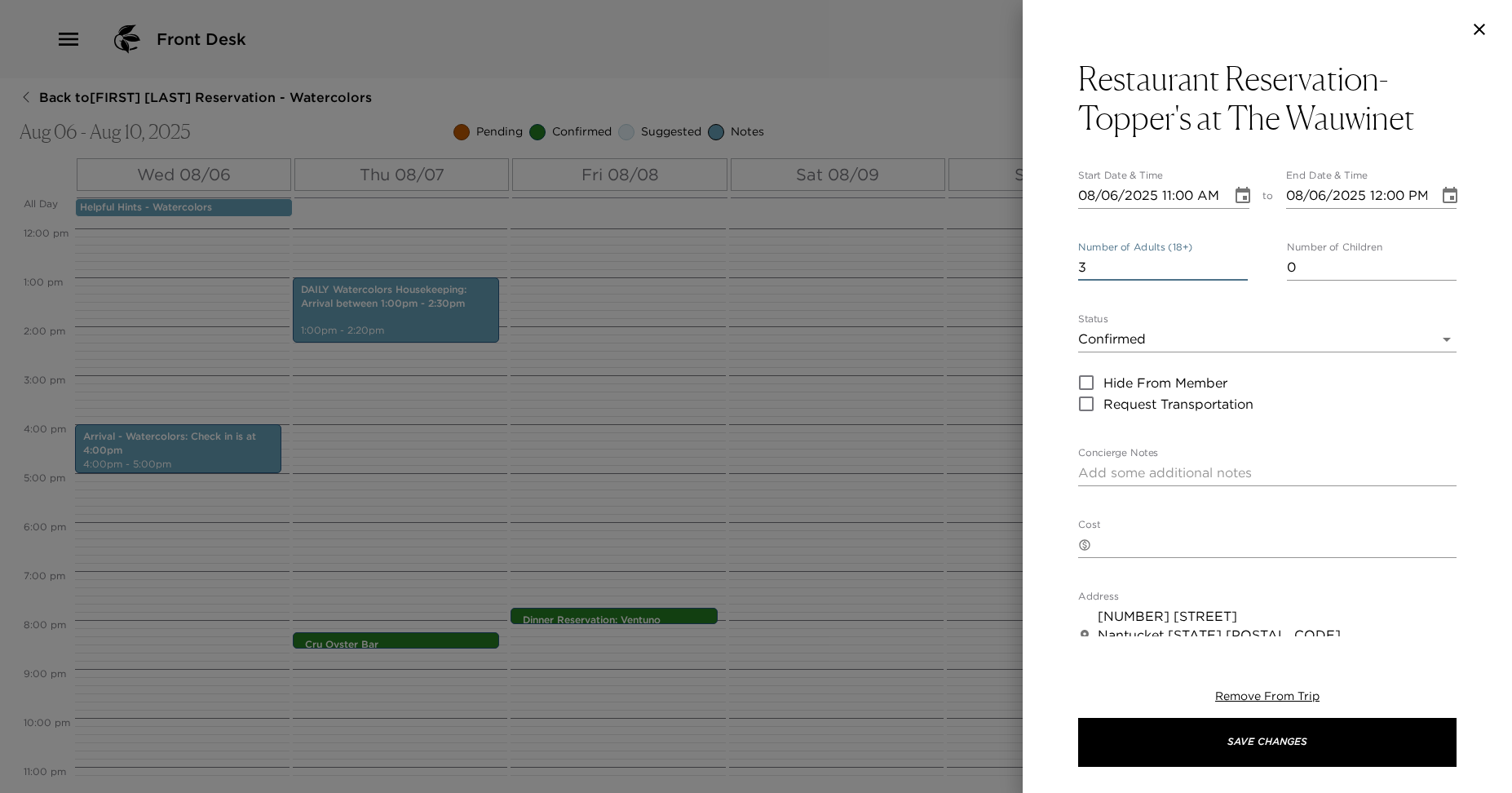 click on "3" at bounding box center (1163, 268) 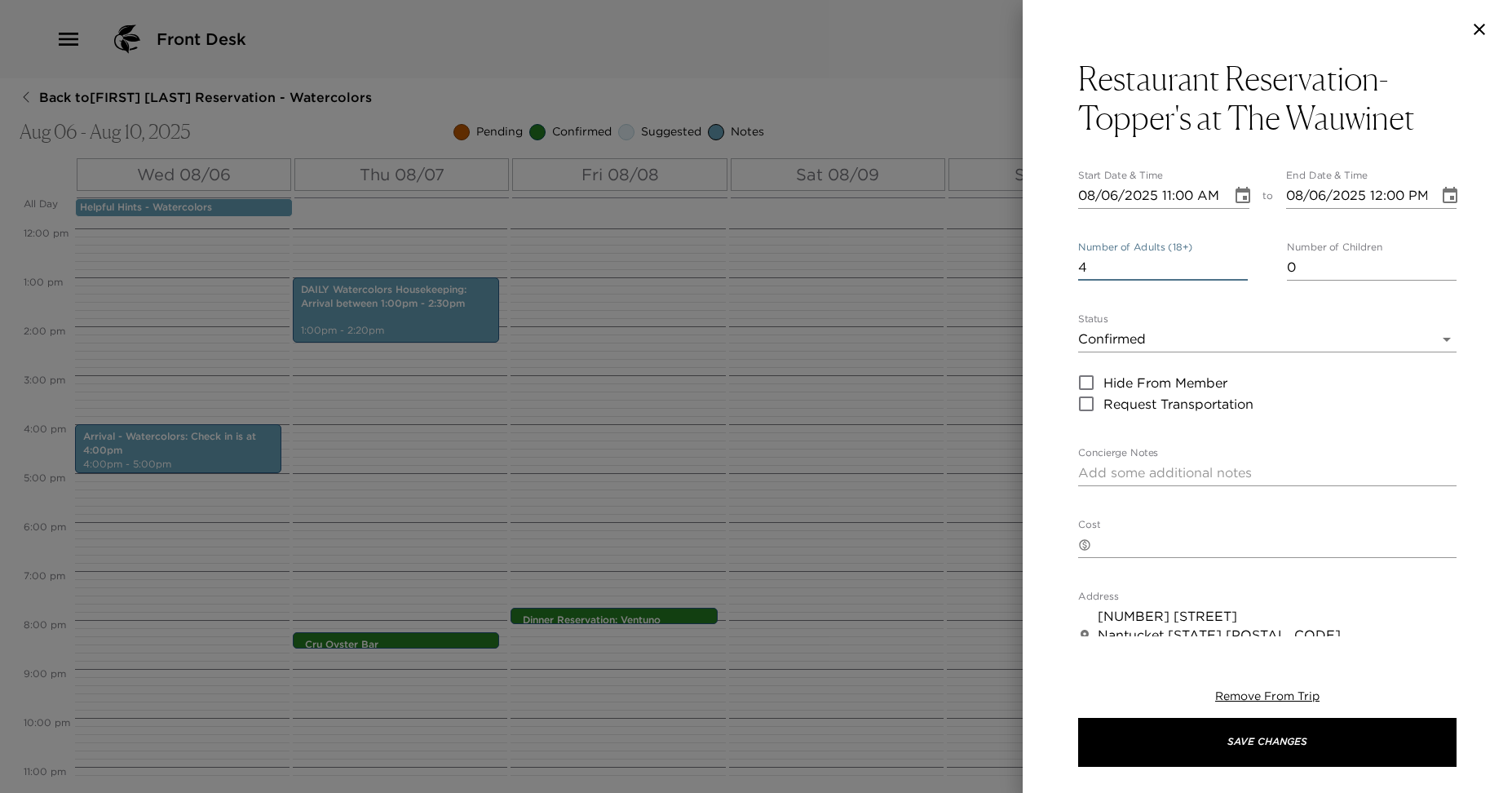 type on "4" 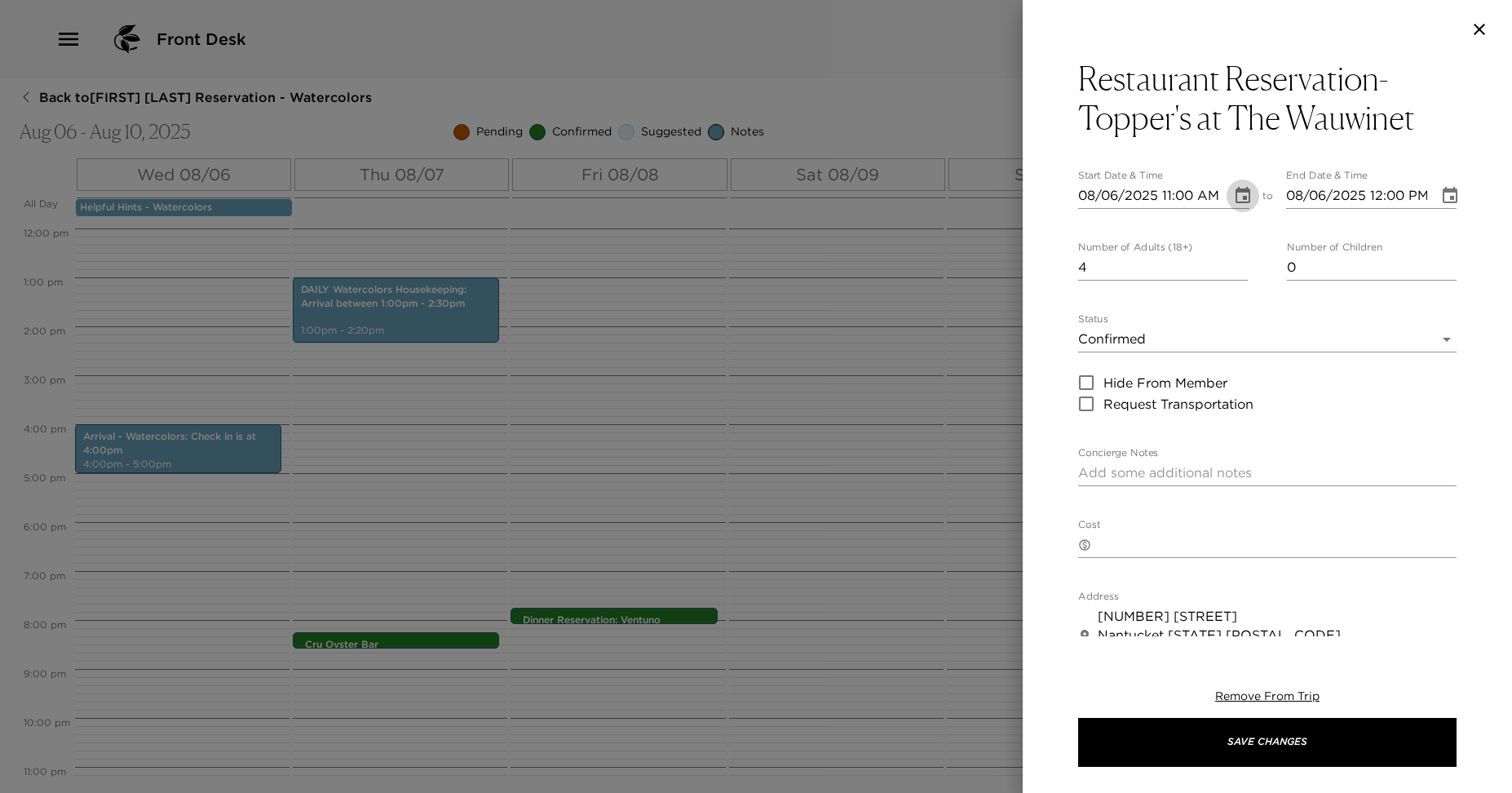 click 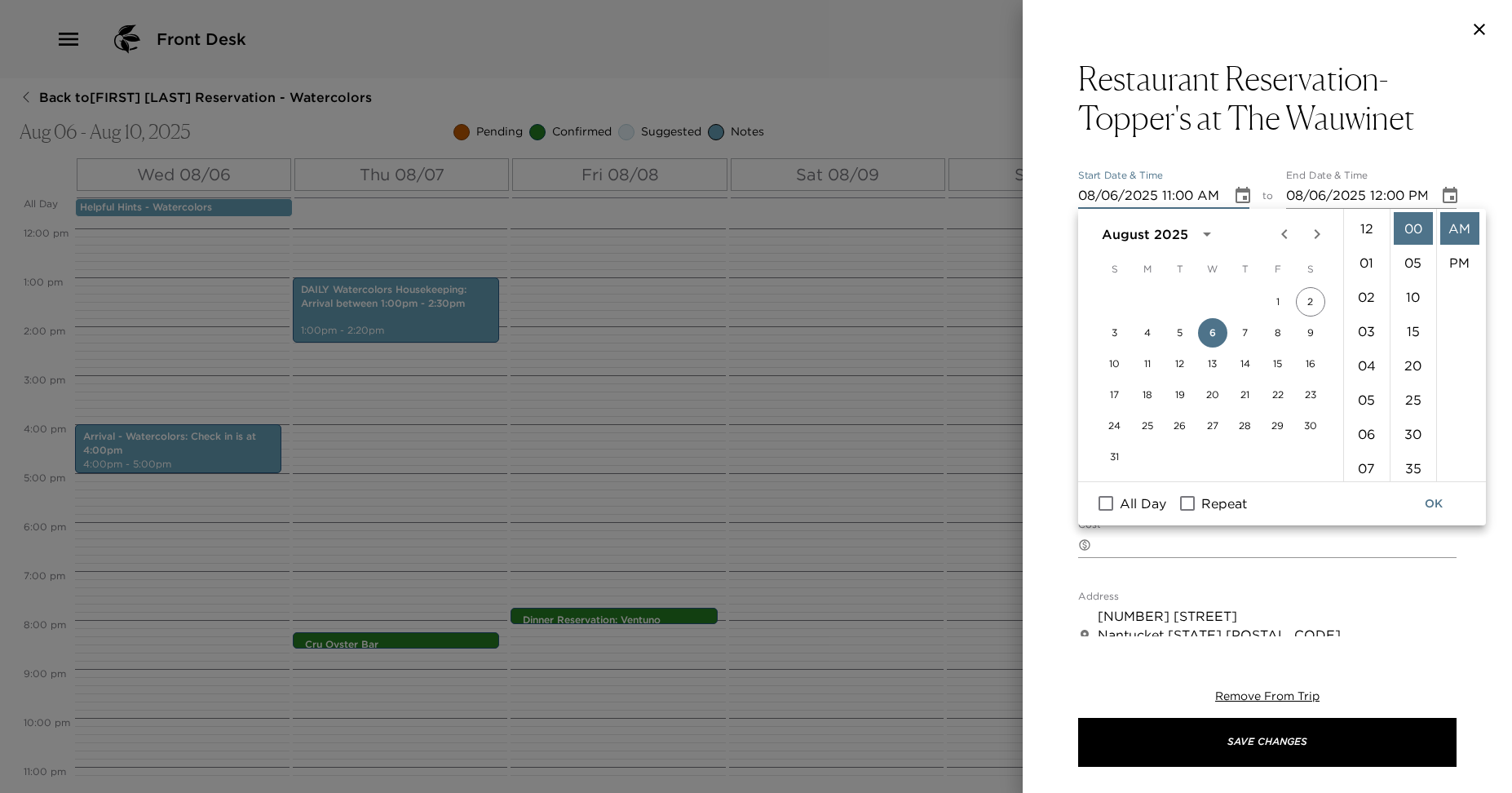 scroll, scrollTop: 377, scrollLeft: 0, axis: vertical 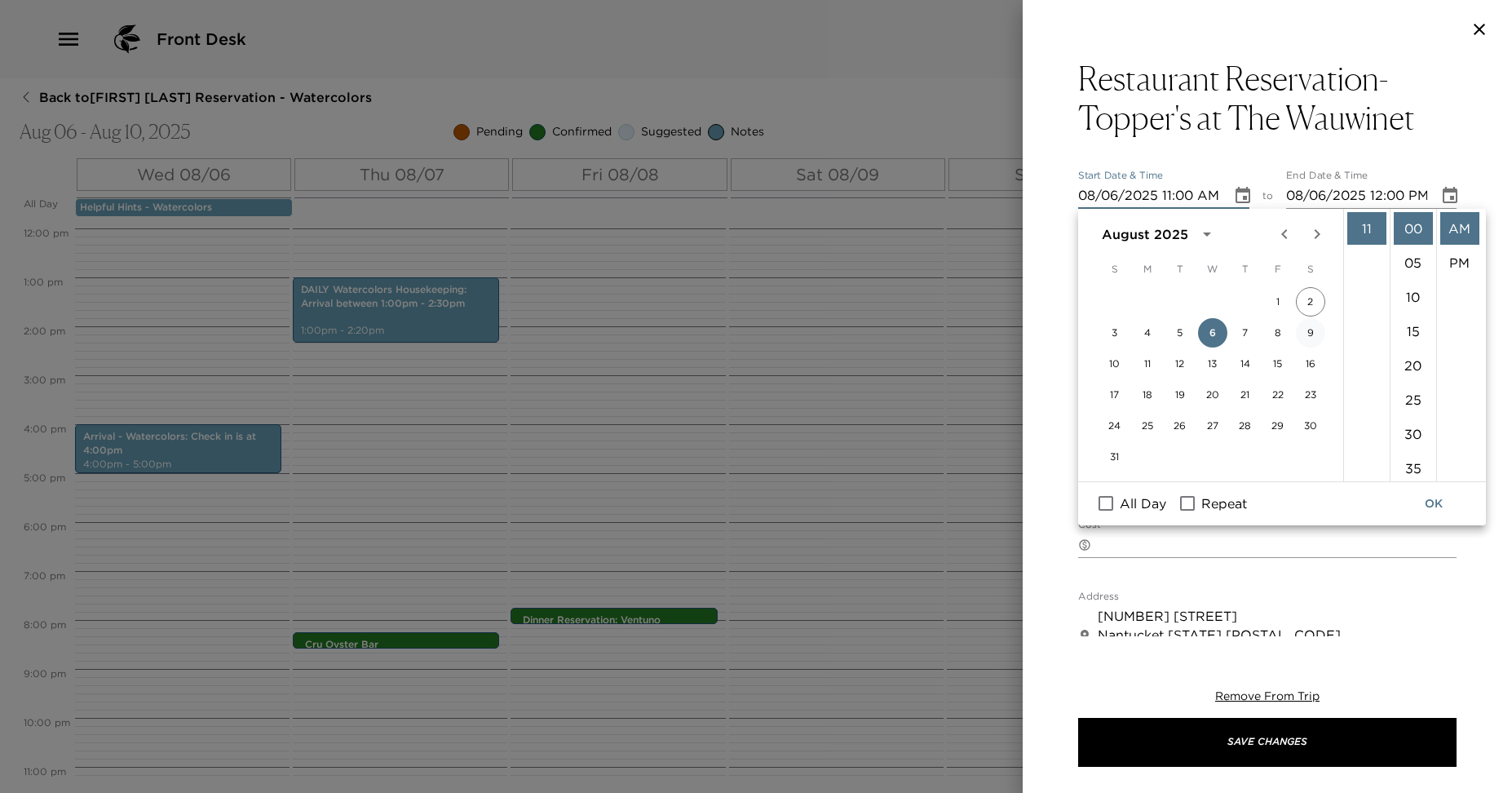 click on "9" at bounding box center [1311, 333] 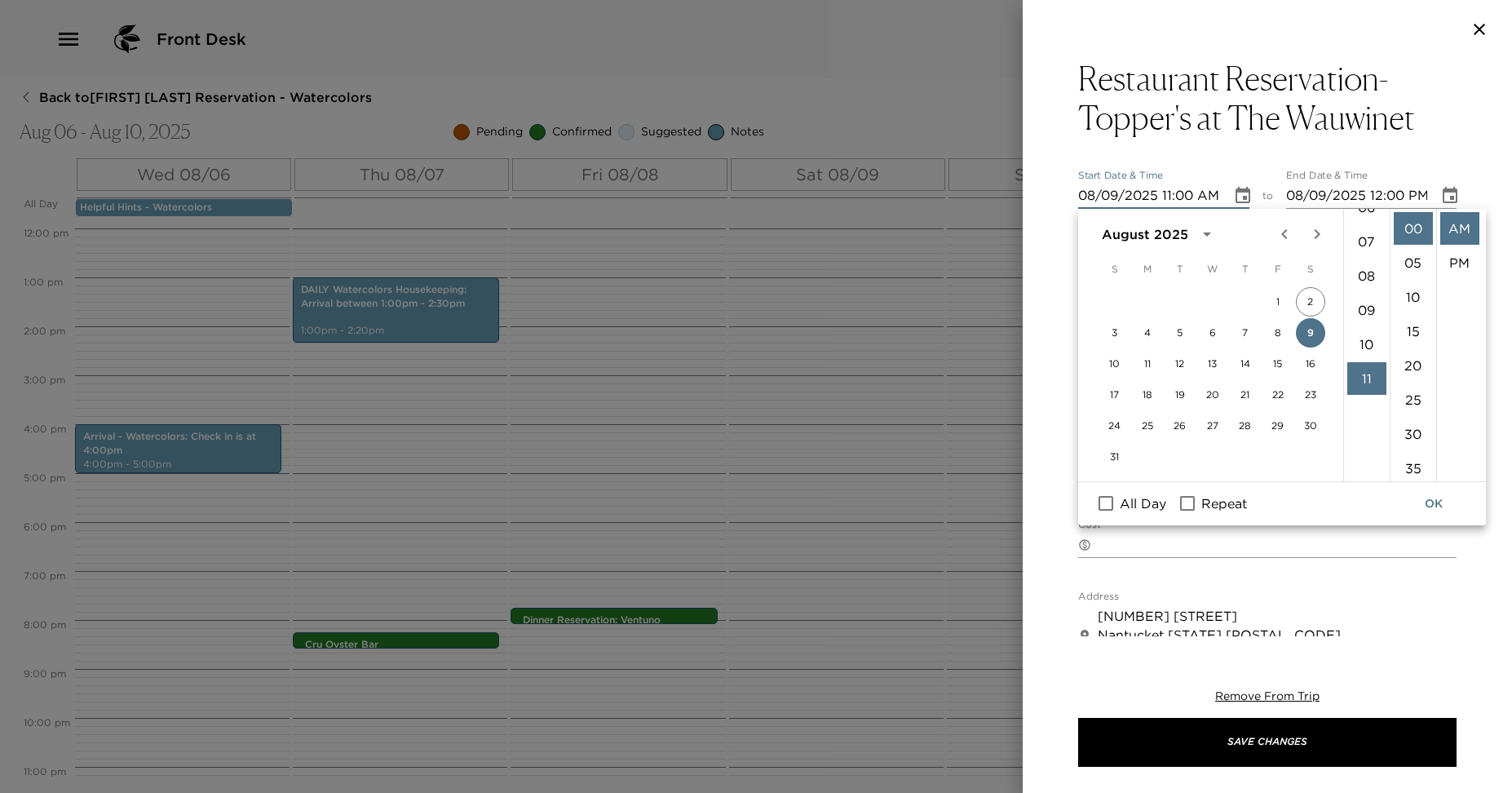 scroll, scrollTop: 184, scrollLeft: 0, axis: vertical 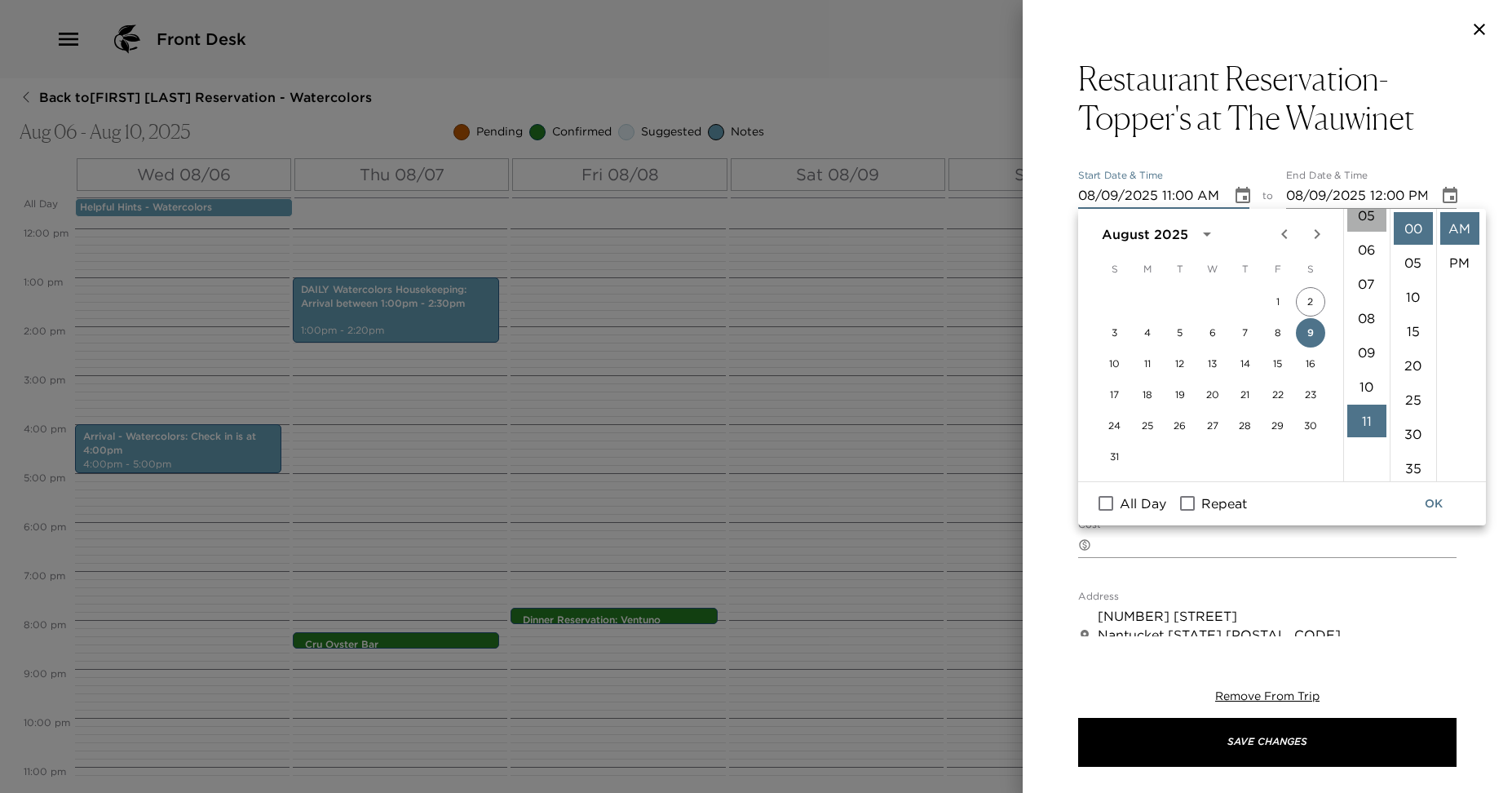 click on "05" at bounding box center (1367, 215) 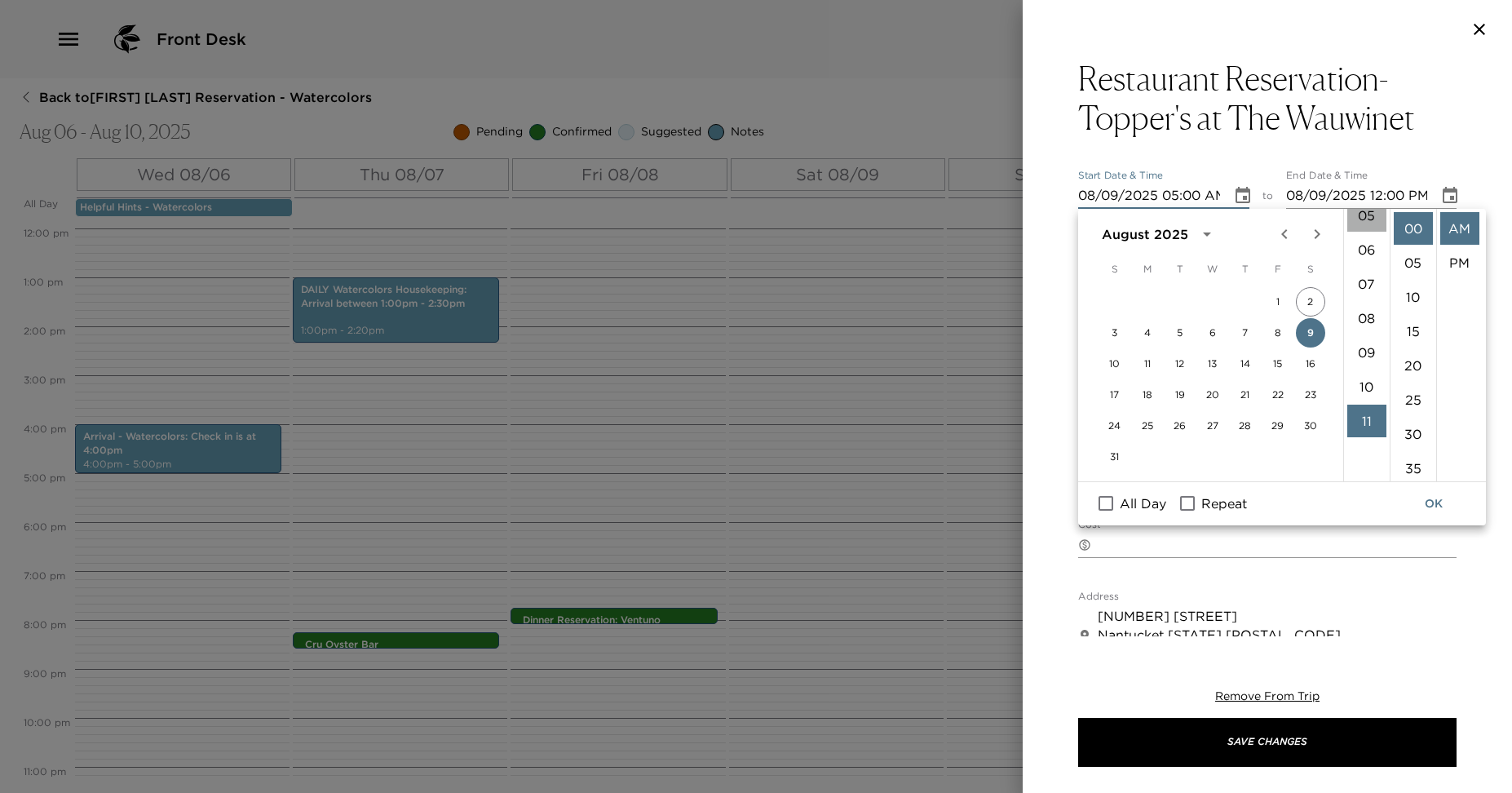 scroll, scrollTop: 171, scrollLeft: 0, axis: vertical 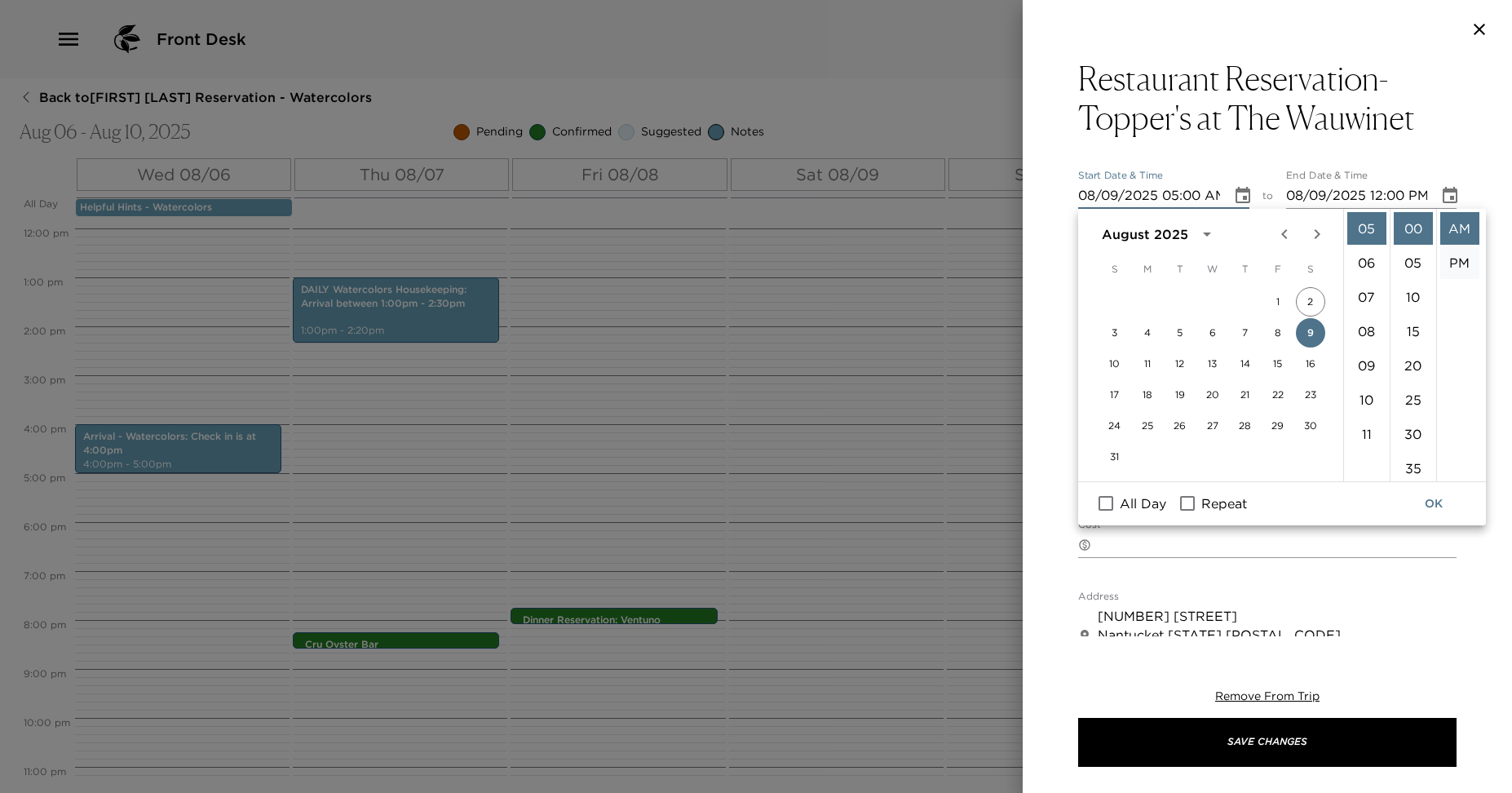 click on "PM" at bounding box center (1460, 263) 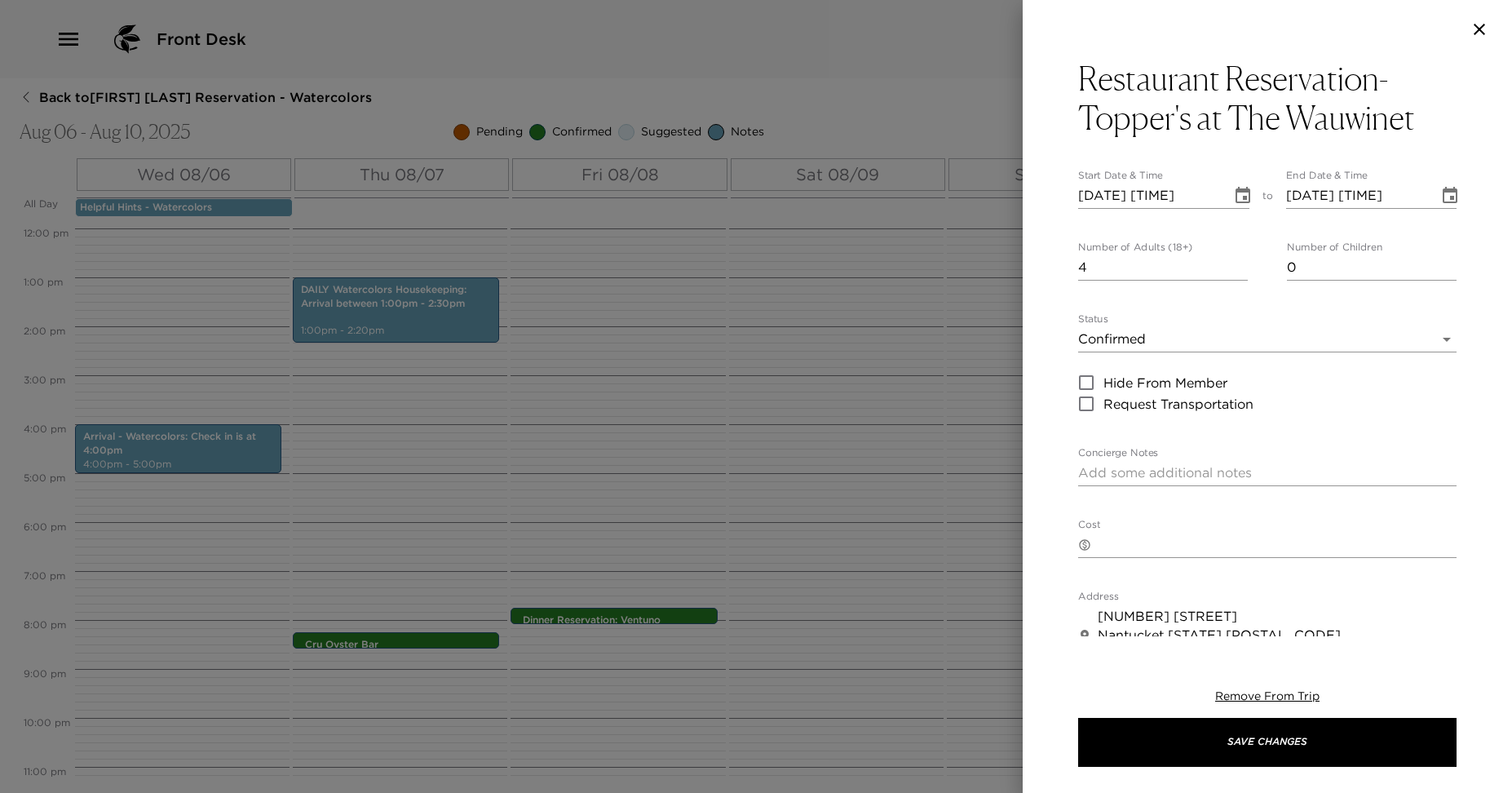 scroll, scrollTop: 34, scrollLeft: 0, axis: vertical 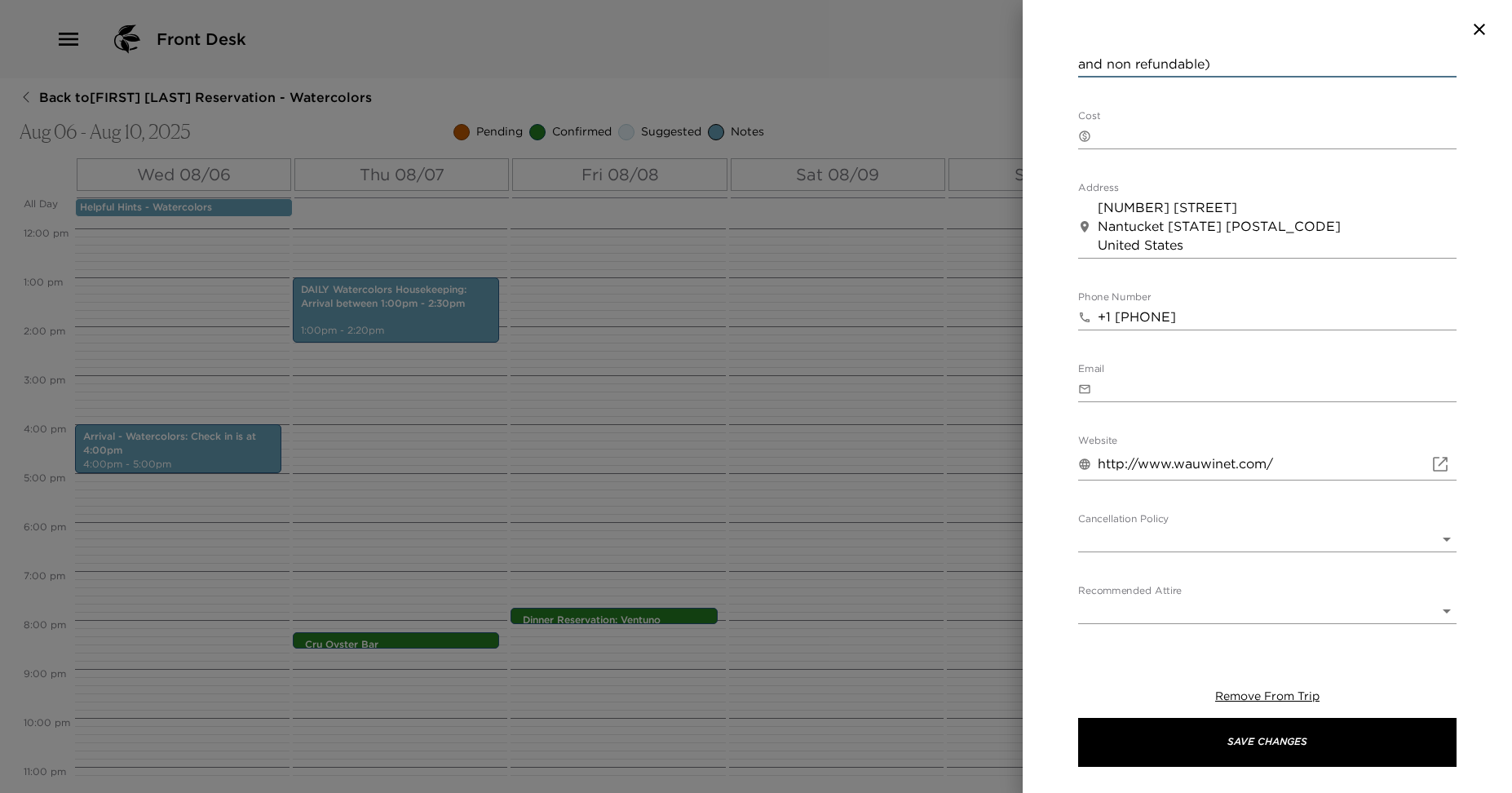 type on "Please note: the Wauwinet Lady departs from The White Elephant Hotel promptly at 5pm. Your dinner is at 6:00pm at Topper's at The Wauwinet. (Boat tickets are pre paid and non refundable)" 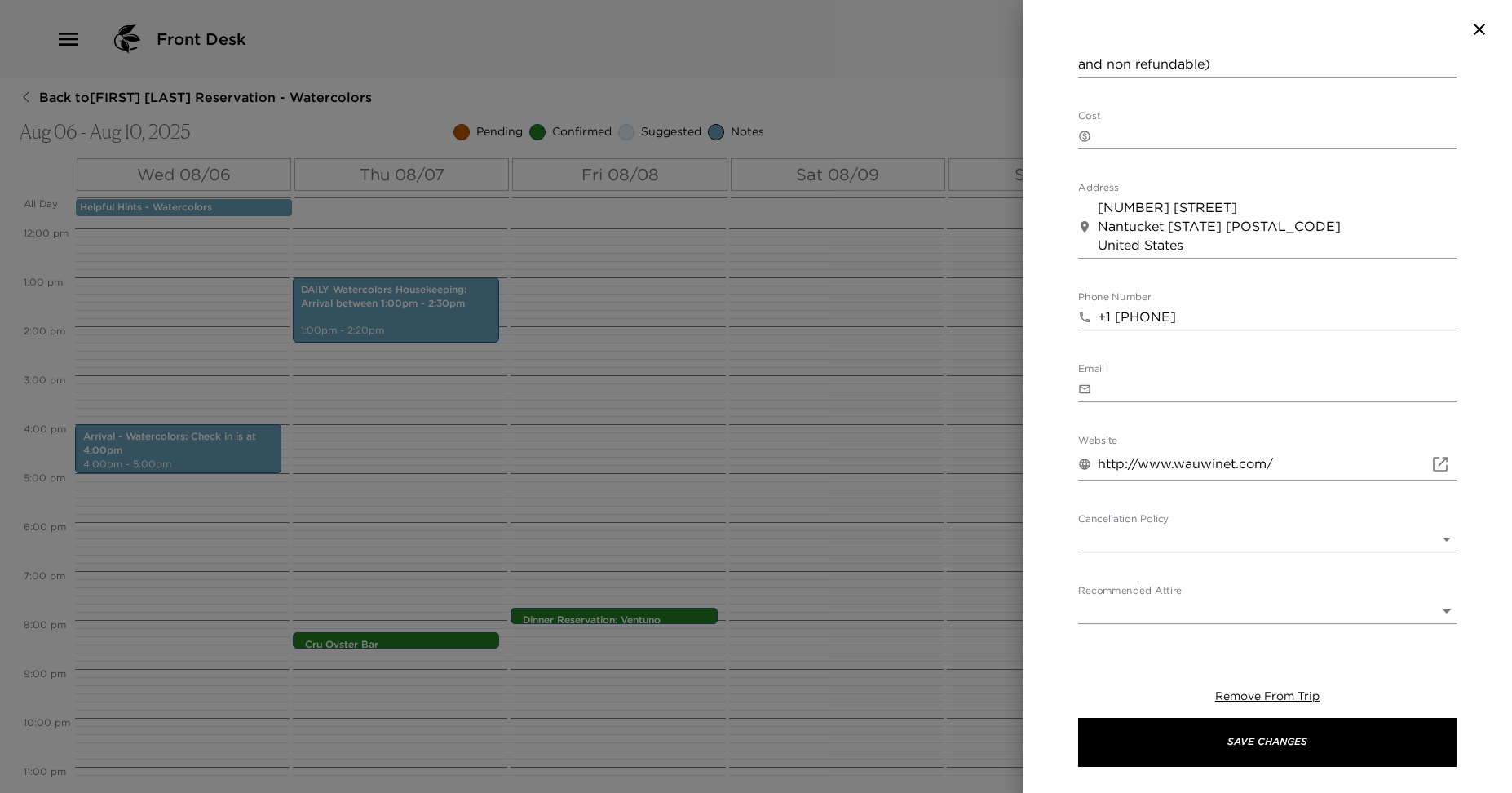 click on "Front Desk Back to  Tamara Roberts Reservation - Watercolors Aug 06 - Aug 10, 2025 Pending Confirmed Suggested Notes Trip View Agenda View PDF View Print All Day Wed 08/06 Thu 08/07 Fri 08/08 Sat 08/09 Sun 08/10 Helpful Hints - Watercolors 12:00 AM 1:00 AM 2:00 AM 3:00 AM 4:00 AM 5:00 AM 6:00 AM 7:00 AM 8:00 AM 9:00 AM 10:00 AM 11:00 AM 12:00 PM 1:00 PM 2:00 PM 3:00 PM 4:00 PM 5:00 PM 6:00 PM 7:00 PM 8:00 PM 9:00 PM 10:00 PM 11:00 PM Arrival - Watercolors: Check in is at 4:00pm 4:00pm - 5:00pm DAILY Watercolors Housekeeping: Arrival between 1:00pm - 2:30pm 1:00pm - 2:20pm Cru Oyster Bar 8:15pm - 8:15pm Dinner Reservation: Ventuno 7:45pm - 7:45pm House Departure & Billing 11:00am - 11:00am Clone Custom top ​ Results (1) Topper's Restaurant Reservation- Topper's at The Wauwinet Start Date & Time 08/09/2025 05:00 PM to End Date & Time 08/09/2025 06:00 PM Number of Adults (18+) 4 Number of Children 0 Status Confirmed Confirmed Hide From Member Request Transportation Concierge Notes x Cost ​ x Address ​ x" at bounding box center [756, 396] 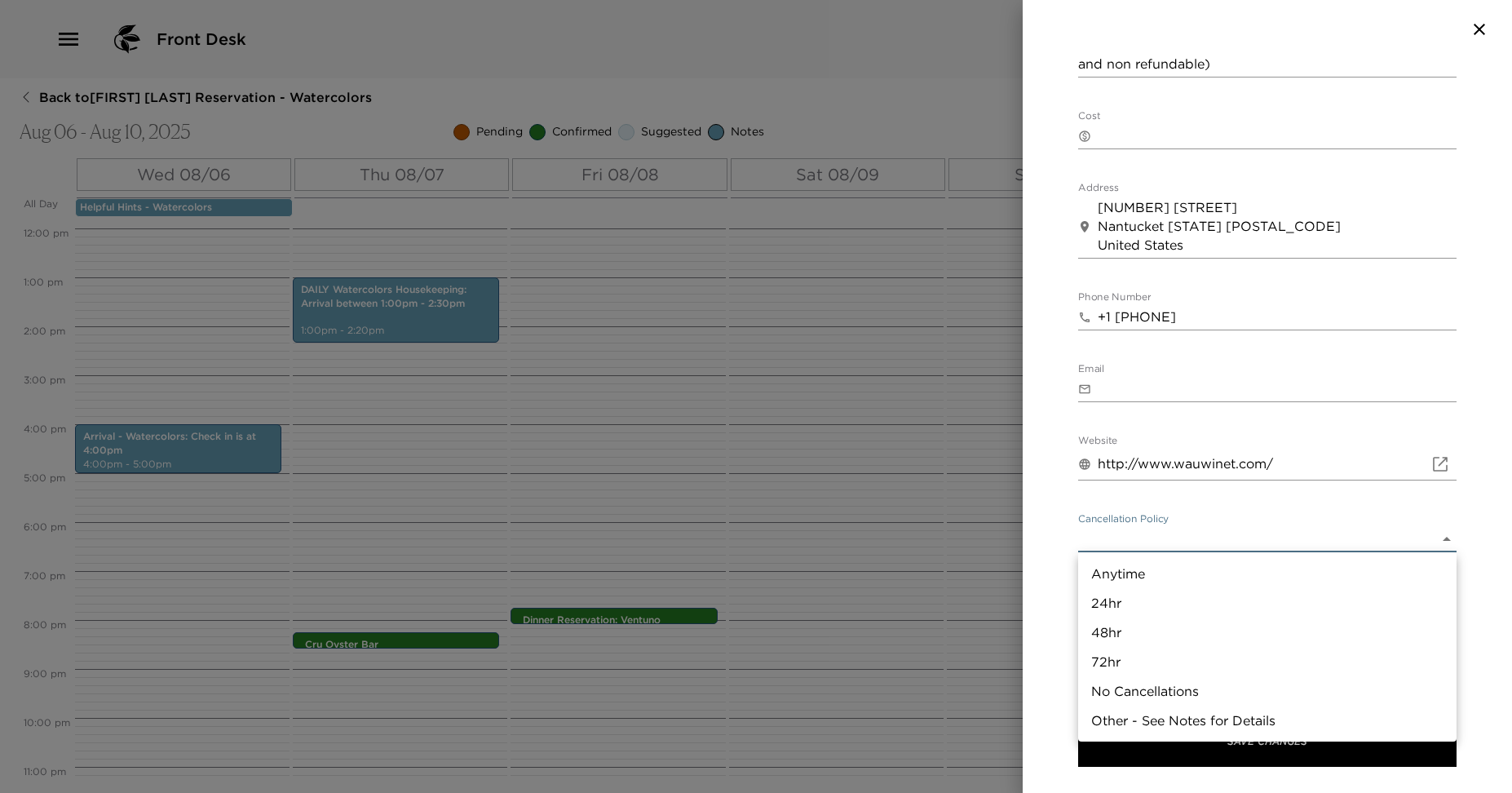click on "48hr" at bounding box center (1267, 632) 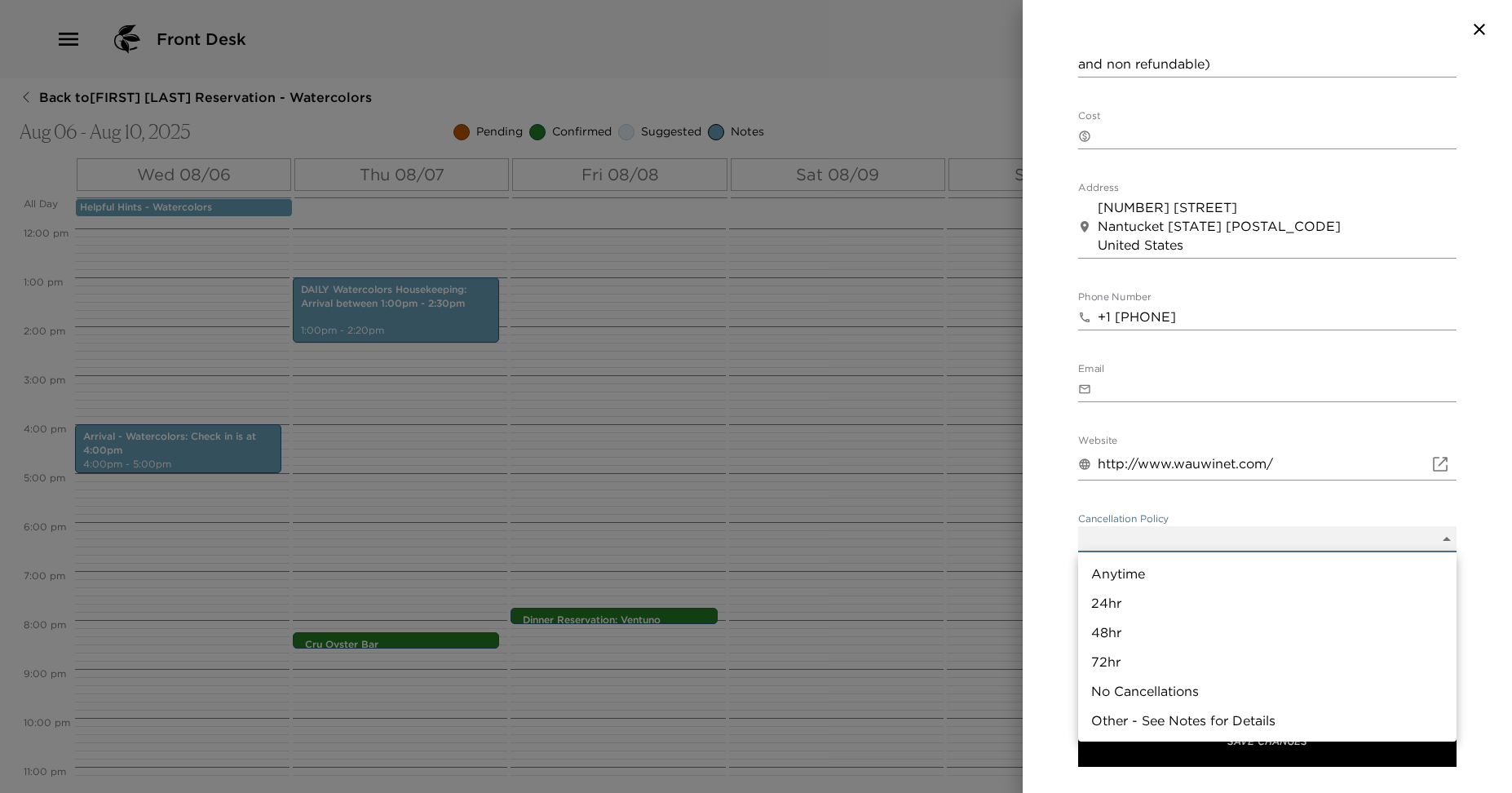 type on "48hr" 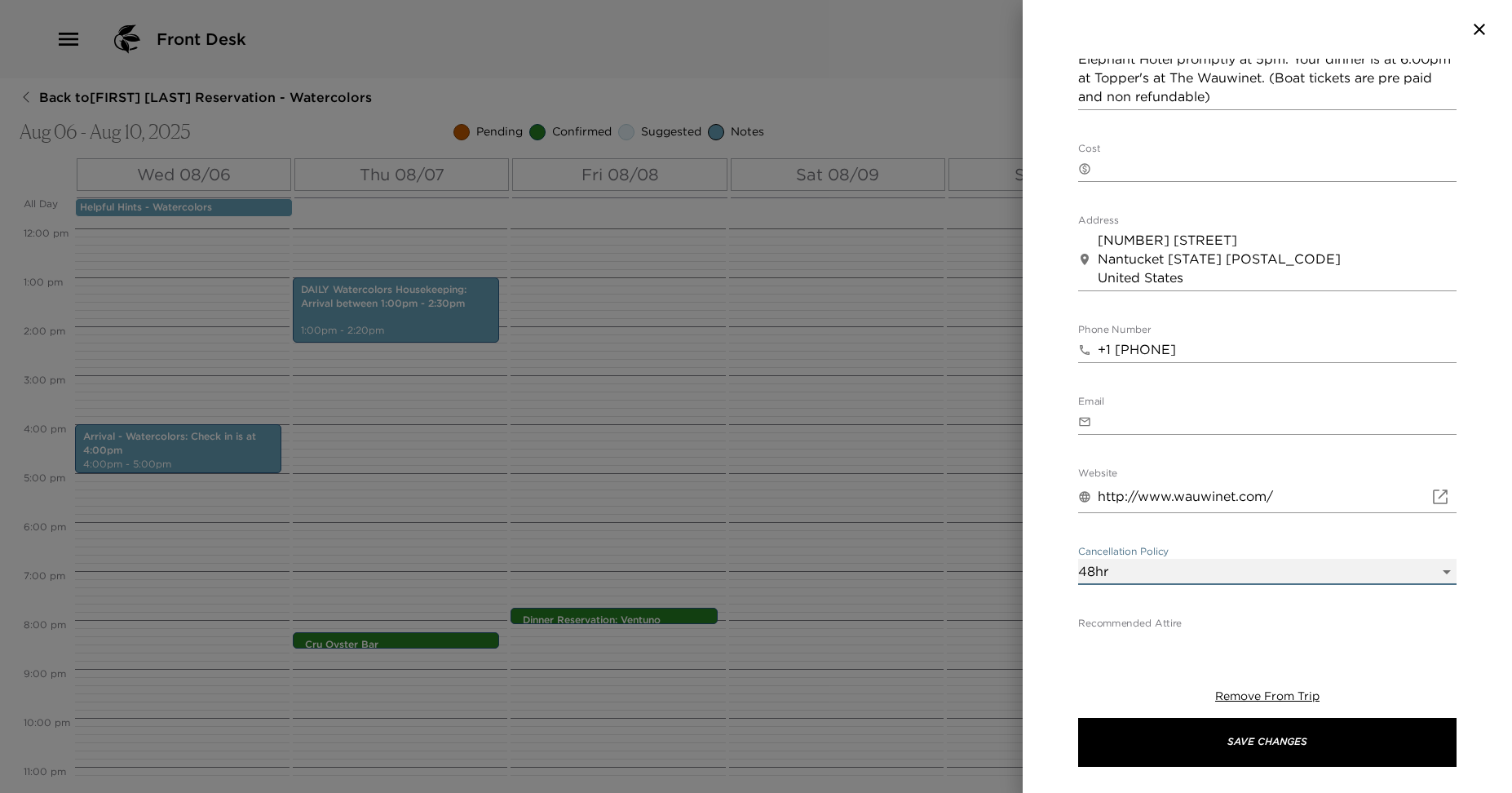 scroll, scrollTop: 512, scrollLeft: 0, axis: vertical 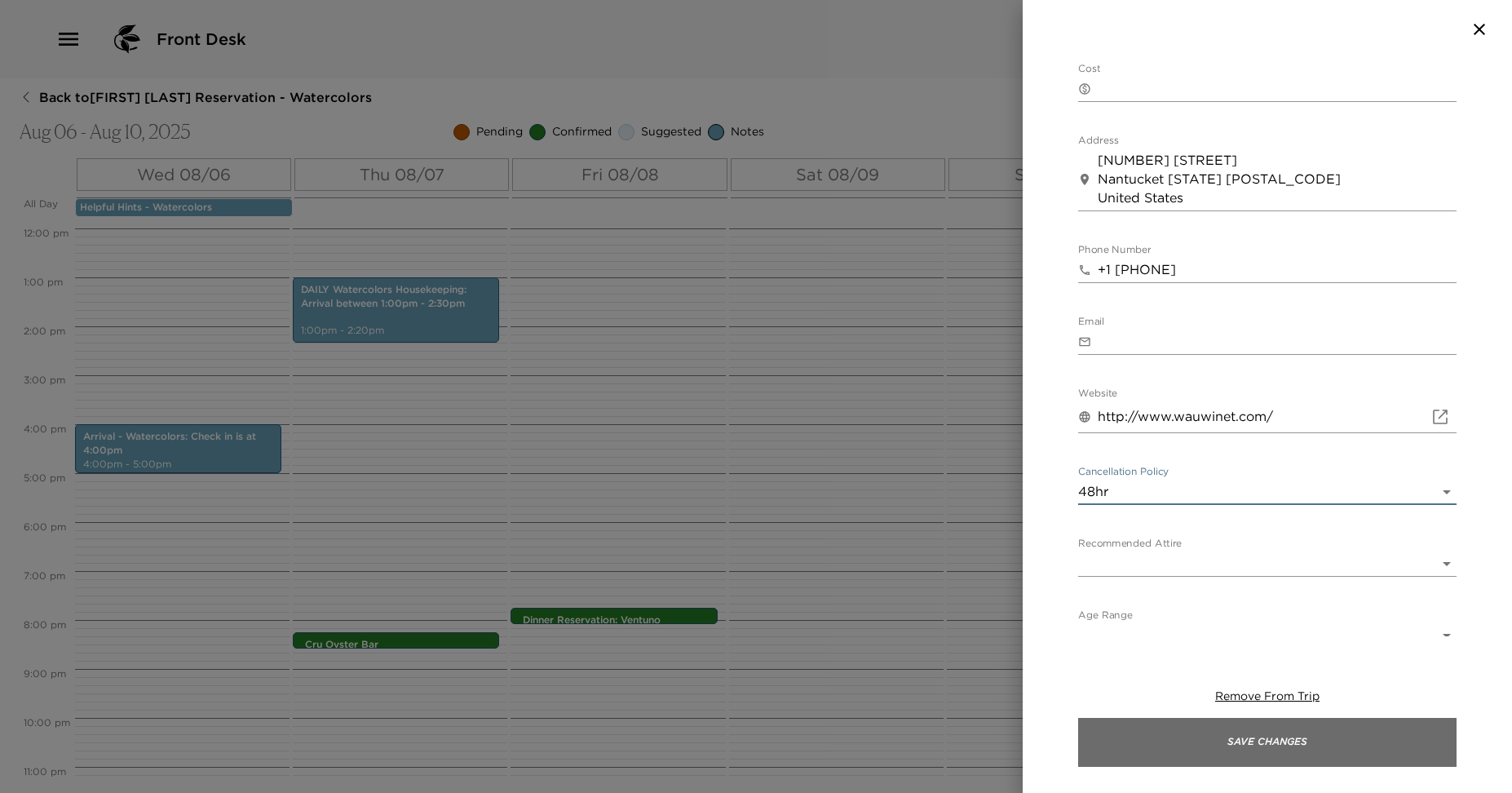 click on "Save Changes" at bounding box center (1267, 742) 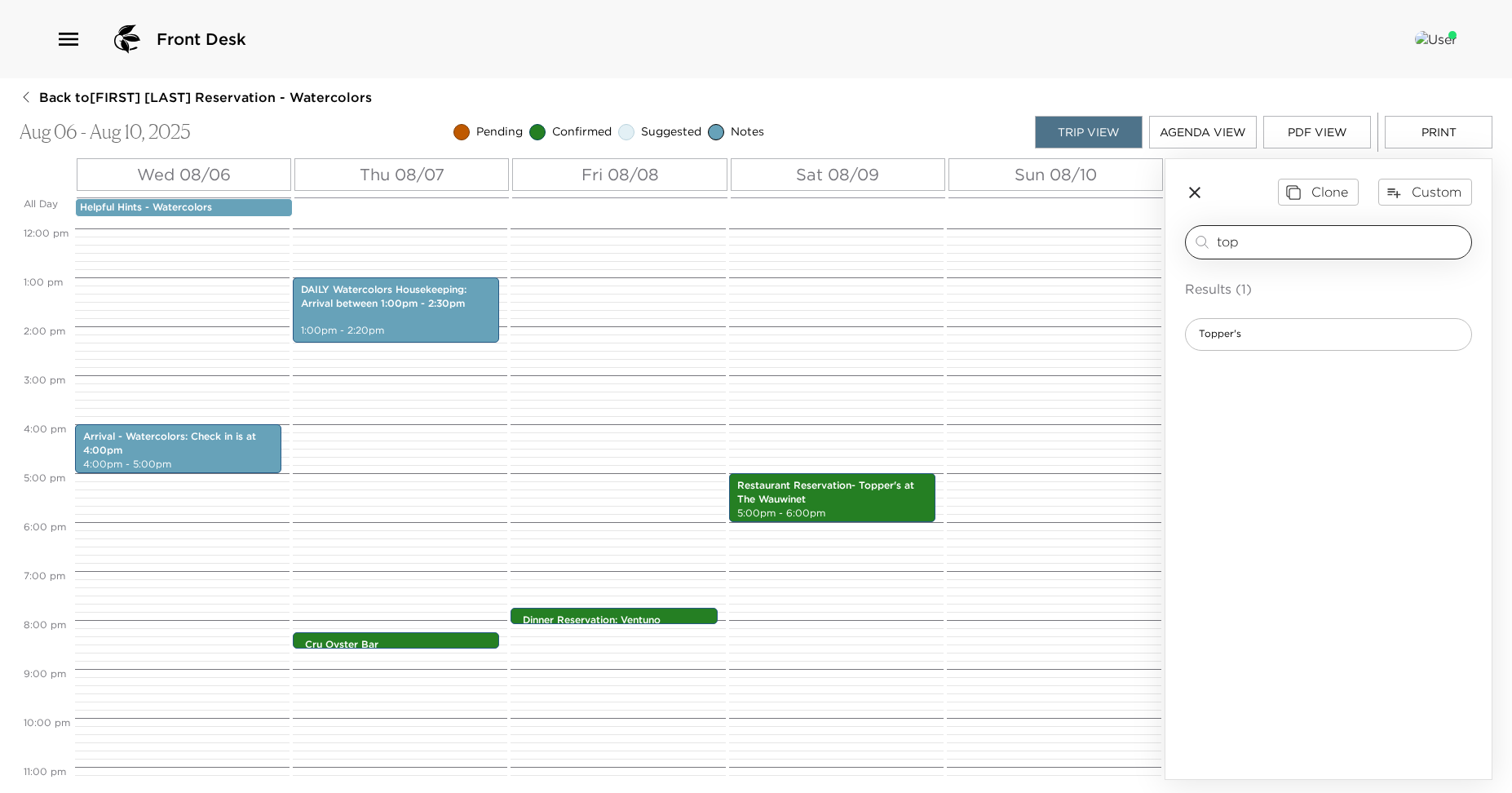 click on "top ​" at bounding box center (1329, 242) 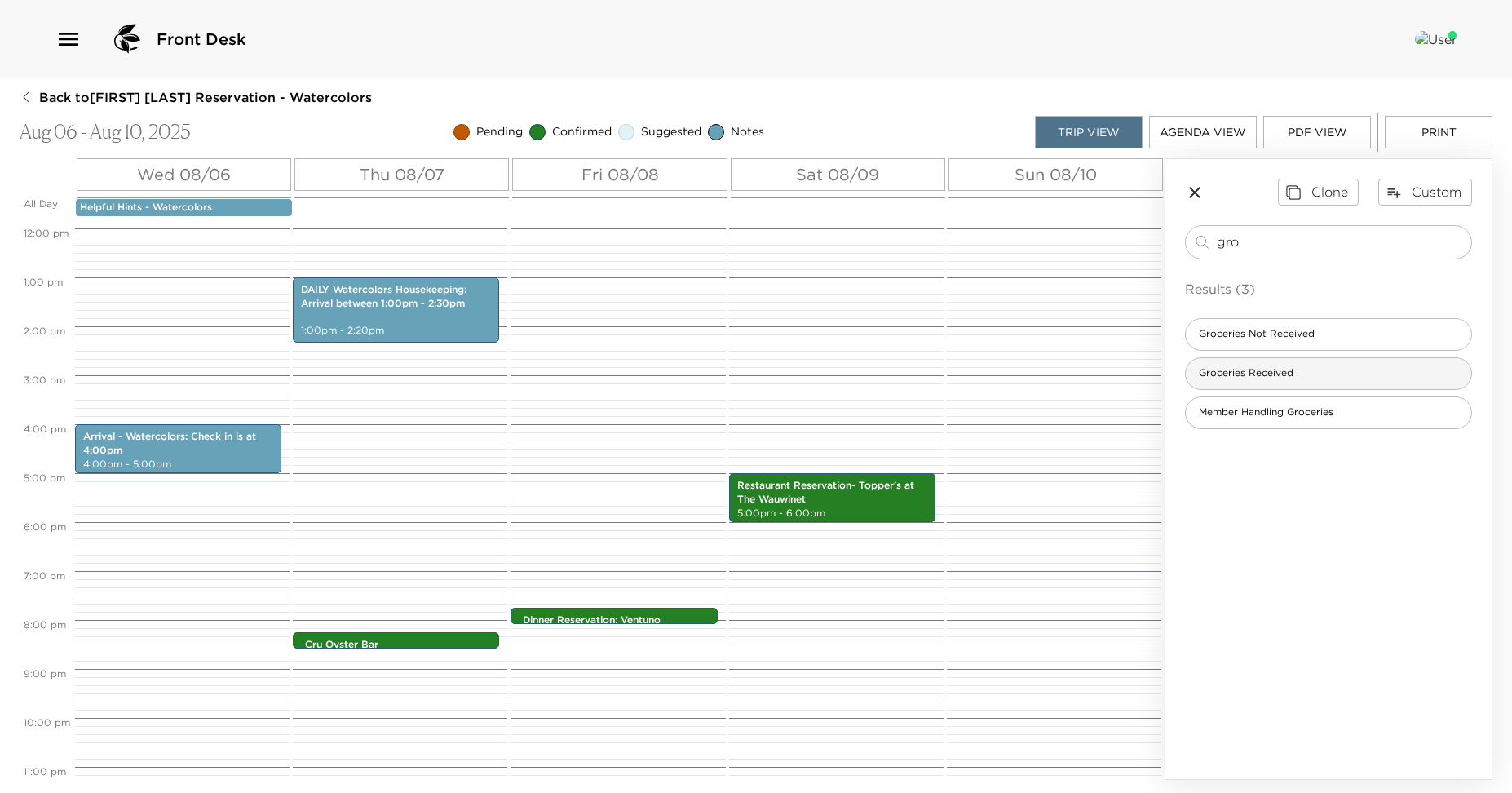 type on "gro" 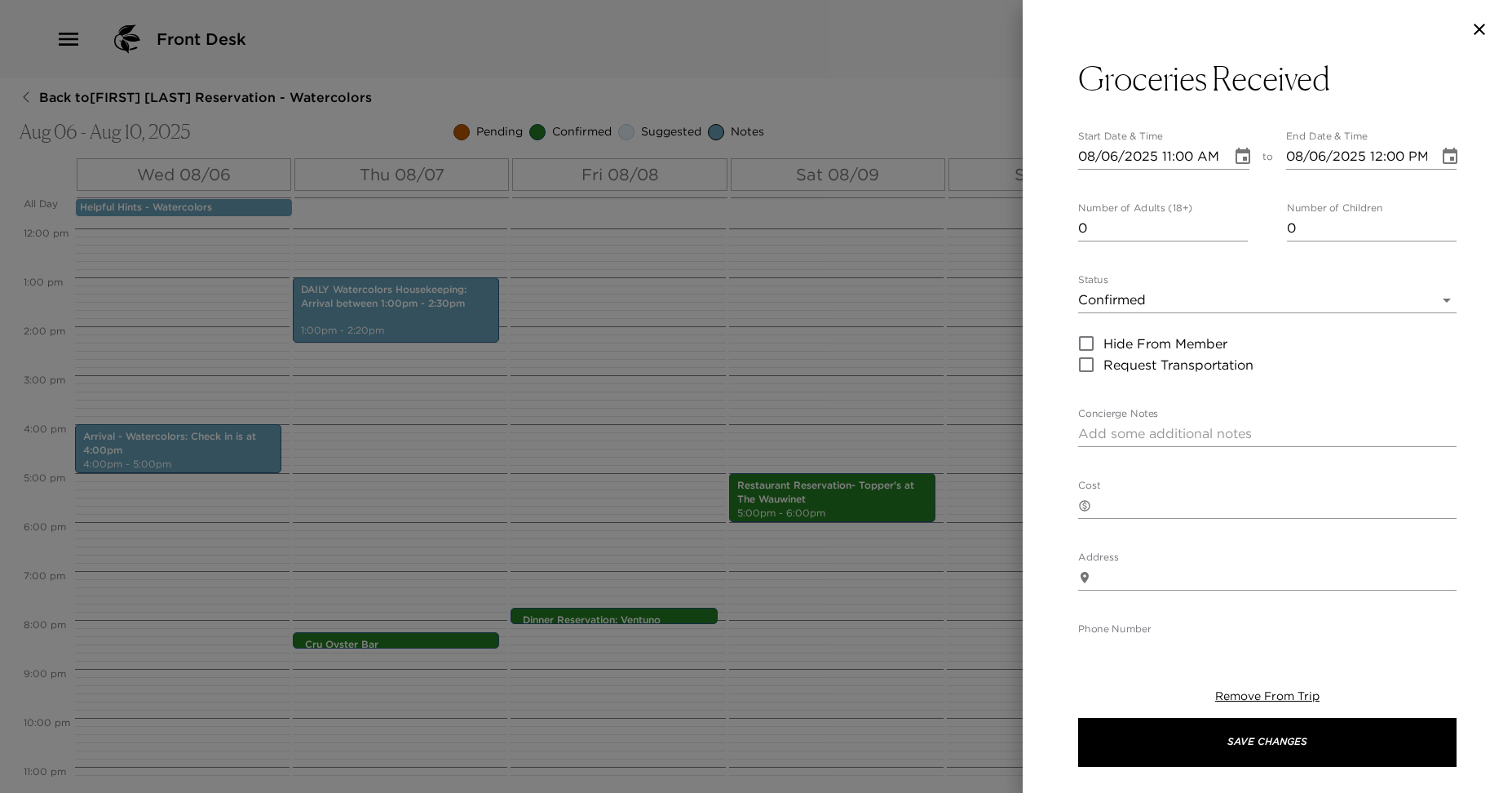 type on "0" 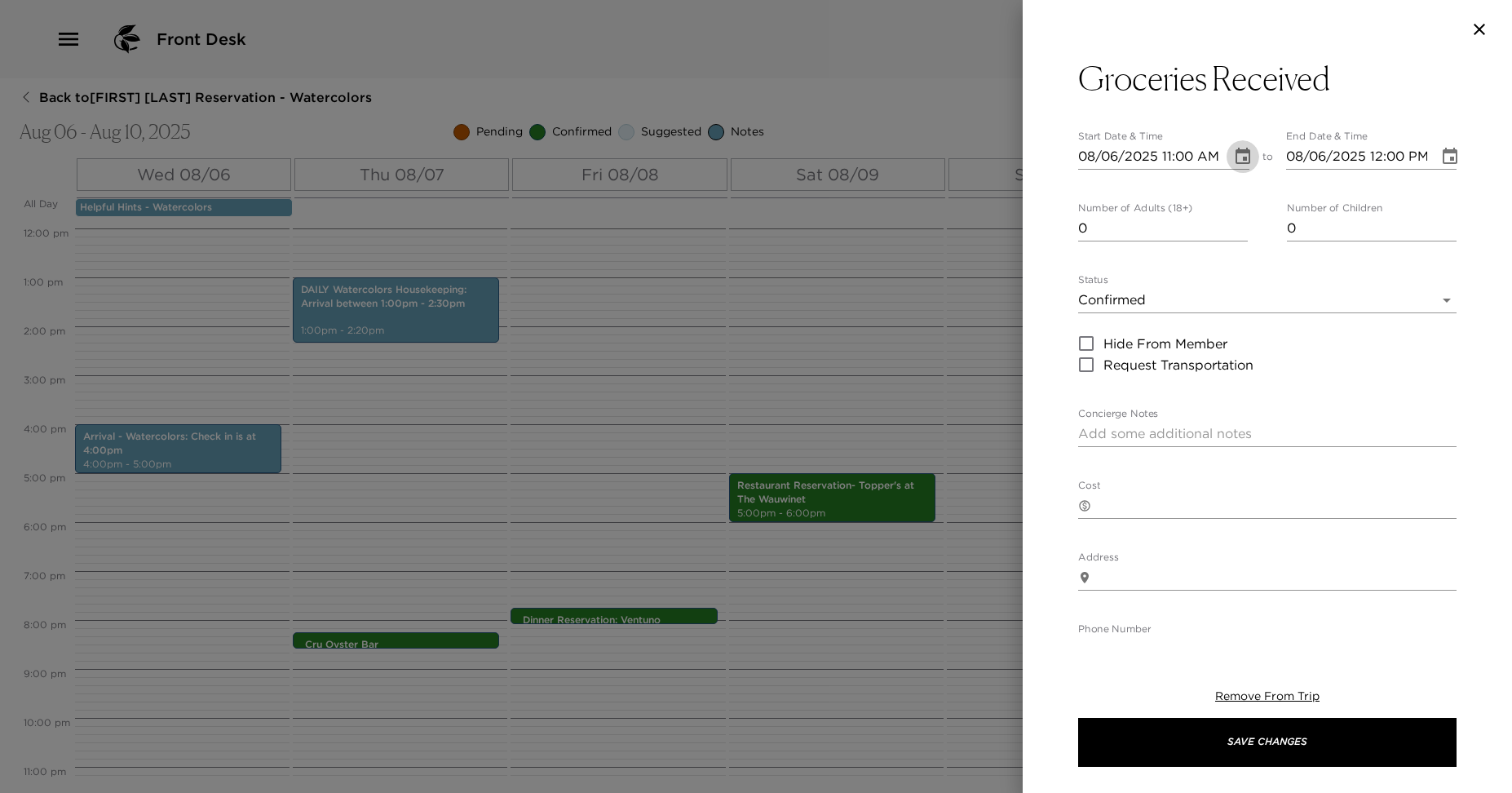 click 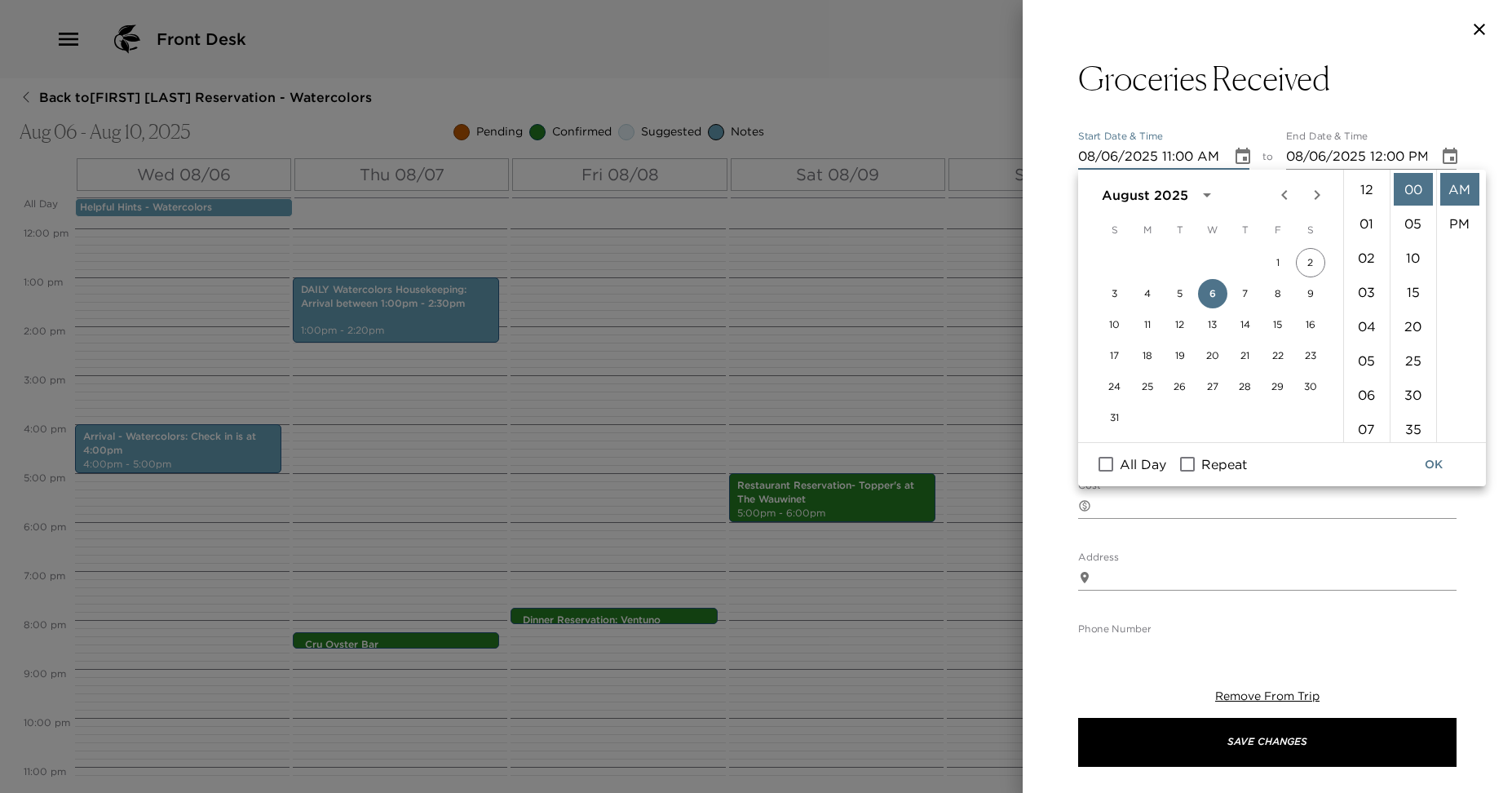 scroll, scrollTop: 377, scrollLeft: 0, axis: vertical 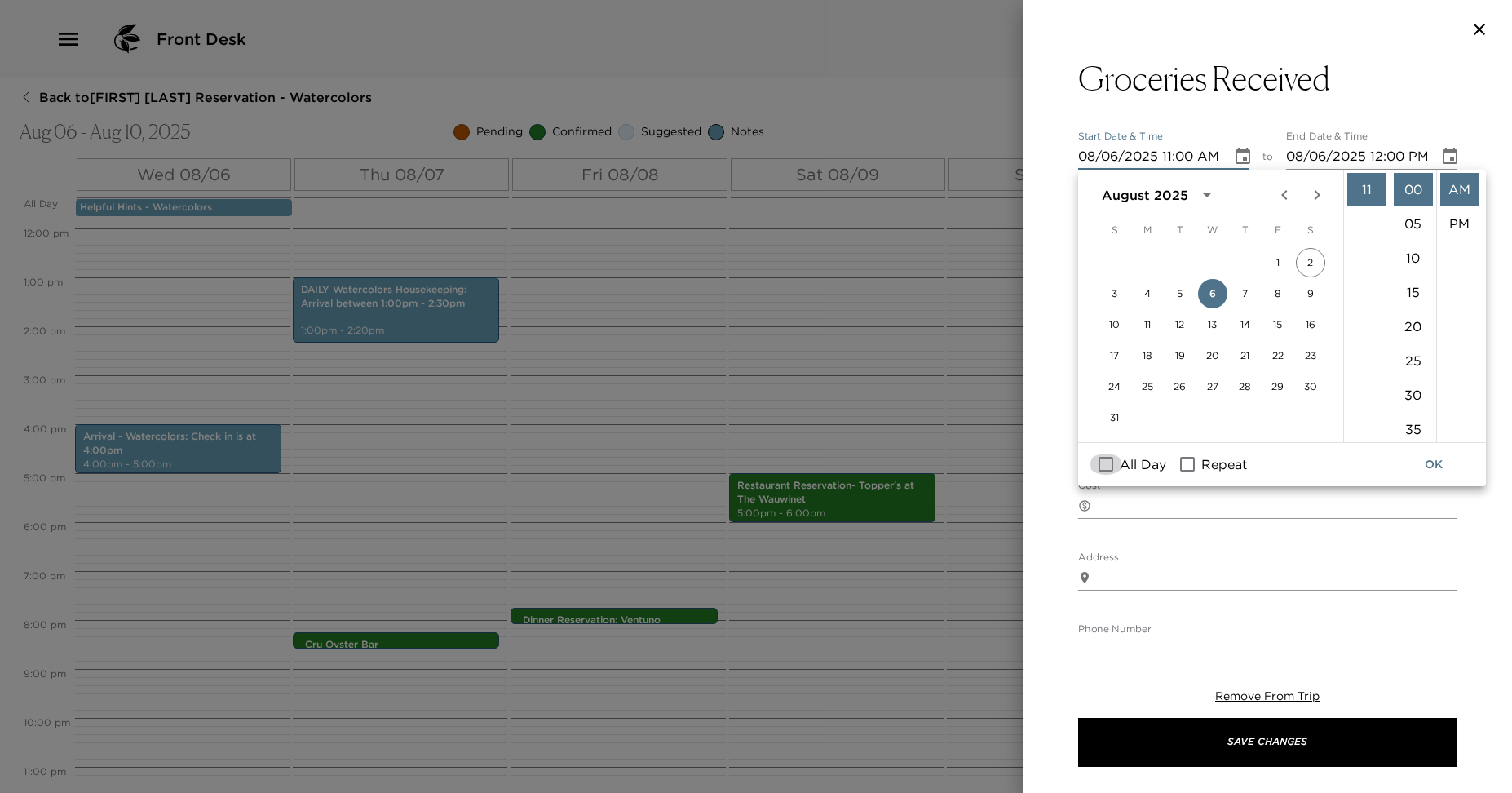 click on "All Day" at bounding box center (1106, 464) 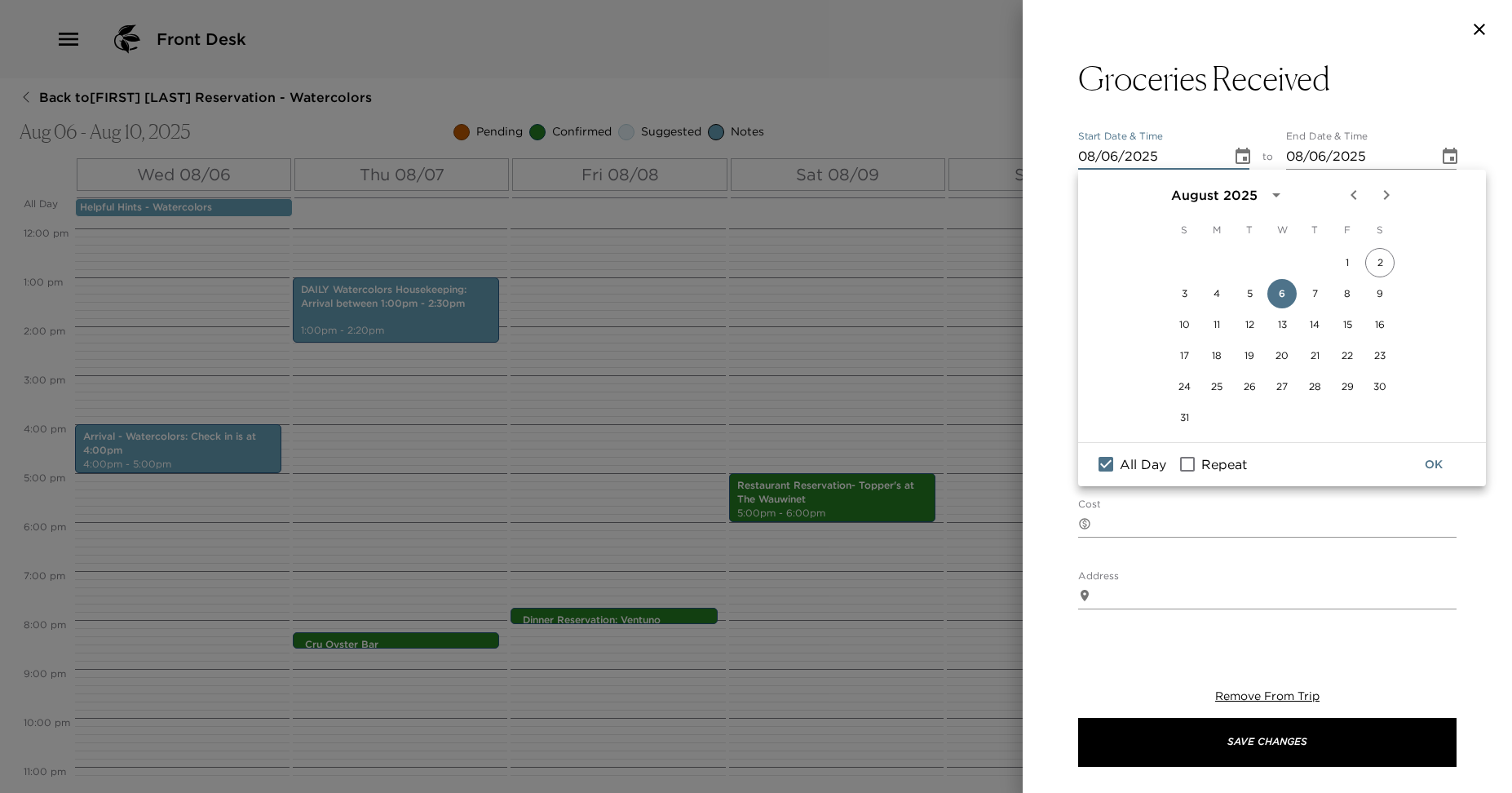 click on "OK" at bounding box center [1434, 464] 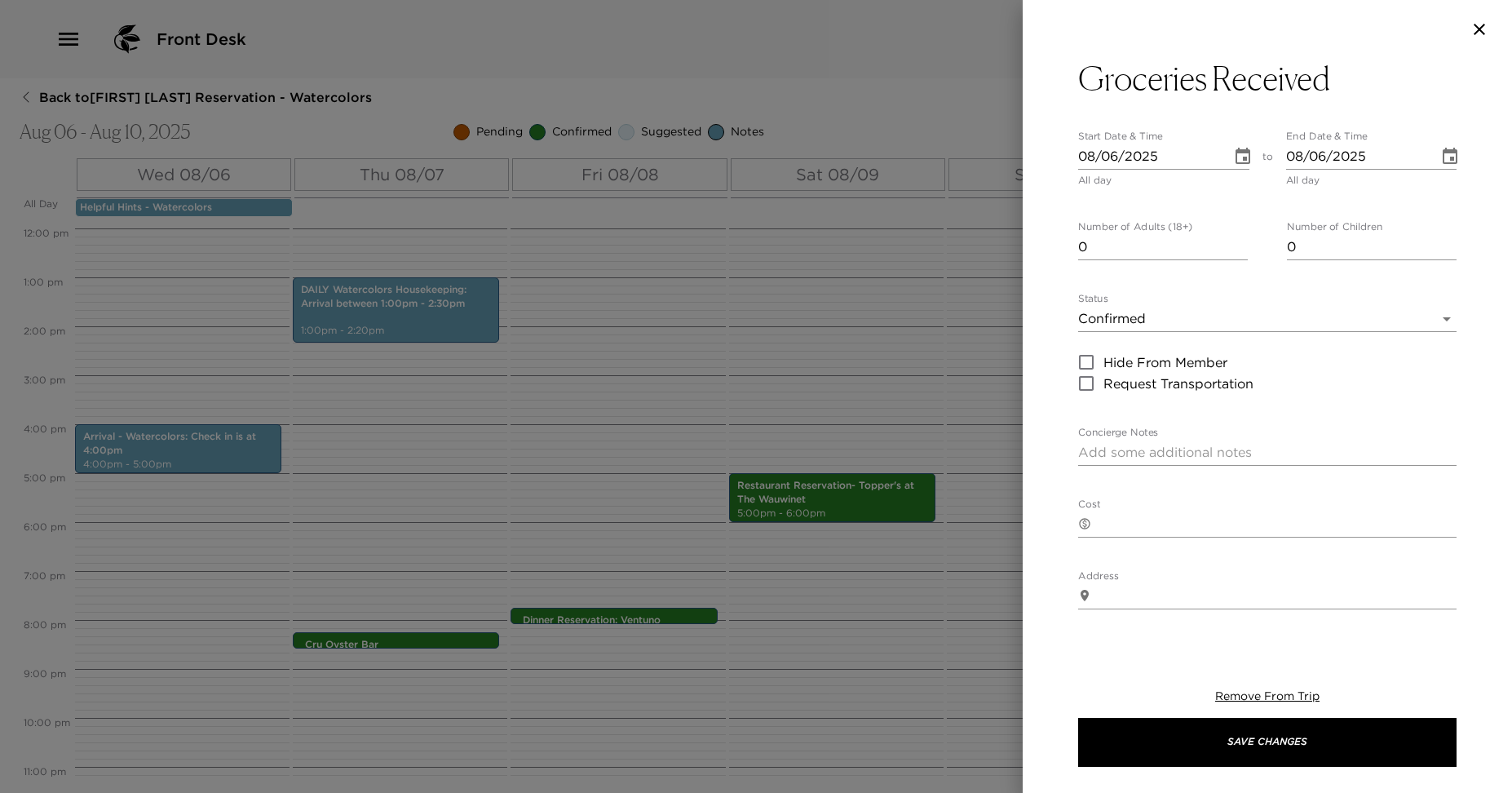 click on "Front Desk Back to  Tamara Roberts Reservation - Watercolors Aug 06 - Aug 10, 2025 Pending Confirmed Suggested Notes Trip View Agenda View PDF View Print All Day Wed 08/06 Thu 08/07 Fri 08/08 Sat 08/09 Sun 08/10 Helpful Hints - Watercolors 12:00 AM 1:00 AM 2:00 AM 3:00 AM 4:00 AM 5:00 AM 6:00 AM 7:00 AM 8:00 AM 9:00 AM 10:00 AM 11:00 AM 12:00 PM 1:00 PM 2:00 PM 3:00 PM 4:00 PM 5:00 PM 6:00 PM 7:00 PM 8:00 PM 9:00 PM 10:00 PM 11:00 PM Arrival - Watercolors: Check in is at 4:00pm 4:00pm - 5:00pm DAILY Watercolors Housekeeping: Arrival between 1:00pm - 2:30pm 1:00pm - 2:20pm Cru Oyster Bar 8:15pm - 8:15pm Dinner Reservation: Ventuno 7:45pm - 7:45pm Restaurant Reservation- Topper's at The Wauwinet 5:00pm - 6:00pm House Departure & Billing 11:00am - 11:00am Clone Custom gro ​ Results (3) Groceries Not Received Groceries Received Member Handling Groceries Groceries Received Start Date & Time 08/06/2025 All day to End Date & Time 08/06/2025 All day Number of Adults (18+) 0 Number of Children 0 Status Confirmed x x" at bounding box center (756, 396) 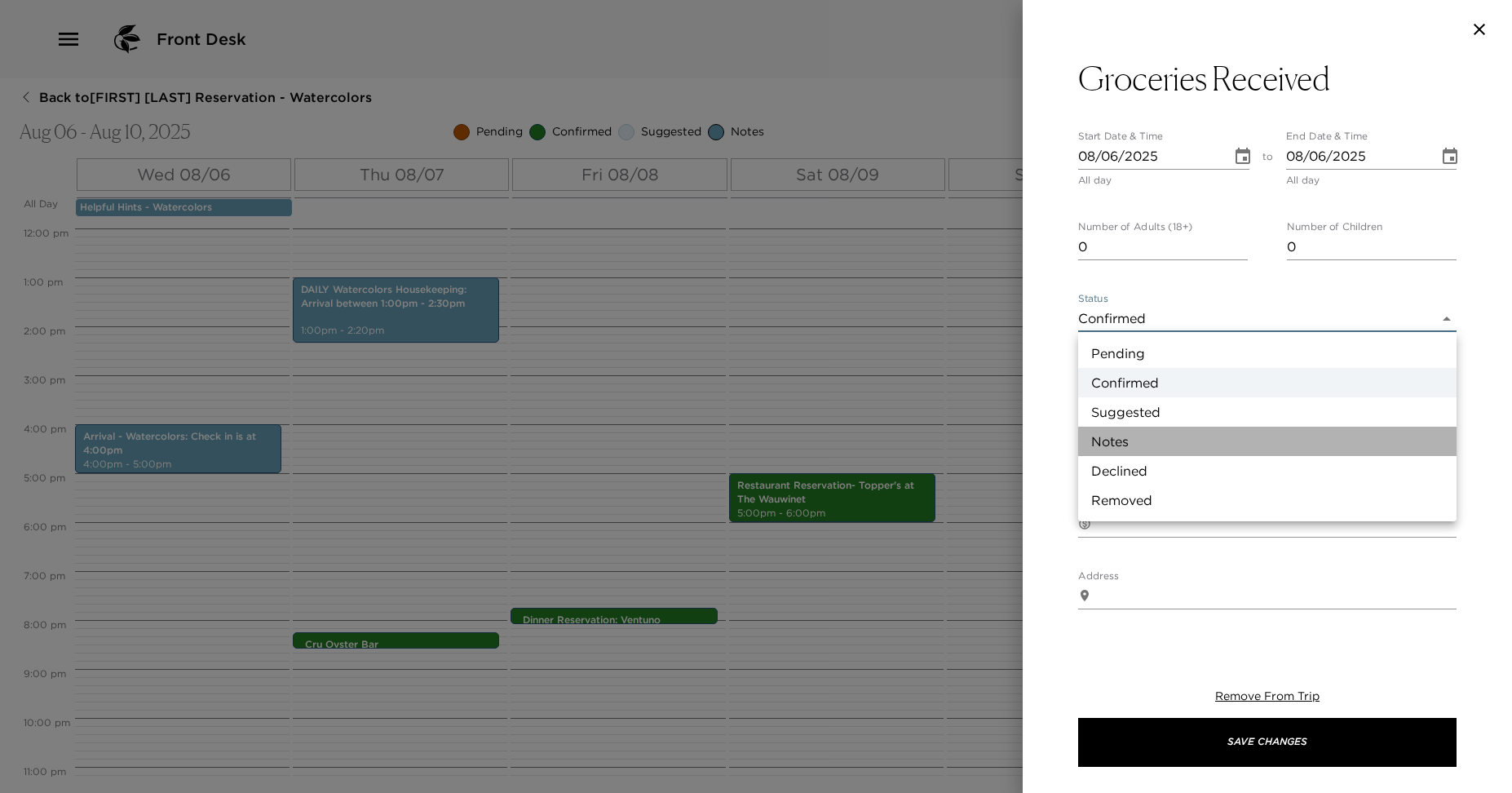 click on "Notes" at bounding box center [1267, 441] 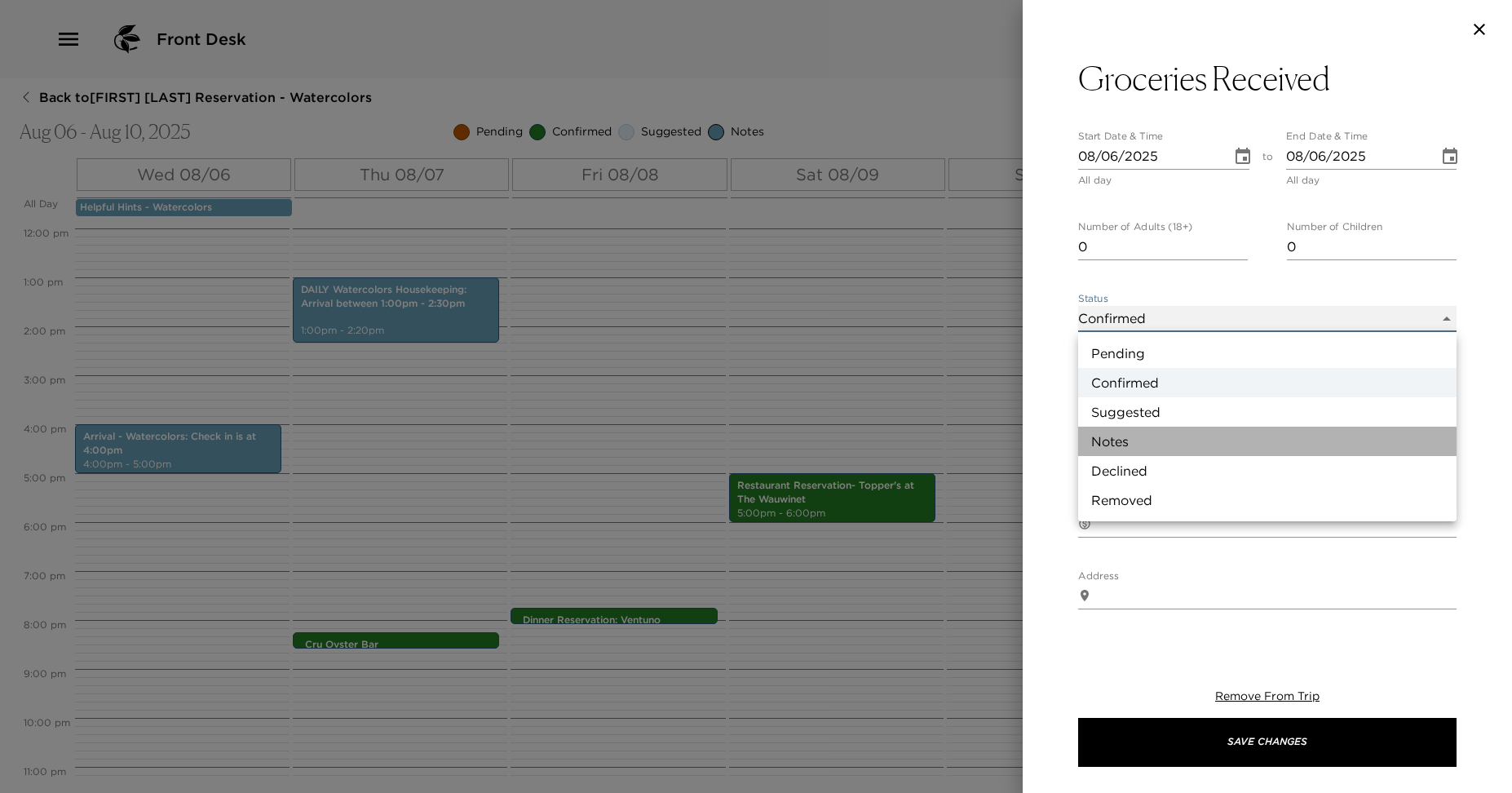 type on "Concierge Note" 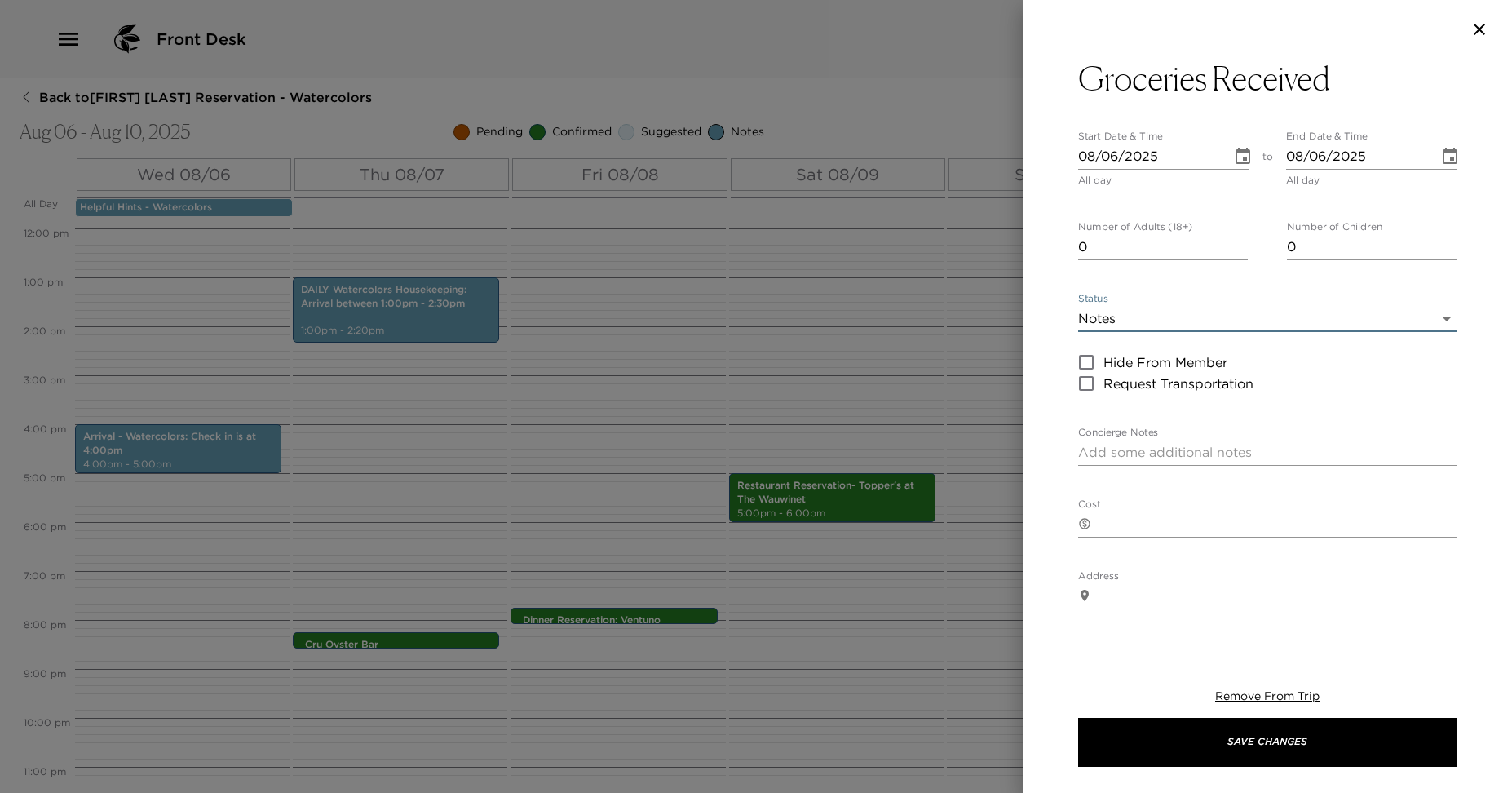 click on "Concierge Notes" at bounding box center (1267, 452) 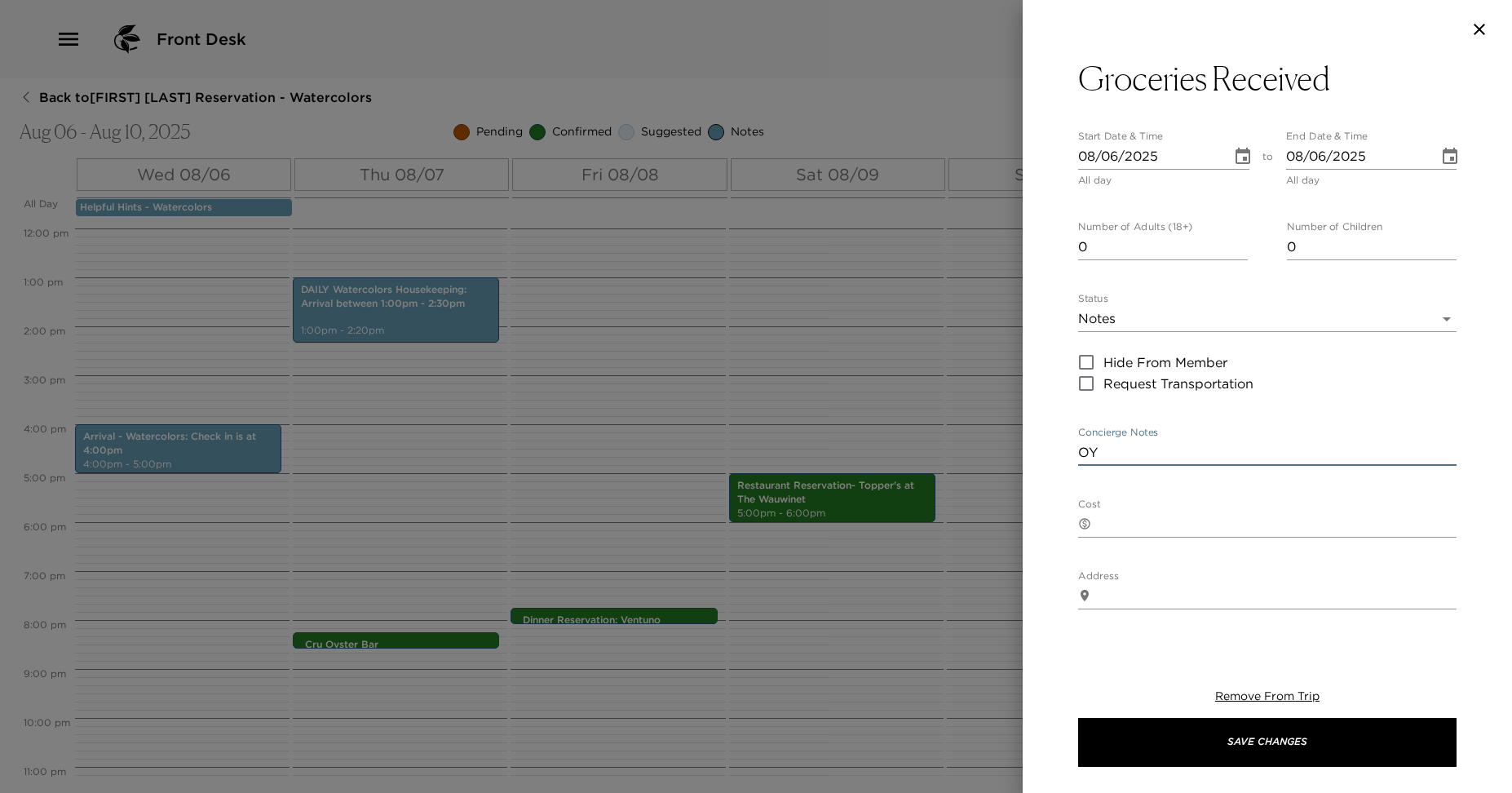 type on "O" 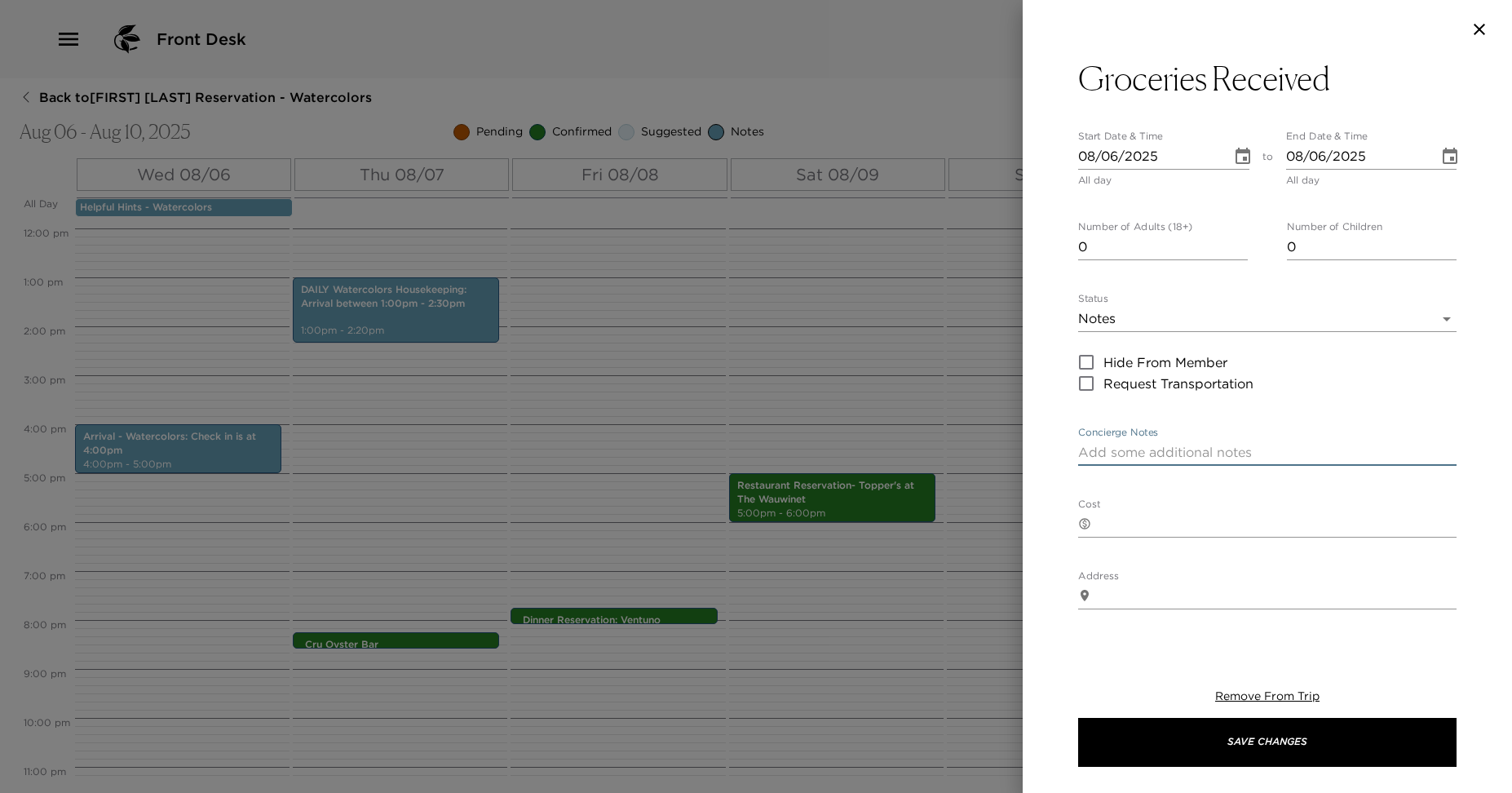 type on "Y" 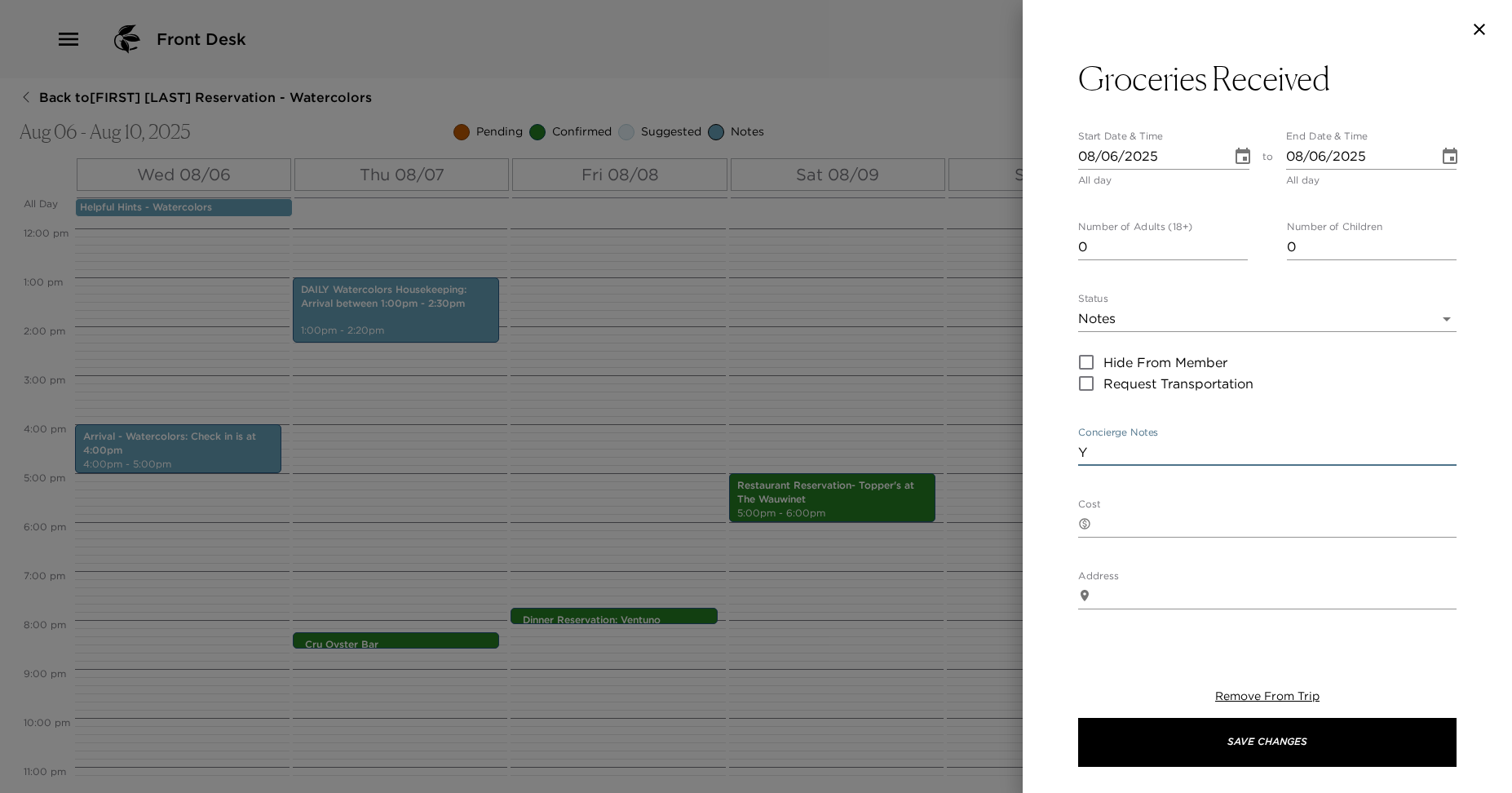 type 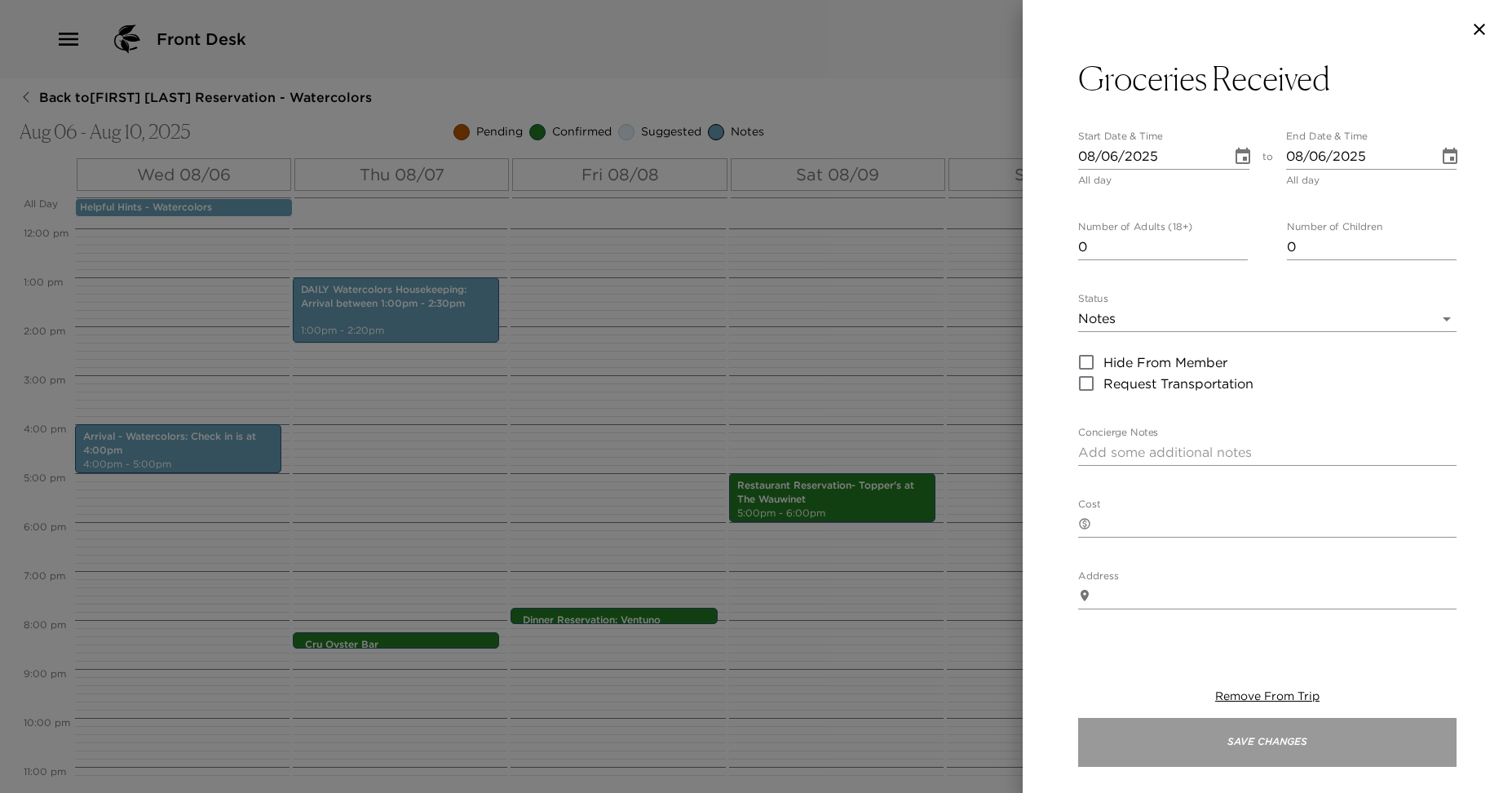click on "Save Changes" at bounding box center [1267, 742] 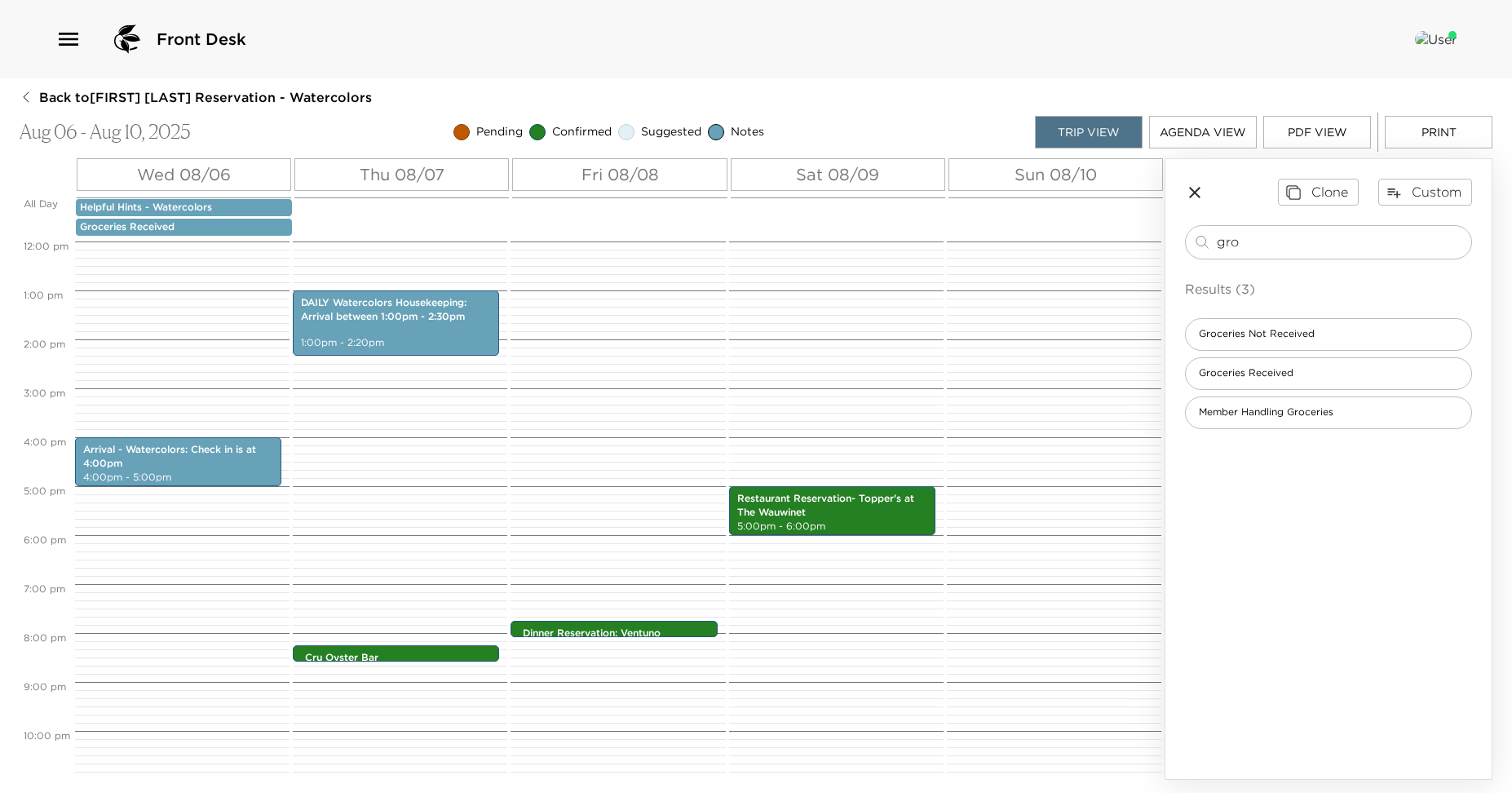 scroll, scrollTop: 0, scrollLeft: 1, axis: horizontal 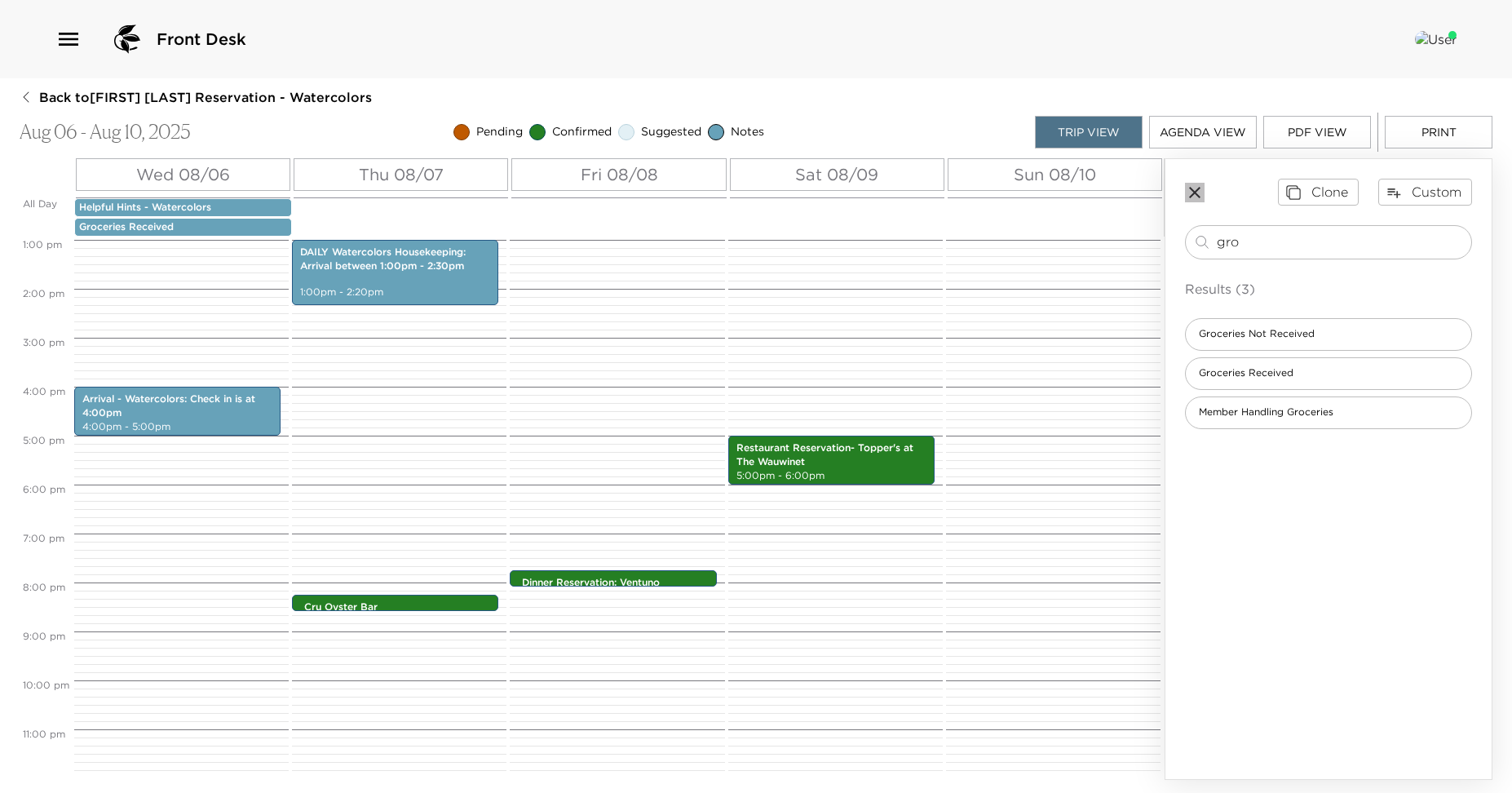 click 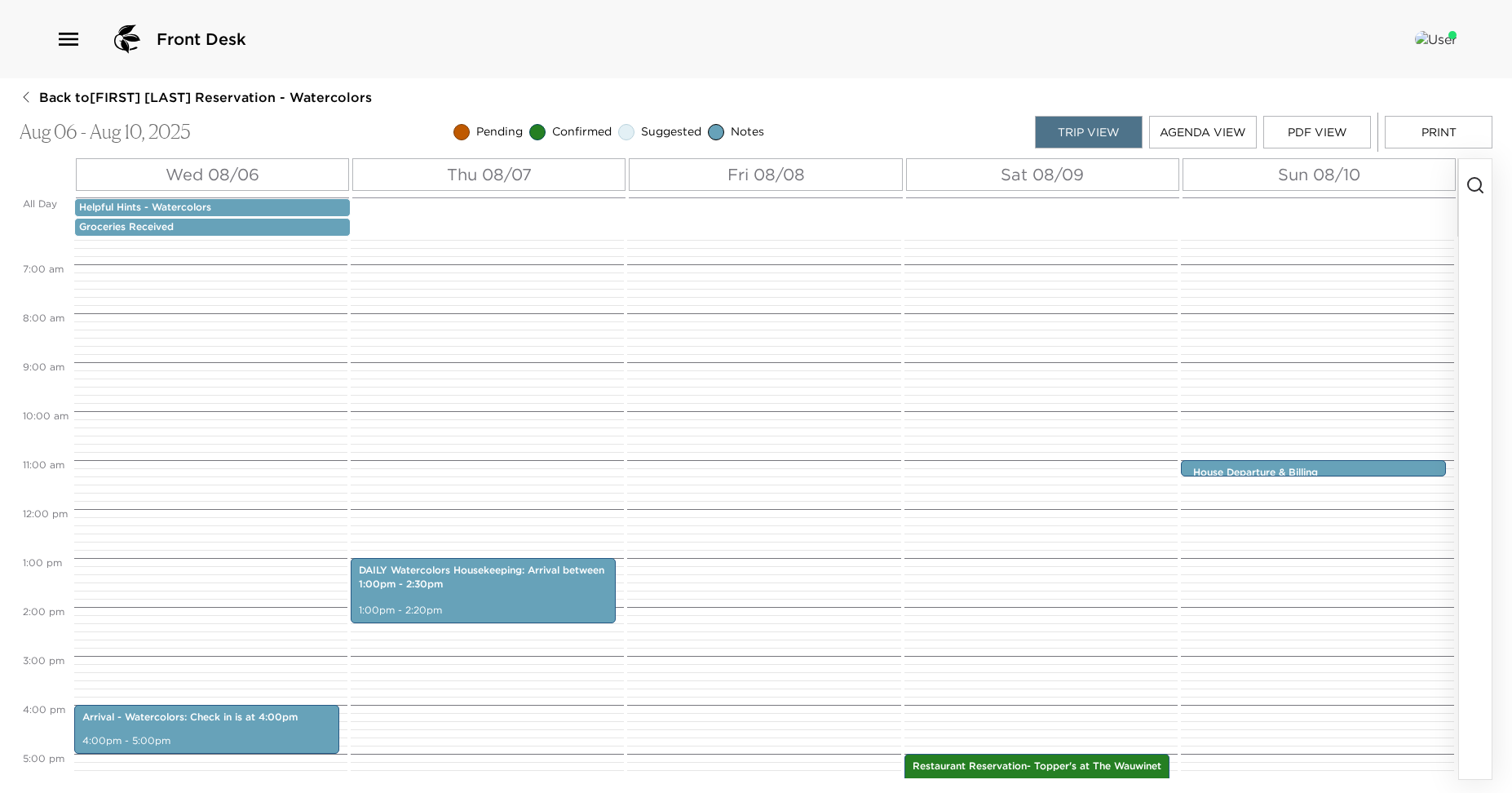 scroll, scrollTop: 299, scrollLeft: 0, axis: vertical 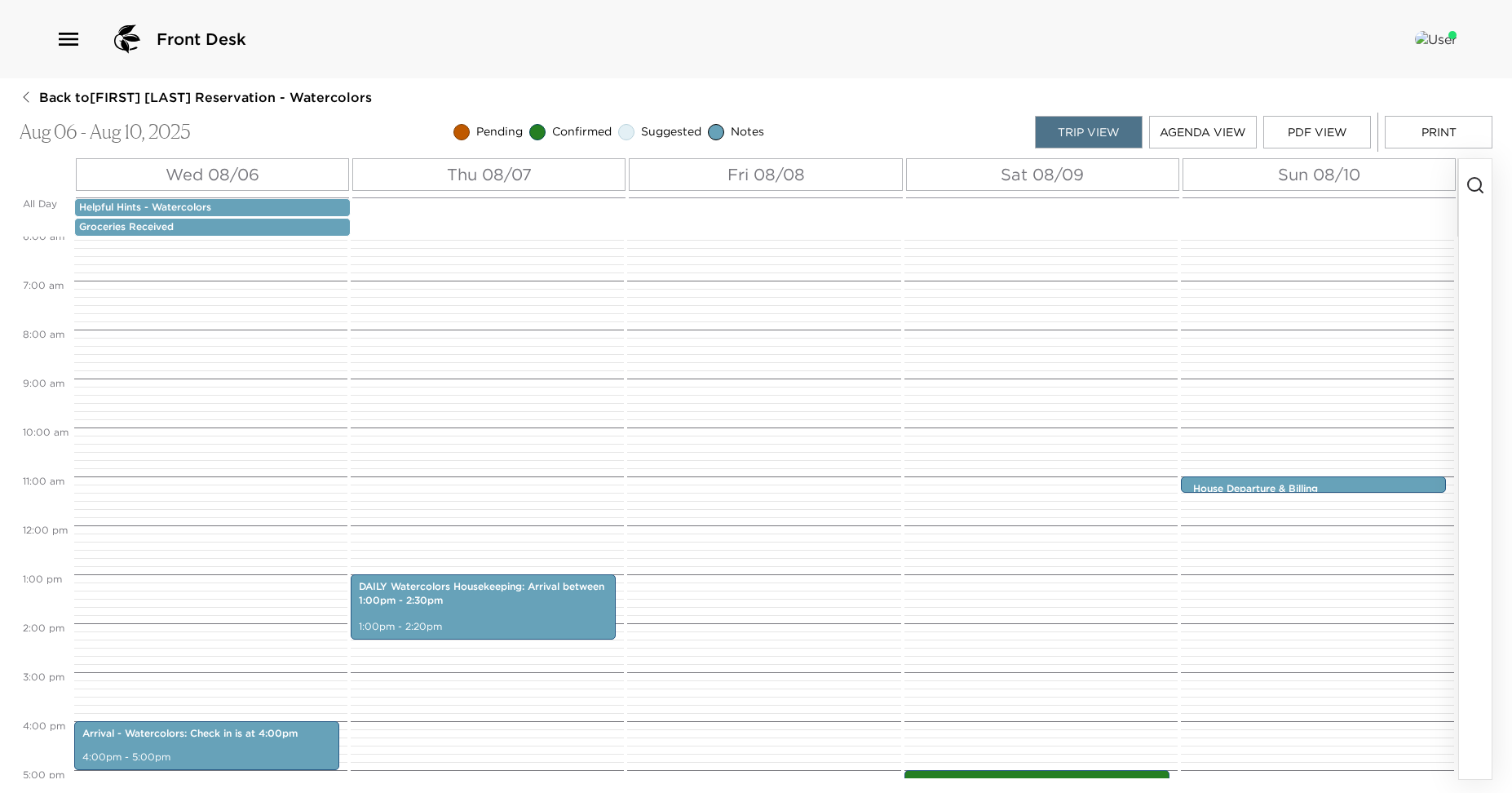 click 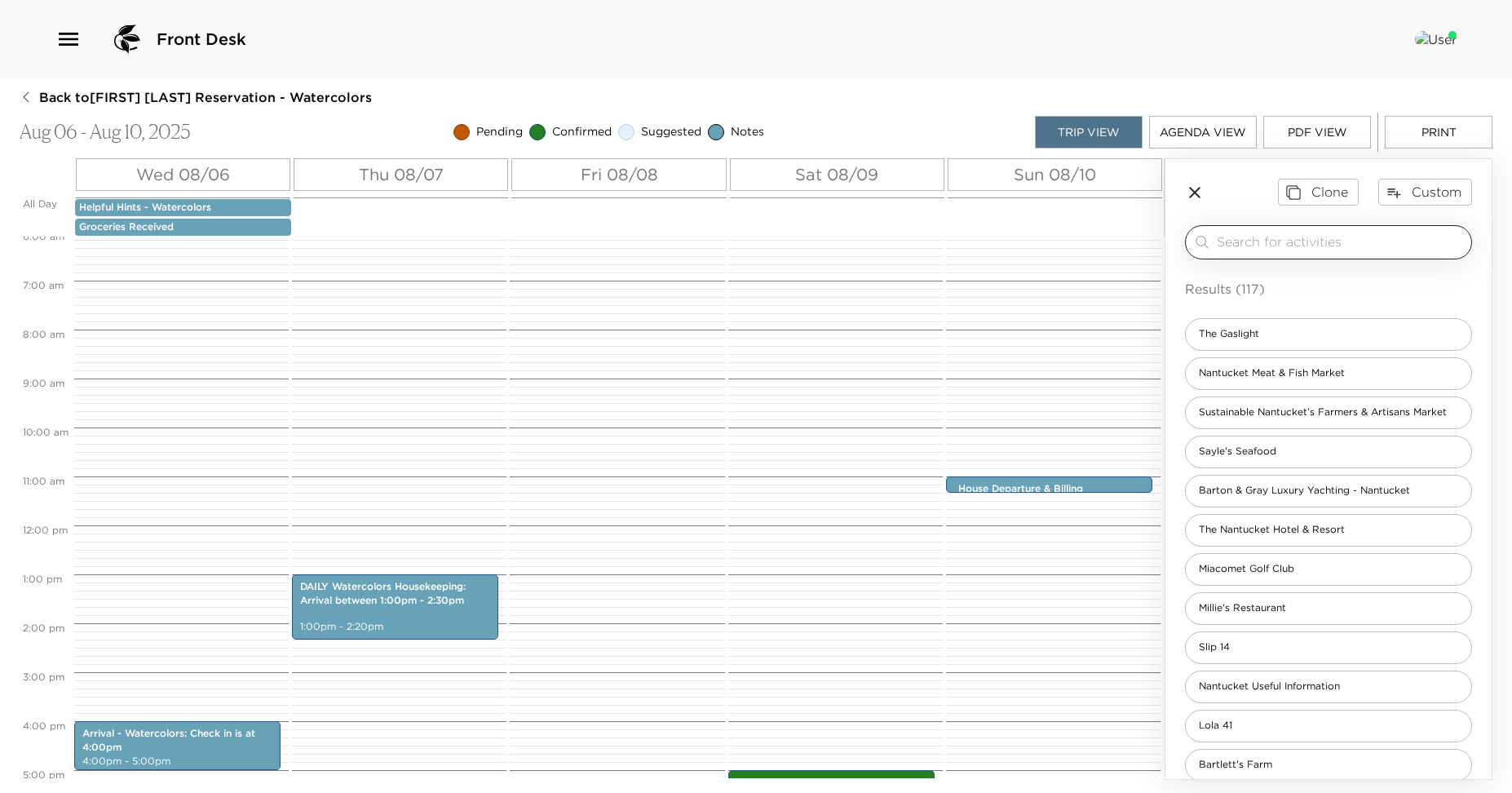click on "​" at bounding box center [1329, 242] 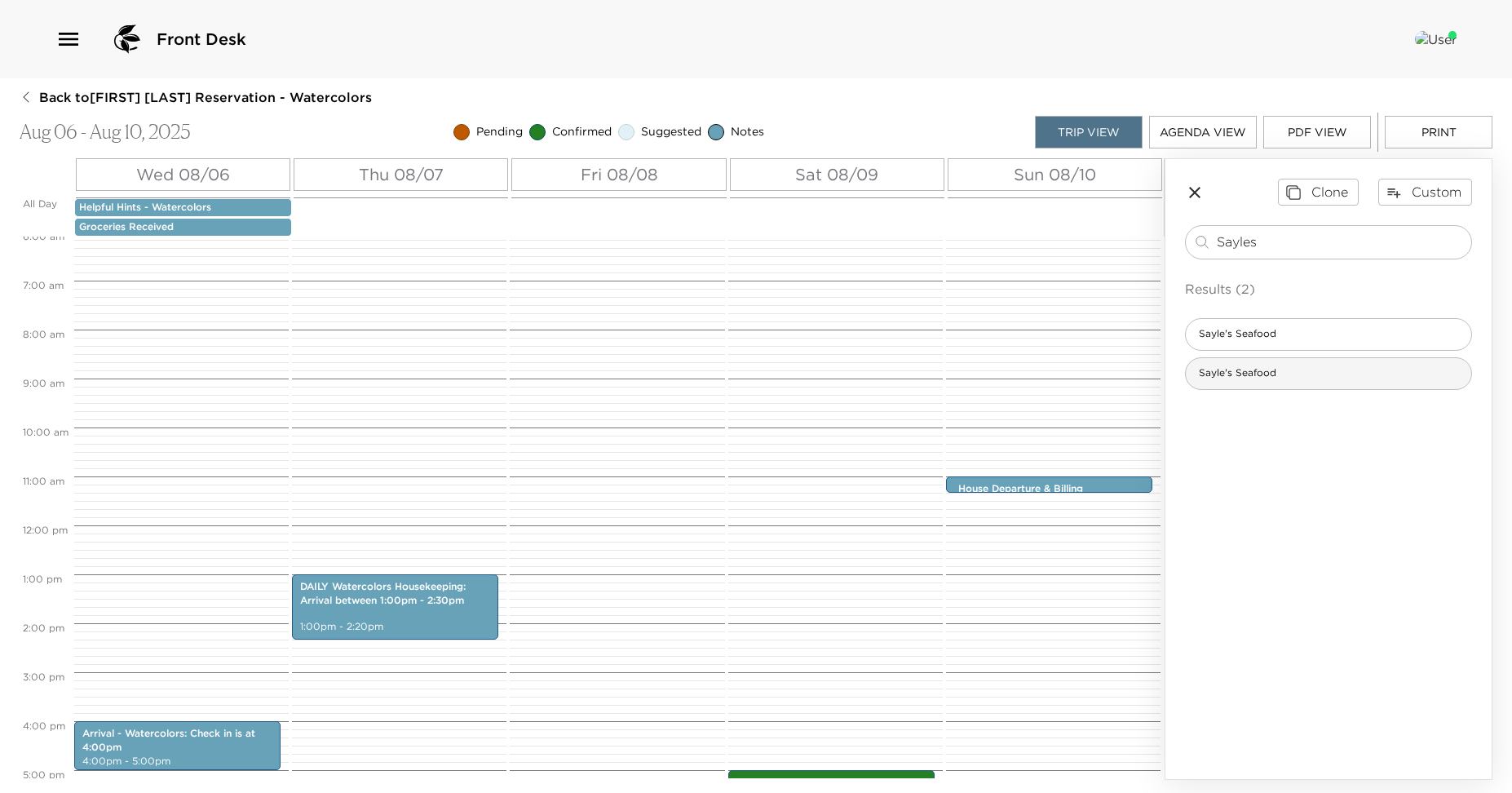 type on "Sayles" 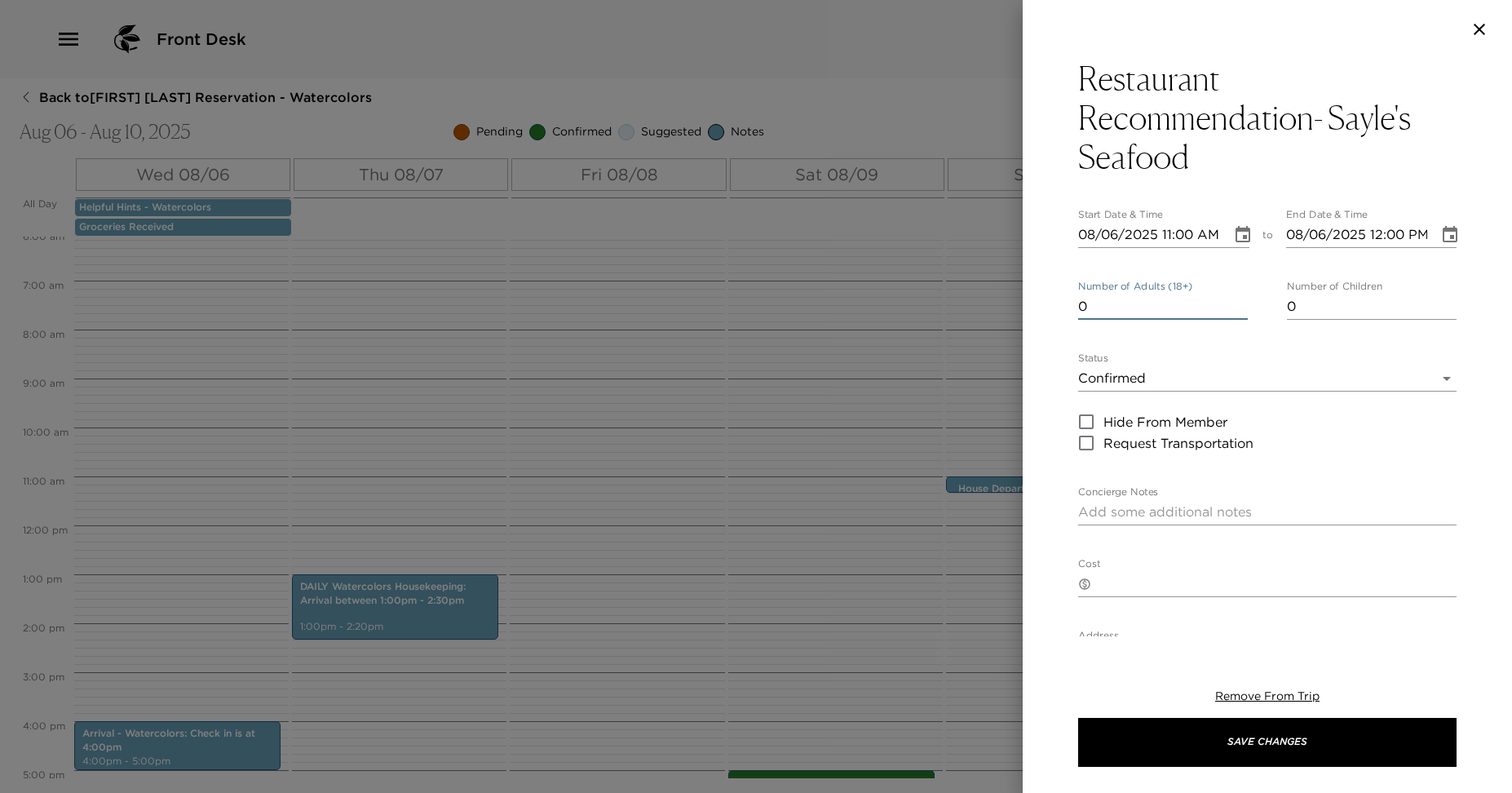 type on "0" 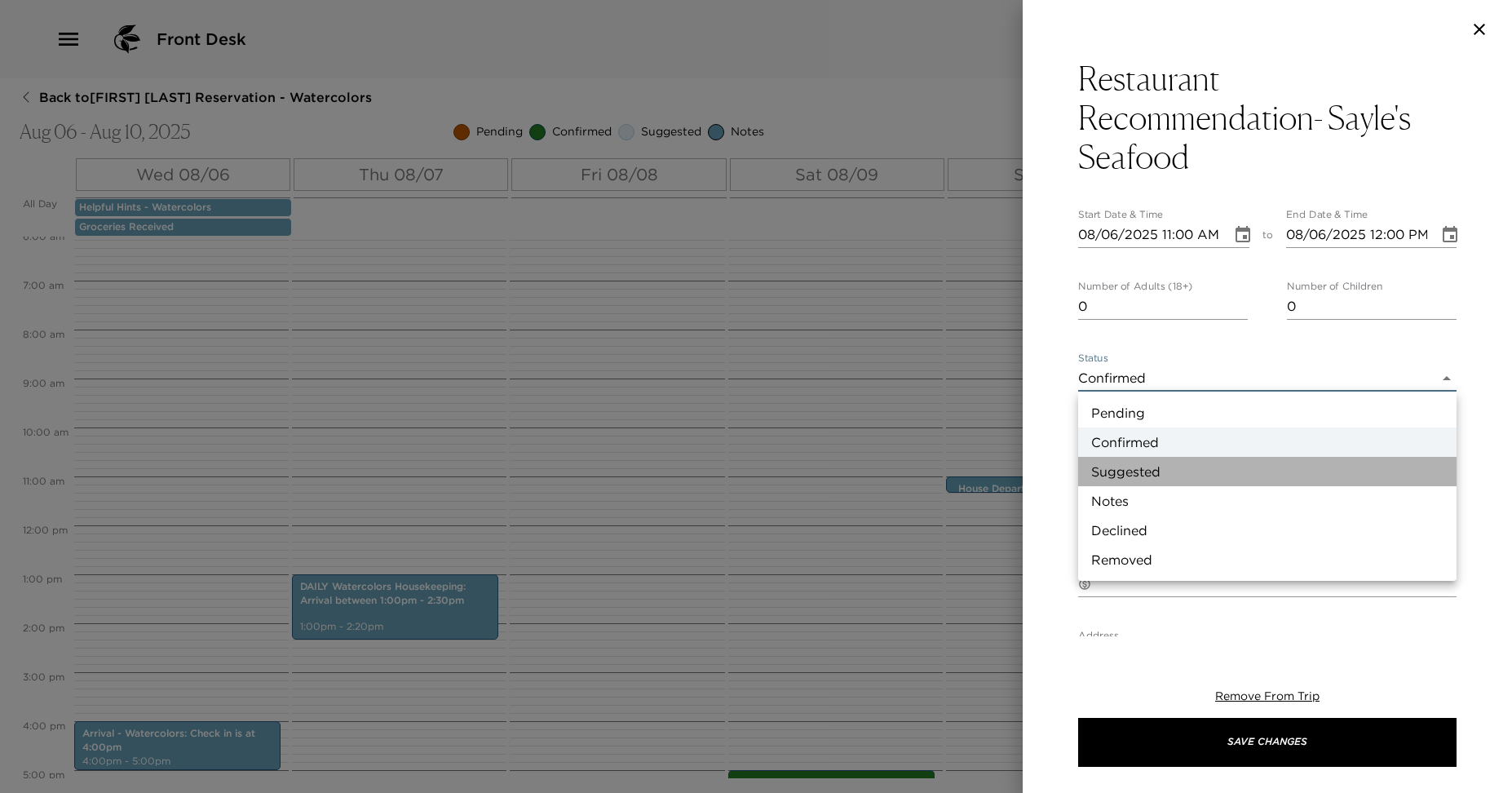 click on "Suggested" at bounding box center (1267, 472) 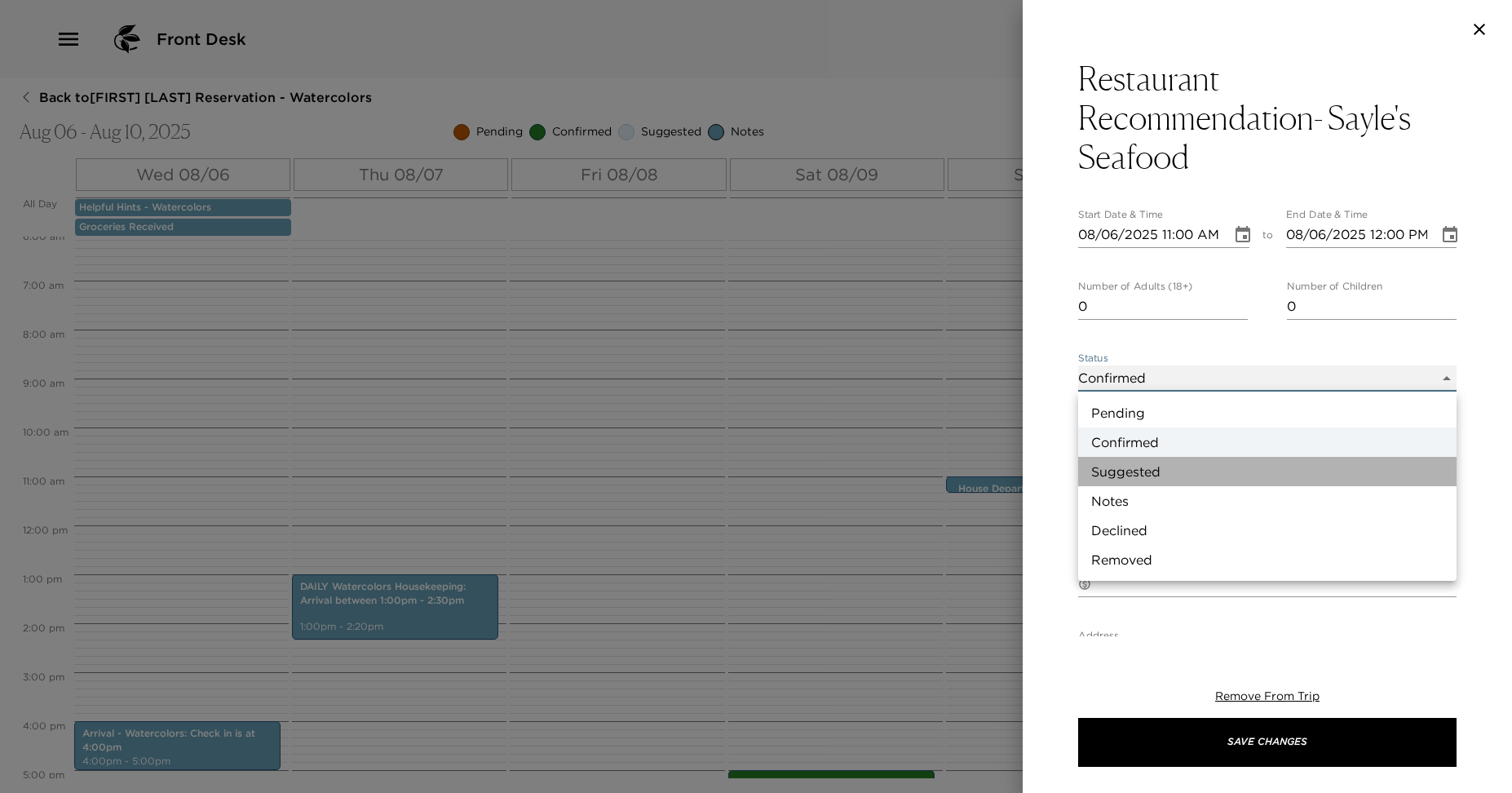 type on "Suggestion" 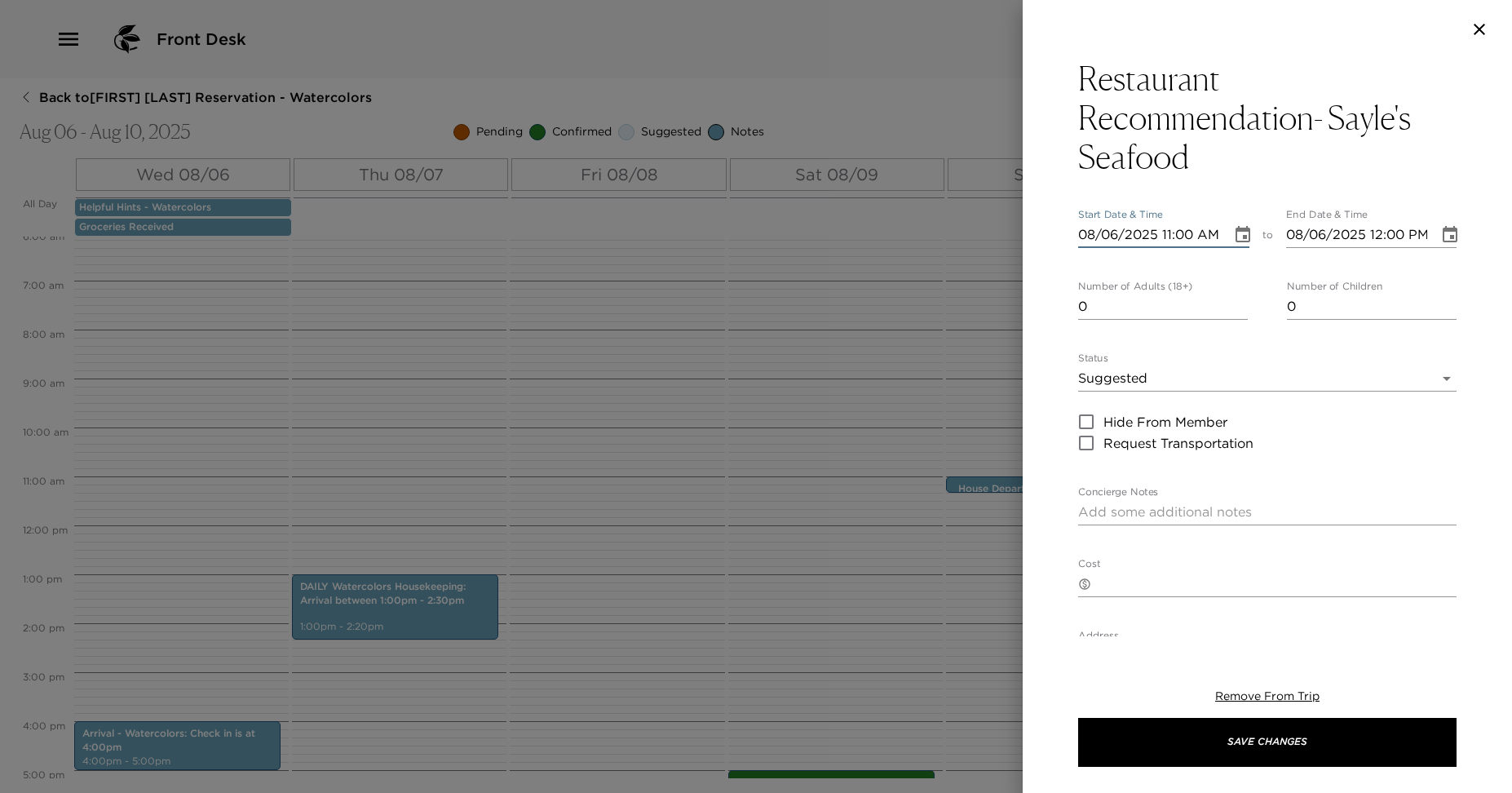 click on "08/06/2025 11:00 AM" at bounding box center (1149, 235) 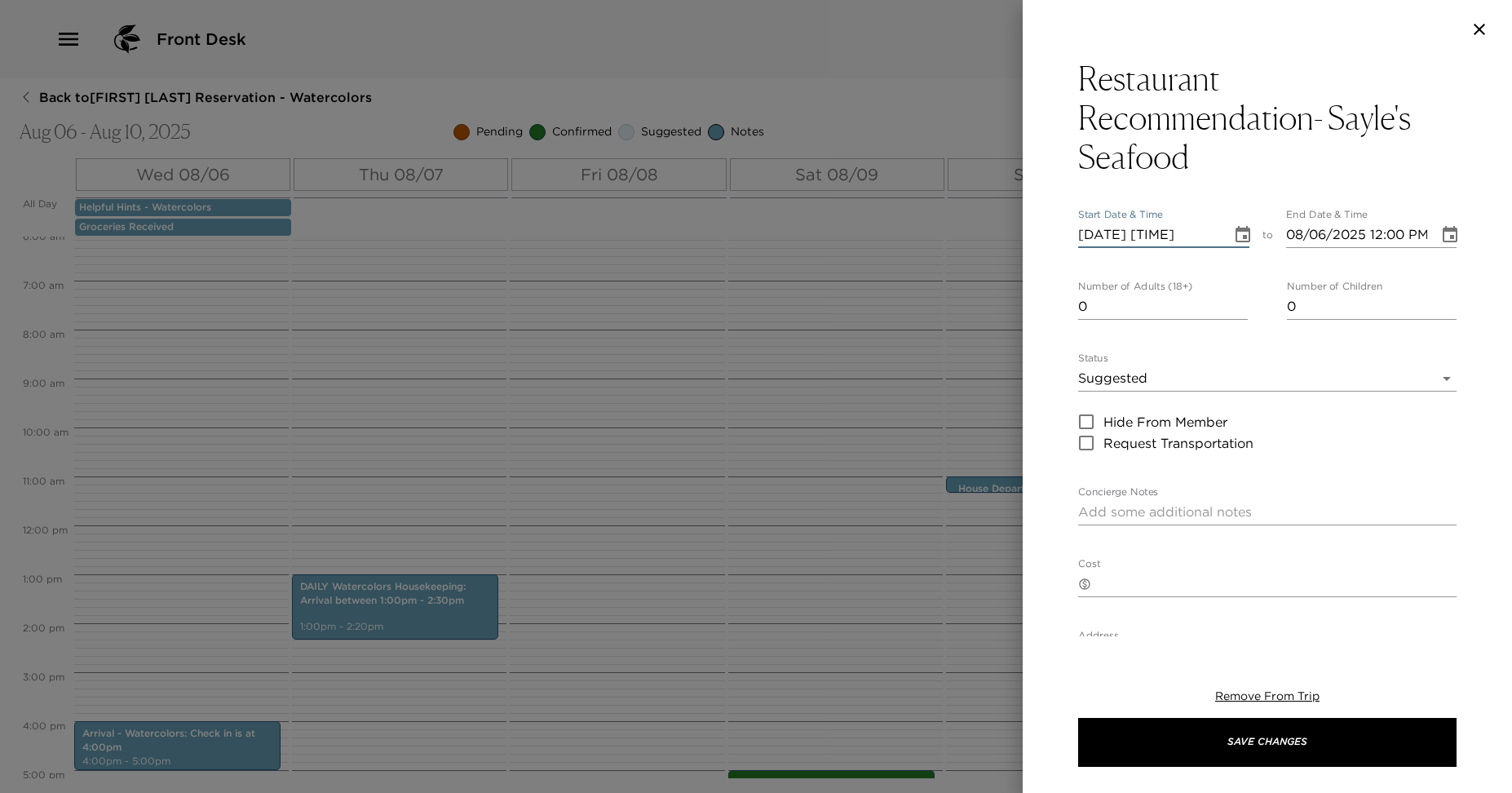 type on "08/06/2025 05:00 PM" 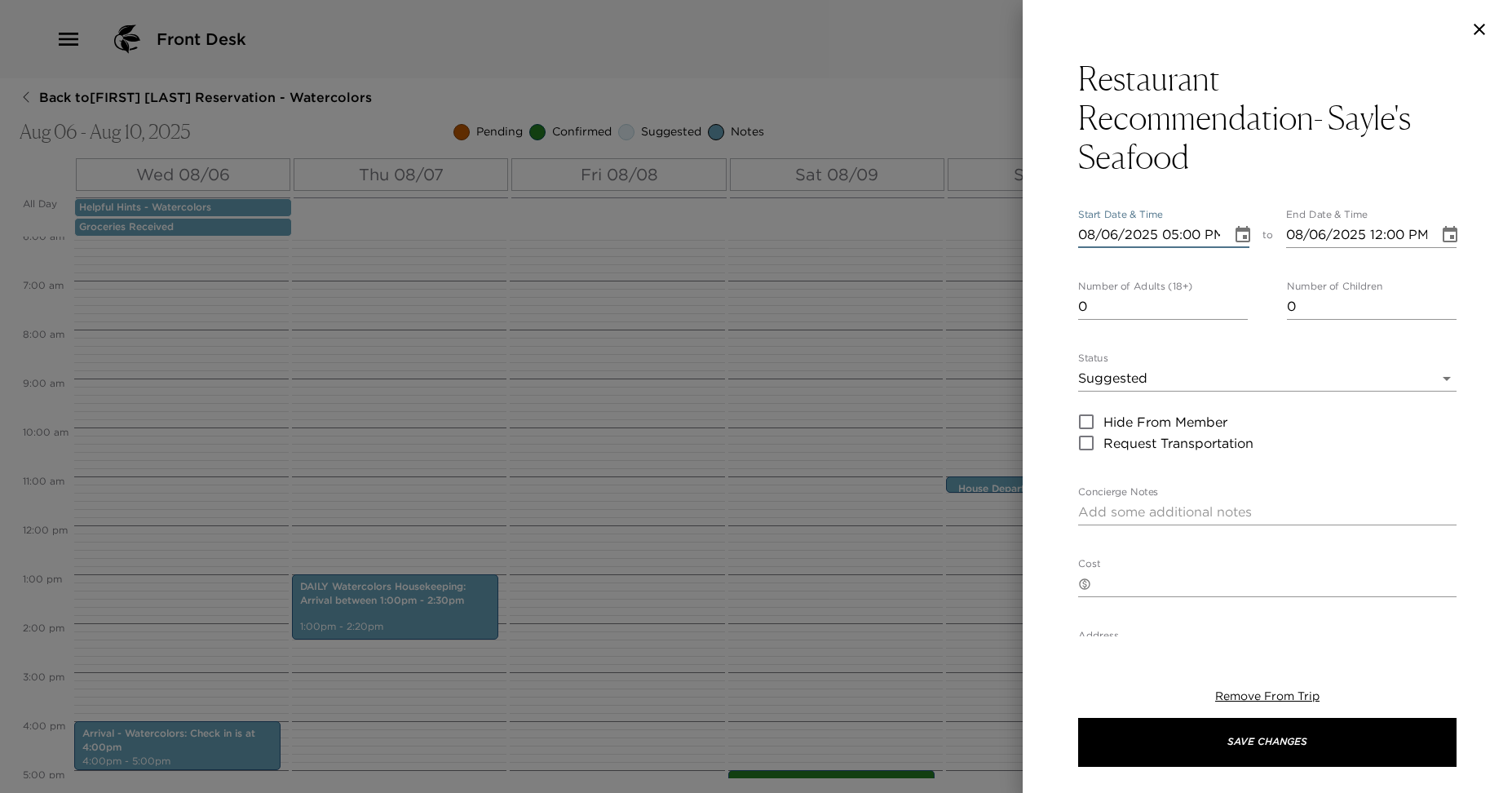 type on "08/06/2025 06:00 PM" 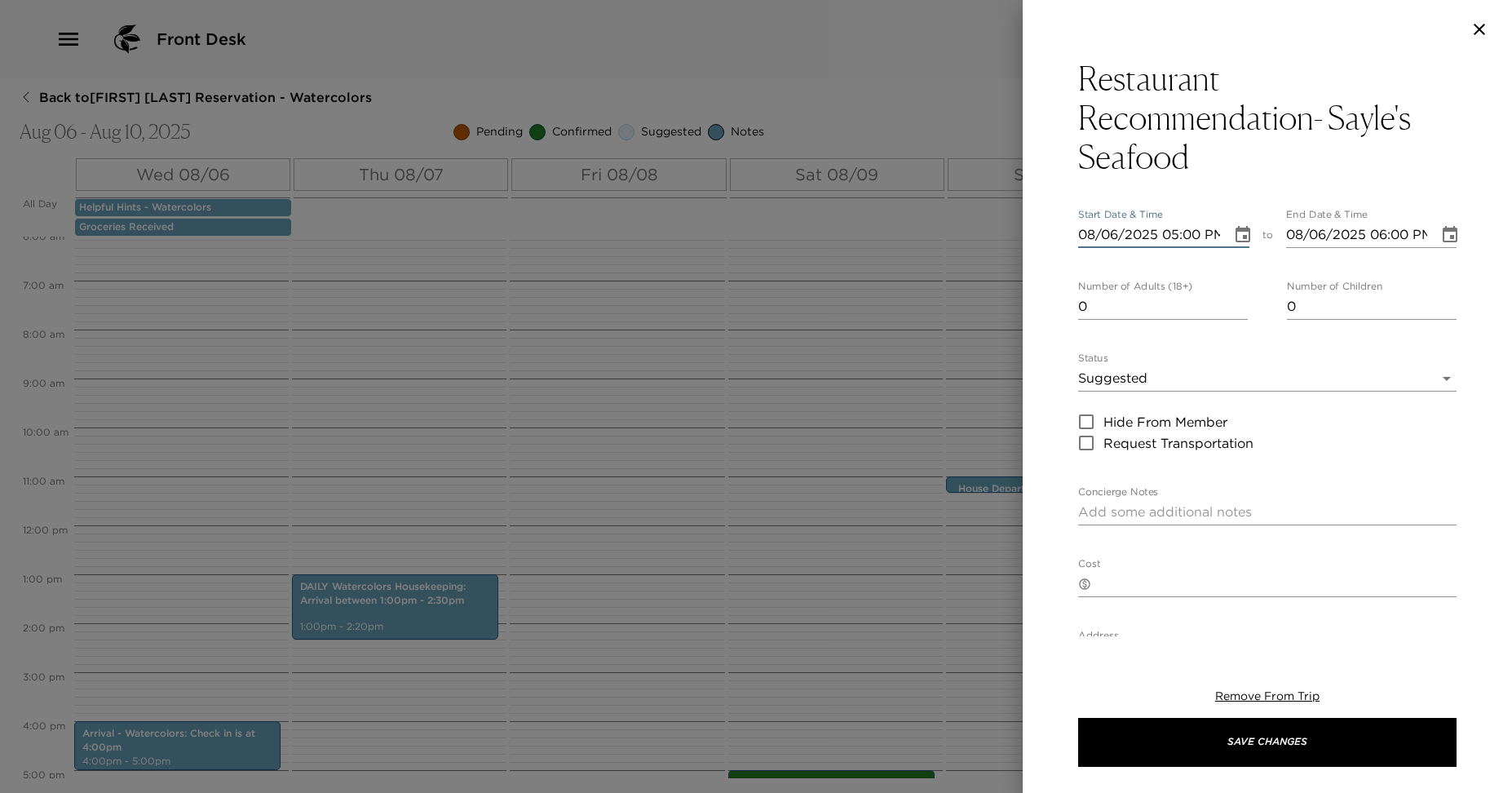type on "08/06/2025 05:00 PM" 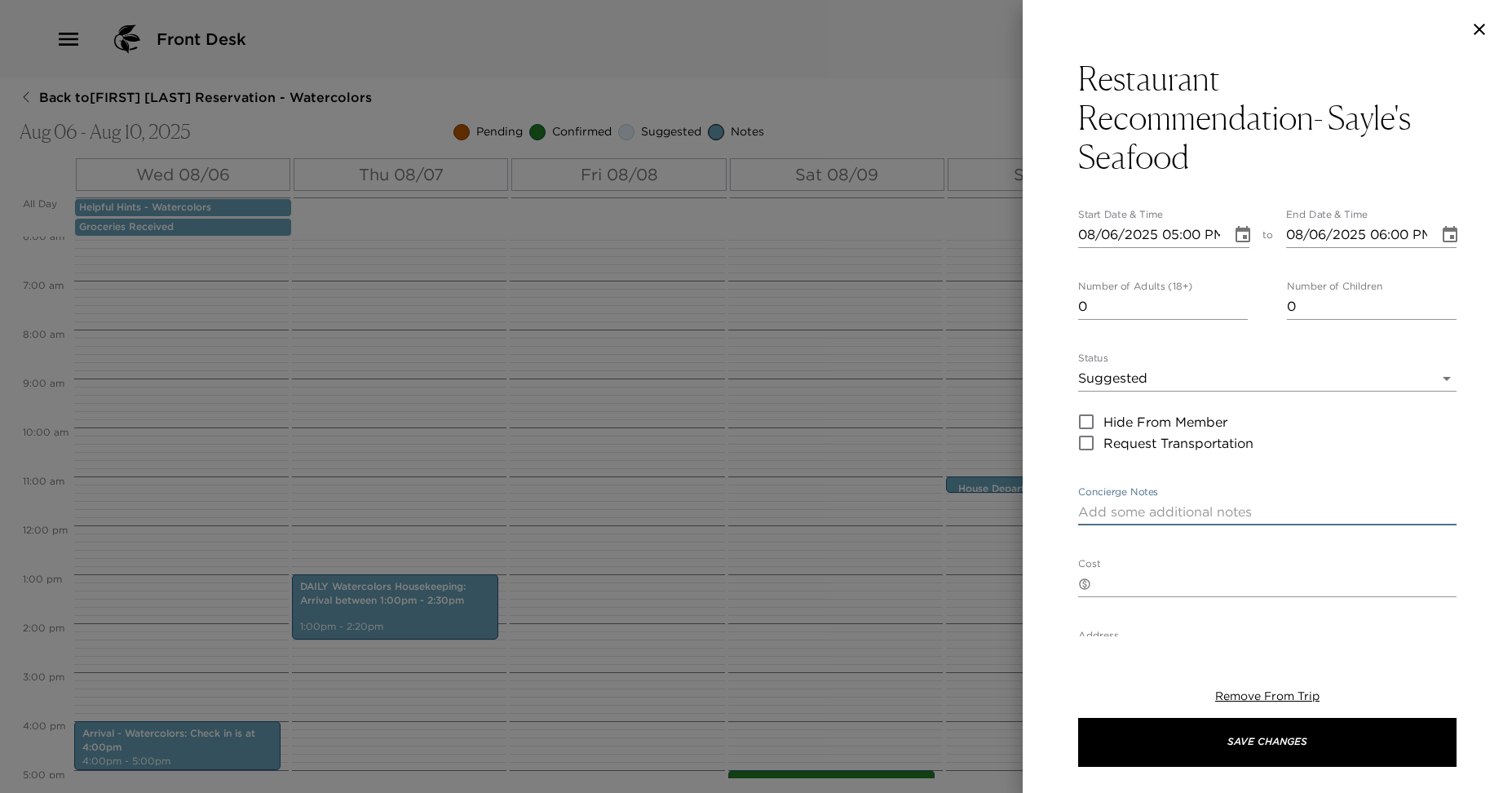 click on "Concierge Notes" at bounding box center (1267, 512) 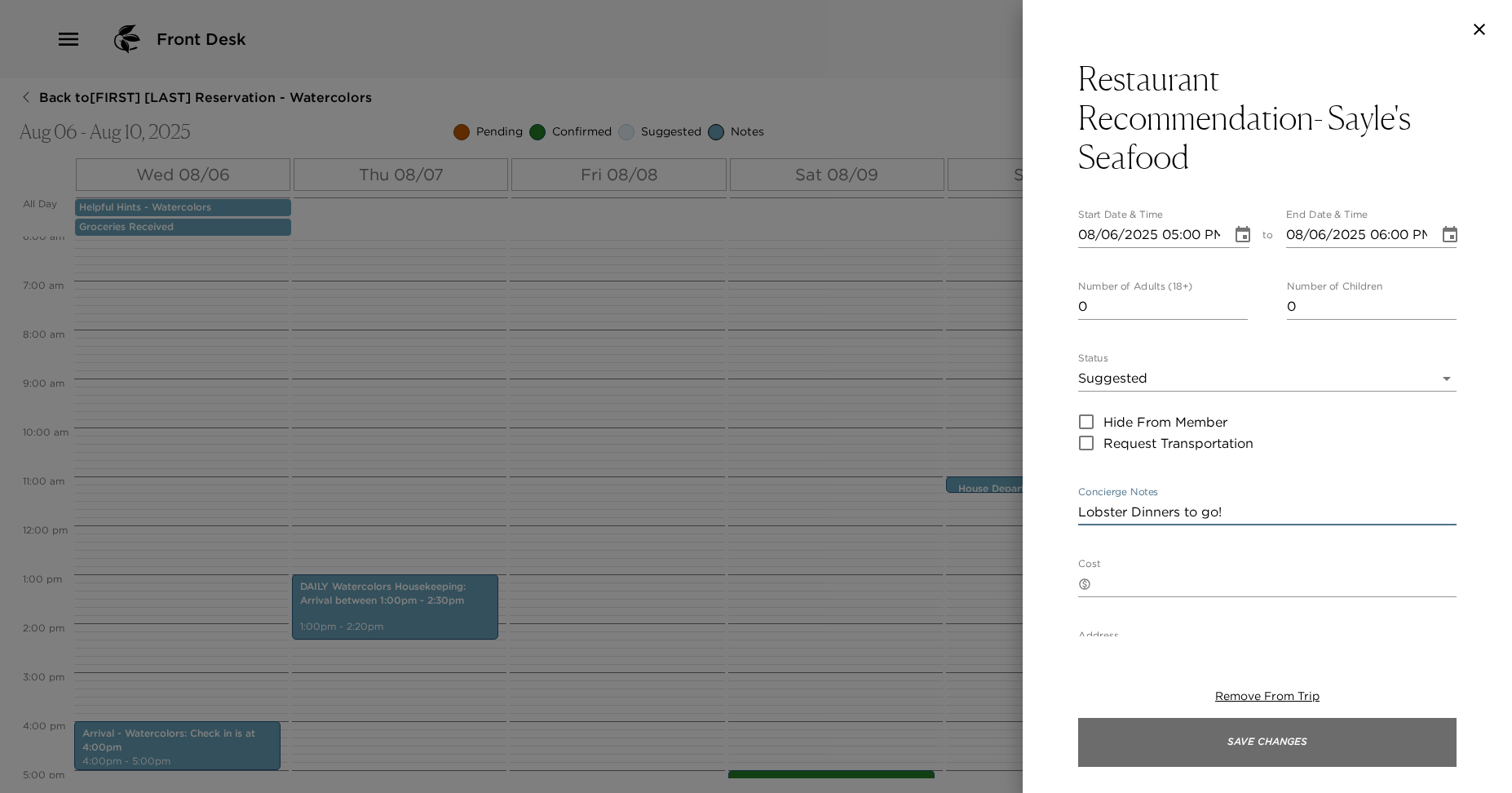 type on "Lobster Dinners to go!" 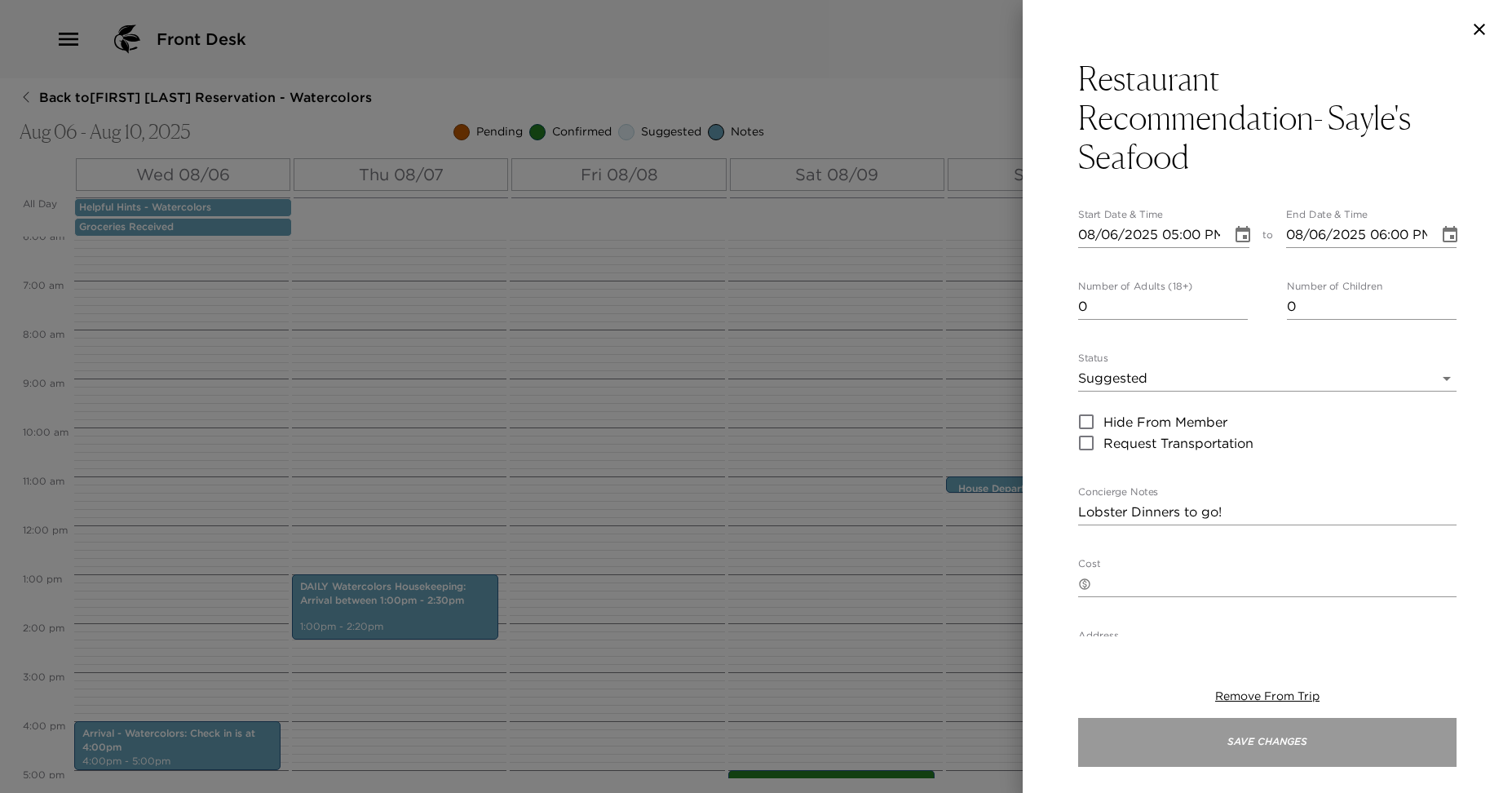 click on "Save Changes" at bounding box center (1267, 742) 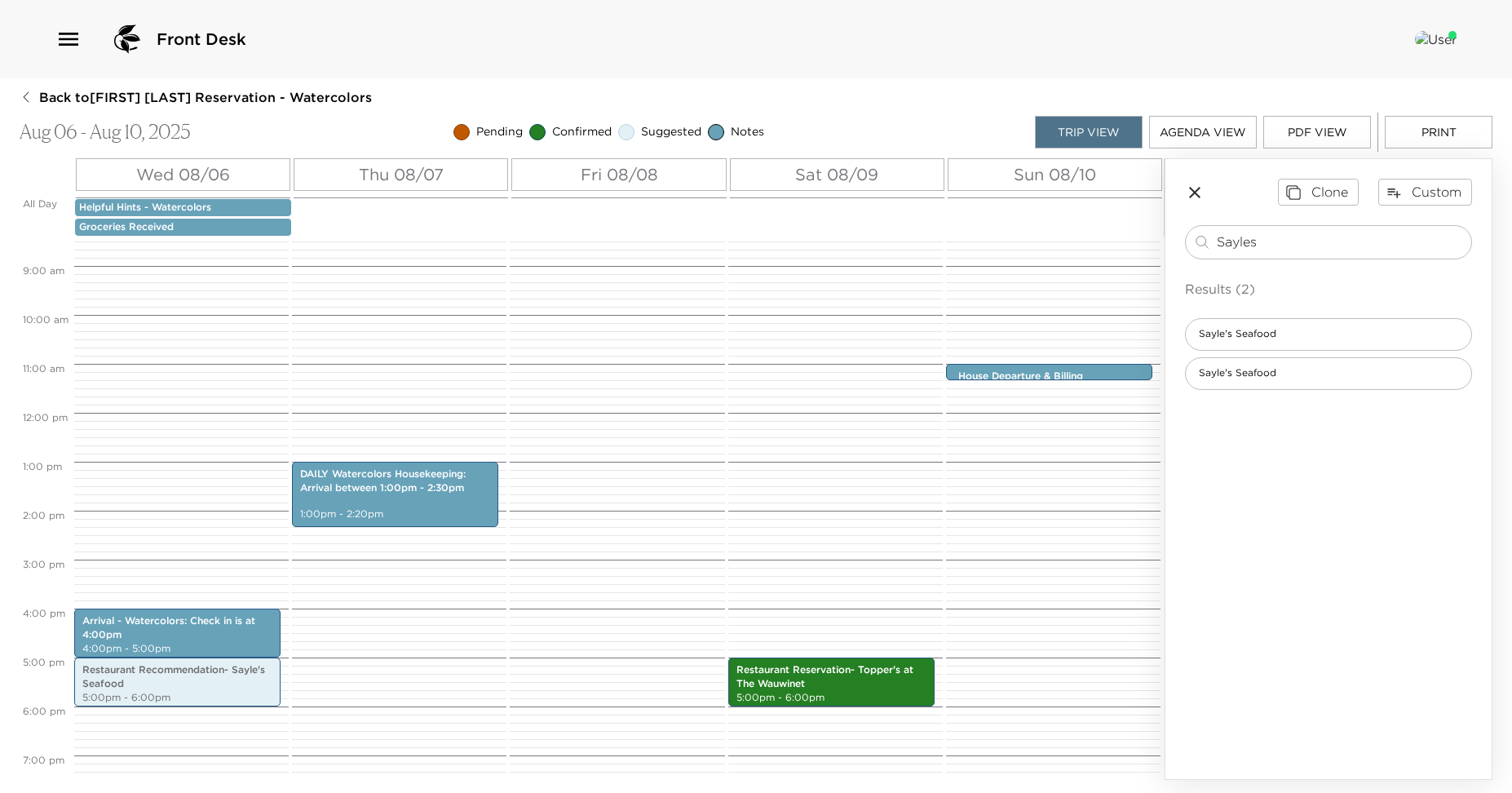 scroll, scrollTop: 439, scrollLeft: 0, axis: vertical 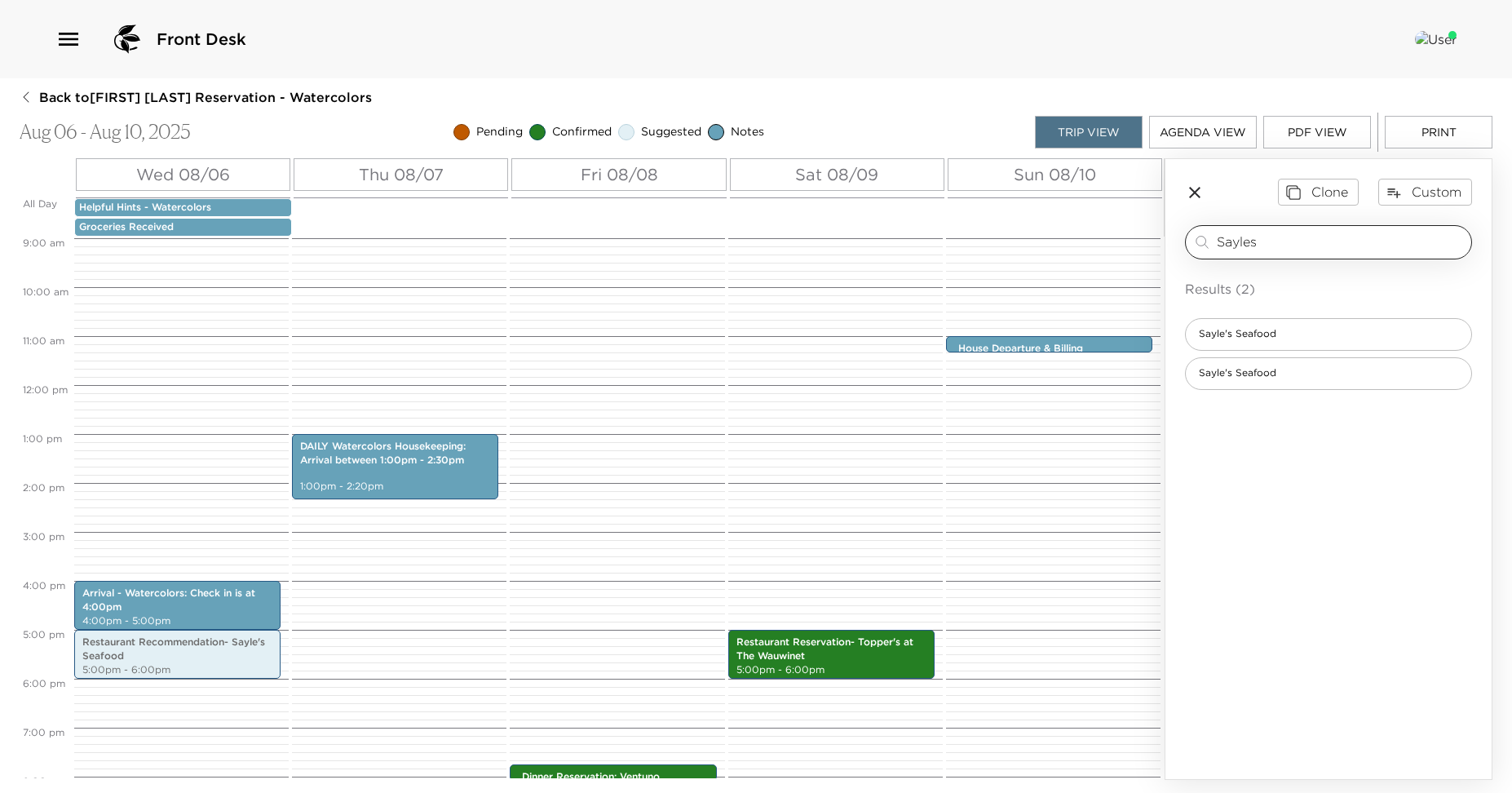 click on "Sayles" at bounding box center [1341, 241] 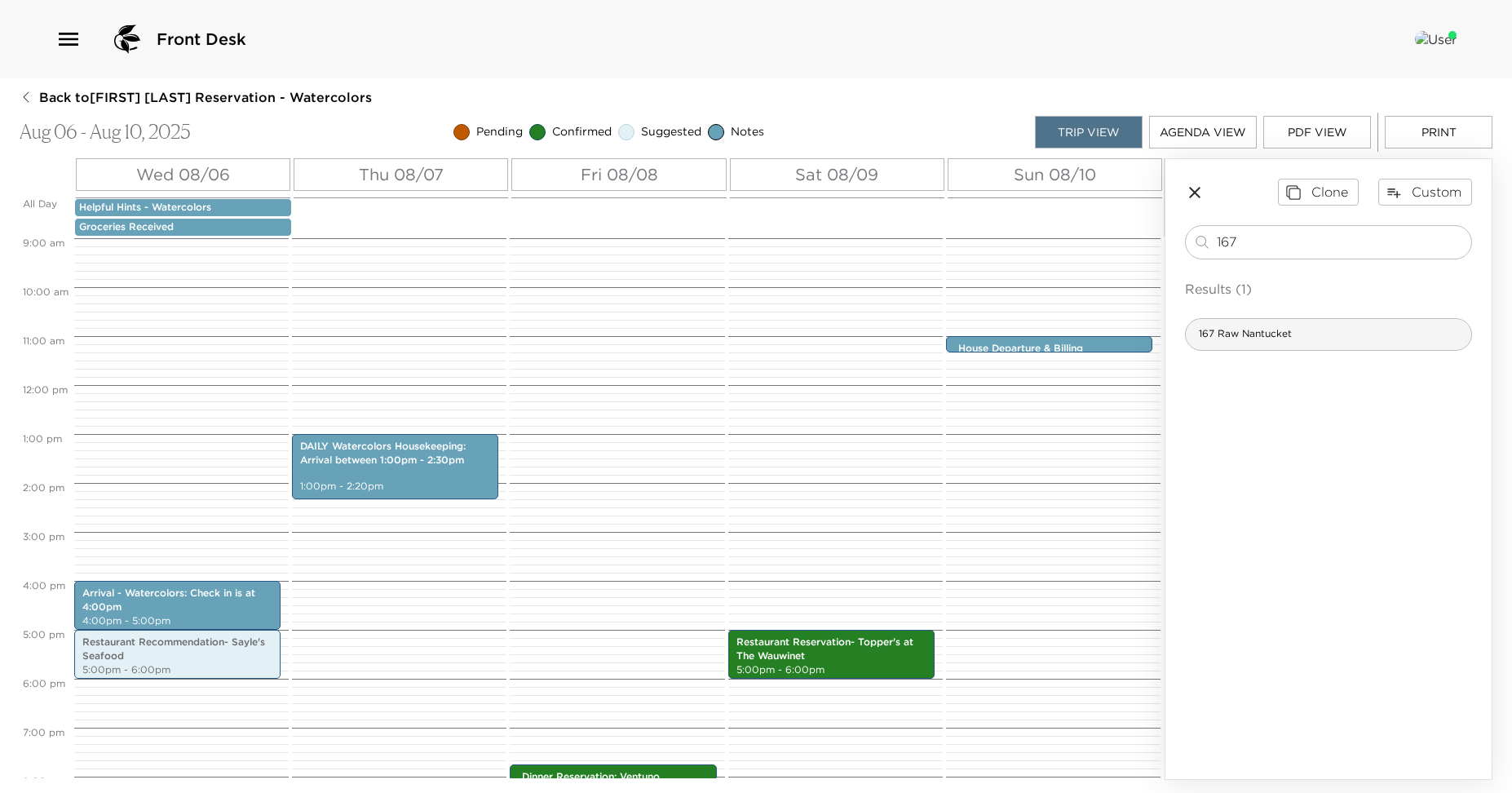 type on "167" 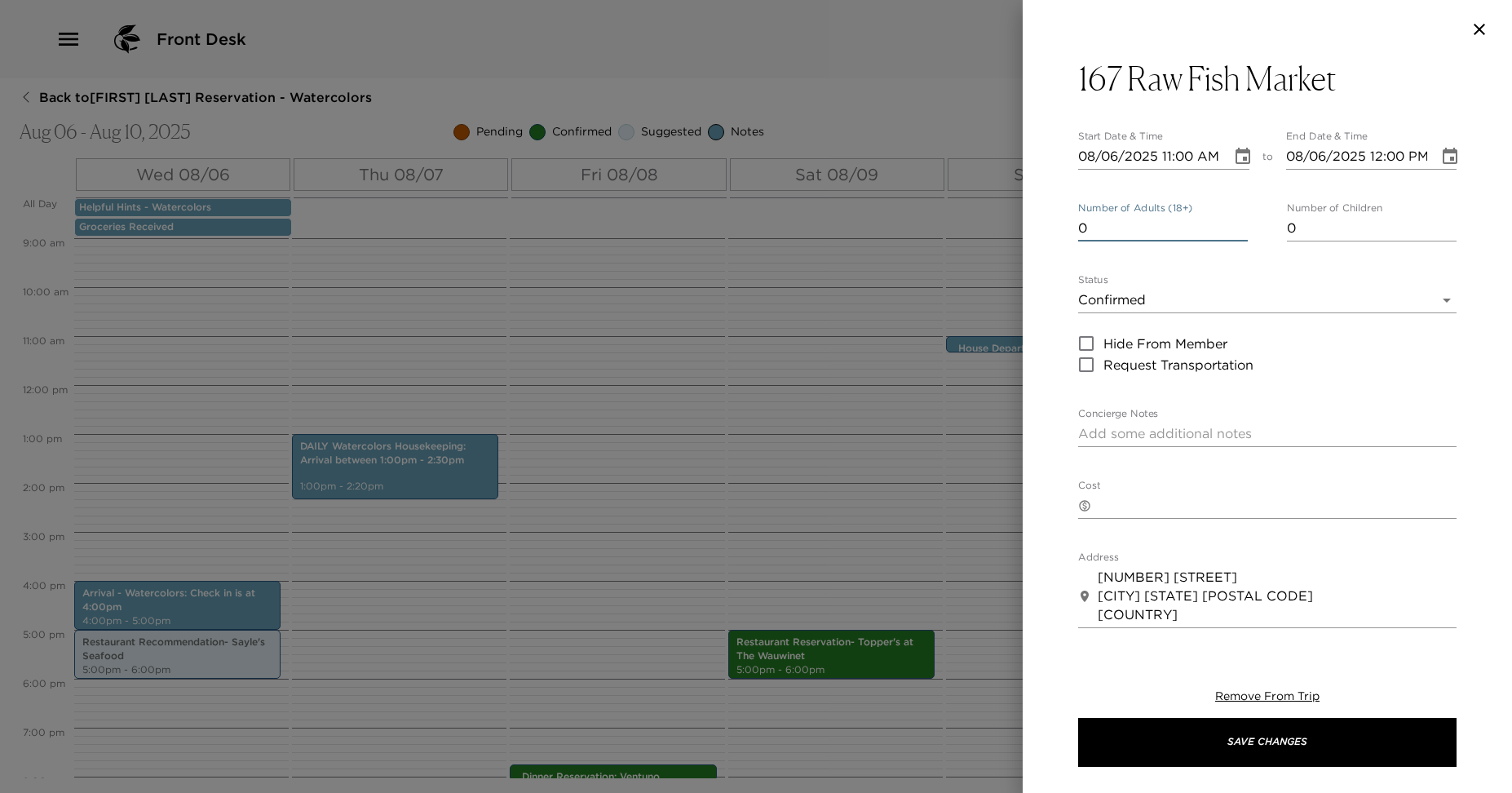type on "0" 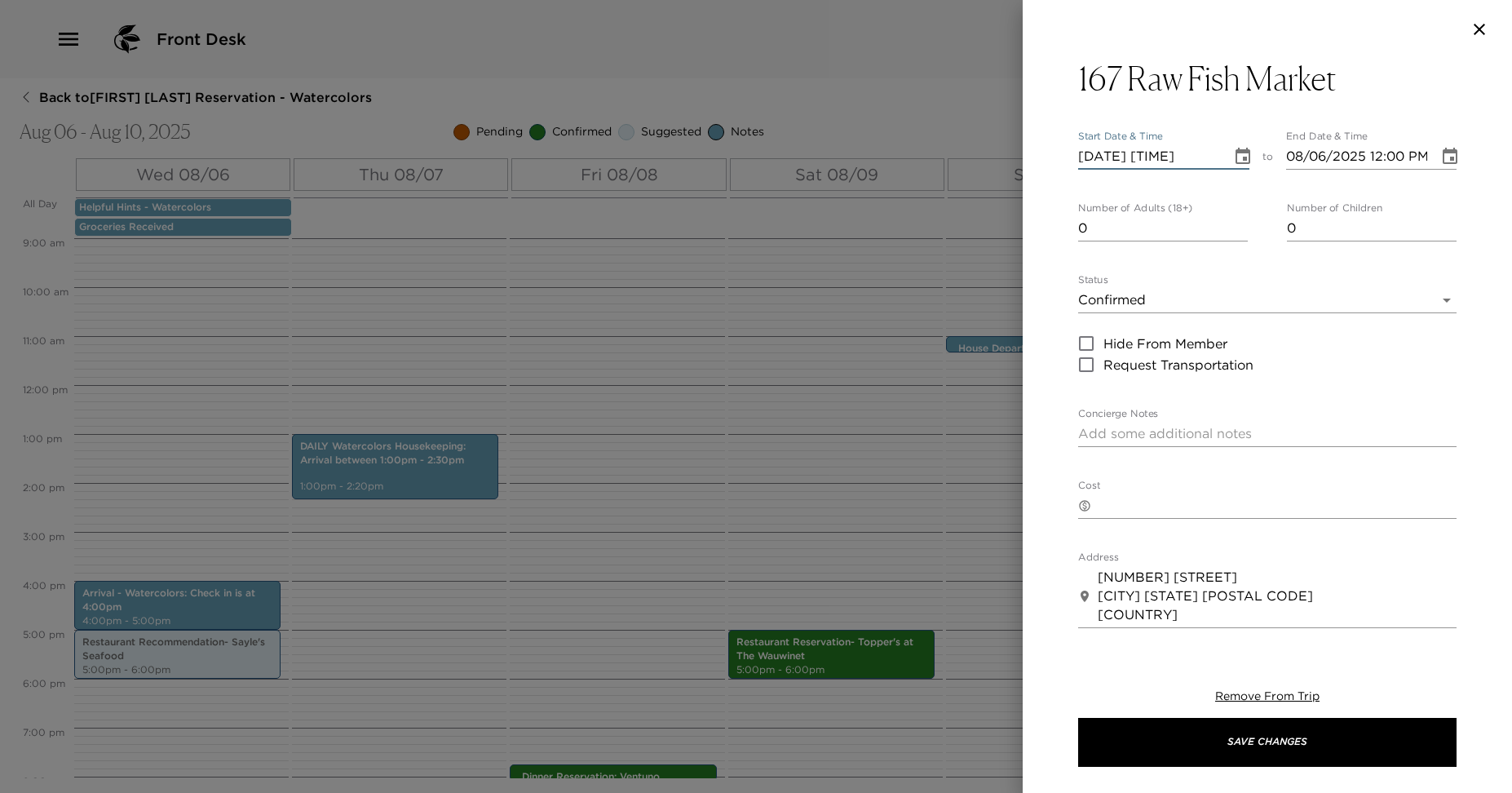 type on "08/06/2025 05:00 PM" 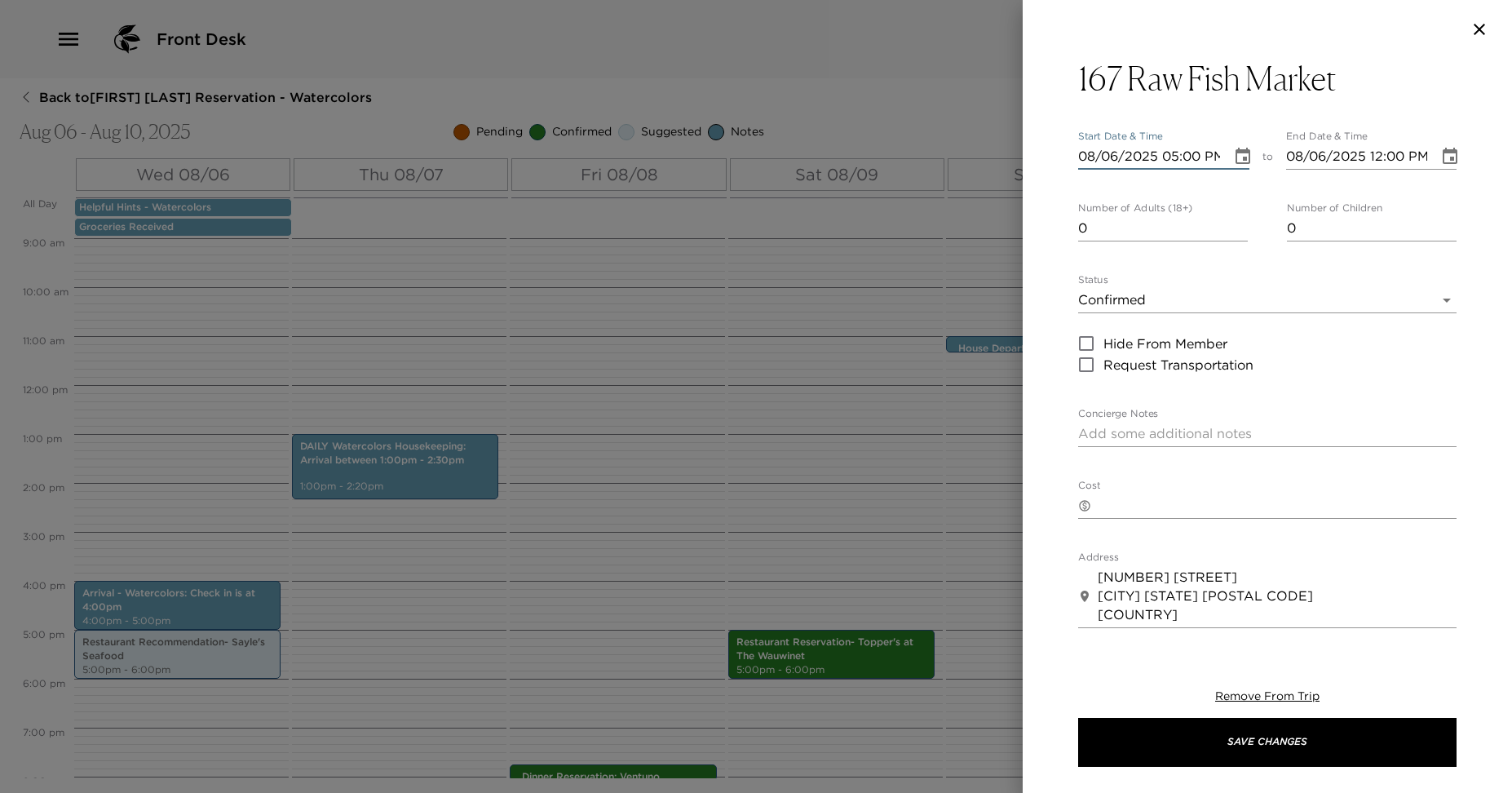 type on "08/06/2025 06:00 PM" 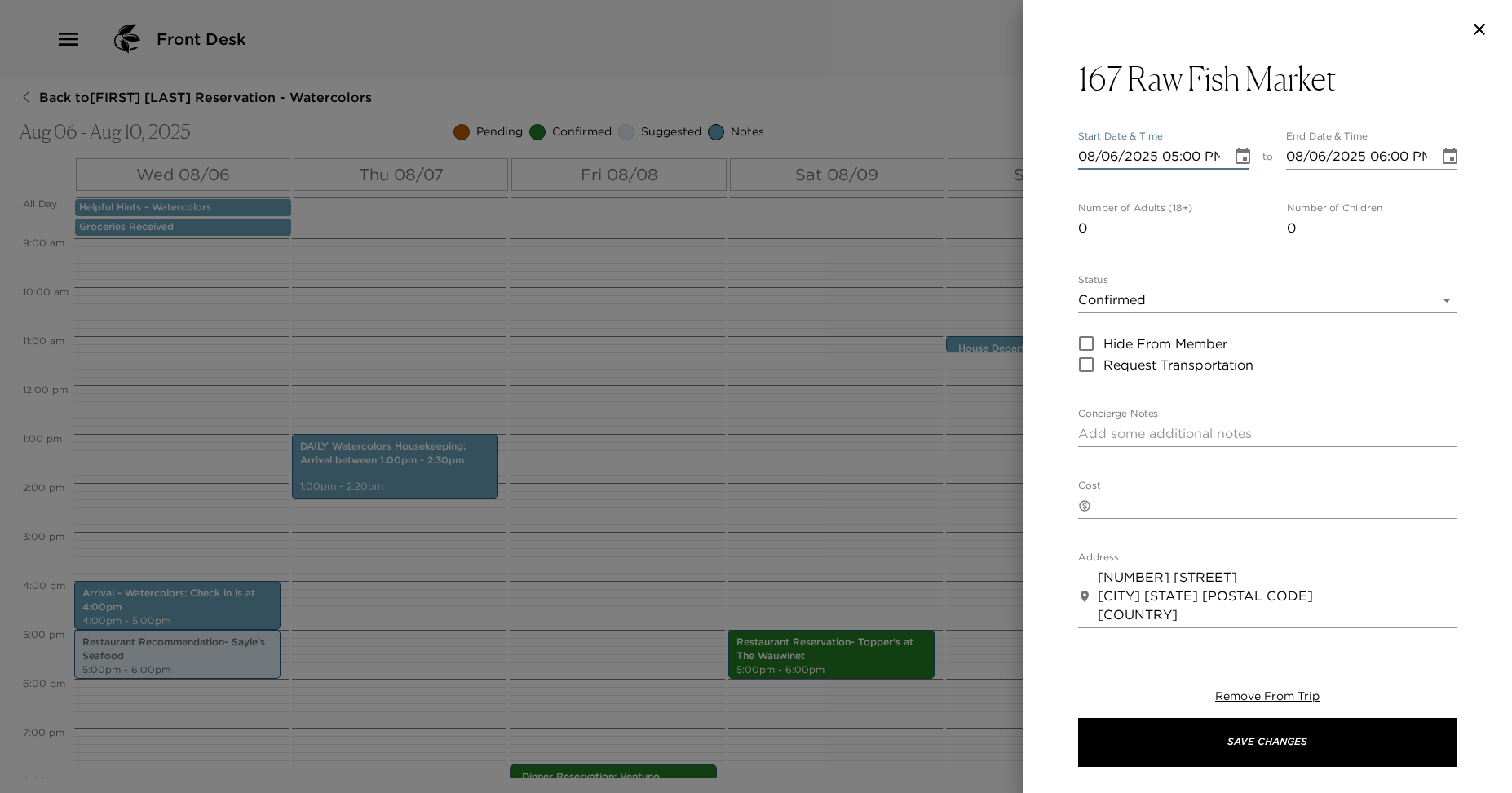 type on "08/06/2025 05:00 PM" 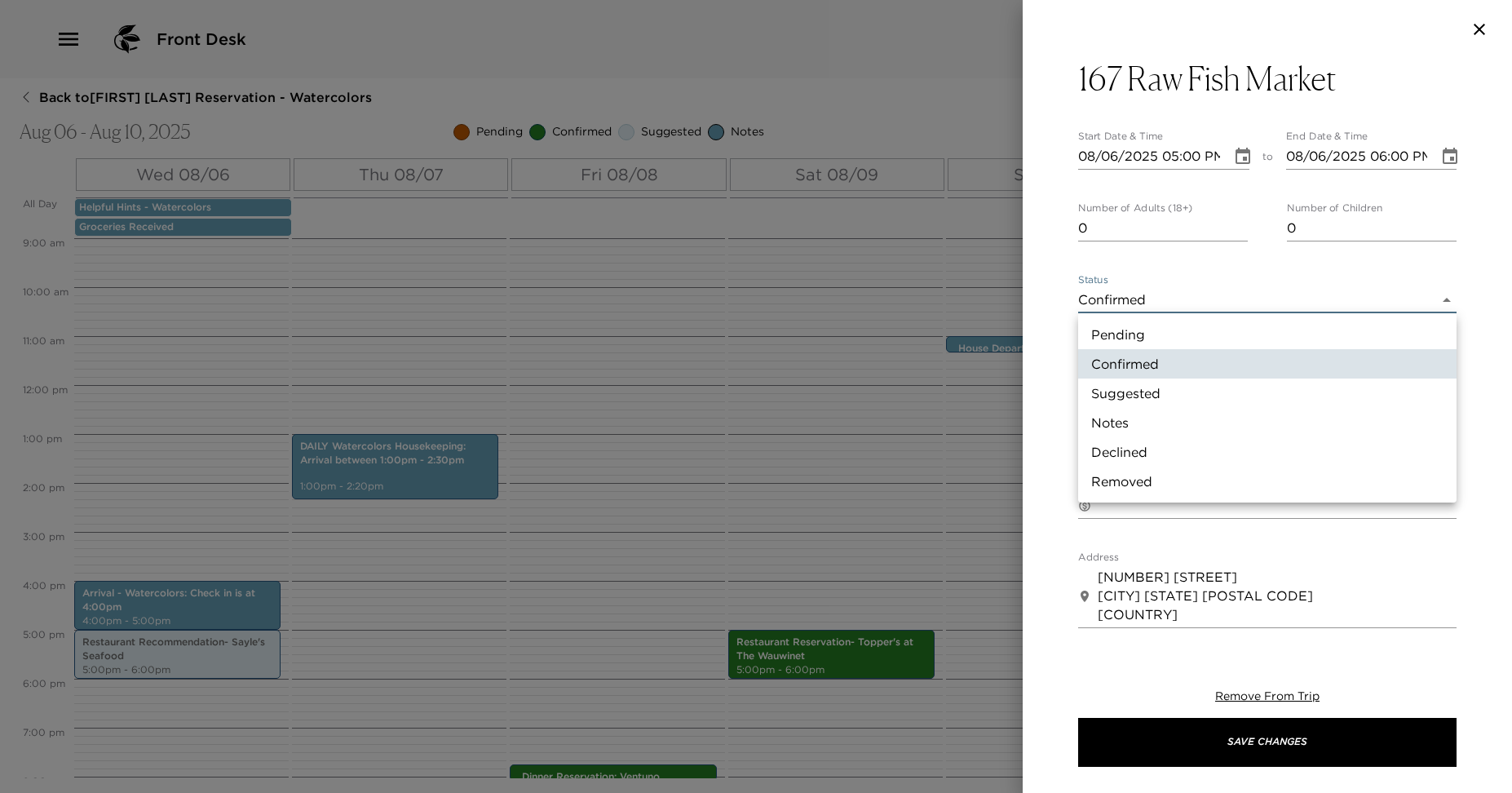 click on "Front Desk Back to  Tamara Roberts Reservation - Watercolors Aug 06 - Aug 10, 2025 Pending Confirmed Suggested Notes Trip View Agenda View PDF View Print All Day Wed 08/06 Thu 08/07 Fri 08/08 Sat 08/09 Sun 08/10 Helpful Hints - Watercolors Groceries Received 12:00 AM 1:00 AM 2:00 AM 3:00 AM 4:00 AM 5:00 AM 6:00 AM 7:00 AM 8:00 AM 9:00 AM 10:00 AM 11:00 AM 12:00 PM 1:00 PM 2:00 PM 3:00 PM 4:00 PM 5:00 PM 6:00 PM 7:00 PM 8:00 PM 9:00 PM 10:00 PM 11:00 PM Arrival - Watercolors: Check in is at 4:00pm 4:00pm - 5:00pm Restaurant Recommendation- Sayle's Seafood 5:00pm - 6:00pm DAILY Watercolors Housekeeping: Arrival between 1:00pm - 2:30pm 1:00pm - 2:20pm Cru Oyster Bar 8:15pm - 8:15pm Dinner Reservation: Ventuno 7:45pm - 7:45pm Restaurant Reservation- Topper's at The Wauwinet 5:00pm - 6:00pm House Departure & Billing 11:00am - 11:00am Clone Custom 167 ​ Results (1) 167 Raw Nantucket 167 Raw Fish Market Start Date & Time 08/06/2025 05:00 PM to End Date & Time 08/06/2025 06:00 PM Number of Adults (18+) 0 0 Status x" at bounding box center [756, 396] 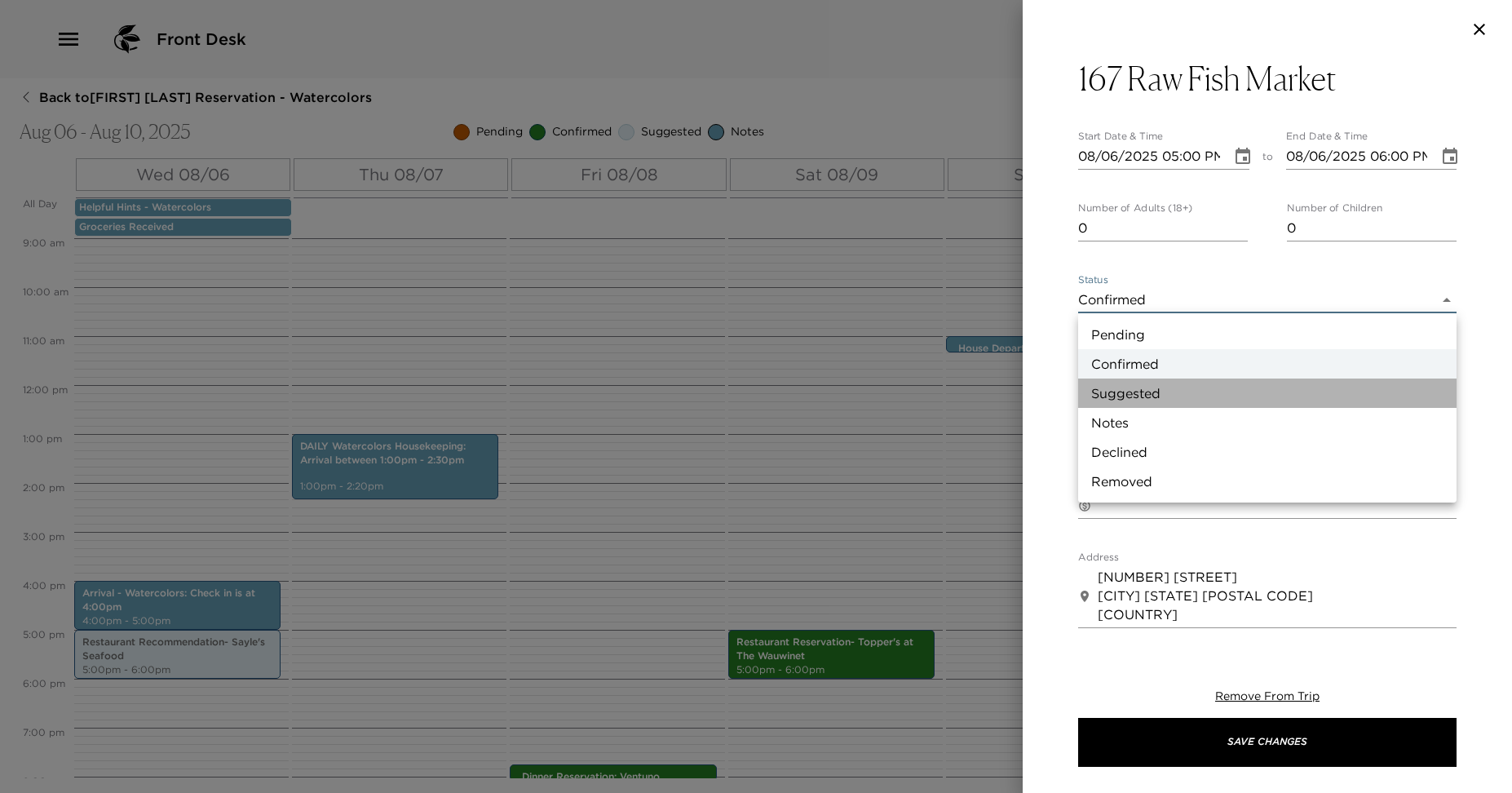 click on "Suggested" at bounding box center (1267, 393) 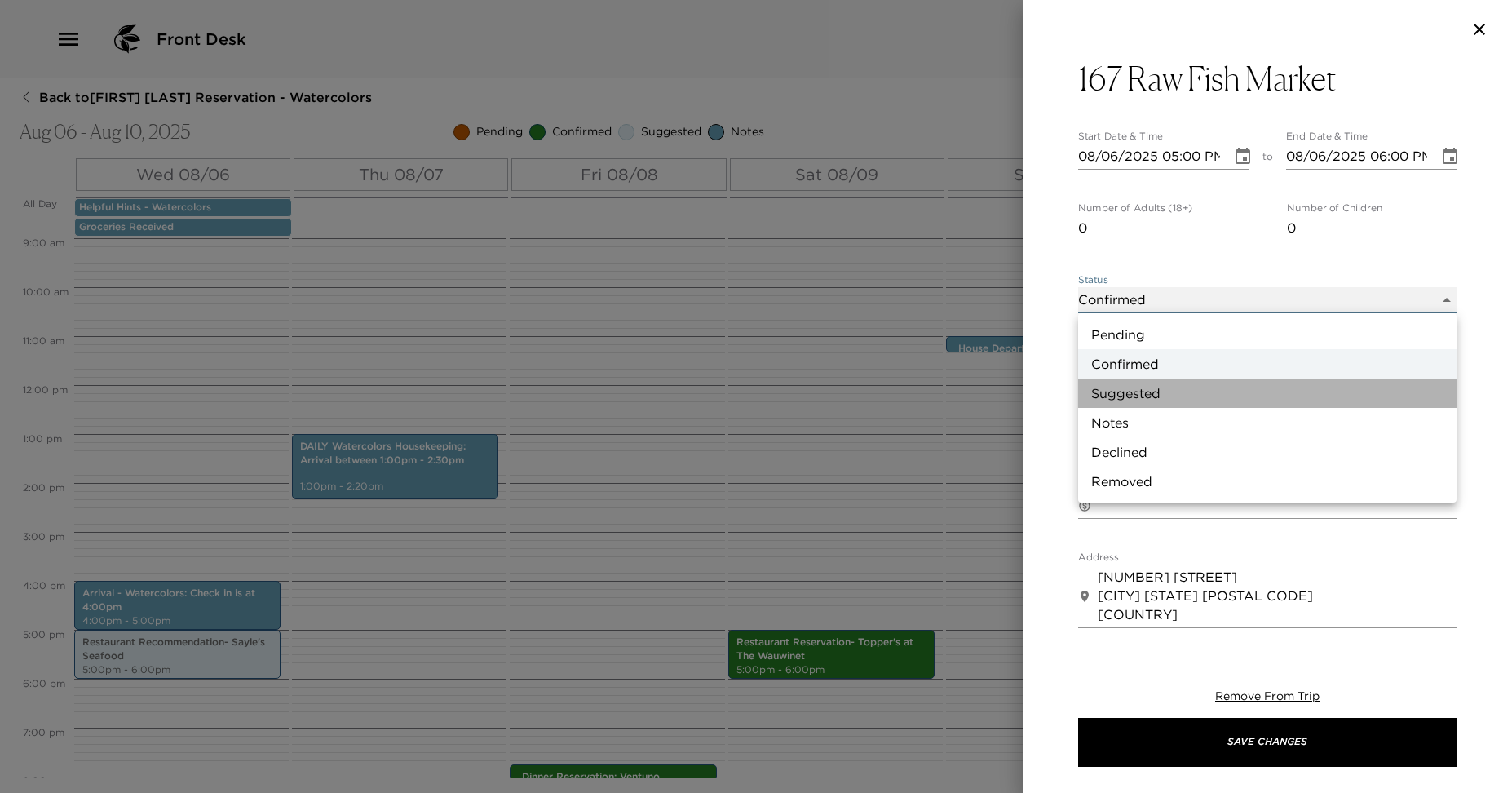 type on "Suggestion" 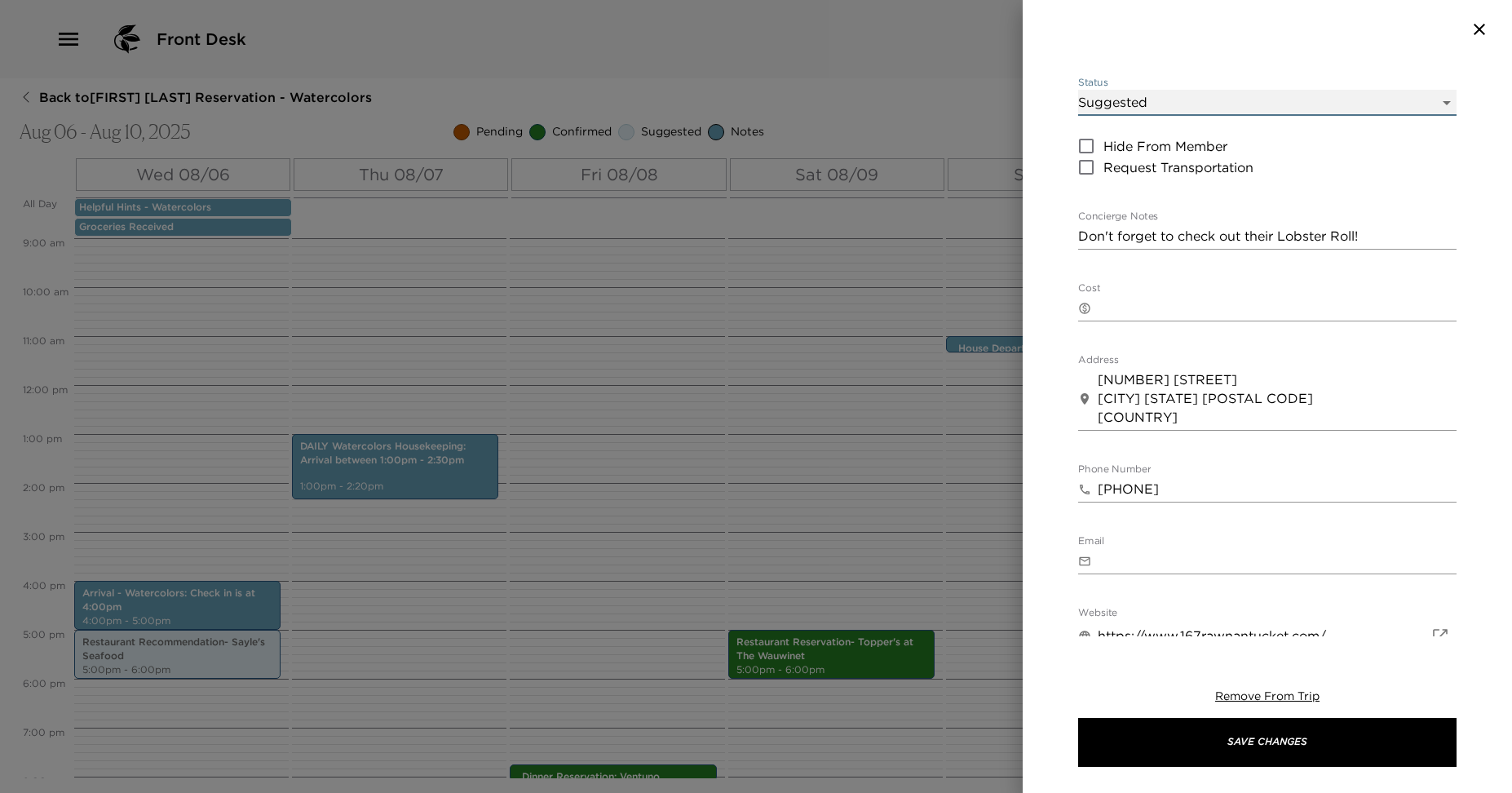 scroll, scrollTop: 230, scrollLeft: 0, axis: vertical 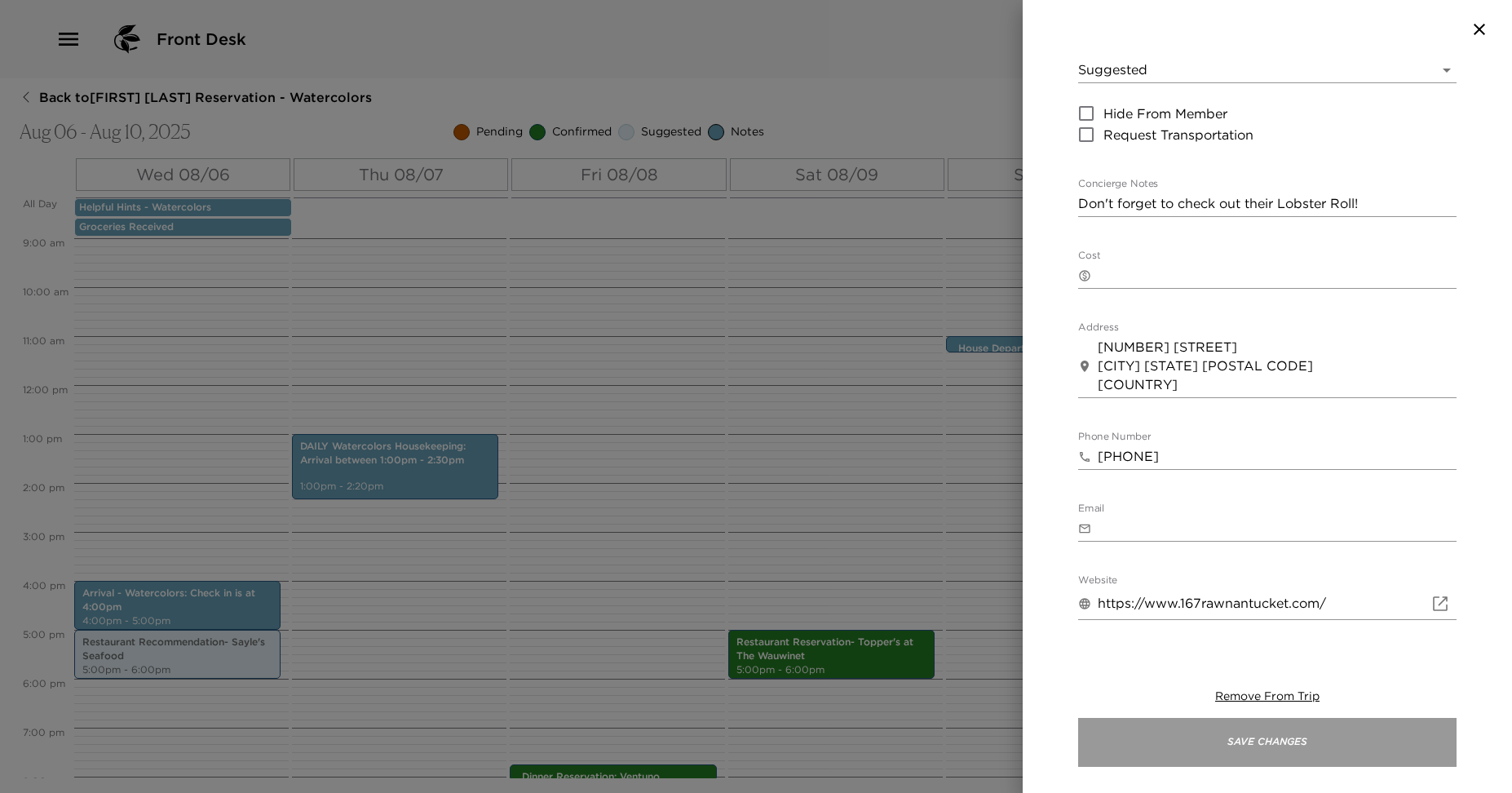 click on "Save Changes" at bounding box center (1267, 742) 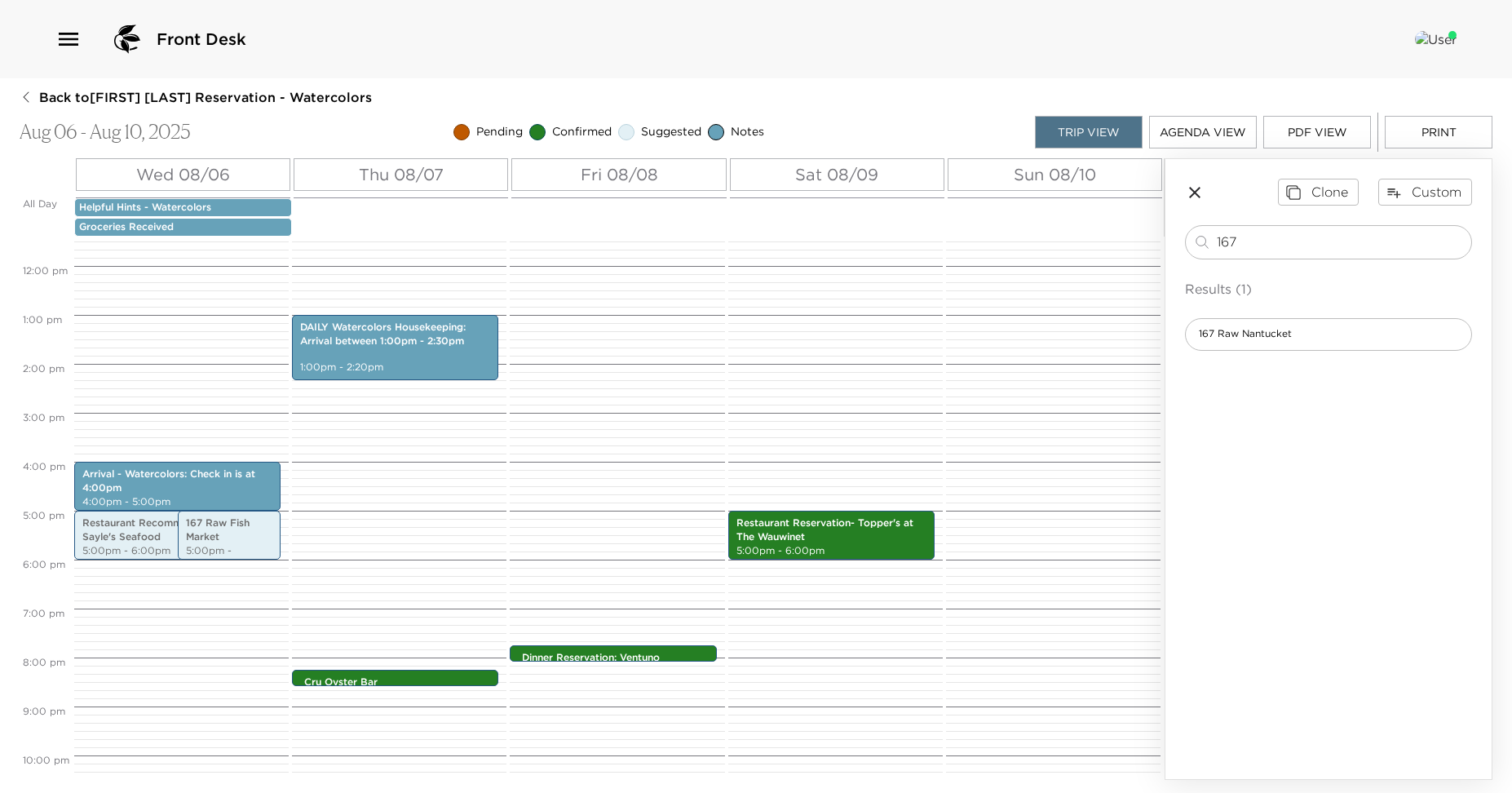 scroll, scrollTop: 569, scrollLeft: 0, axis: vertical 